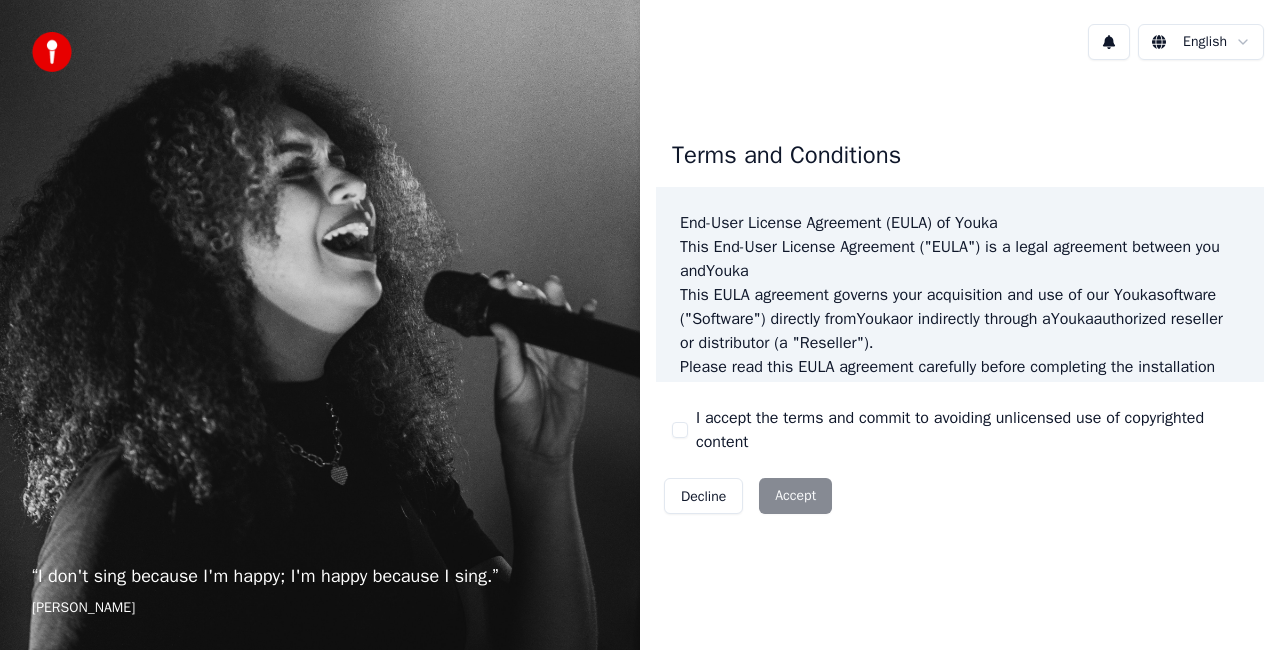 scroll, scrollTop: 0, scrollLeft: 0, axis: both 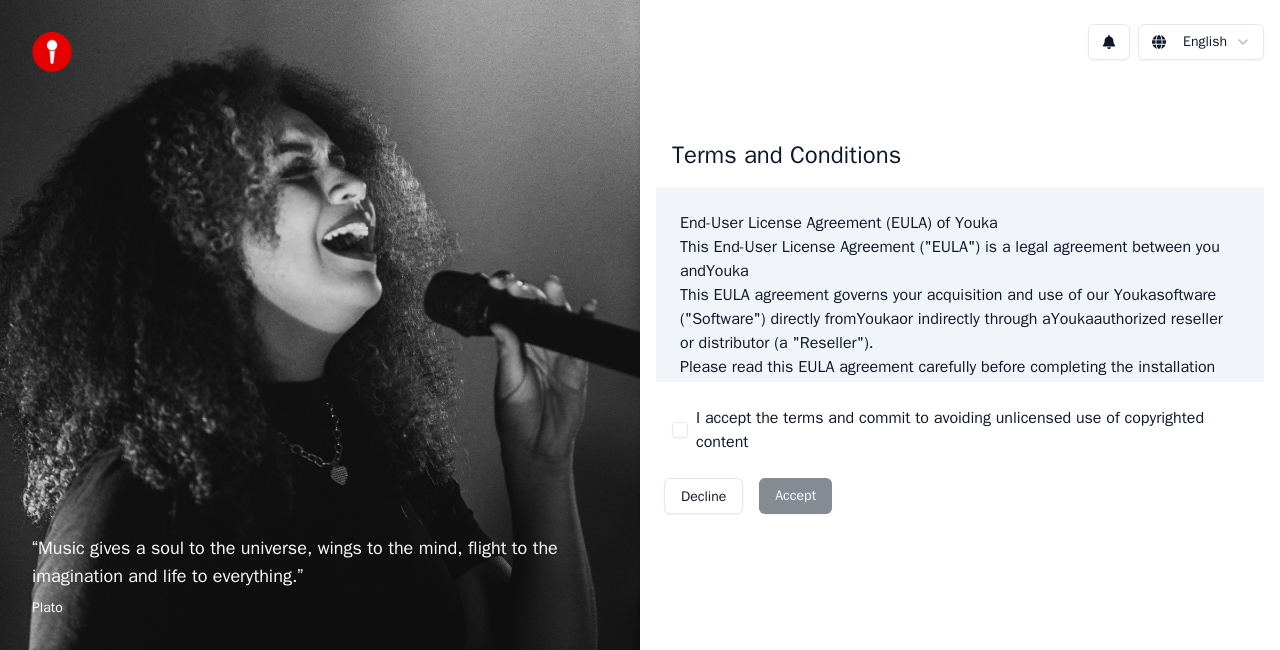 click on "I accept the terms and commit to avoiding unlicensed use of copyrighted content" at bounding box center [680, 430] 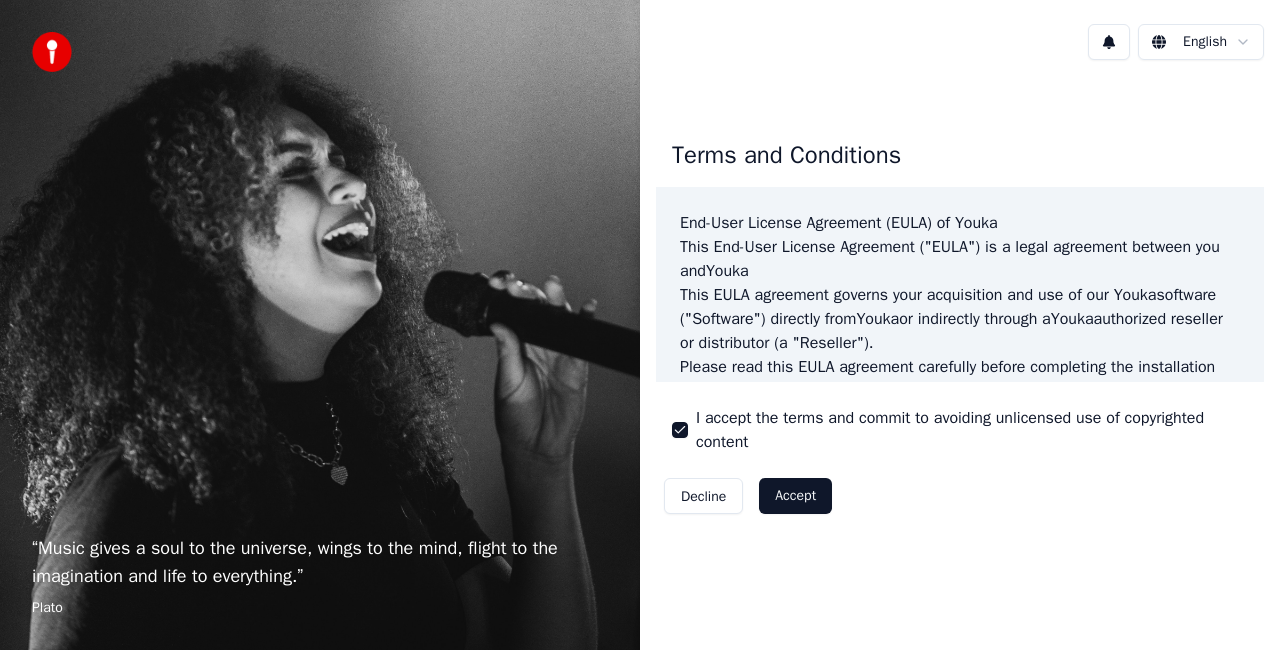 click on "Accept" at bounding box center (795, 496) 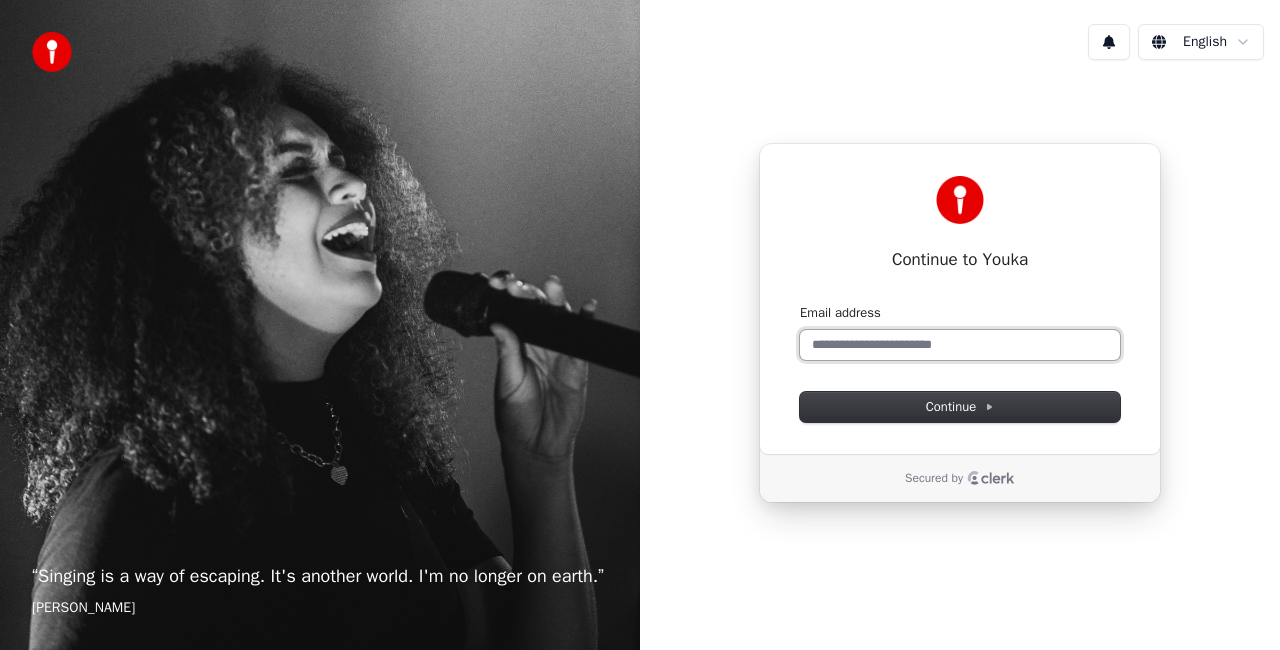 click on "Email address" at bounding box center (960, 345) 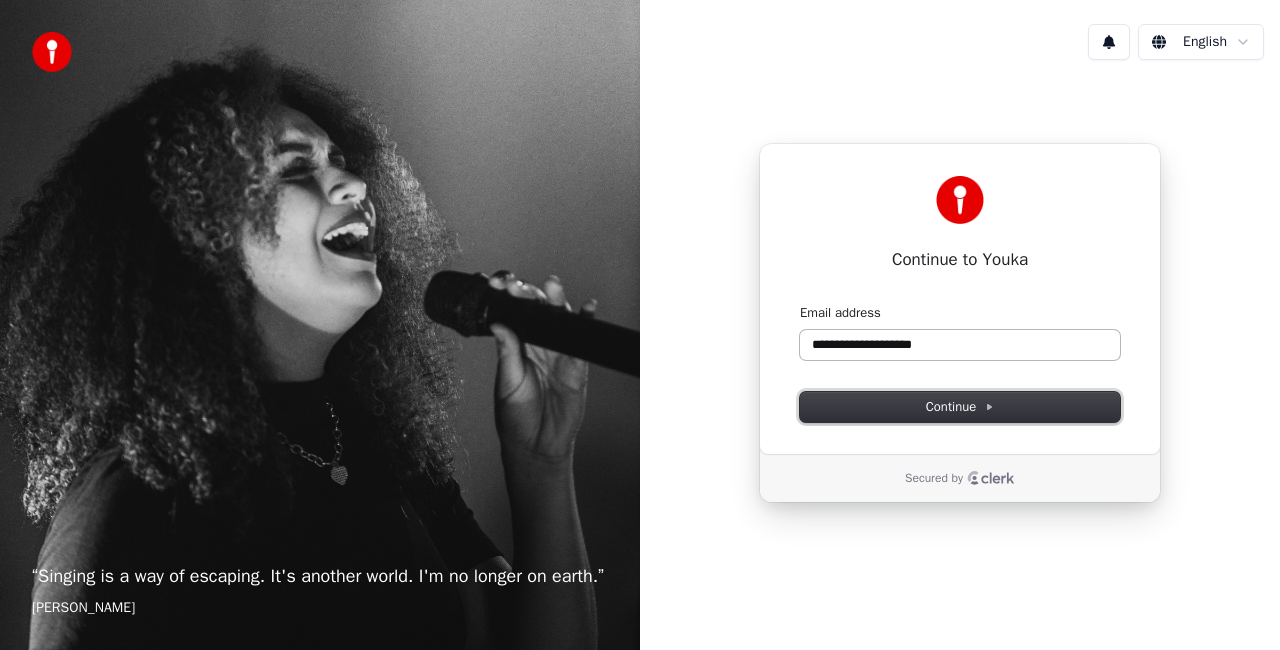 type on "**********" 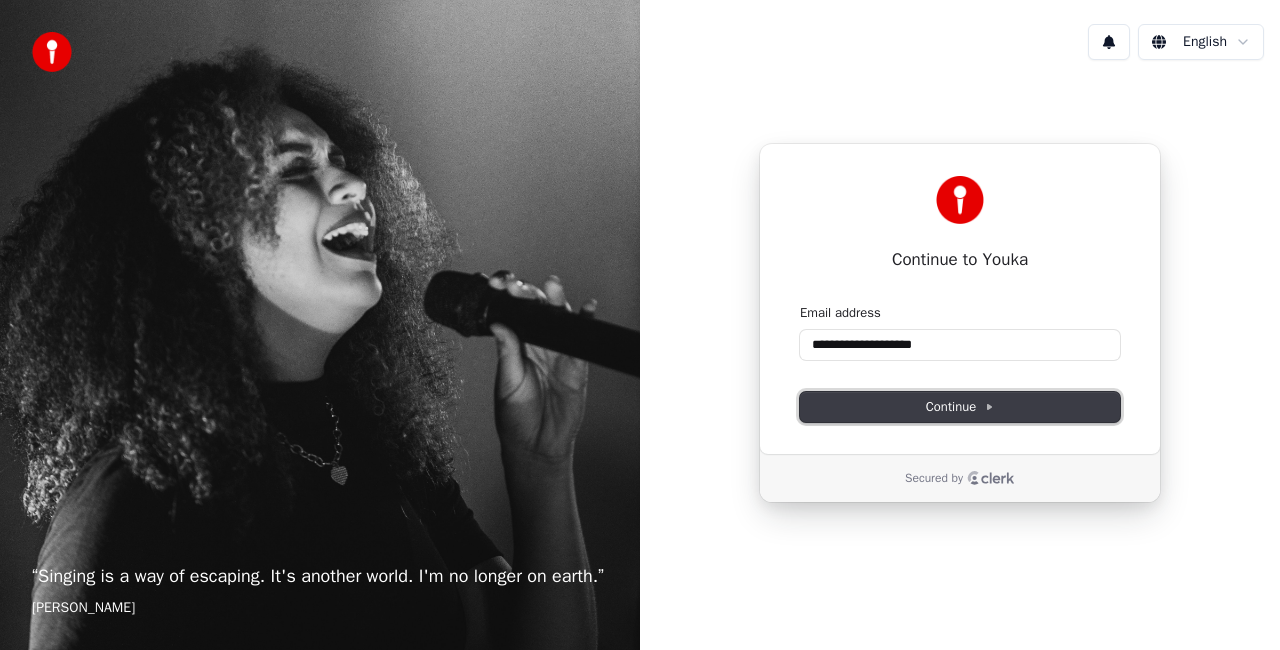 click on "Continue" at bounding box center [960, 407] 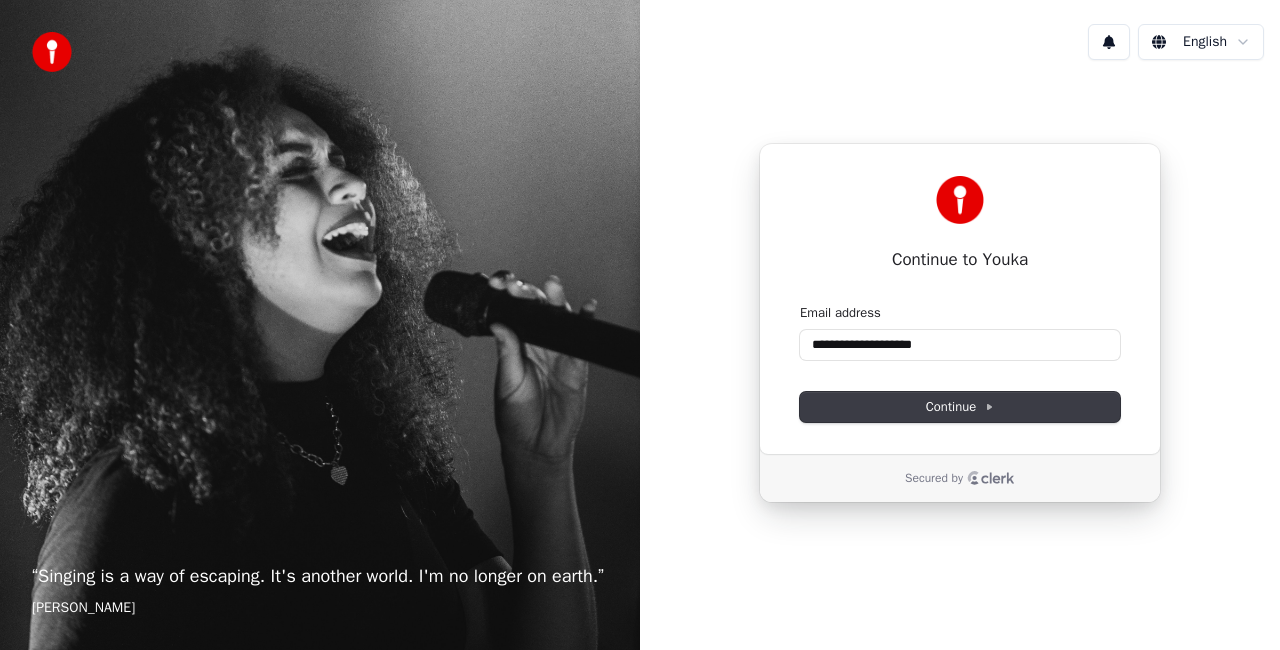 type on "**********" 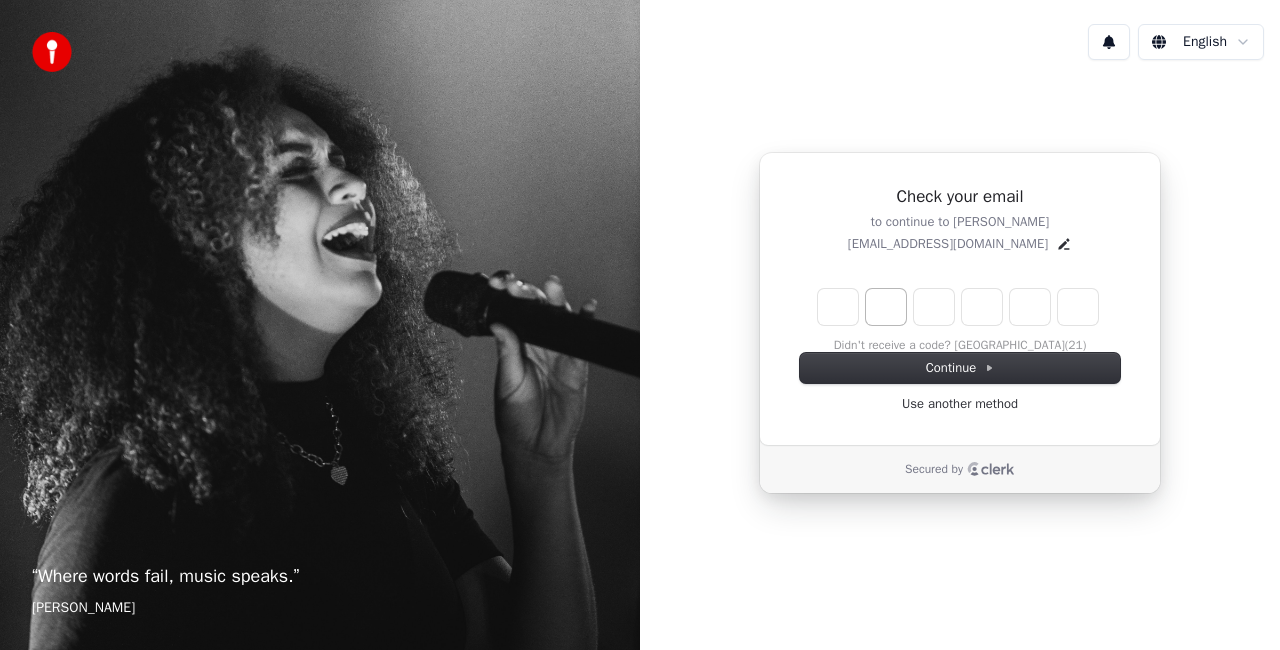 type on "*" 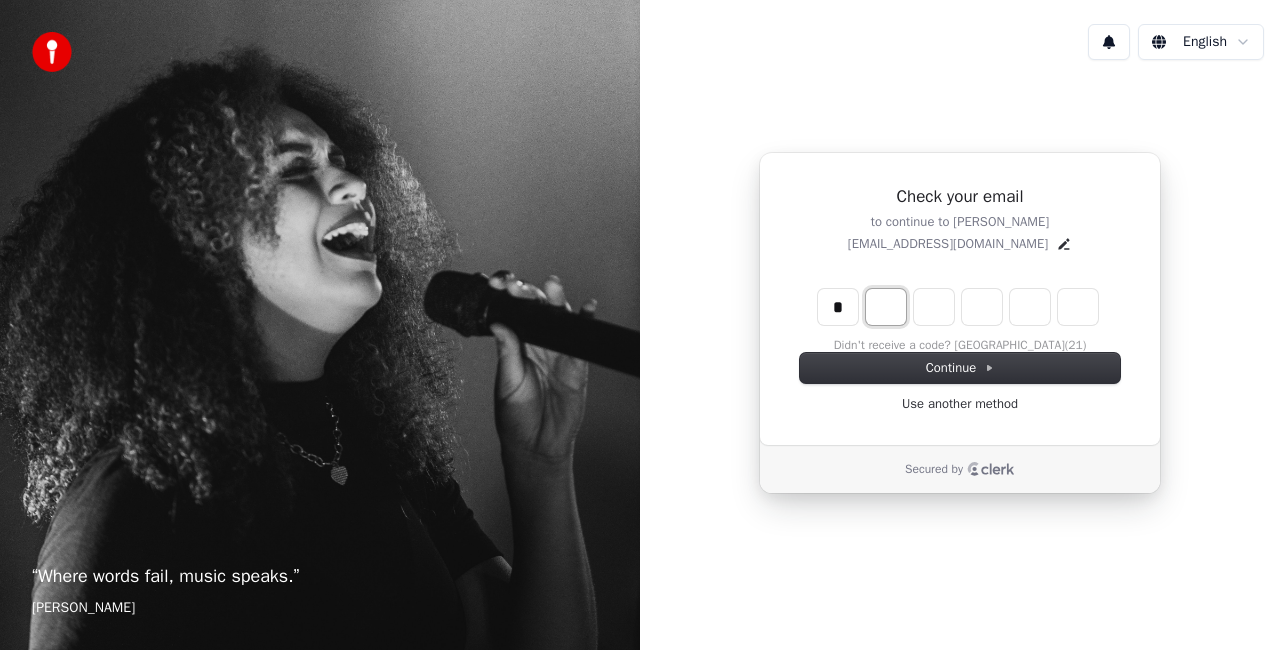 type on "*" 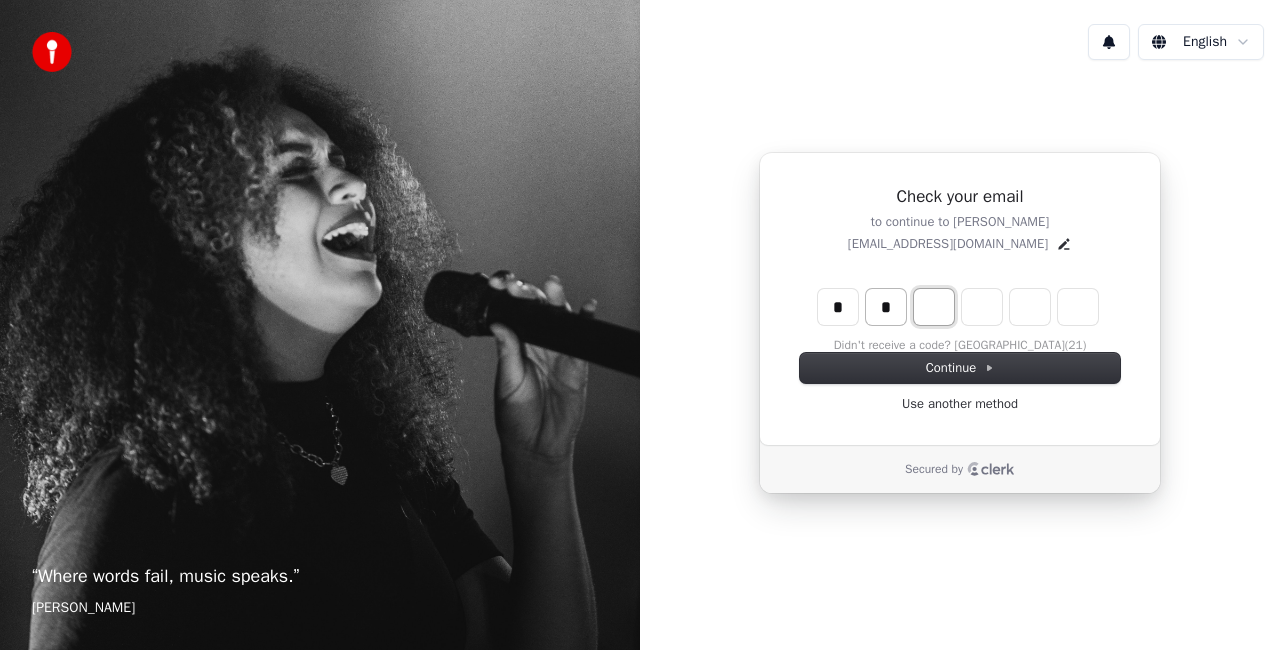 type on "**" 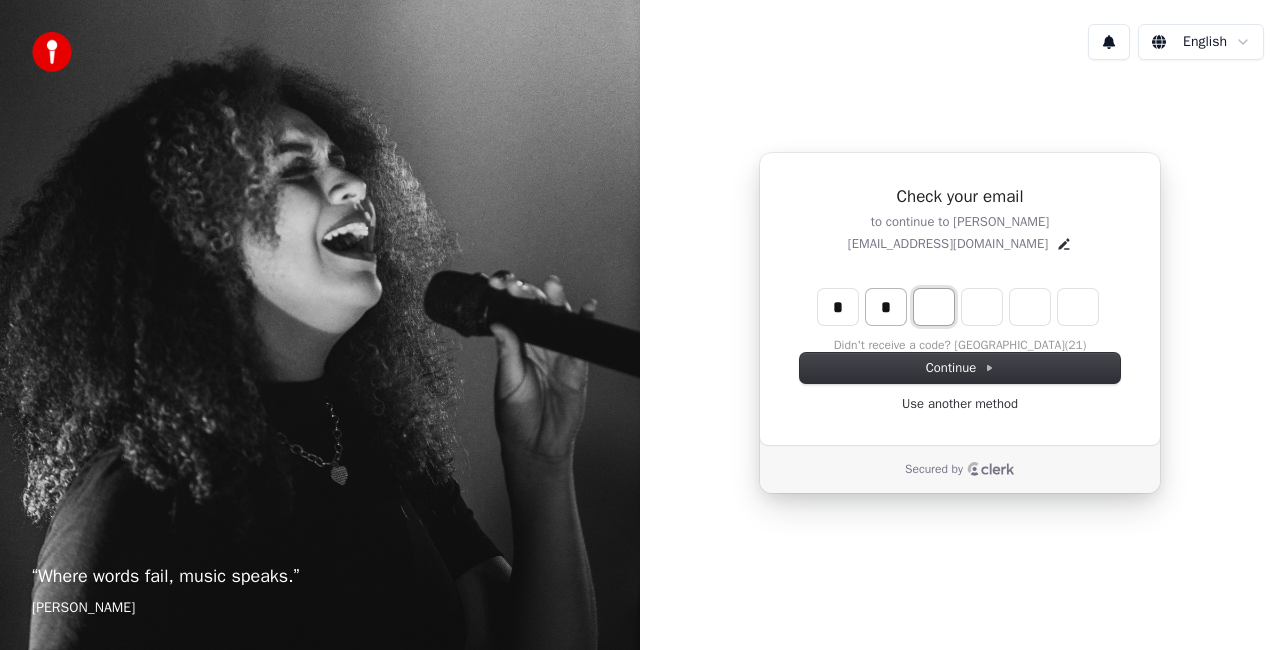 type on "*" 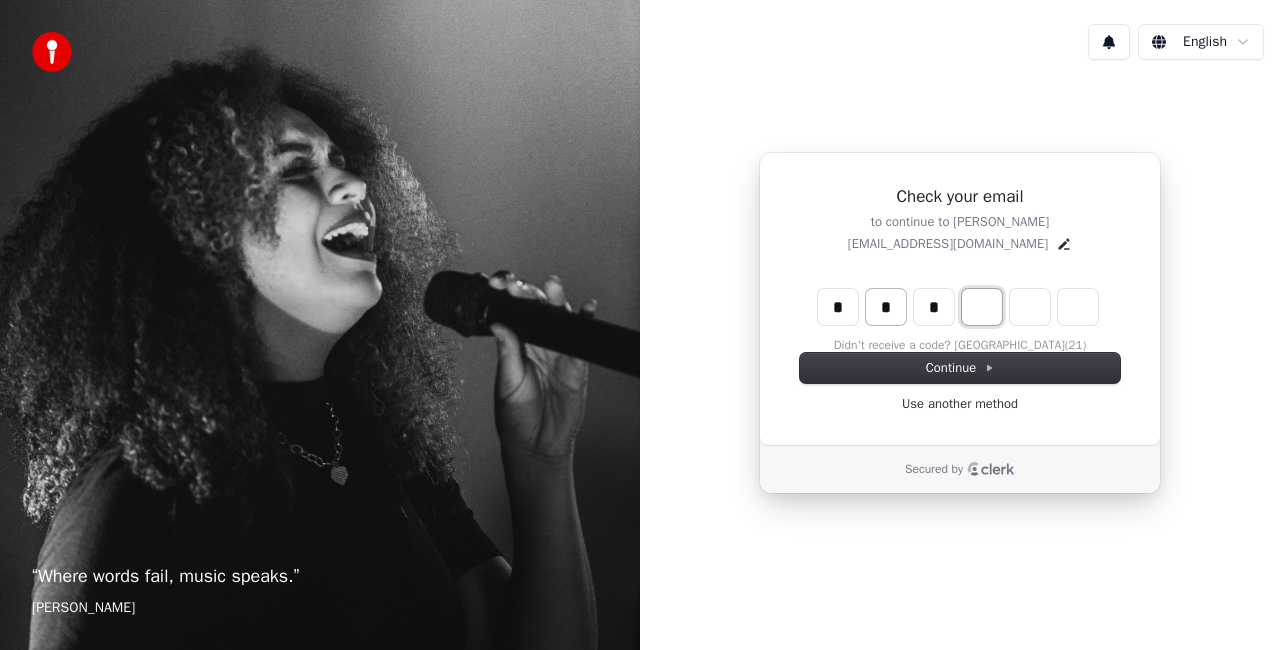 type on "***" 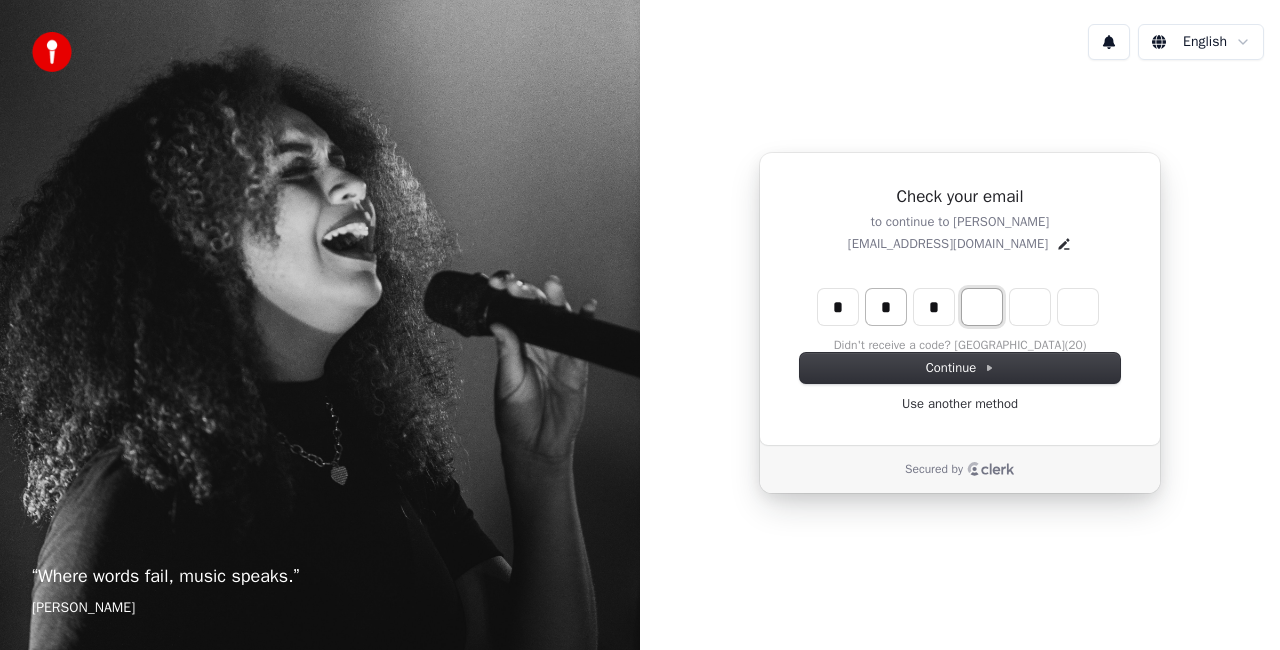 type on "*" 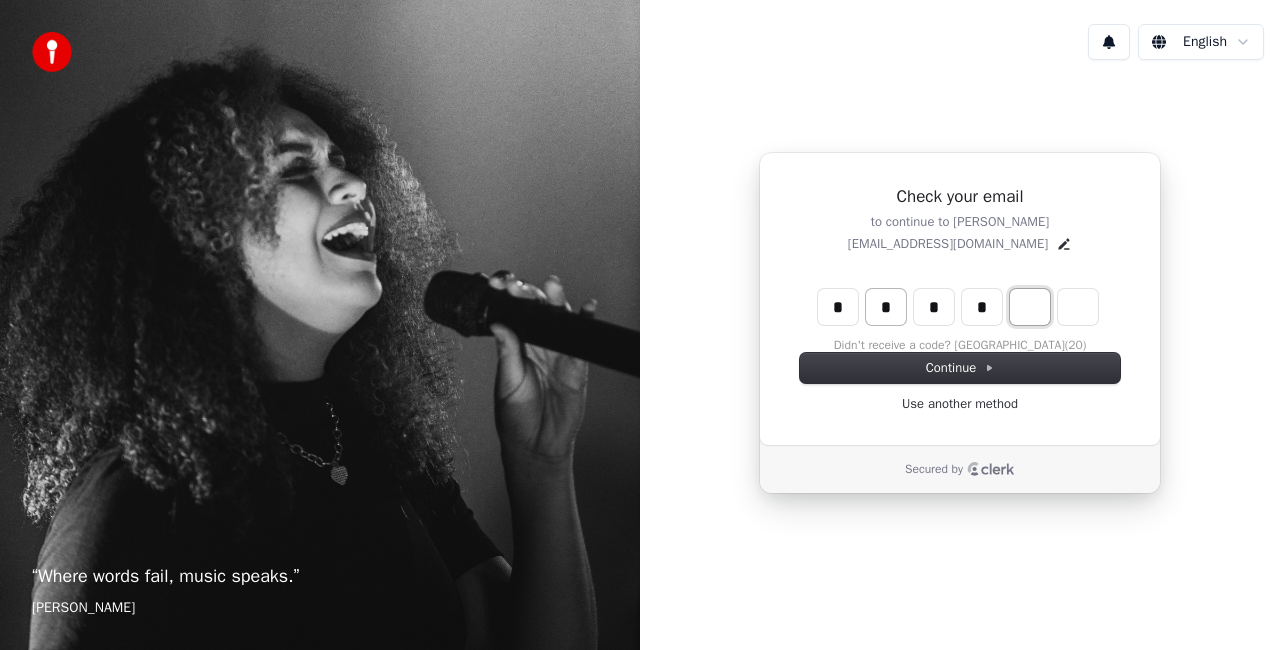 type on "****" 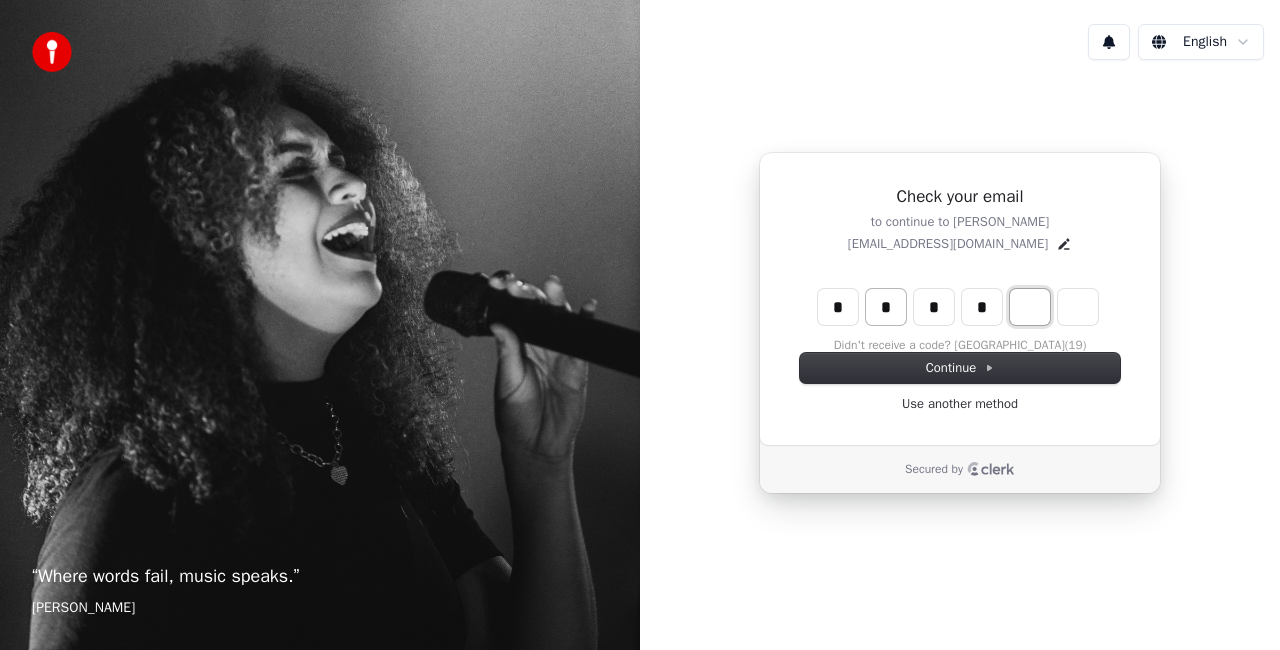 type on "*" 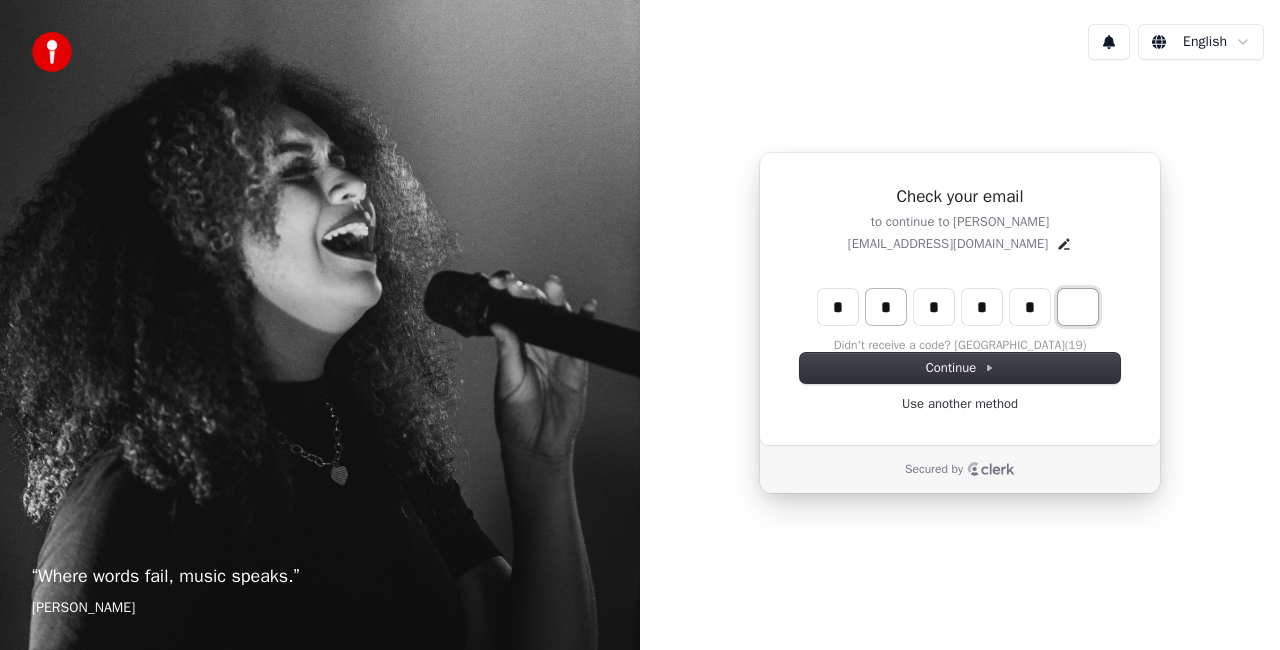 type on "******" 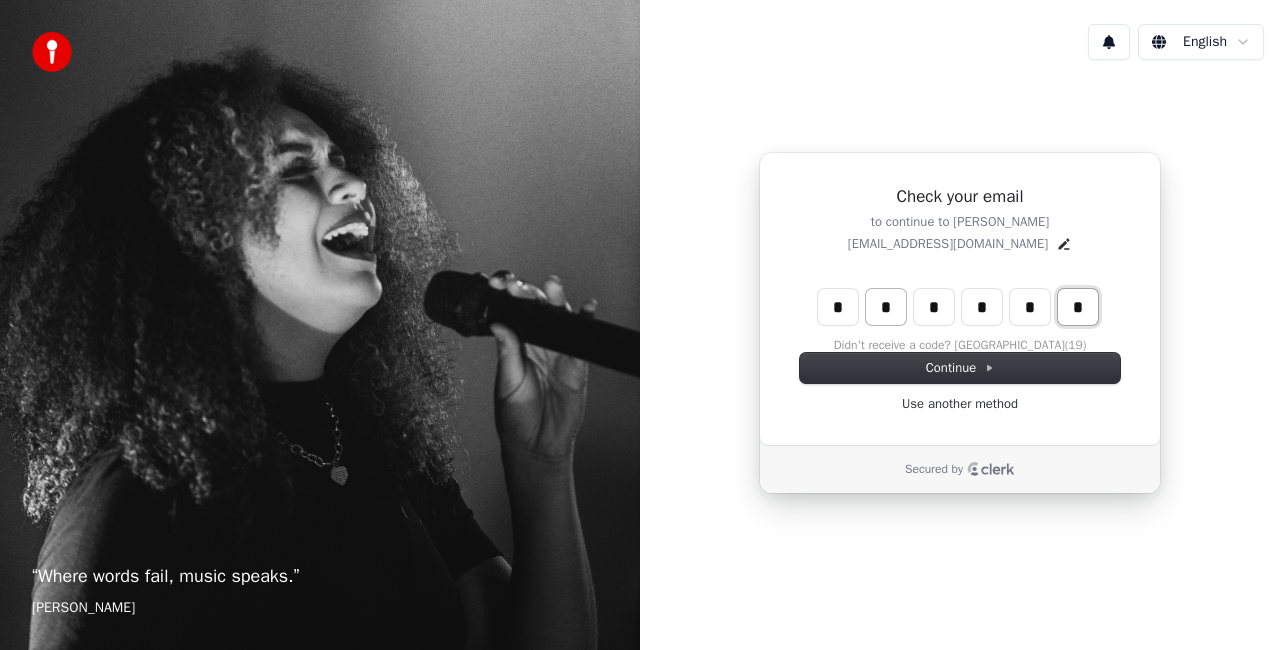 type on "*" 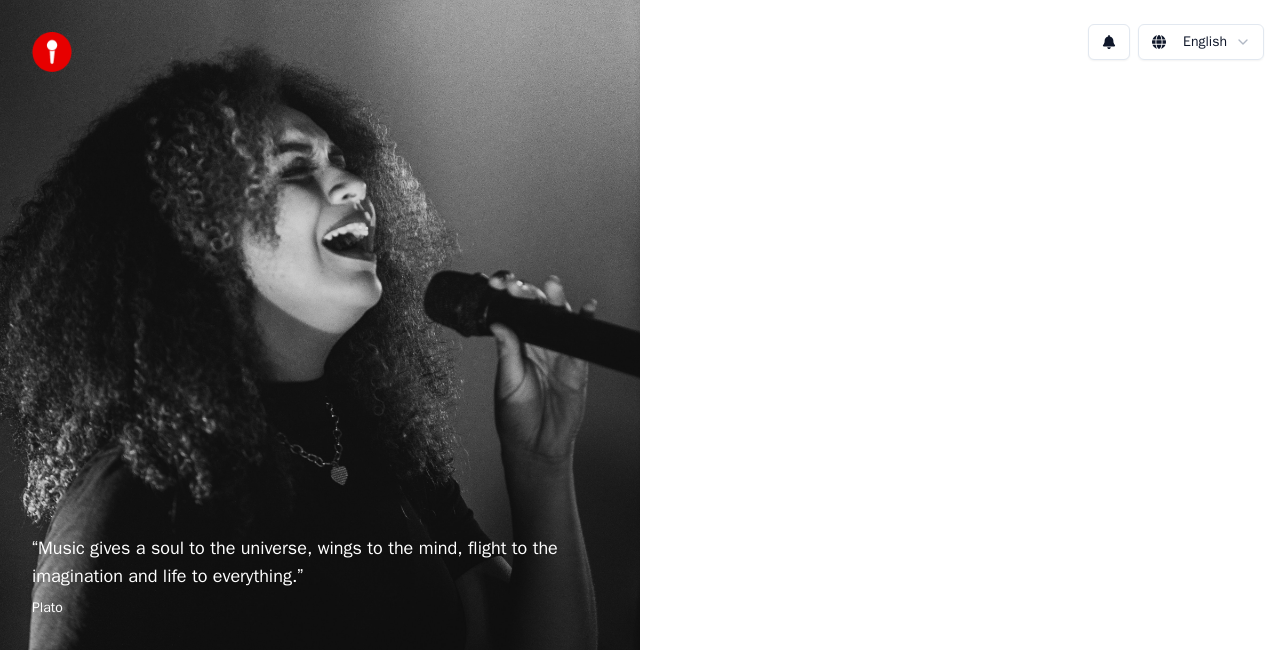 scroll, scrollTop: 0, scrollLeft: 0, axis: both 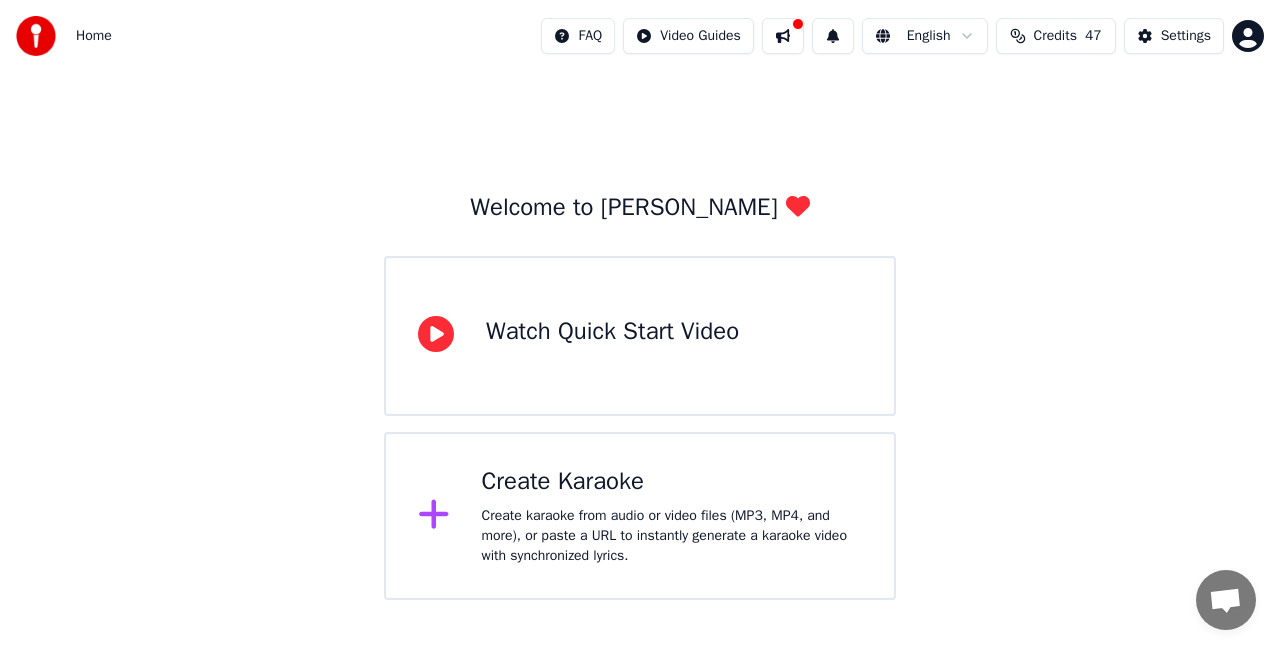 click on "Create karaoke from audio or video files (MP3, MP4, and more), or paste a URL to instantly generate a karaoke video with synchronized lyrics." at bounding box center [672, 536] 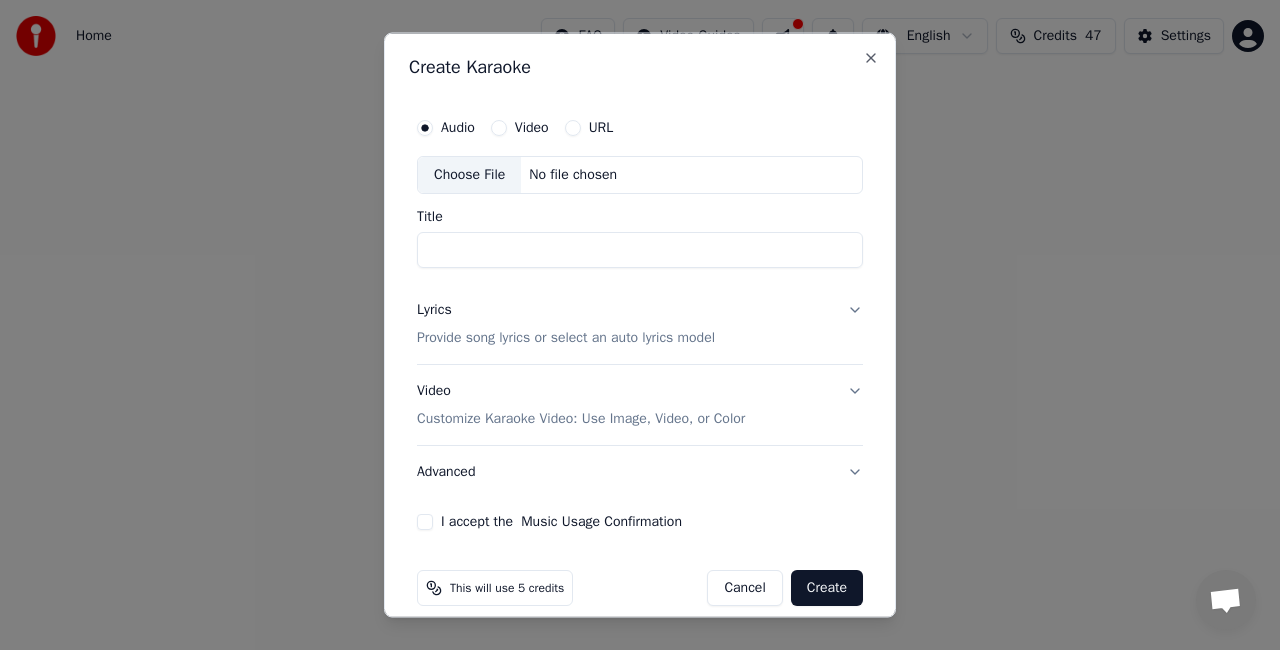 click on "Choose File" at bounding box center (469, 175) 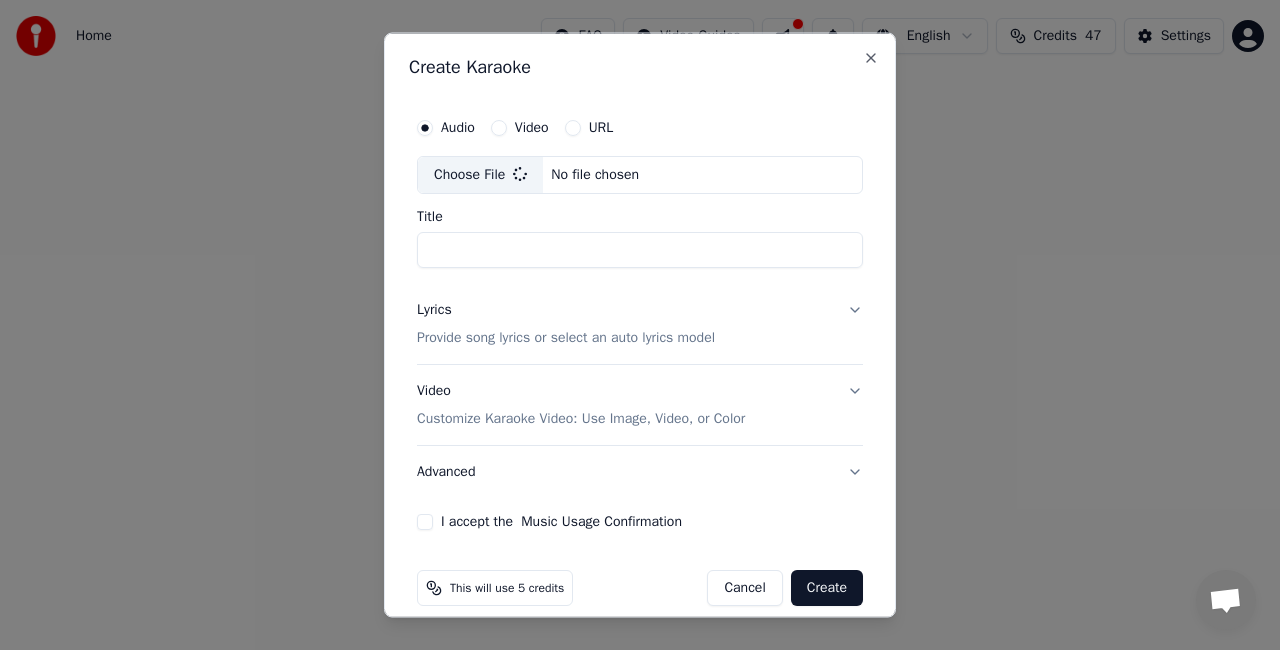 type on "**********" 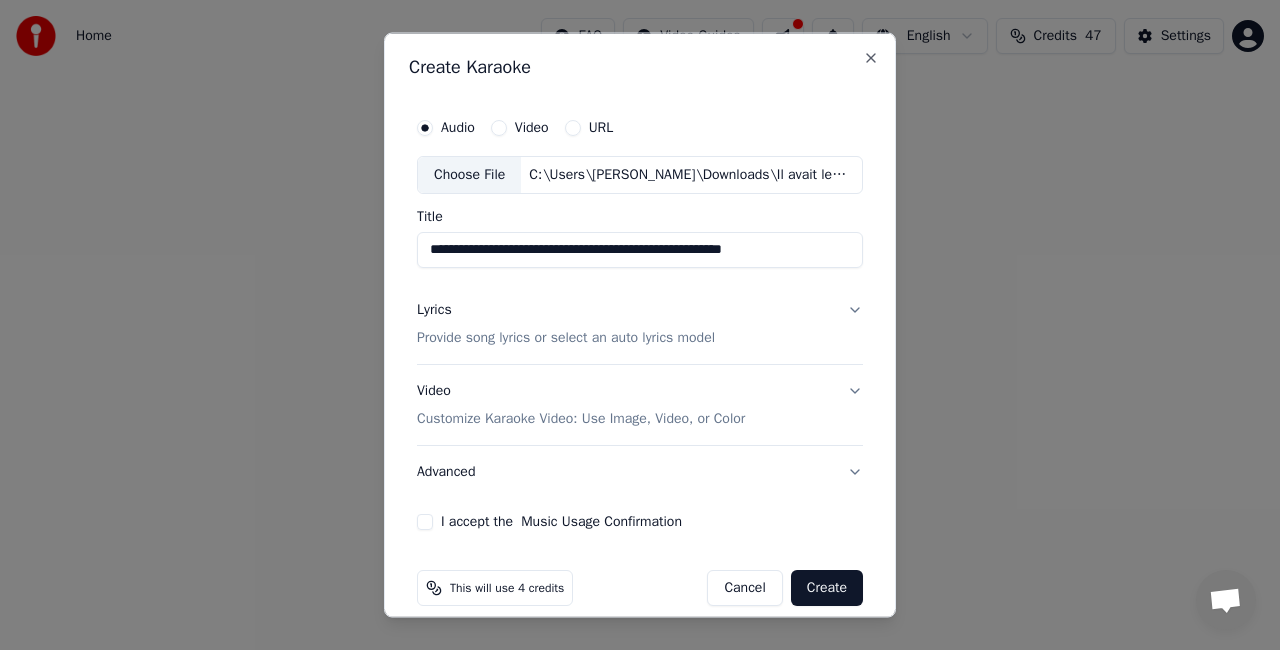 click on "Provide song lyrics or select an auto lyrics model" at bounding box center (566, 337) 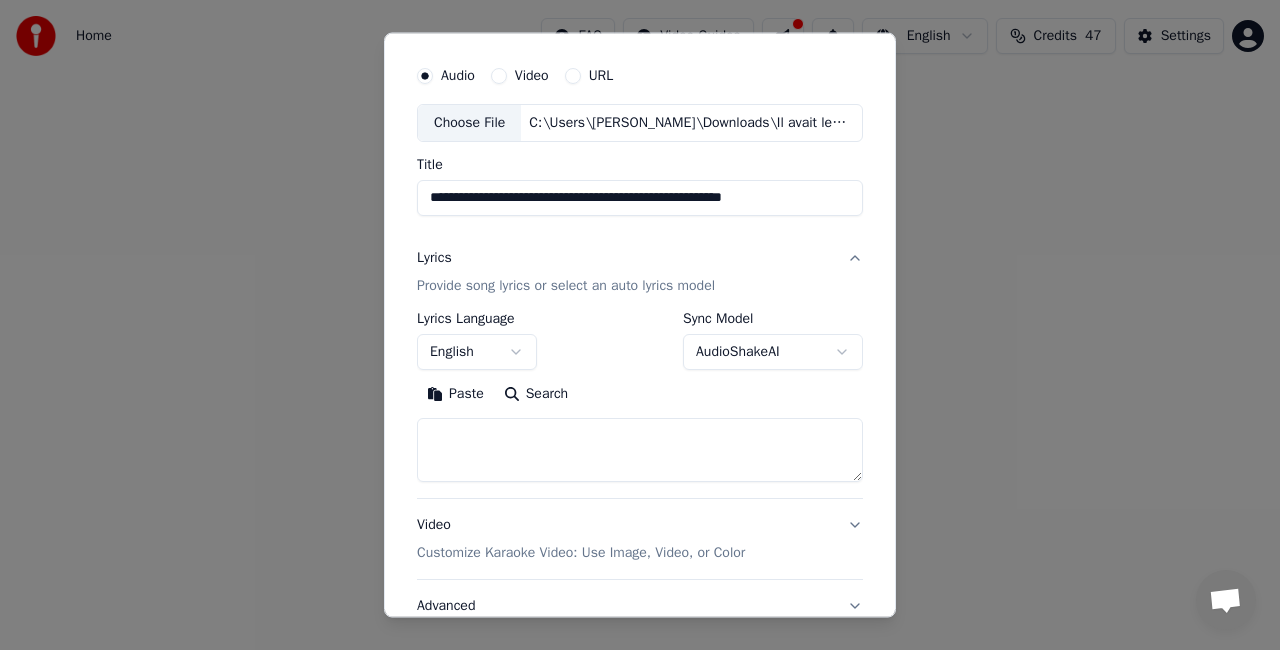 scroll, scrollTop: 60, scrollLeft: 0, axis: vertical 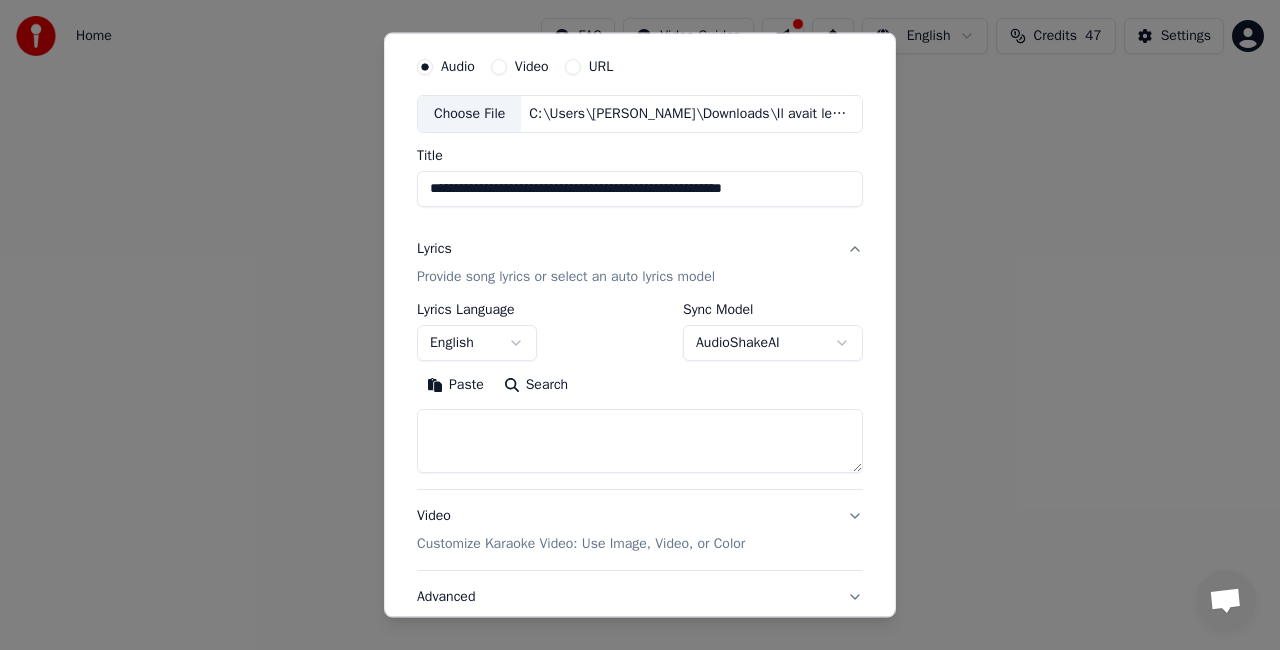 click on "English" at bounding box center [477, 343] 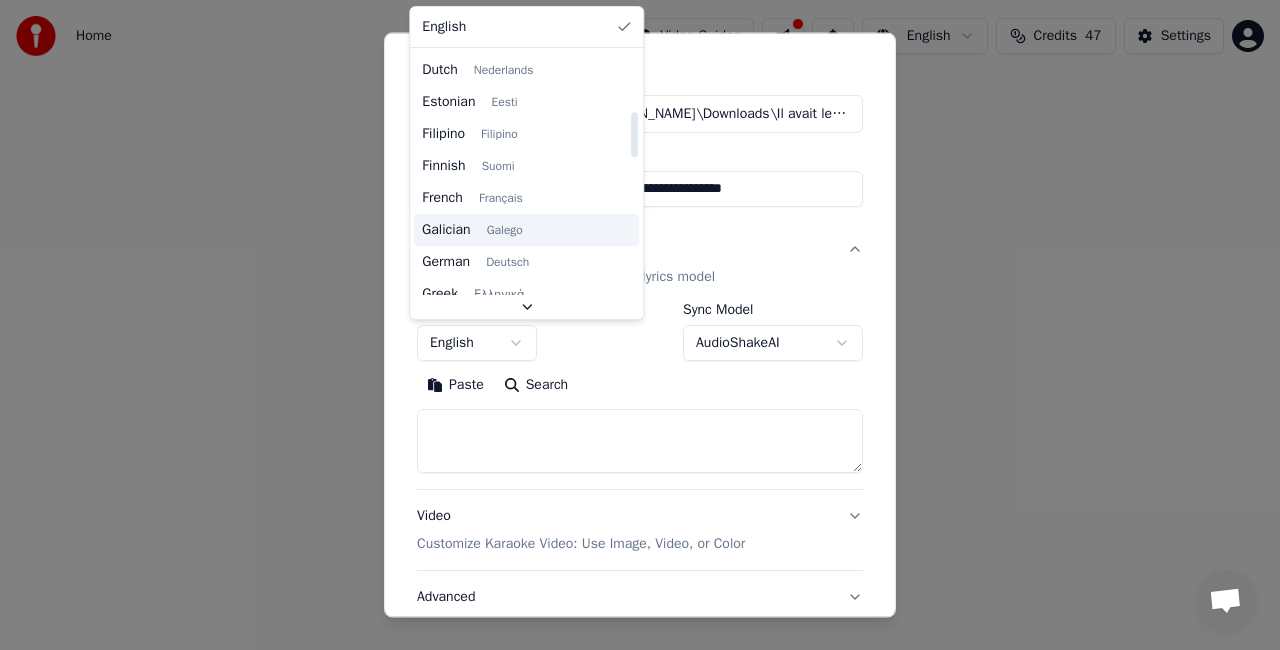 scroll, scrollTop: 384, scrollLeft: 0, axis: vertical 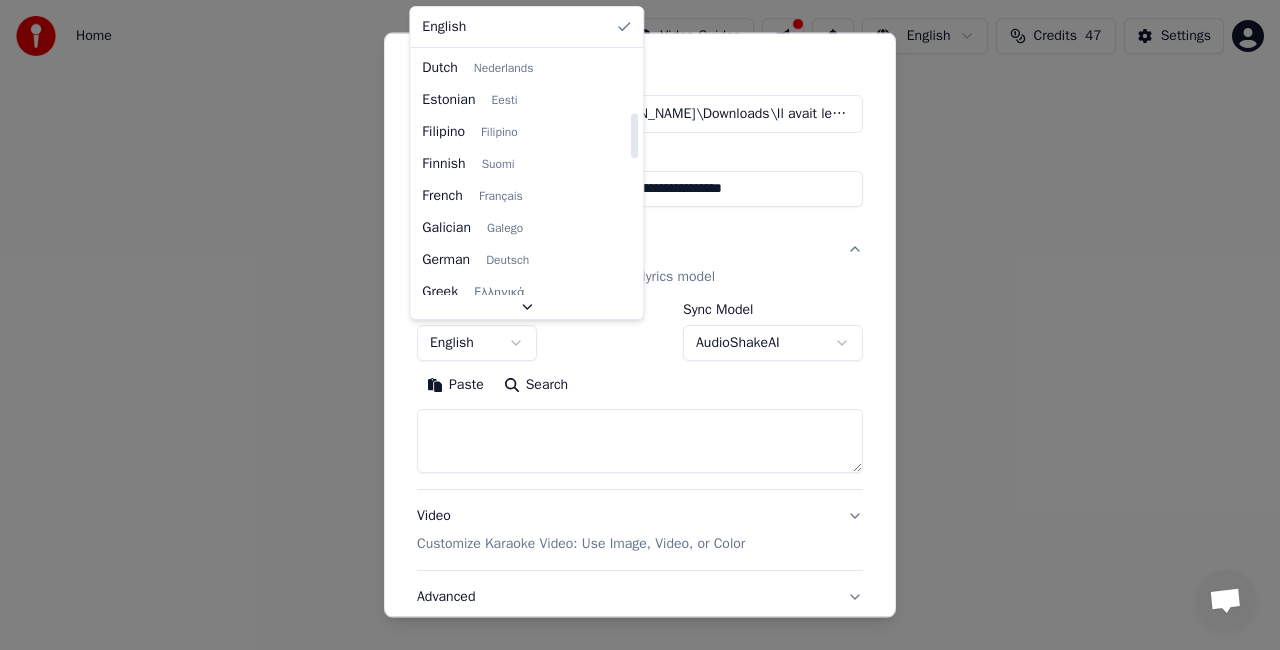 select on "**" 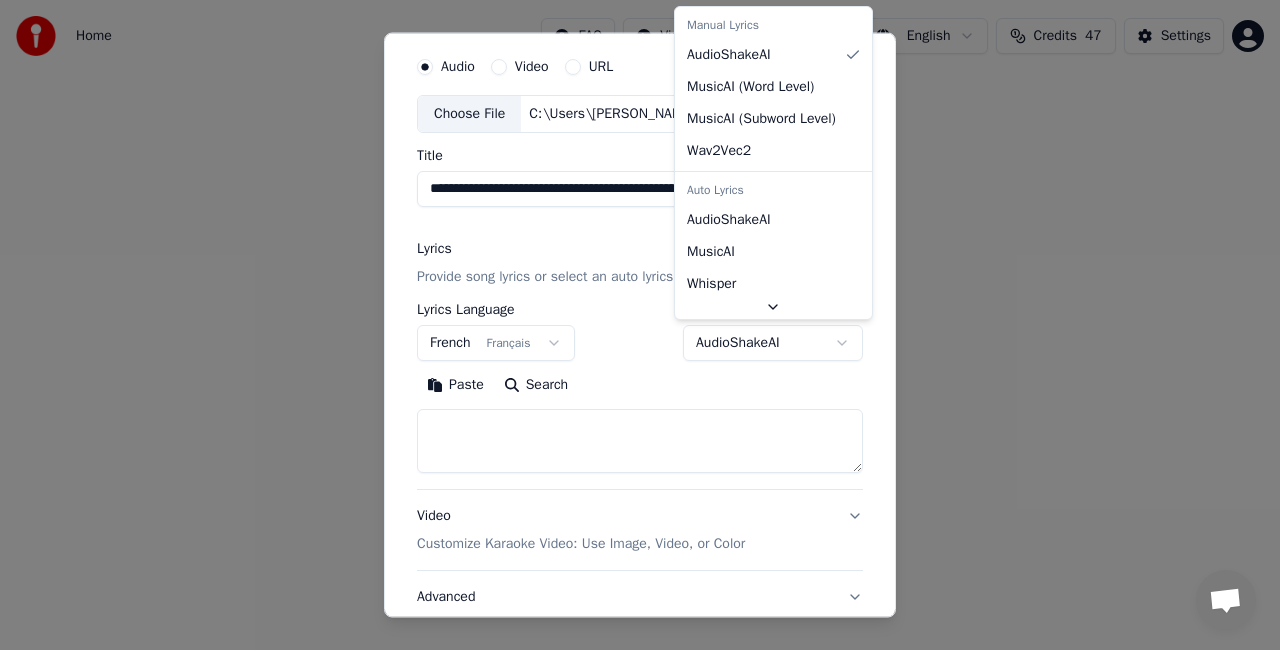 click on "**********" at bounding box center (640, 300) 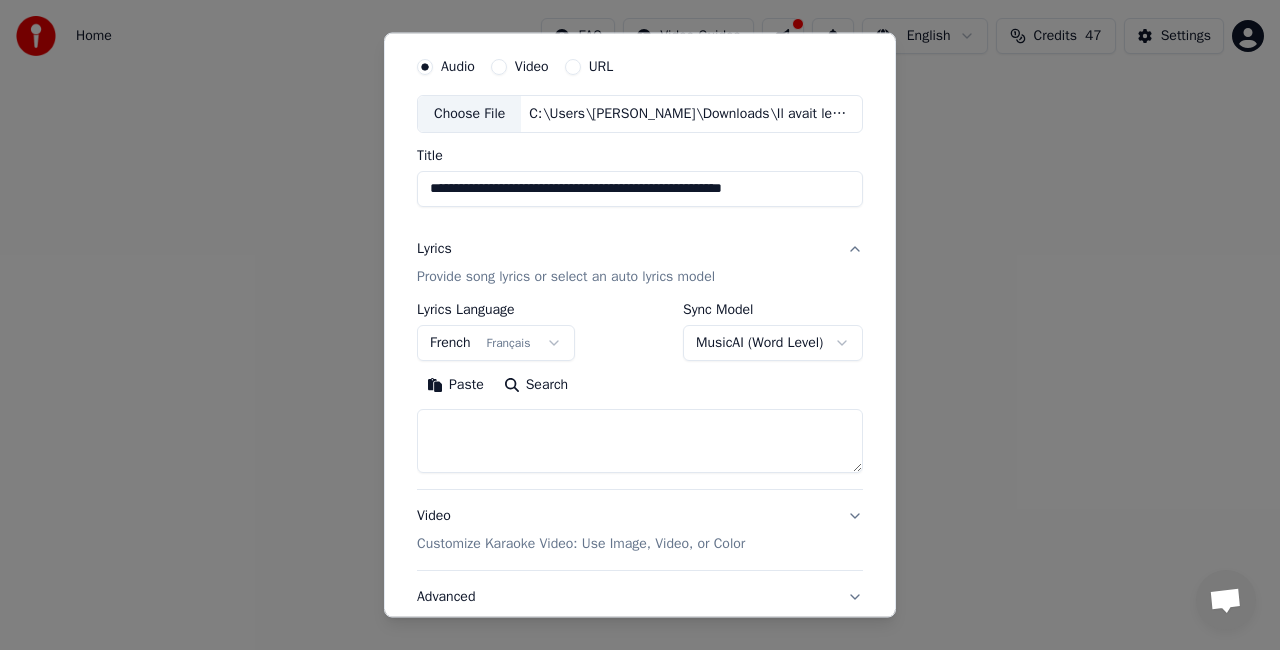 click on "Paste Search" at bounding box center (640, 421) 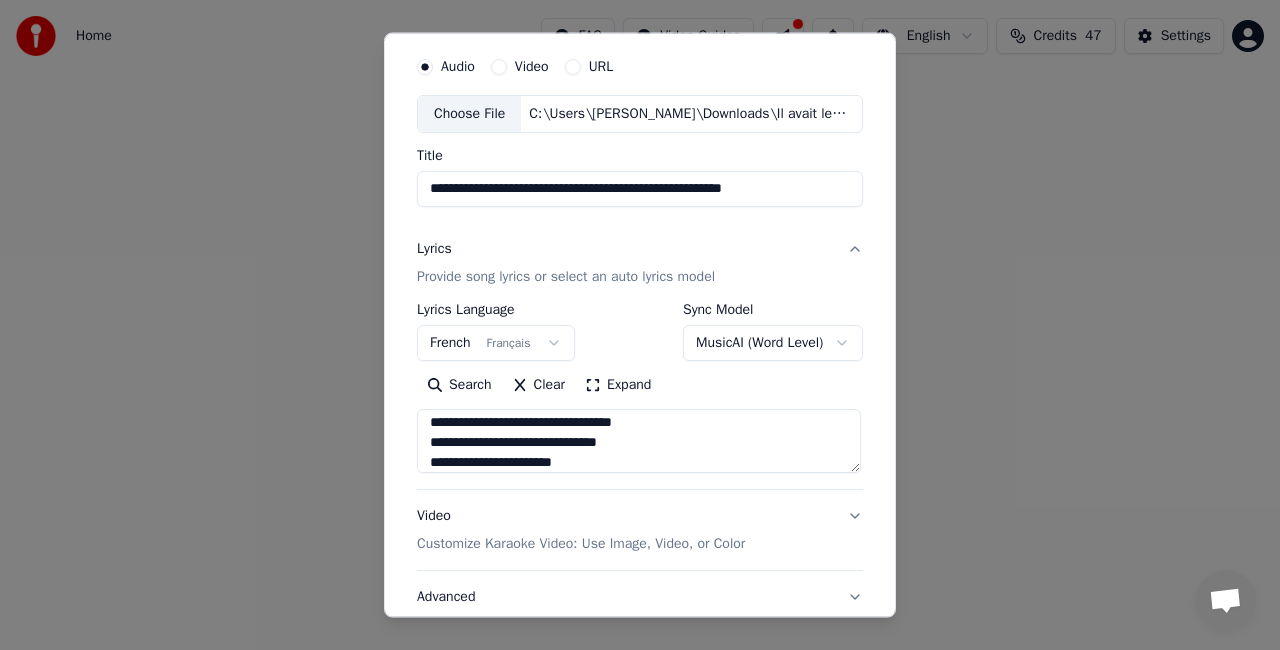 scroll, scrollTop: 752, scrollLeft: 0, axis: vertical 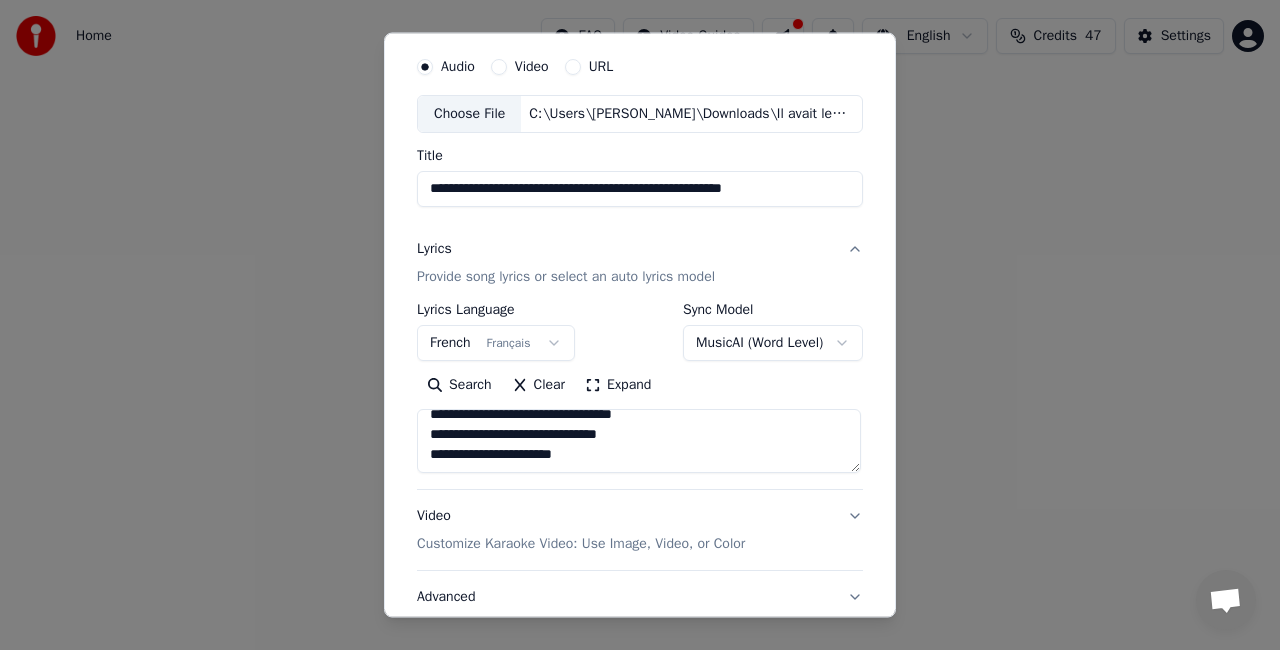 type on "**********" 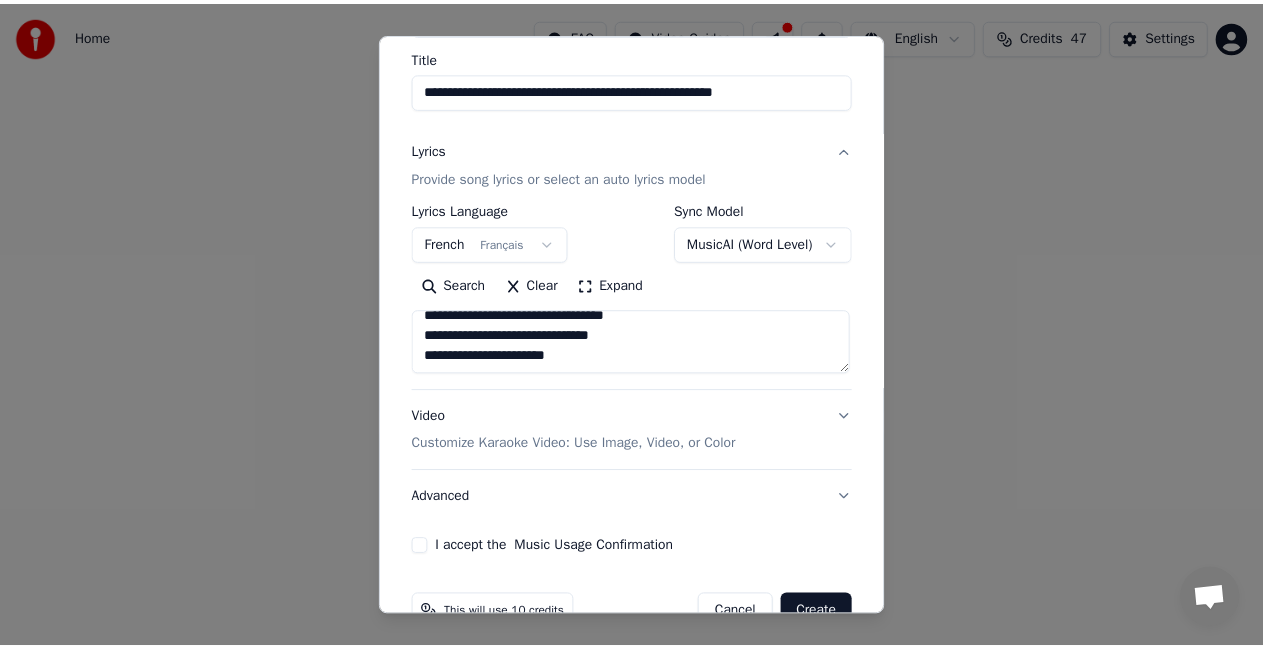 scroll, scrollTop: 204, scrollLeft: 0, axis: vertical 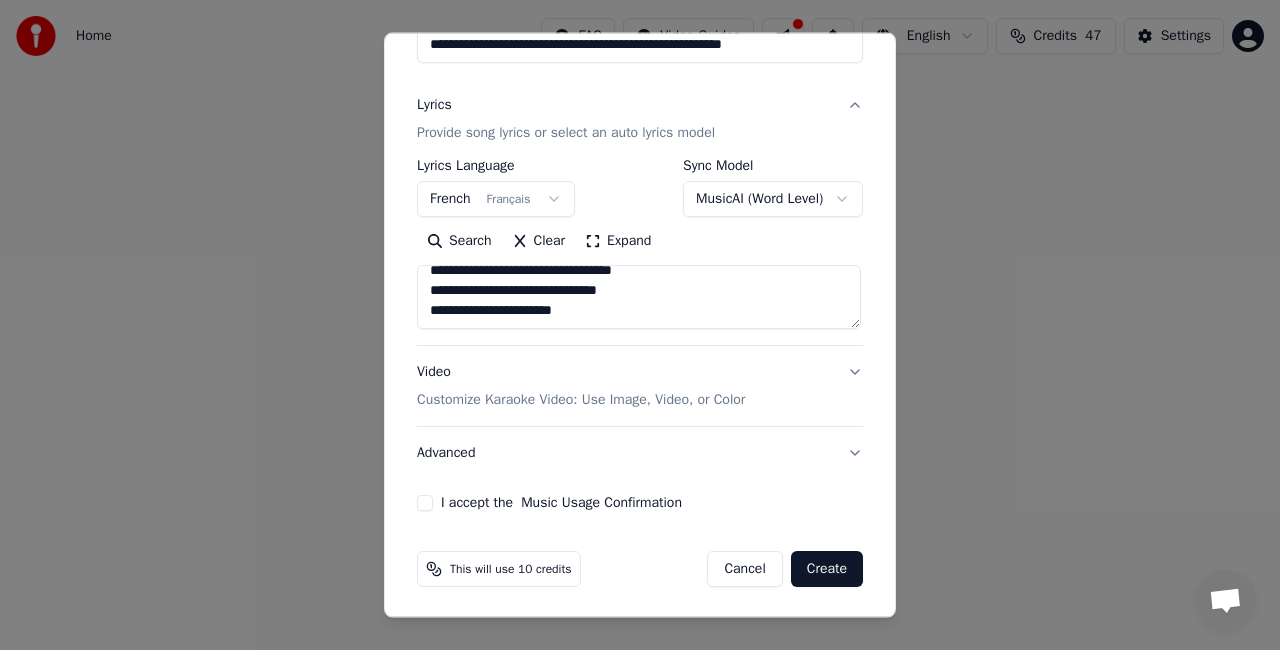 click on "I accept the   Music Usage Confirmation" at bounding box center [425, 503] 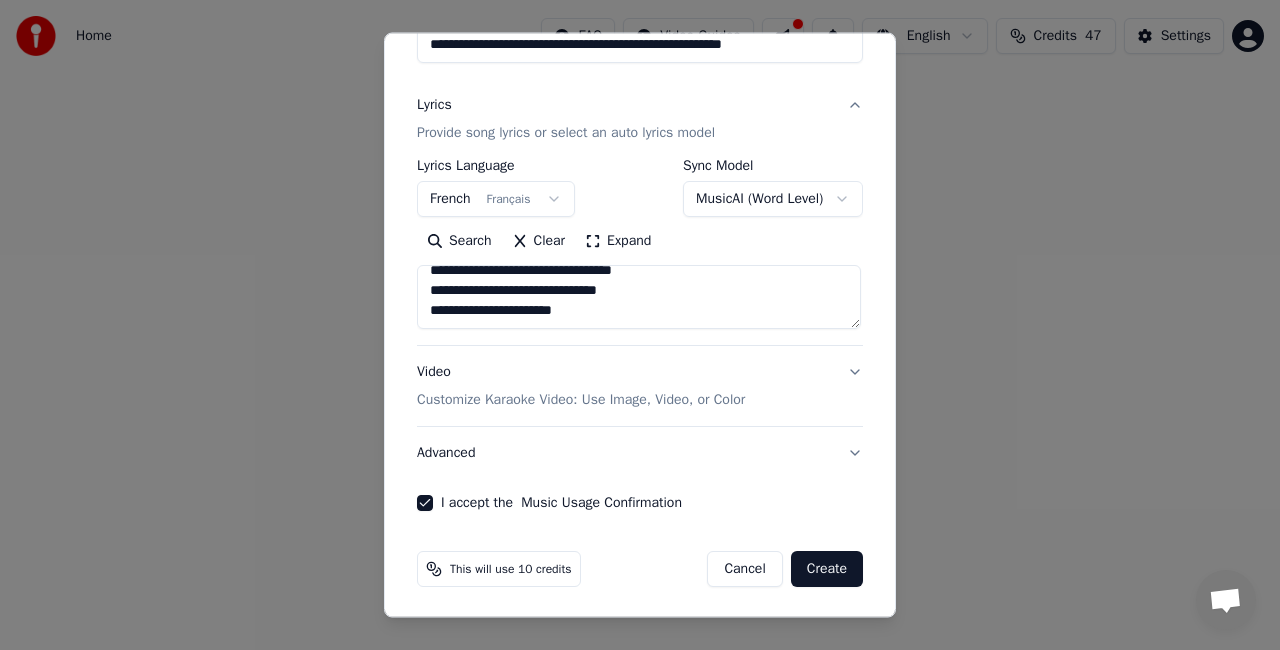 click on "Create" at bounding box center (827, 569) 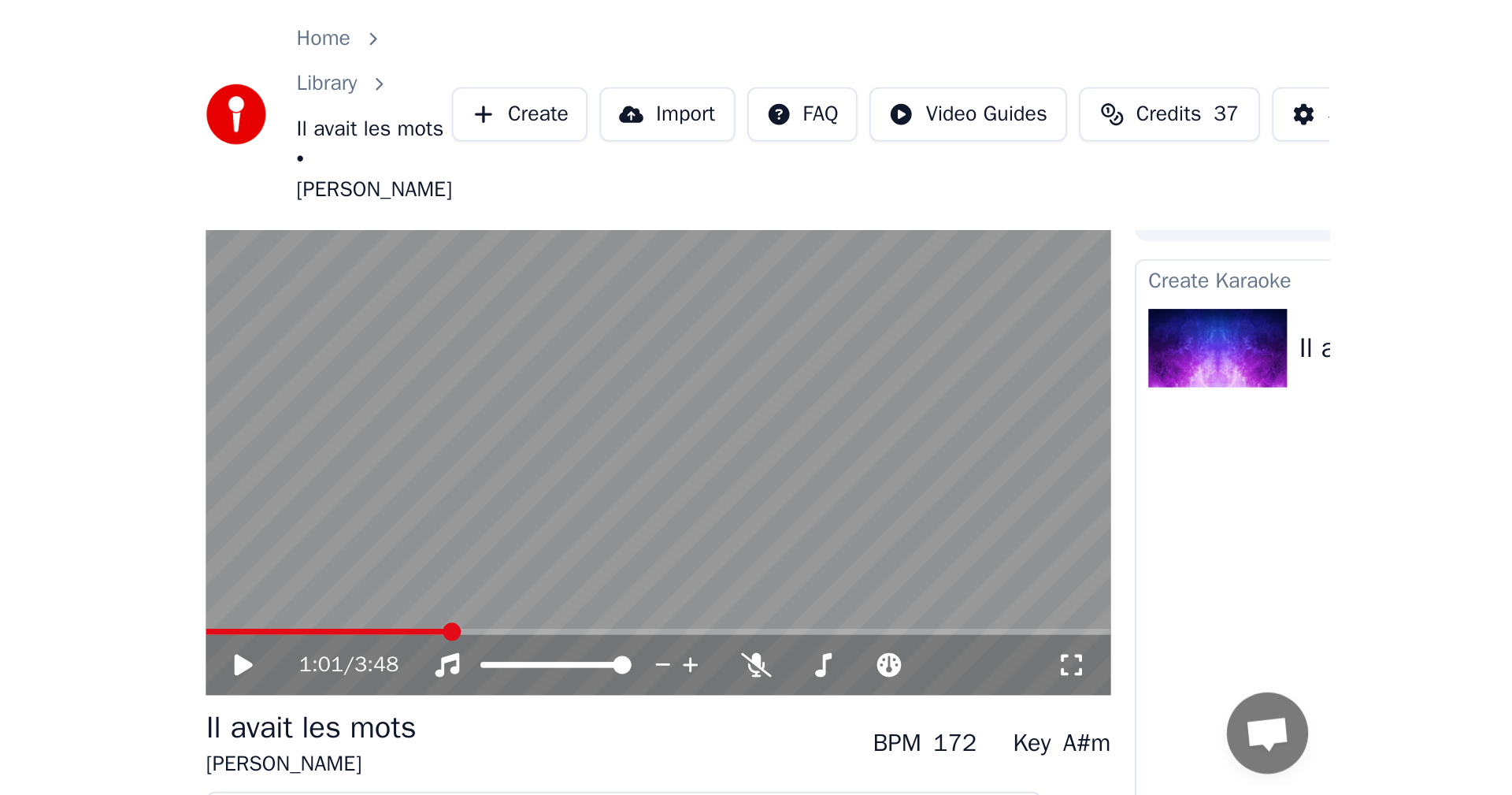 scroll, scrollTop: 0, scrollLeft: 0, axis: both 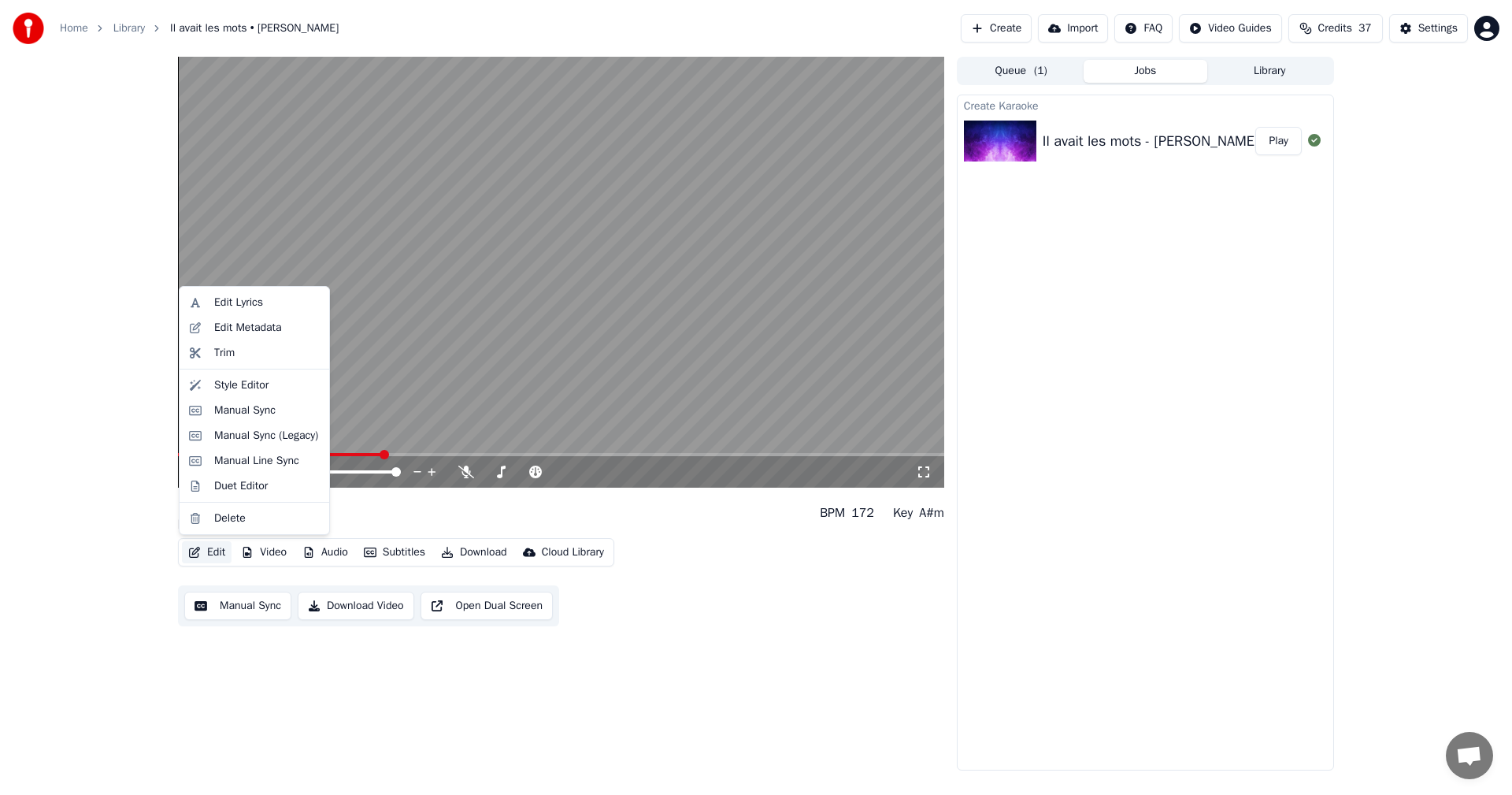 click on "Edit" at bounding box center [206, 552] 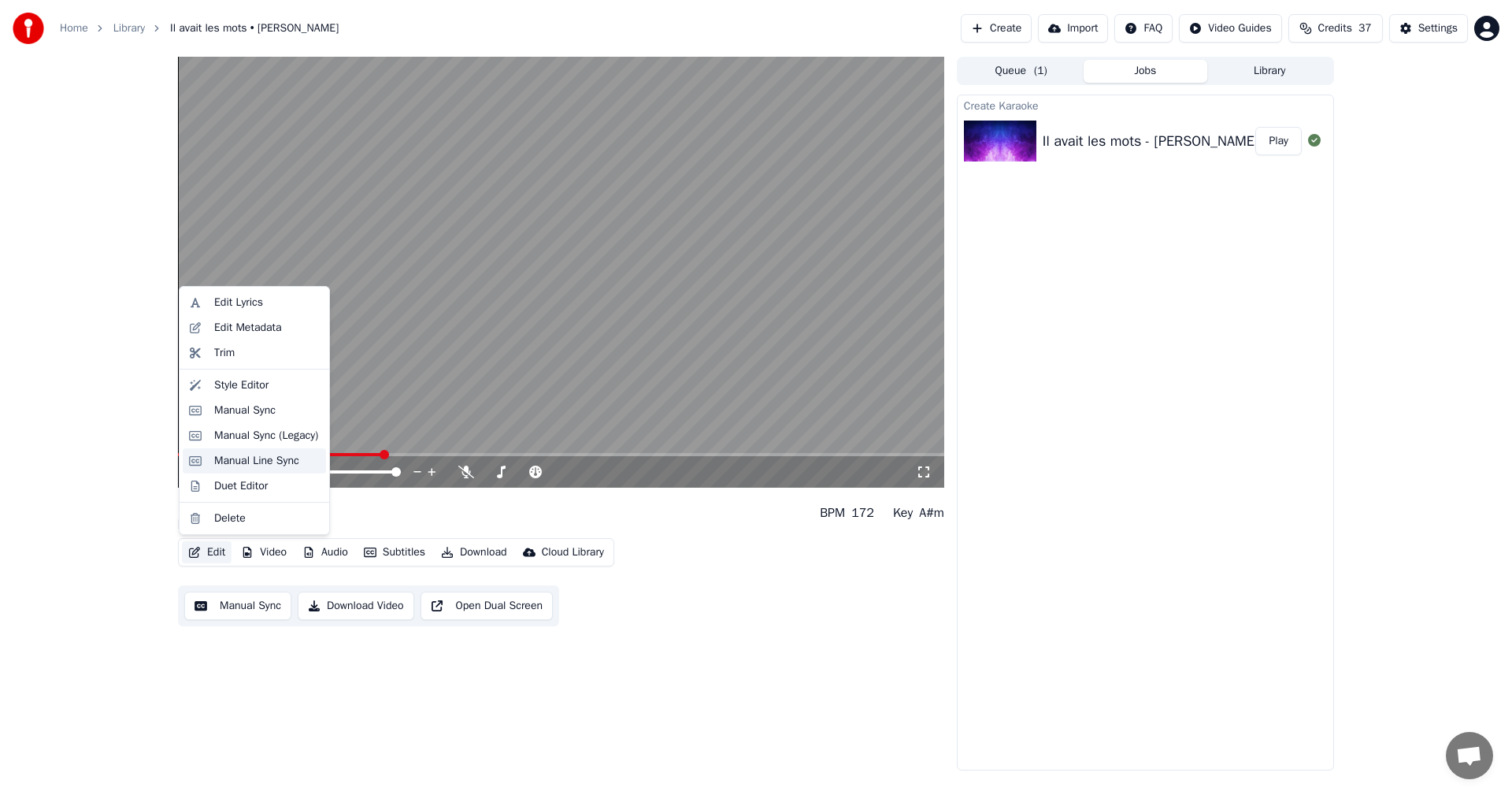 click on "Manual Line Sync" at bounding box center [257, 461] 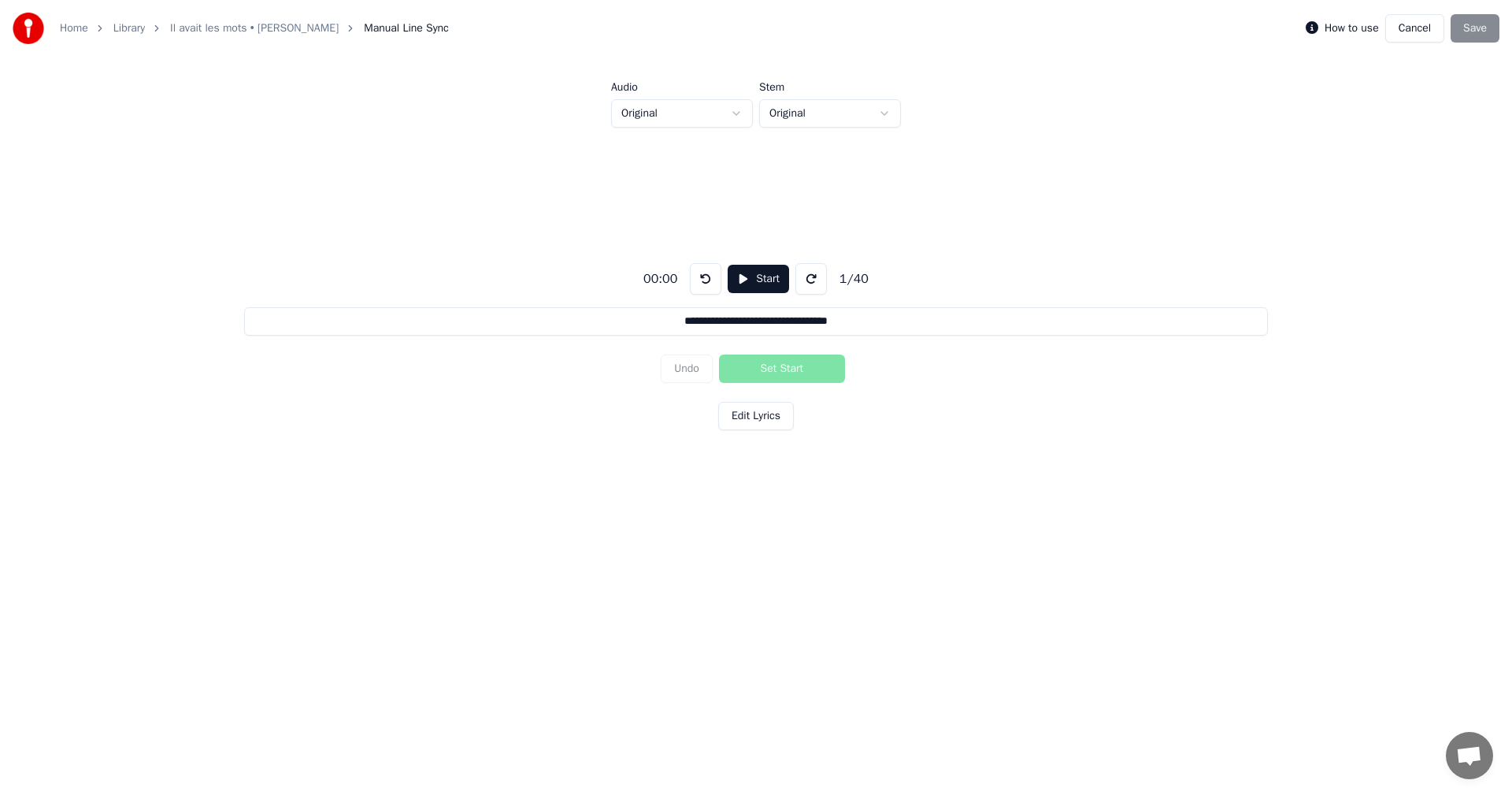 click on "Start" at bounding box center (758, 279) 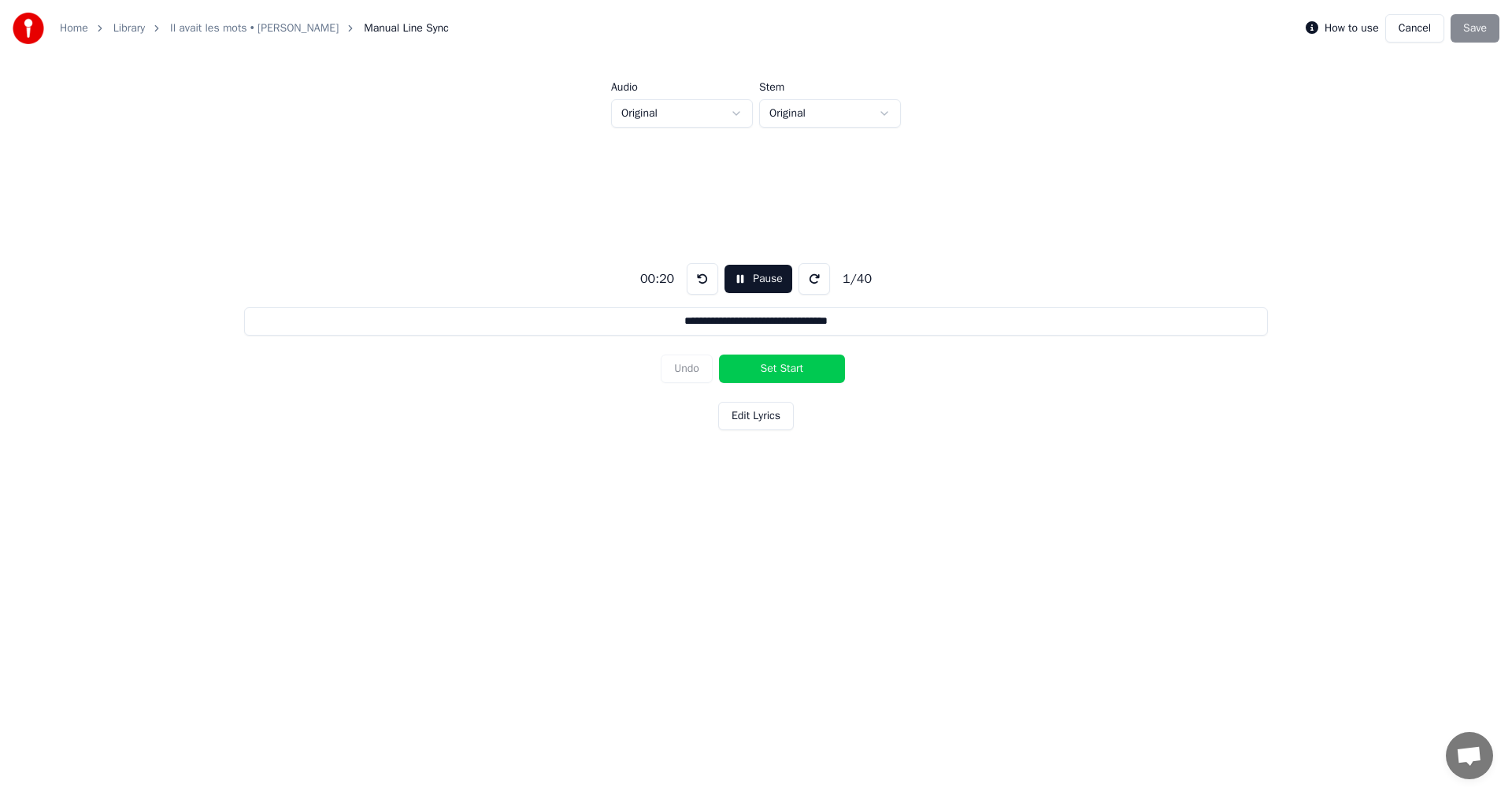 click at bounding box center (814, 279) 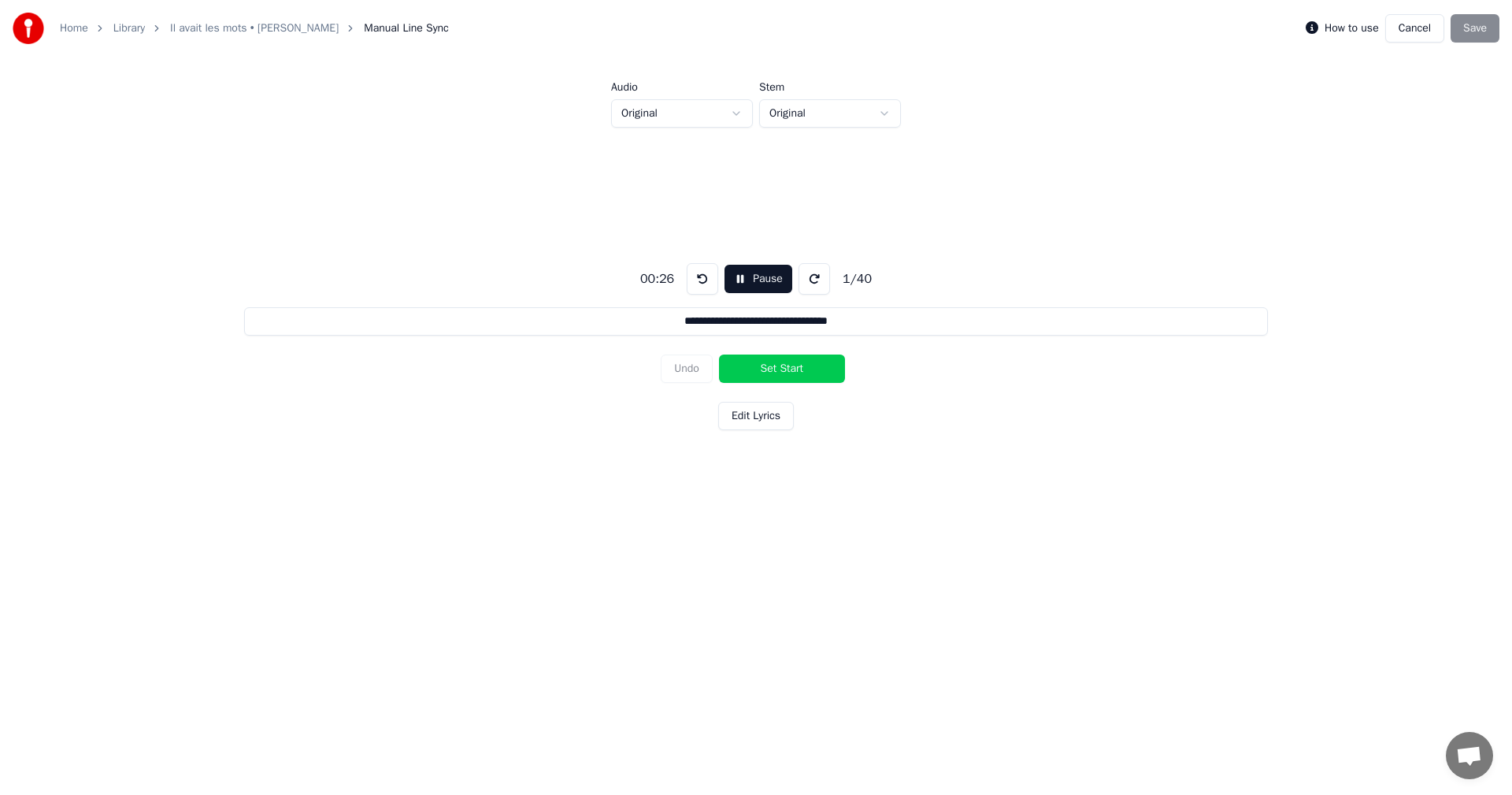 click at bounding box center (702, 279) 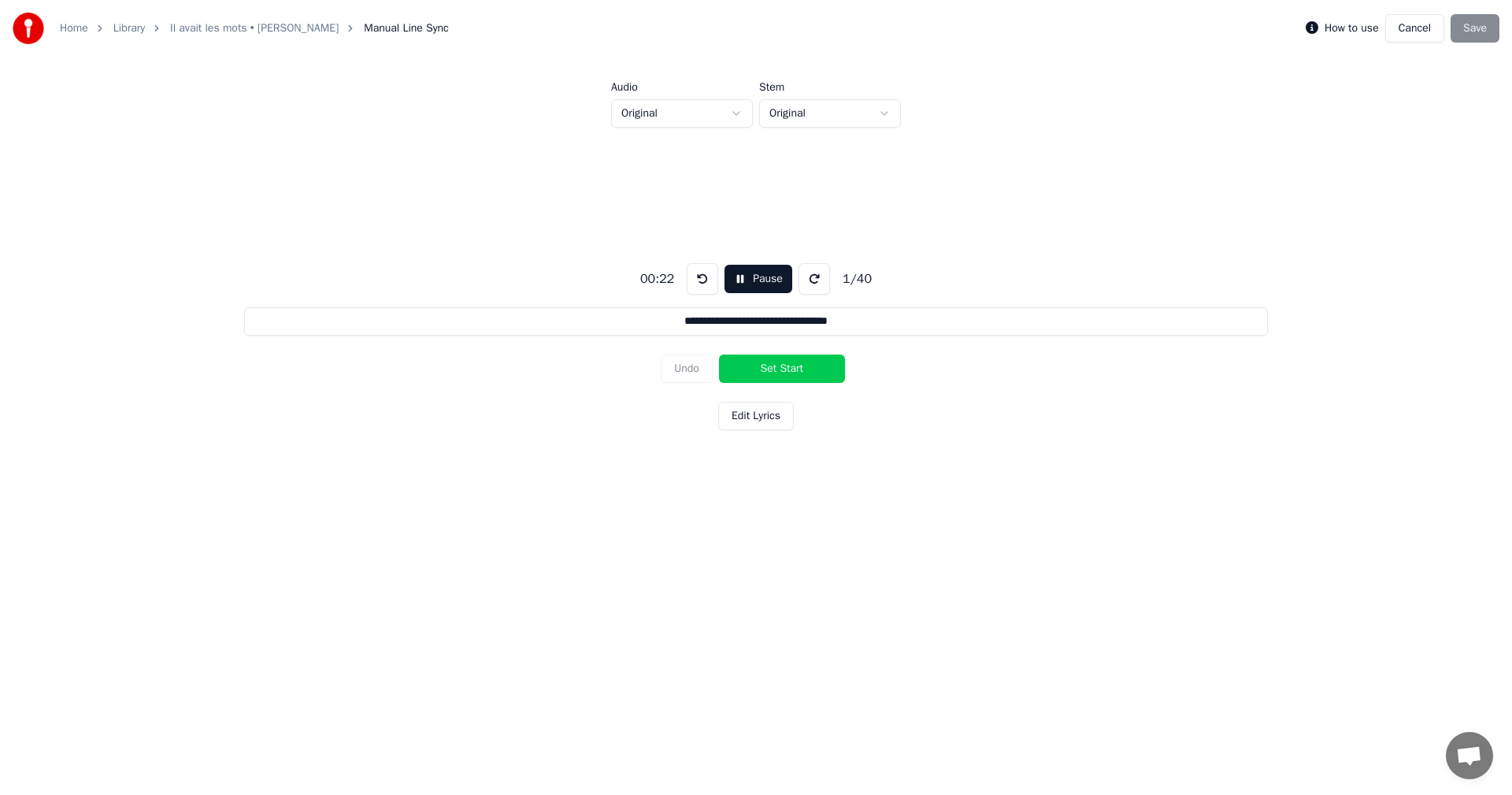 click at bounding box center (702, 279) 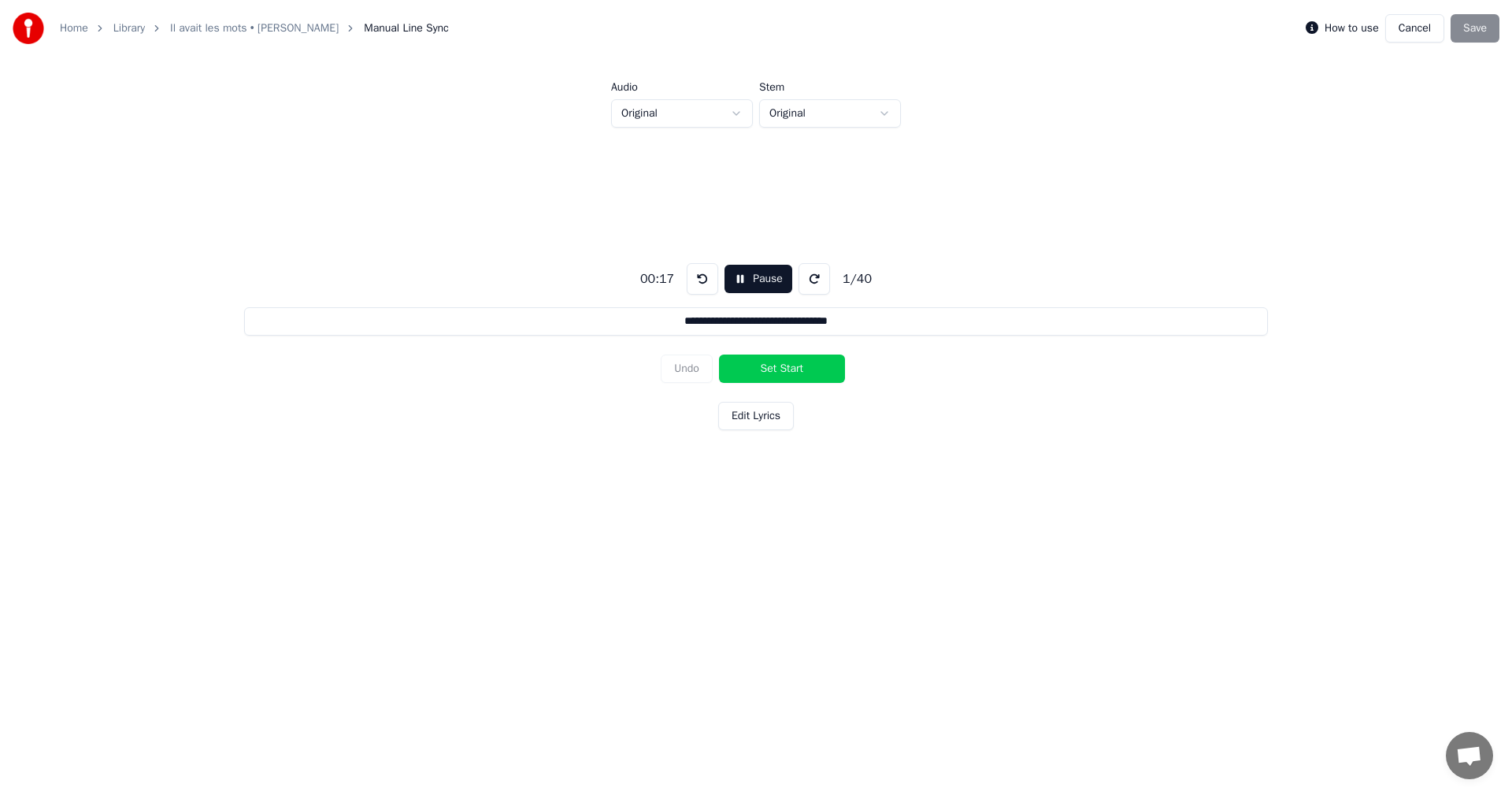 click at bounding box center (702, 279) 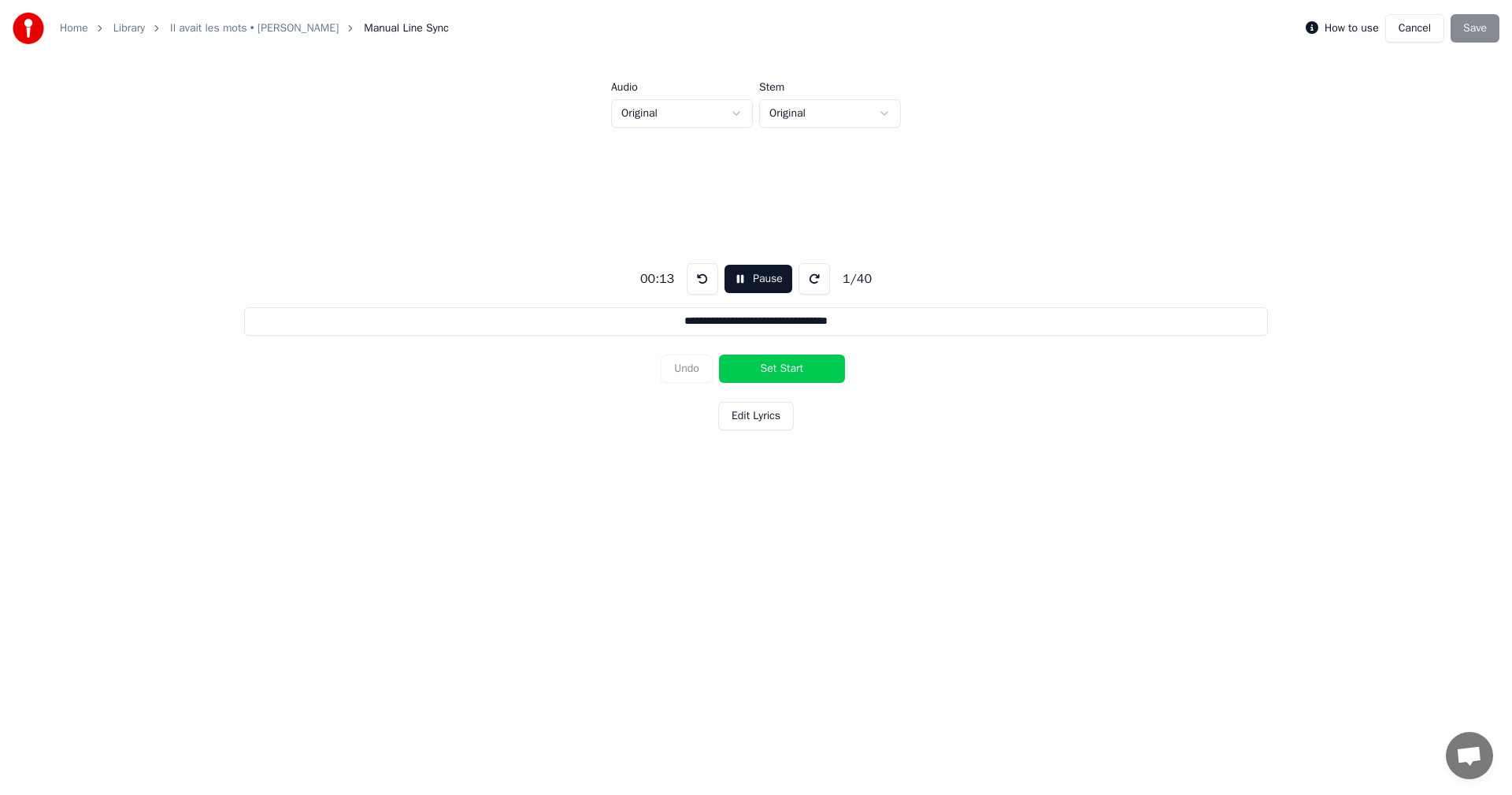 click at bounding box center (702, 279) 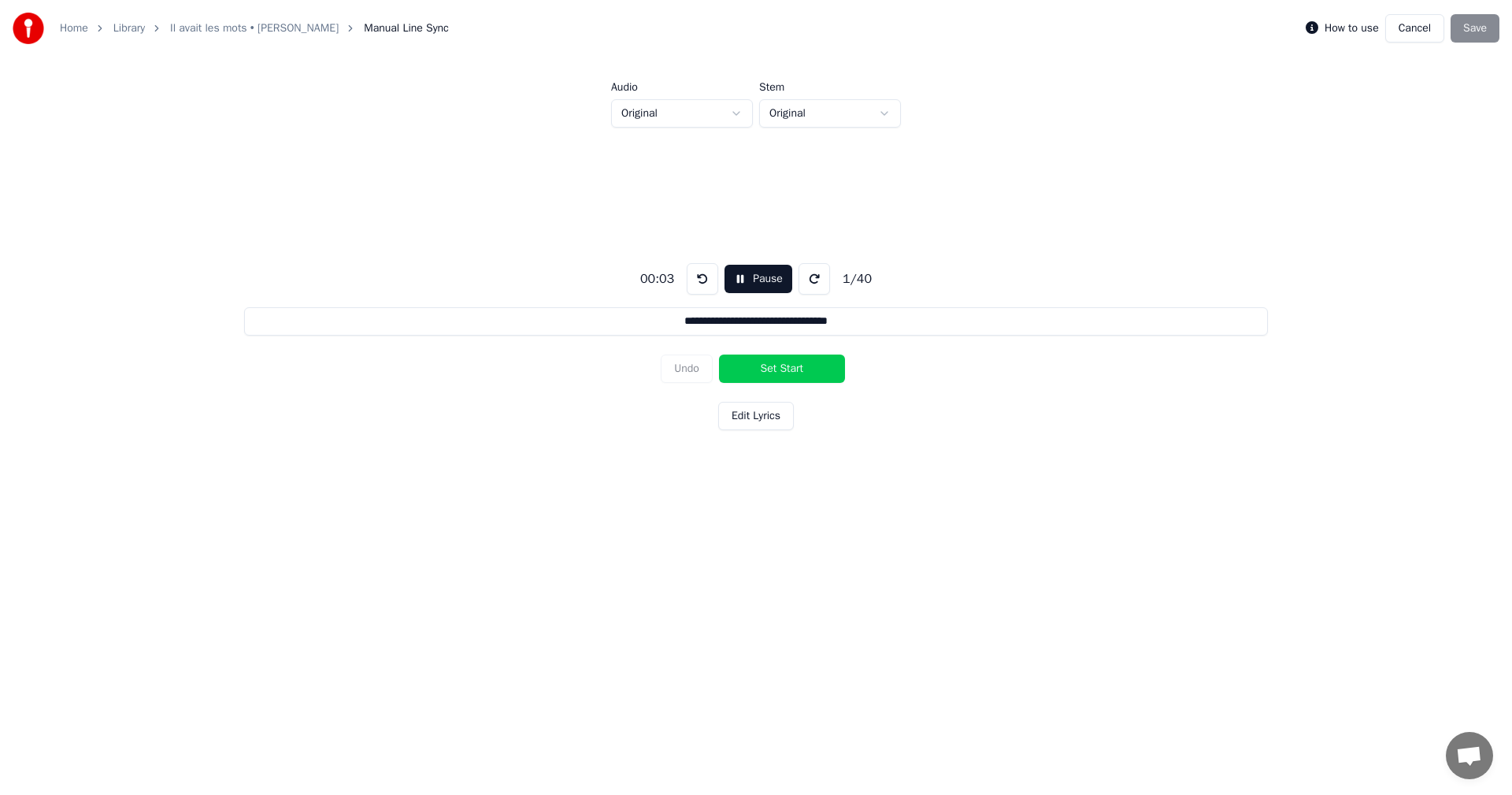 click at bounding box center [702, 279] 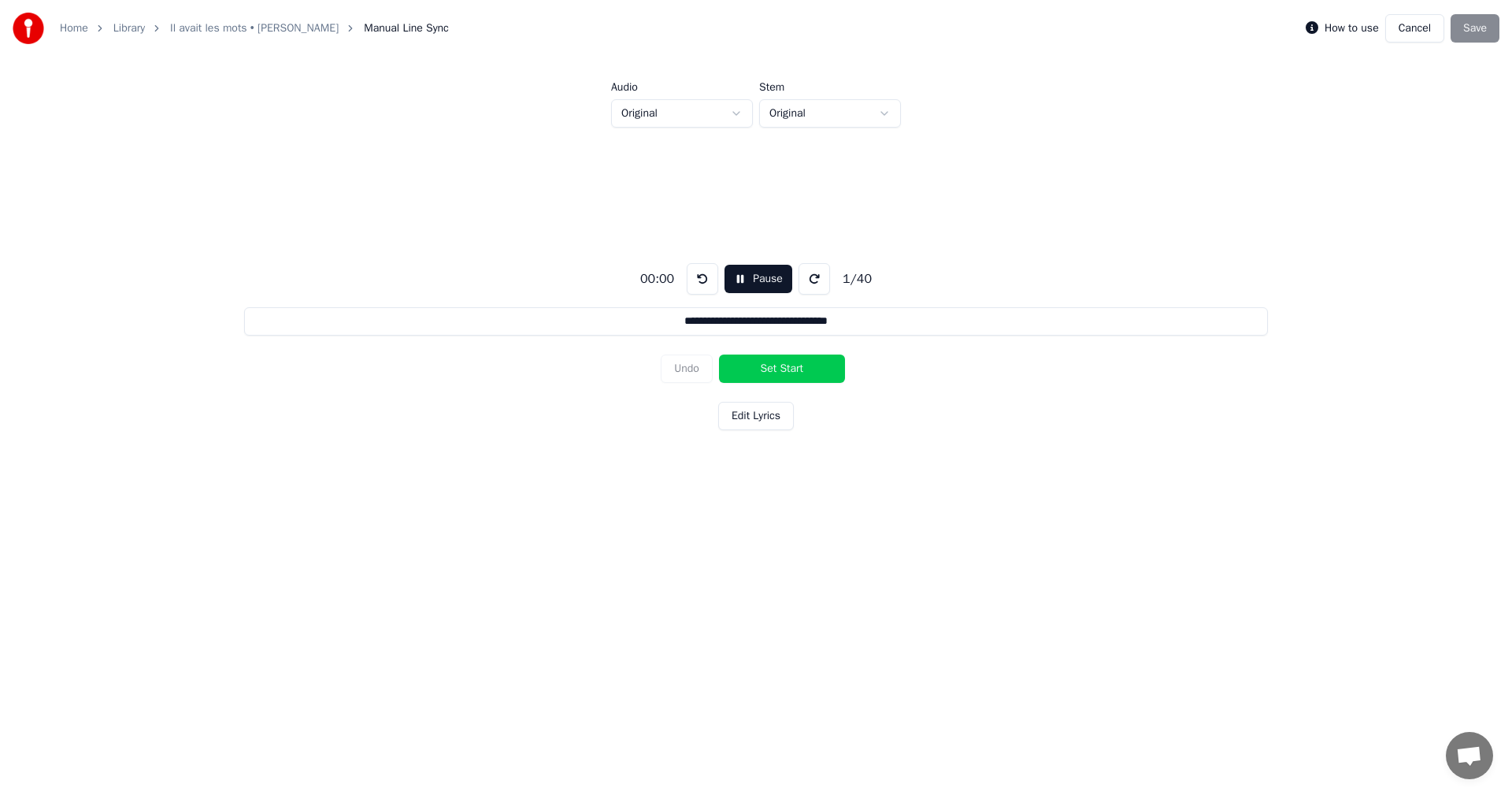 click at bounding box center (702, 279) 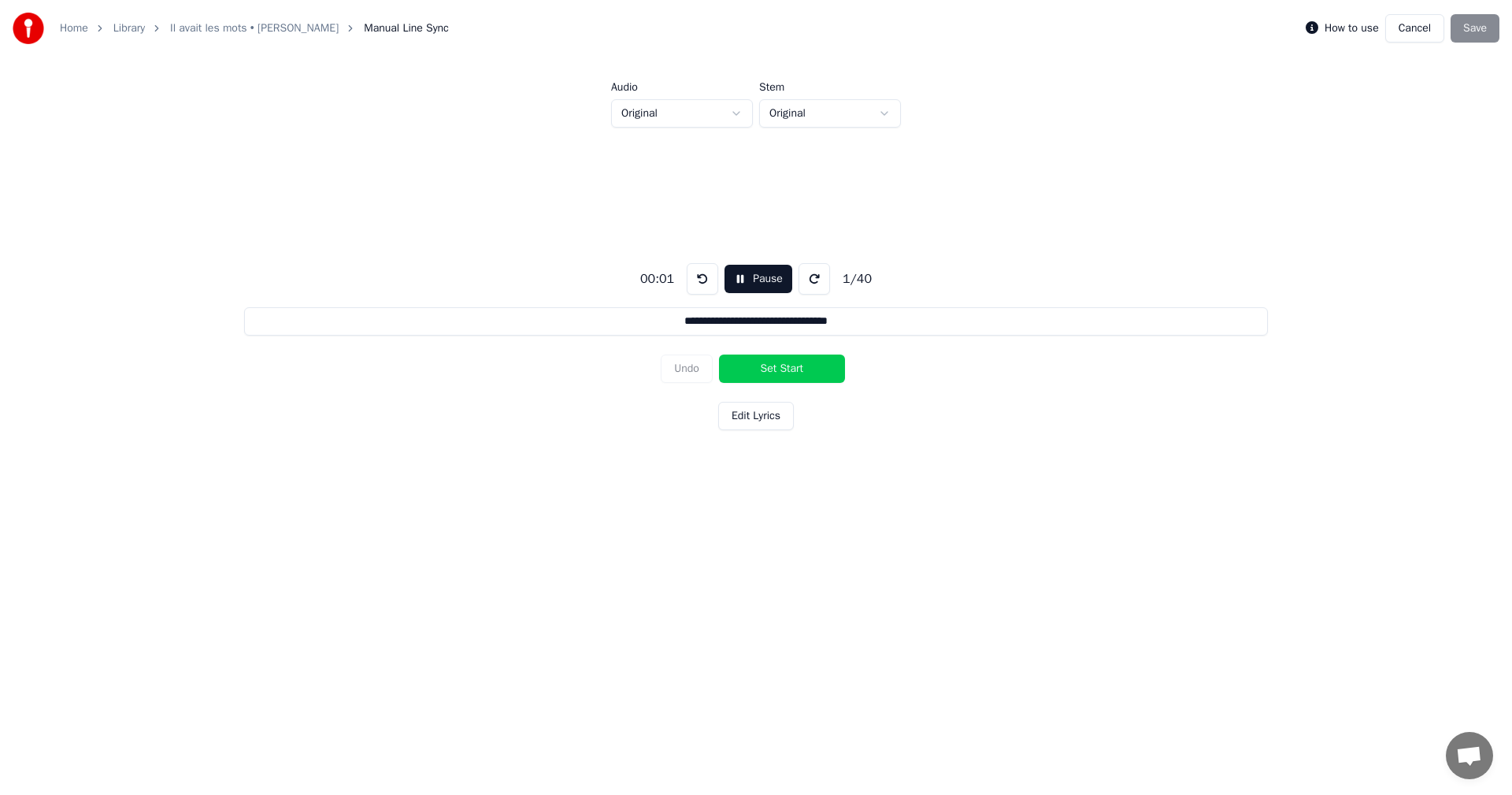 click 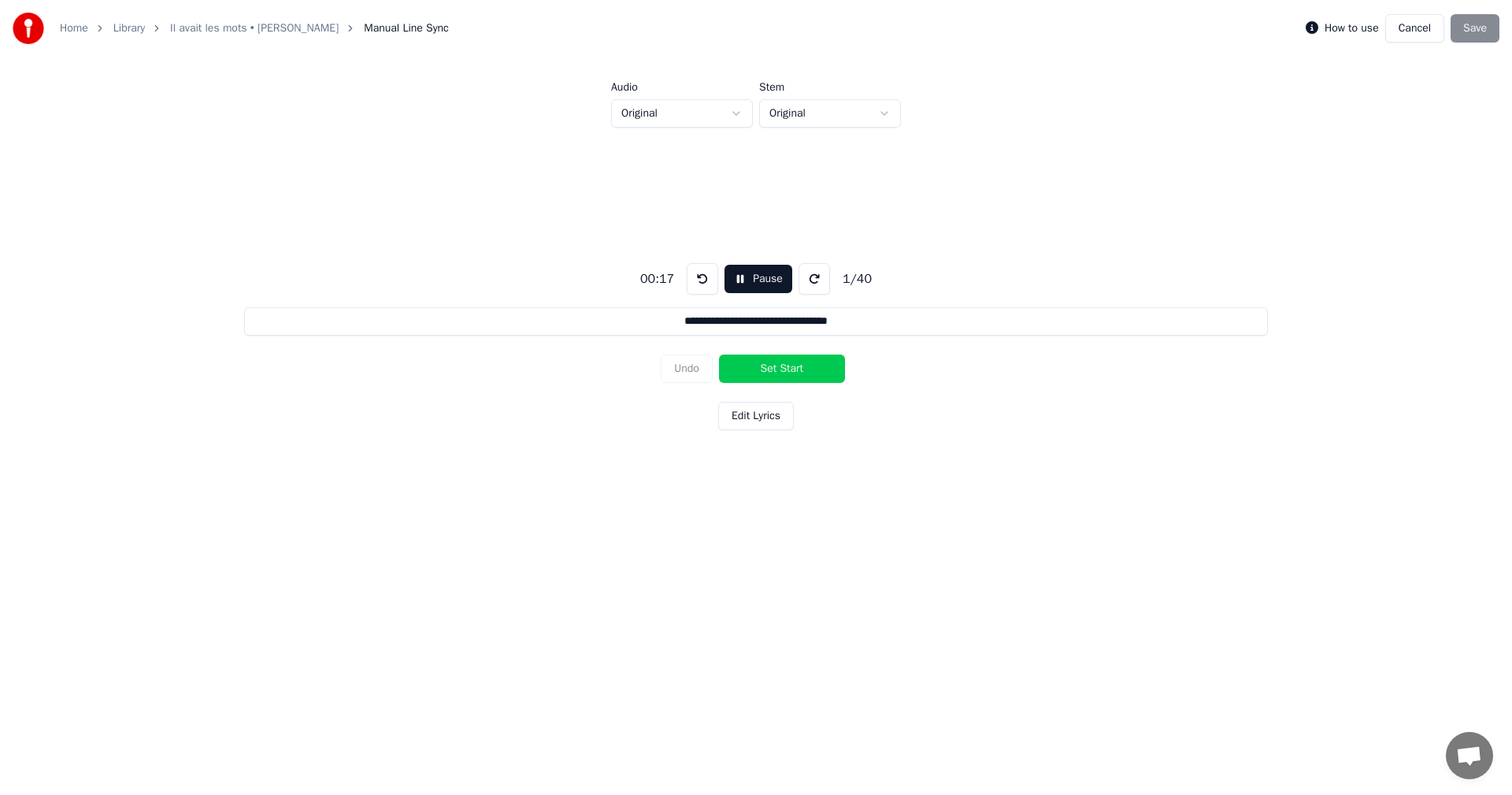 click on "**********" at bounding box center (756, 343) 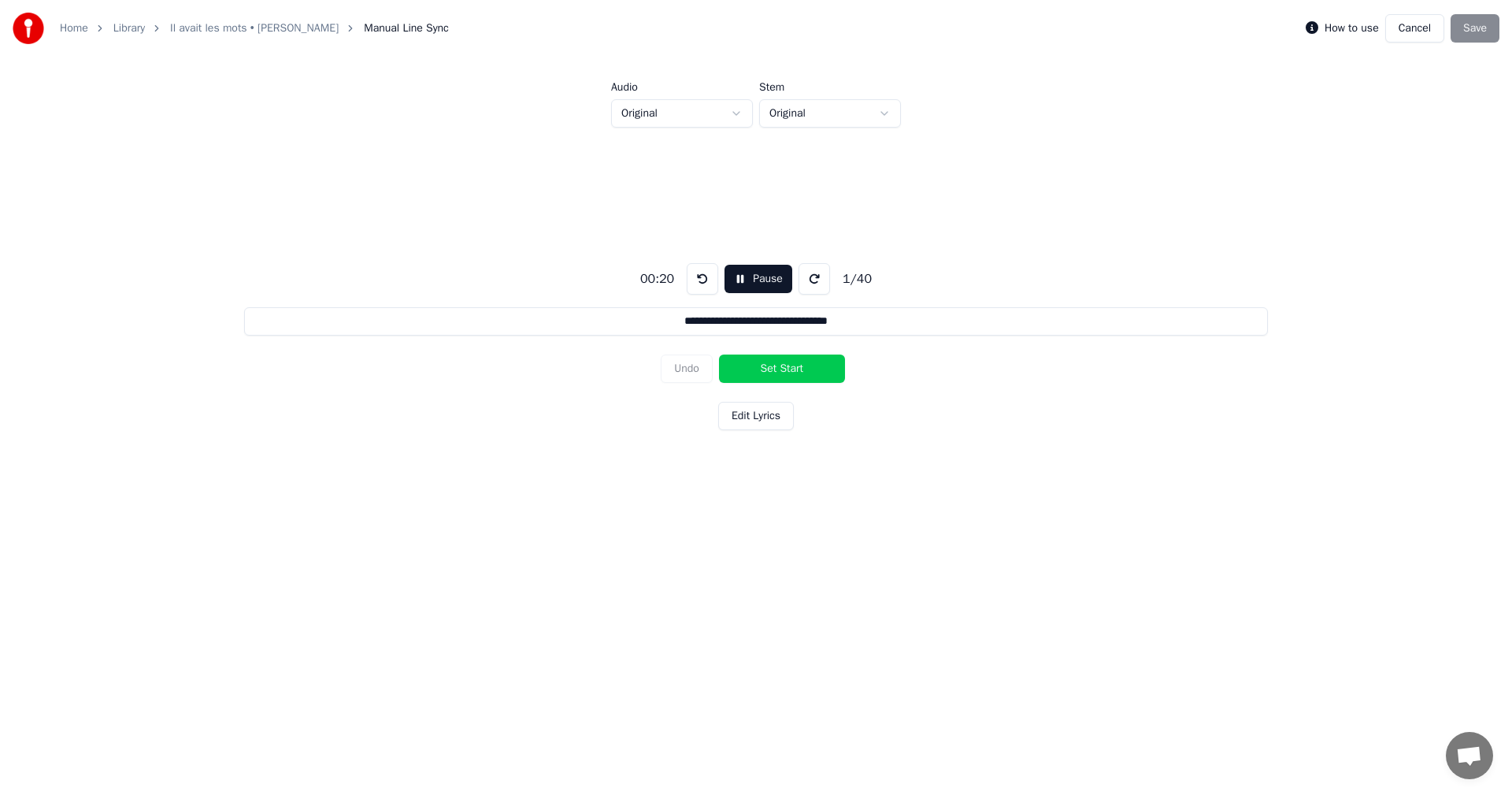 click on "Pause" at bounding box center (758, 279) 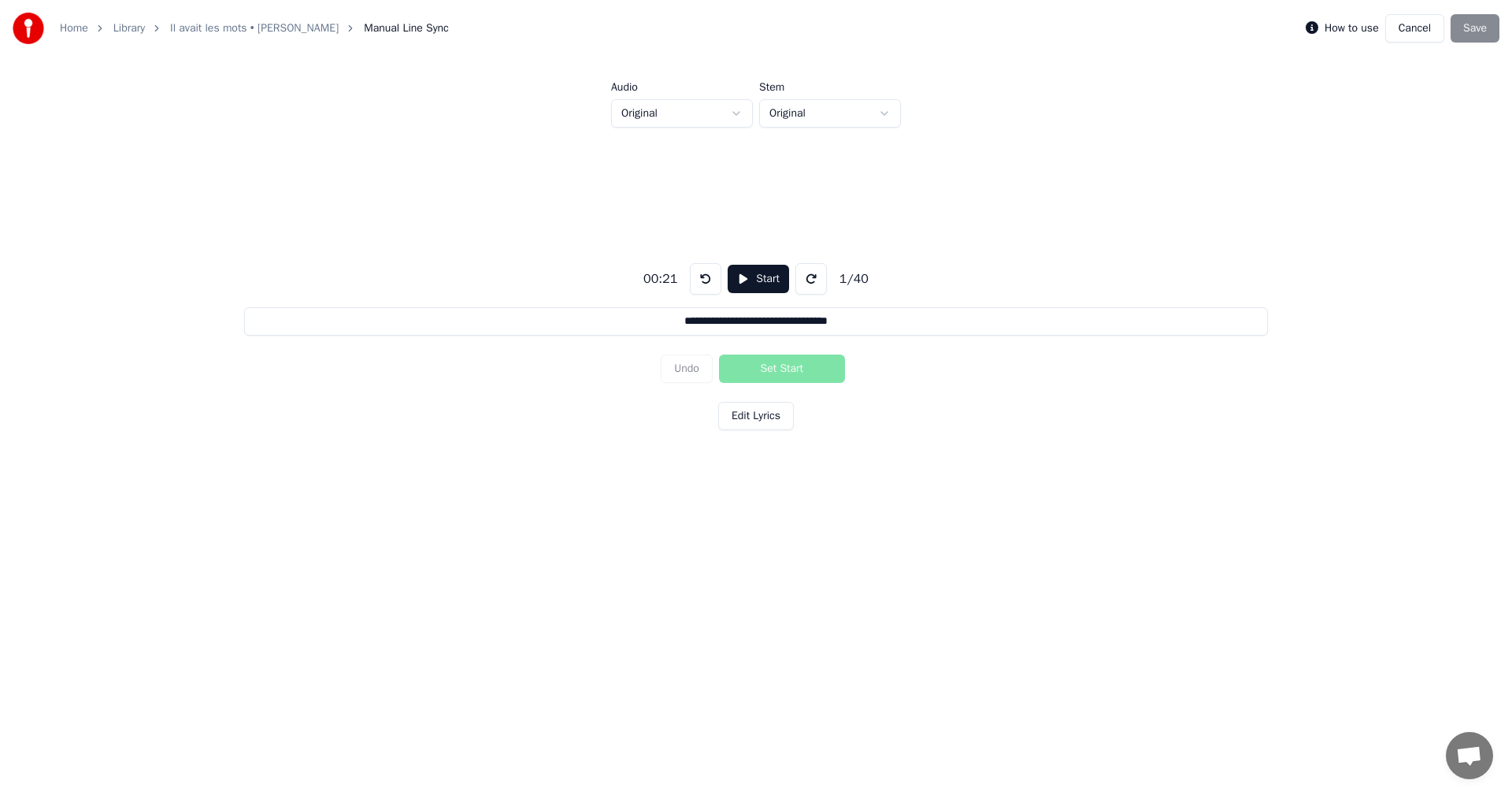 click at bounding box center (706, 279) 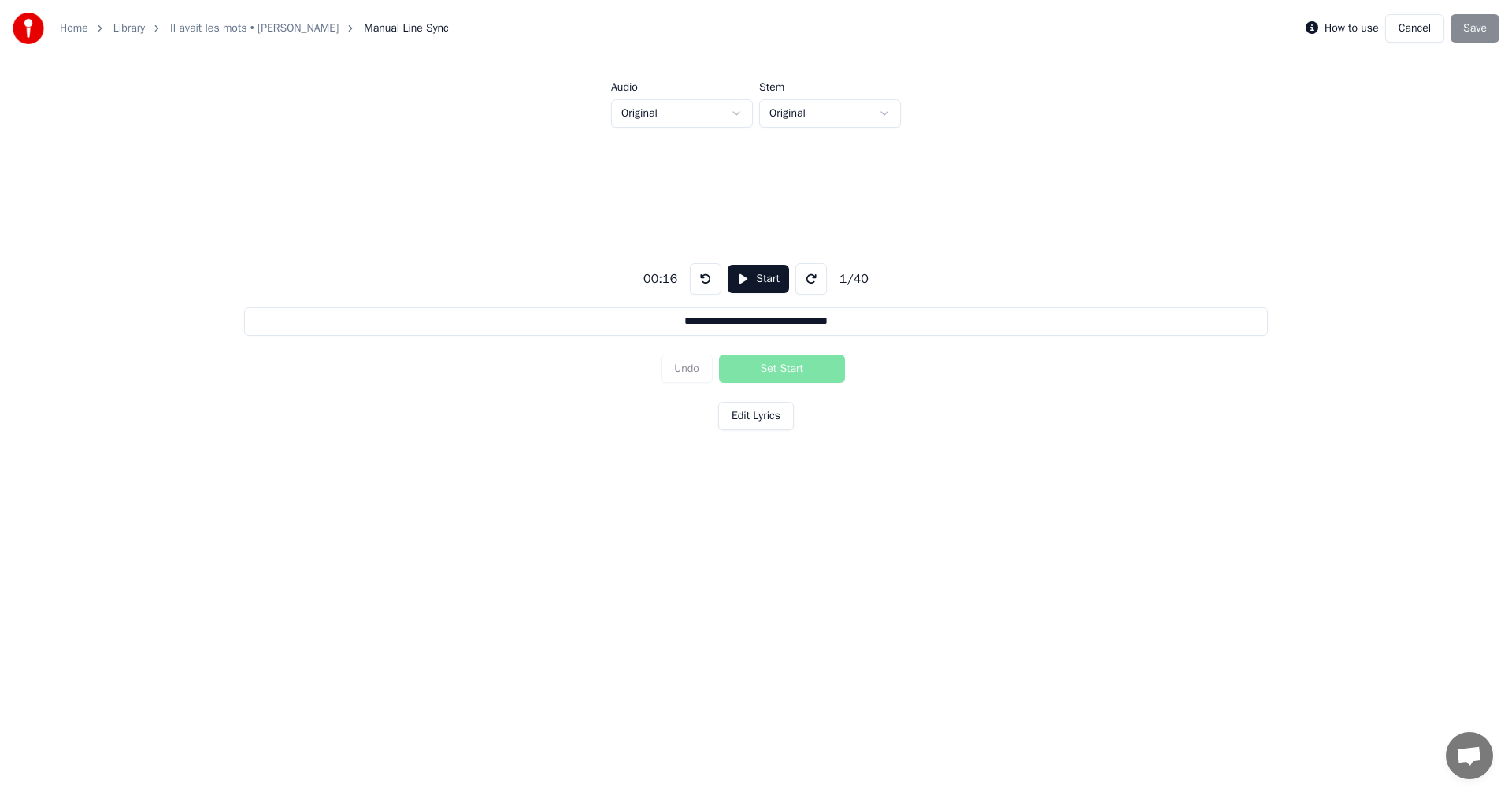 click at bounding box center [706, 279] 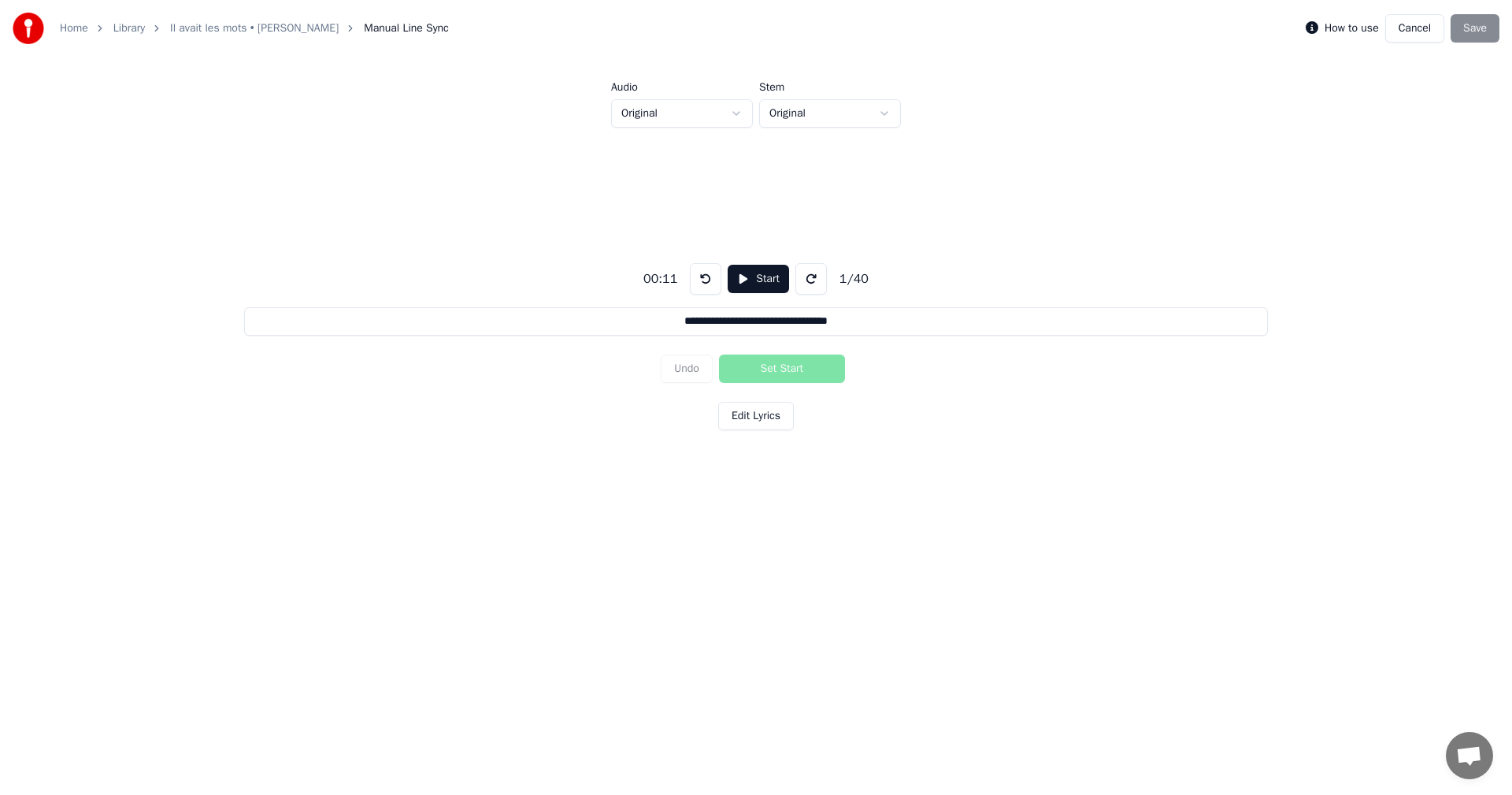 click at bounding box center (706, 279) 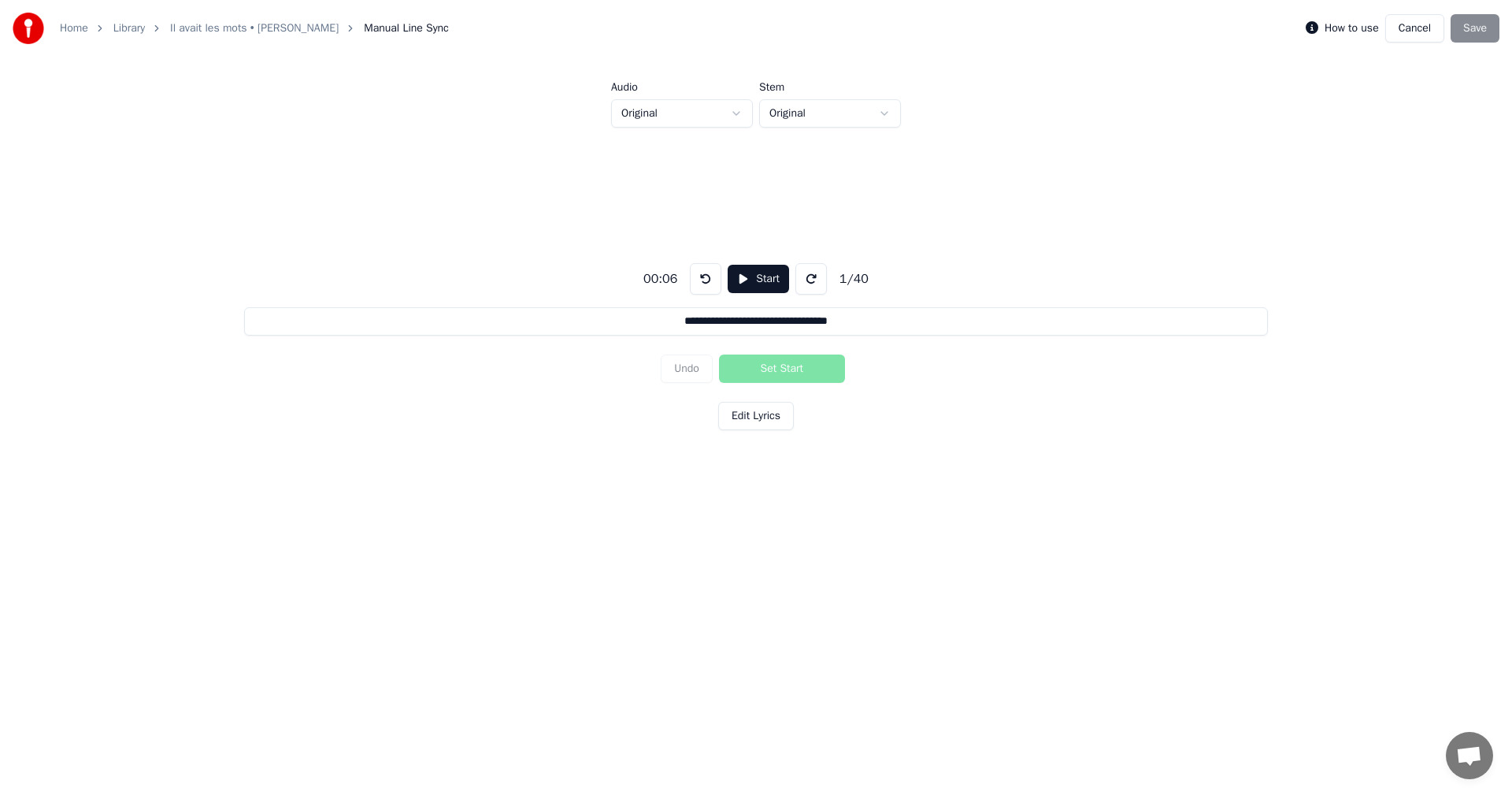 click at bounding box center (706, 279) 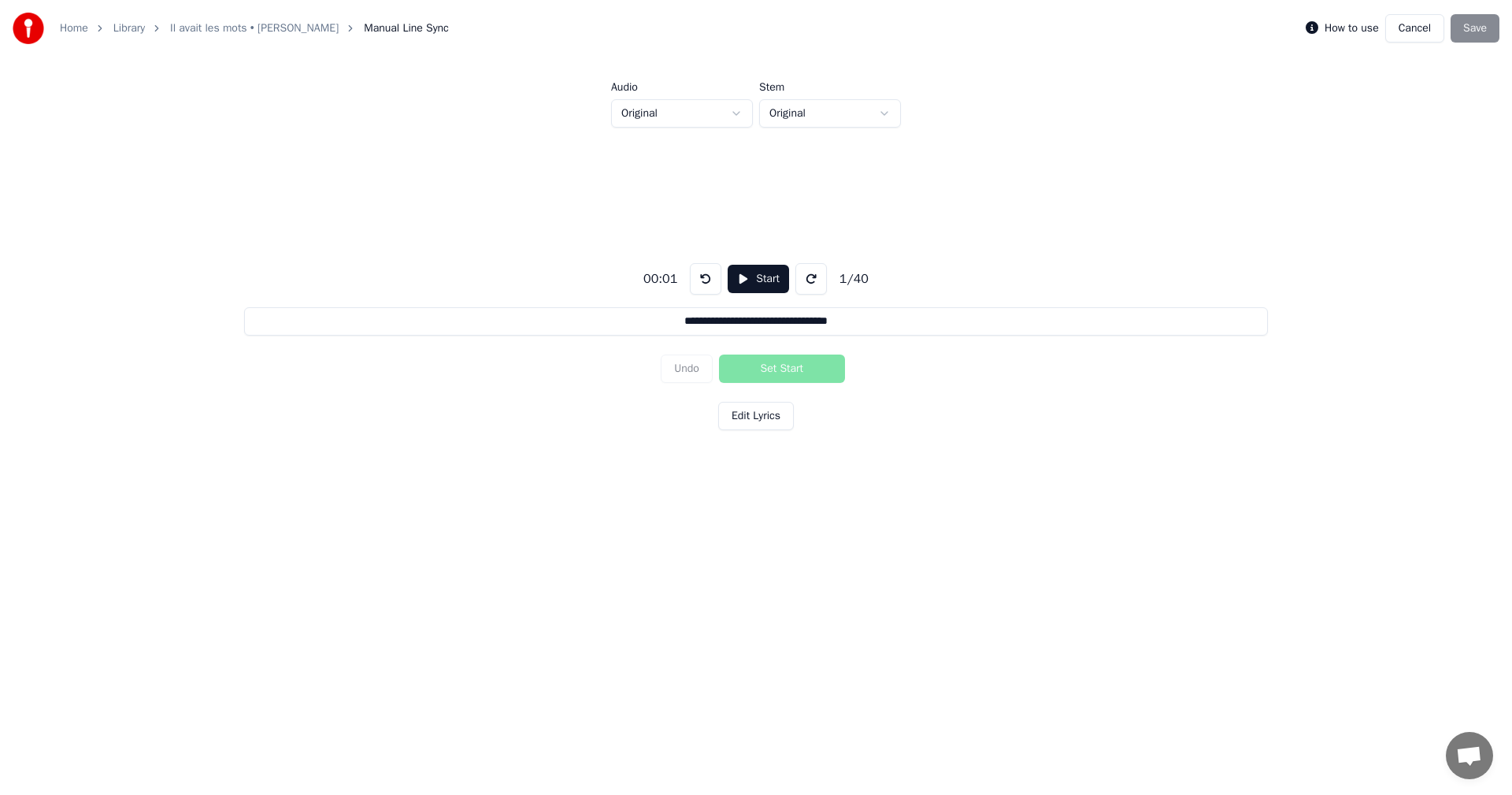 click at bounding box center (706, 279) 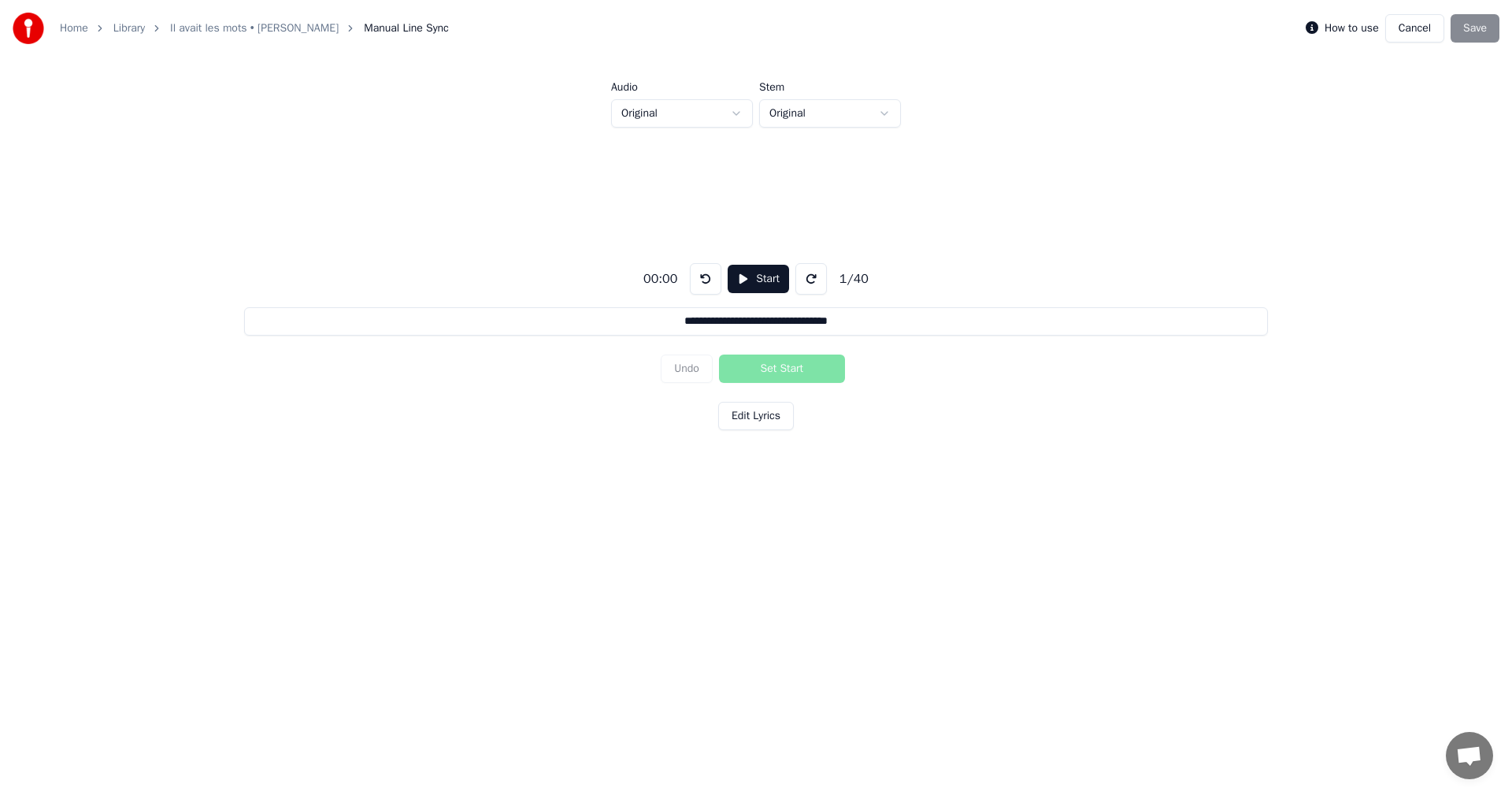 click on "Cancel" at bounding box center (1414, 28) 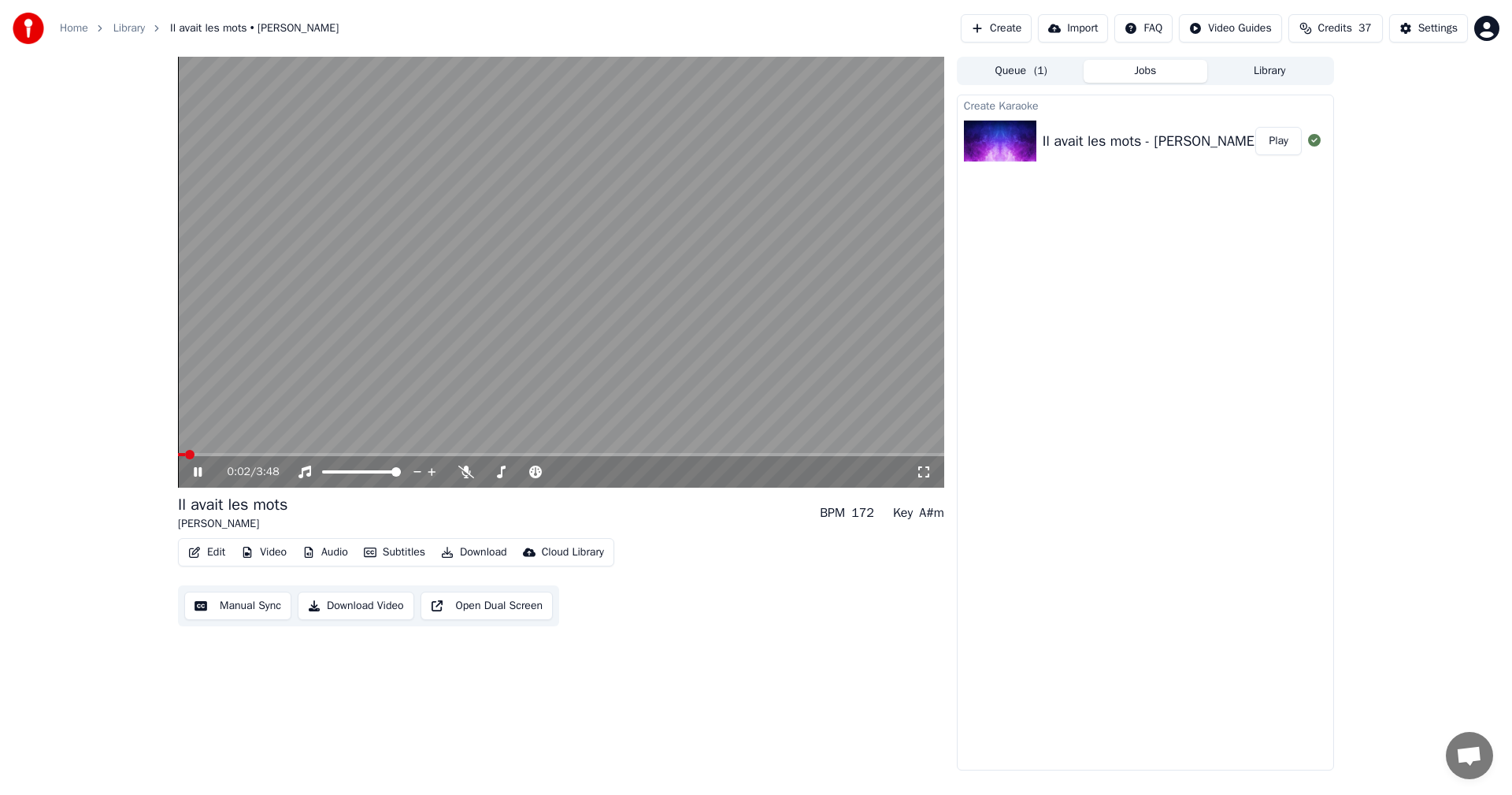 click on "0:02  /  3:48" at bounding box center [561, 472] 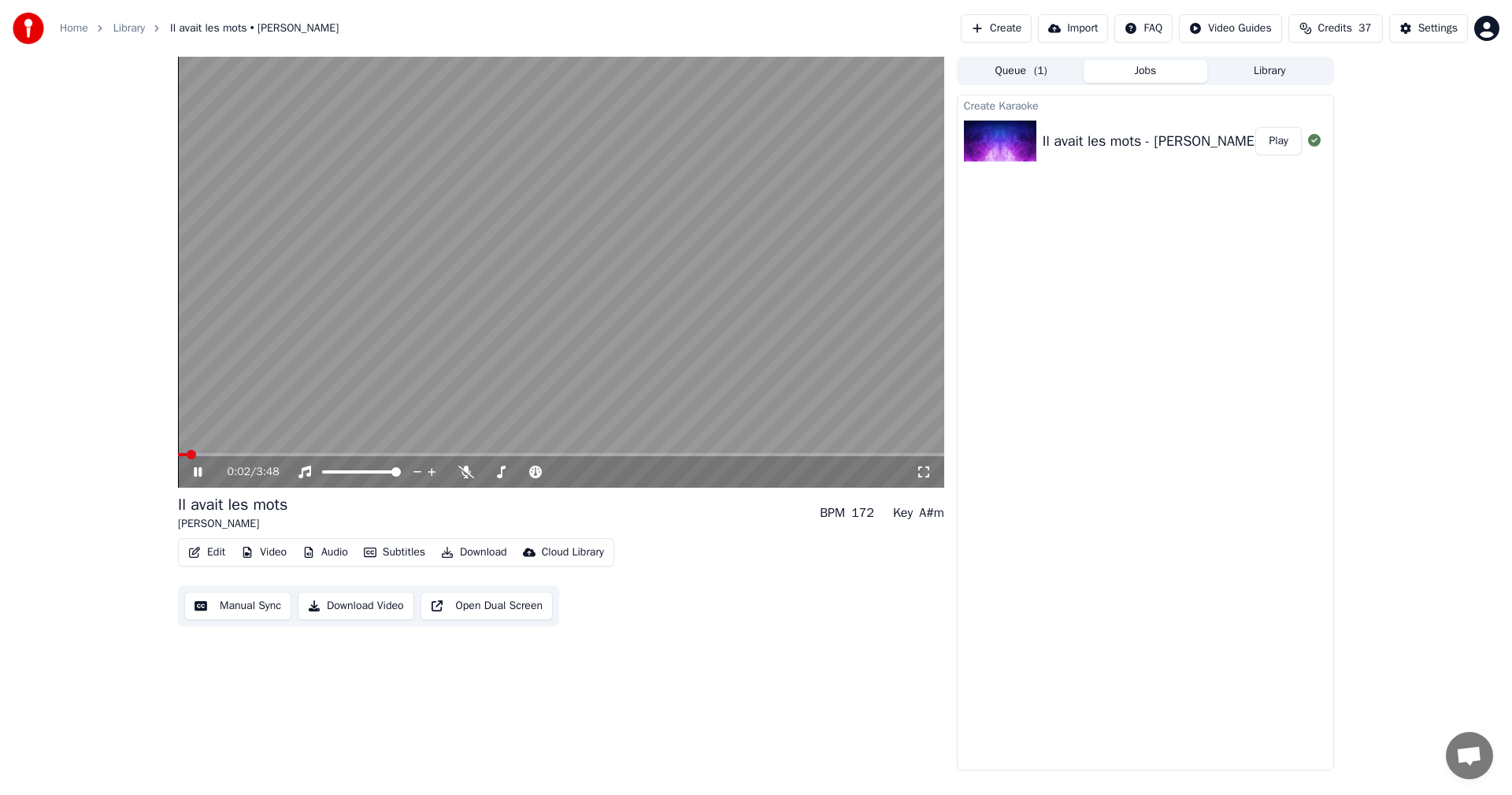 click 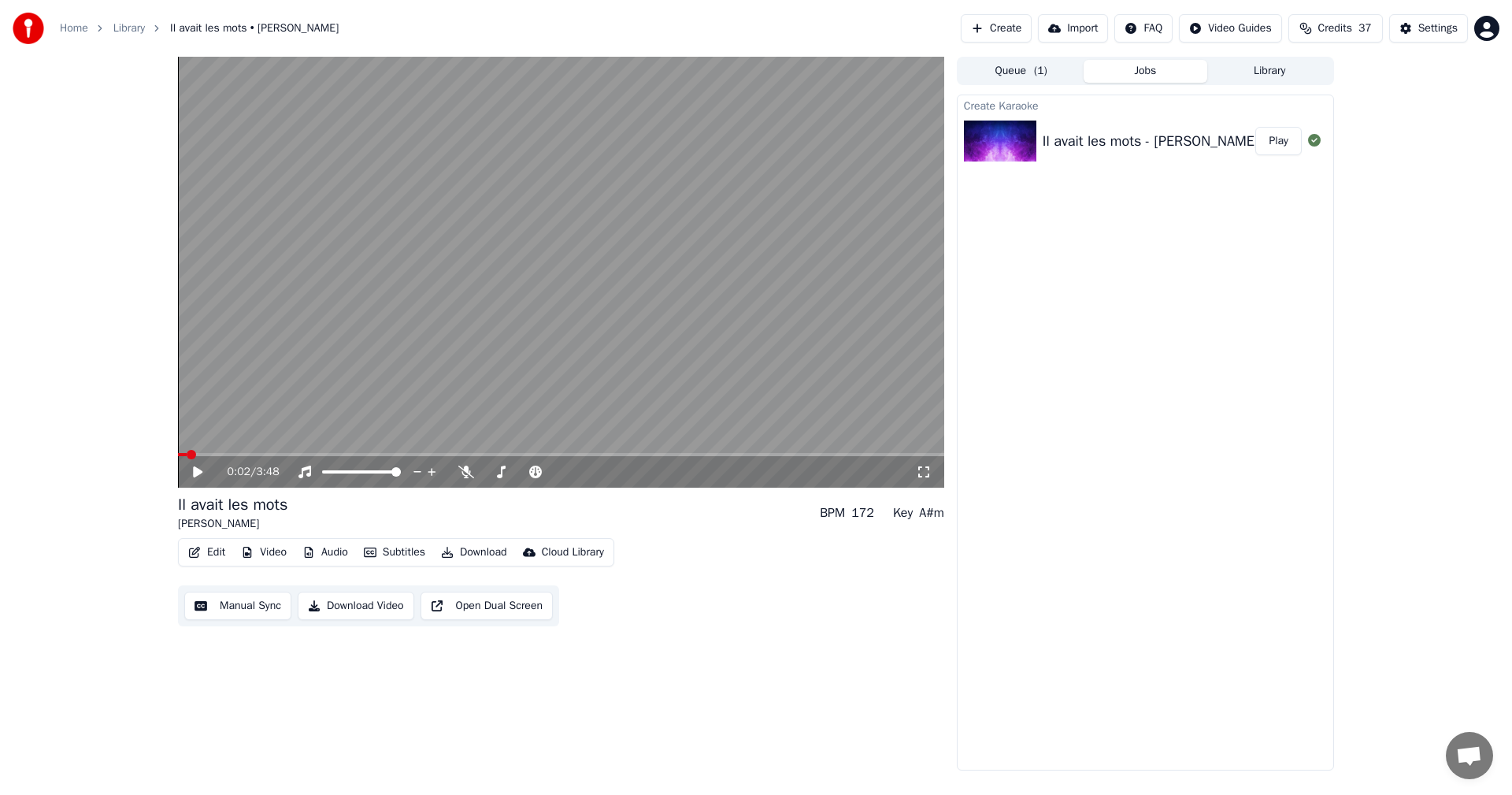 click on "Open Dual Screen" at bounding box center (487, 606) 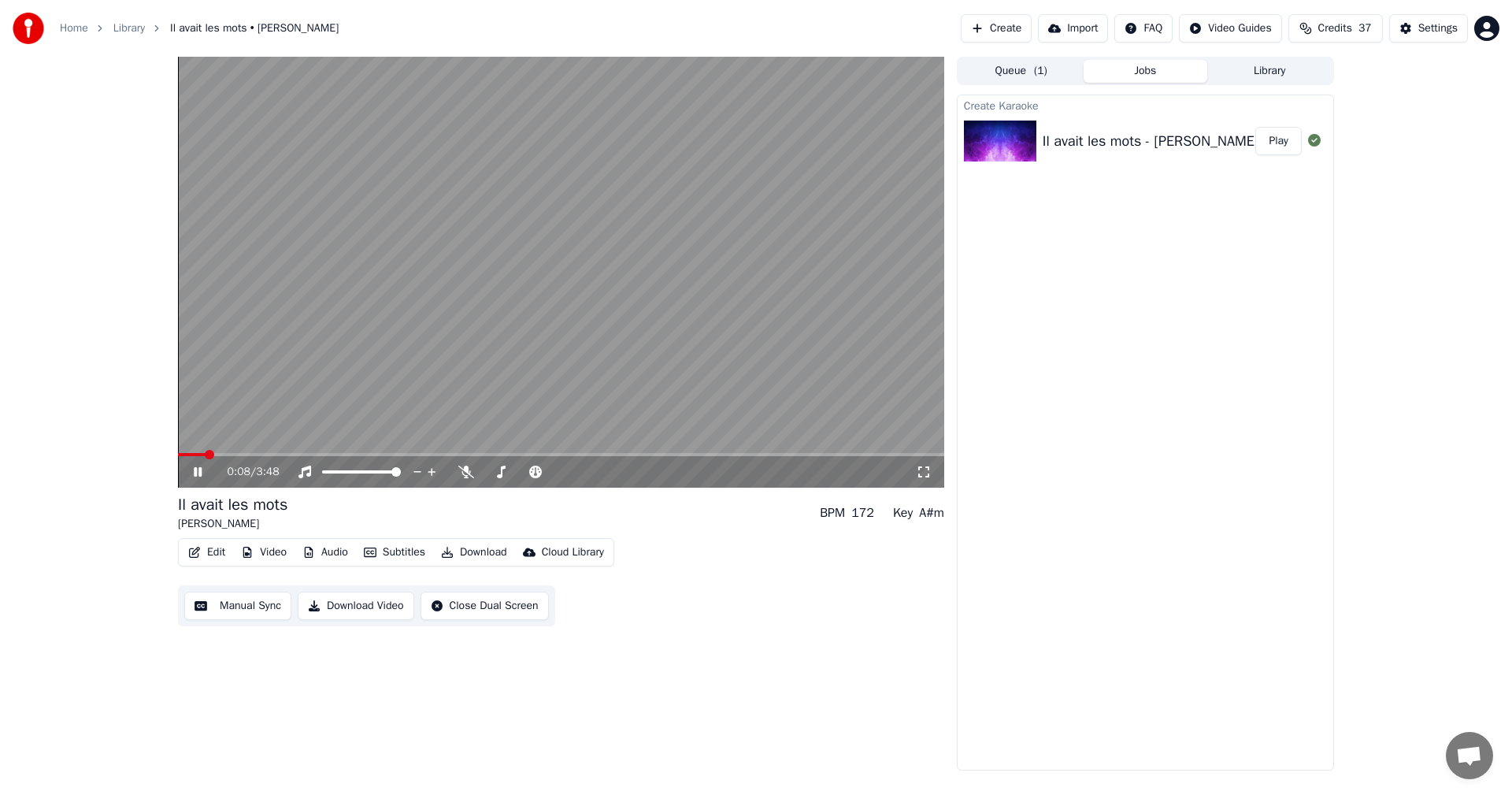 click 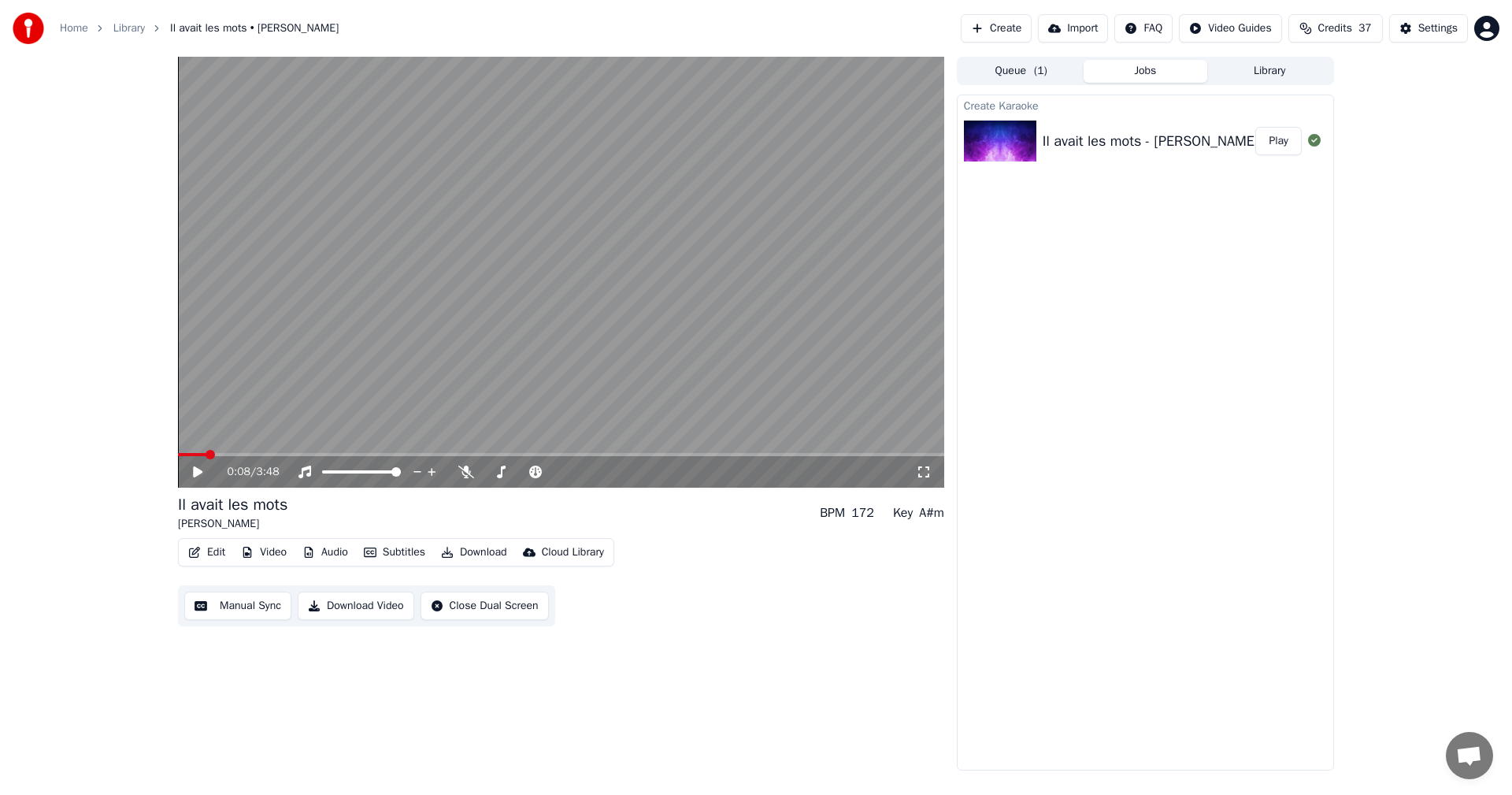 click at bounding box center [561, 455] 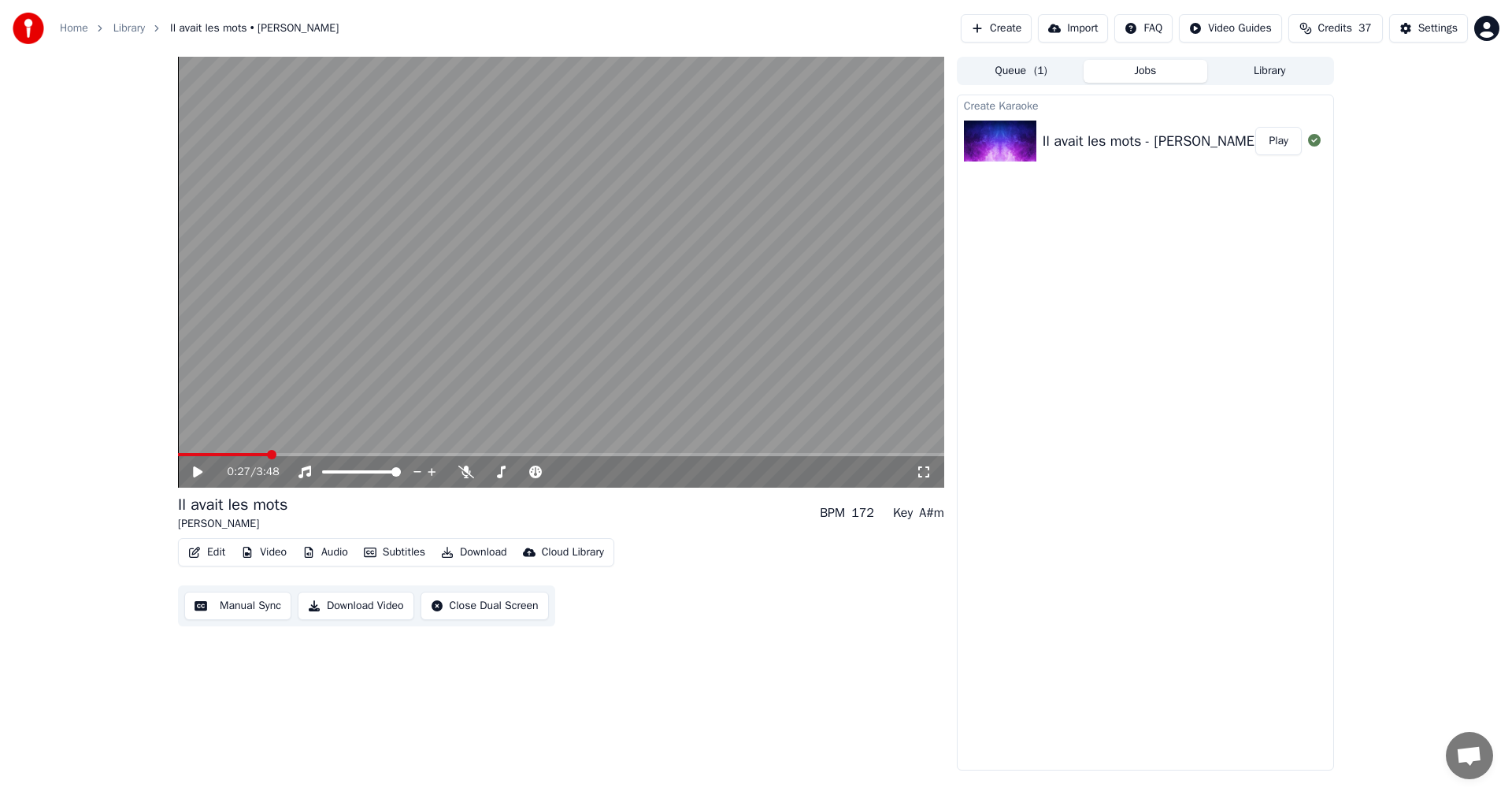 click at bounding box center [561, 455] 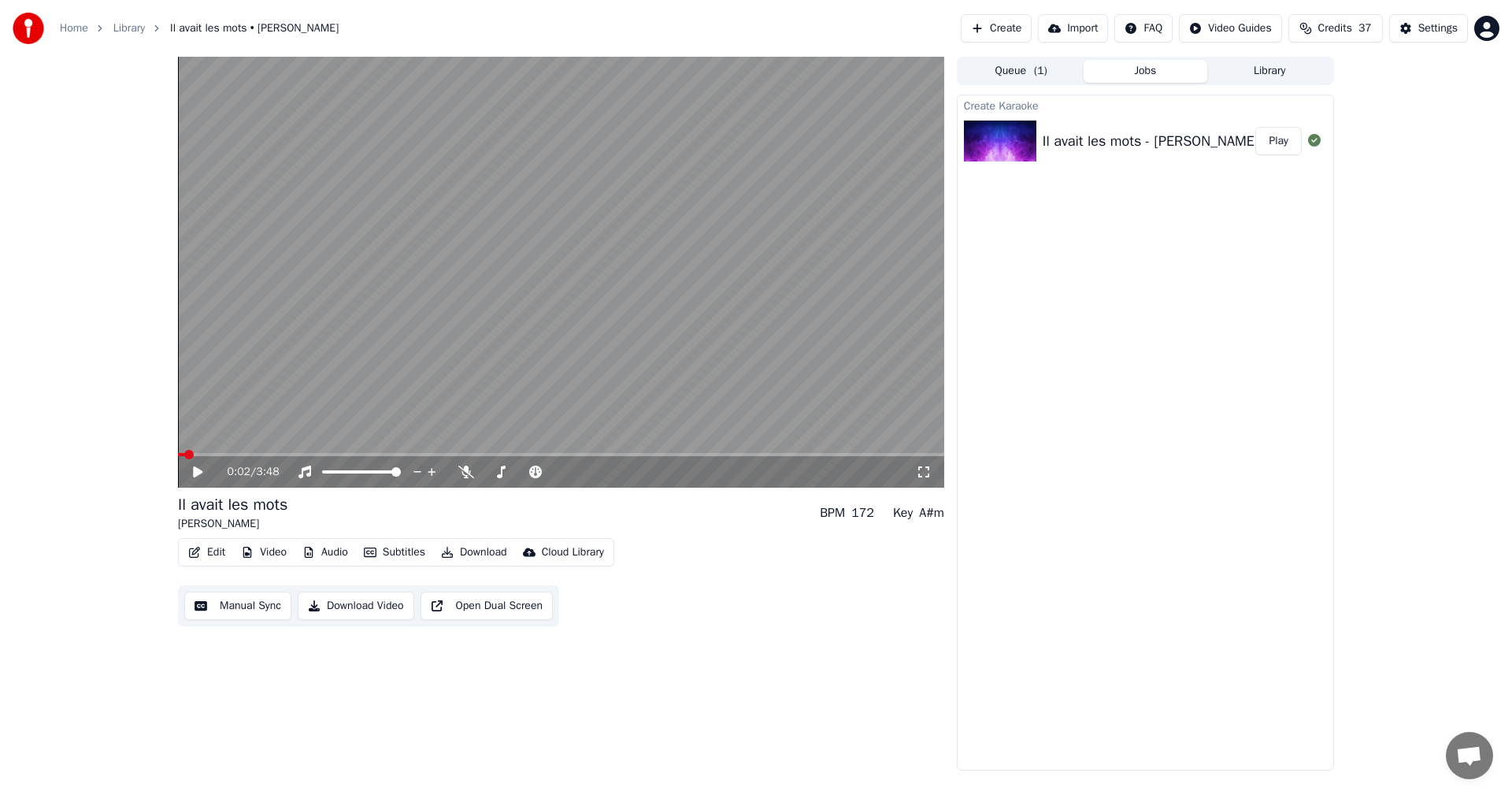 click at bounding box center [189, 455] 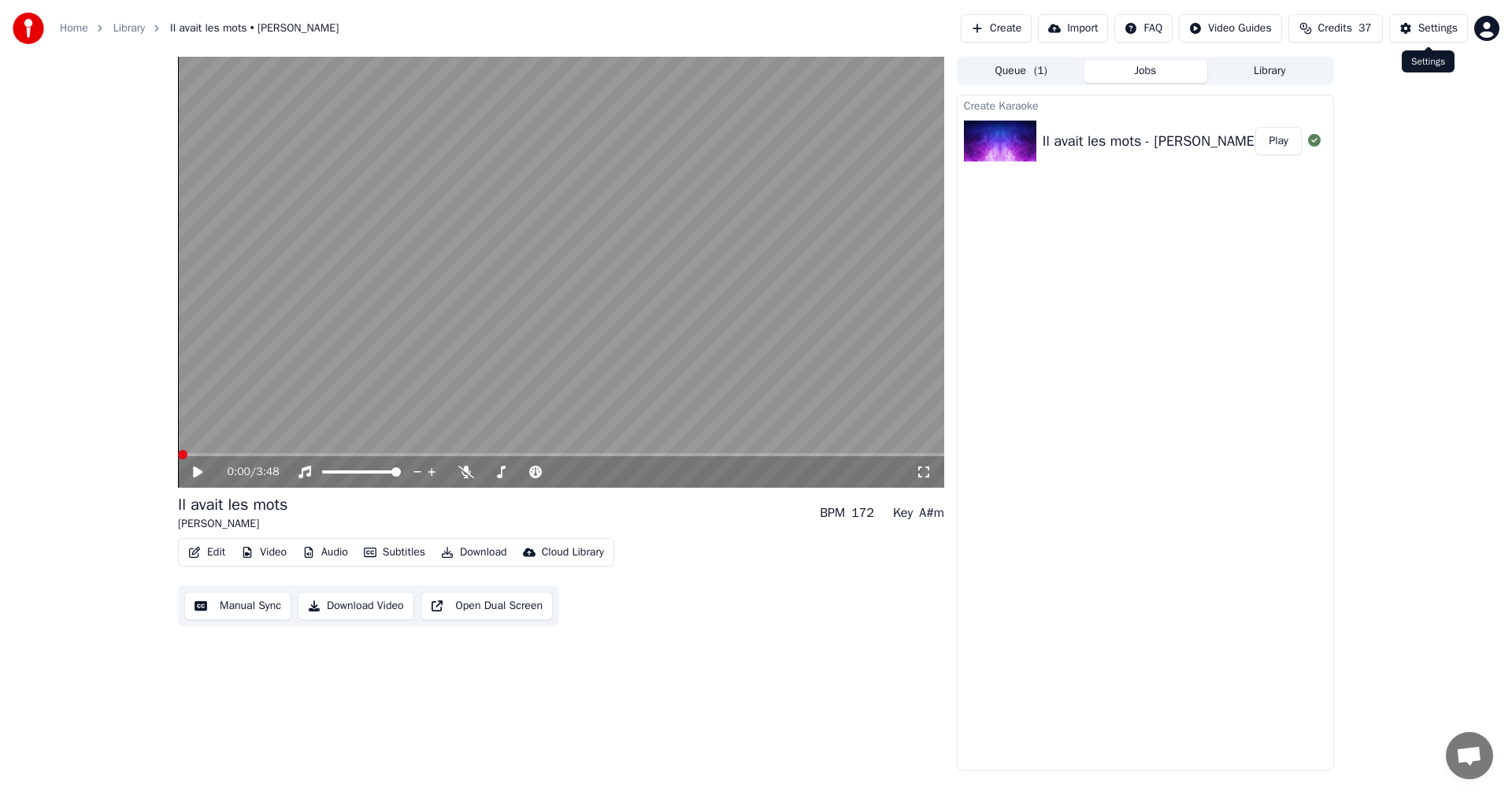 click on "Settings" at bounding box center (1429, 28) 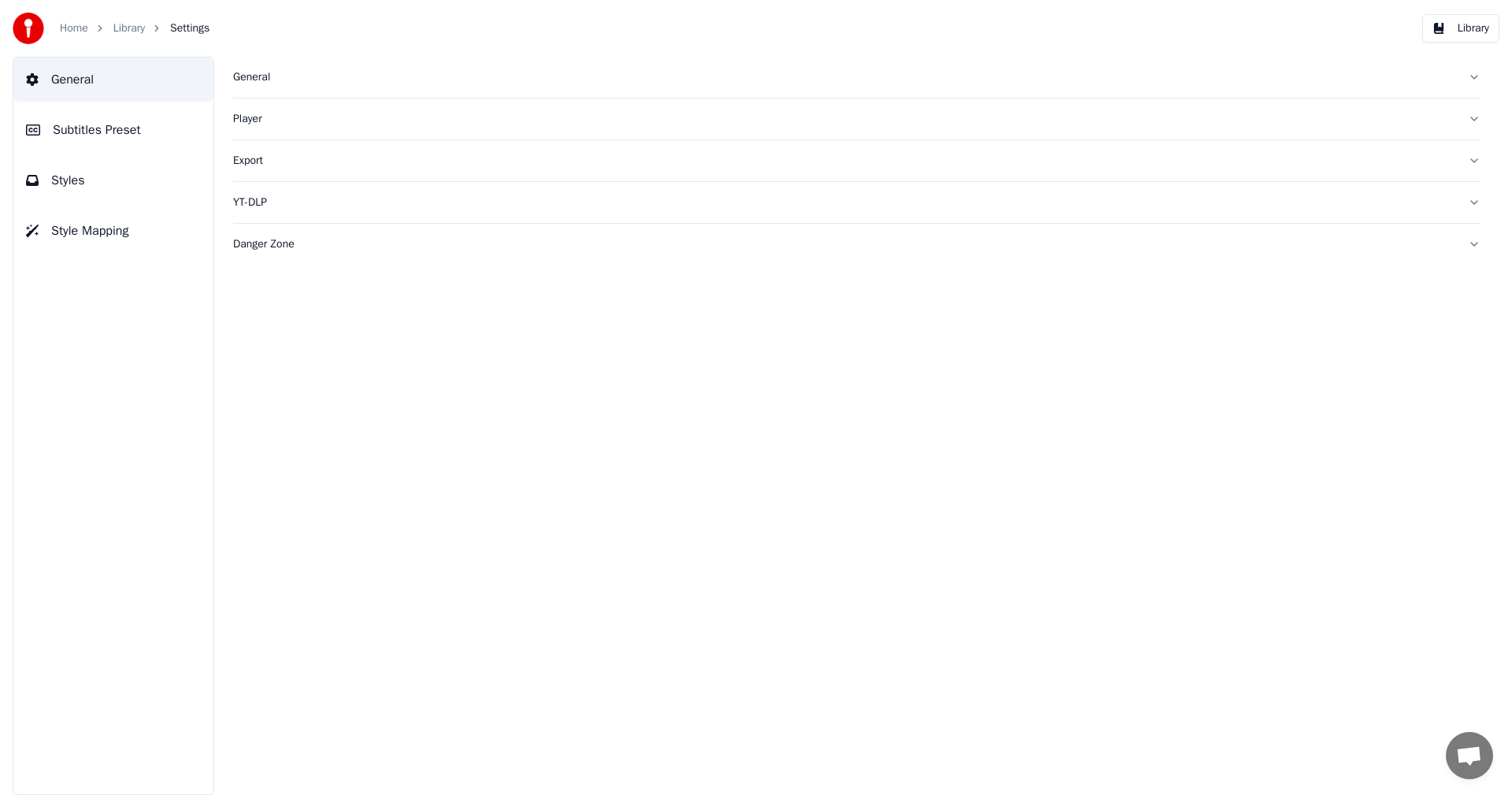 click on "Styles" at bounding box center [113, 180] 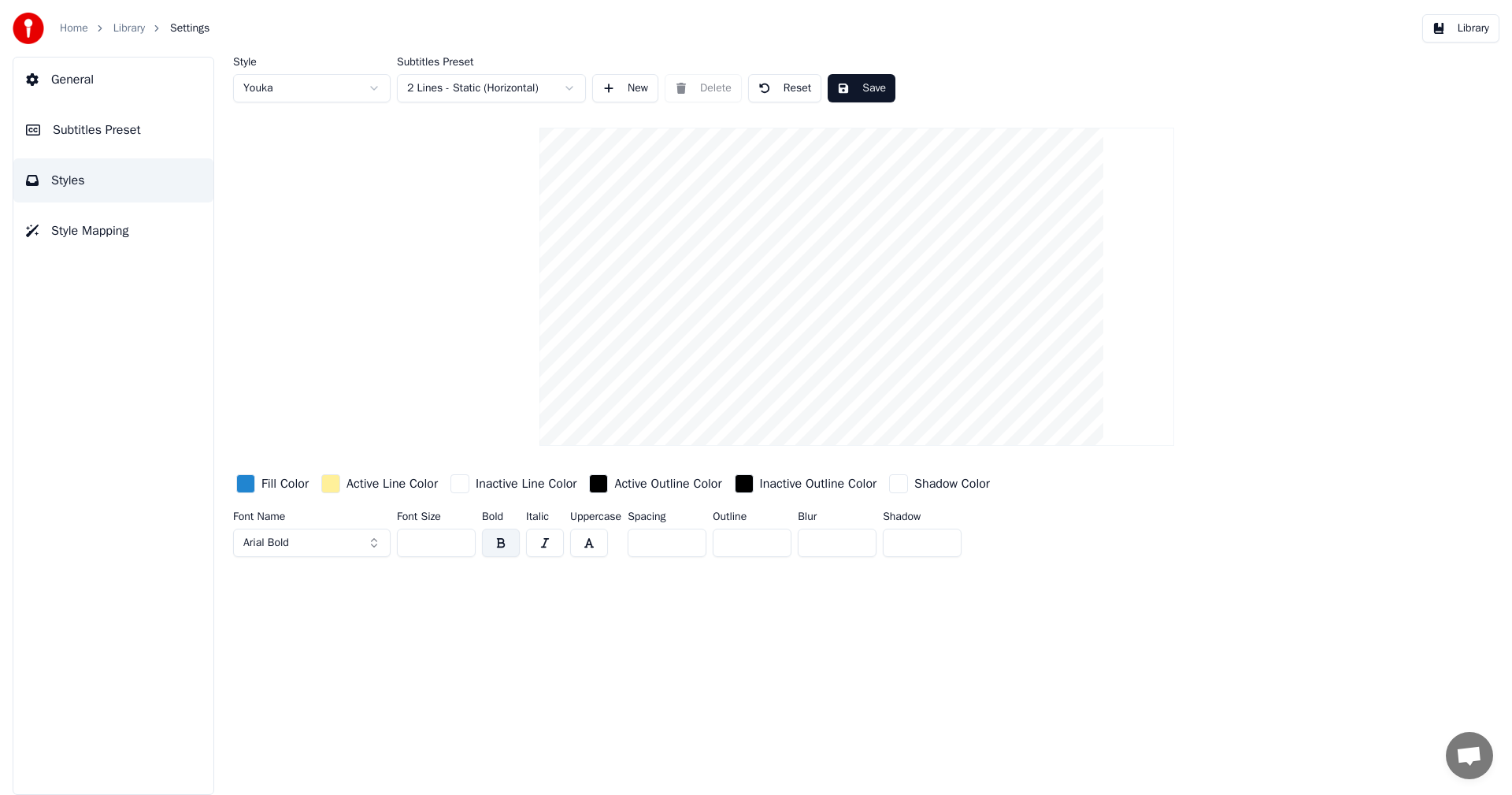 click on "General" at bounding box center [72, 80] 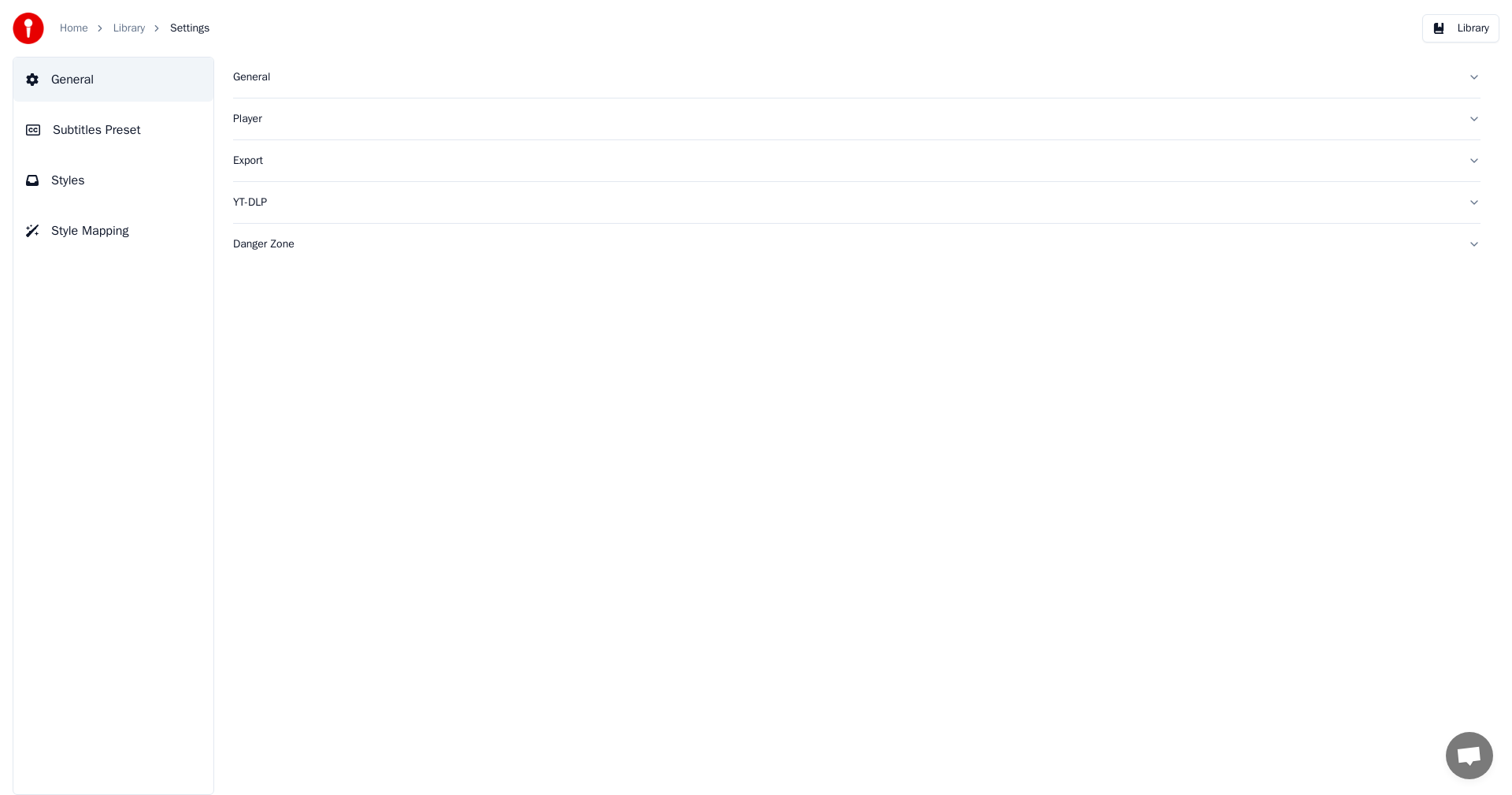 click 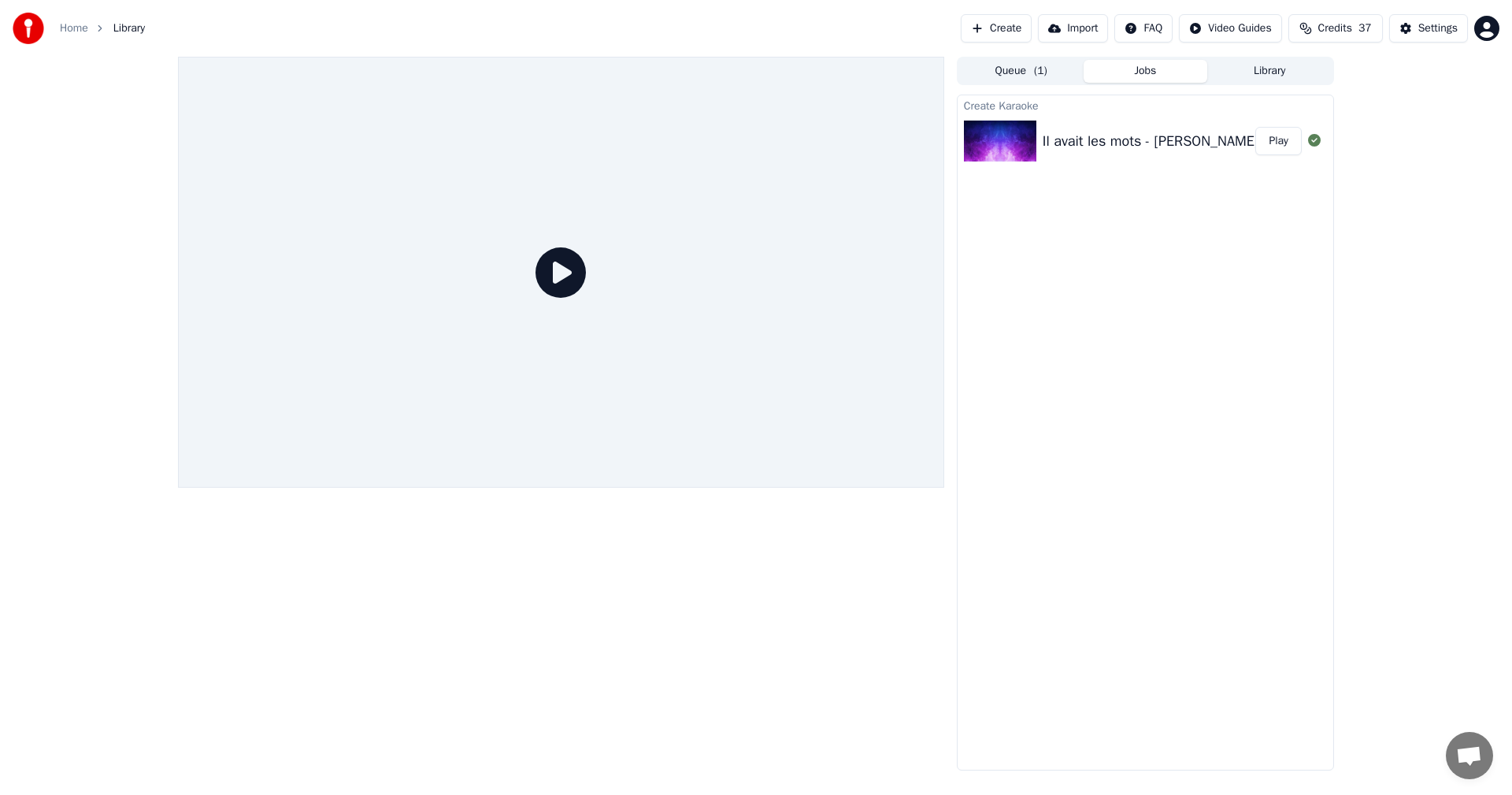 click on "Il avait les mots - Sheryfa Luna  Karaoke Version  KaraFun" at bounding box center [1203, 141] 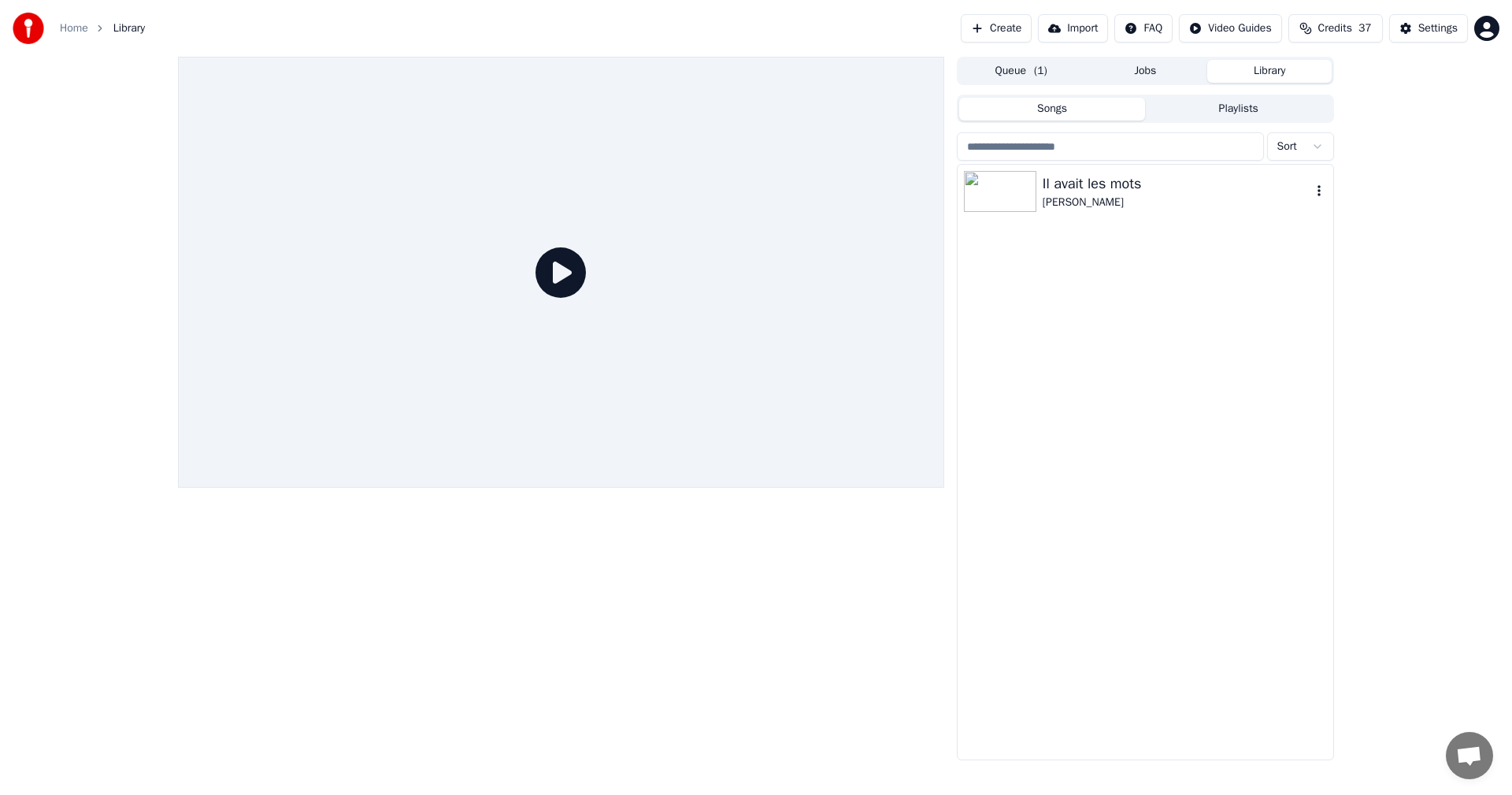 click on "Il avait les mots" at bounding box center [1177, 184] 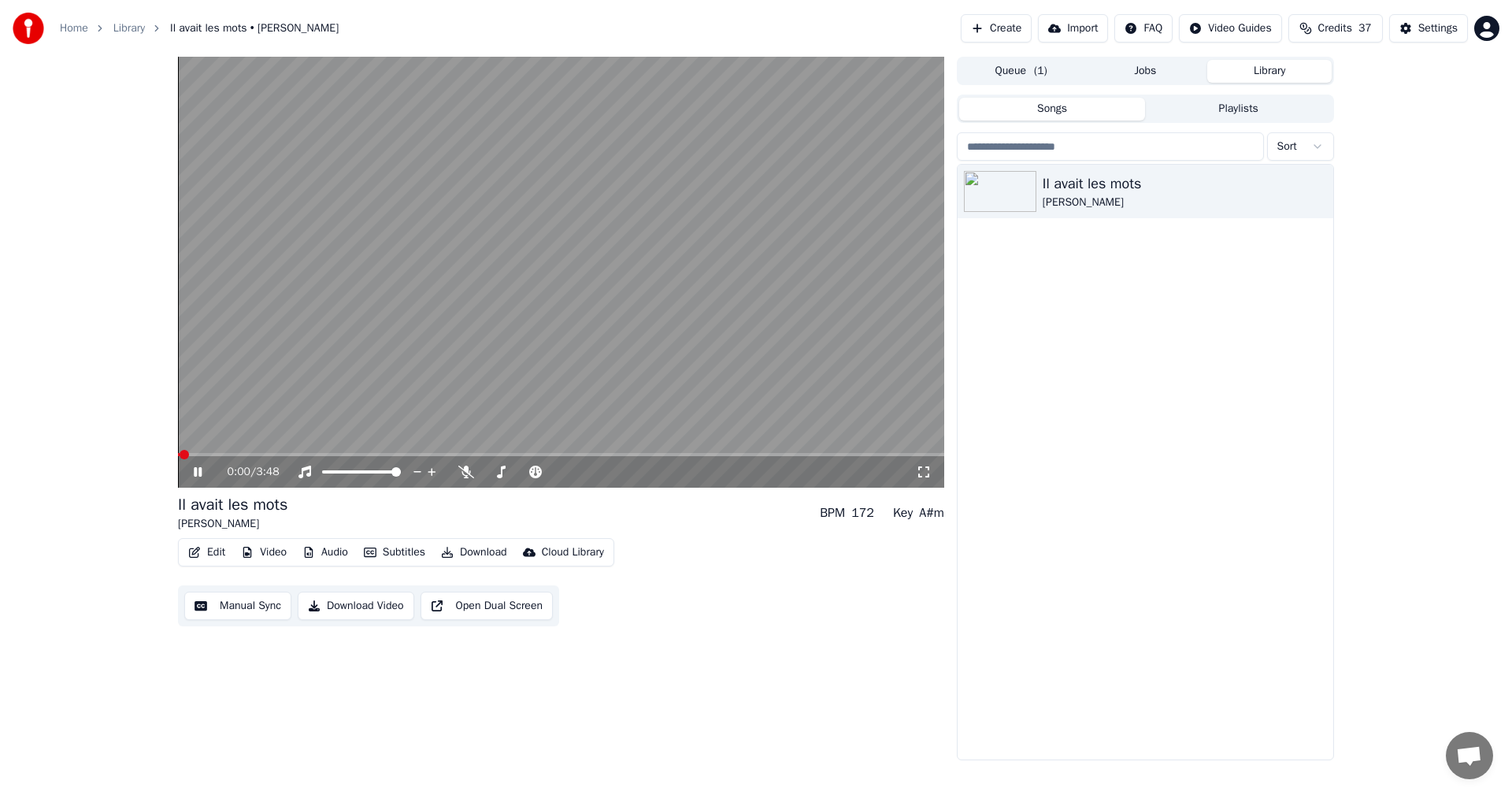 click 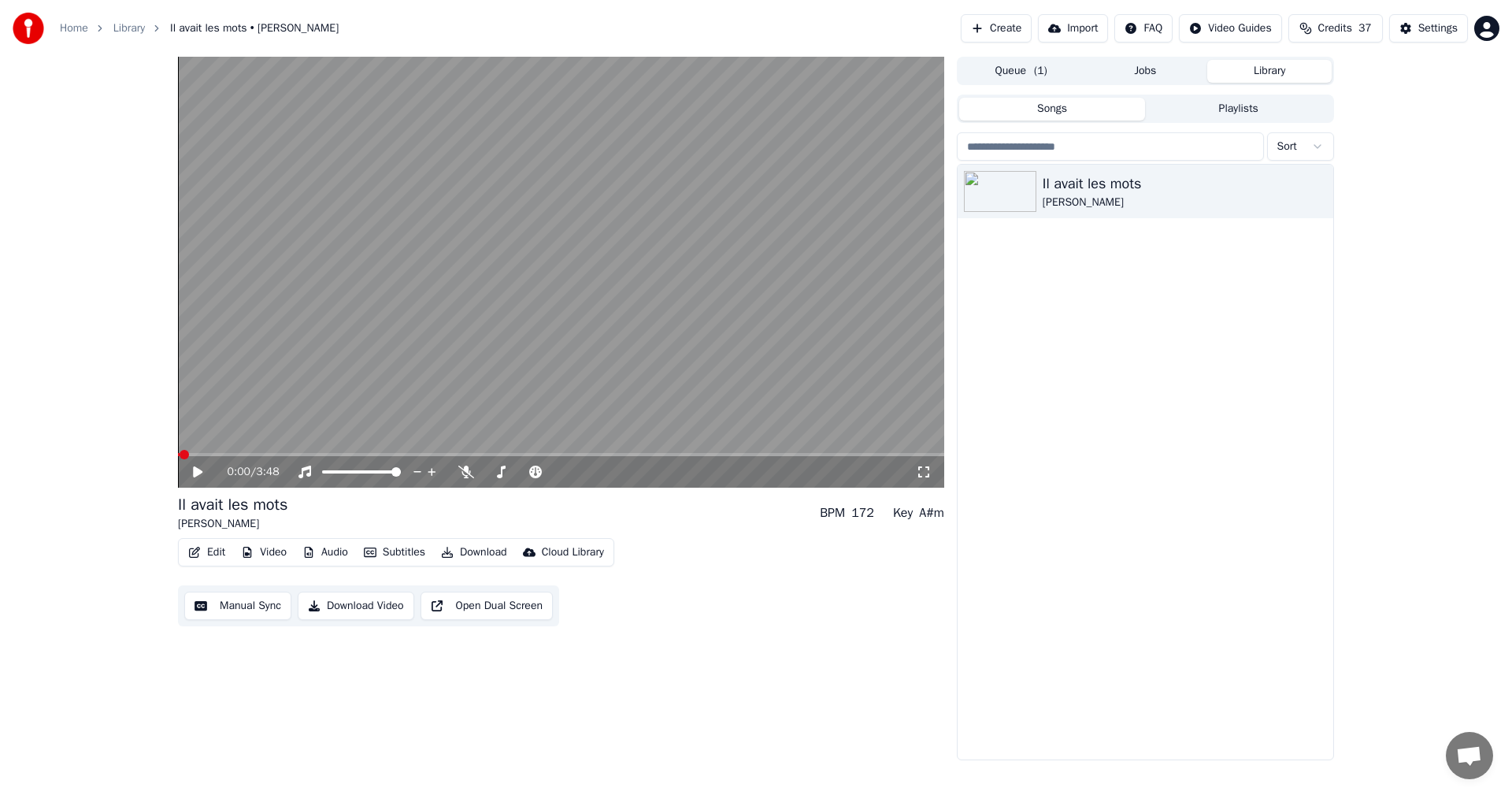 click on "Manual Sync" at bounding box center (238, 606) 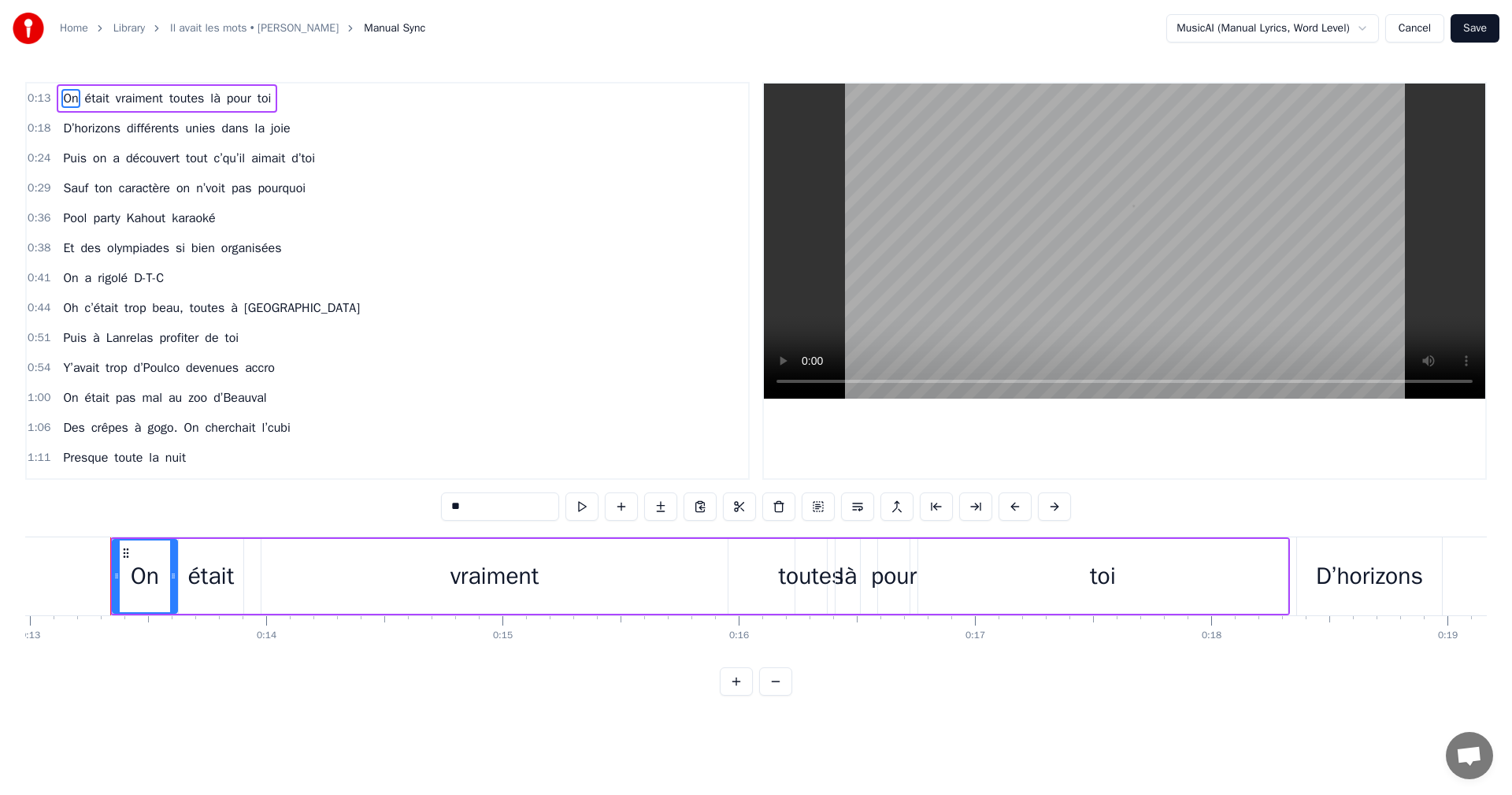 scroll, scrollTop: 0, scrollLeft: 3073, axis: horizontal 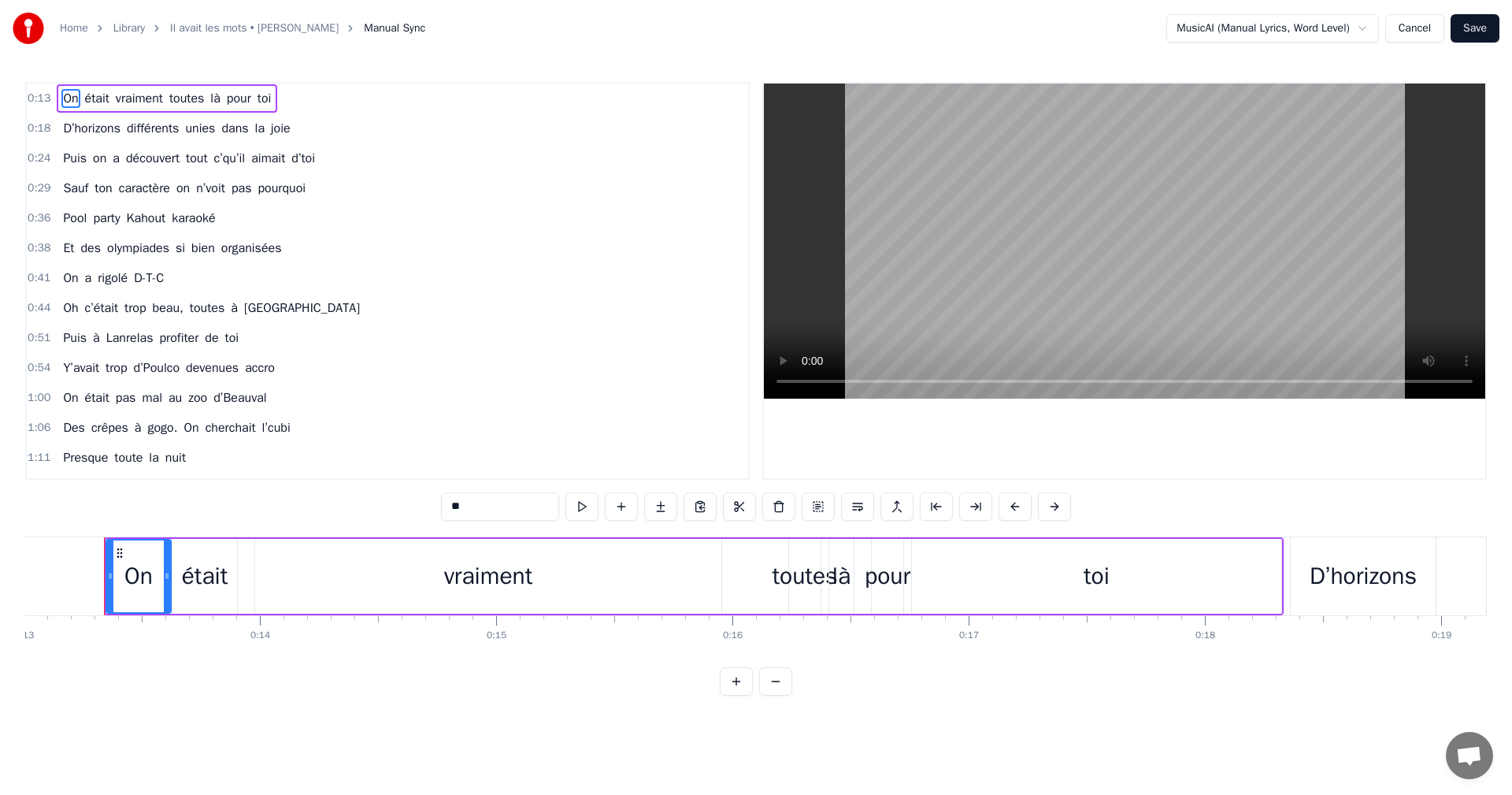 click on "Cancel" at bounding box center (1414, 28) 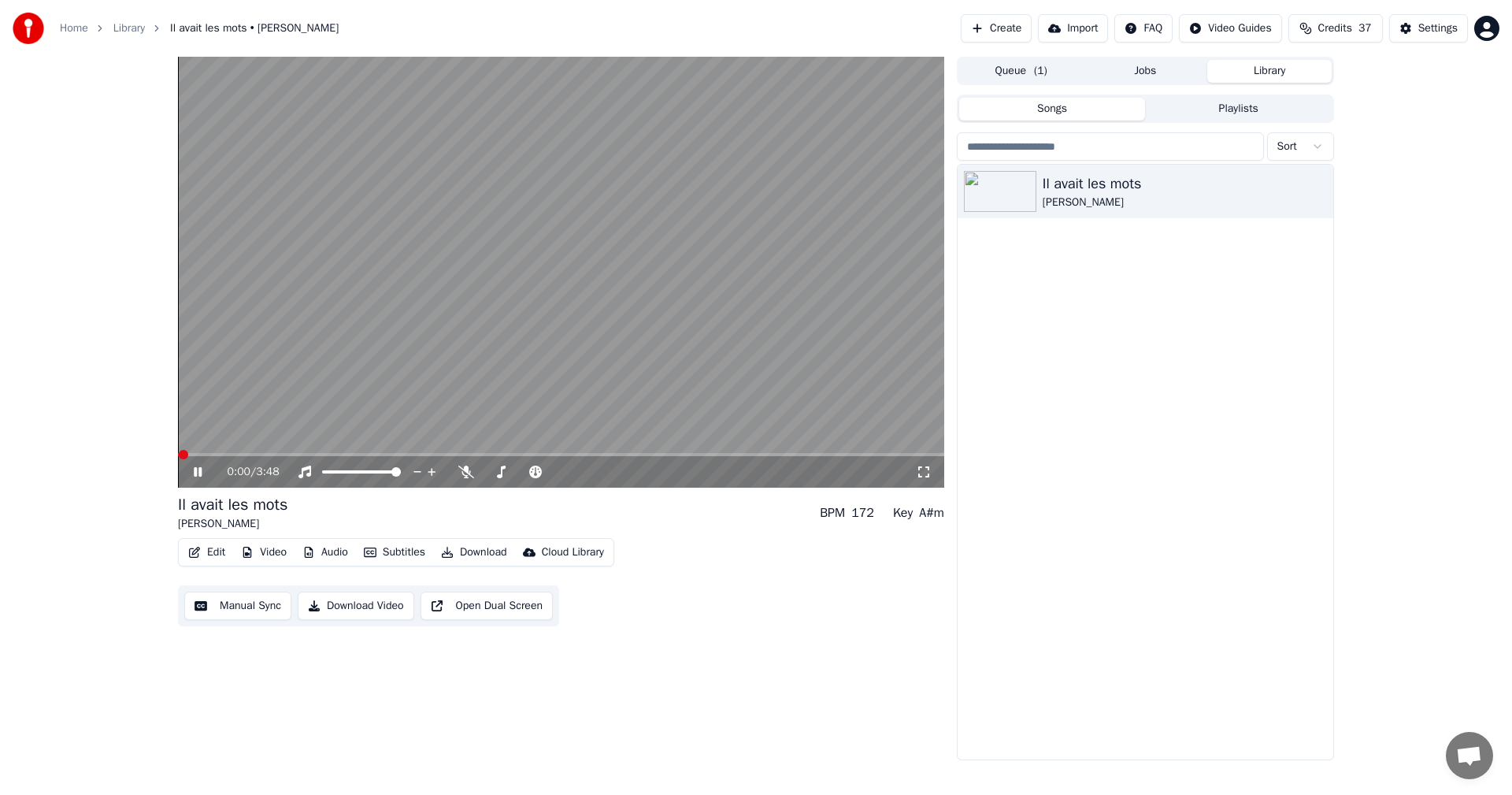 click on "Edit" at bounding box center [206, 552] 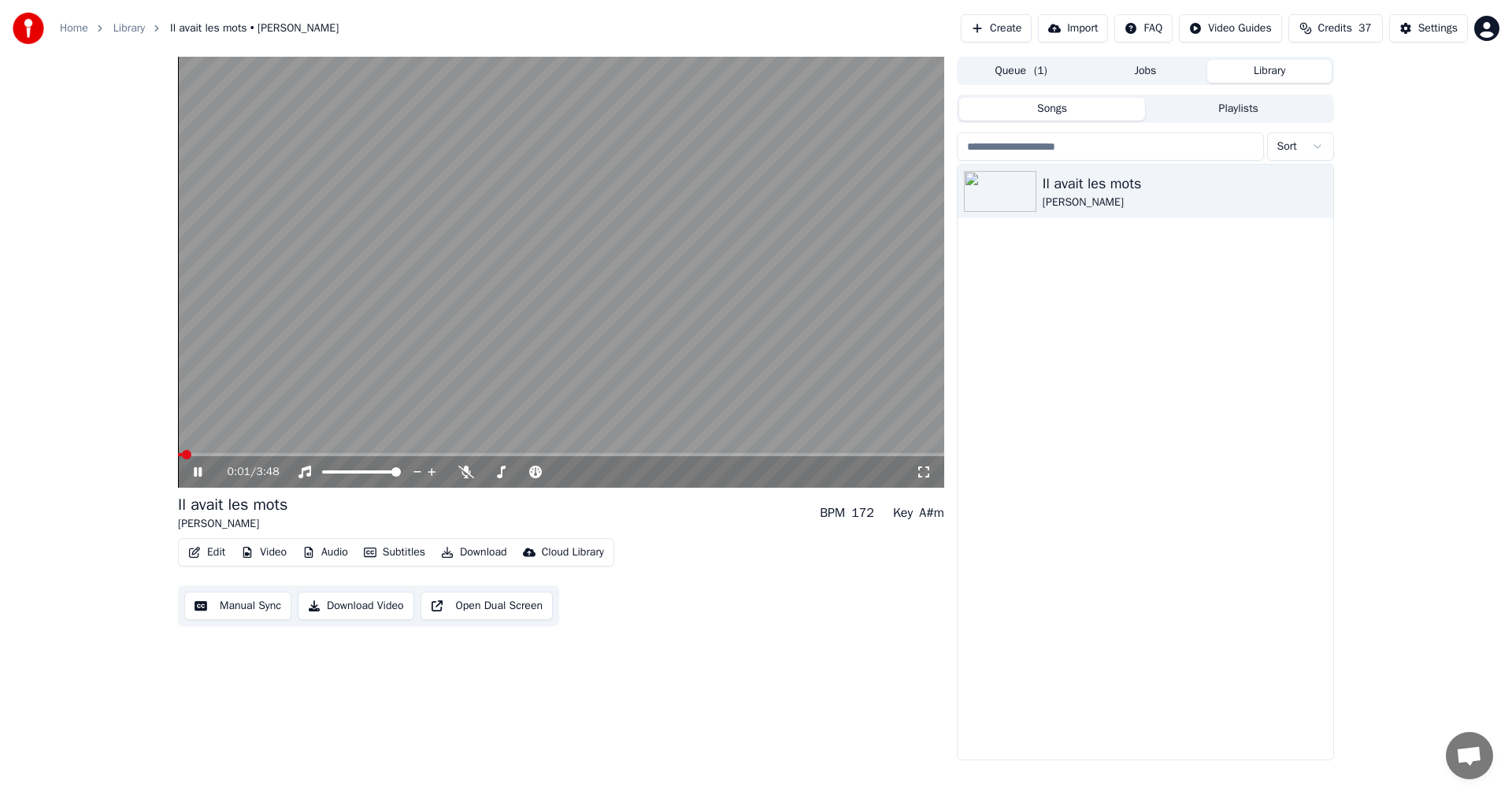 drag, startPoint x: 124, startPoint y: 509, endPoint x: 173, endPoint y: 475, distance: 59.64059 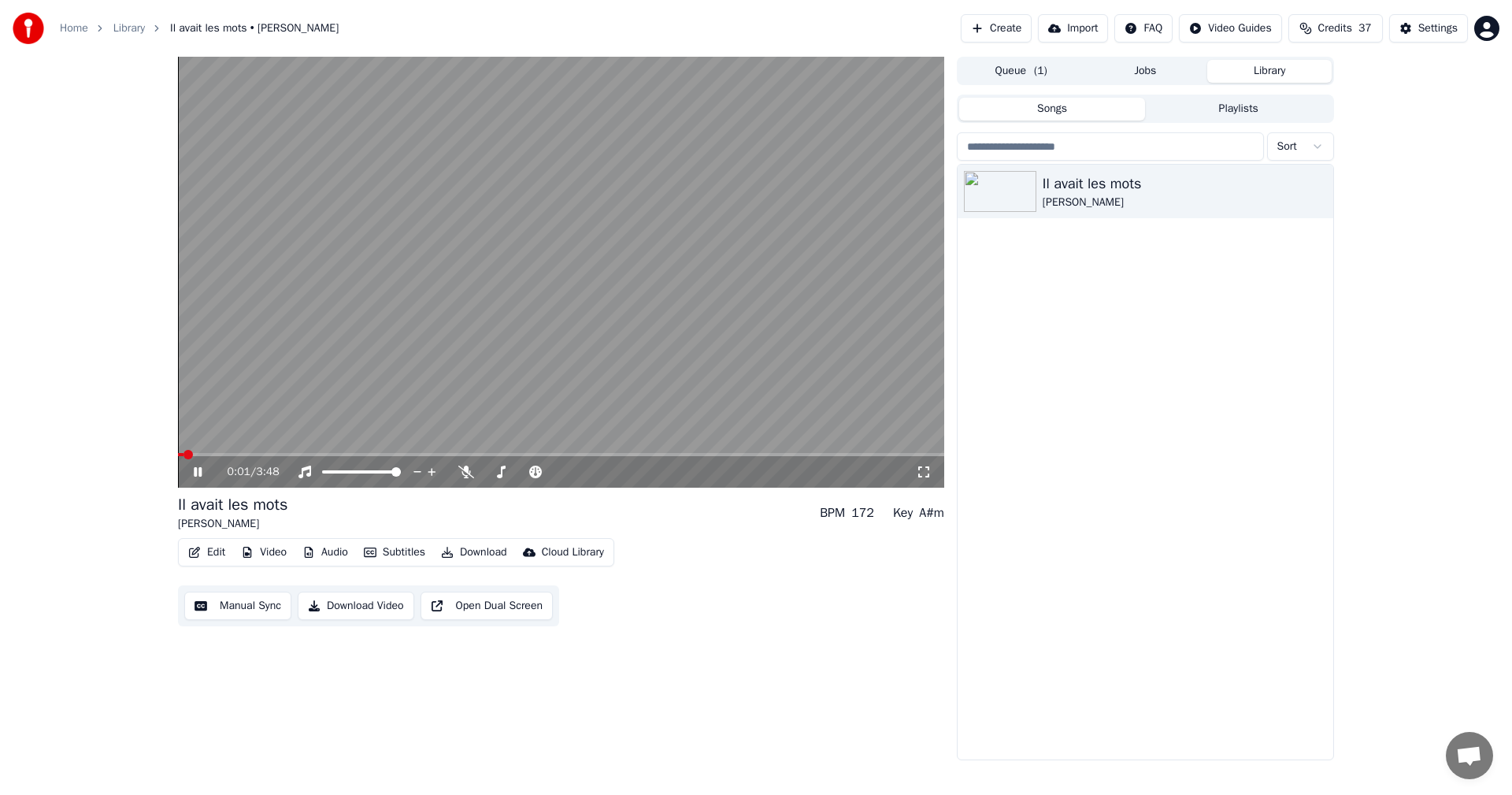 click 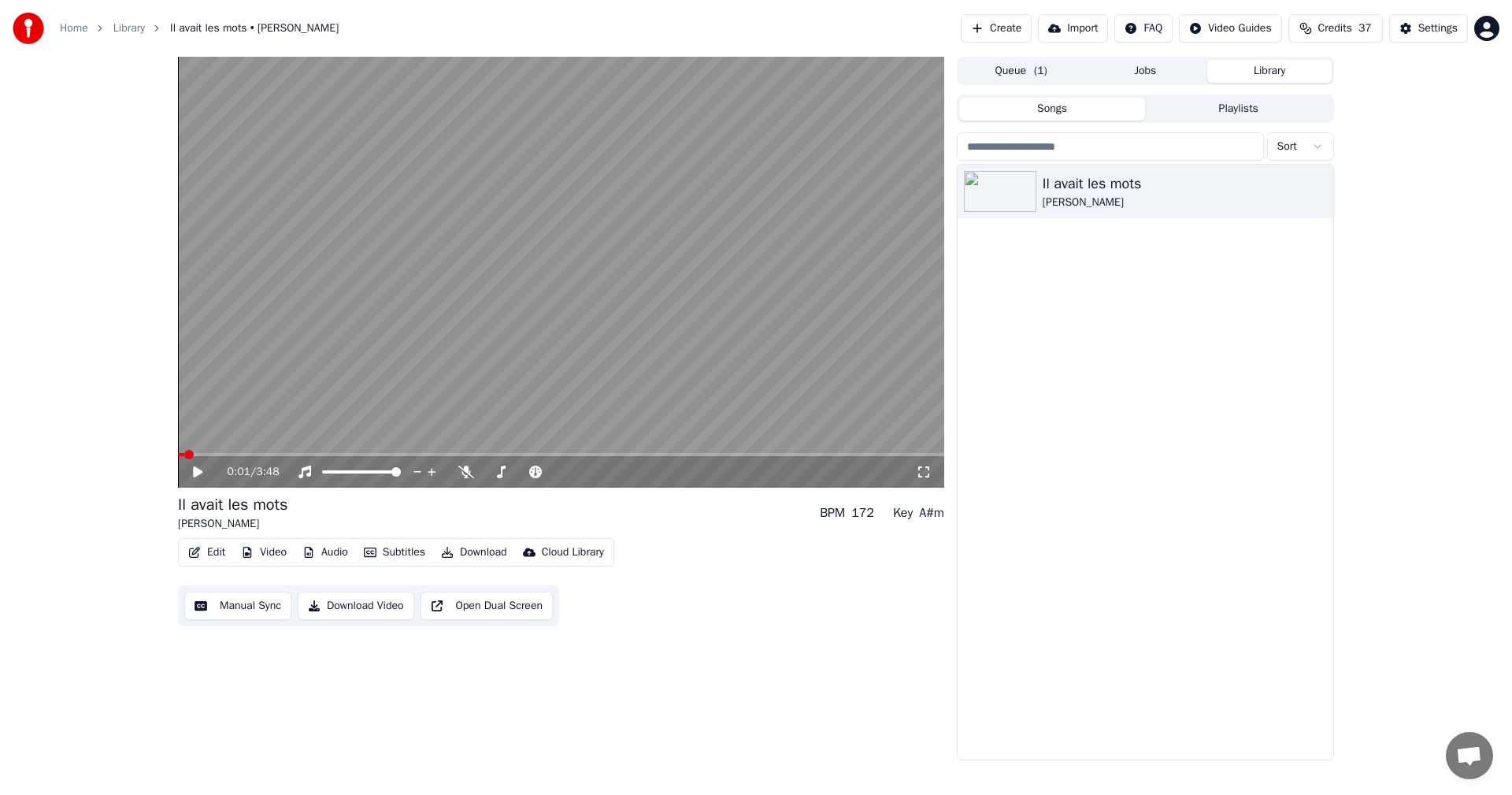 click 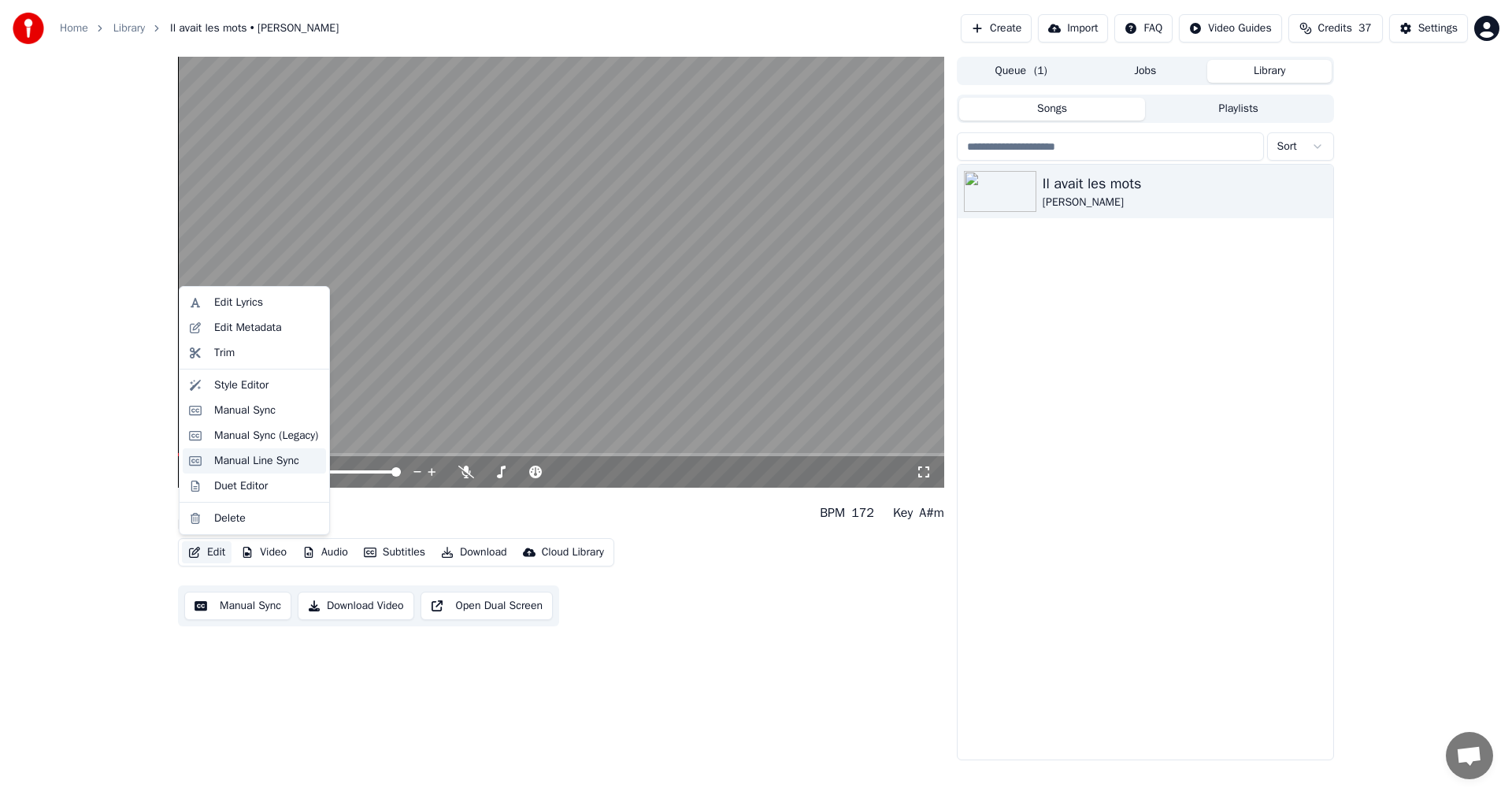 click on "Manual Line Sync" at bounding box center (257, 461) 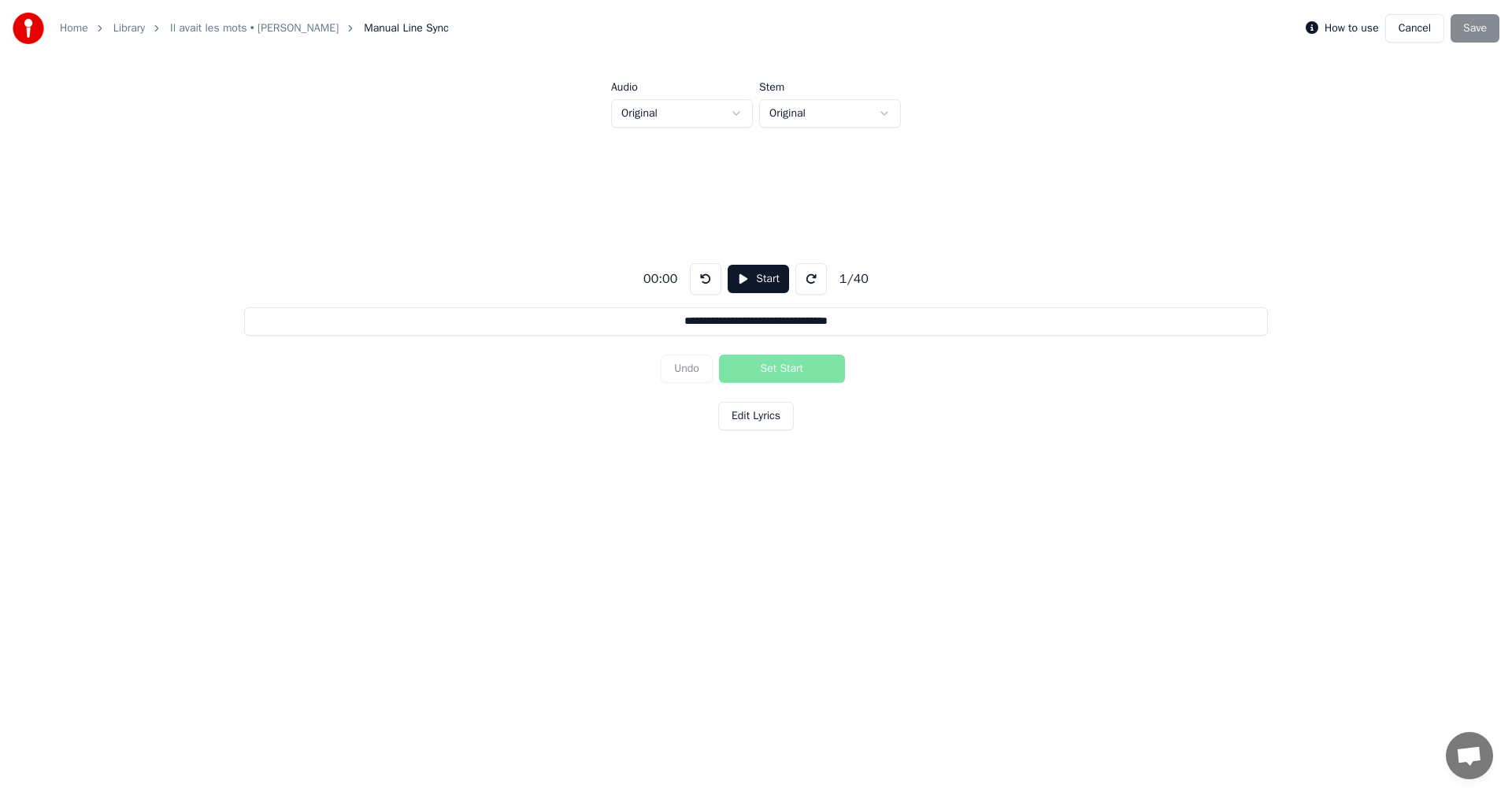 click on "Undo Set Start" at bounding box center [756, 369] 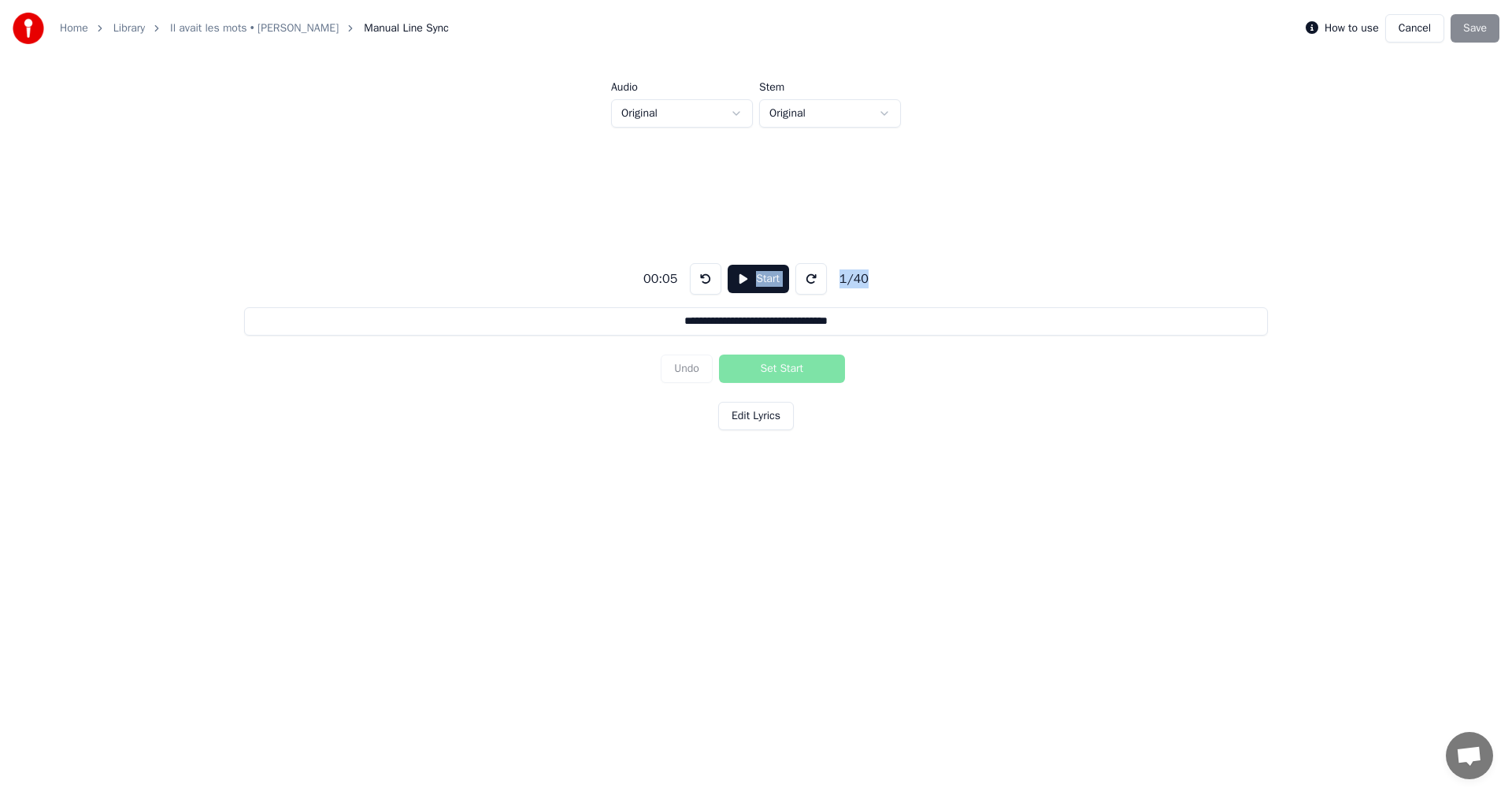 drag, startPoint x: 673, startPoint y: 277, endPoint x: 598, endPoint y: 279, distance: 75.02666 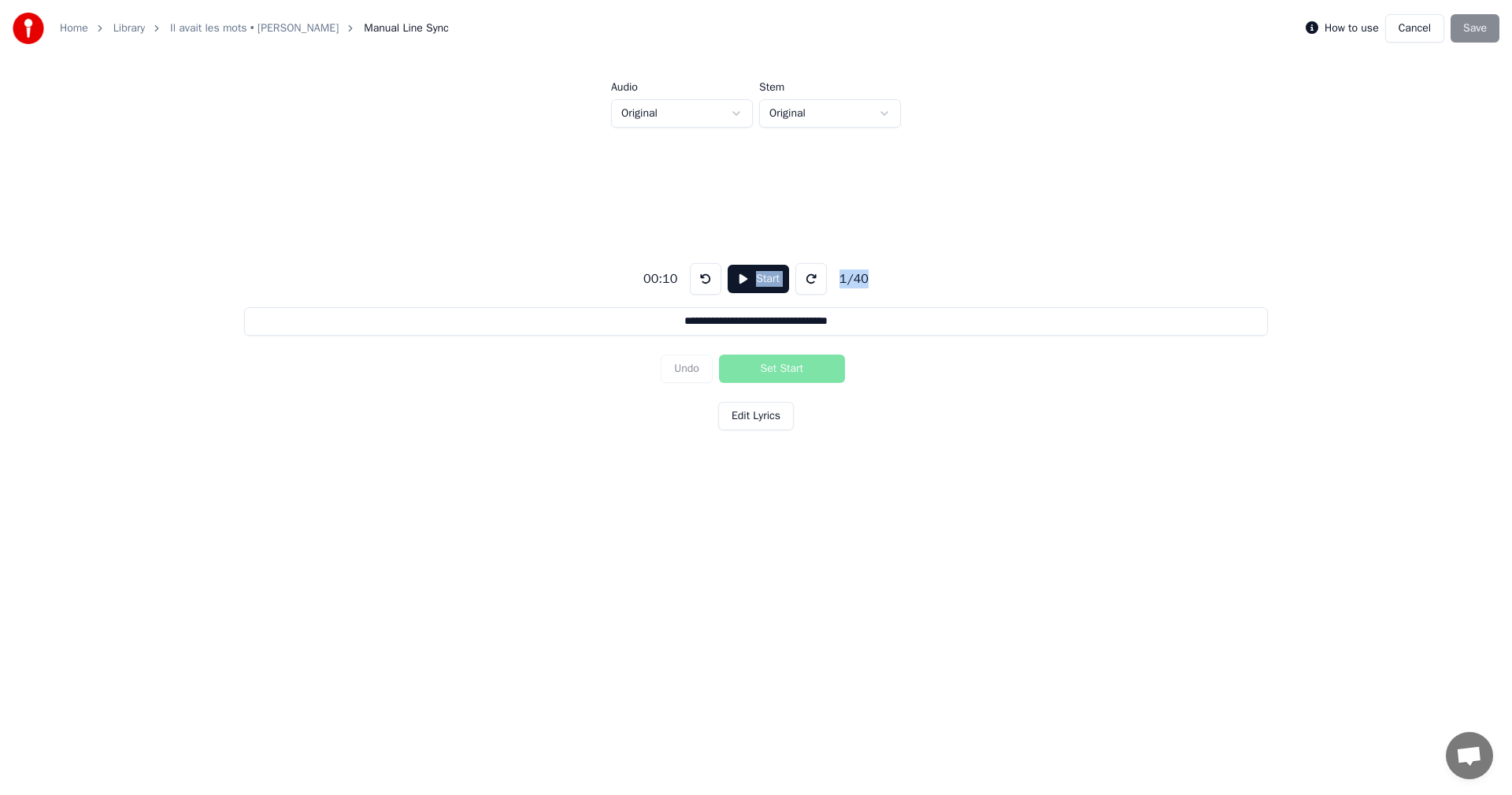 click at bounding box center [811, 279] 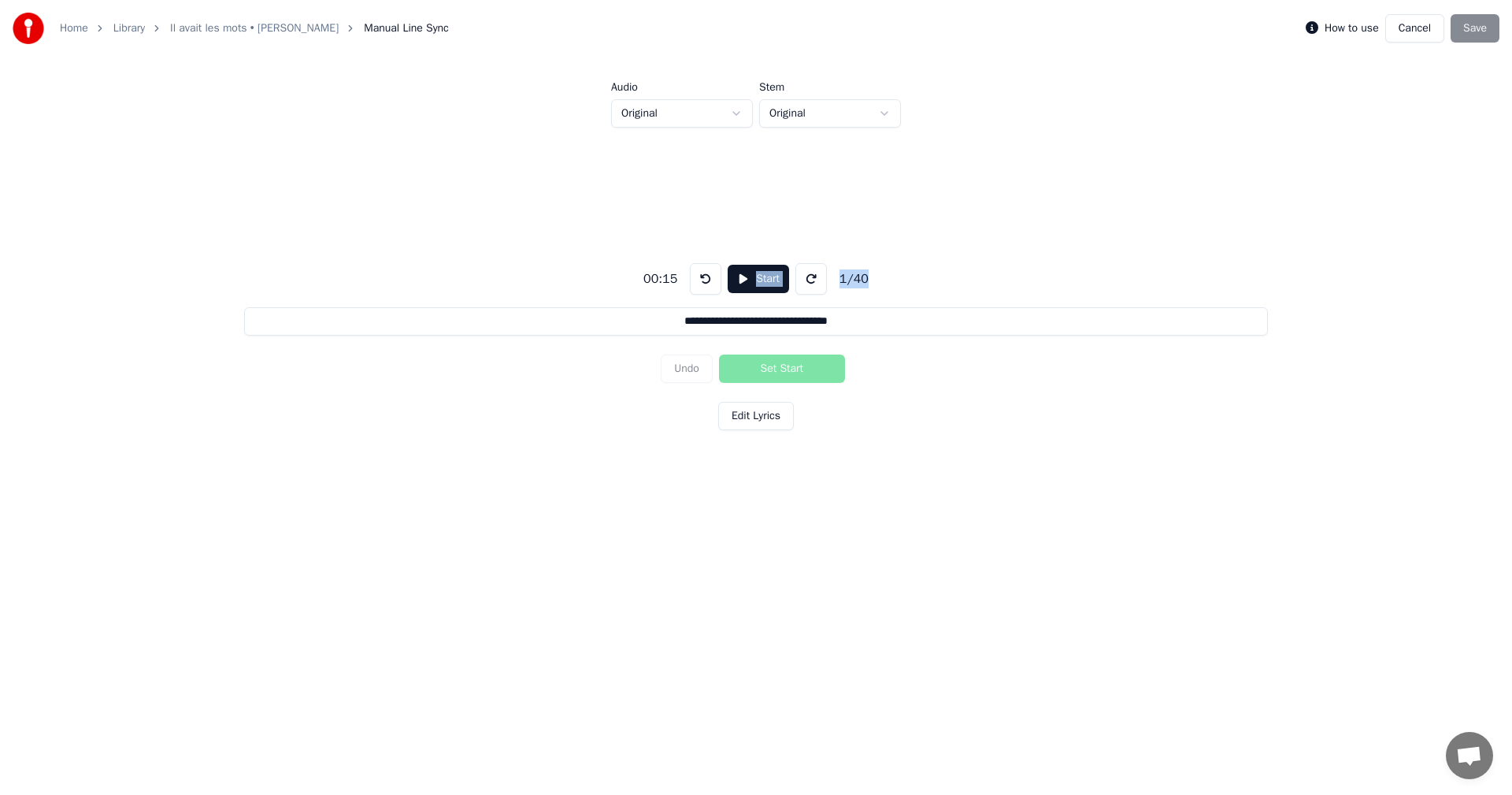 click at bounding box center (811, 279) 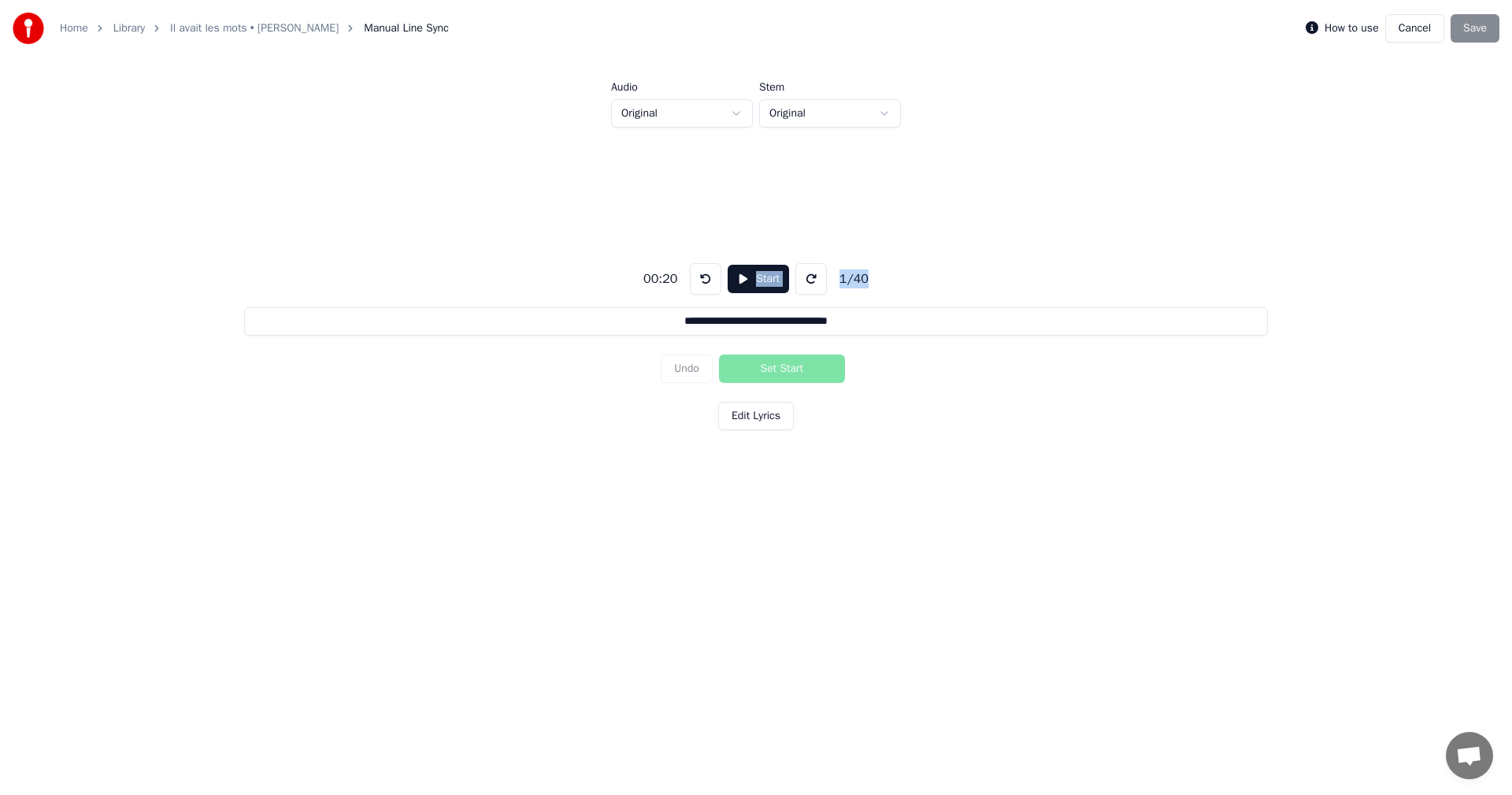 click at bounding box center (811, 279) 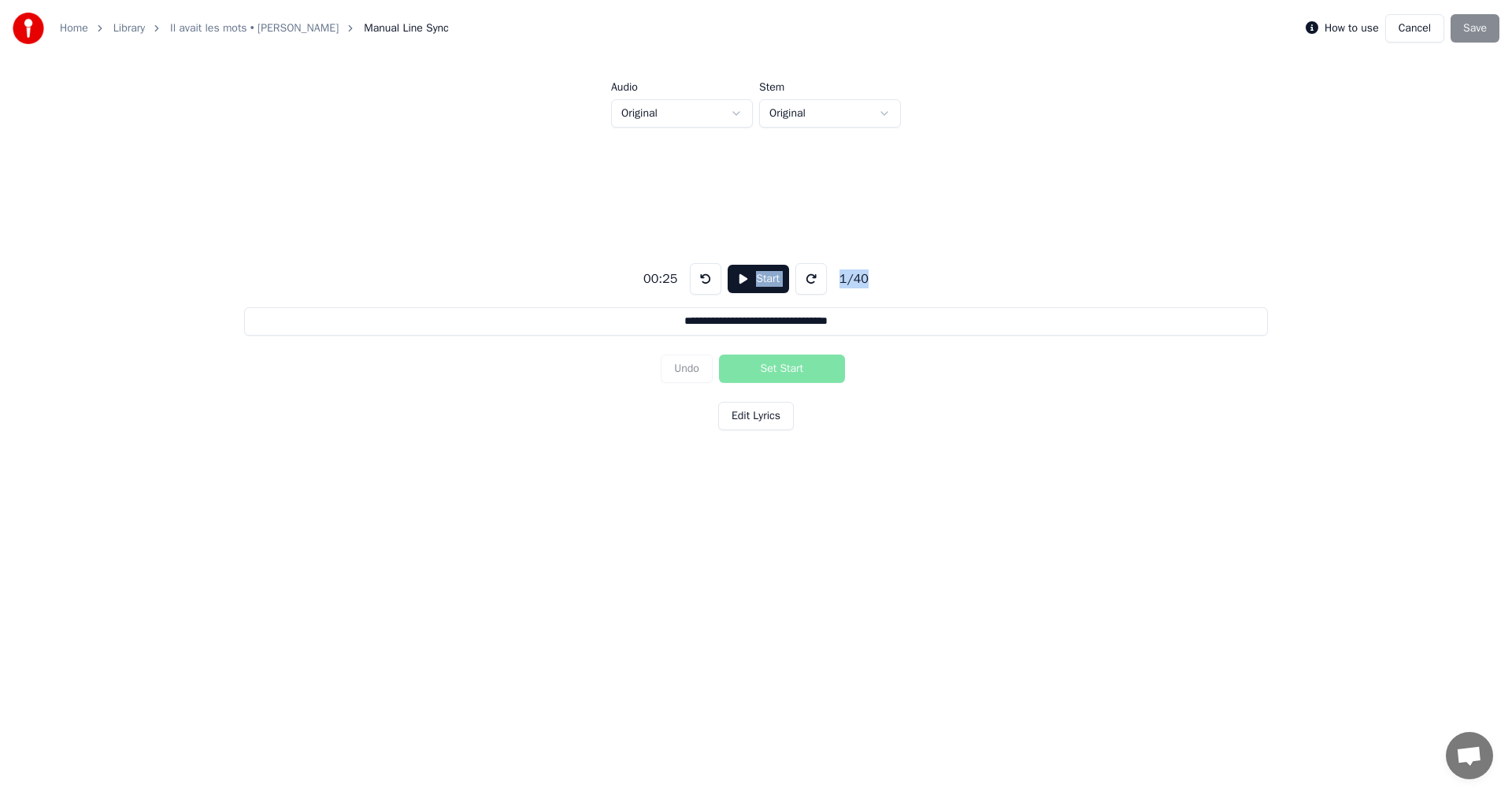 click at bounding box center (706, 279) 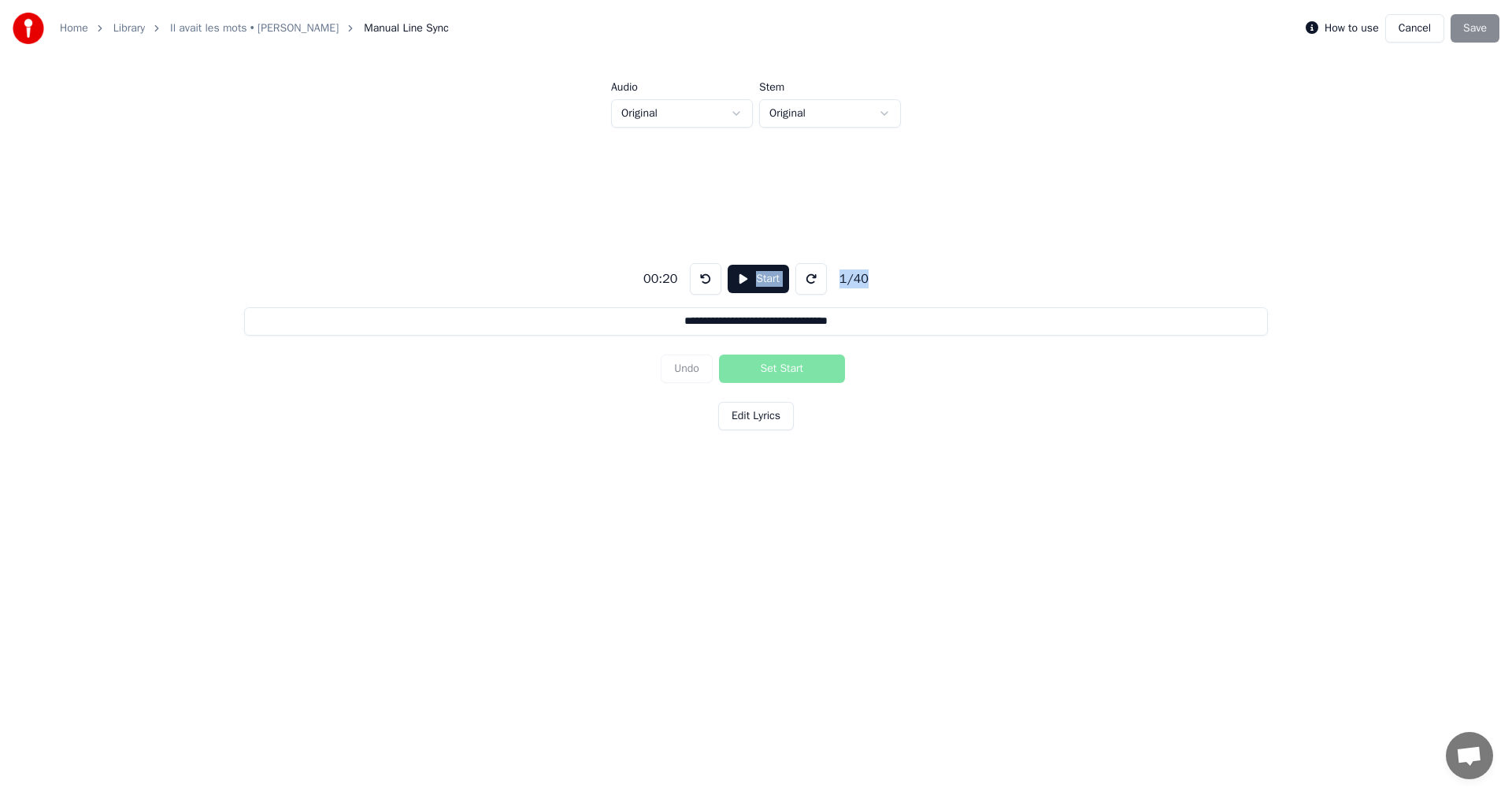 click at bounding box center [706, 279] 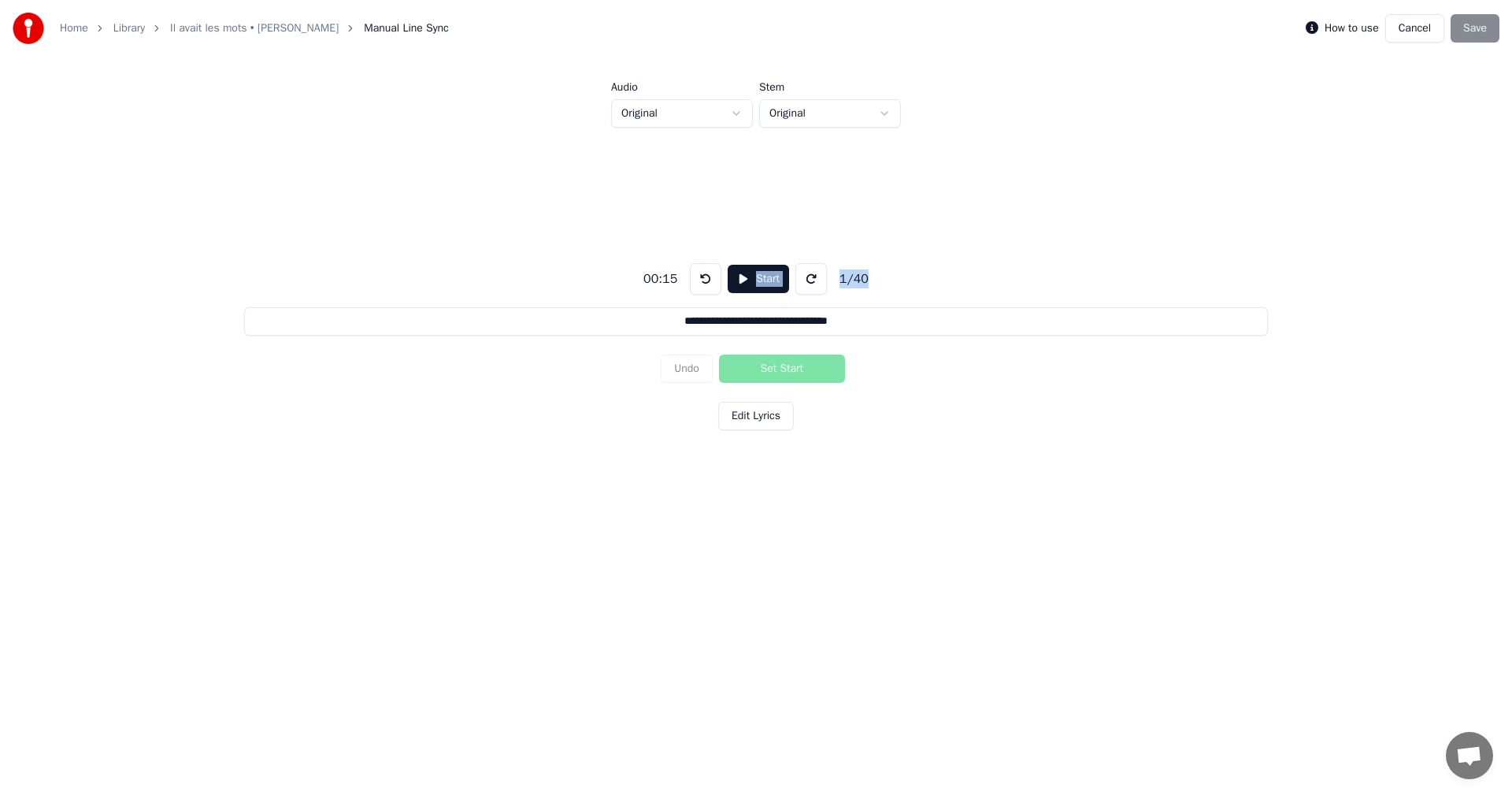click at bounding box center (706, 279) 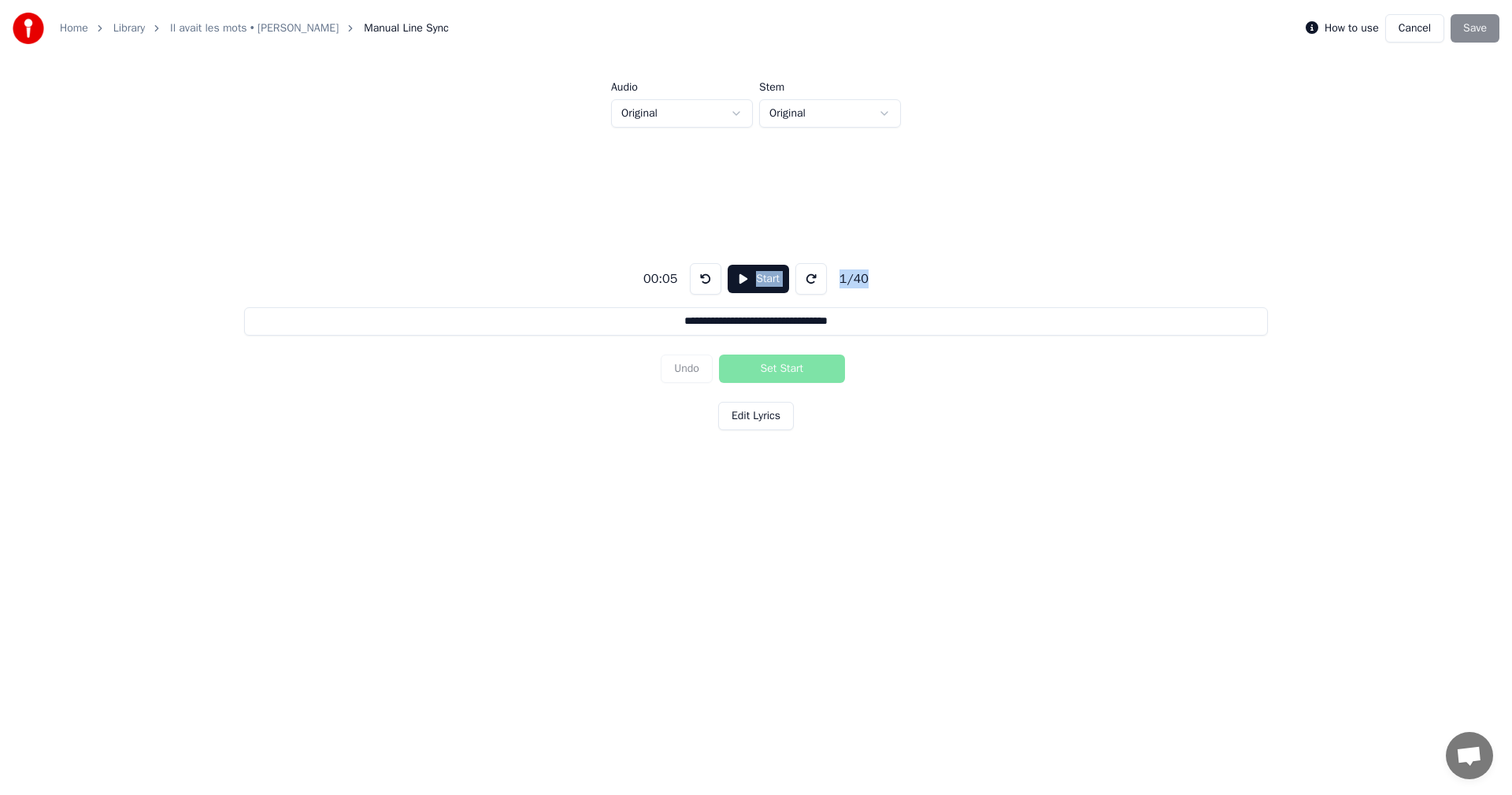 click at bounding box center (706, 279) 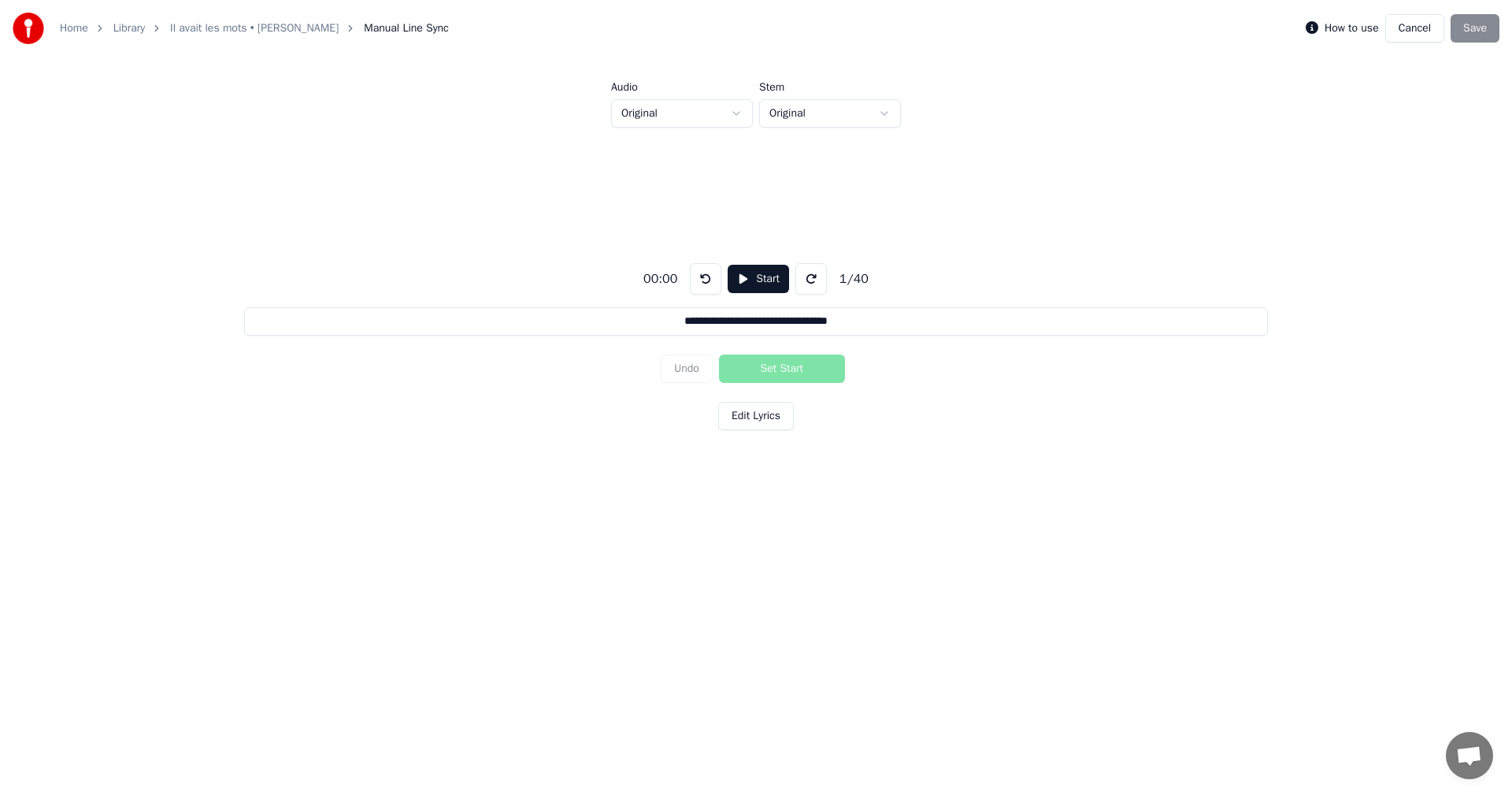 click on "**********" at bounding box center (756, 343) 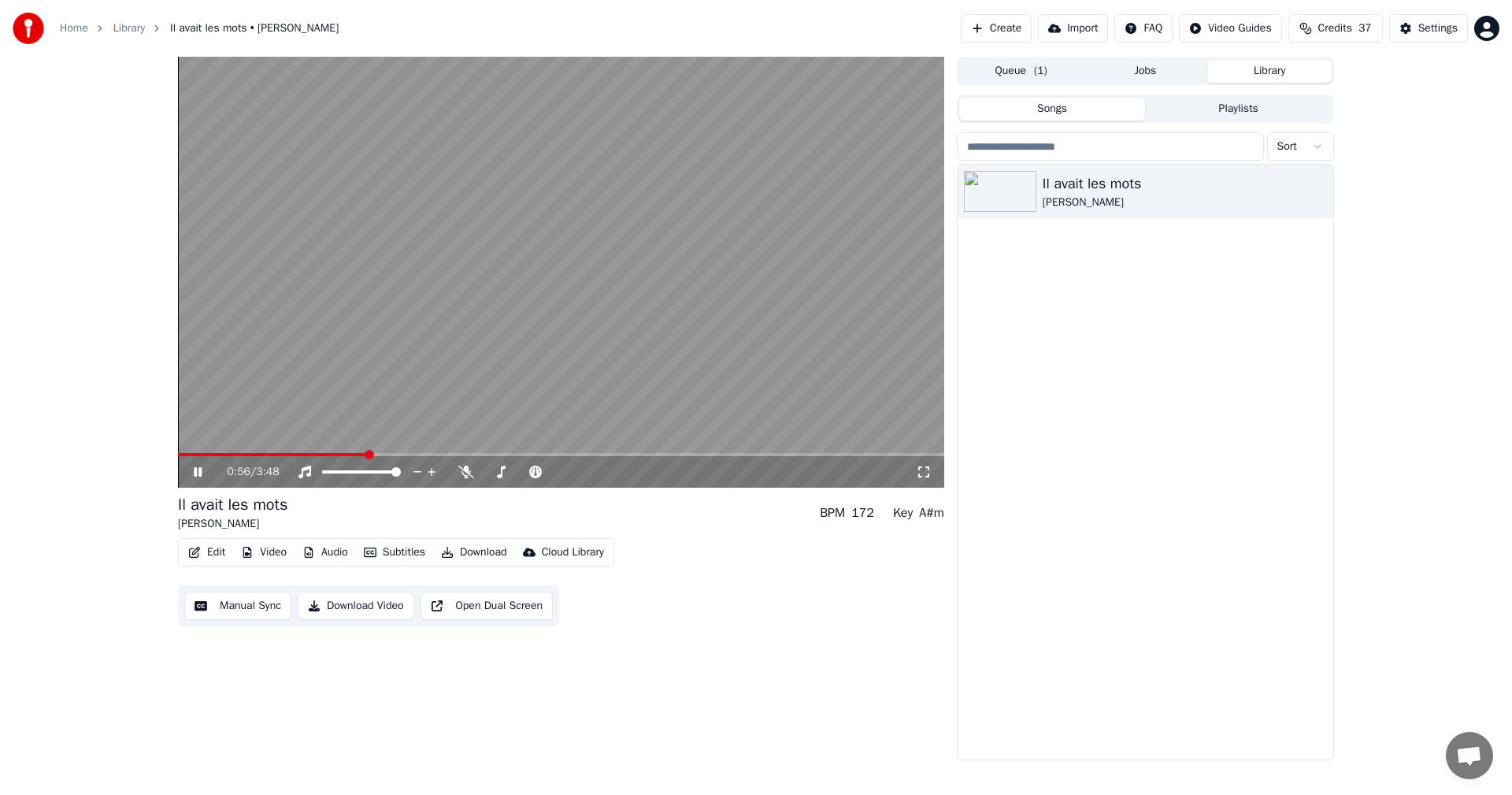 click 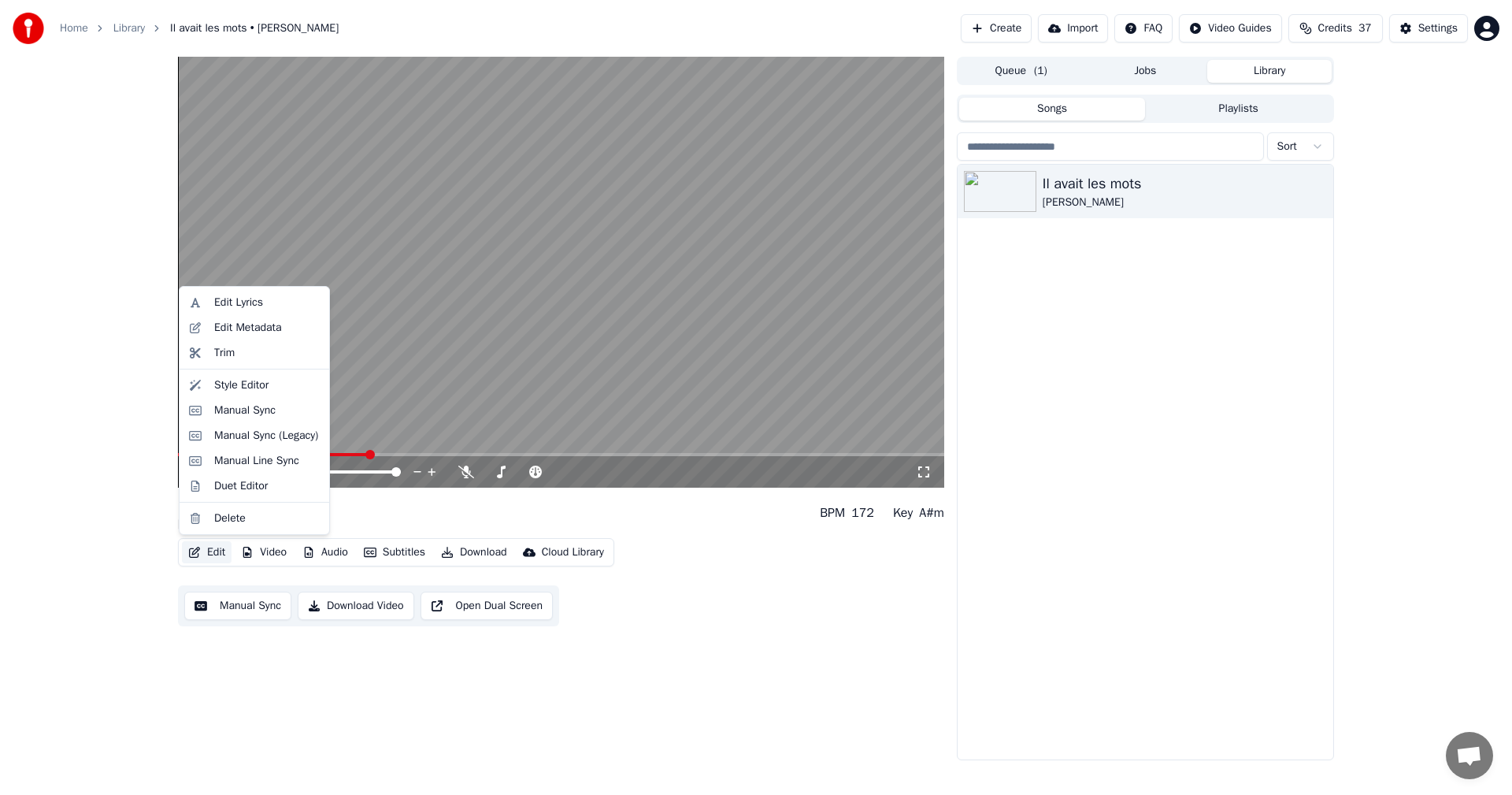 click on "Edit" at bounding box center (206, 552) 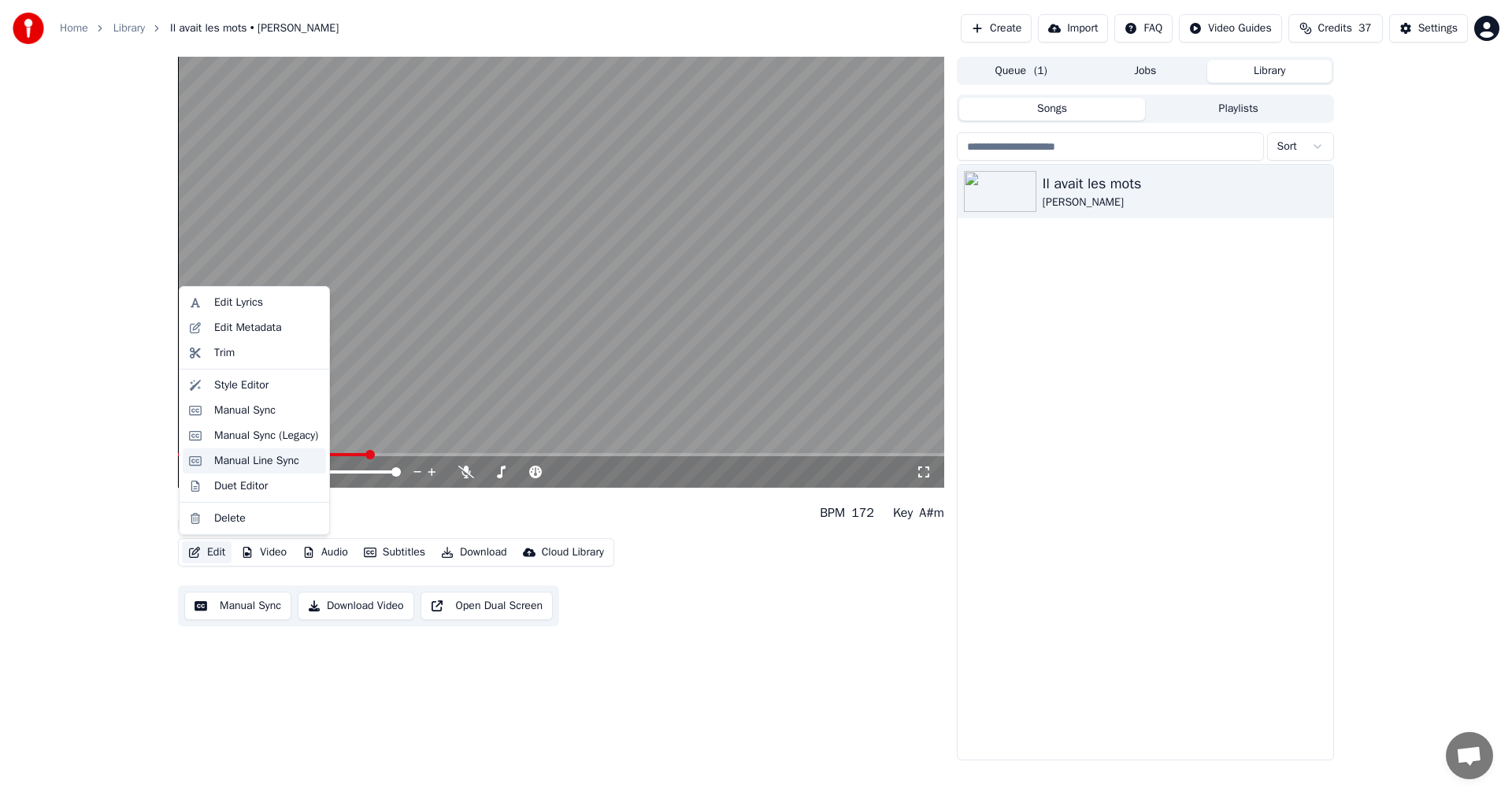 click on "Manual Line Sync" at bounding box center (257, 461) 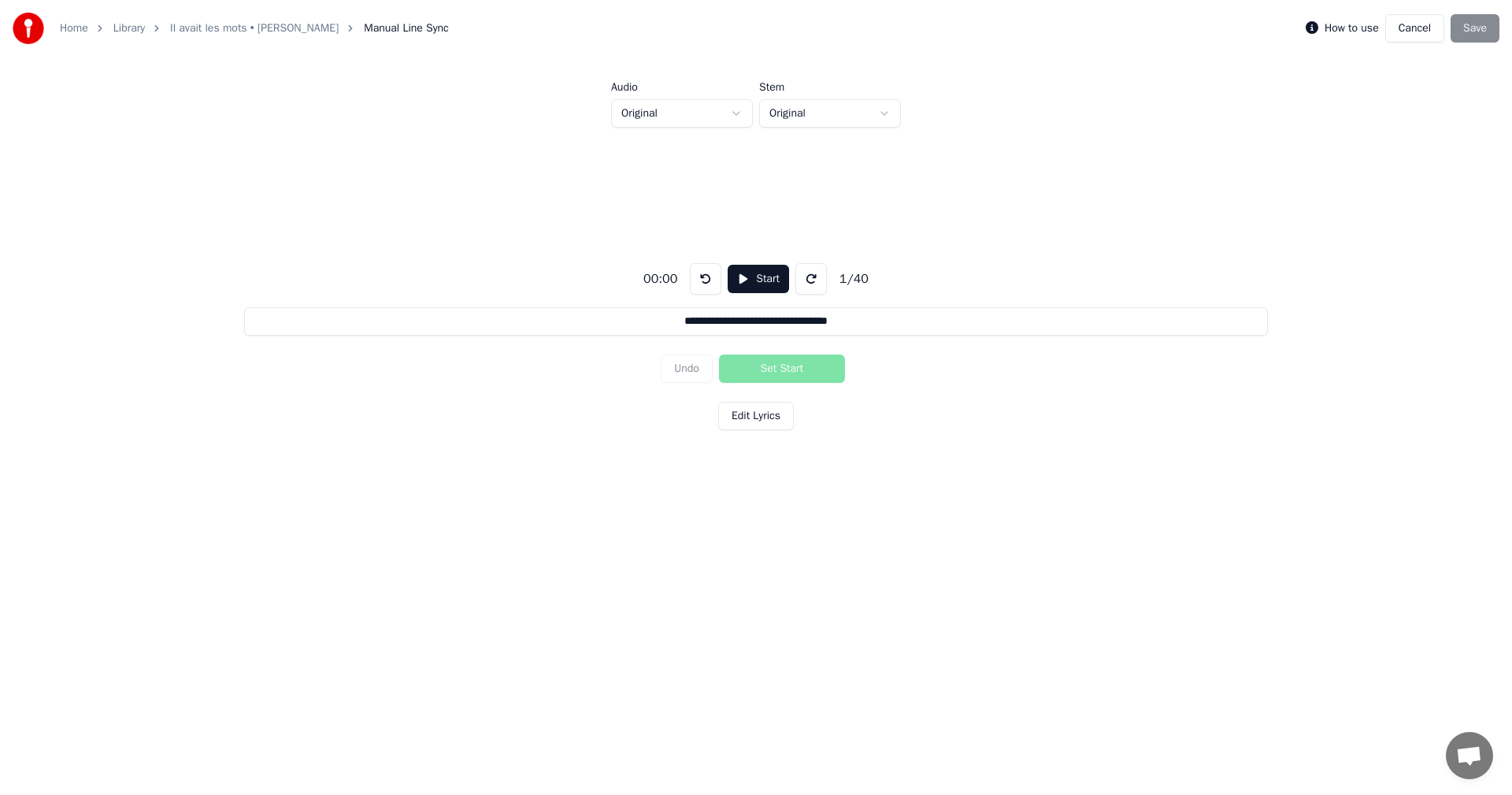 click on "Cancel" at bounding box center (1414, 28) 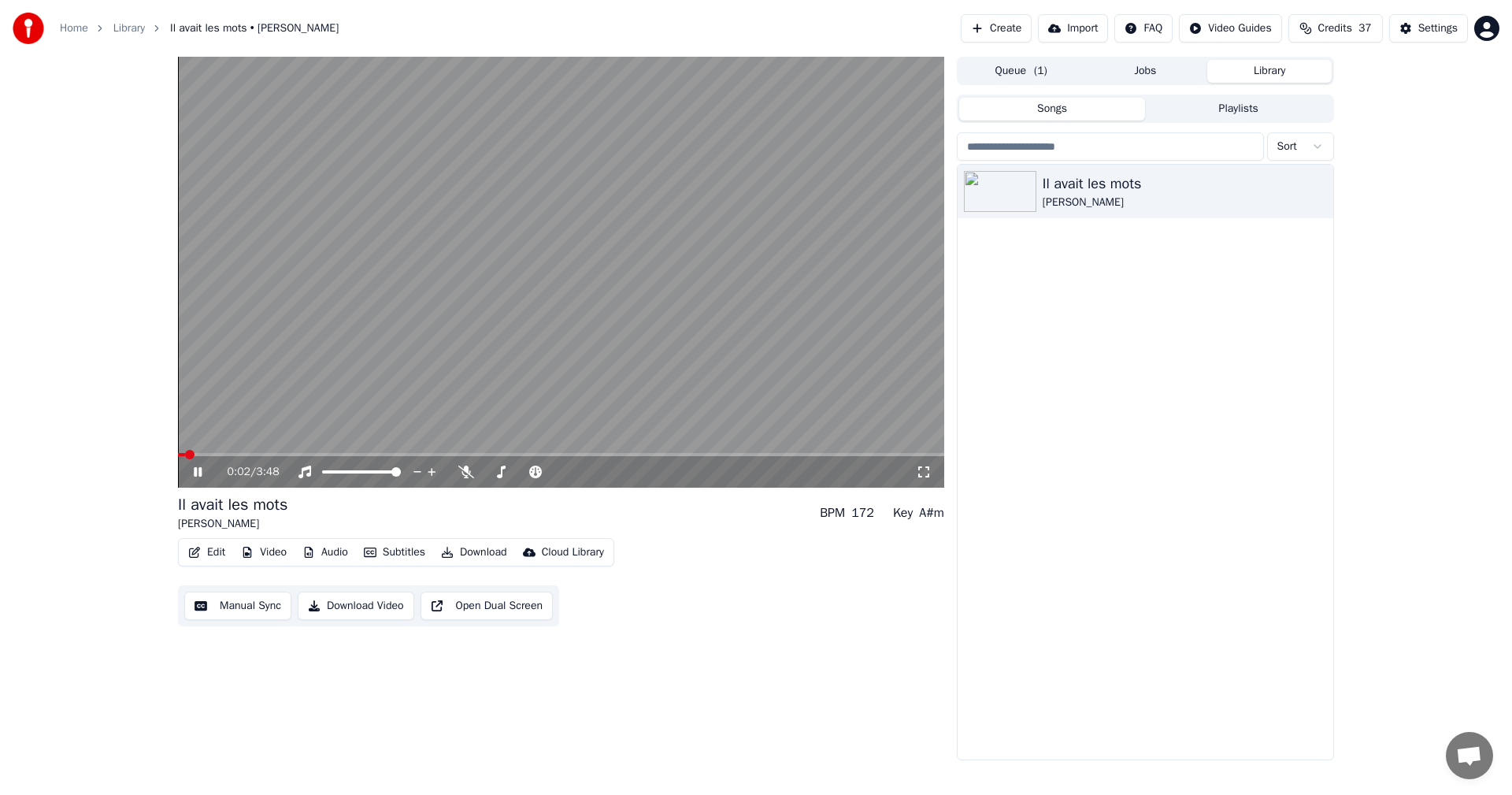 click on "0:02  /  3:48" at bounding box center [561, 472] 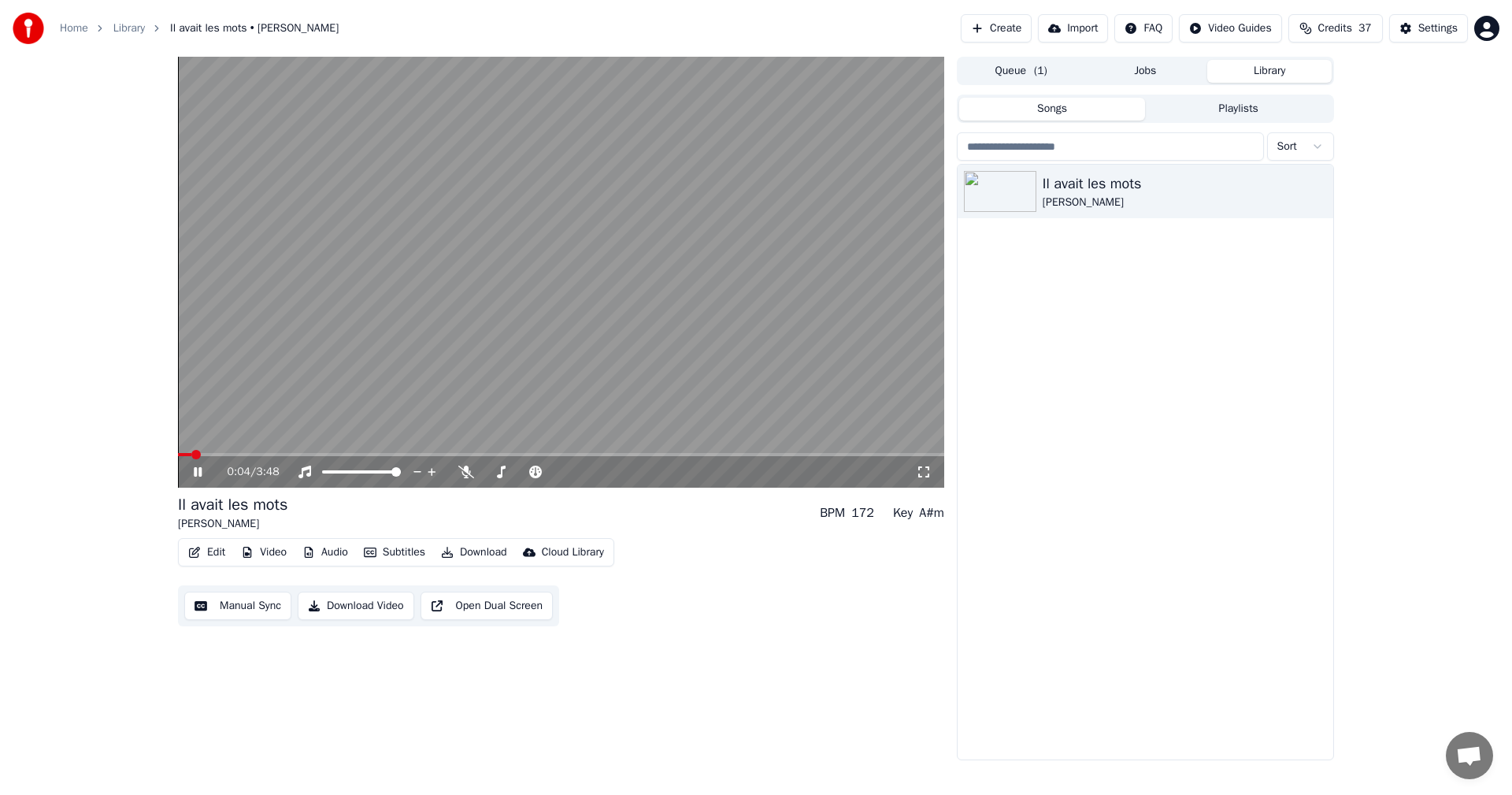 click 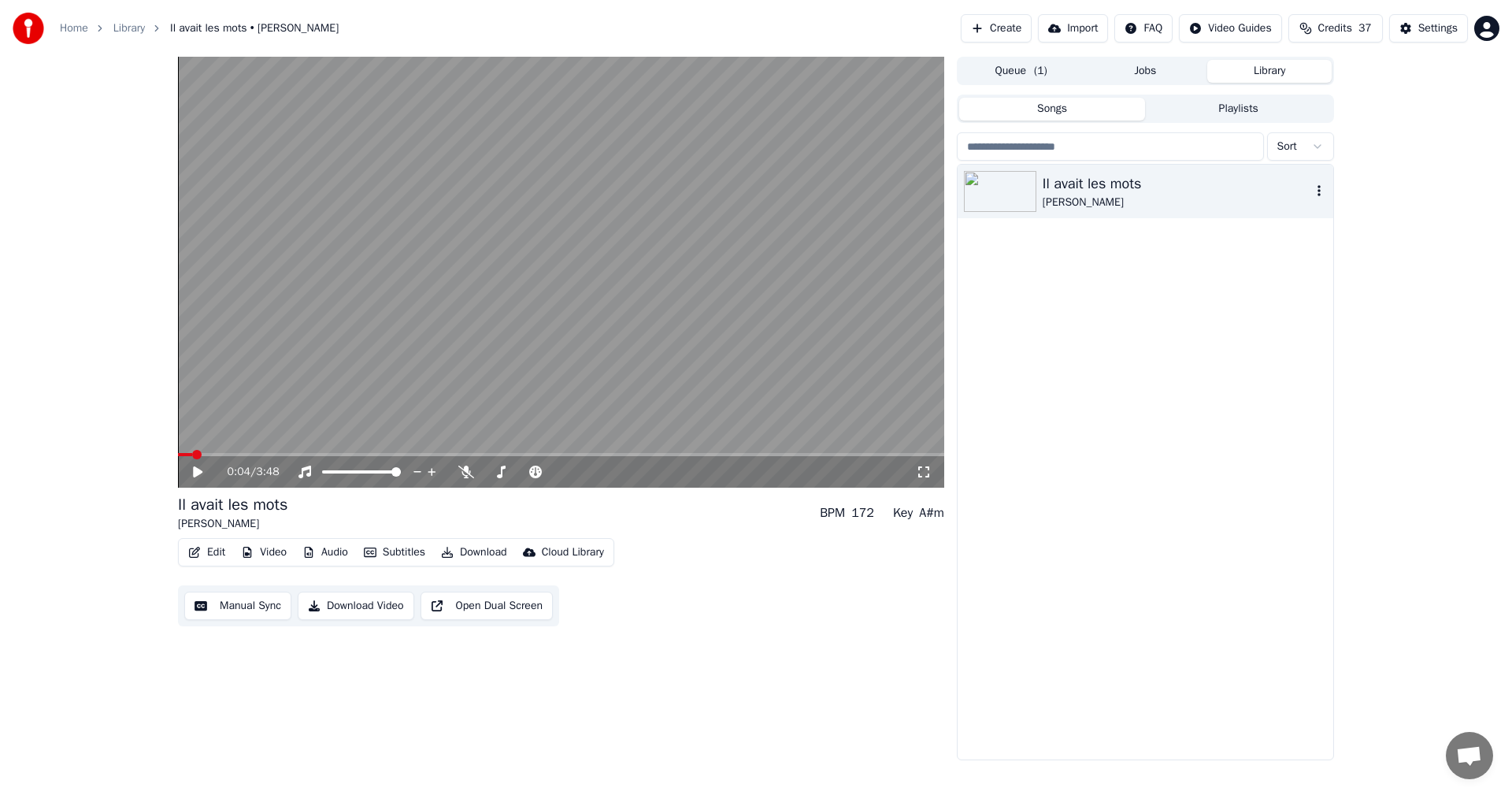 click on "Sheryfa Luna" at bounding box center [1177, 202] 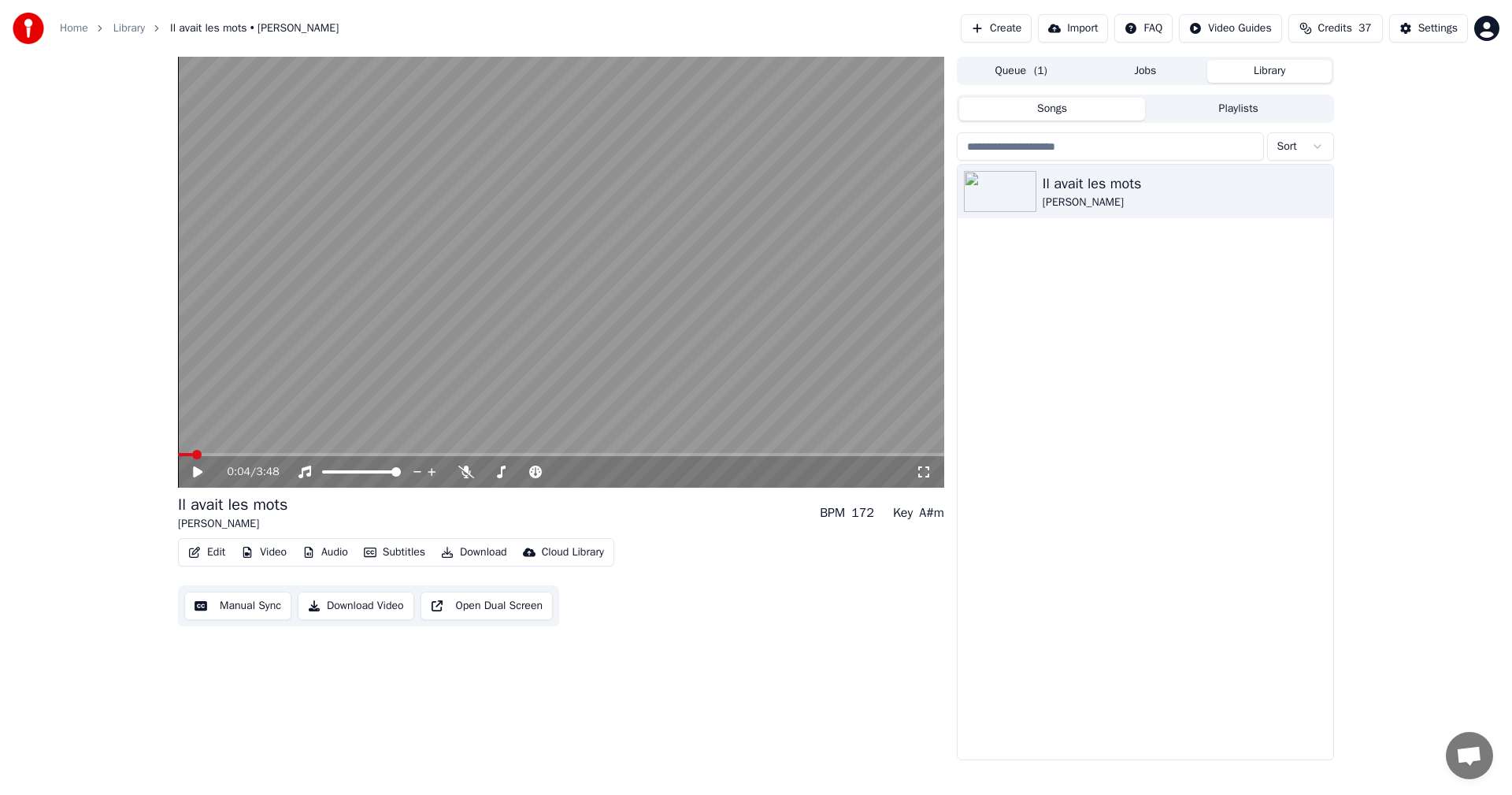 click on "Il avait les mots Sheryfa Luna" at bounding box center [1145, 462] 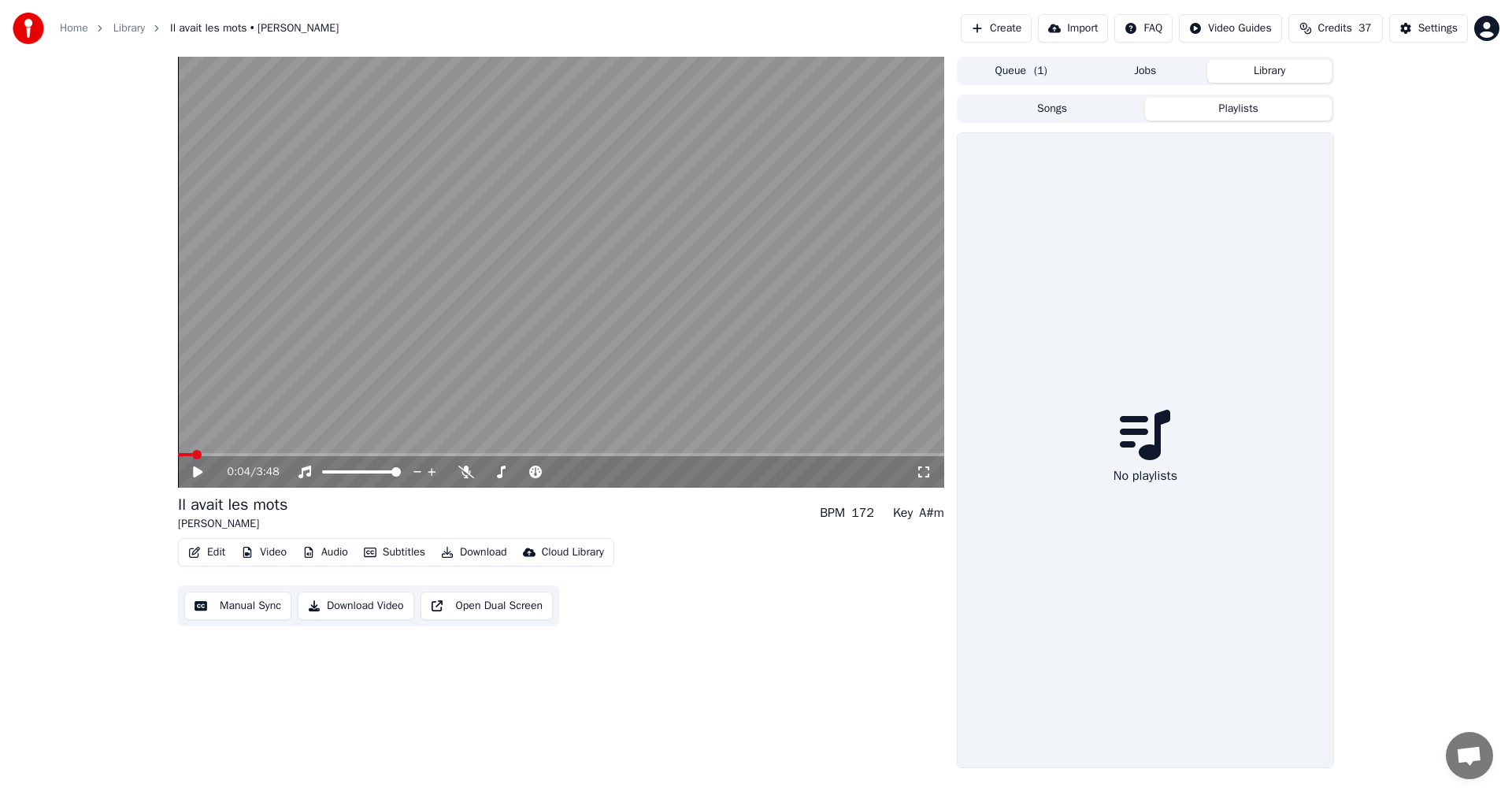 click on "Songs" at bounding box center (1052, 109) 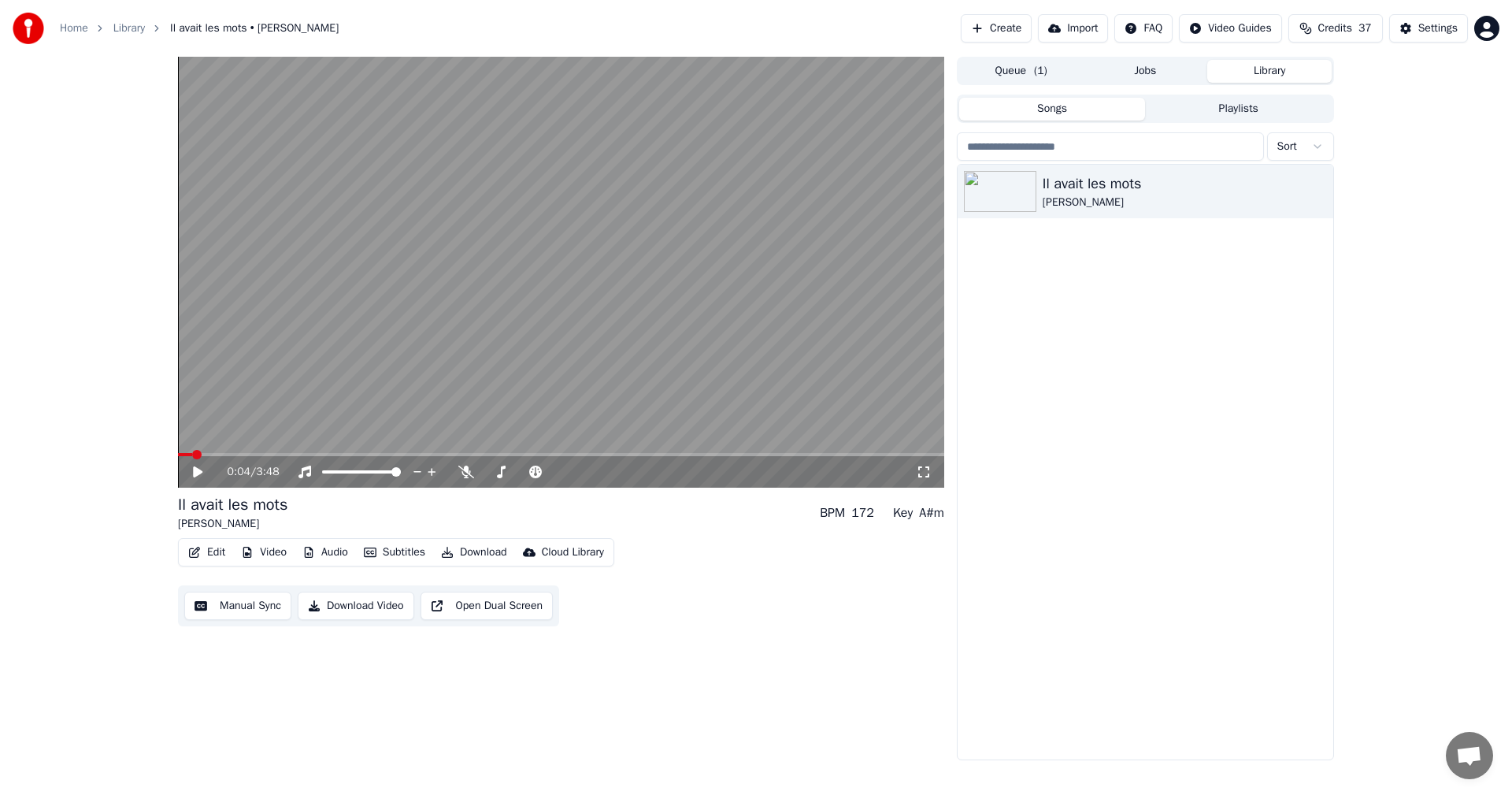 click on "Jobs" at bounding box center (1146, 71) 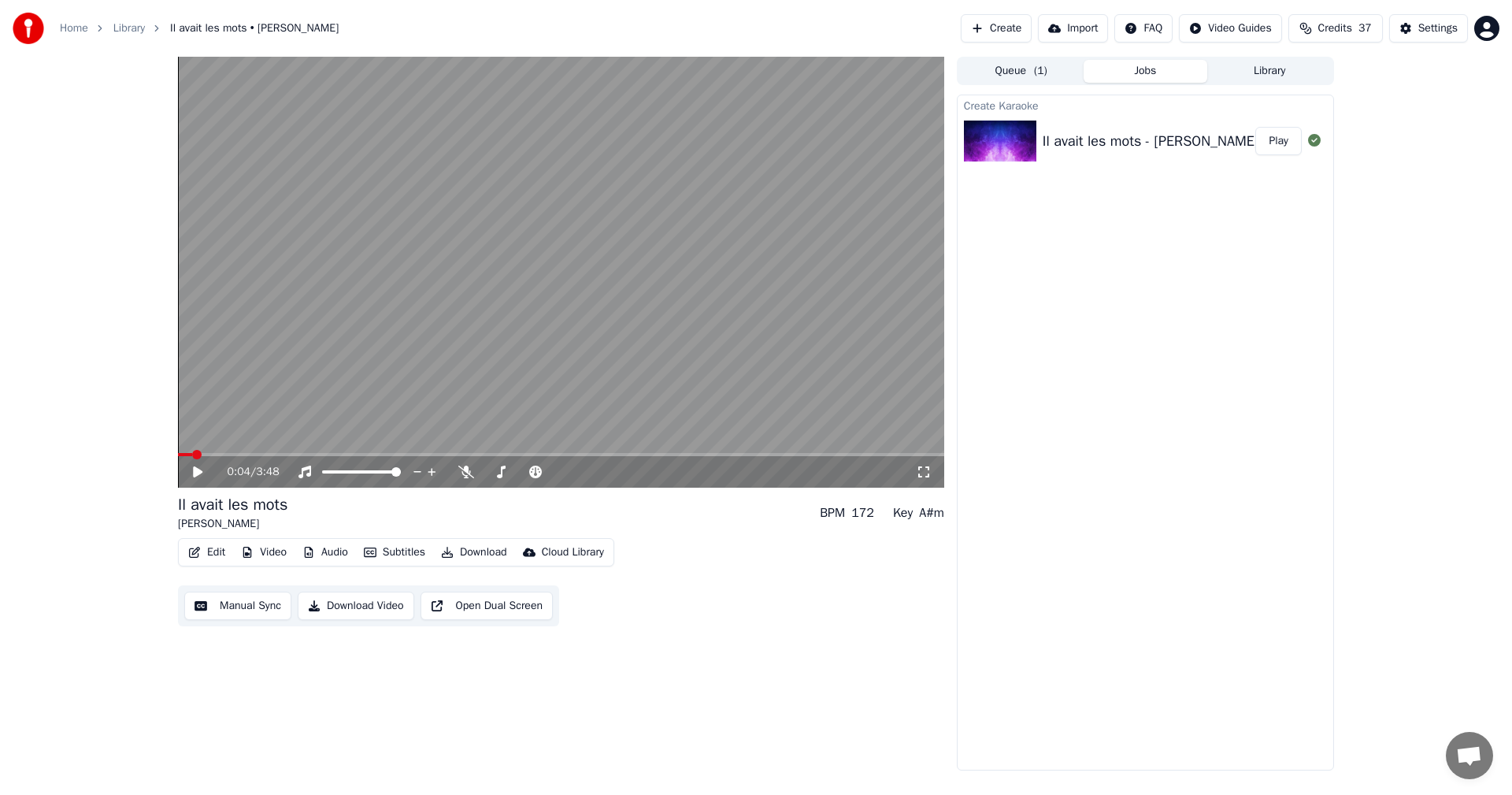 click on "Library" at bounding box center [1269, 71] 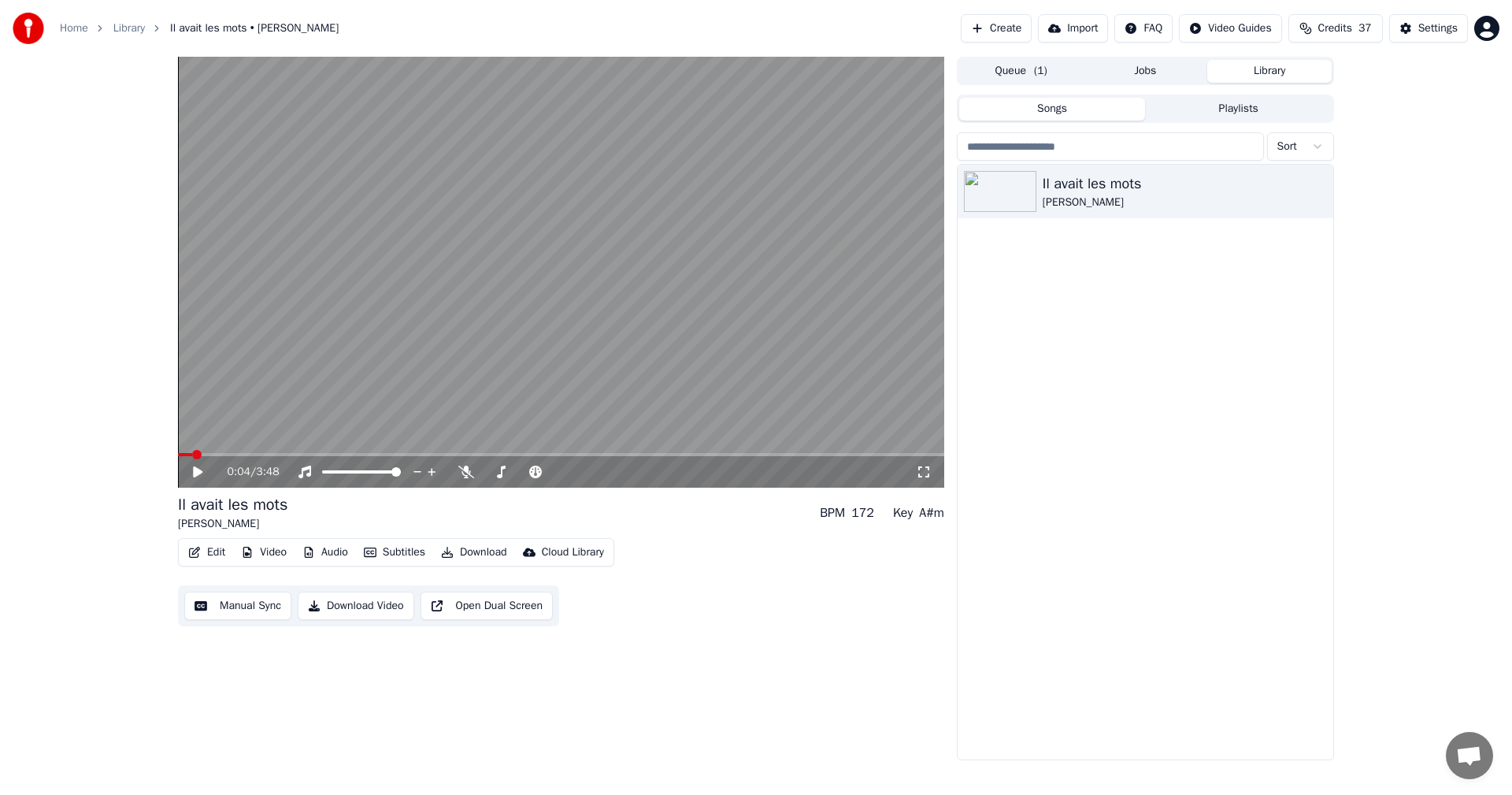 click on "Edit" at bounding box center (206, 552) 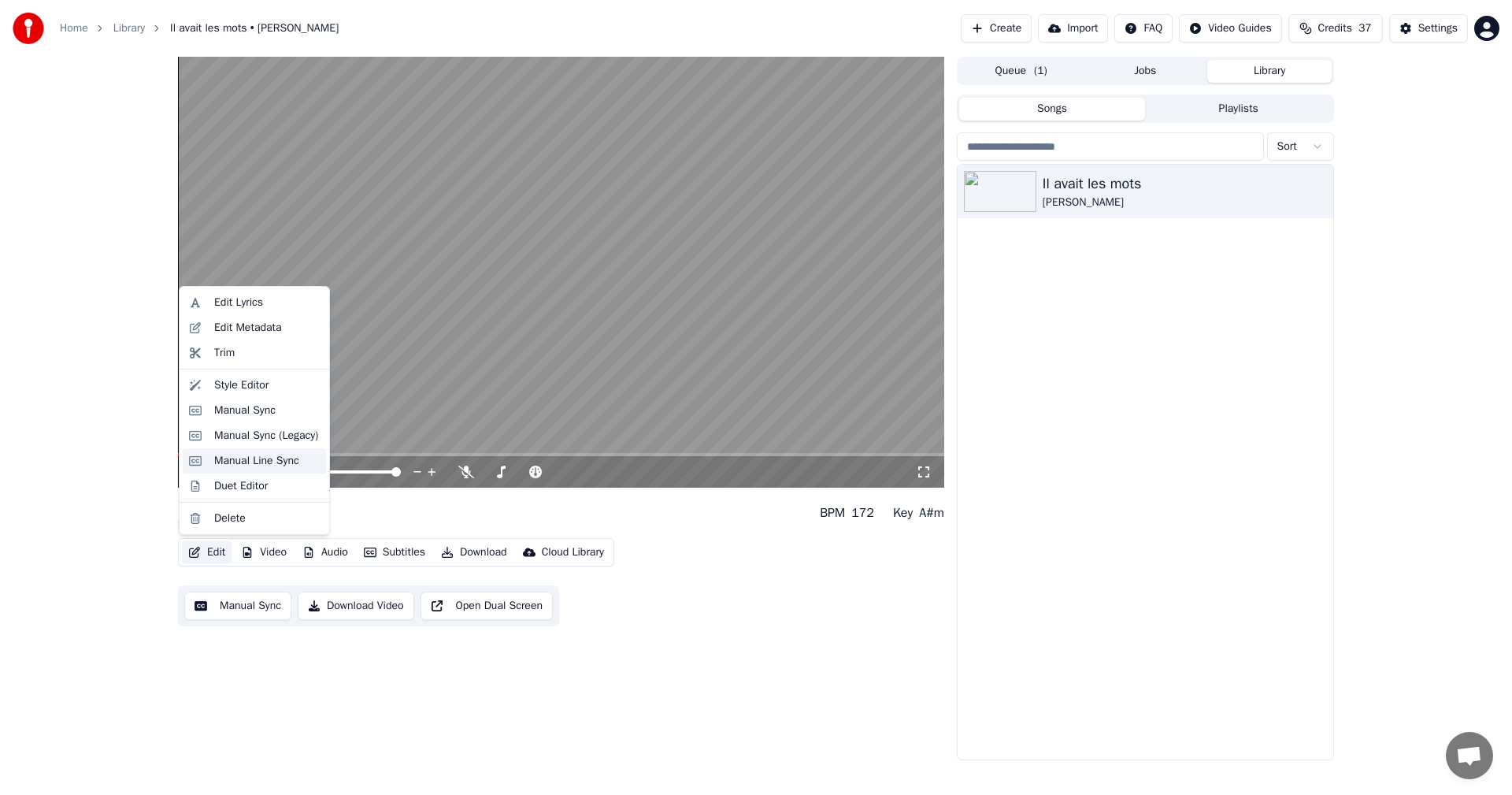 click on "Manual Line Sync" at bounding box center [257, 461] 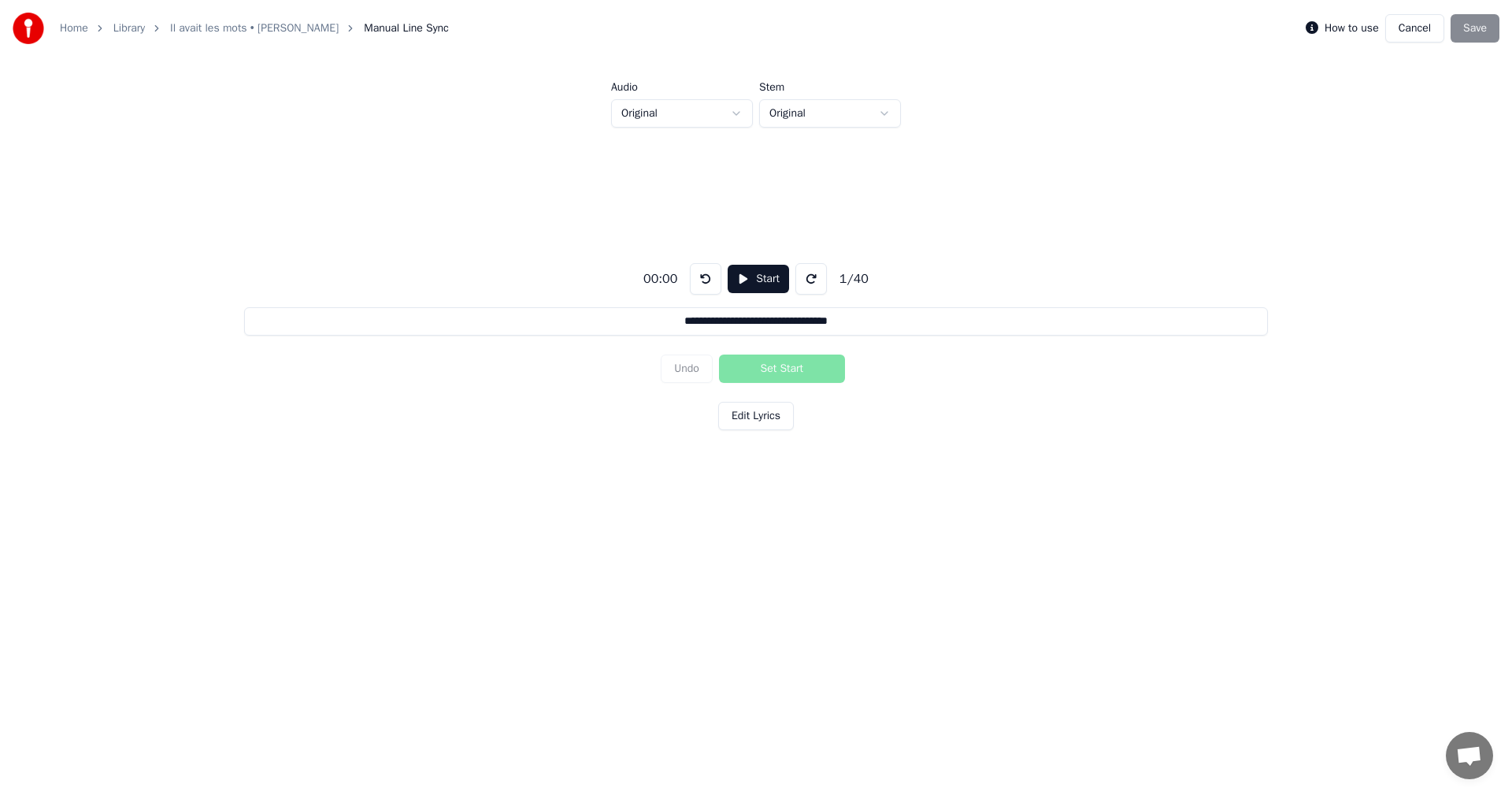 click on "Start" at bounding box center [758, 279] 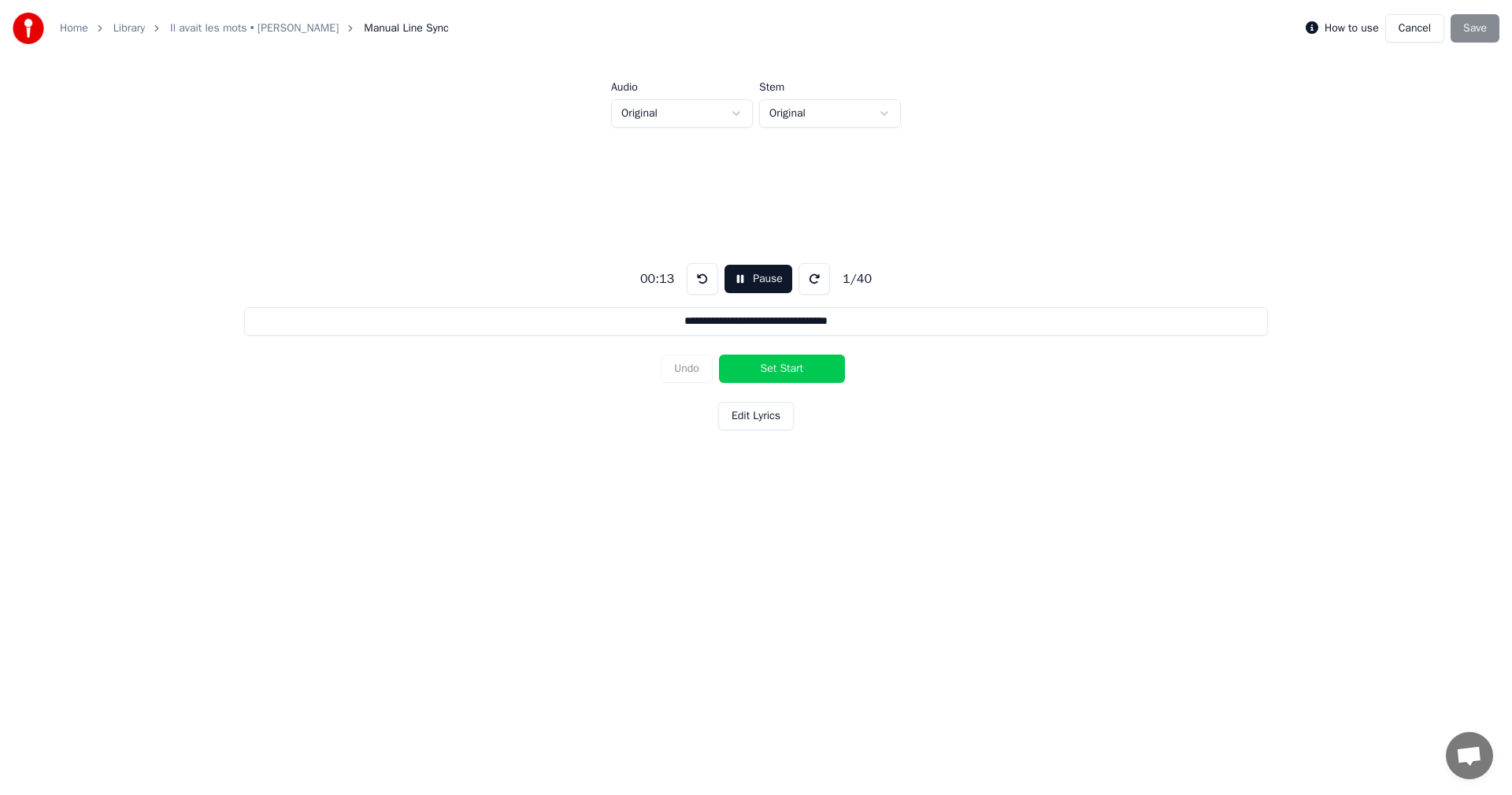 click on "Set Start" at bounding box center [782, 369] 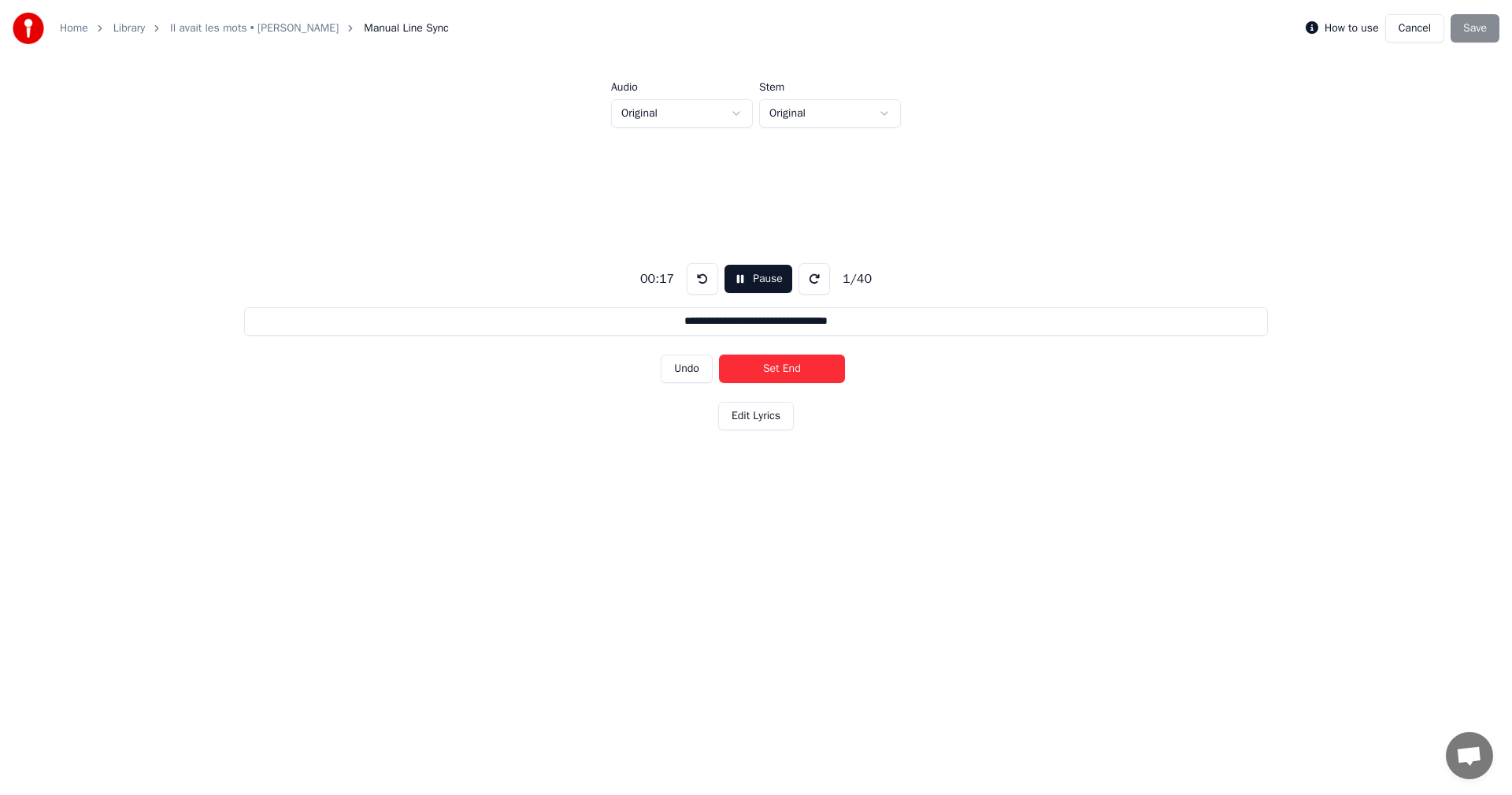 click on "Set End" at bounding box center (782, 369) 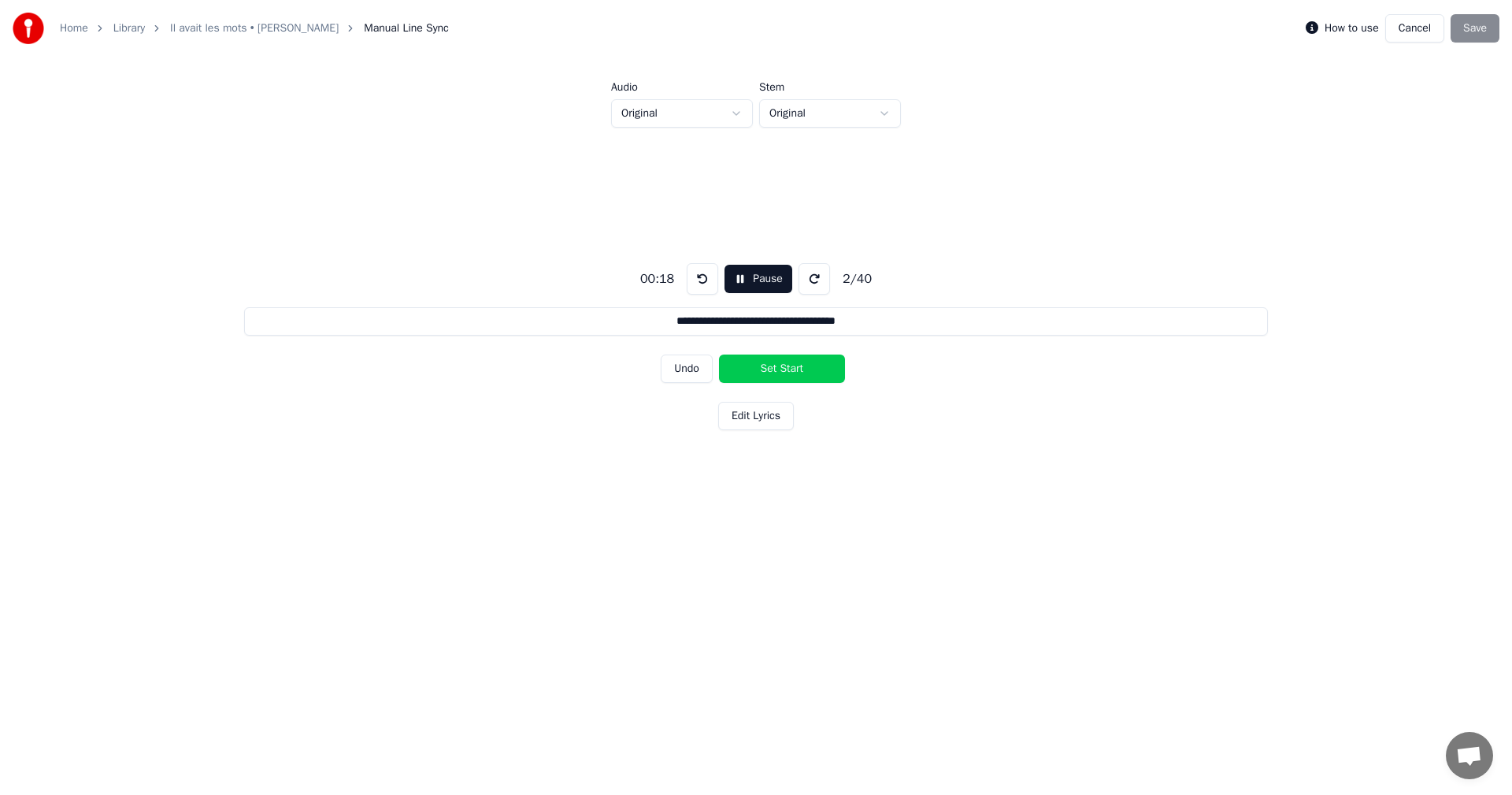 click on "Set Start" at bounding box center [782, 369] 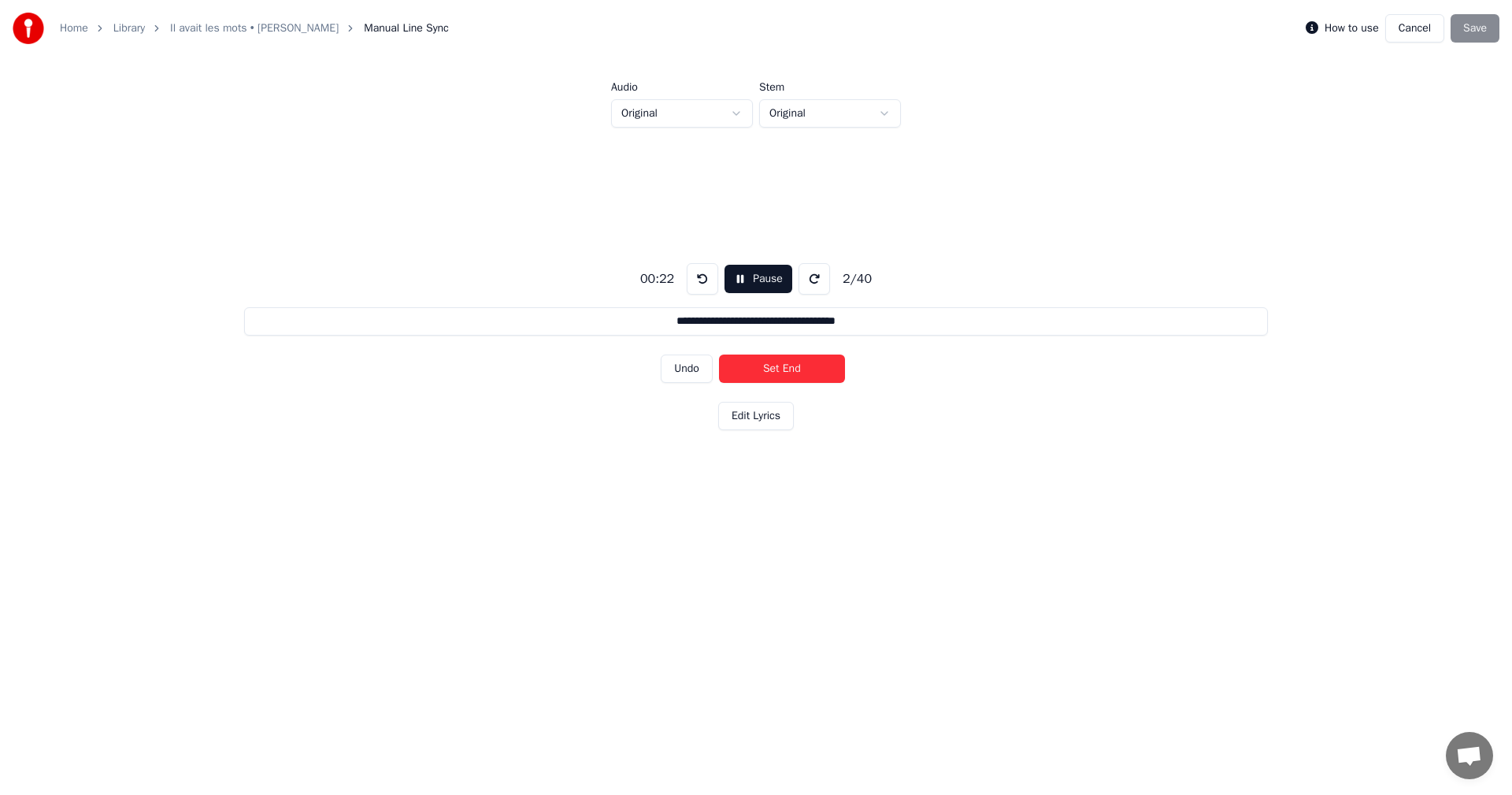 click on "Set End" at bounding box center (782, 369) 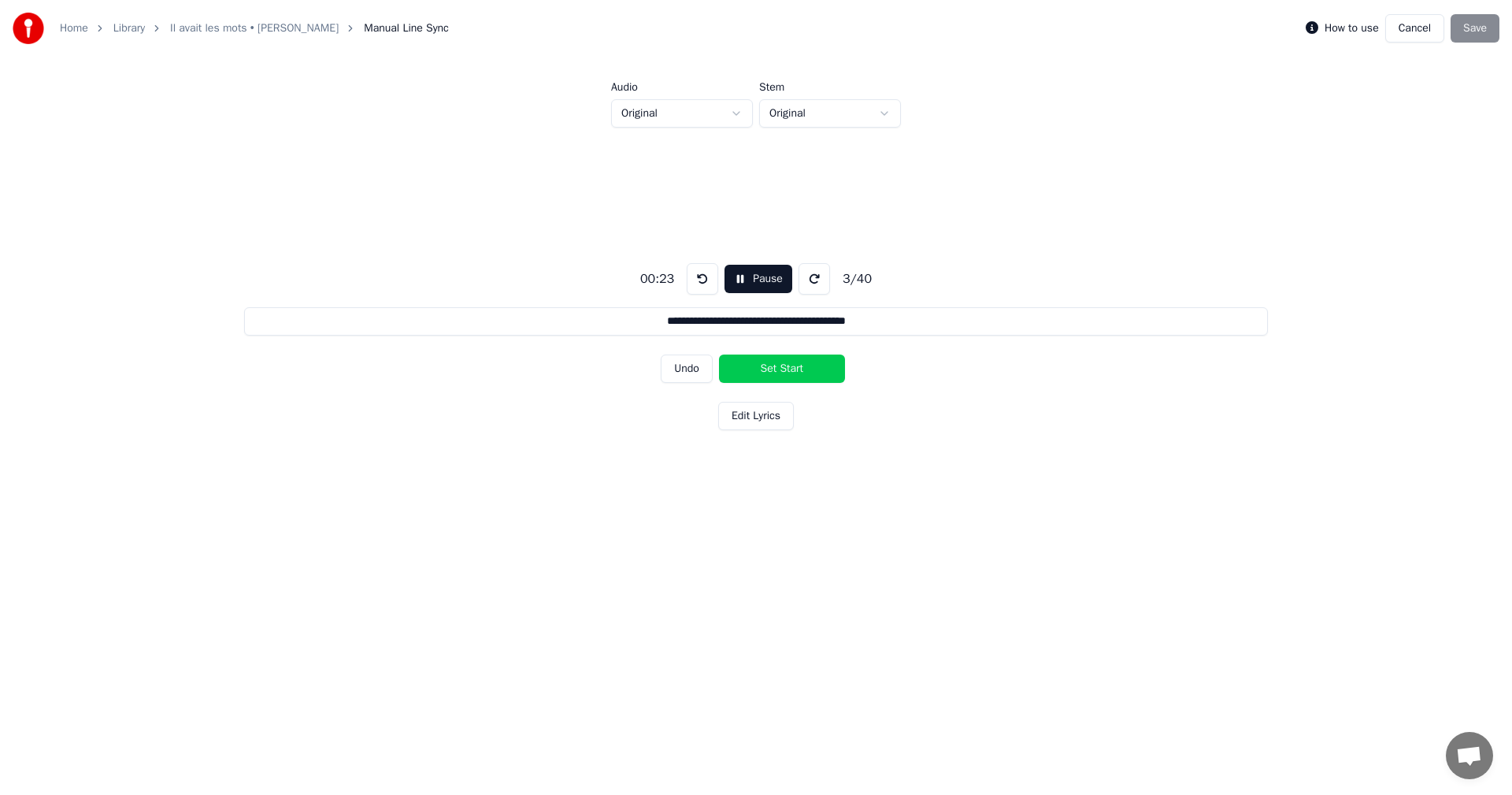 click on "Undo" at bounding box center (687, 369) 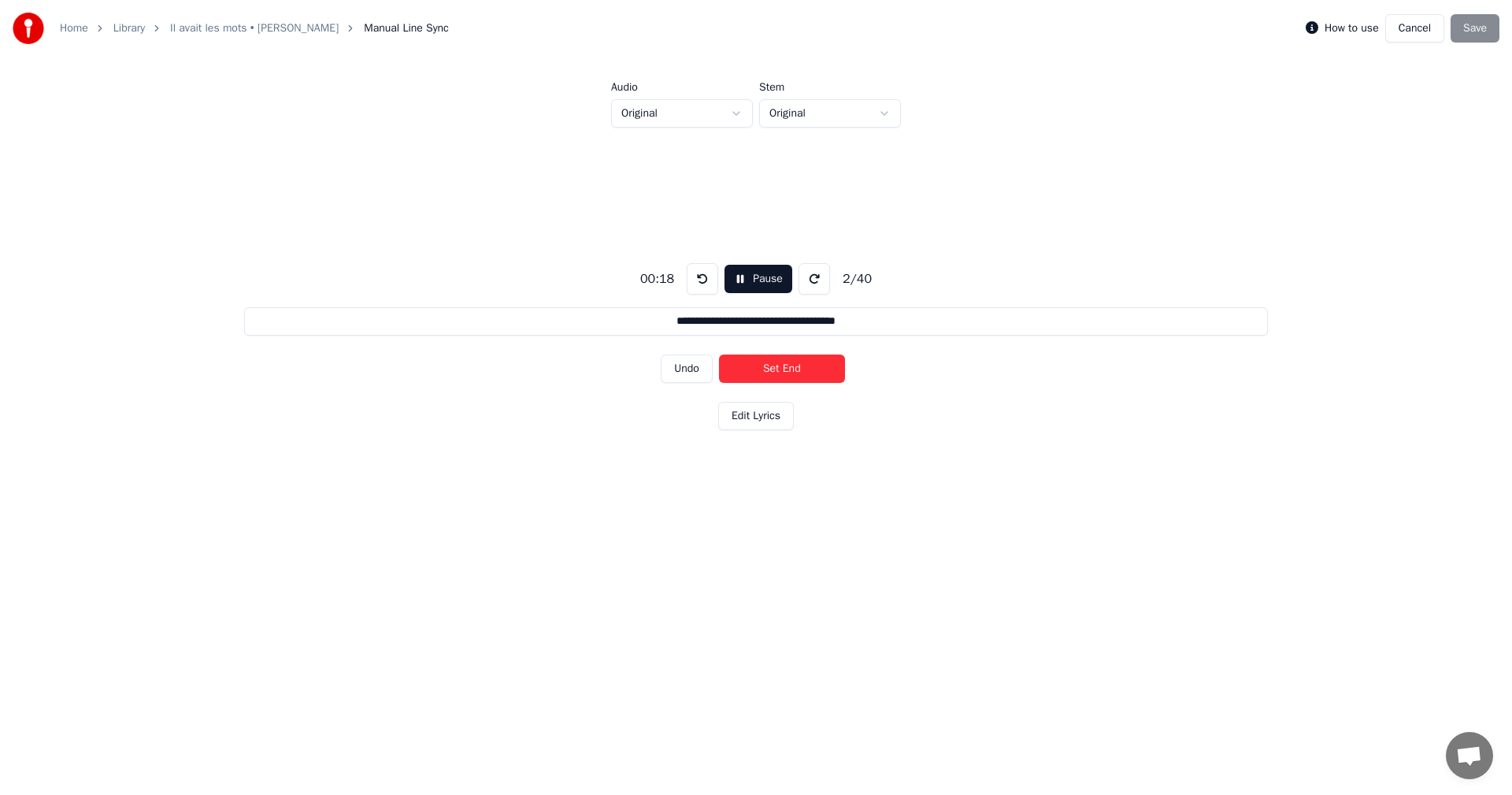 click on "Pause" at bounding box center (758, 279) 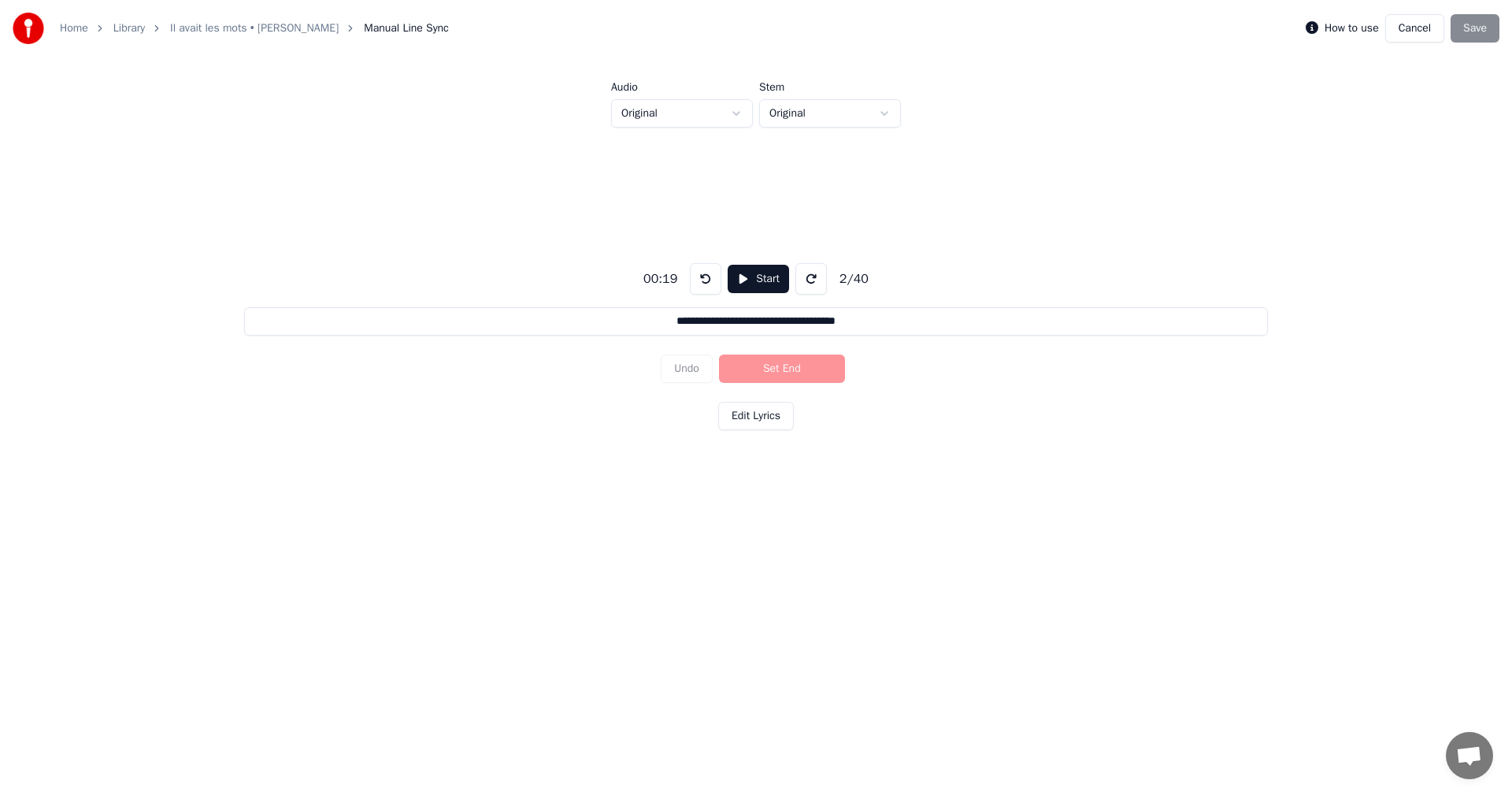 click on "Cancel" at bounding box center [1414, 28] 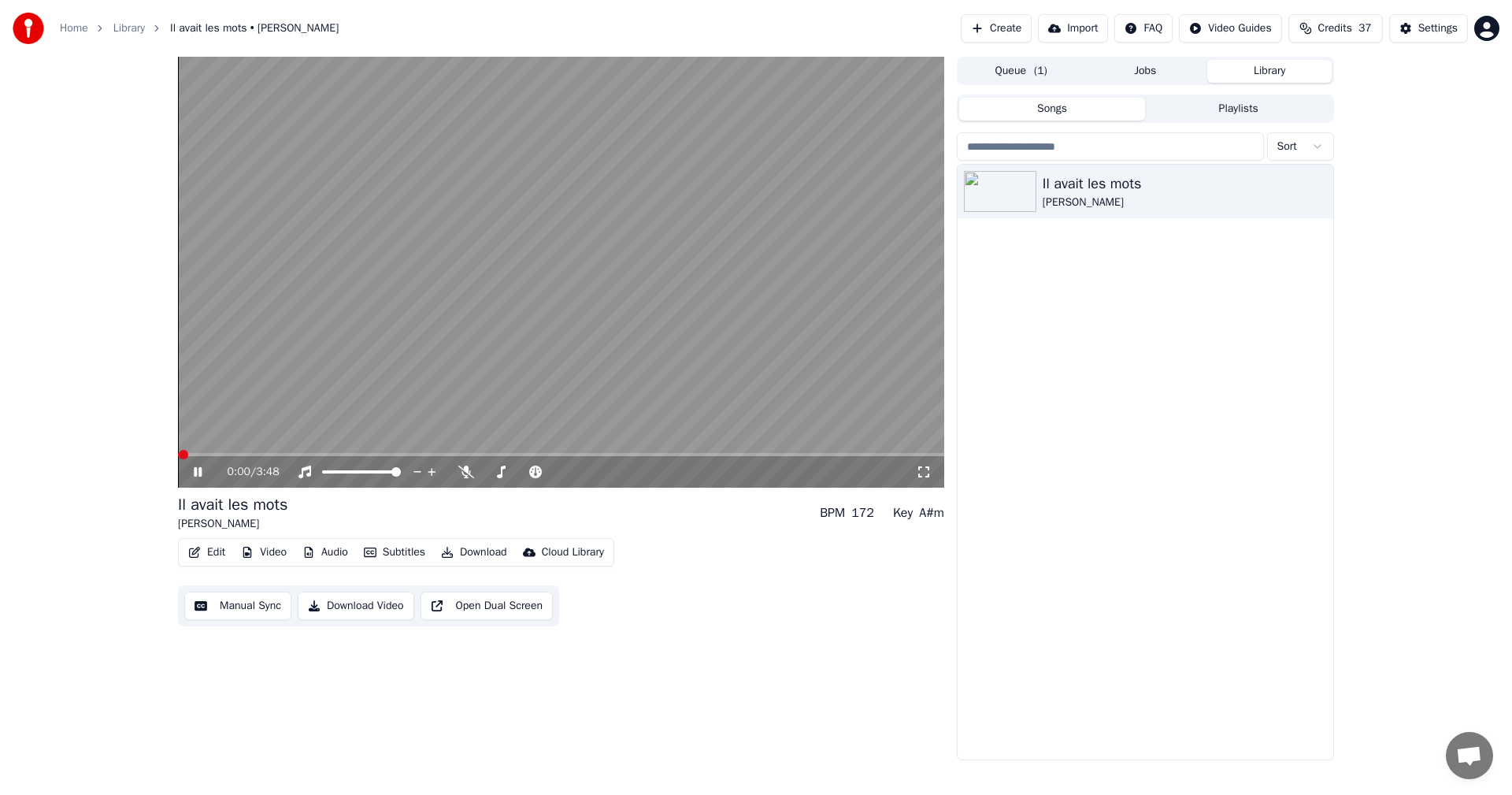 click 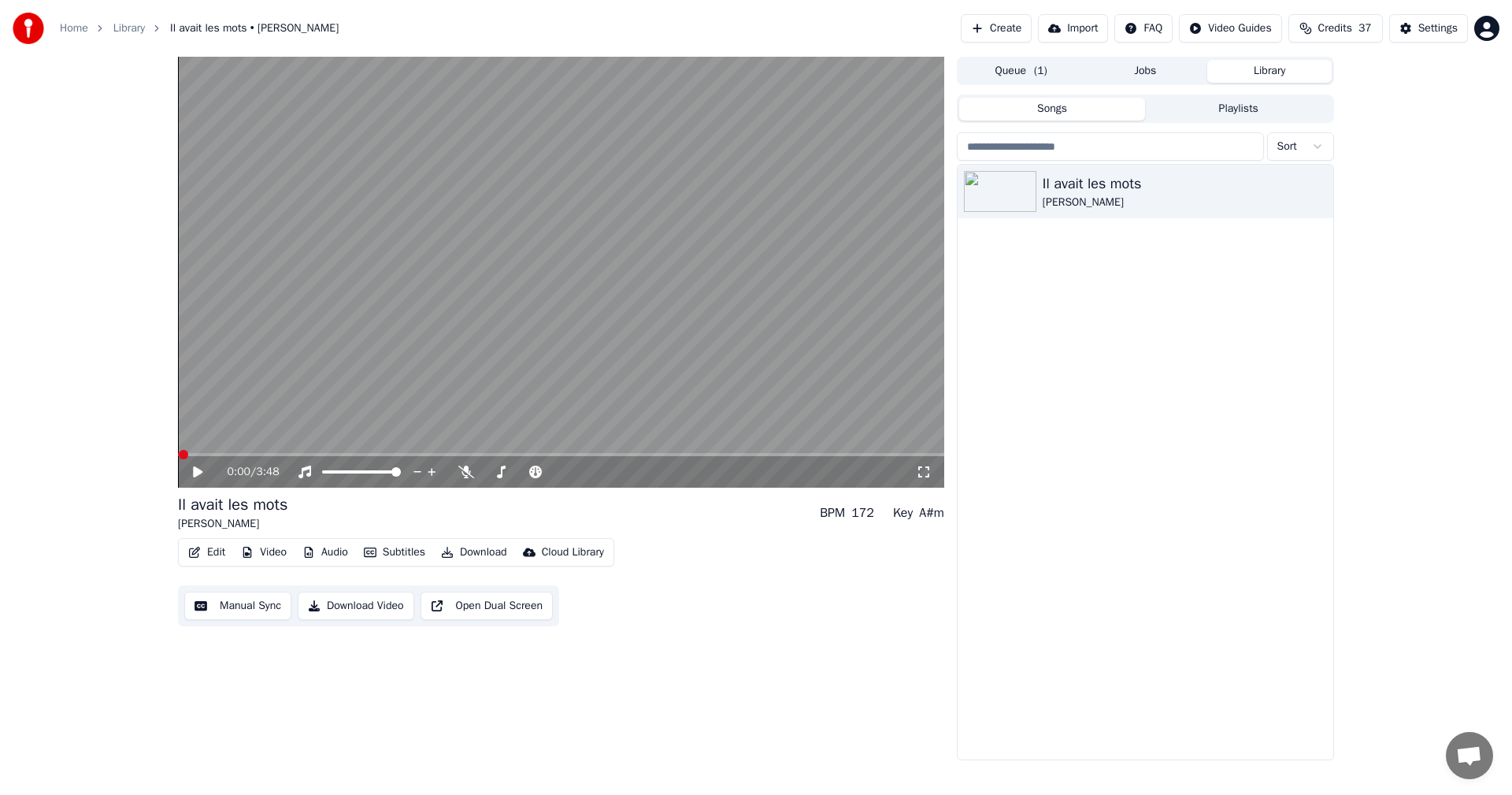 click on "Edit" at bounding box center [206, 552] 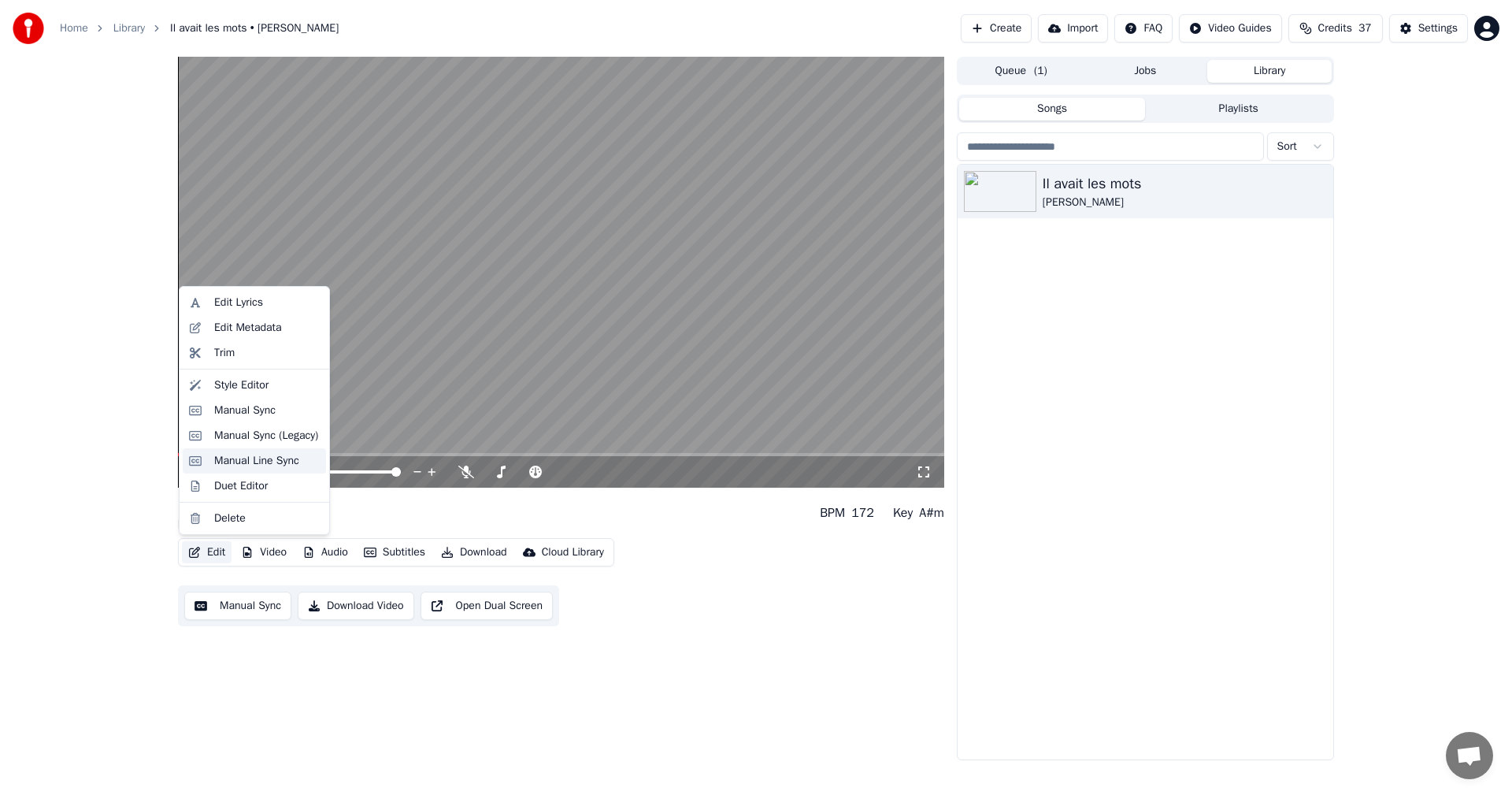 click on "Manual Line Sync" at bounding box center (257, 461) 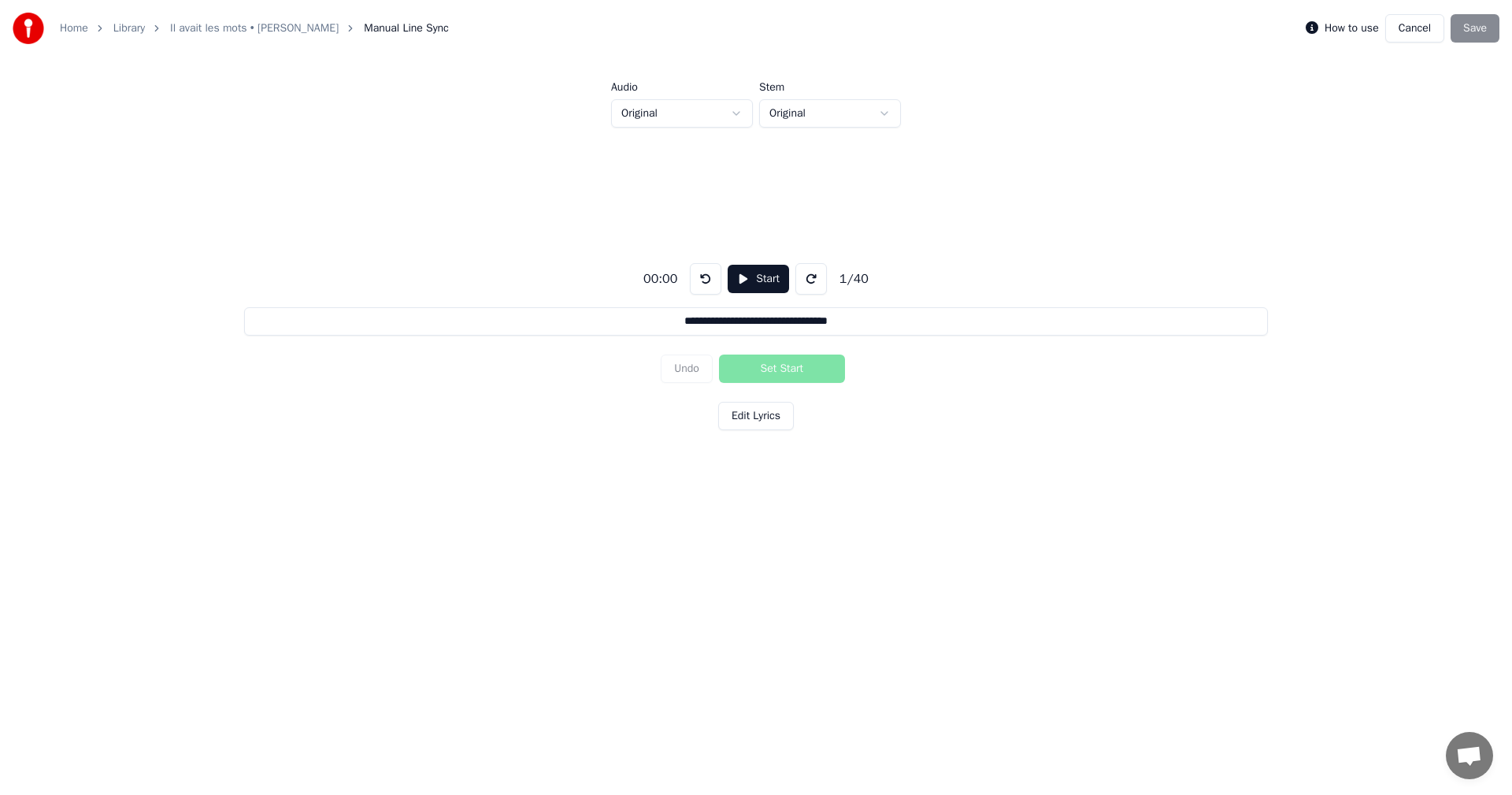 click on "Undo Set Start" at bounding box center (756, 369) 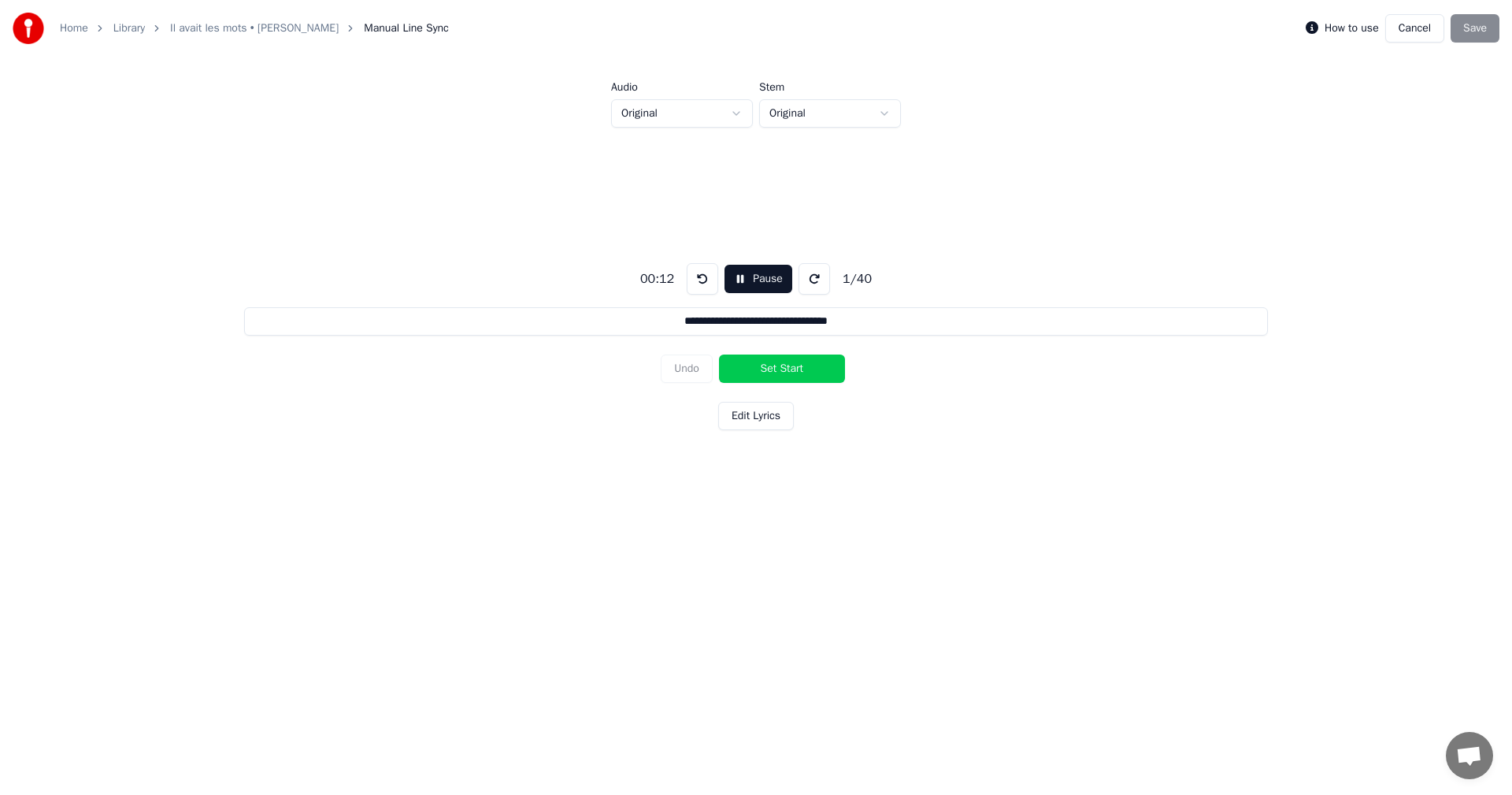 click on "Set Start" at bounding box center (782, 369) 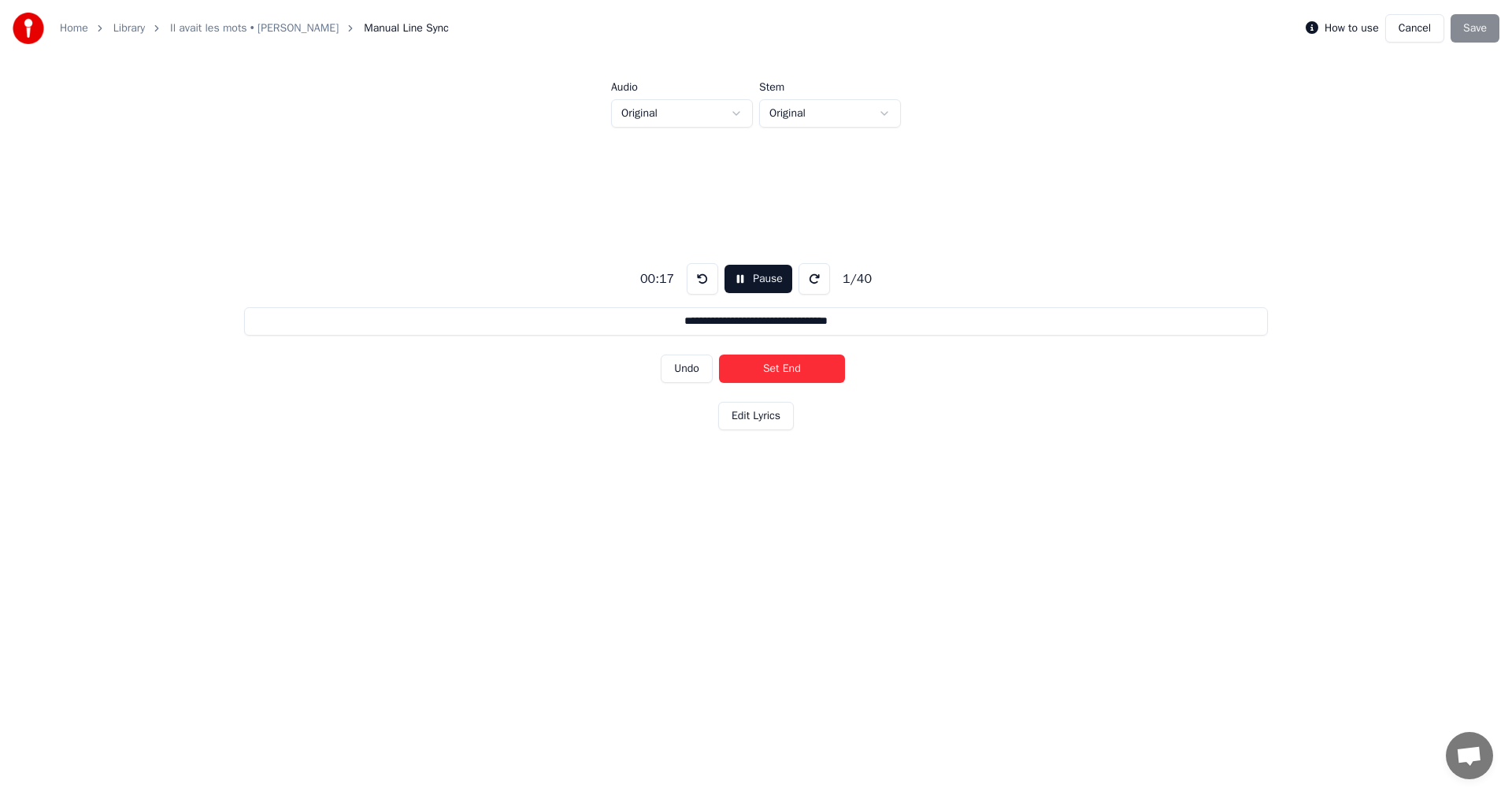 click on "Set End" at bounding box center (782, 369) 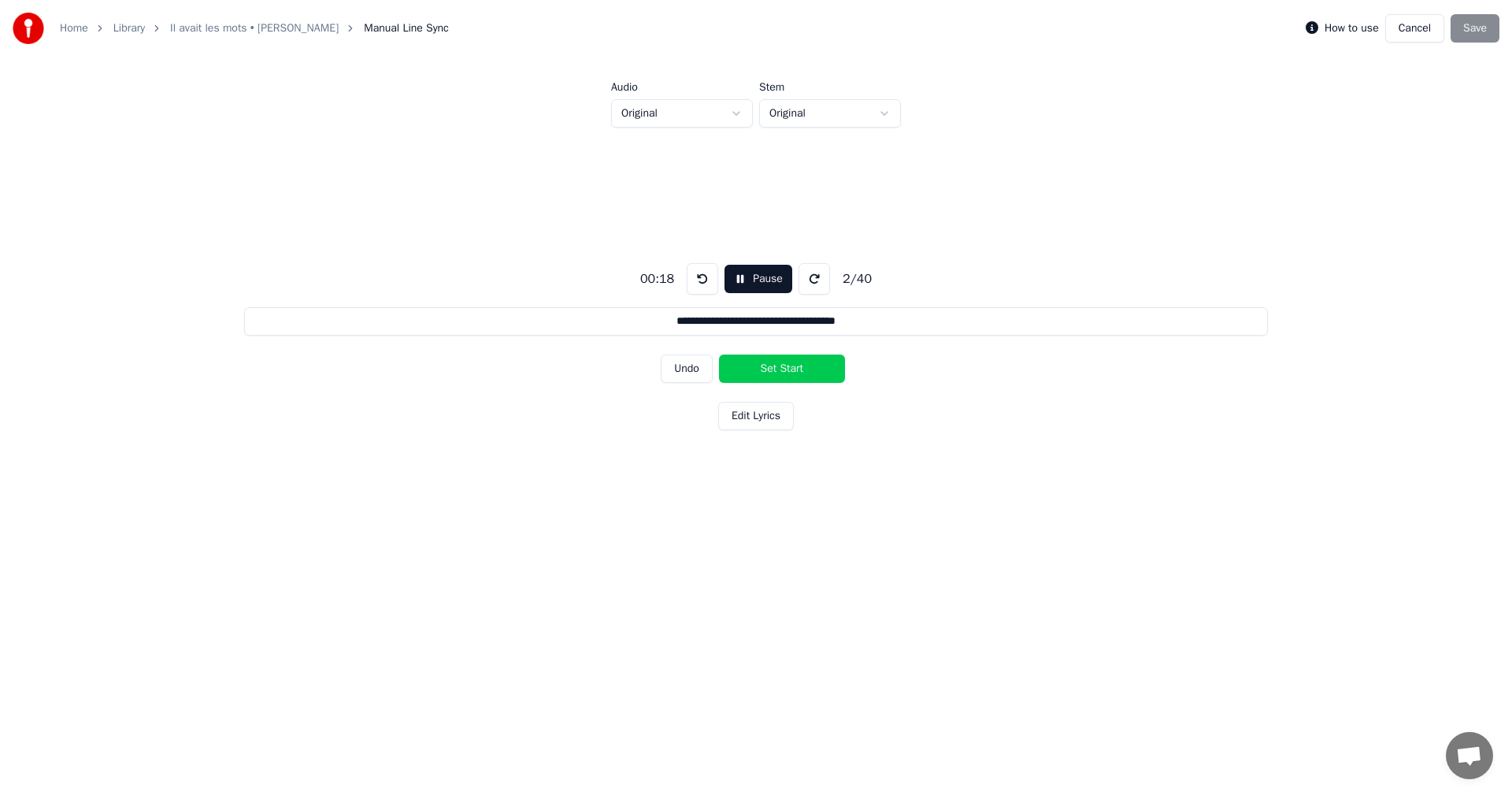 click on "**********" at bounding box center [756, 343] 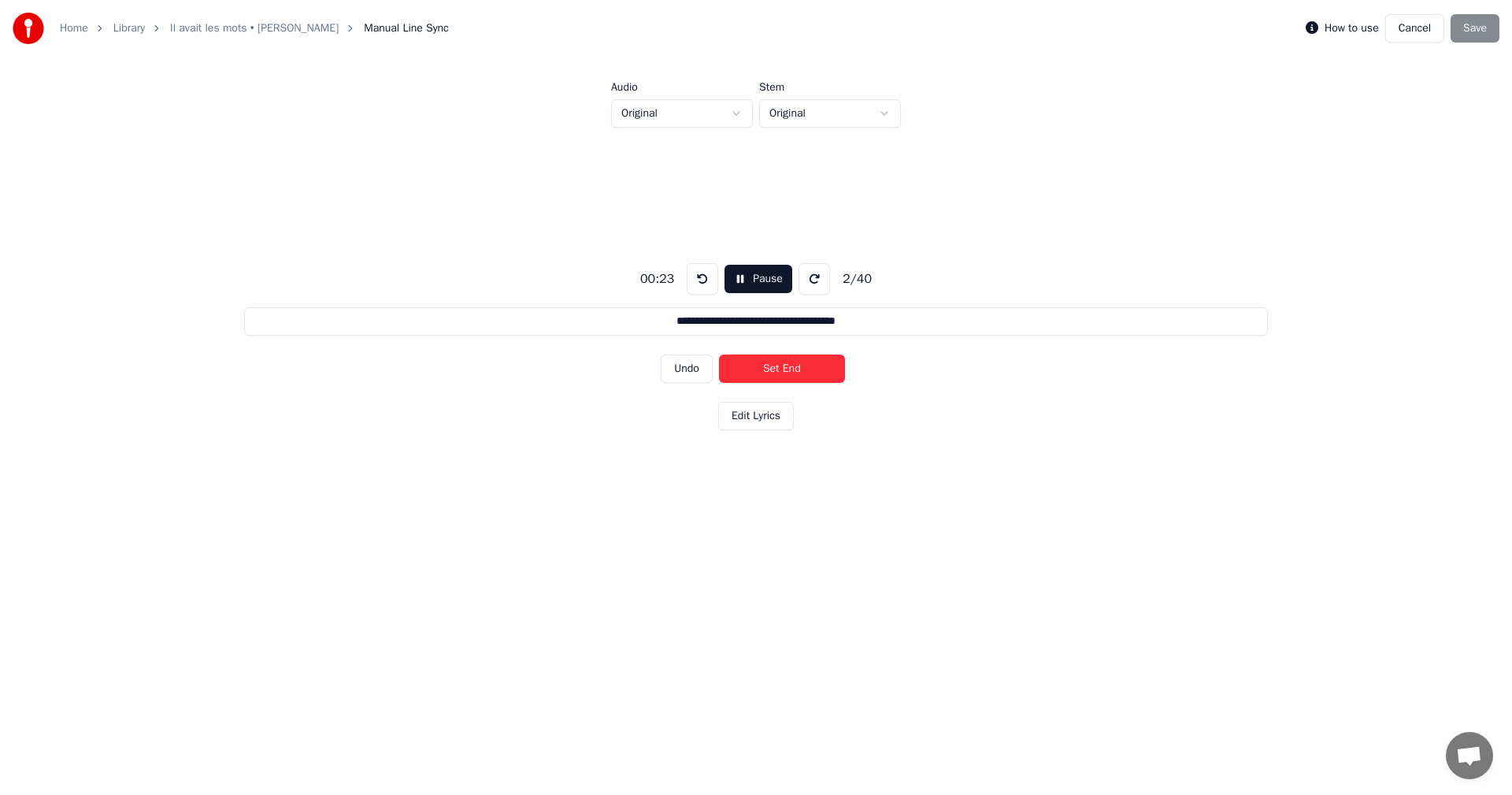 click on "Set End" at bounding box center [782, 369] 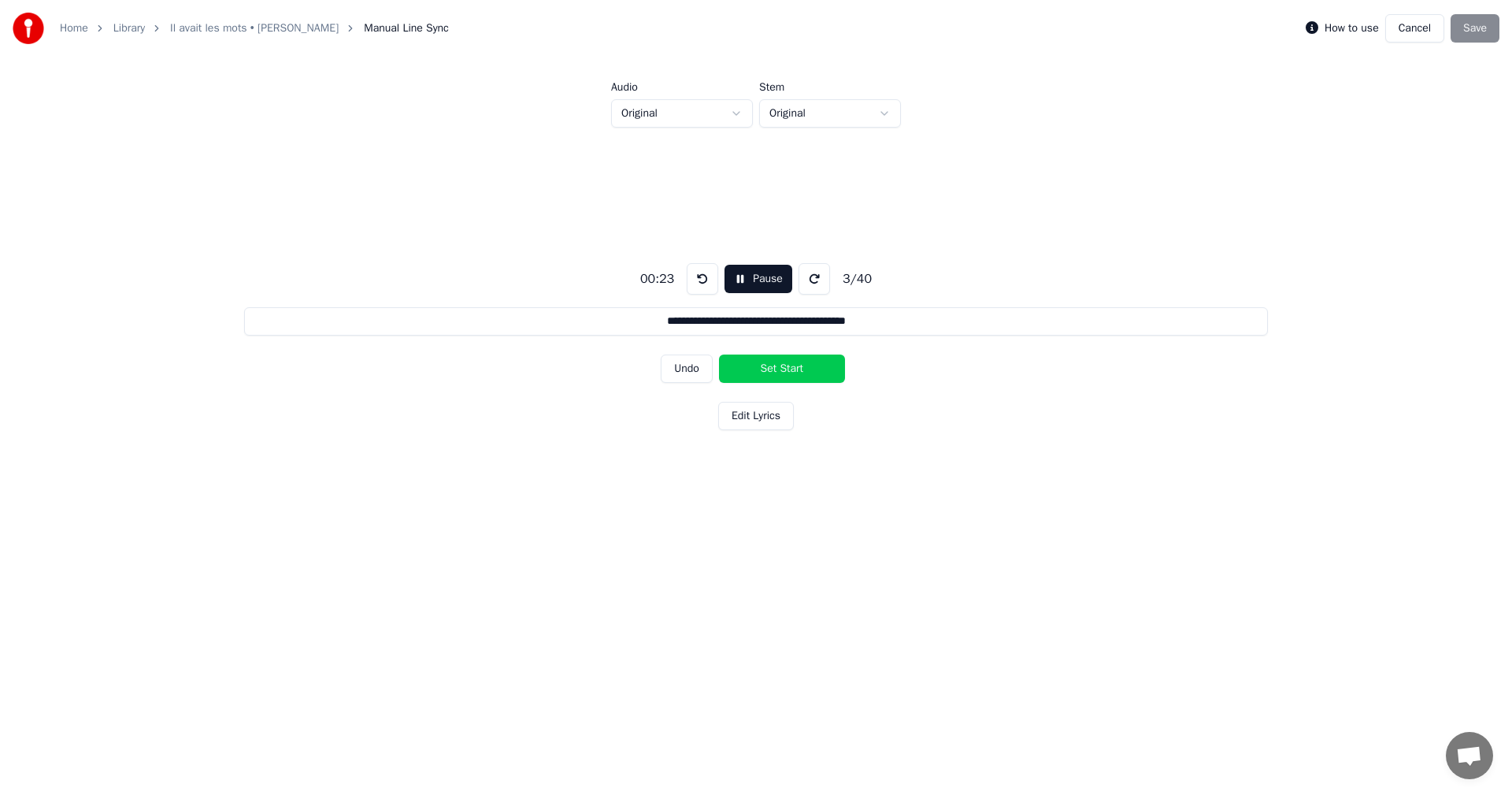 click on "Set Start" at bounding box center (782, 369) 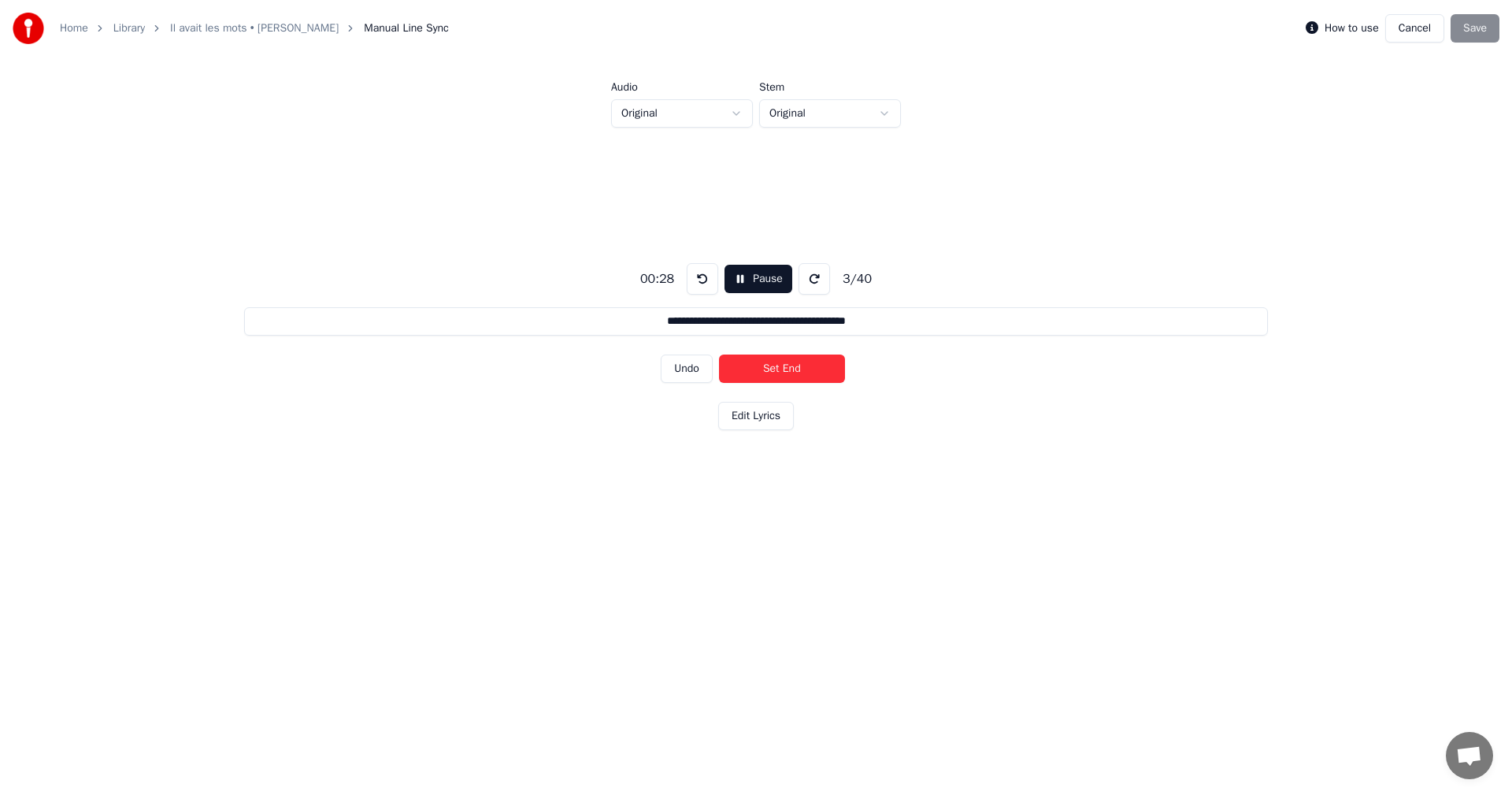 click on "Set End" at bounding box center [782, 369] 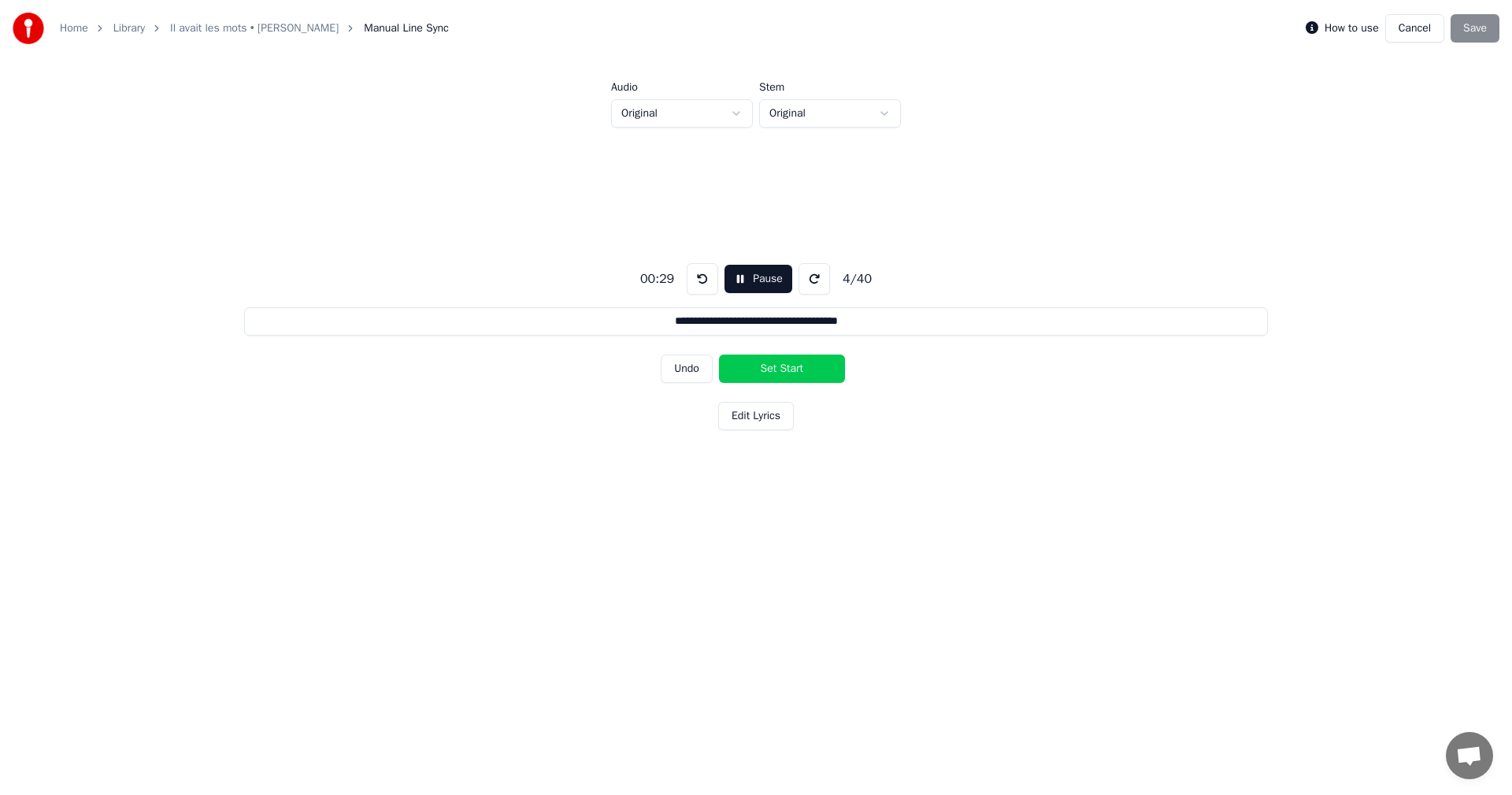 click on "Set Start" at bounding box center (782, 369) 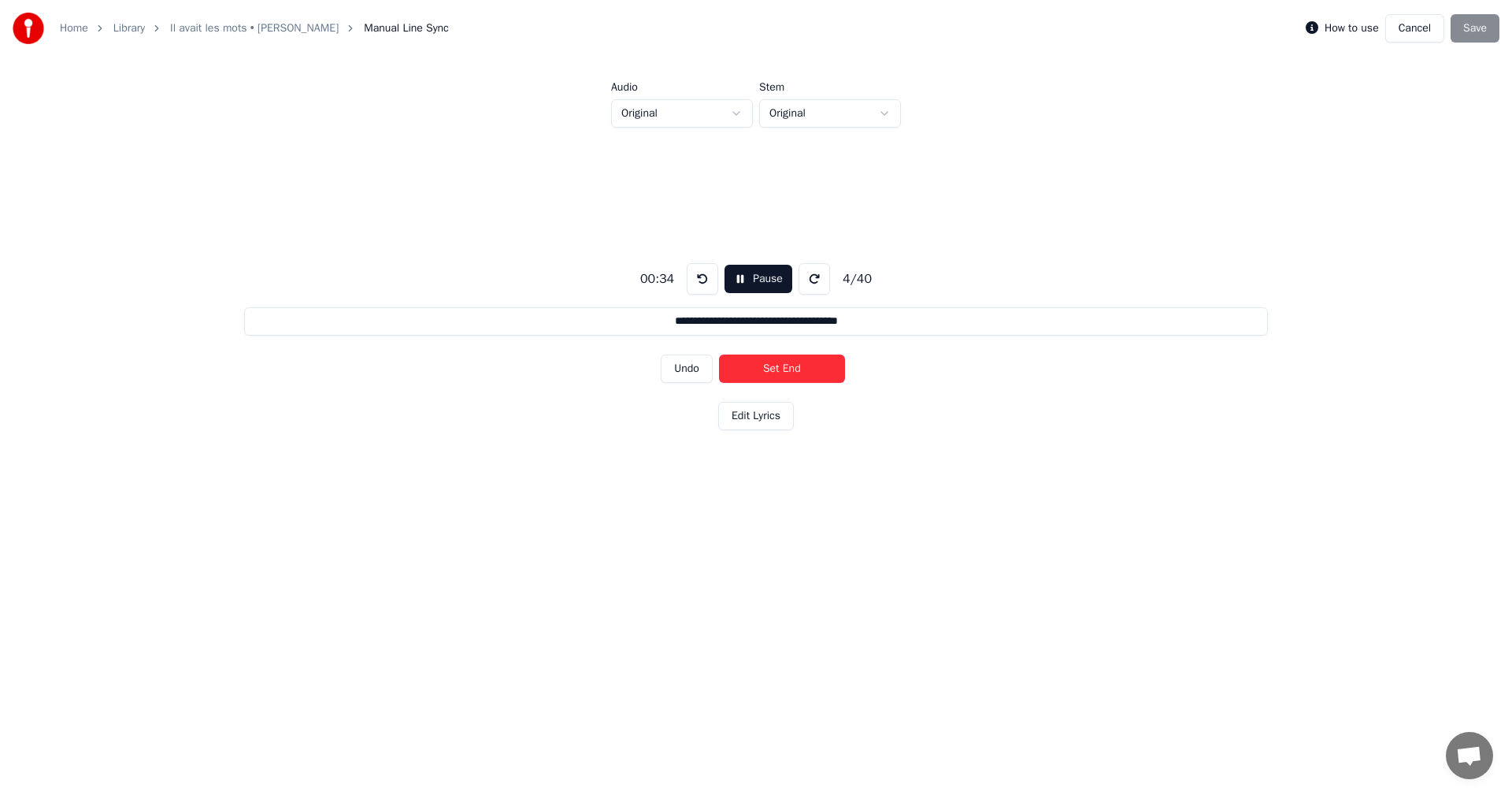 click on "Set End" at bounding box center (782, 369) 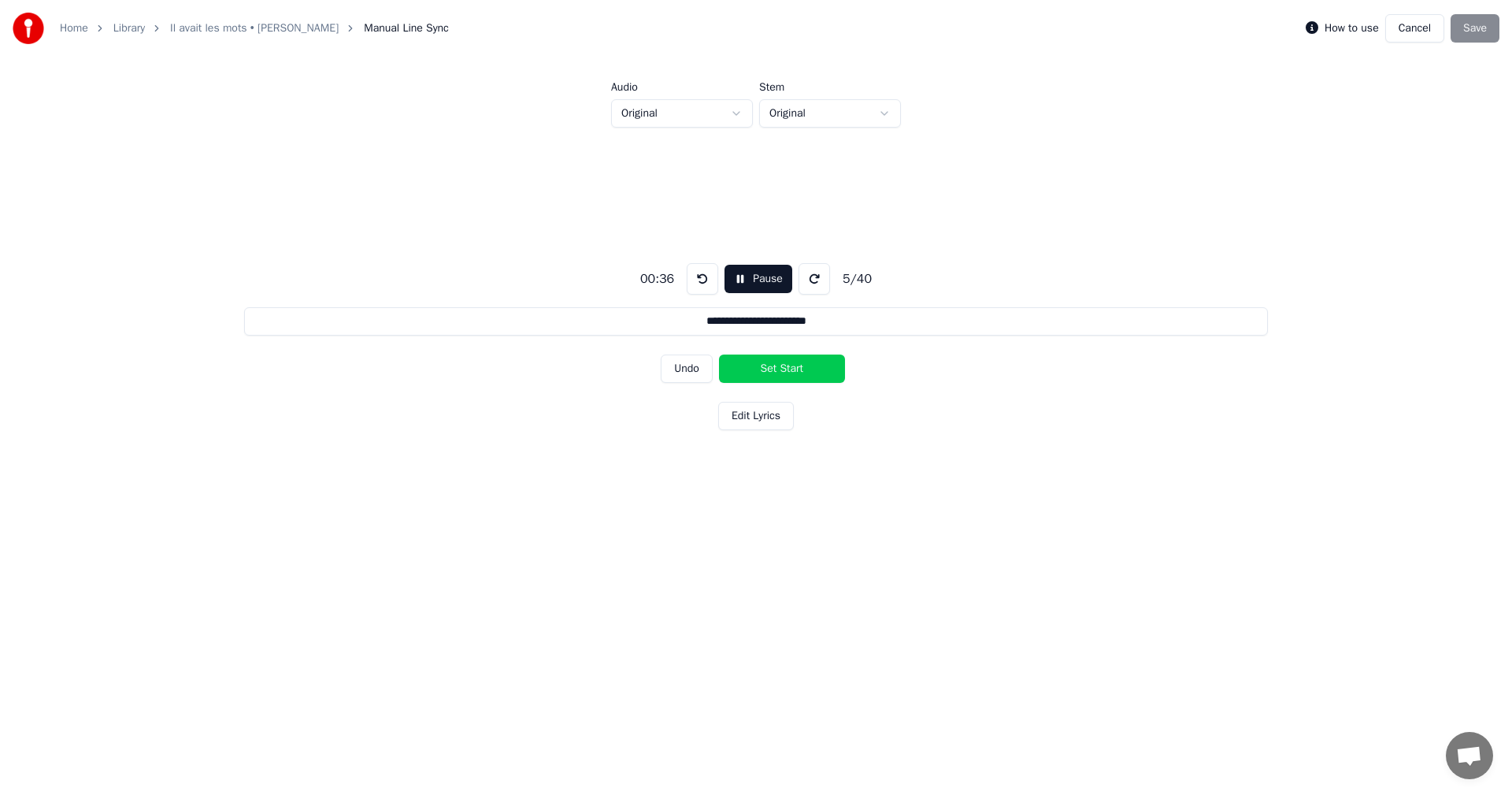 click on "Set Start" at bounding box center (782, 369) 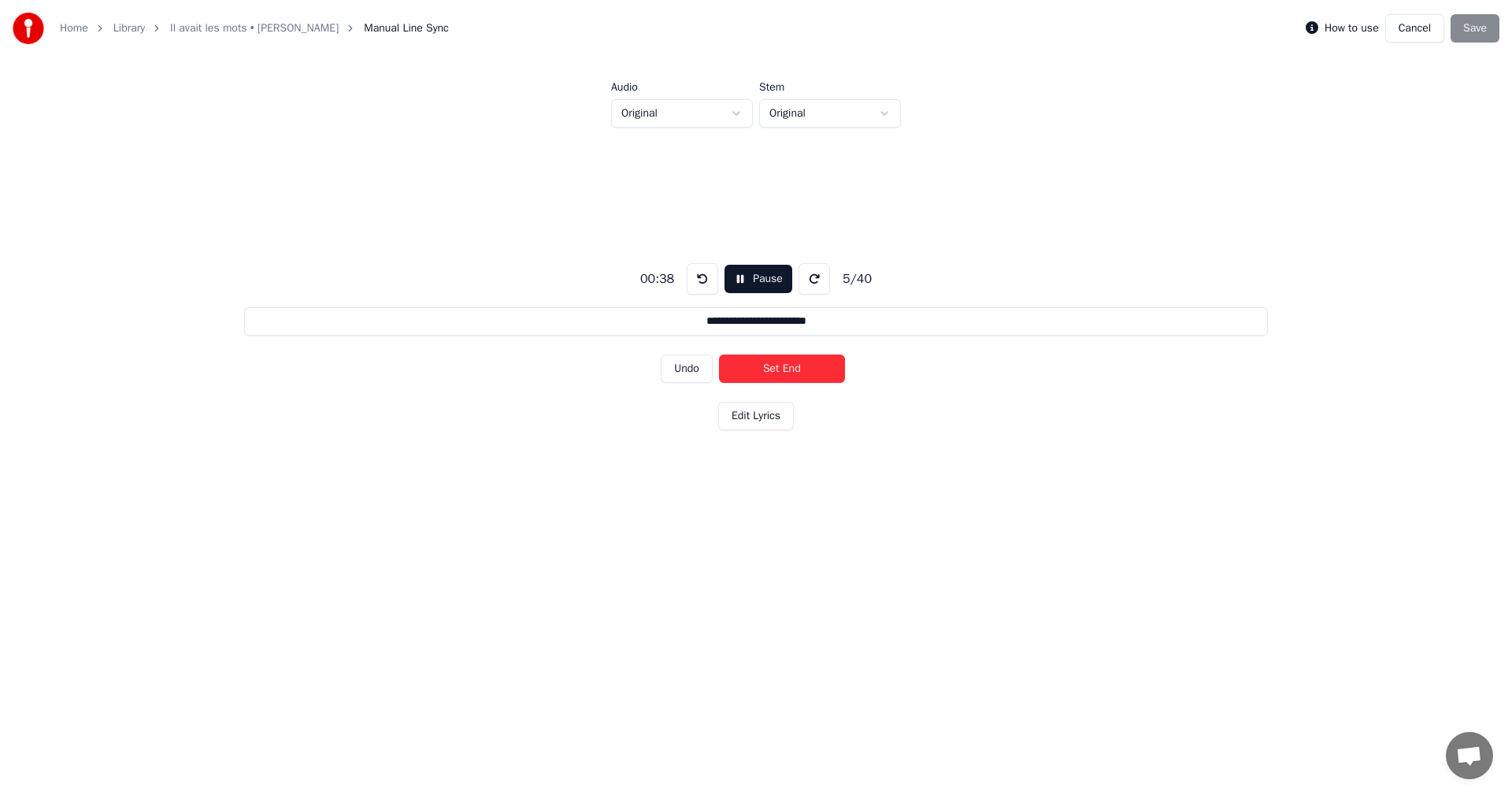 click on "Set End" at bounding box center (782, 369) 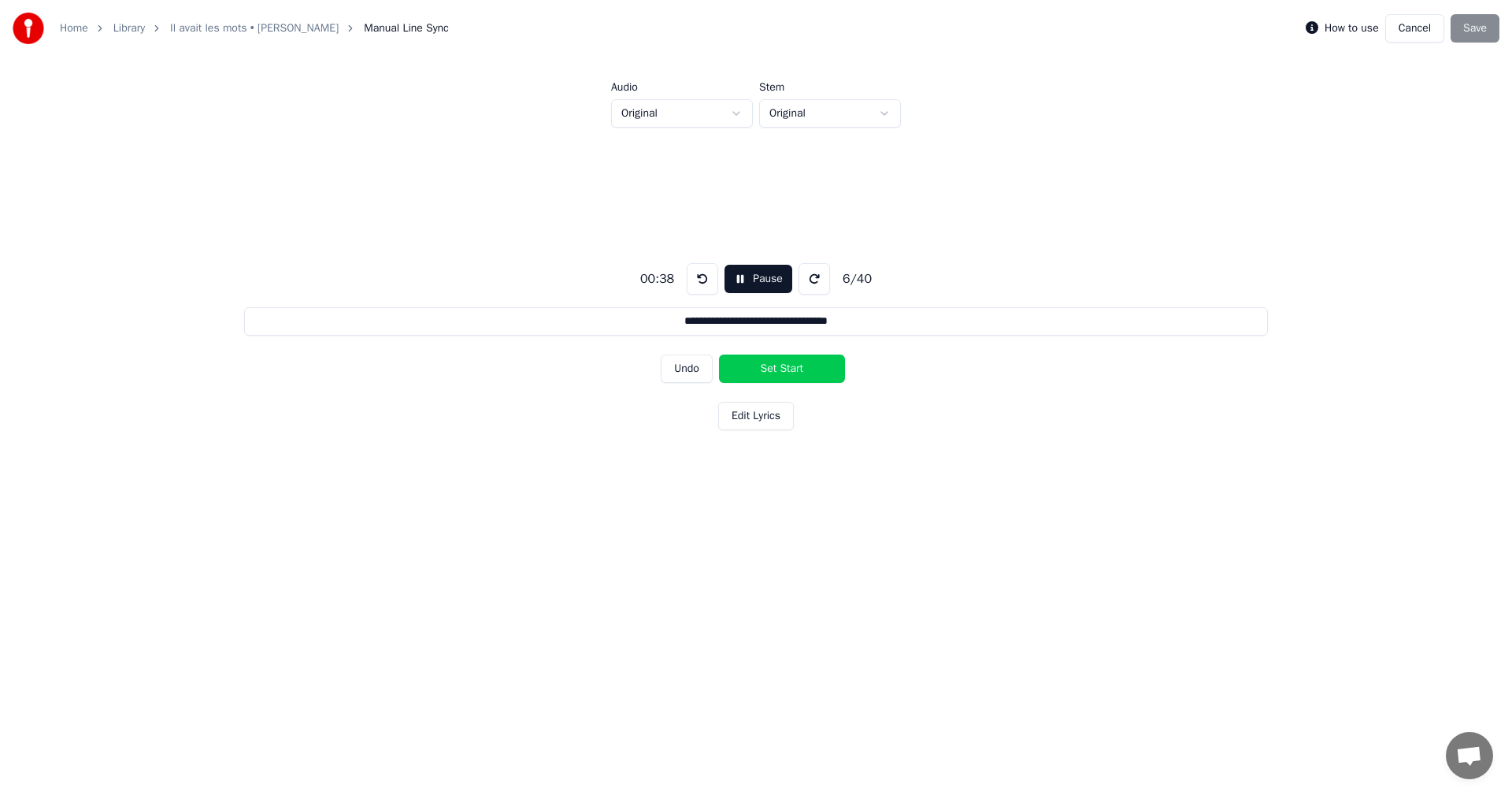 click on "Set Start" at bounding box center [782, 369] 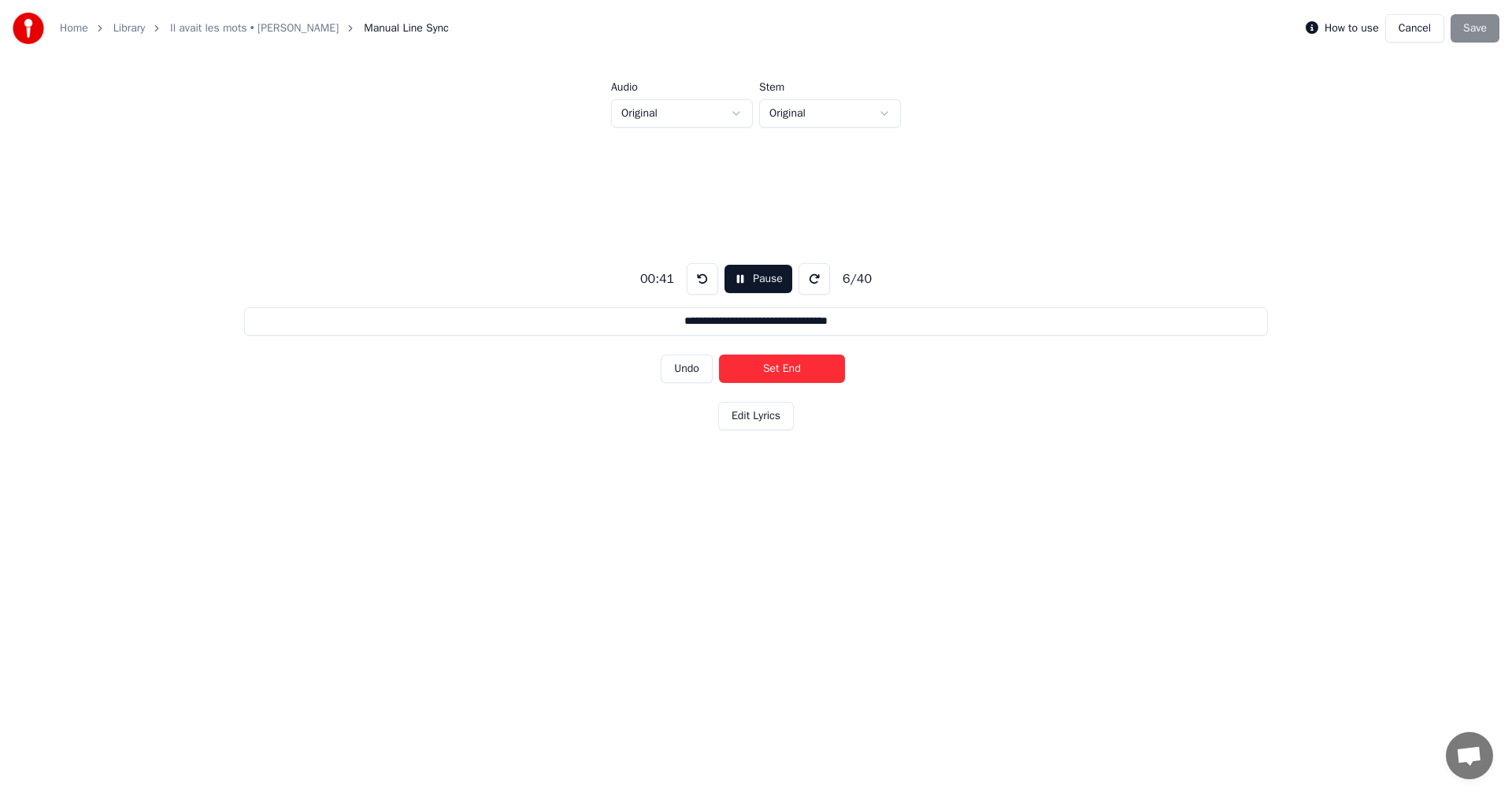 click on "Set End" at bounding box center [782, 369] 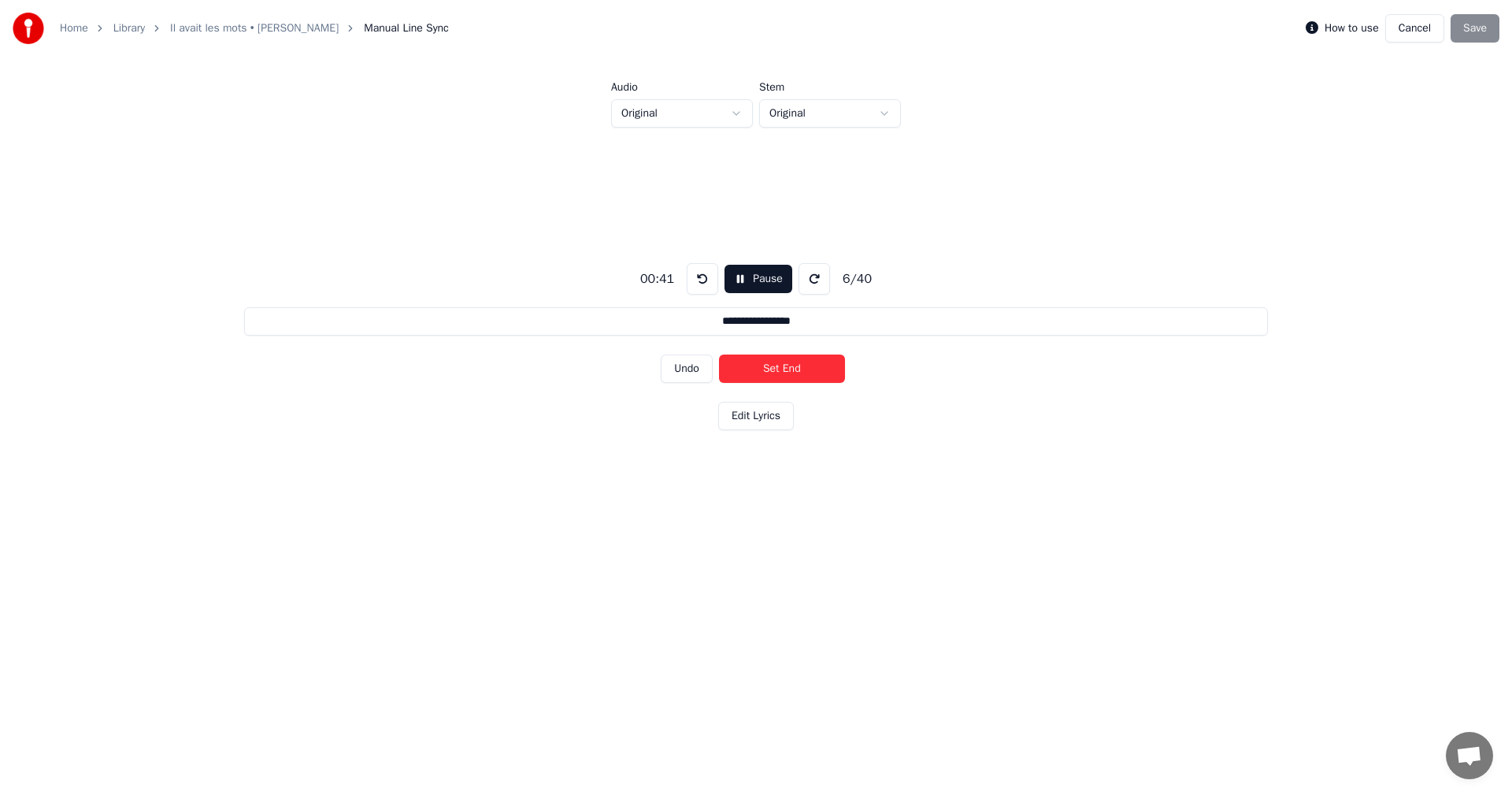 click on "Set End" at bounding box center [782, 369] 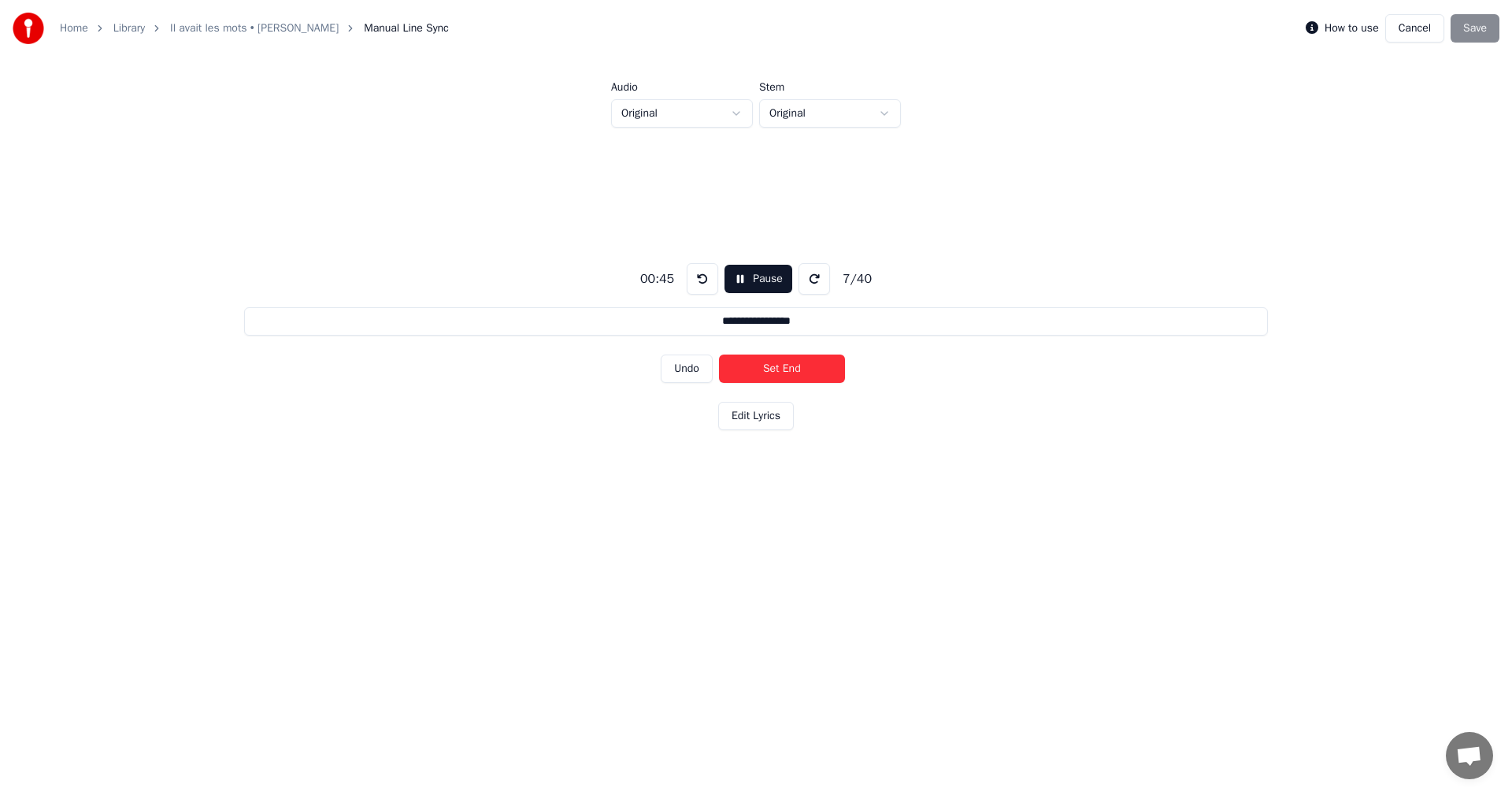 click on "Set End" at bounding box center [782, 369] 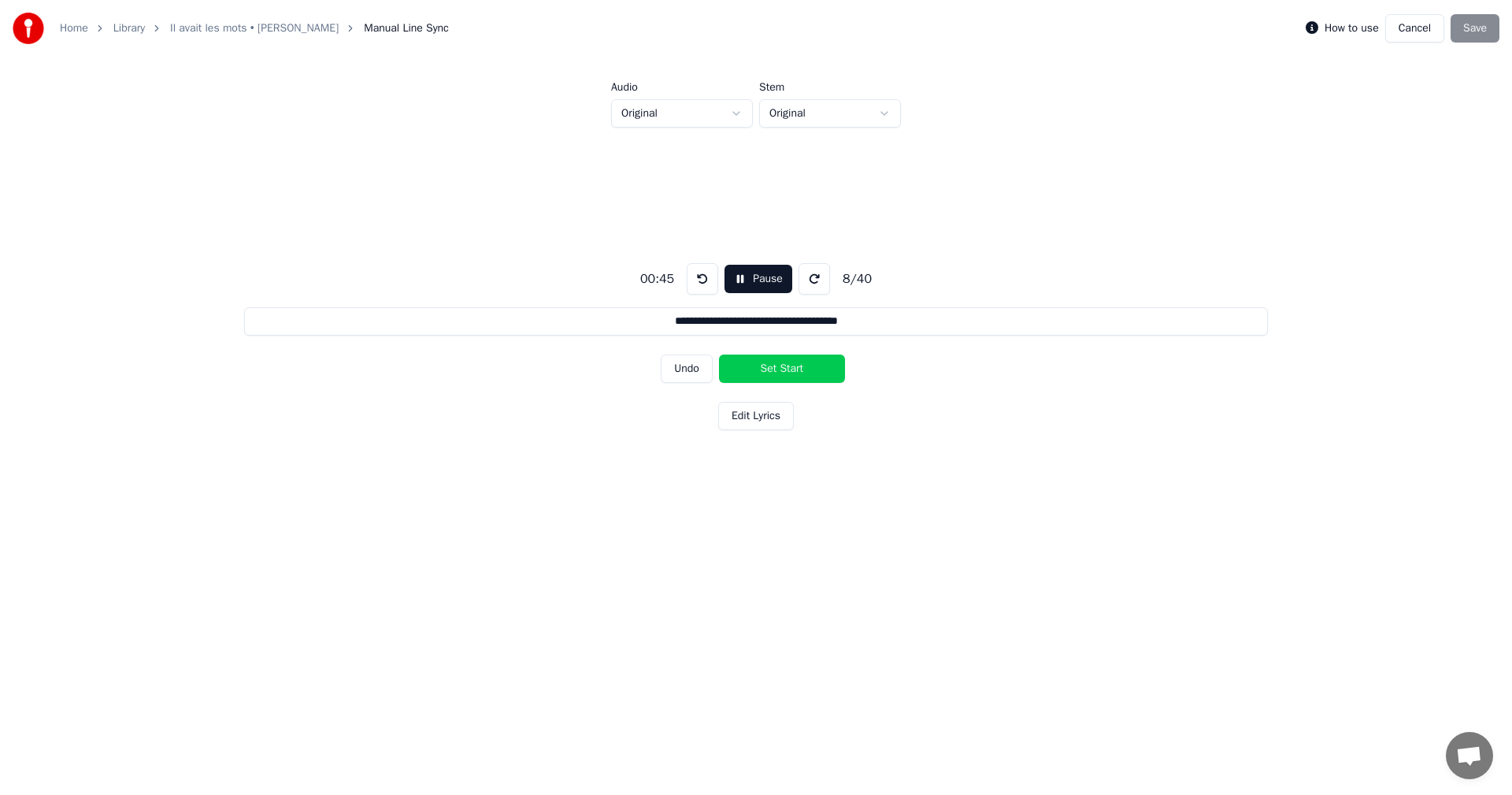click on "Set Start" at bounding box center (782, 369) 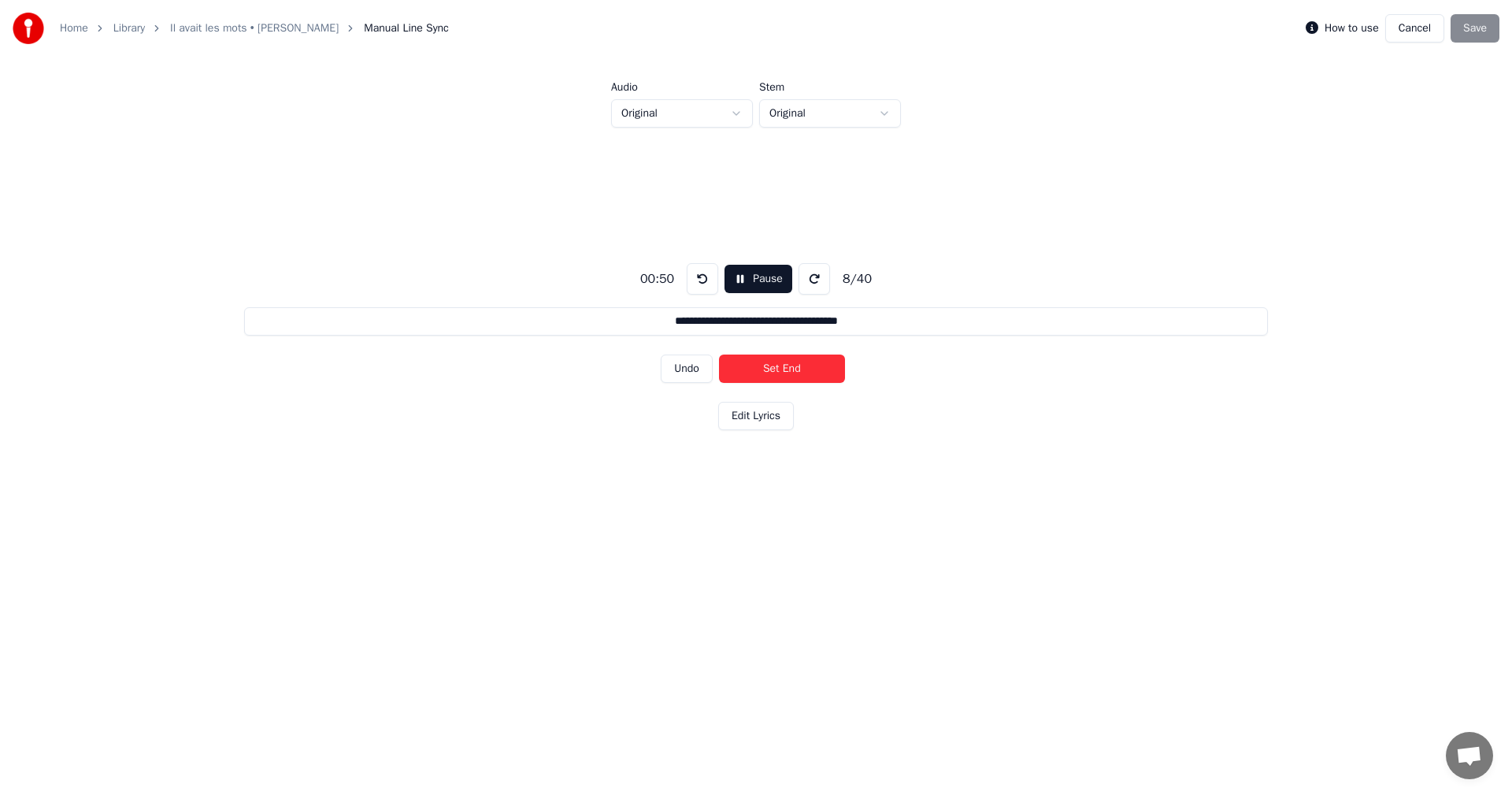 click on "Set End" at bounding box center (782, 369) 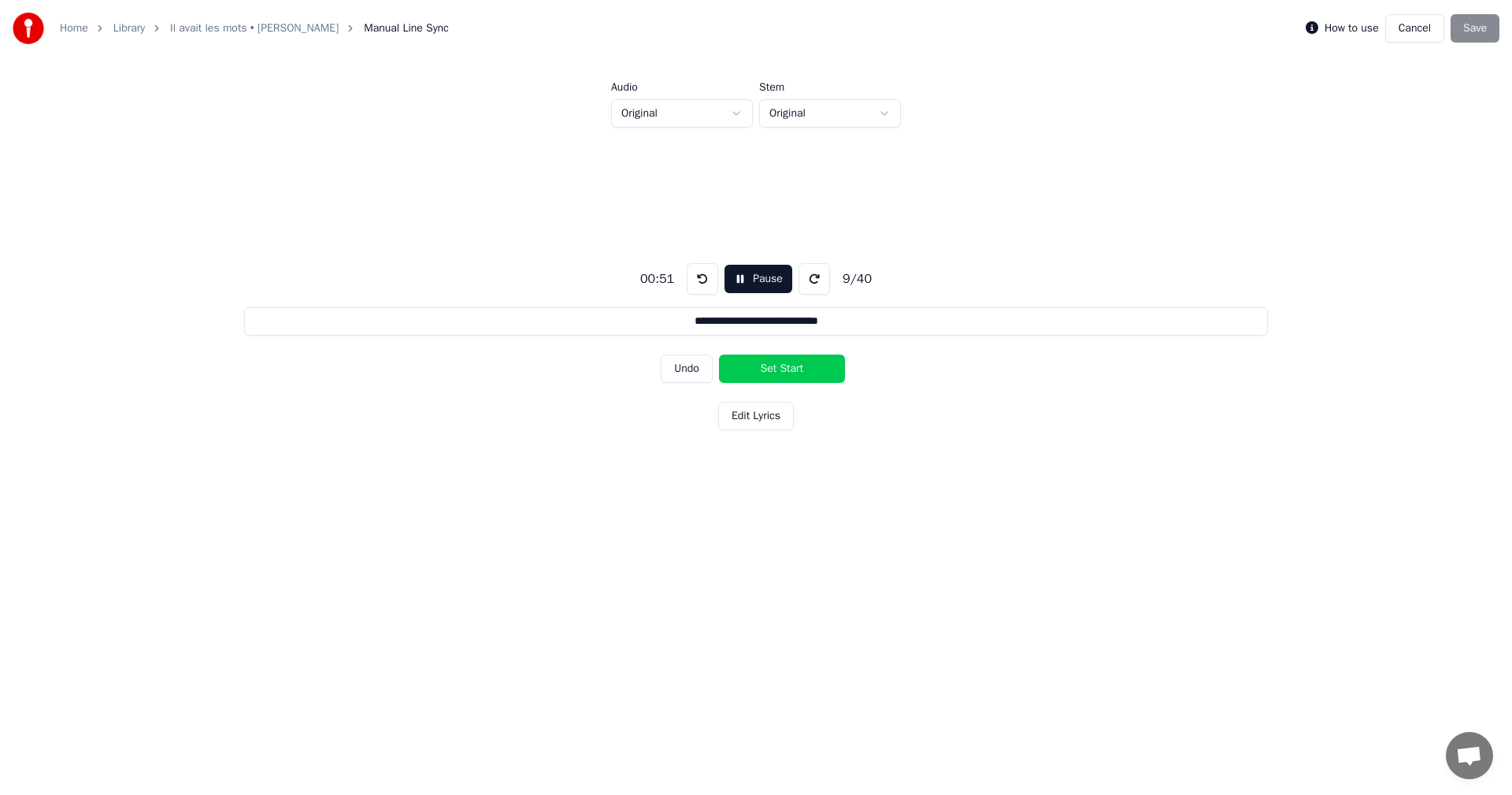 click on "Set Start" at bounding box center [782, 369] 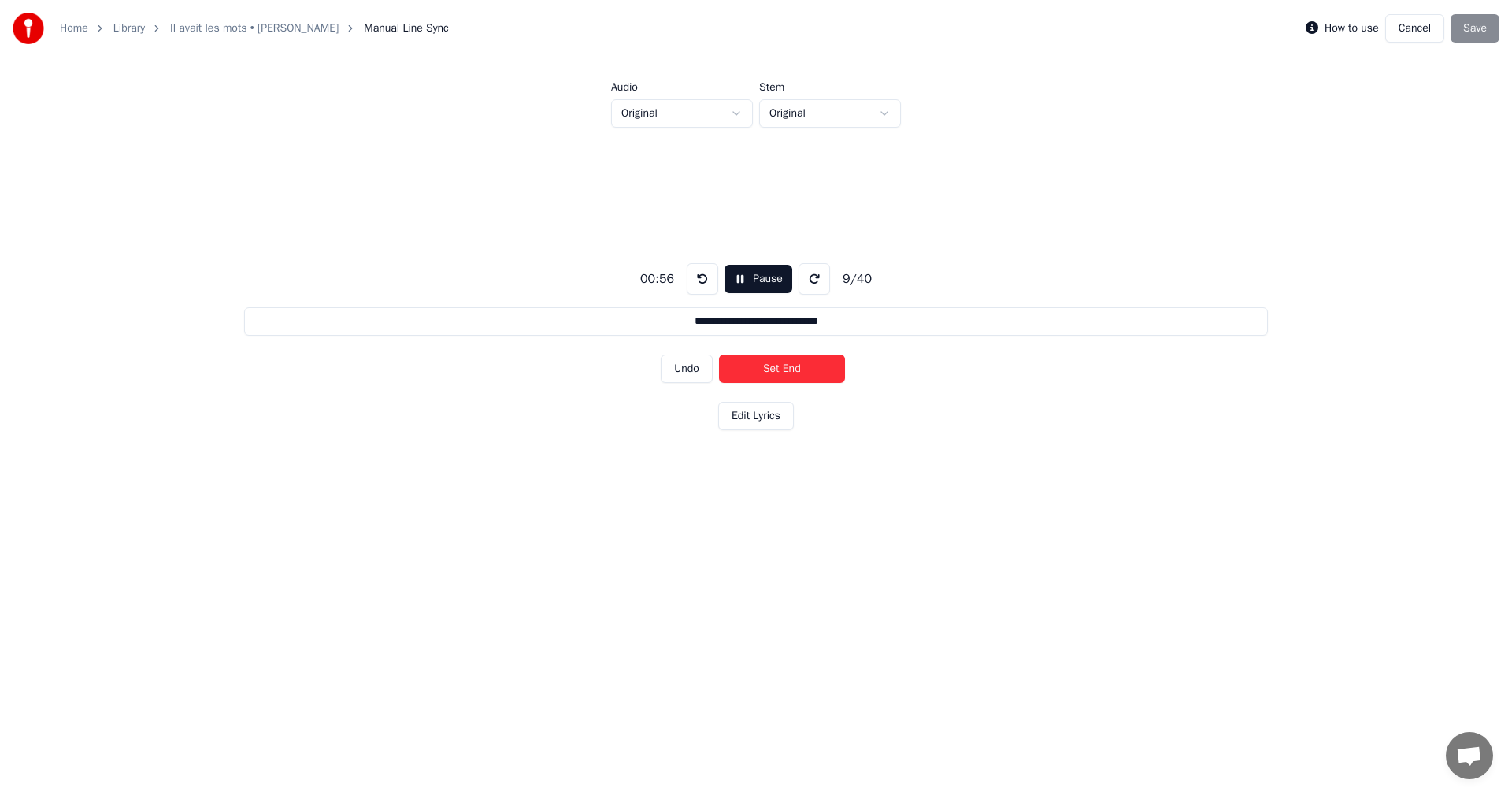 click on "Set End" at bounding box center [782, 369] 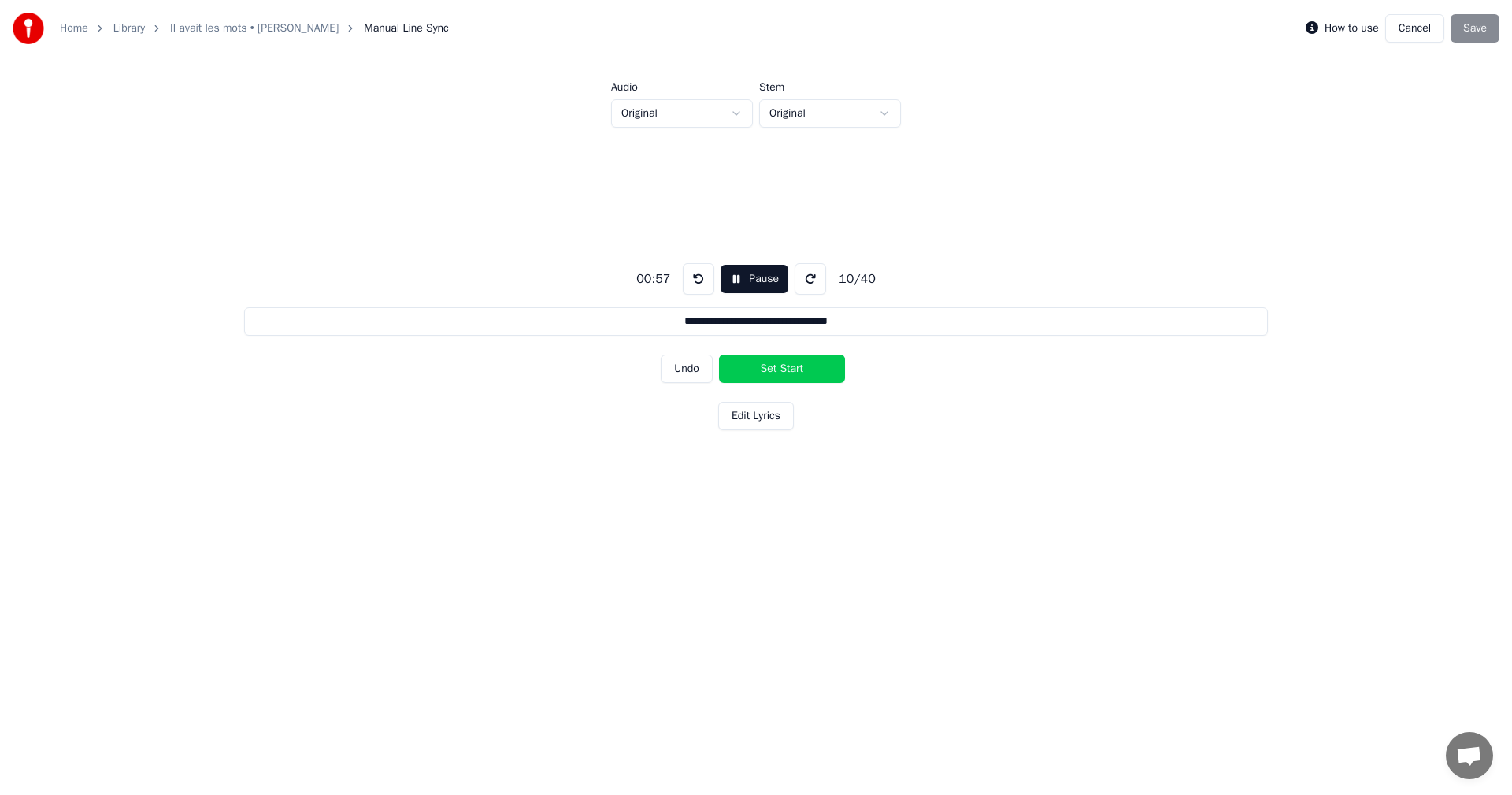 click on "Set Start" at bounding box center (782, 369) 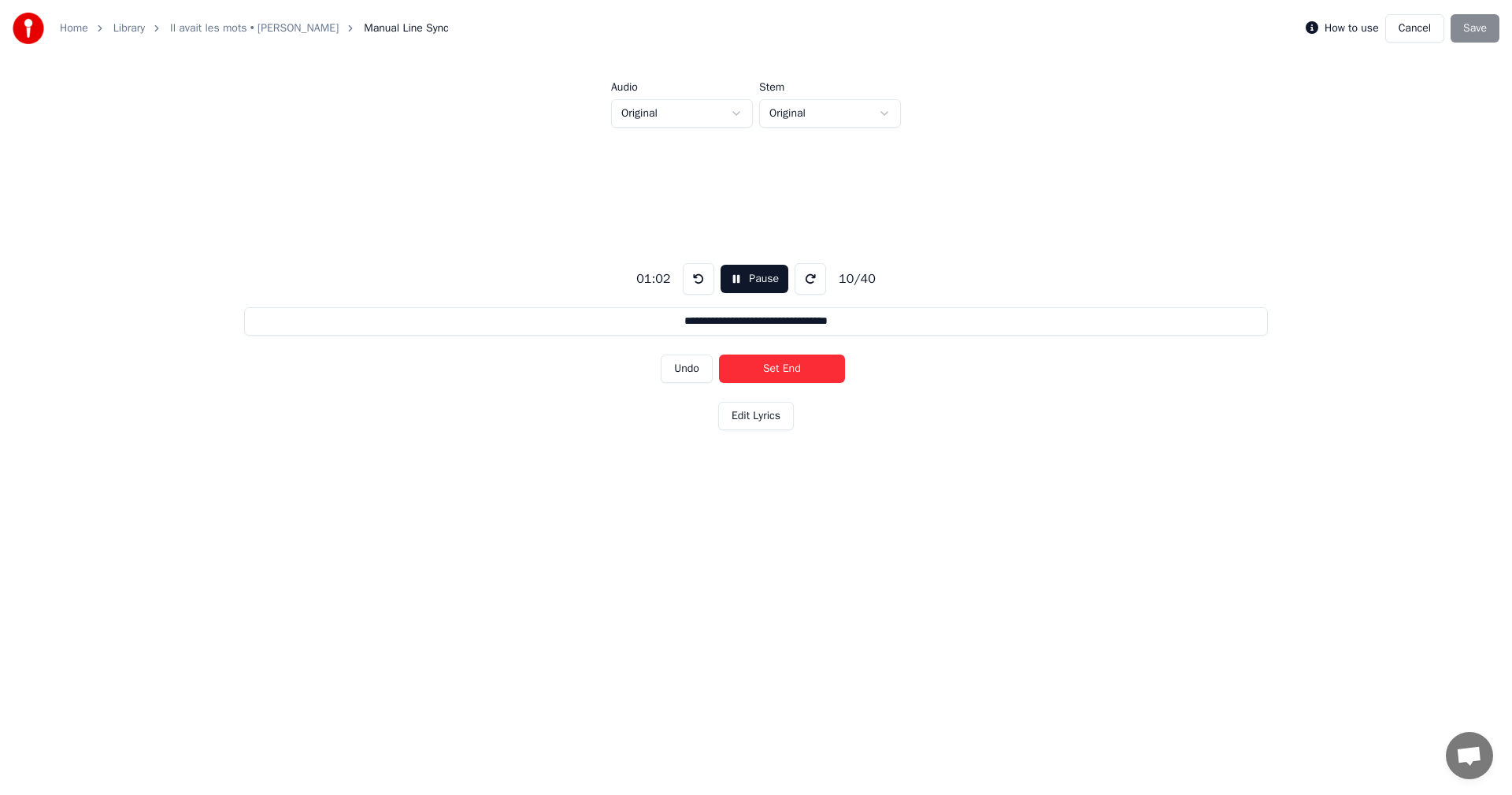 click on "Set End" at bounding box center (782, 369) 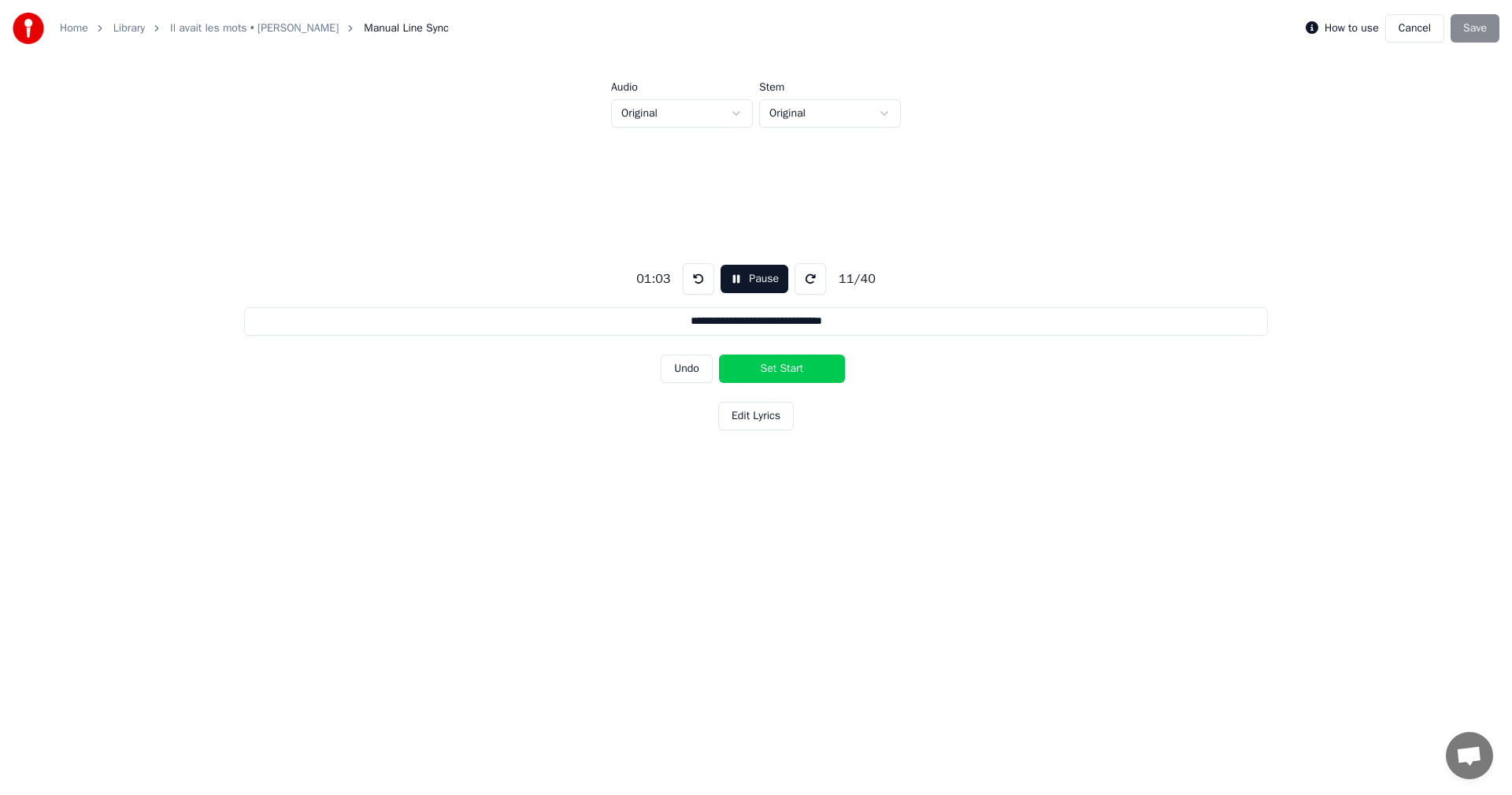 click on "Set Start" at bounding box center [782, 369] 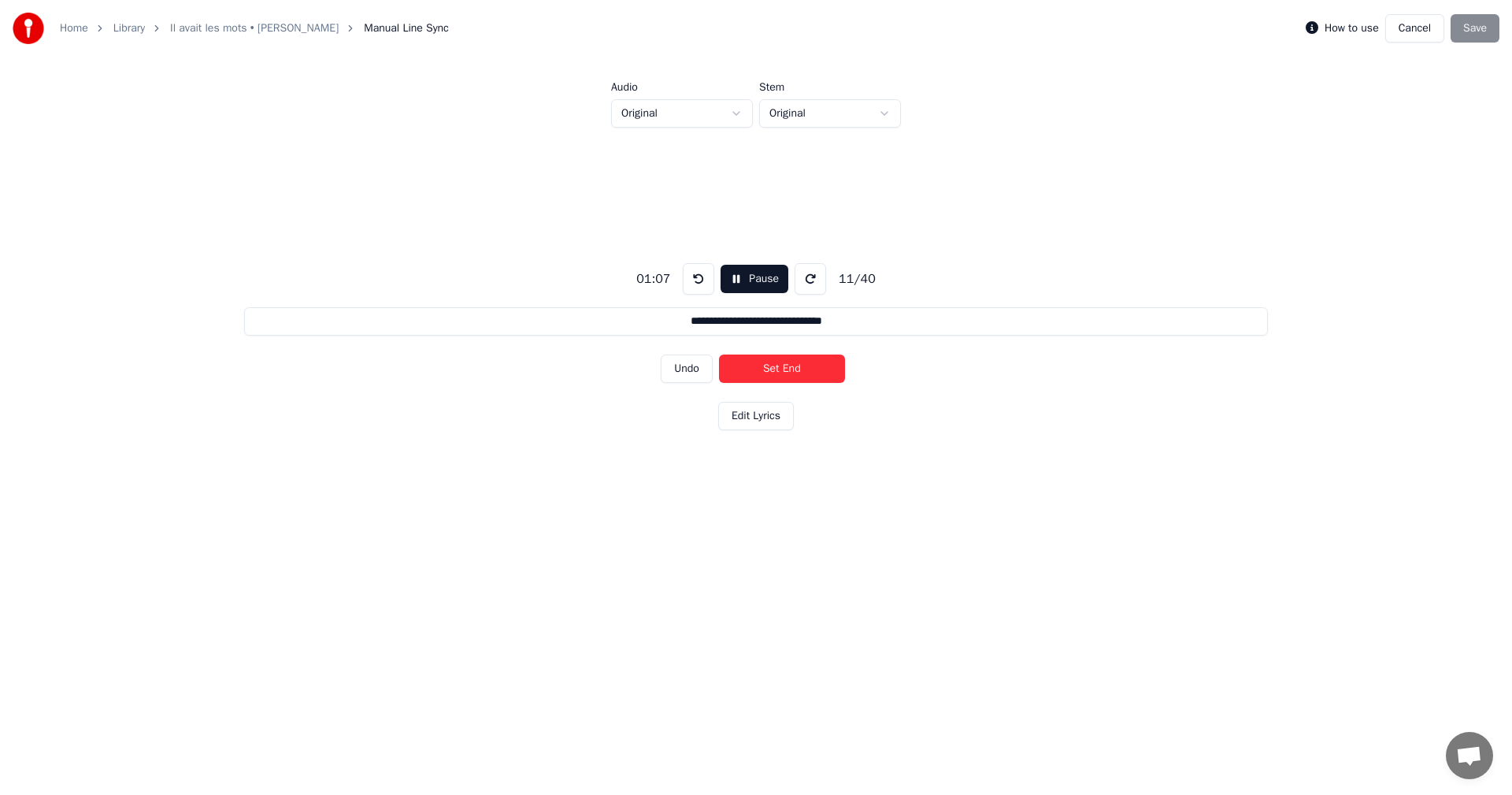 click on "Set End" at bounding box center (782, 369) 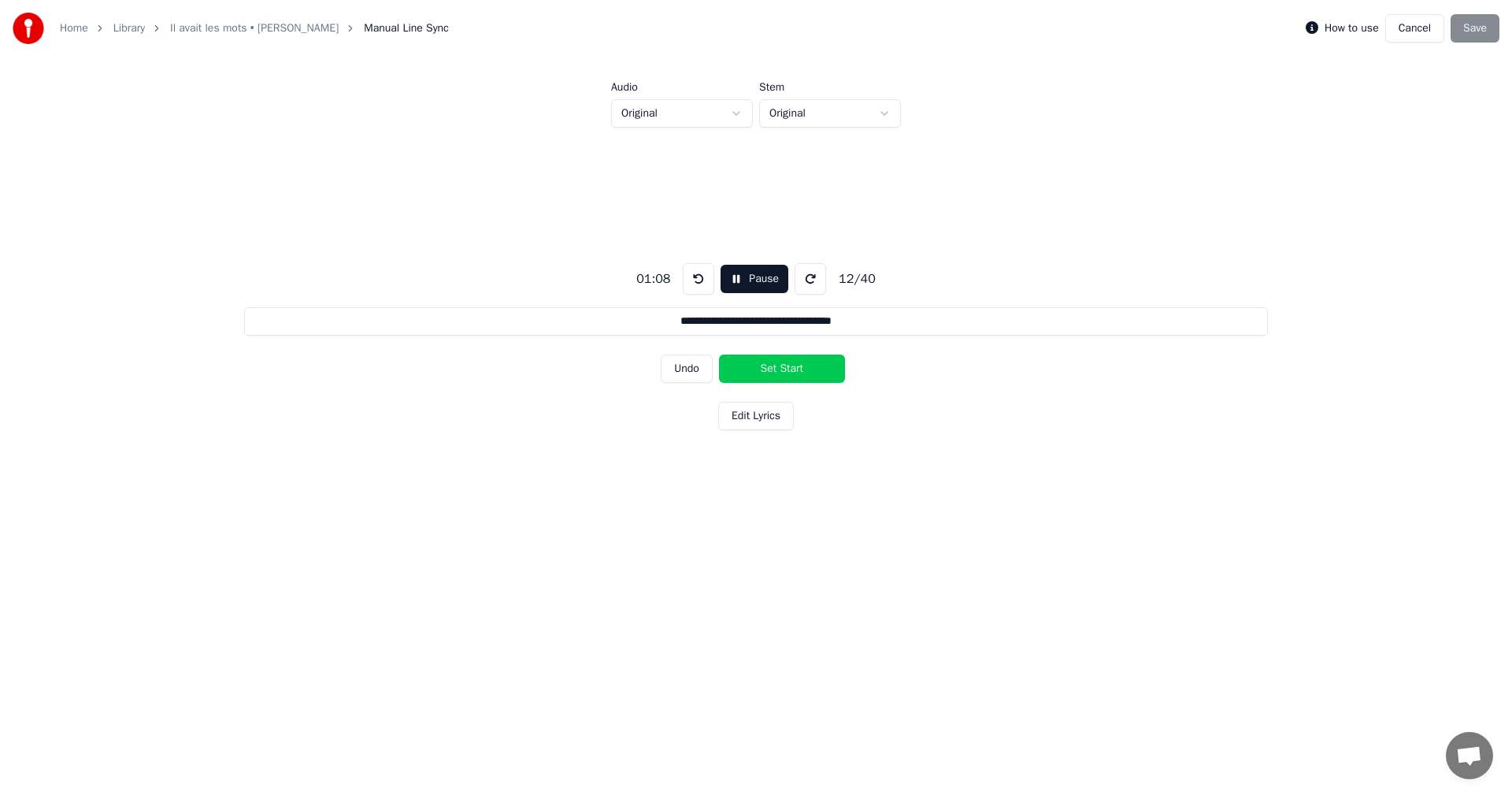 click on "Set Start" at bounding box center (782, 369) 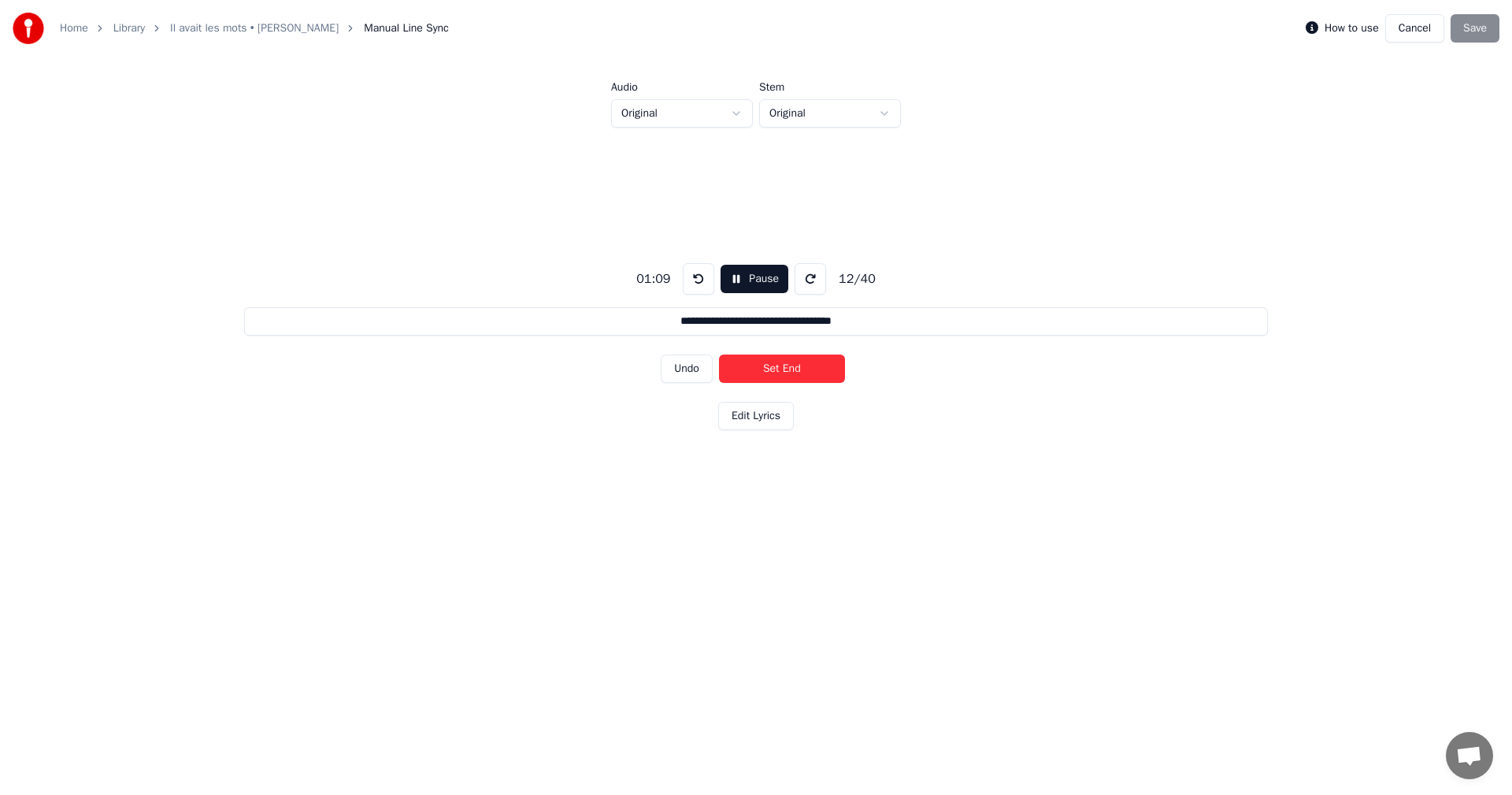 click on "Set End" at bounding box center [782, 369] 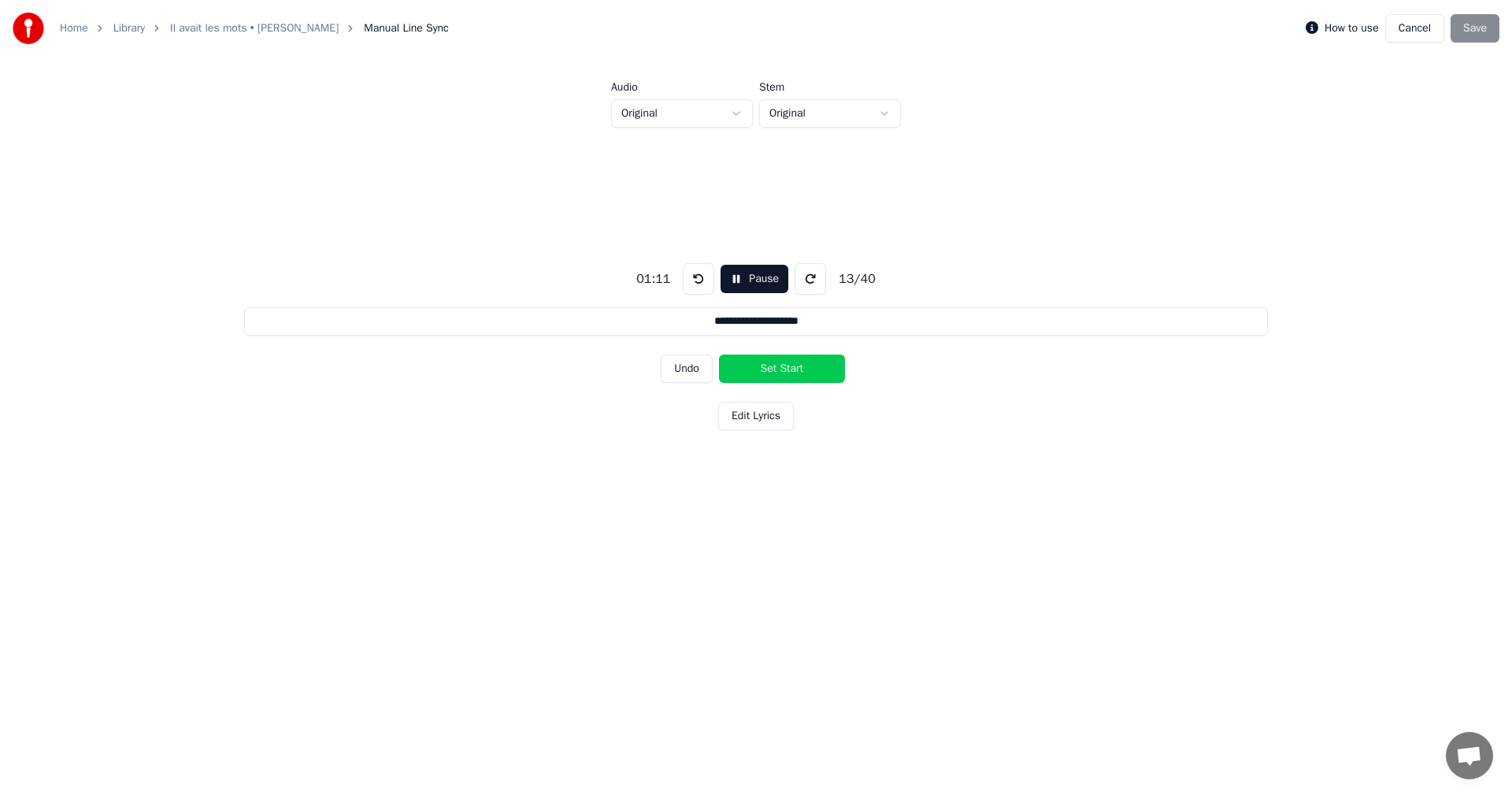 click on "Set Start" at bounding box center [782, 369] 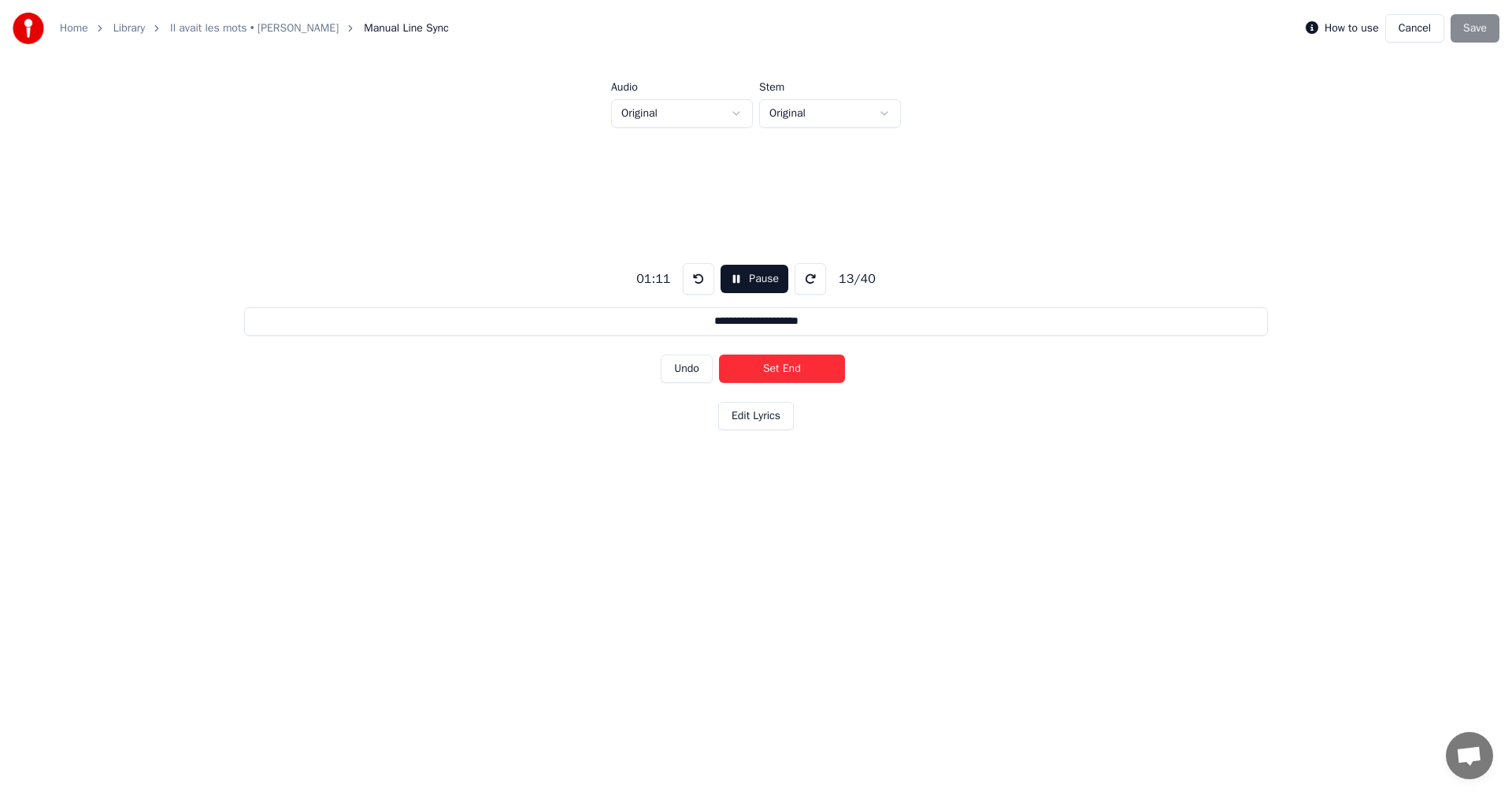 click on "Set End" at bounding box center (782, 369) 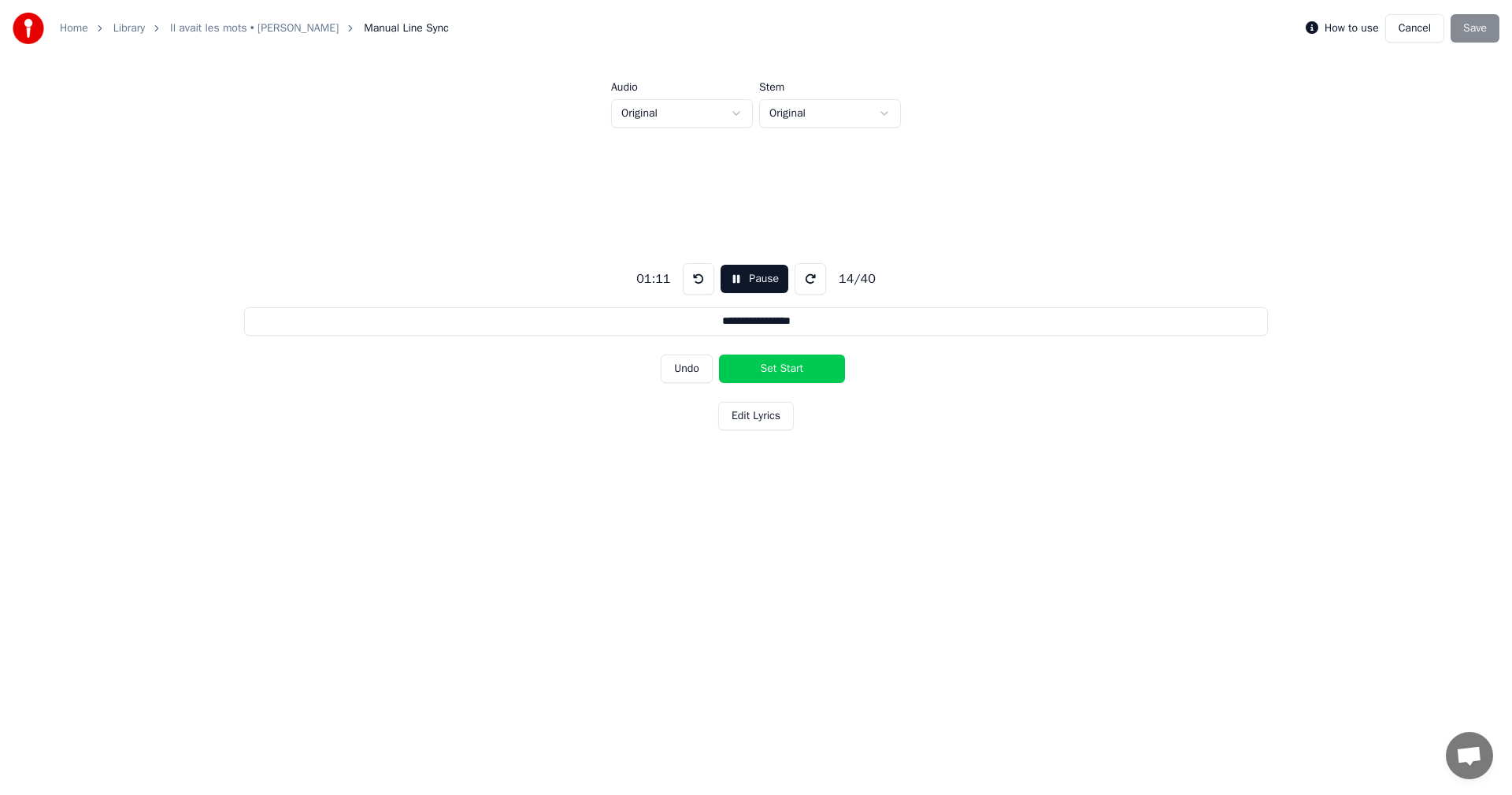 click on "Set Start" at bounding box center [782, 369] 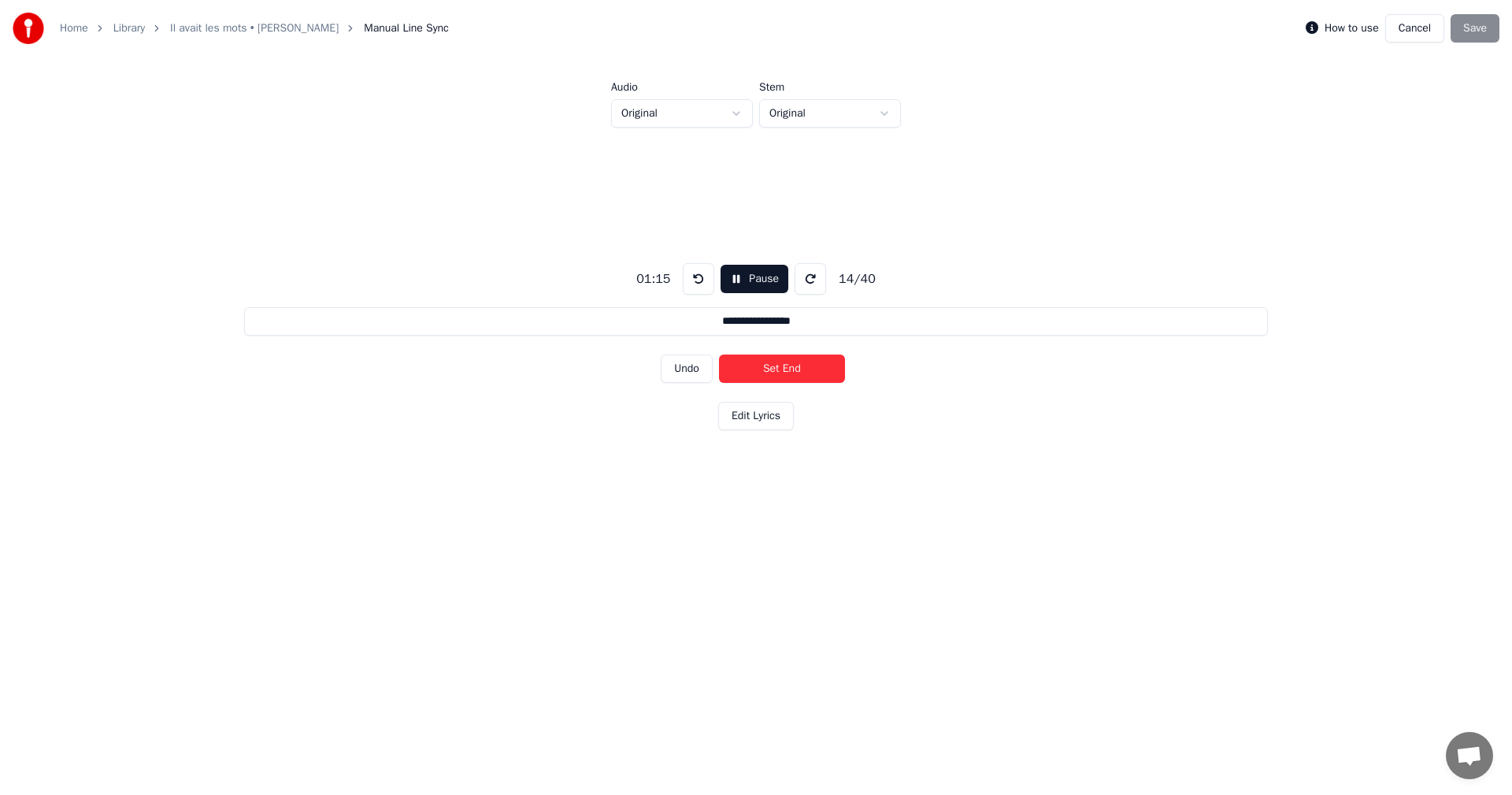 click on "Set End" at bounding box center [782, 369] 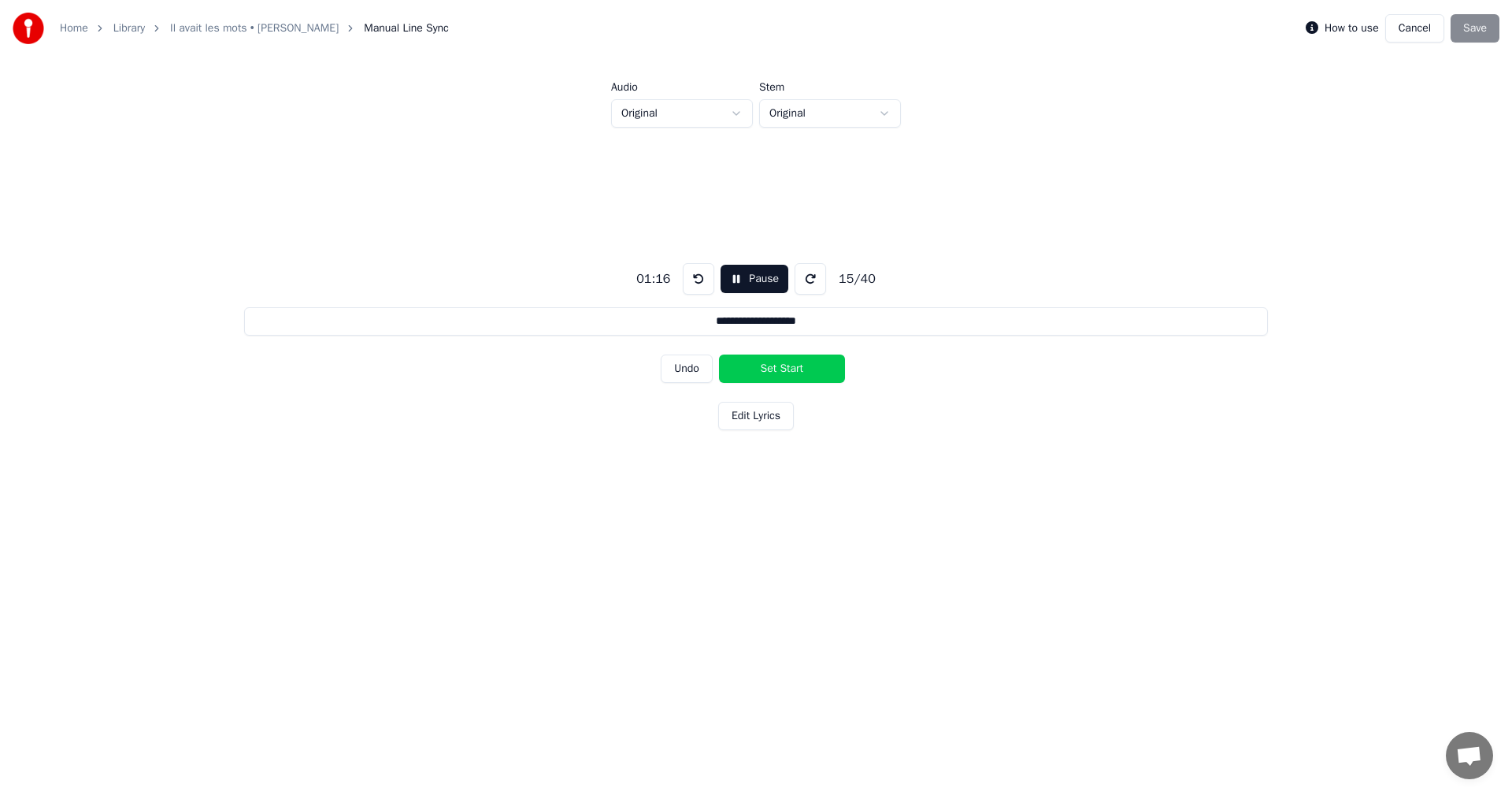 click on "Set Start" at bounding box center (782, 369) 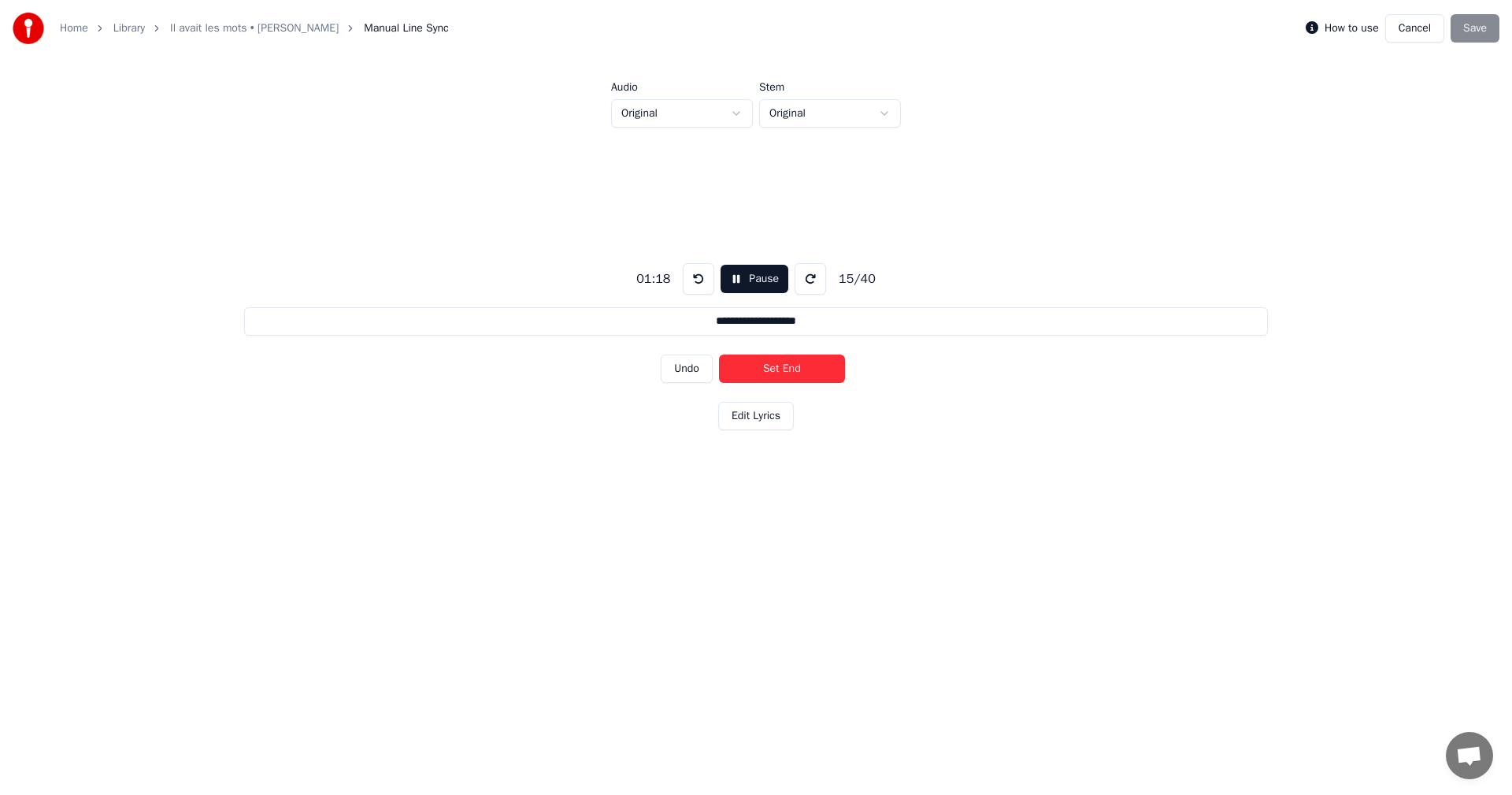 click on "Set End" at bounding box center (782, 369) 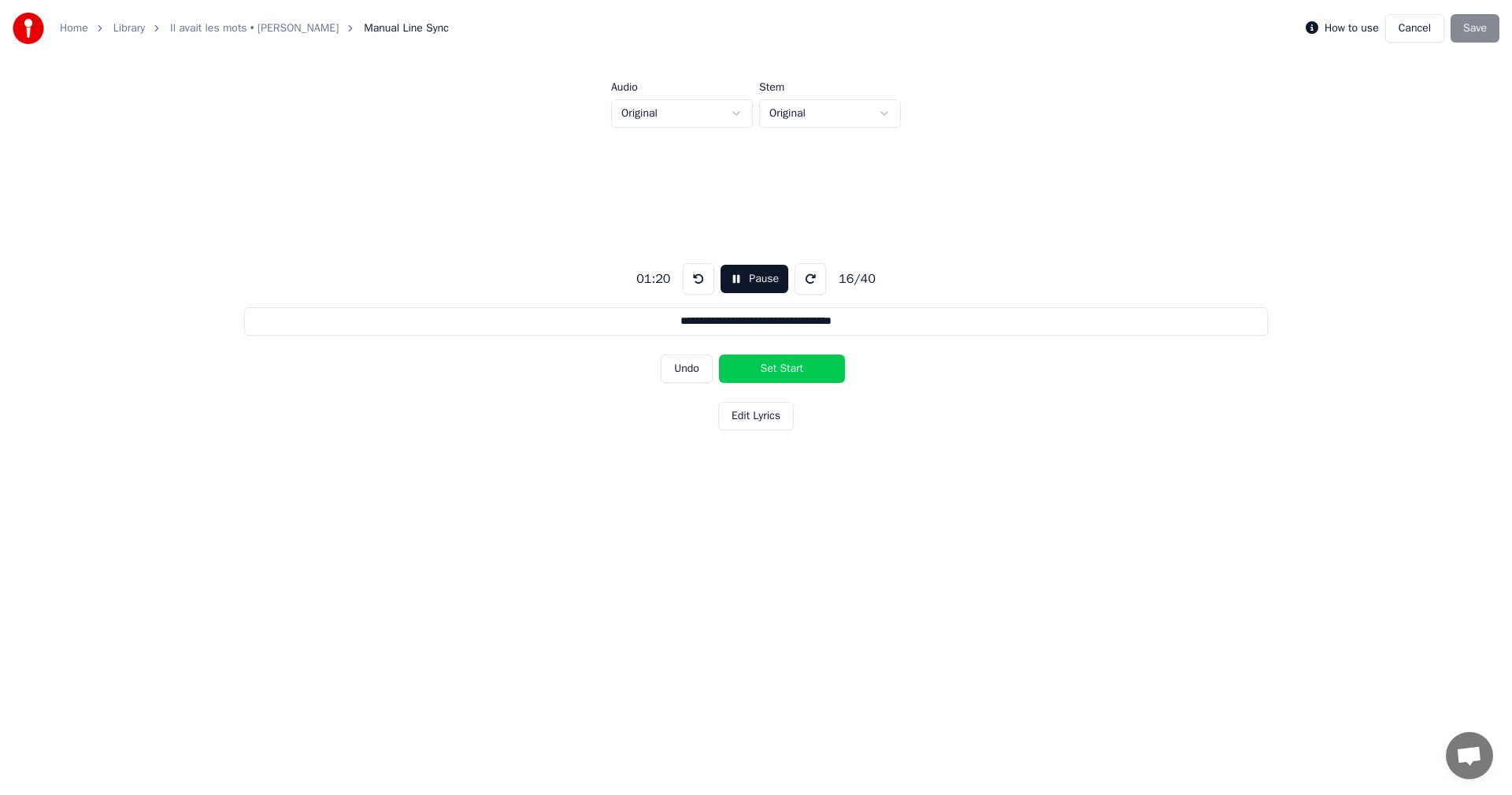 click on "Set Start" at bounding box center [782, 369] 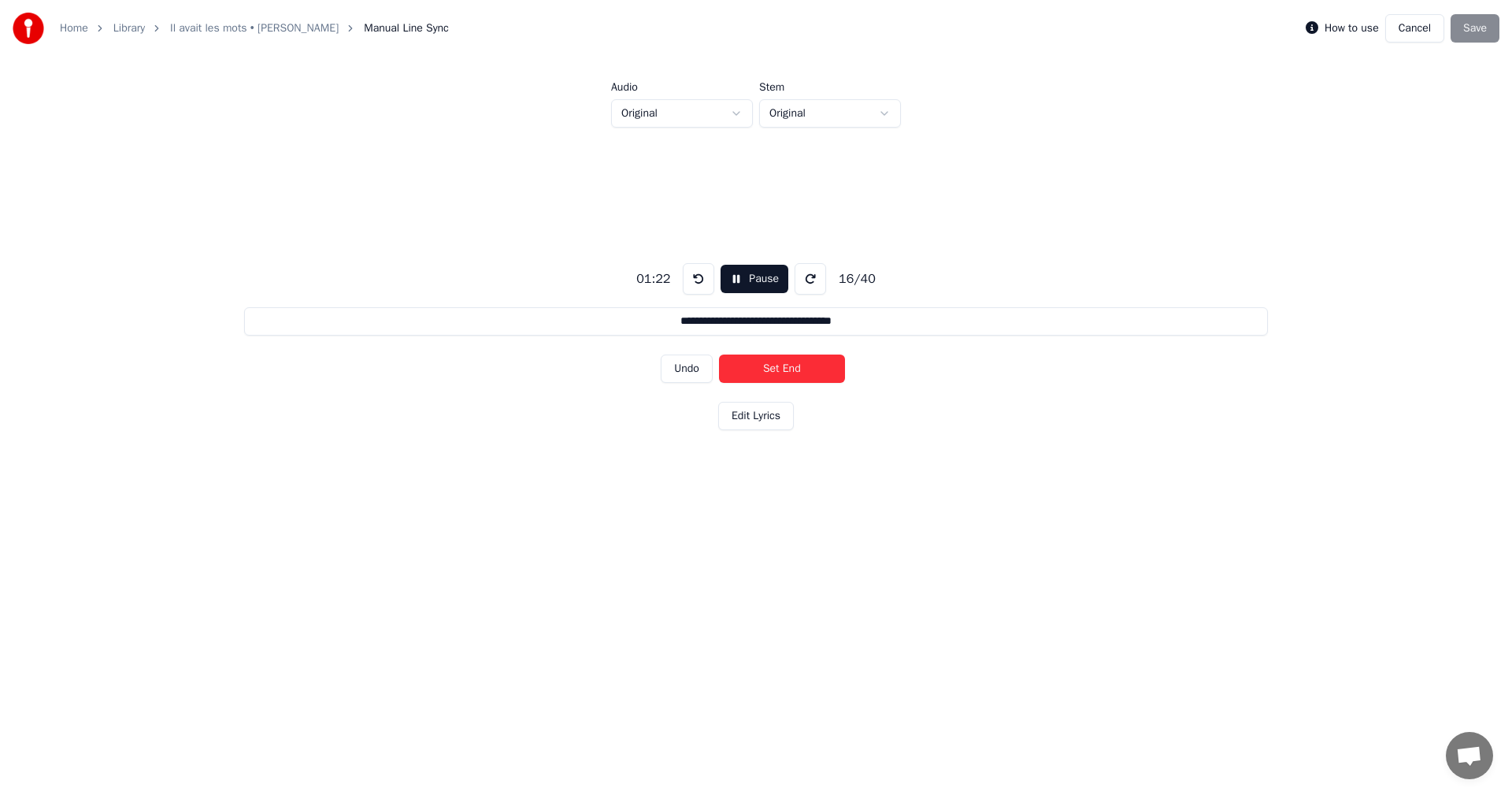 click on "Set End" at bounding box center (782, 369) 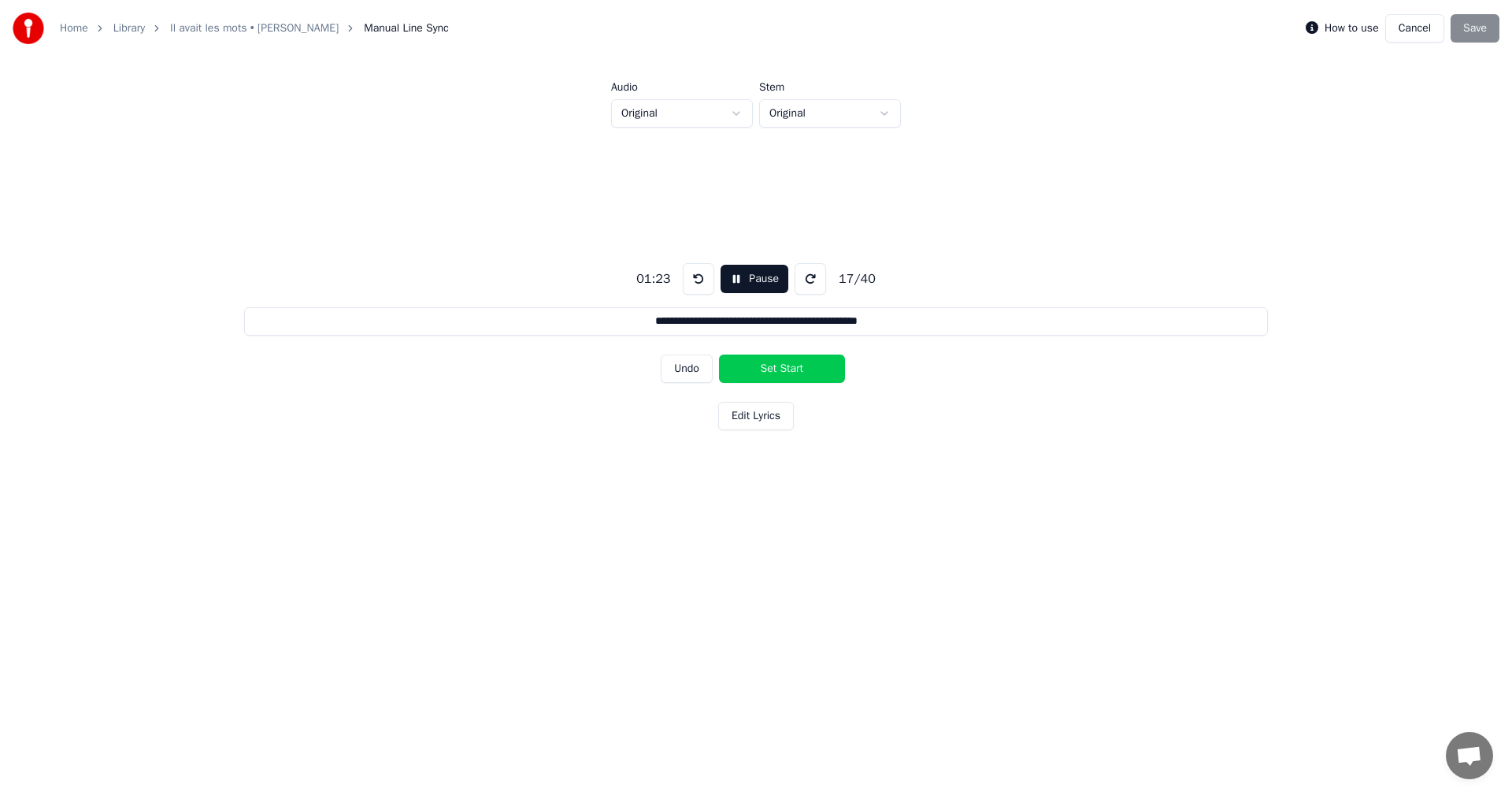 click on "Set Start" at bounding box center (782, 369) 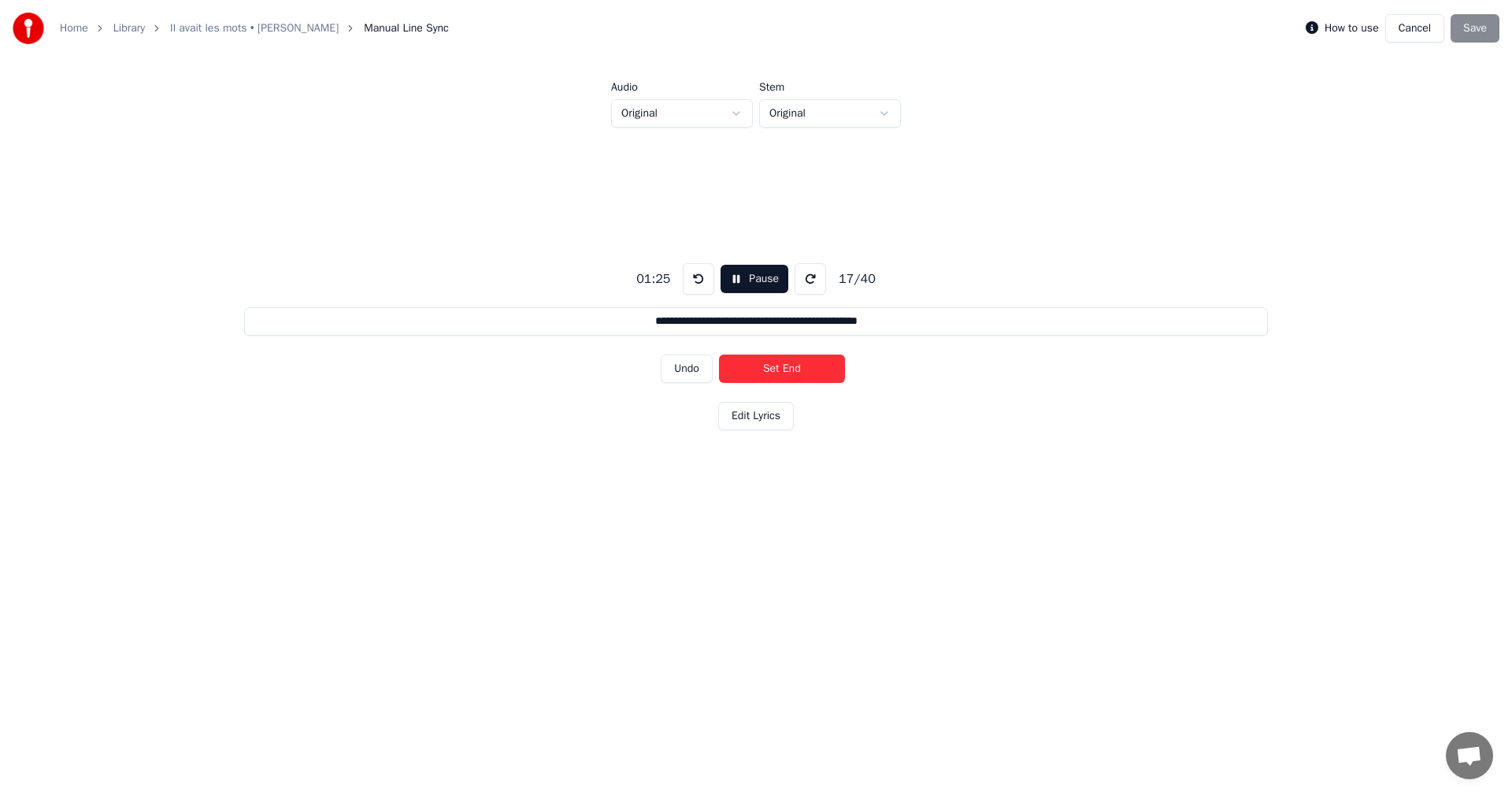 click on "Set End" at bounding box center [782, 369] 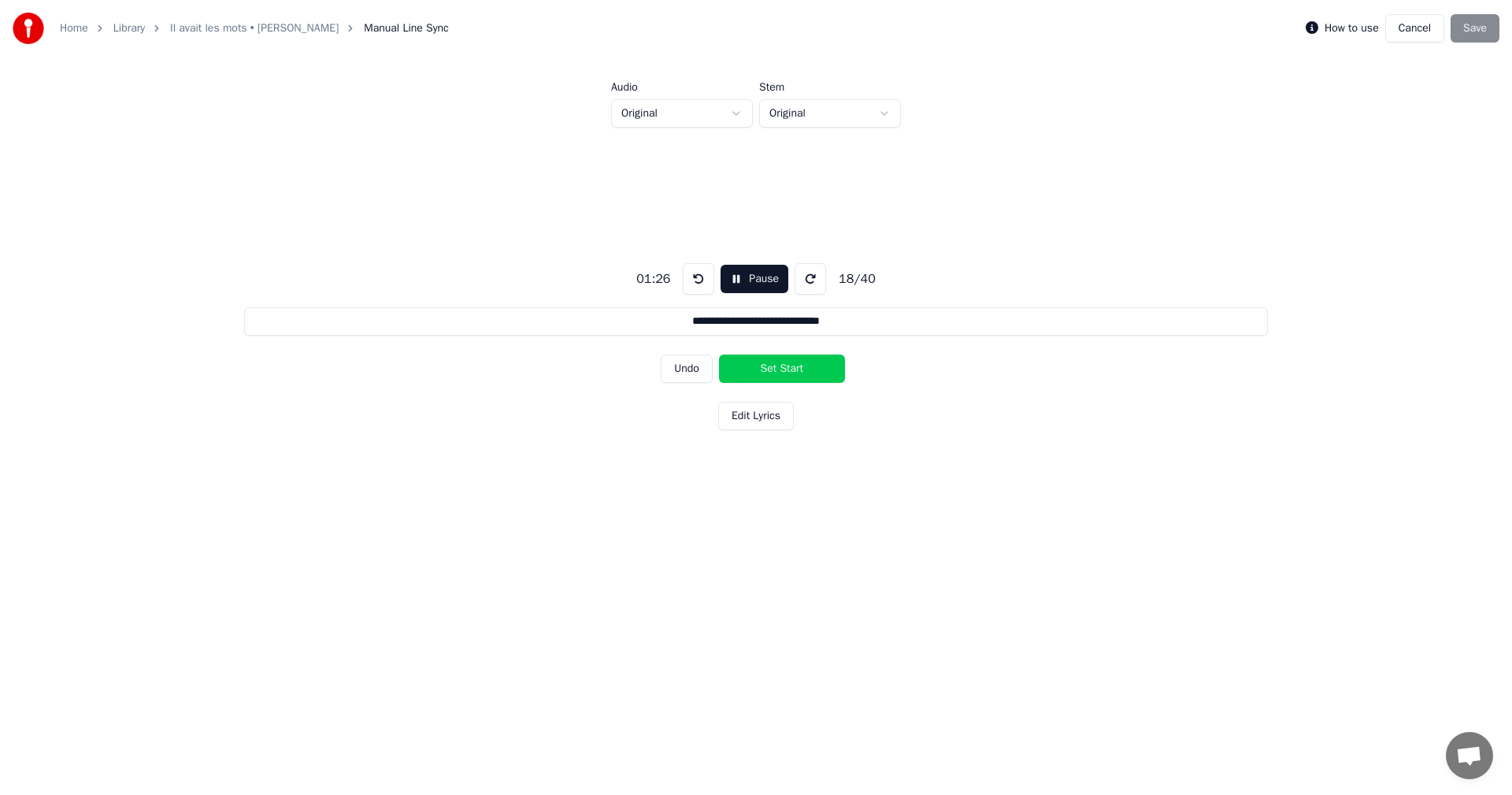 click on "Set Start" at bounding box center (782, 369) 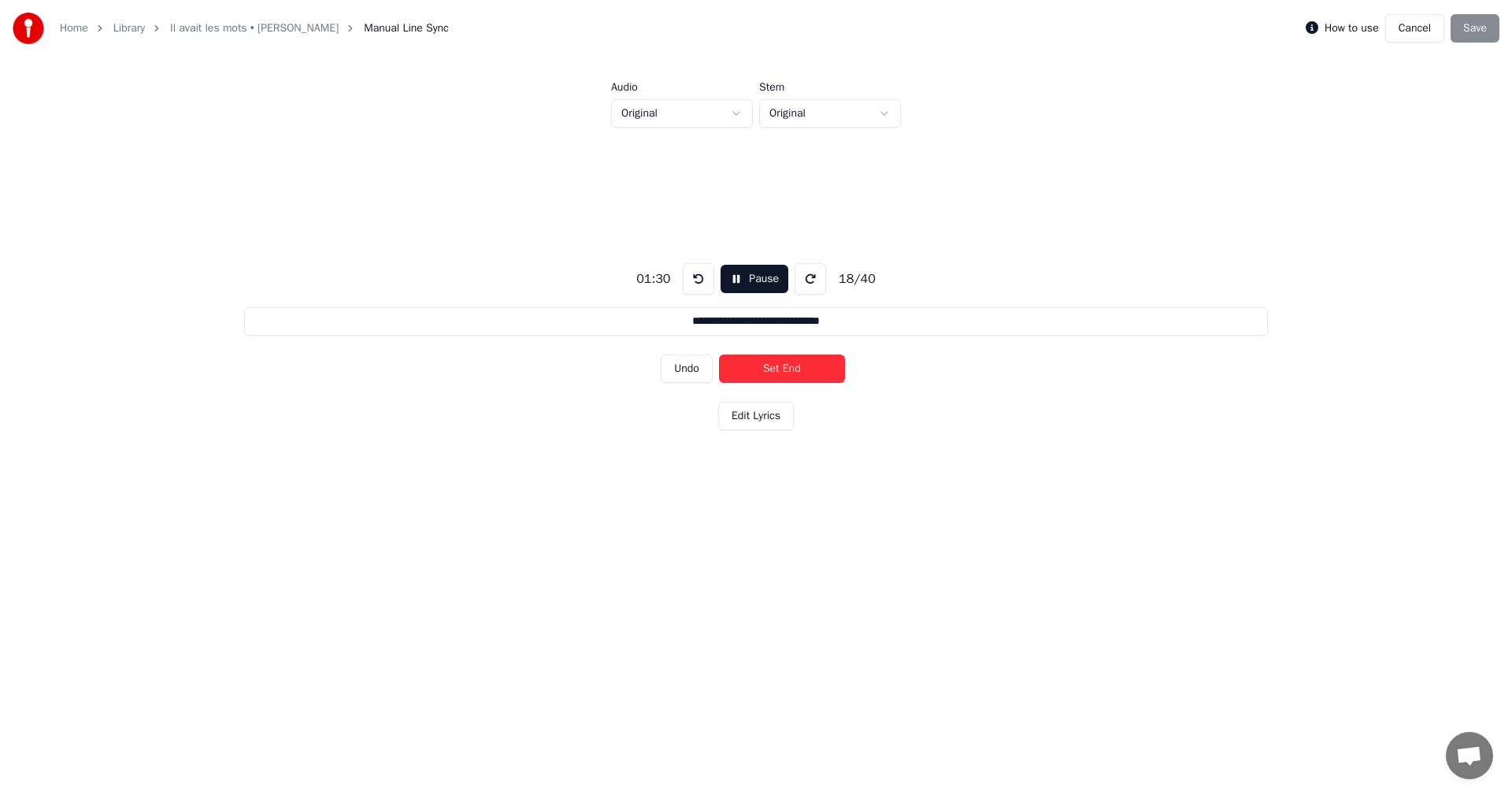 click on "Set End" at bounding box center (782, 369) 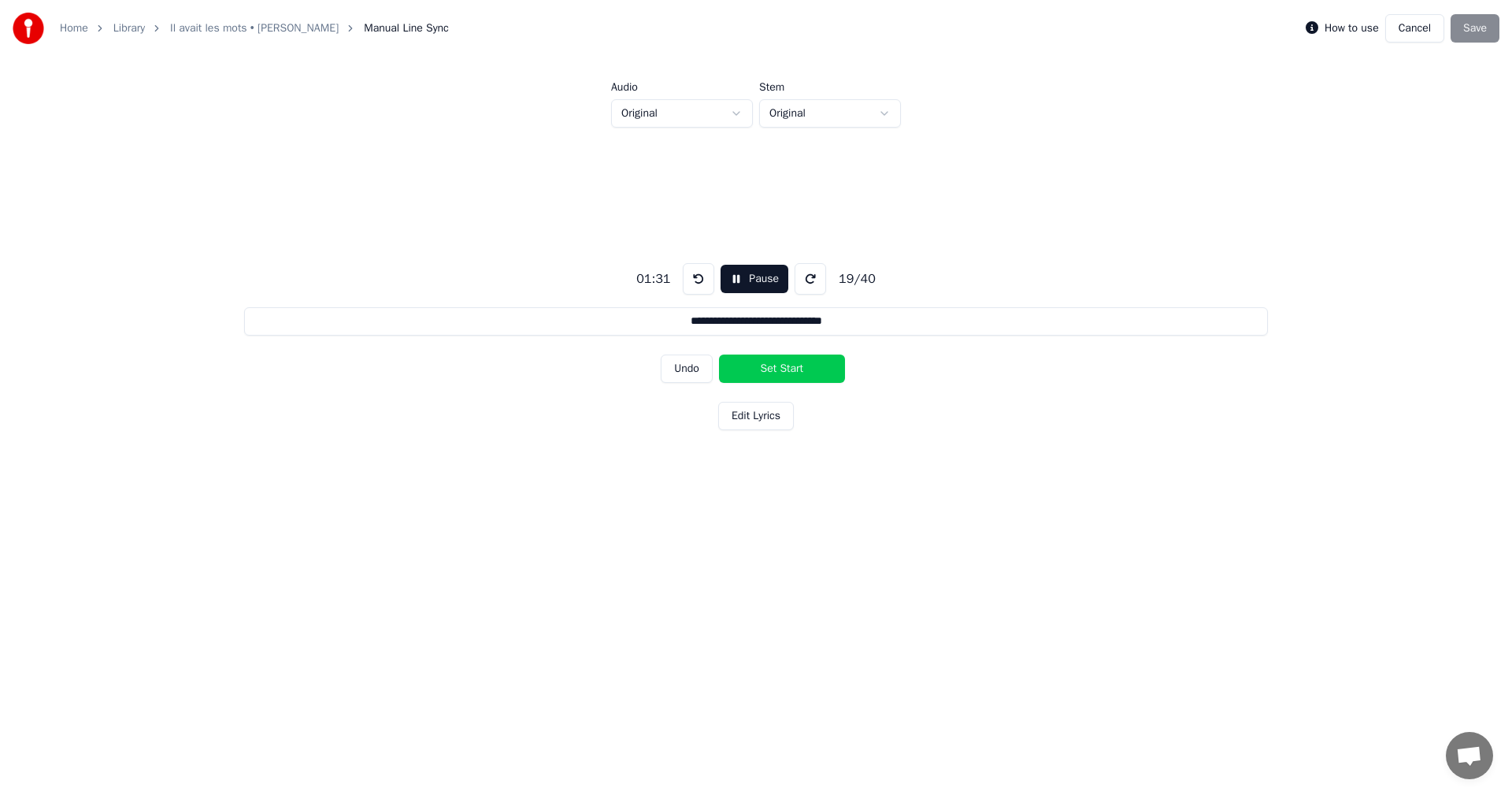 click on "Set Start" at bounding box center (782, 369) 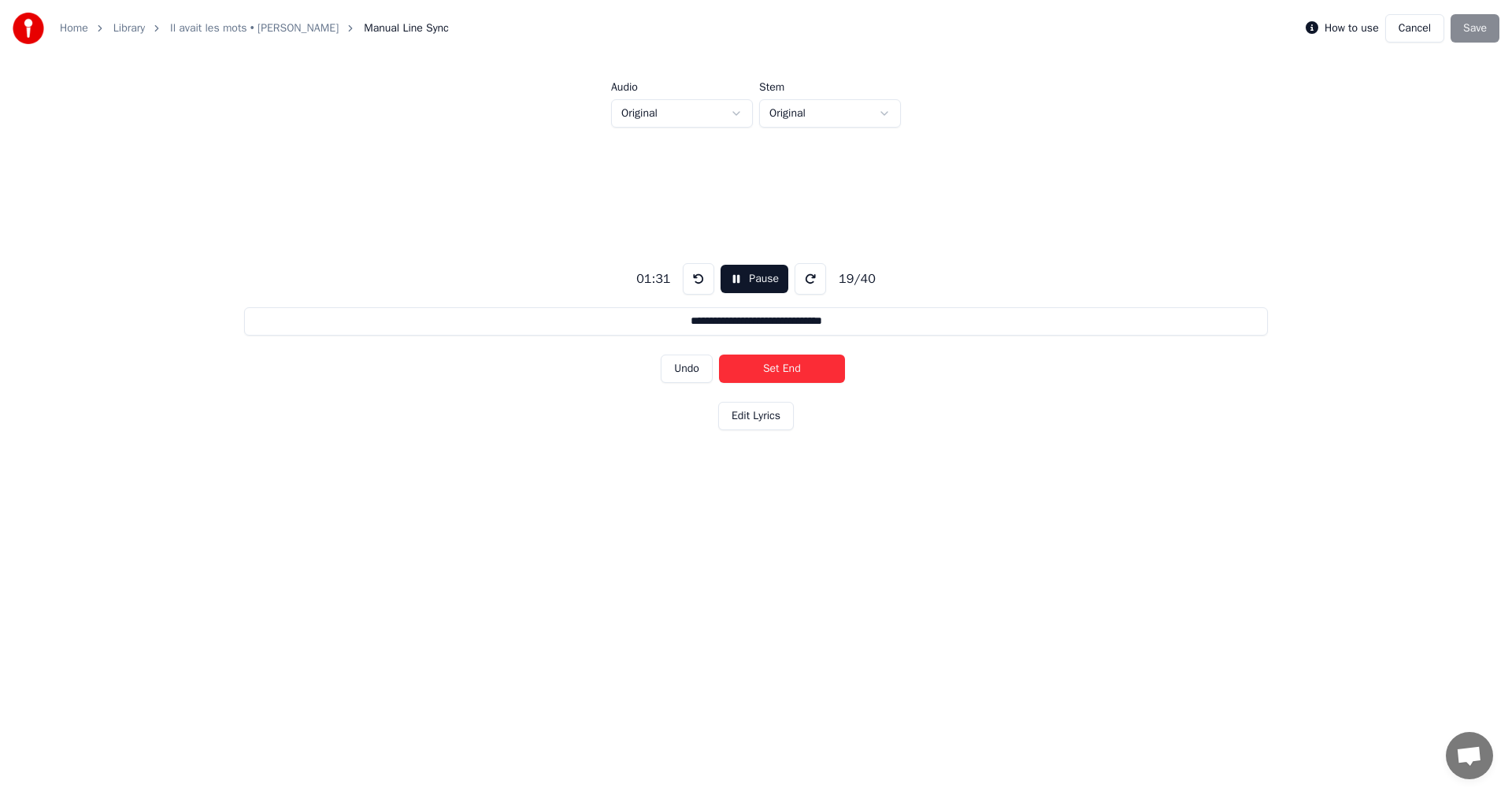 click on "Set End" at bounding box center [782, 369] 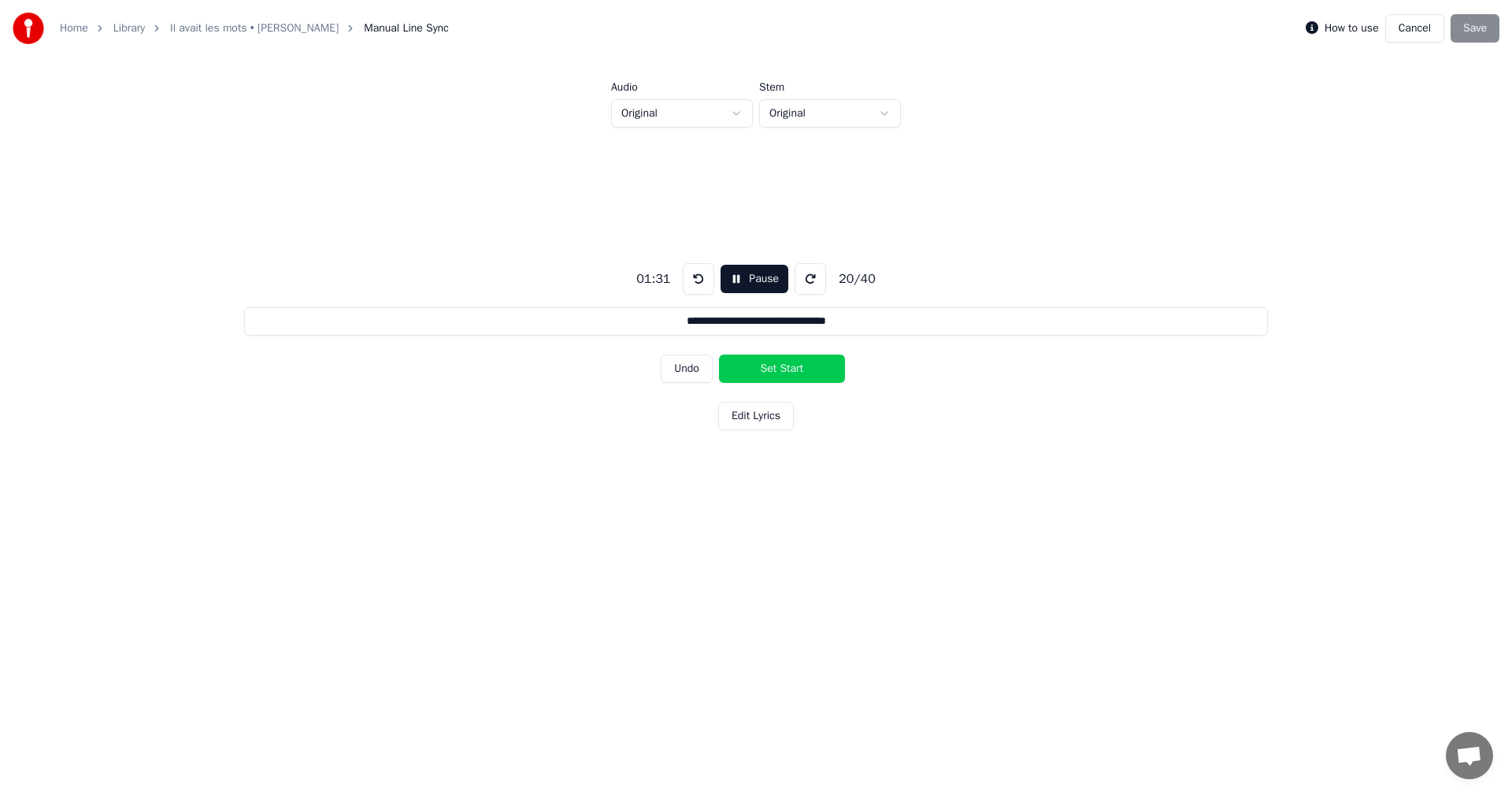 click on "Set Start" at bounding box center (782, 369) 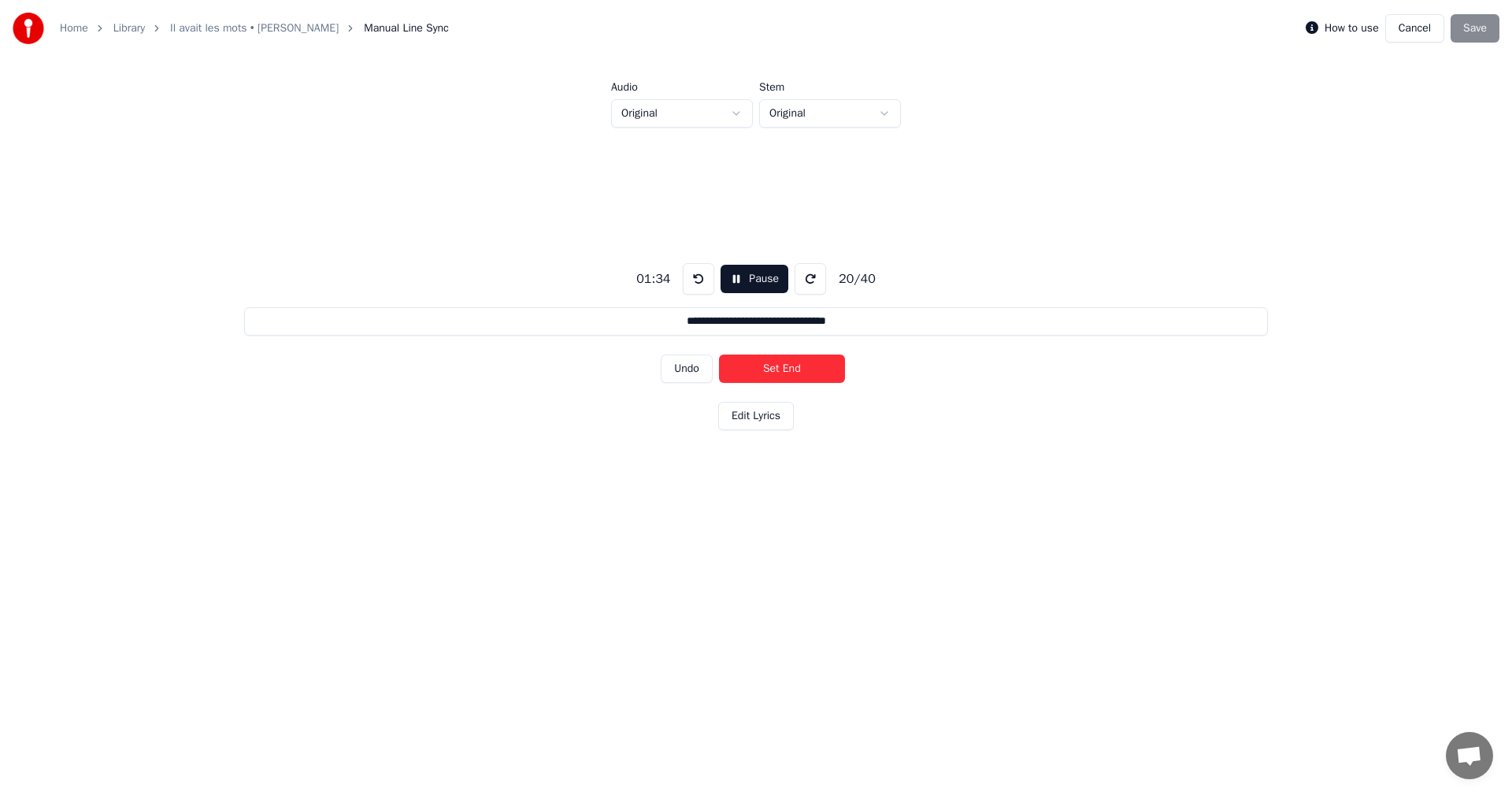 click on "Pause" at bounding box center [754, 279] 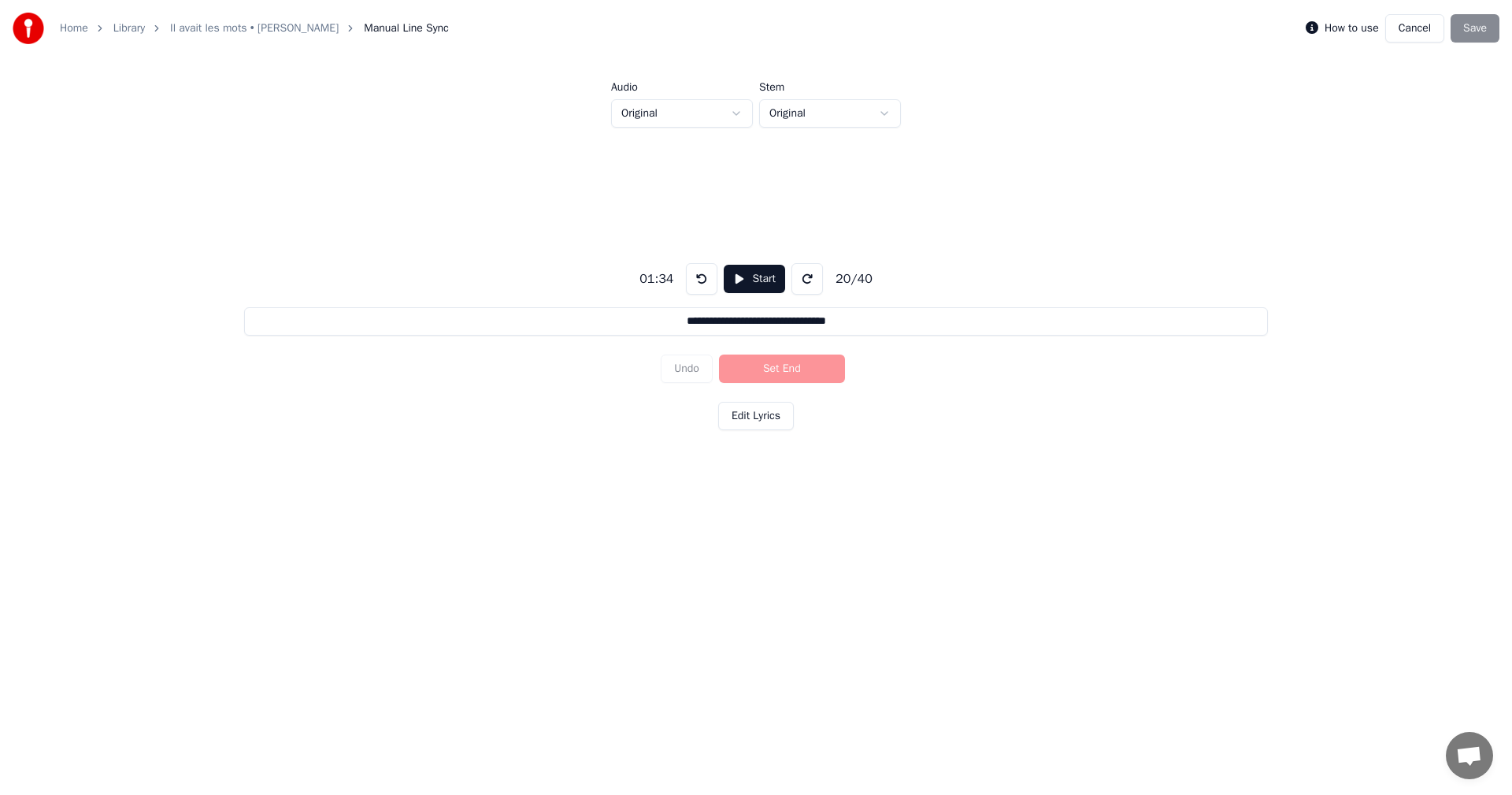 click on "Edit Lyrics" at bounding box center [756, 416] 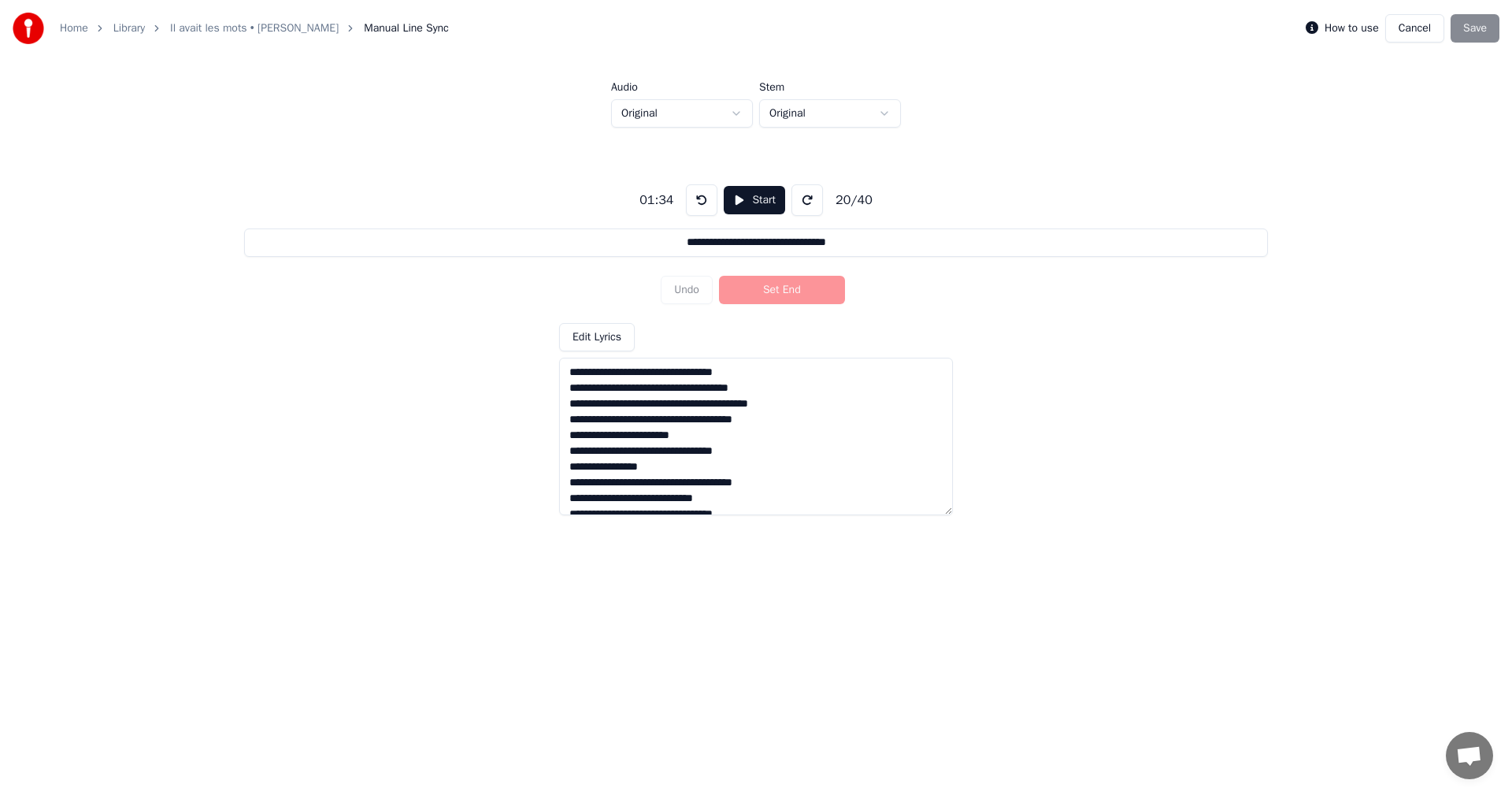 click on "Edit Lyrics" at bounding box center (597, 337) 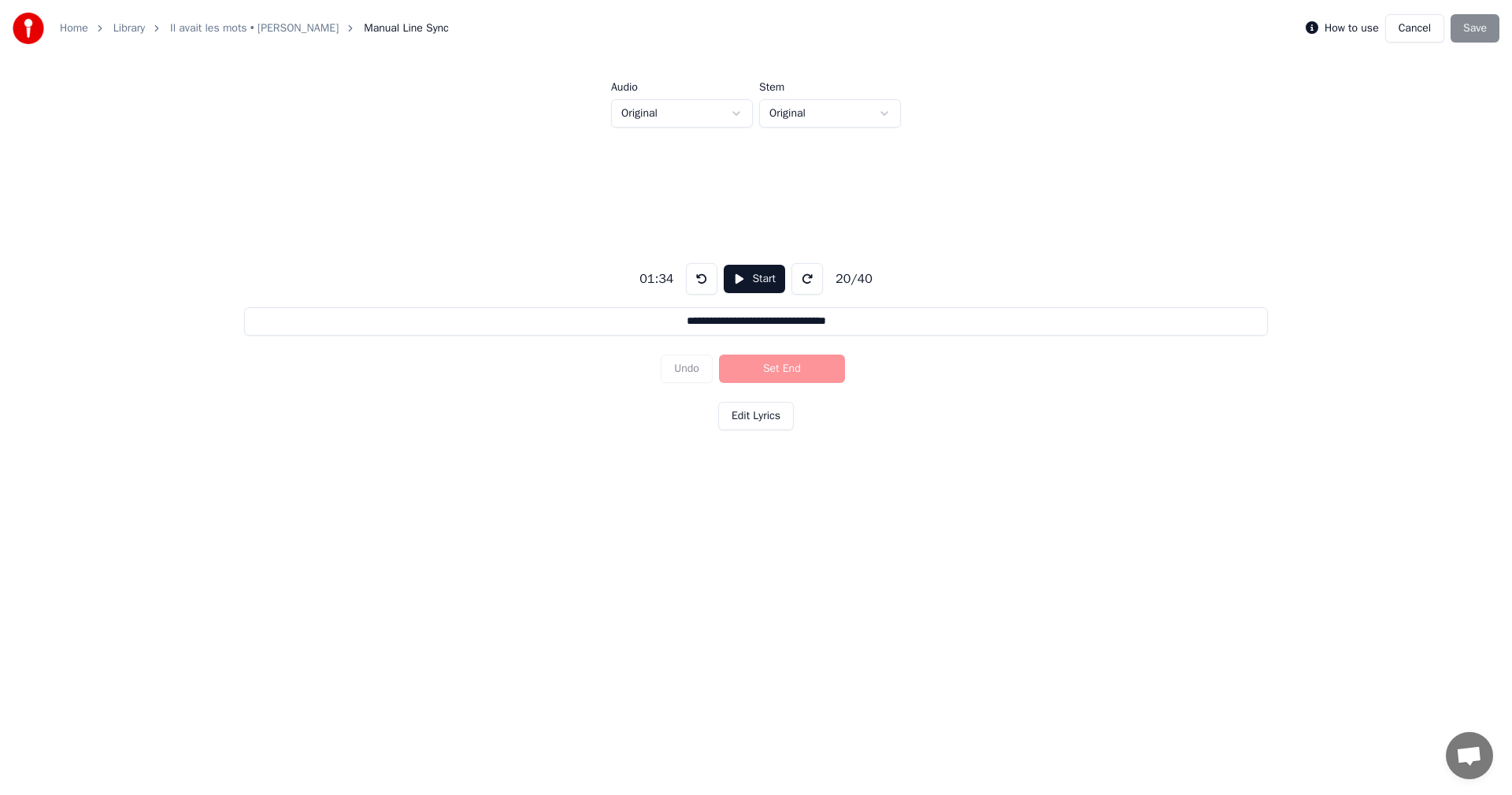 click on "How to use Cancel Save" at bounding box center (1403, 28) 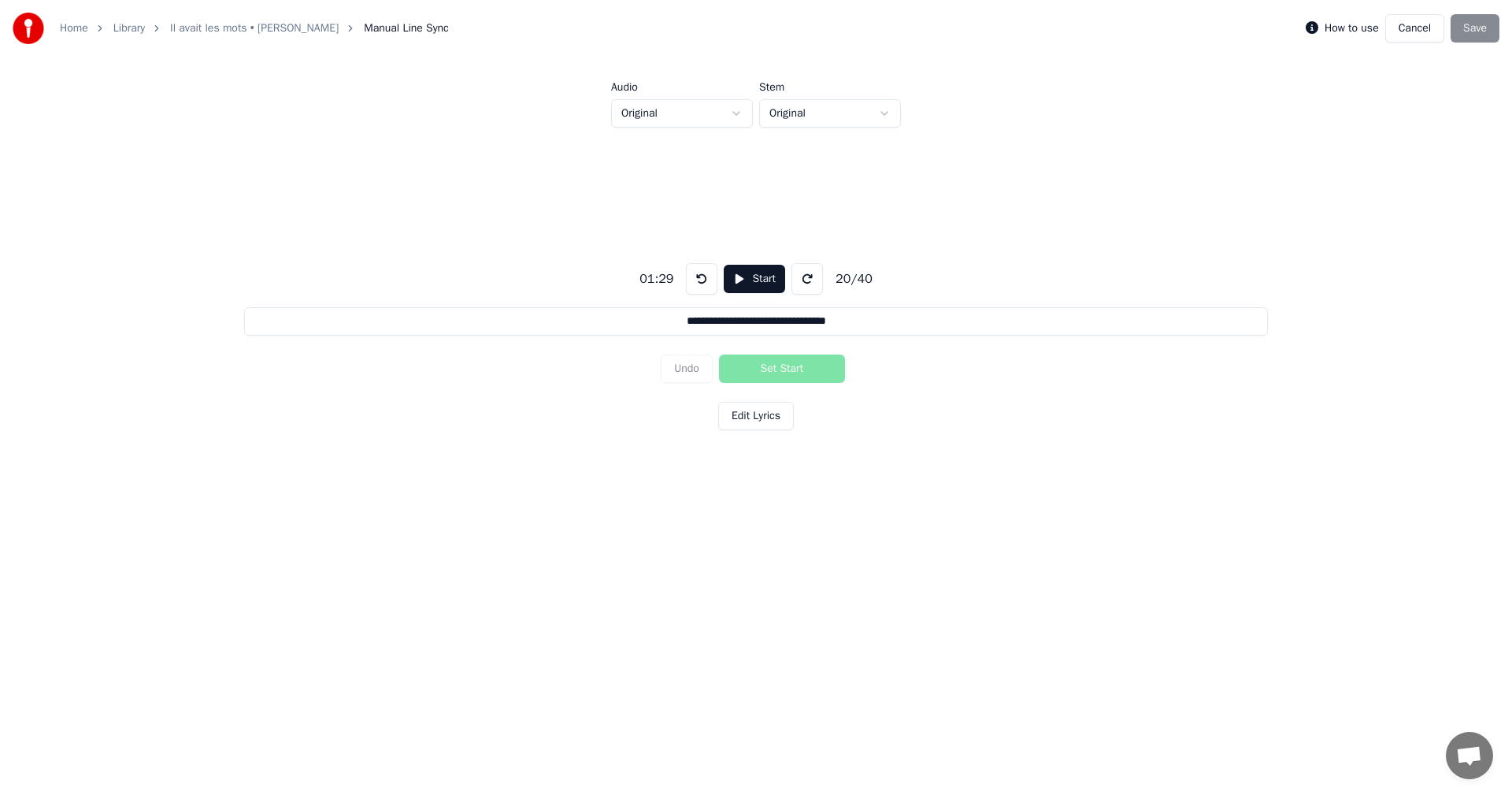 click at bounding box center (702, 279) 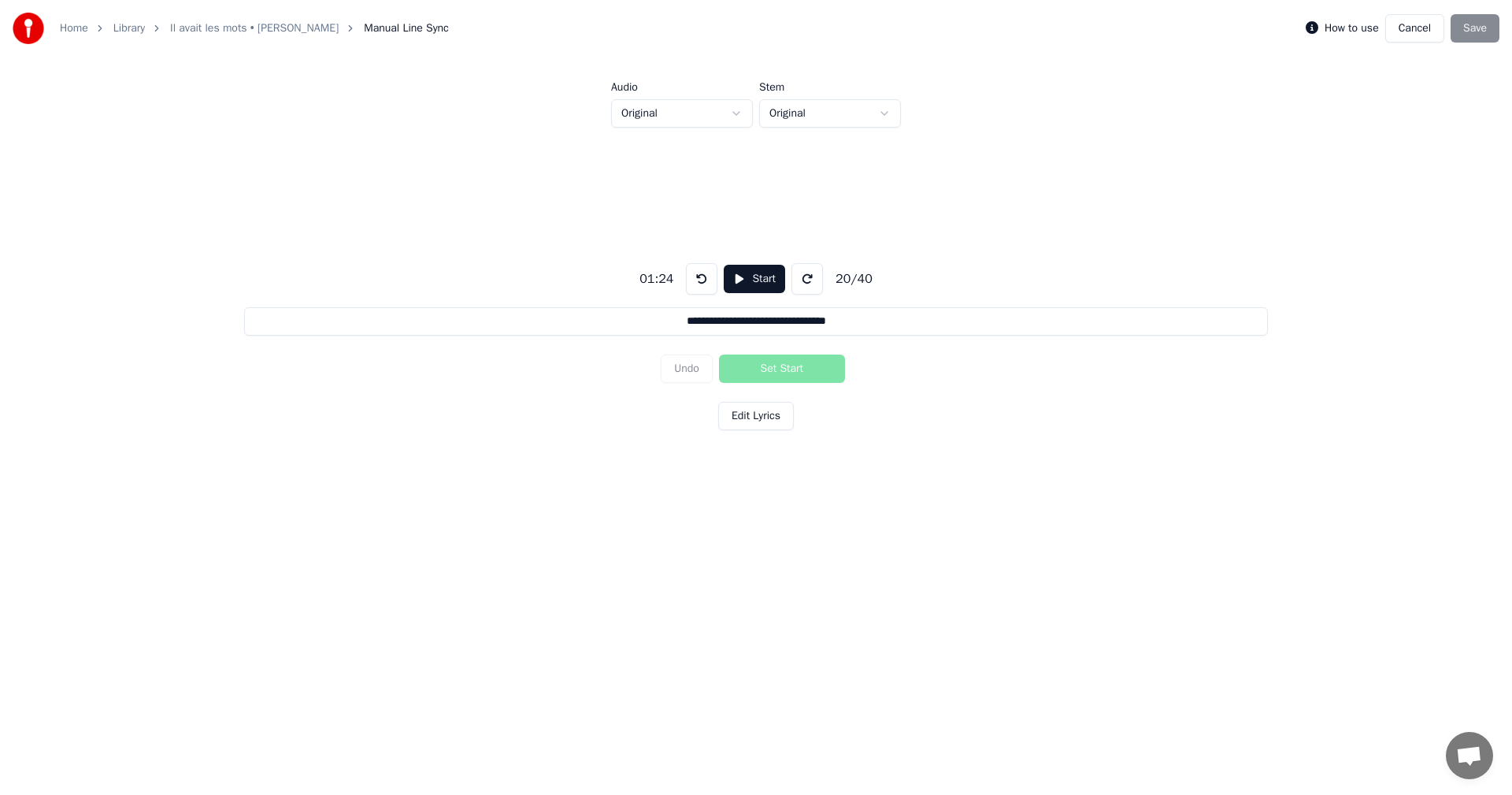 click at bounding box center [702, 279] 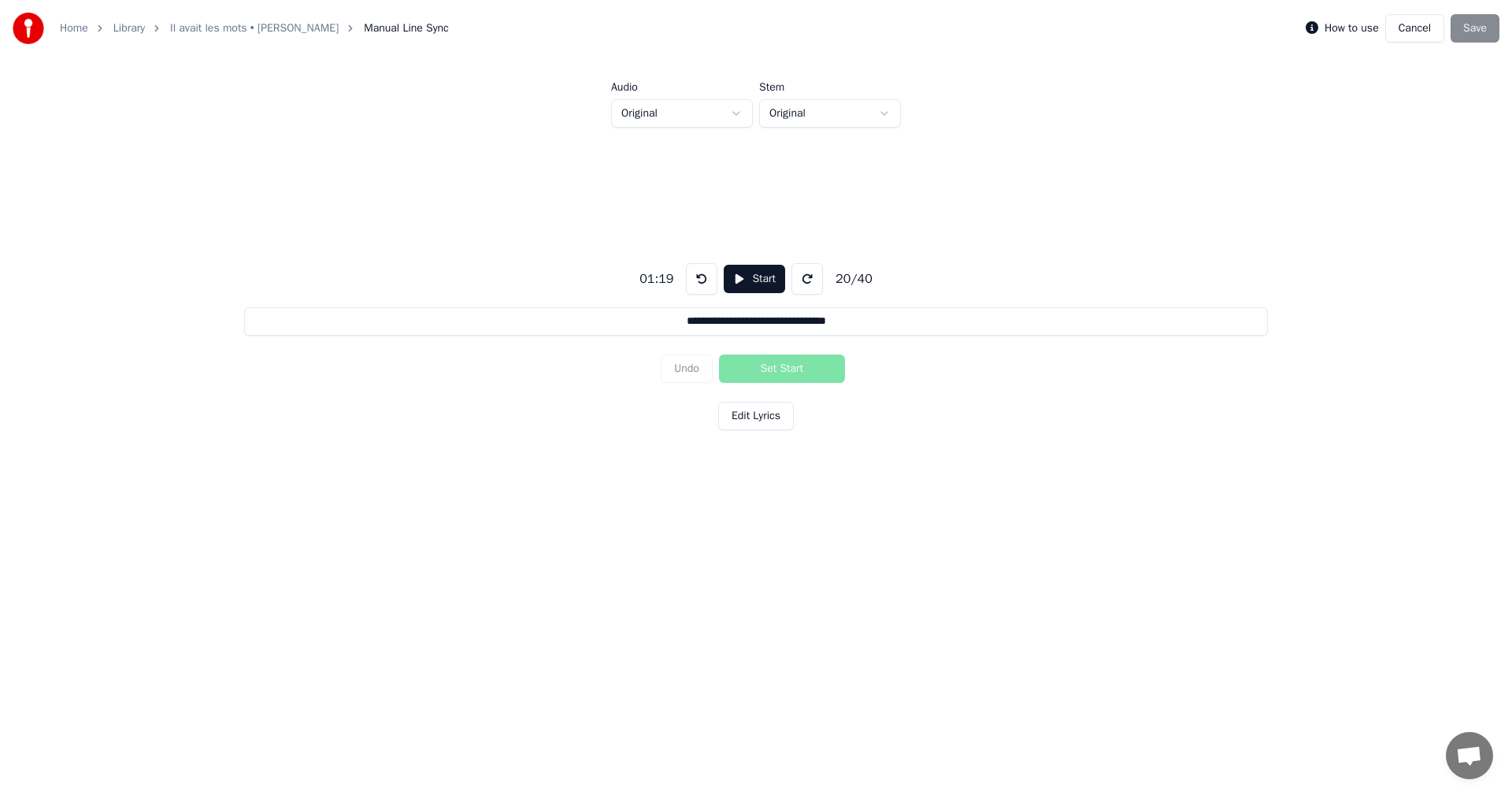 click on "Cancel" at bounding box center [1414, 28] 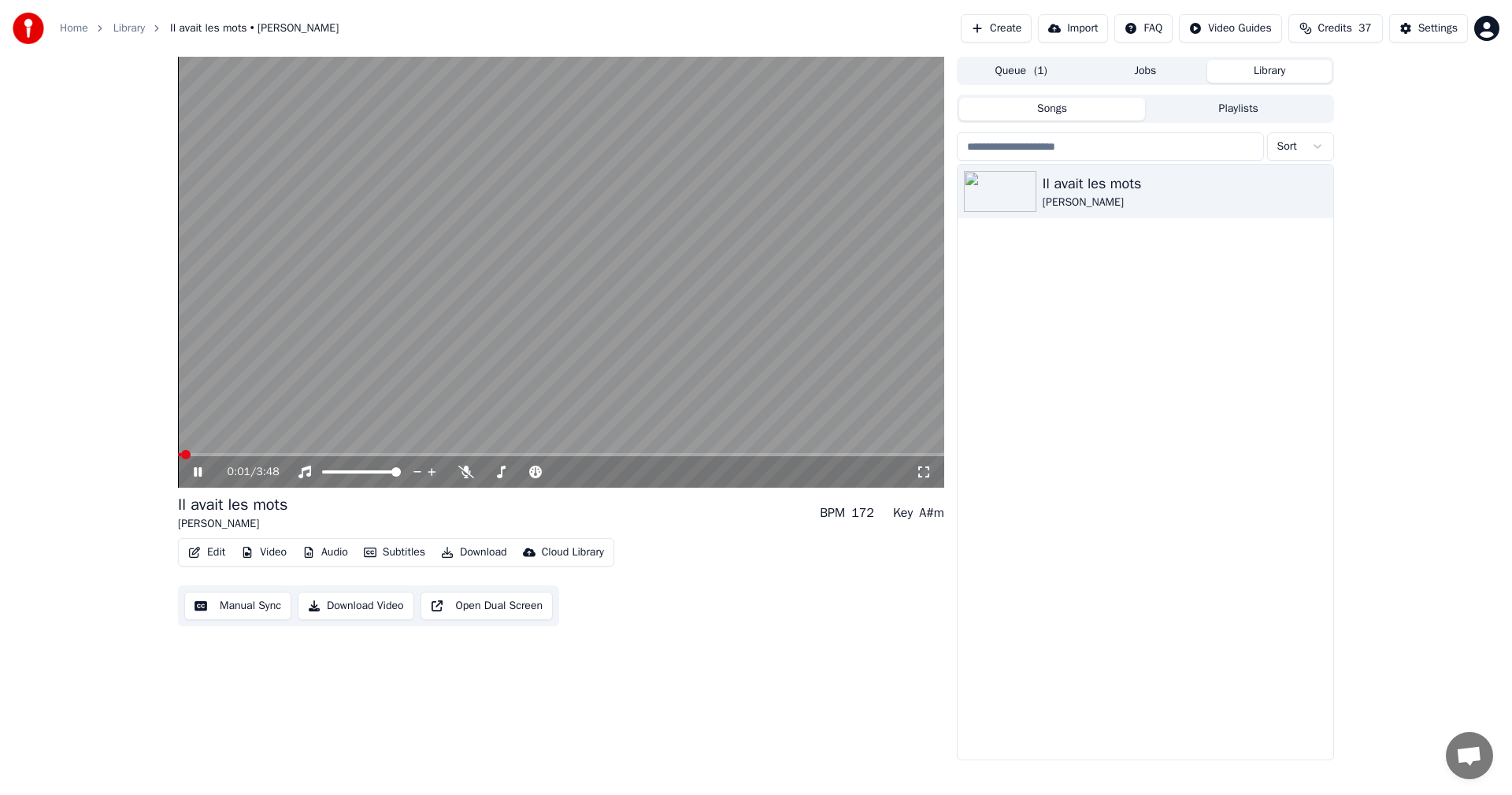 click 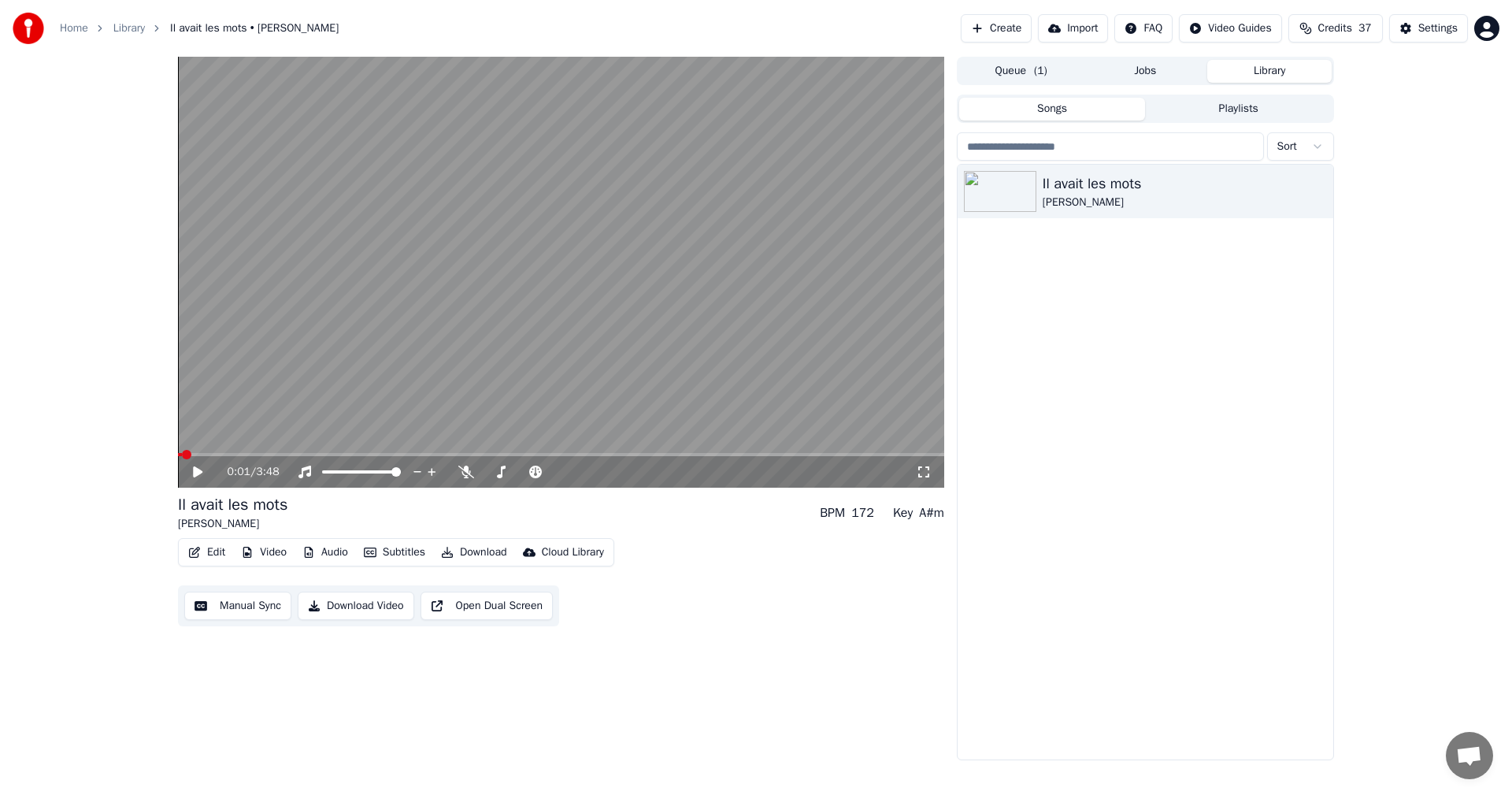 click on "Edit" at bounding box center [206, 552] 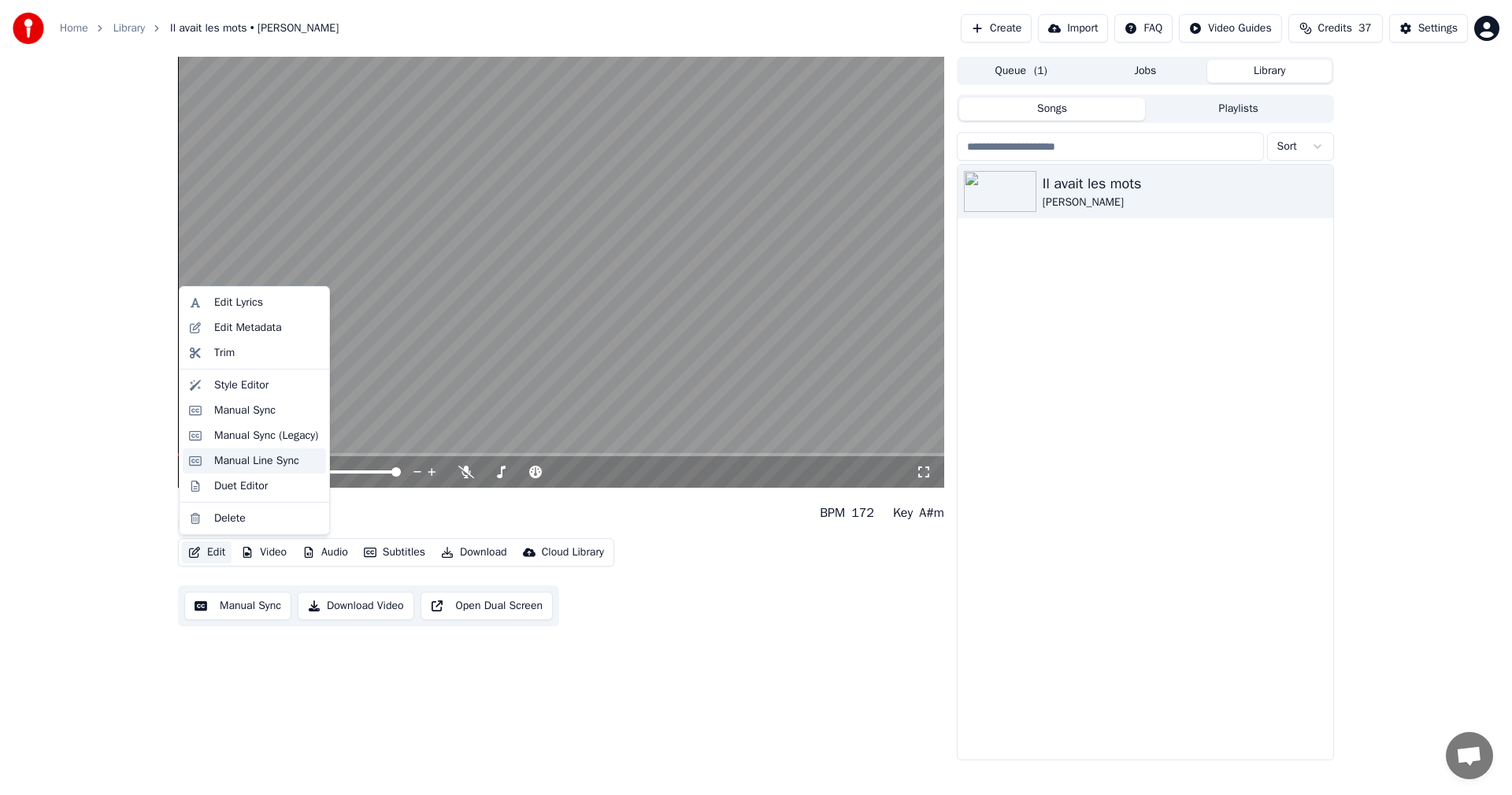 click on "Manual Line Sync" at bounding box center (257, 461) 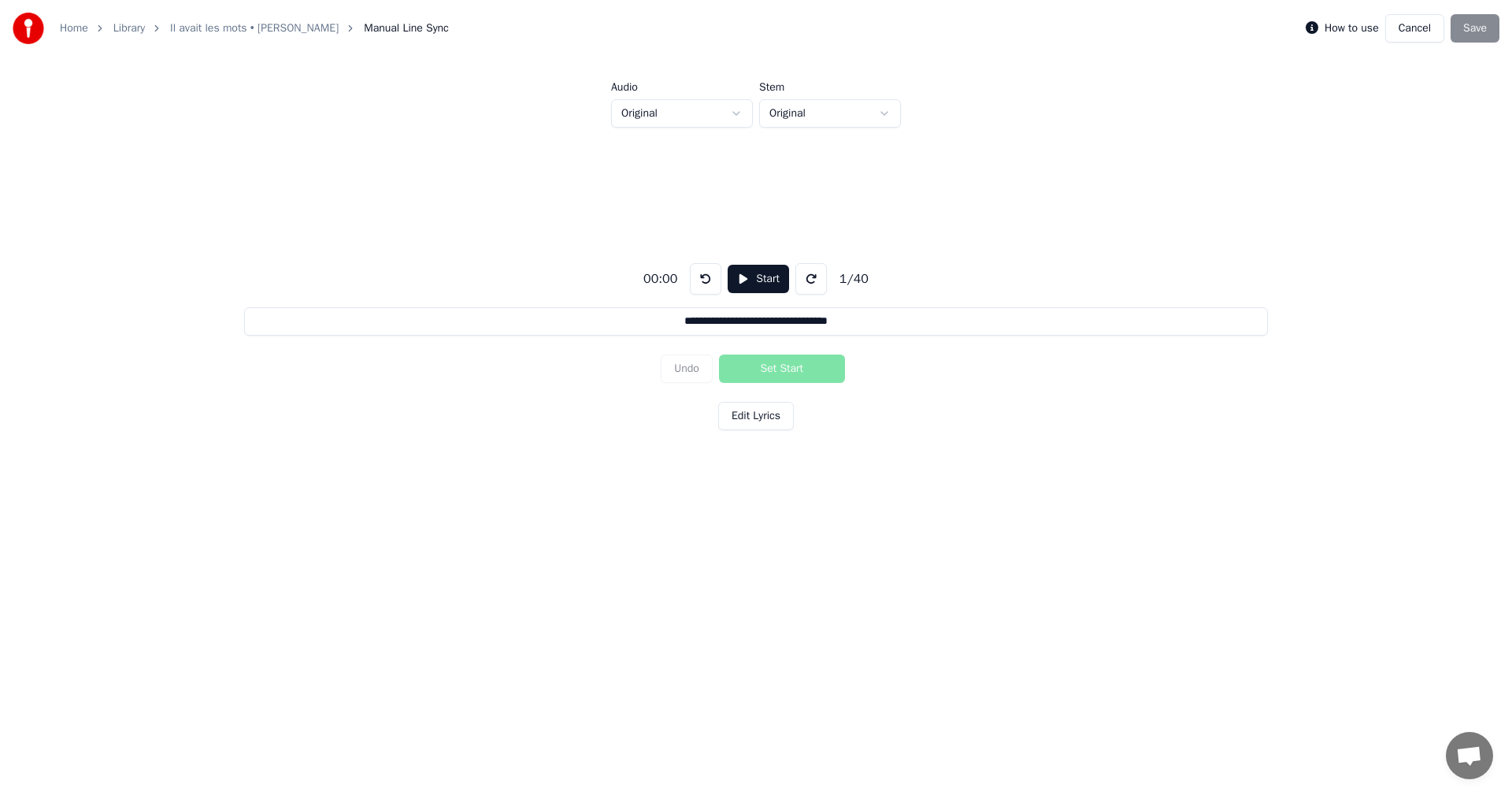 click on "Start" at bounding box center (758, 279) 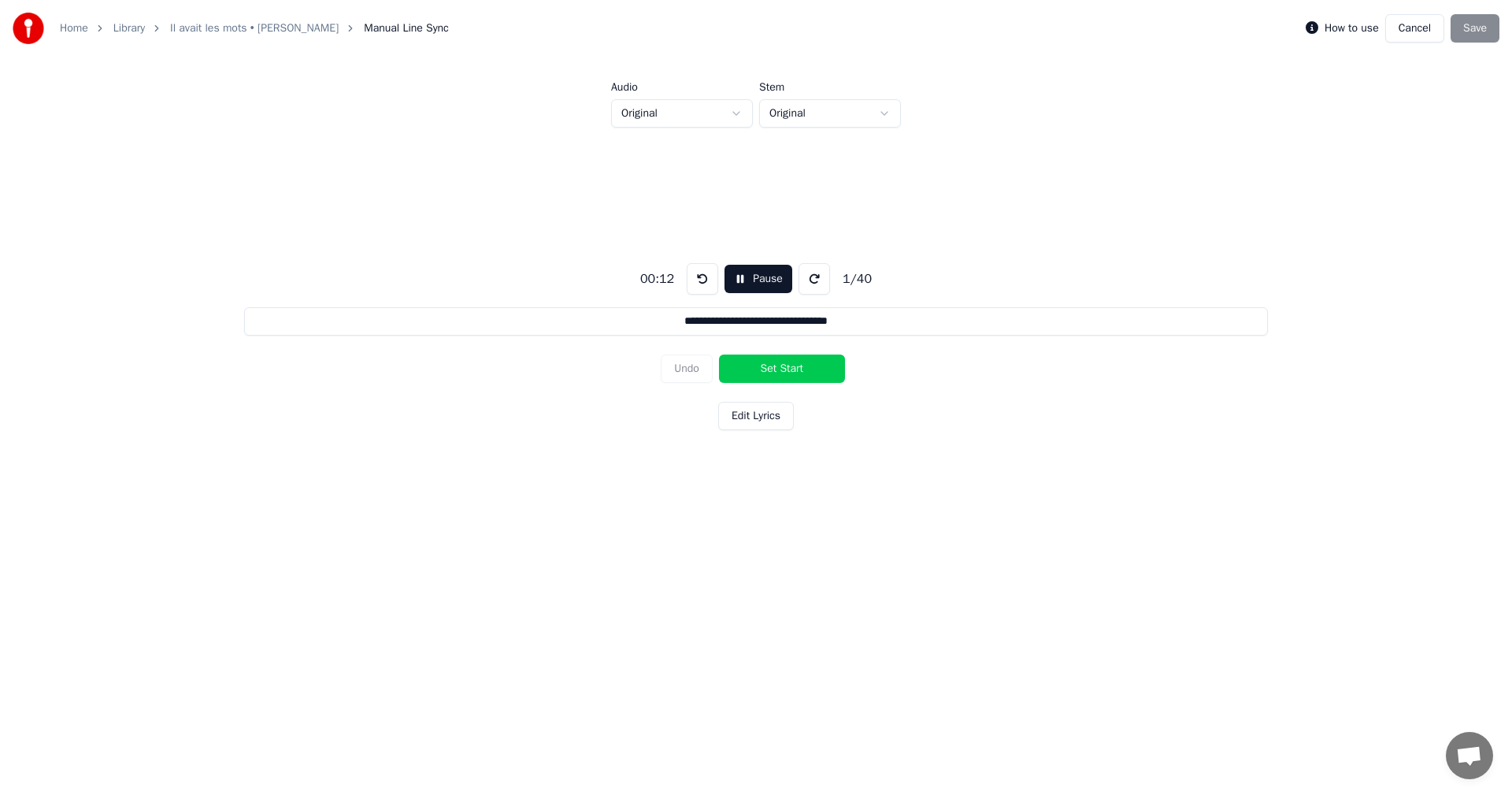 click on "Set Start" at bounding box center (782, 369) 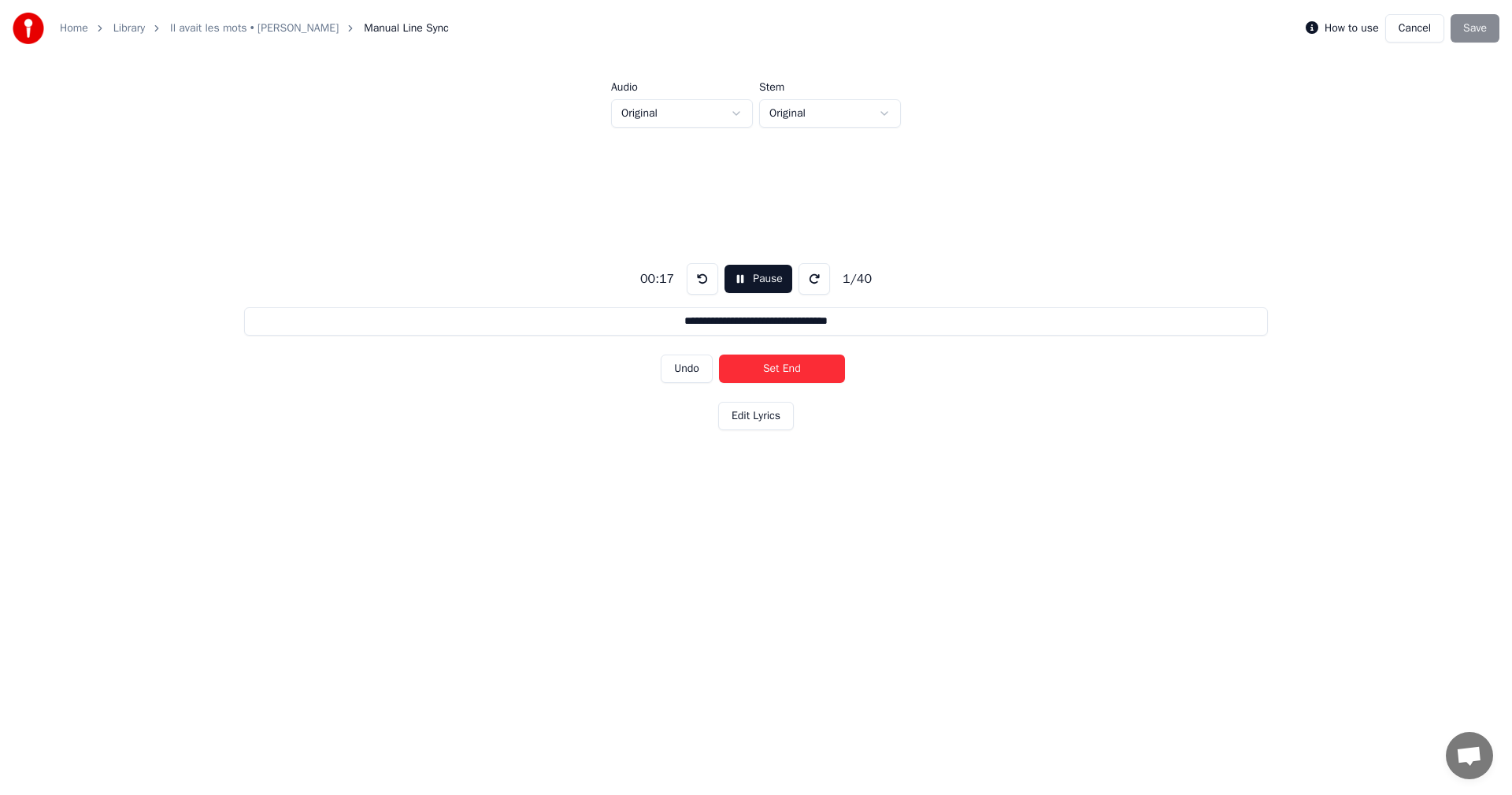 click on "Set End" at bounding box center [782, 369] 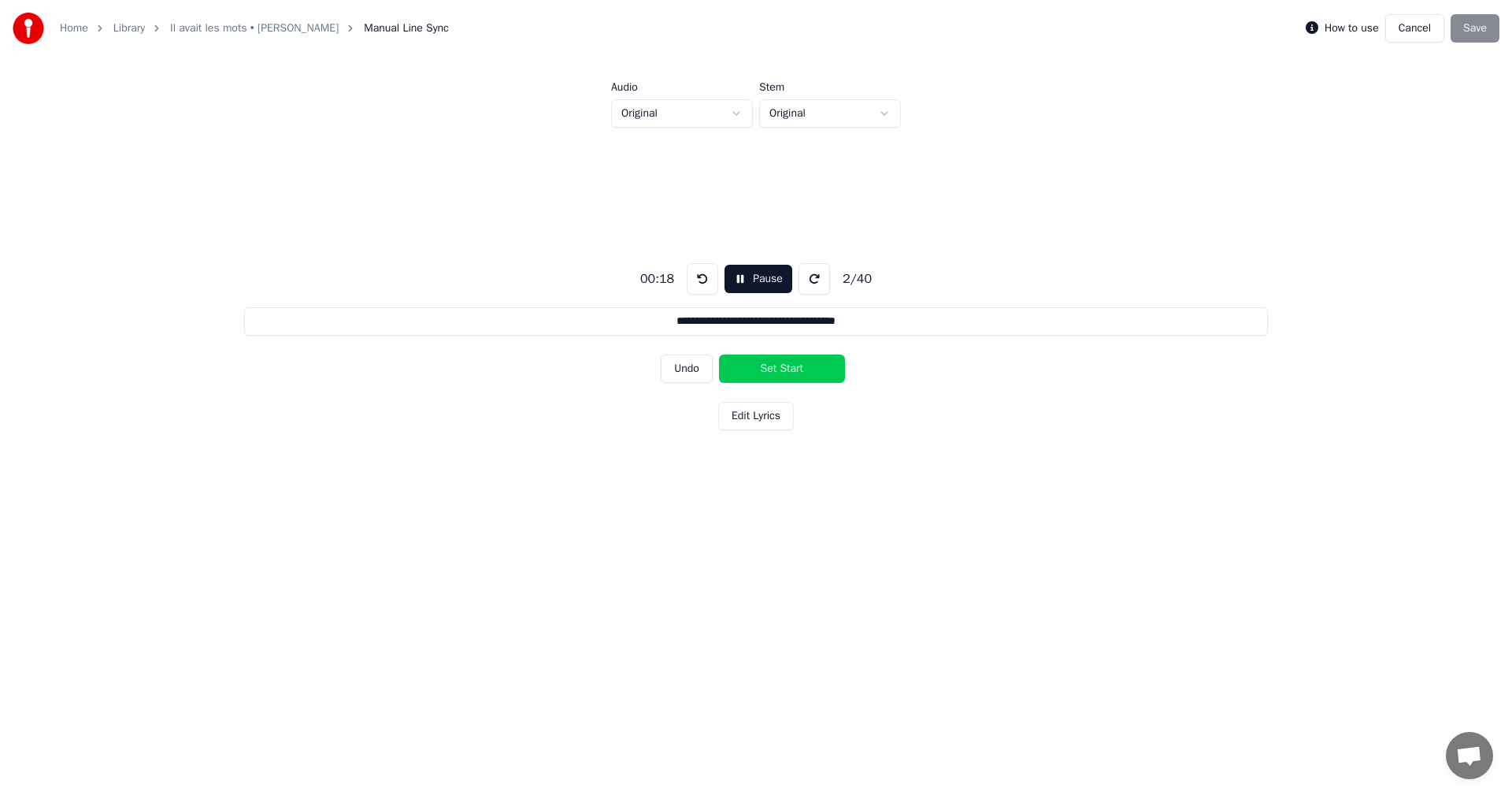 click on "Set Start" at bounding box center (782, 369) 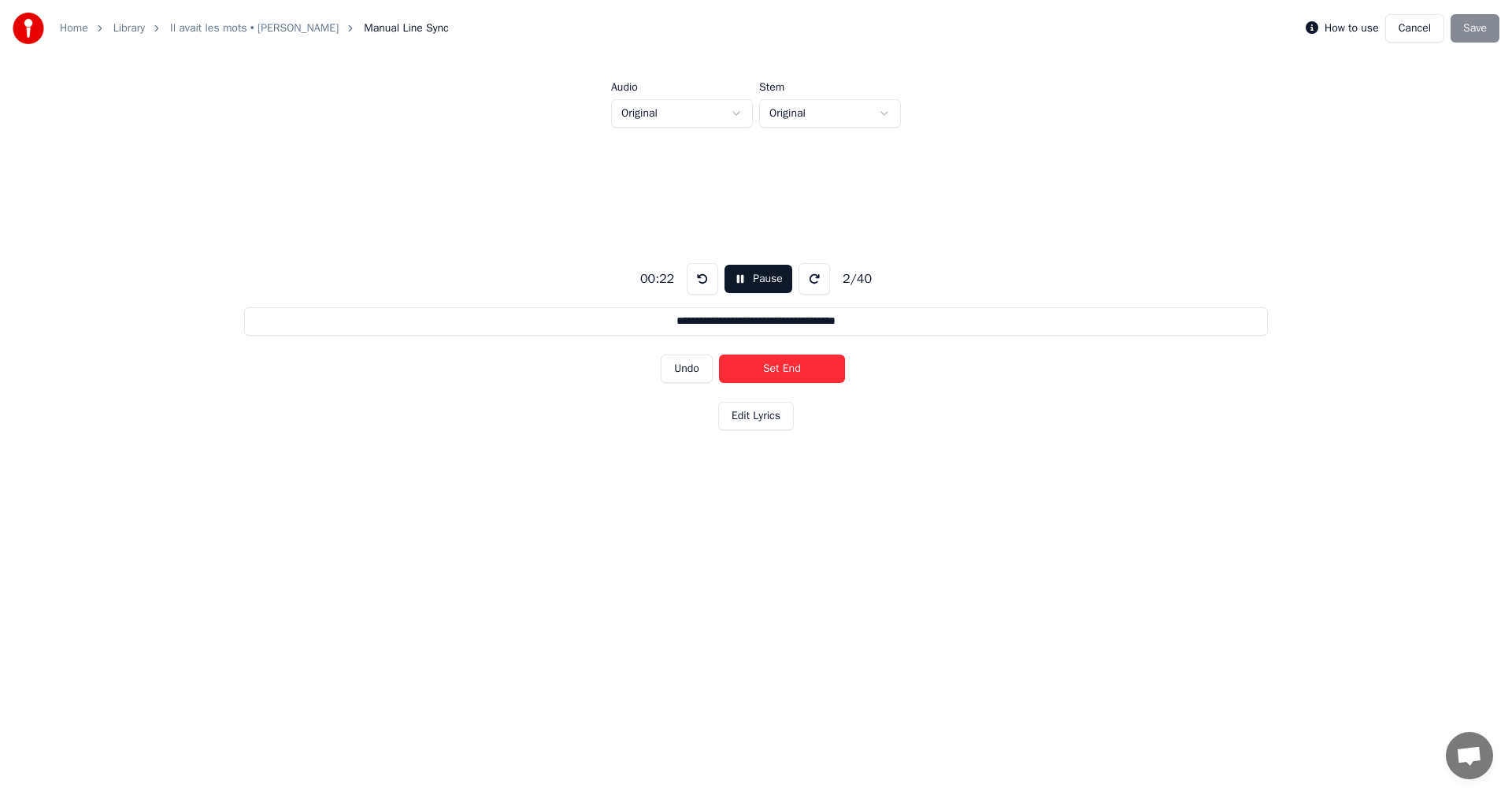 click on "Set End" at bounding box center (782, 369) 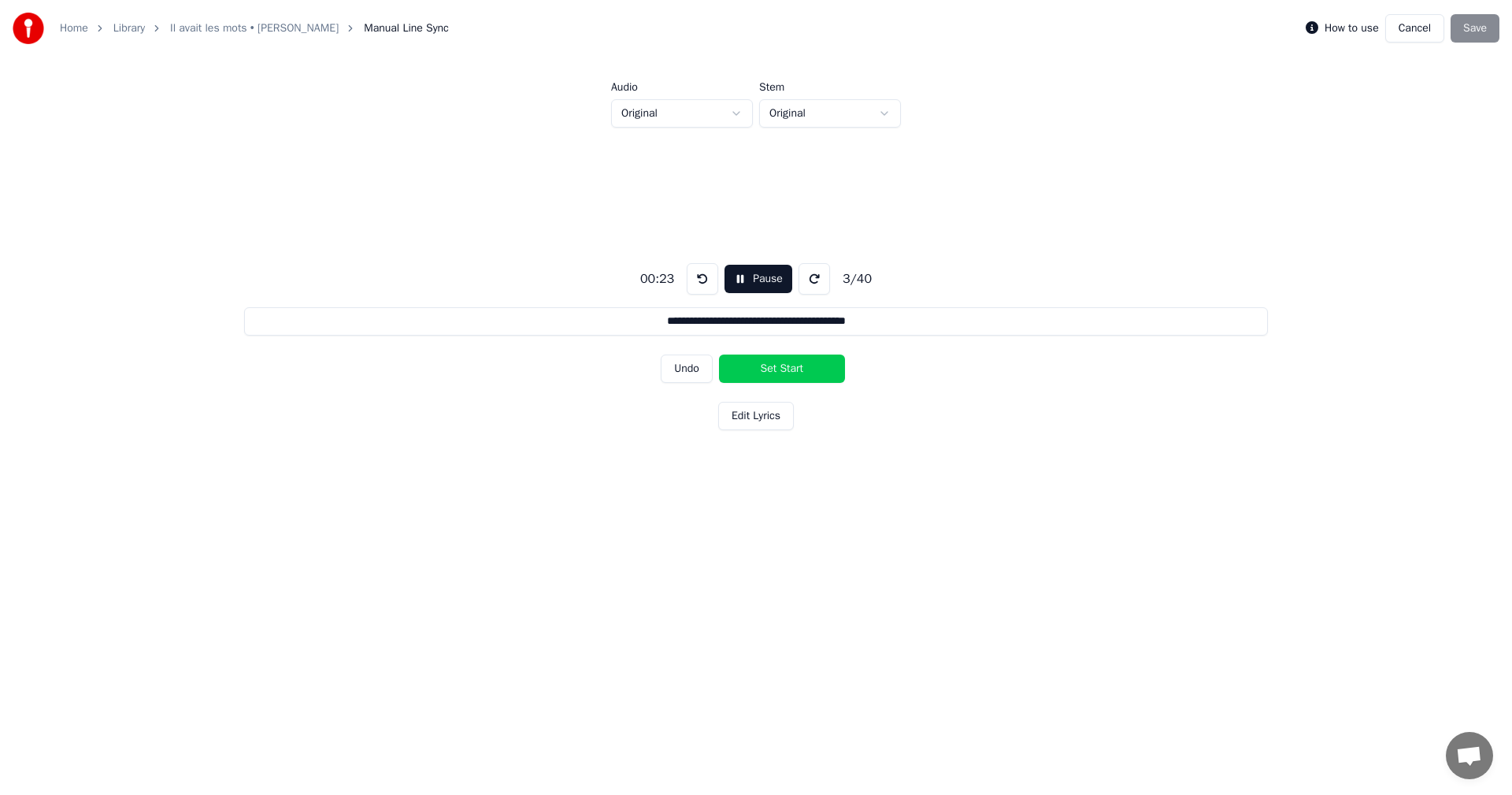 click on "Set Start" at bounding box center (782, 369) 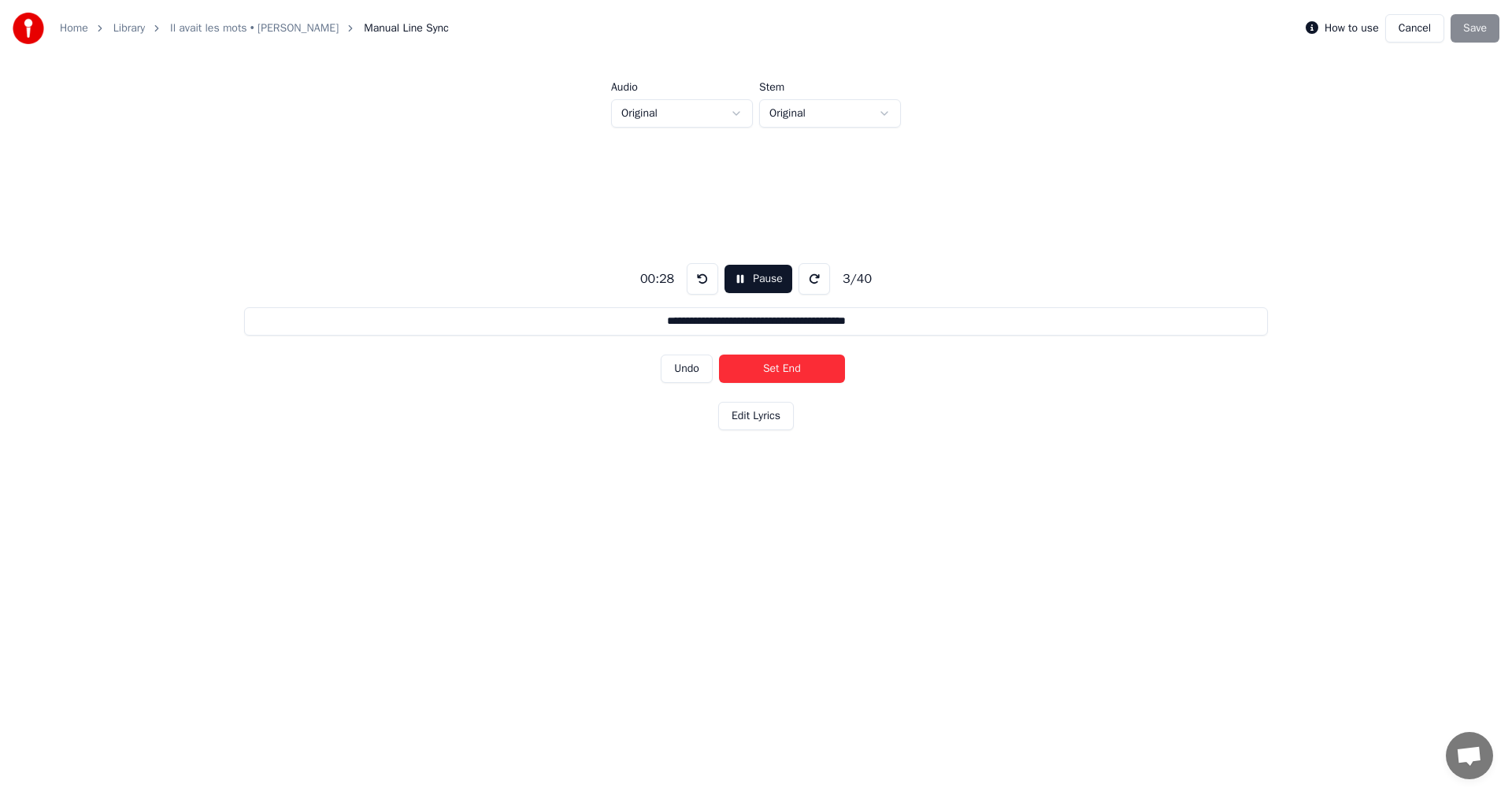 click on "Set End" at bounding box center [782, 369] 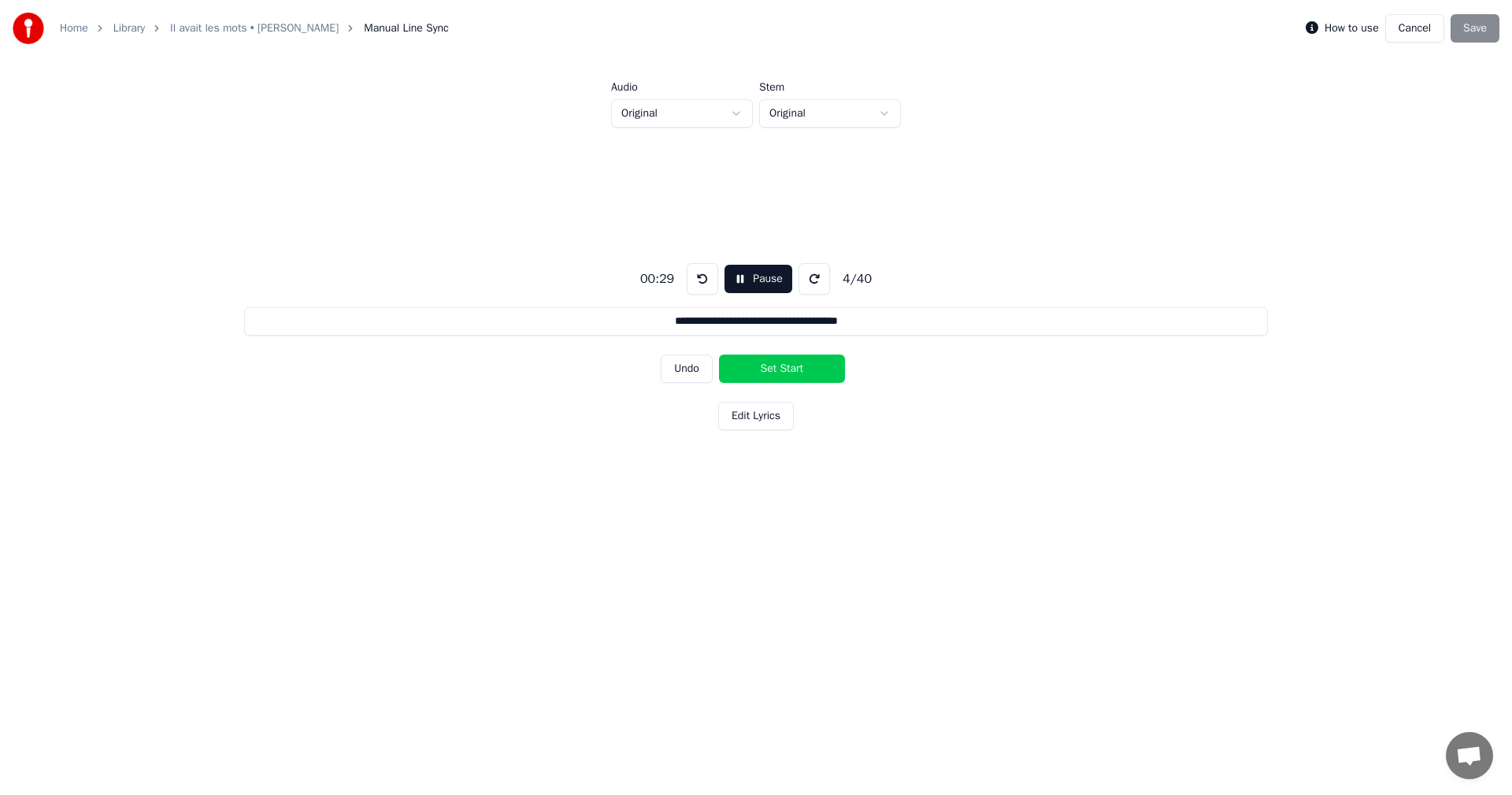 click on "Set Start" at bounding box center [782, 369] 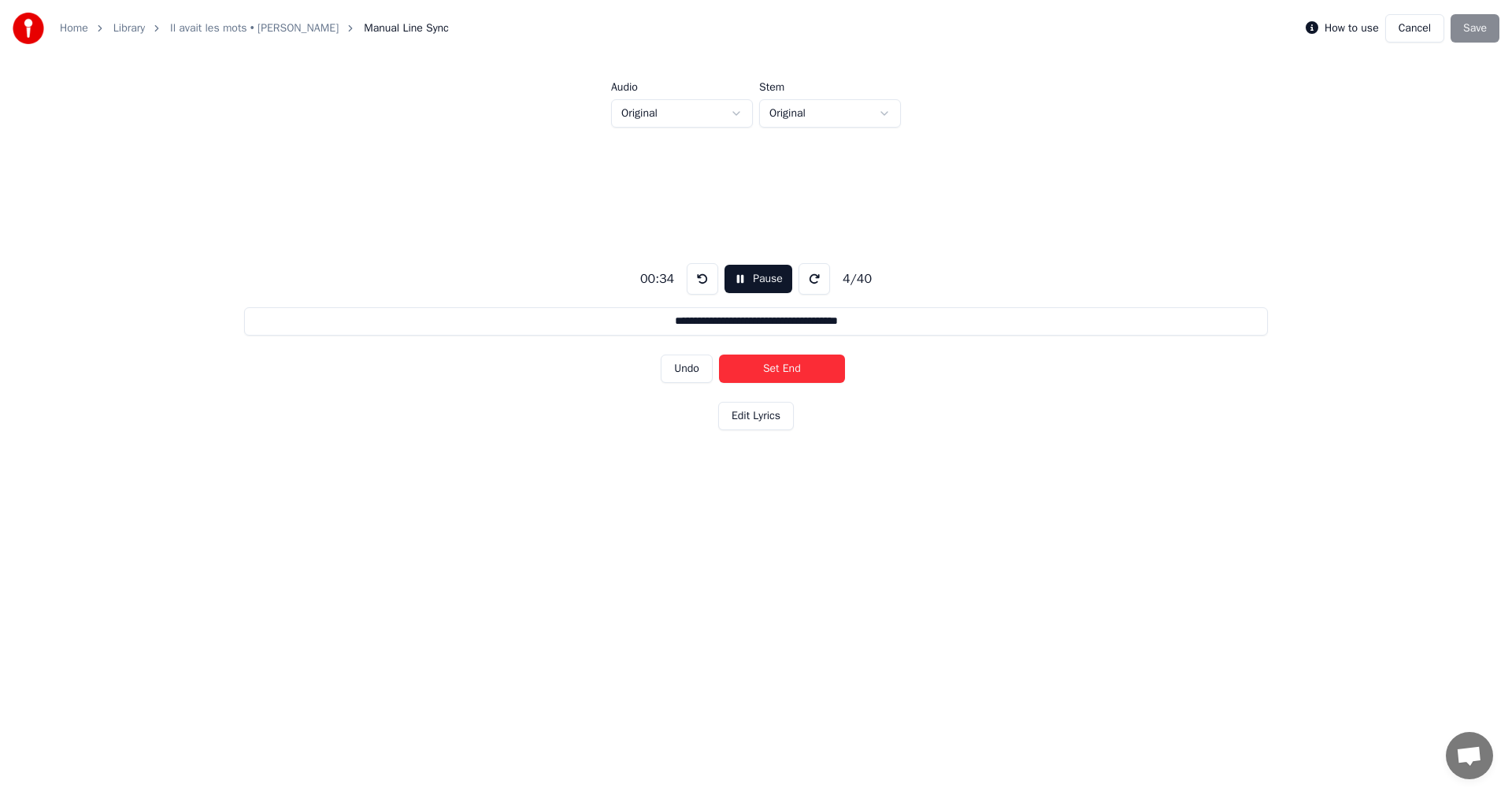 click on "Set End" at bounding box center [782, 369] 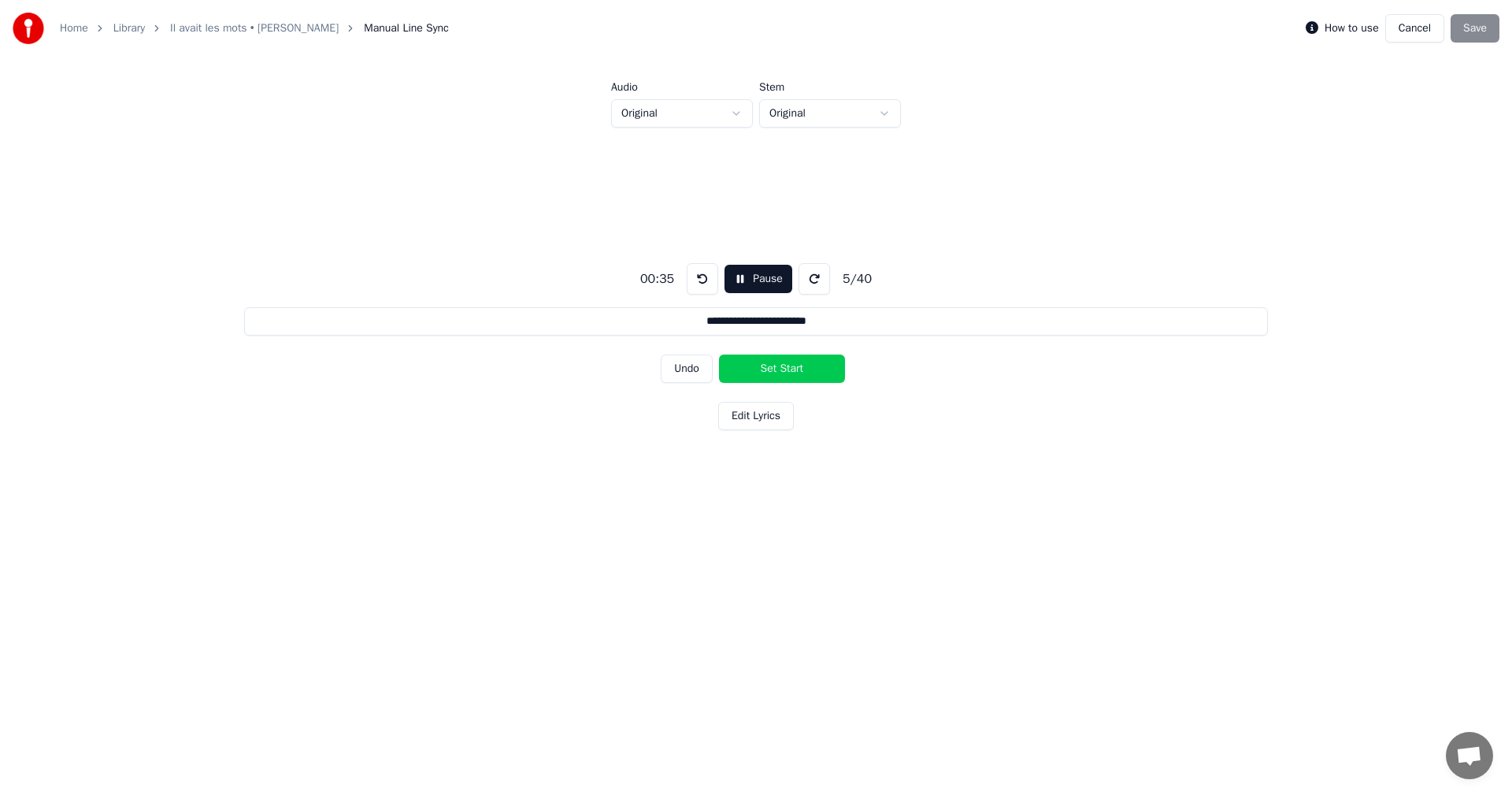 click on "Set Start" at bounding box center (782, 369) 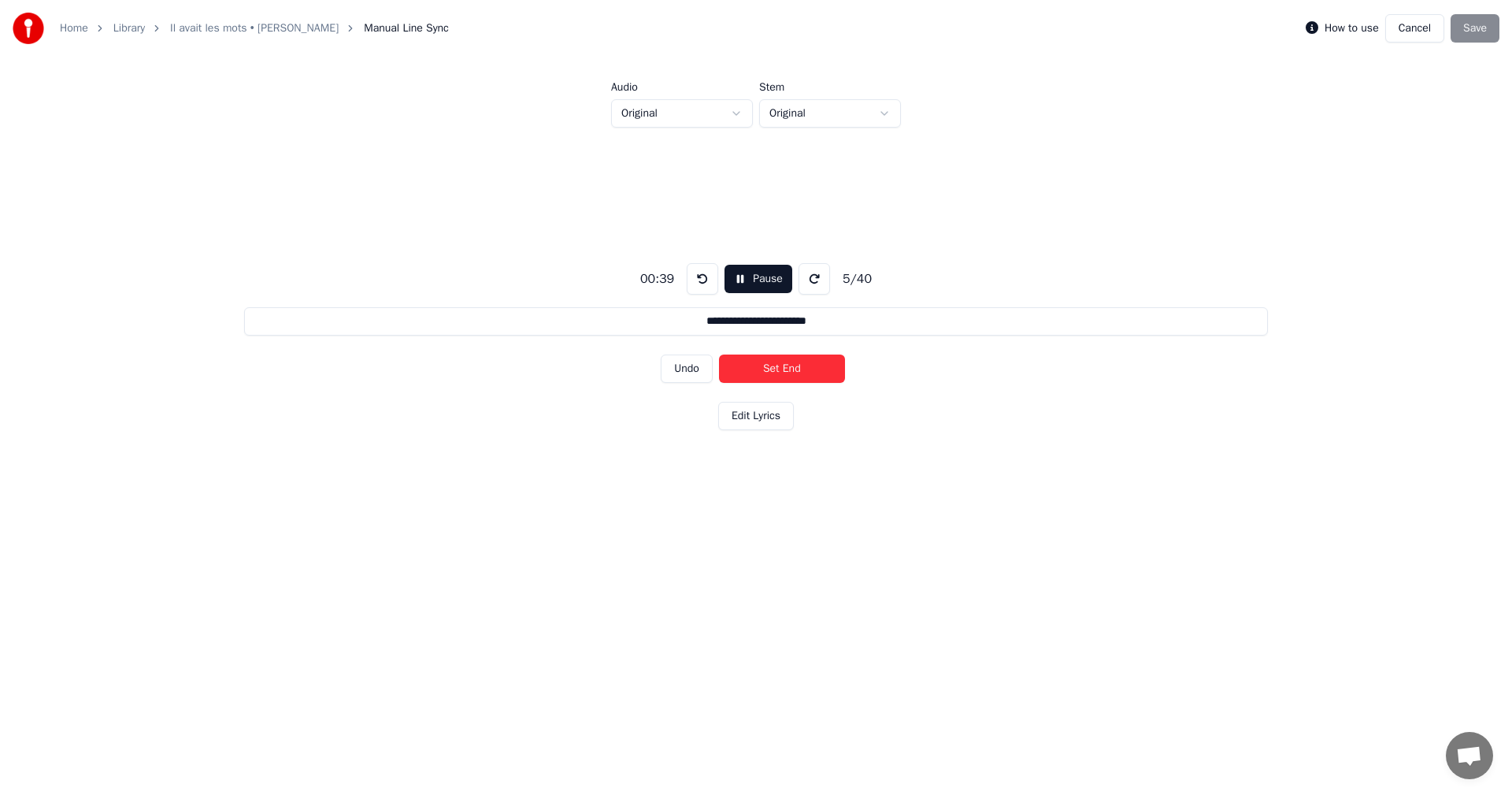 click on "Set End" at bounding box center [782, 369] 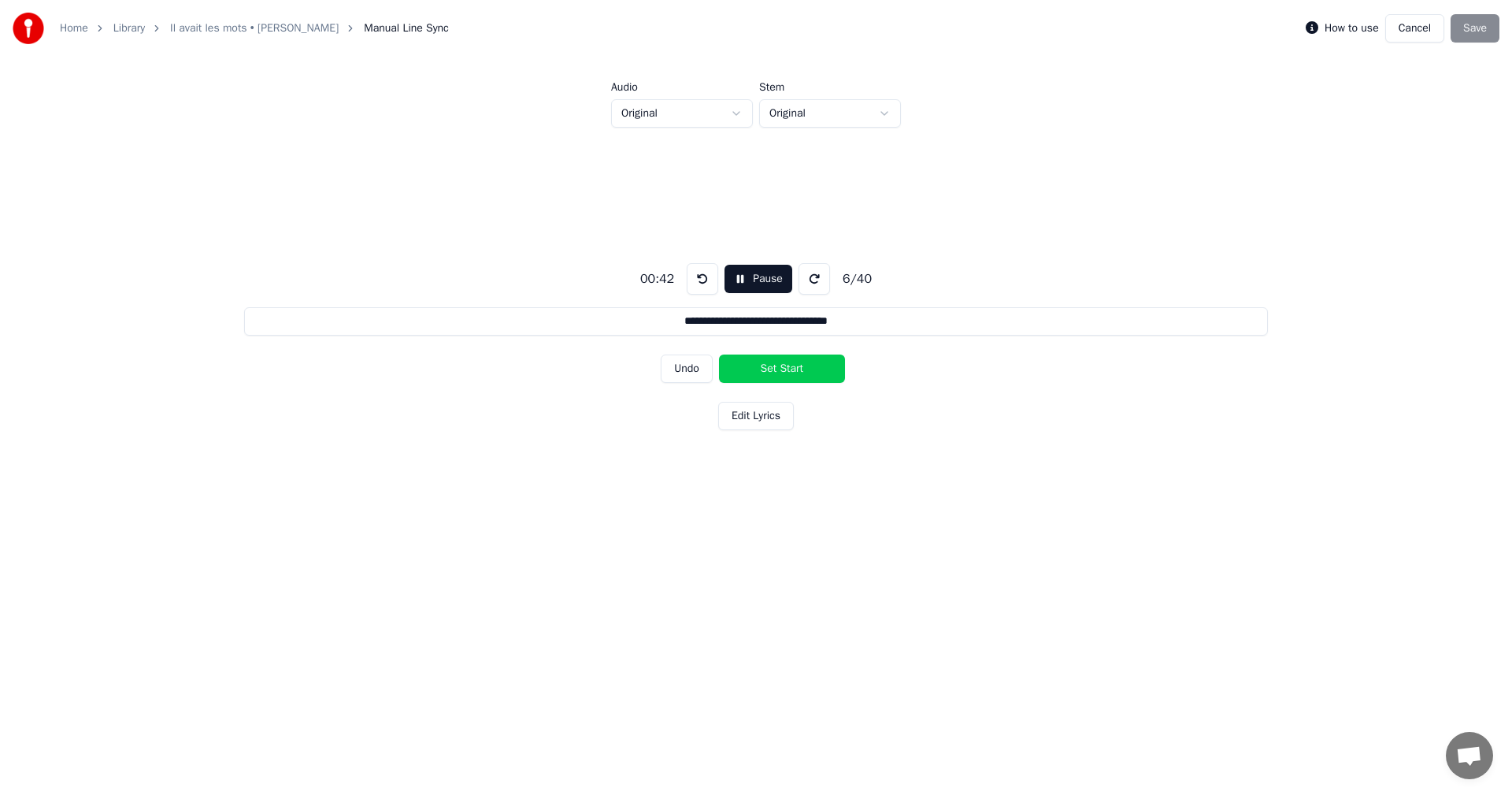 click on "Pause" at bounding box center (758, 279) 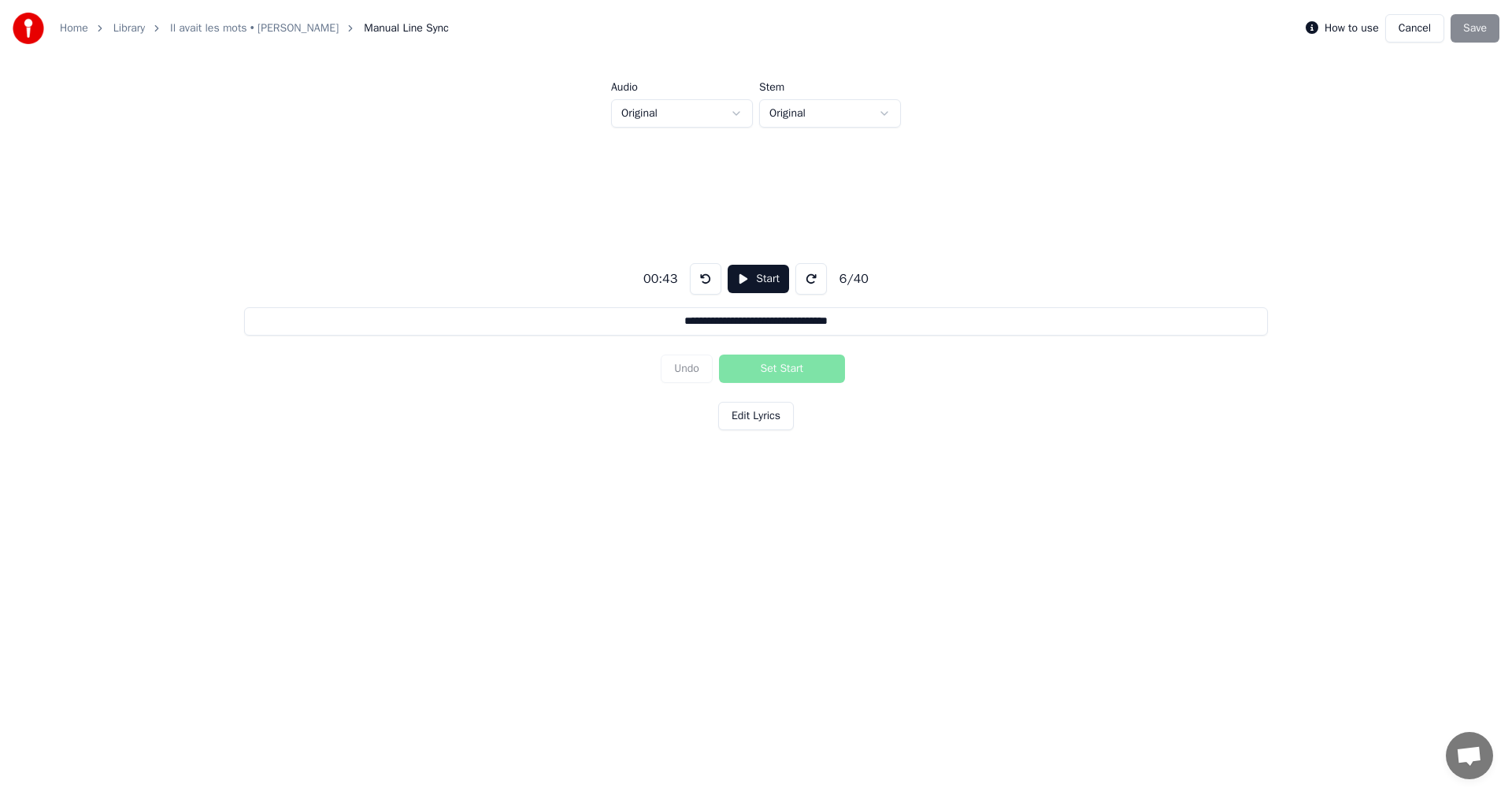 click on "Cancel" at bounding box center (1414, 28) 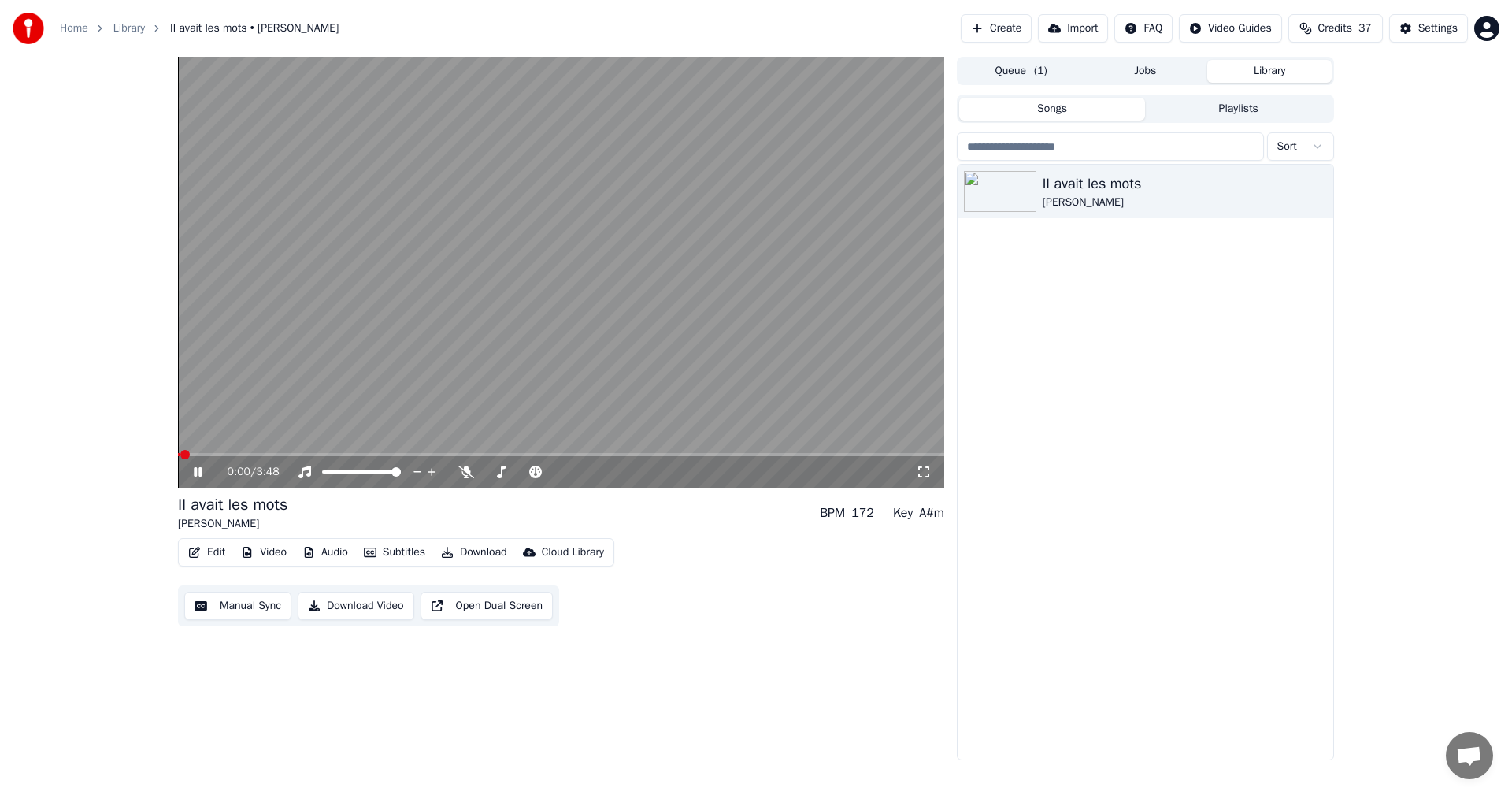 click 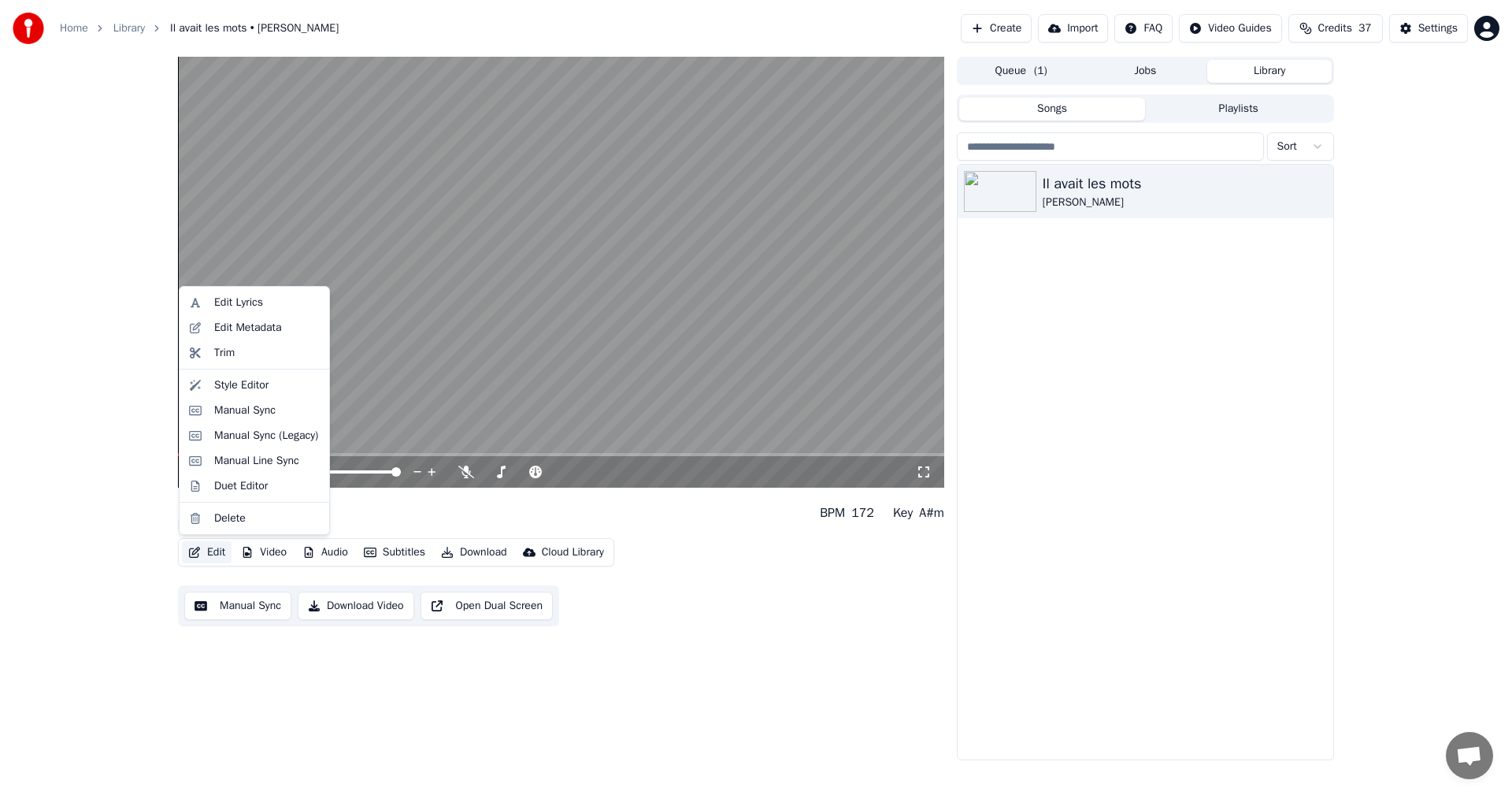 click on "Edit" at bounding box center [206, 552] 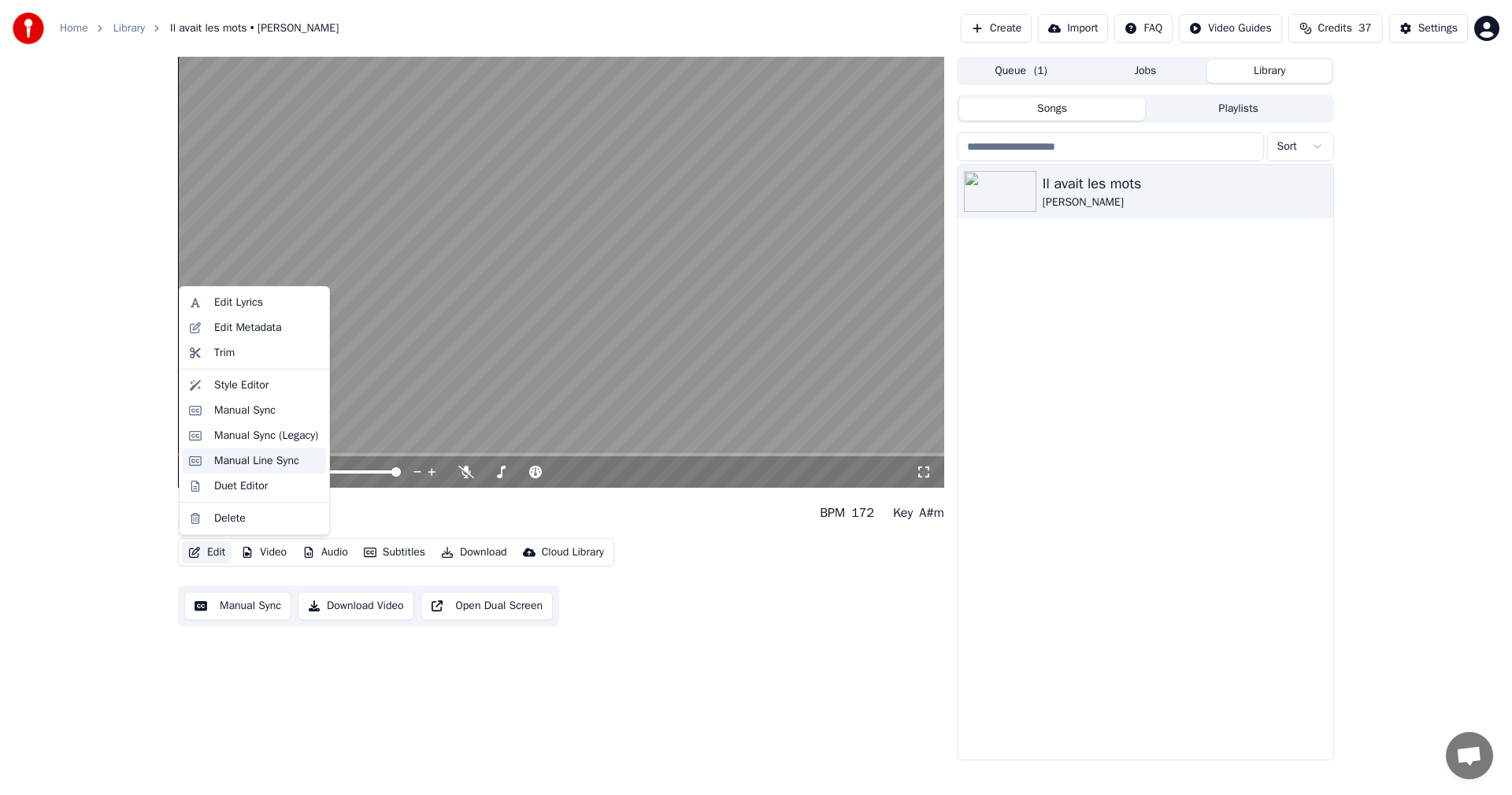 click on "Manual Line Sync" at bounding box center [257, 461] 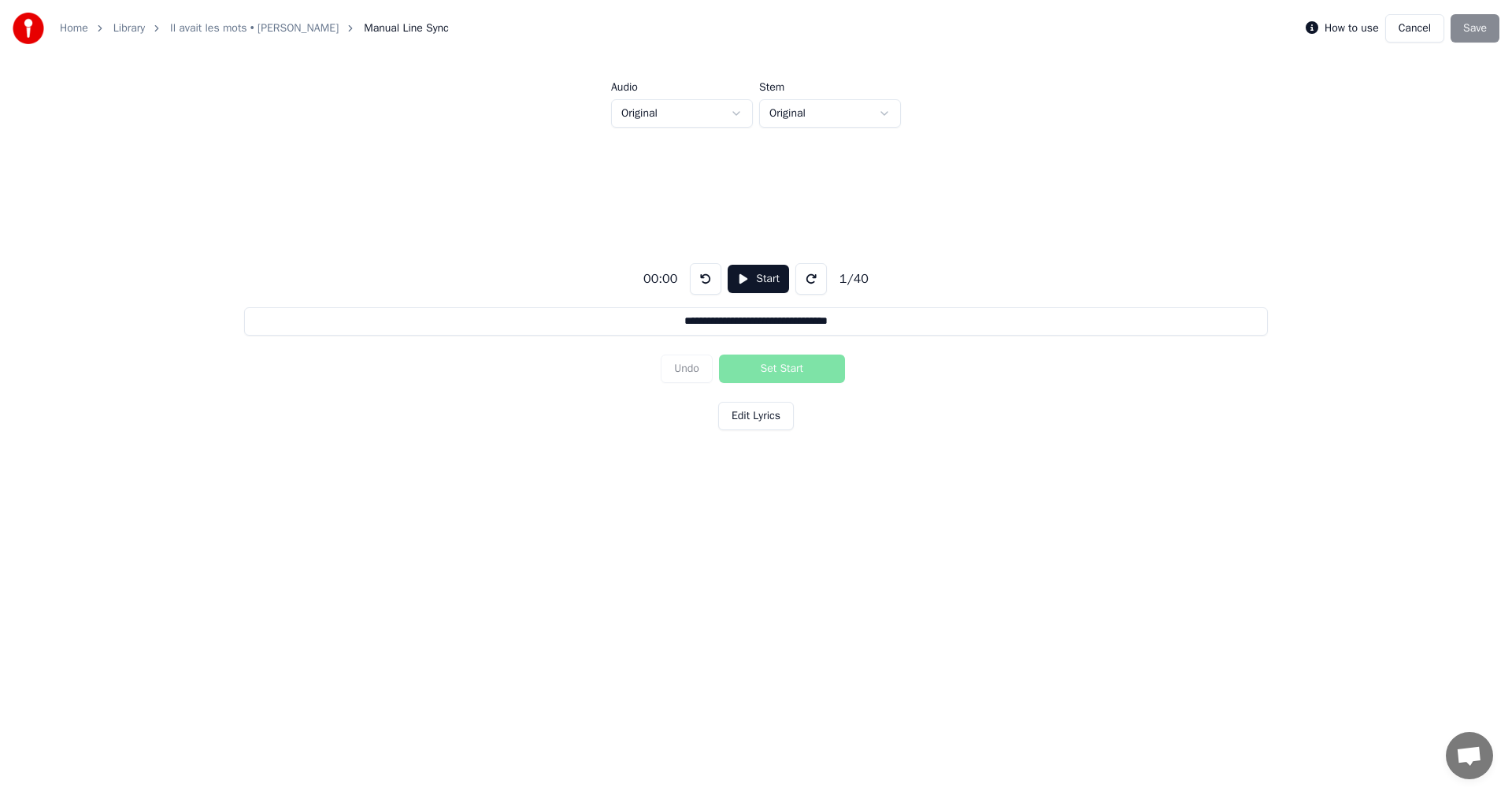 click on "Start" at bounding box center [758, 279] 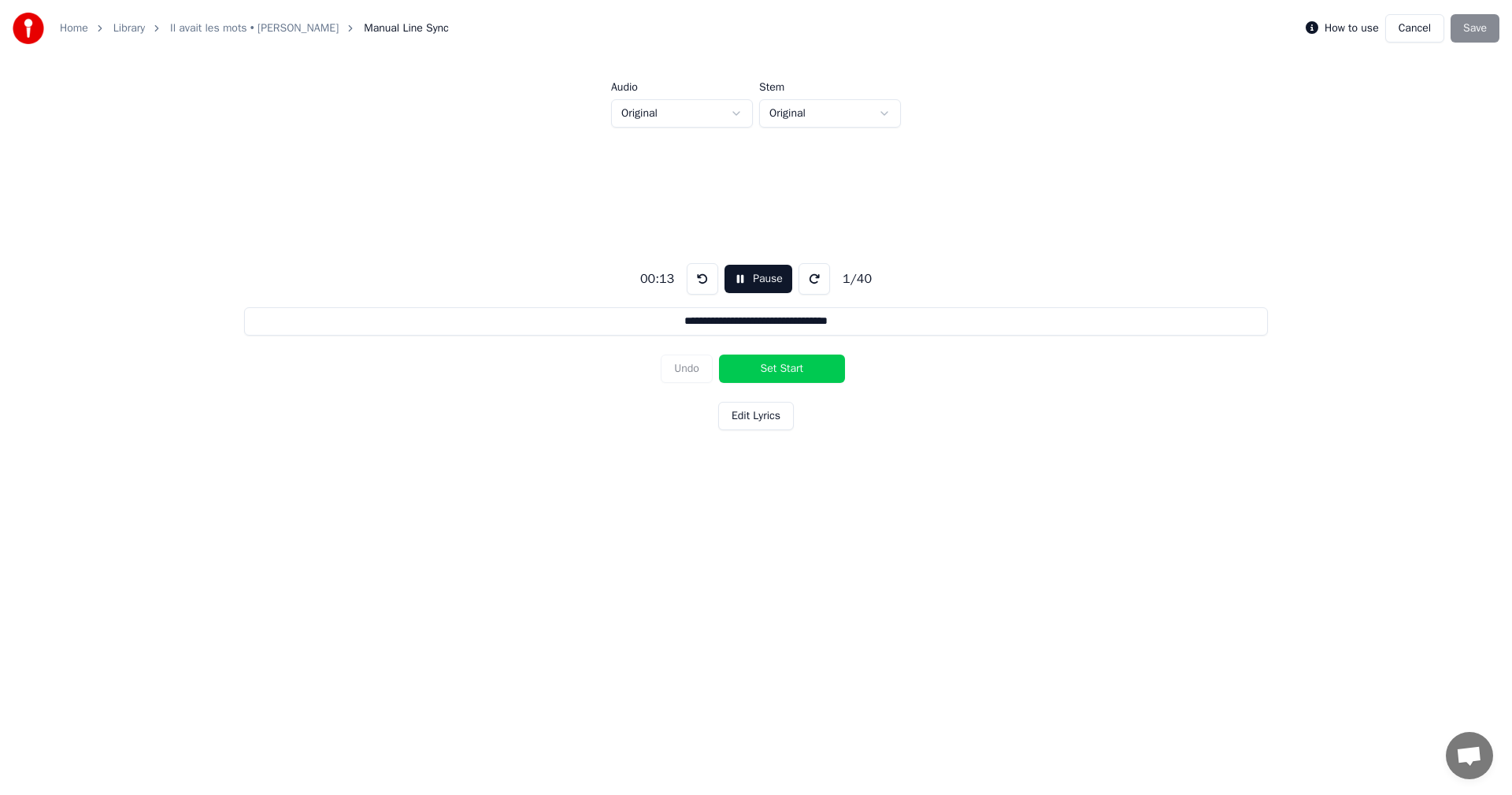 click on "Set Start" at bounding box center [782, 369] 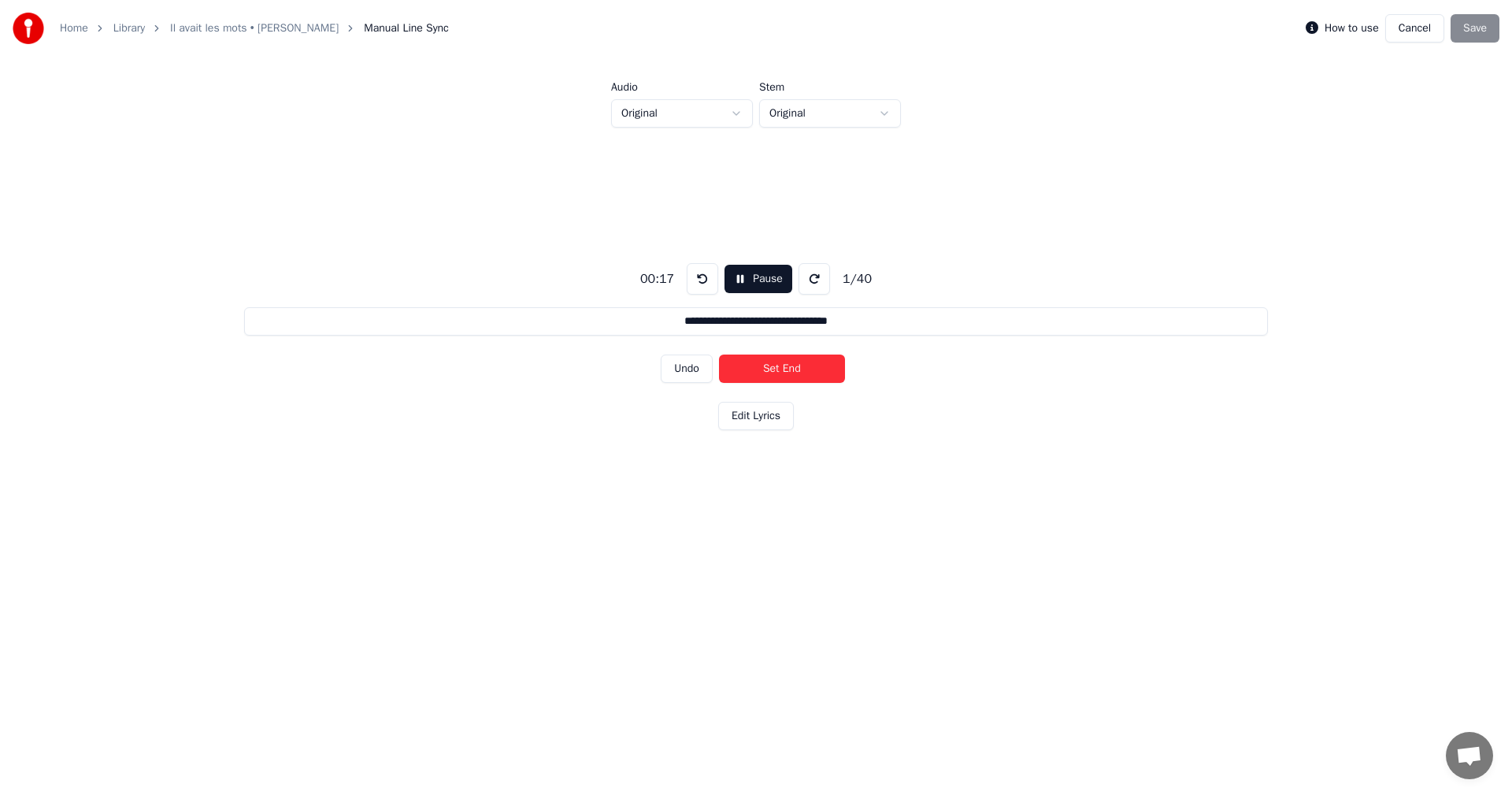 click on "Set End" at bounding box center (782, 369) 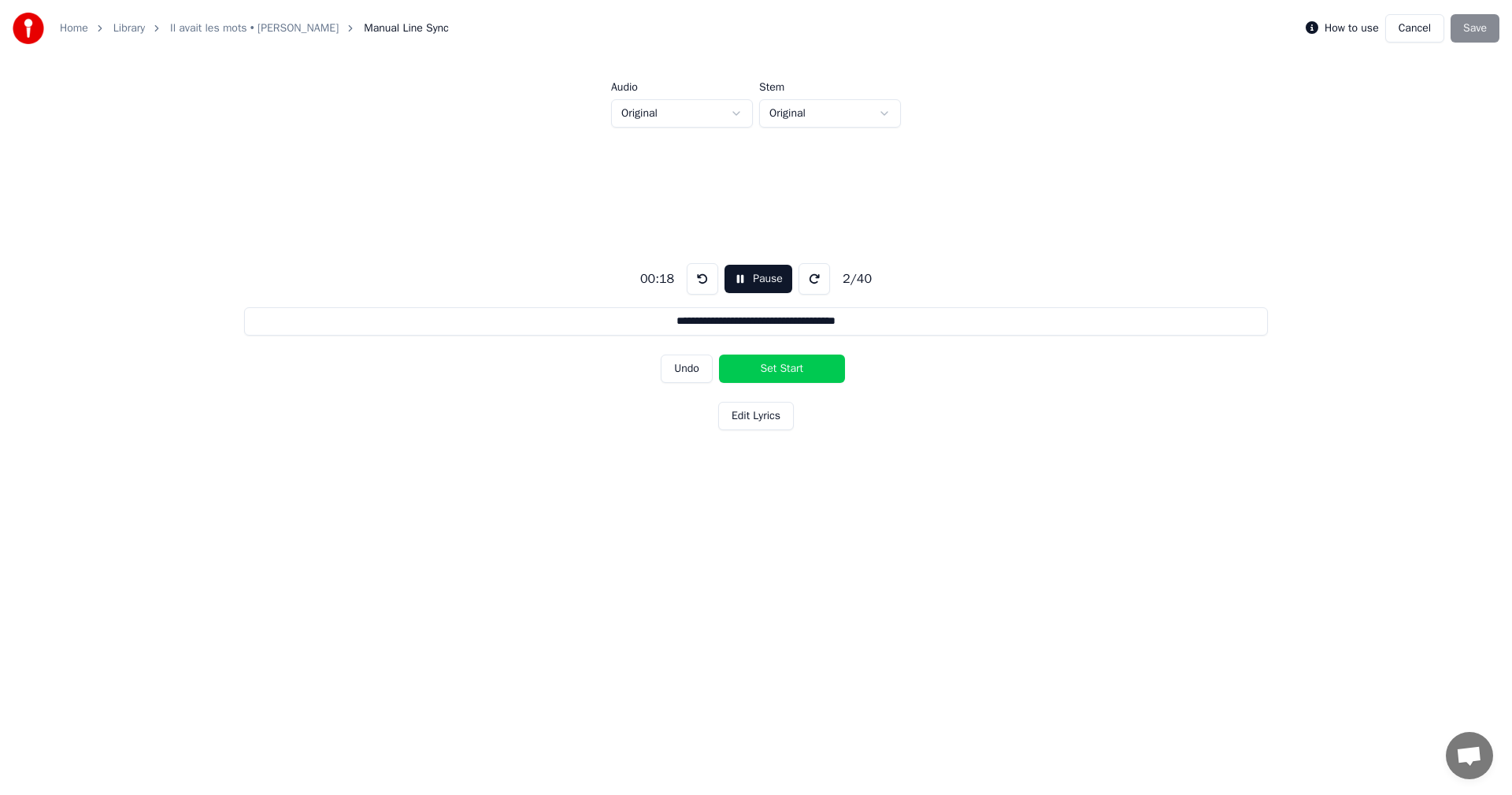 click on "Set Start" at bounding box center (782, 369) 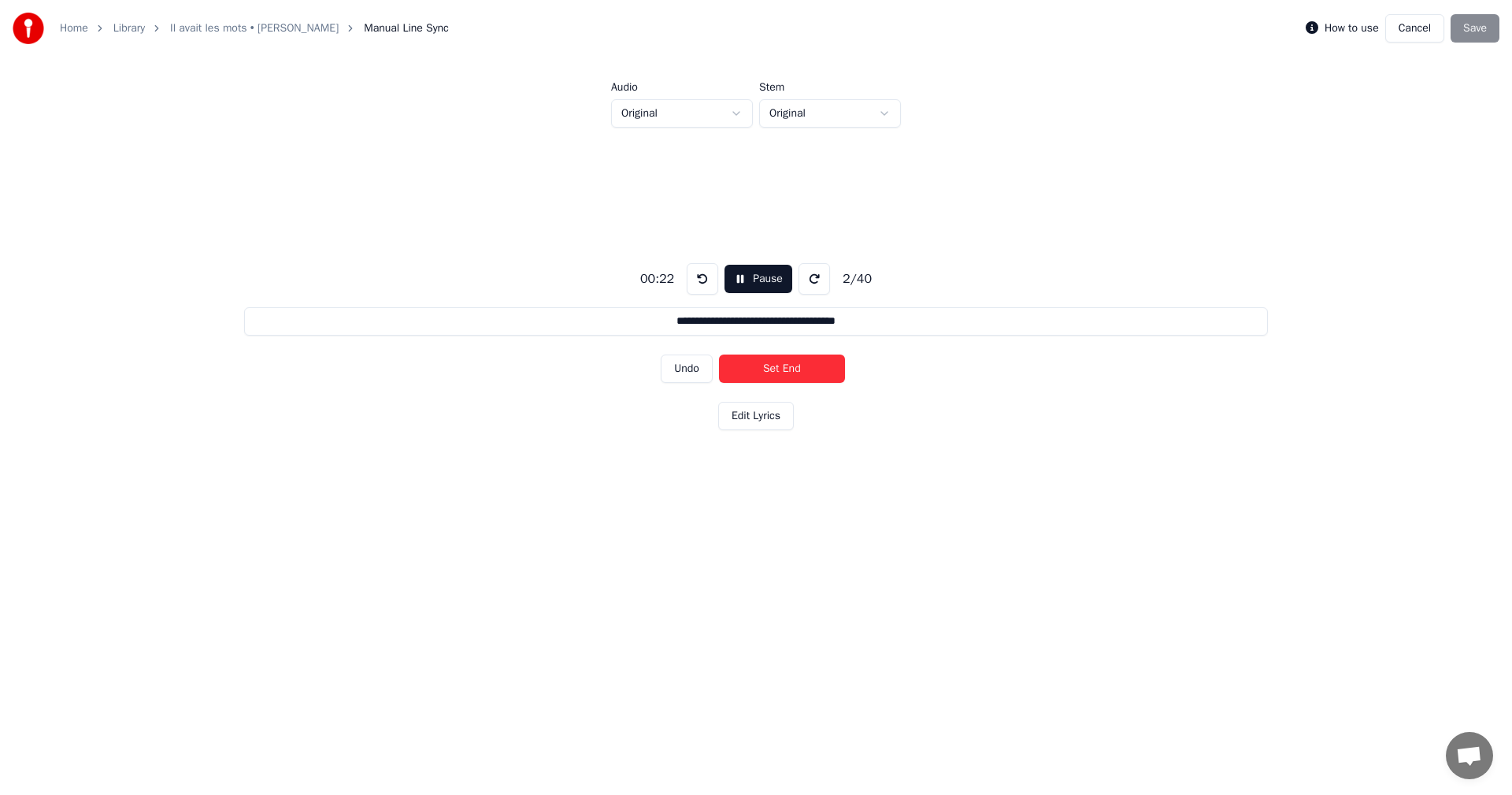click on "Set End" at bounding box center [782, 369] 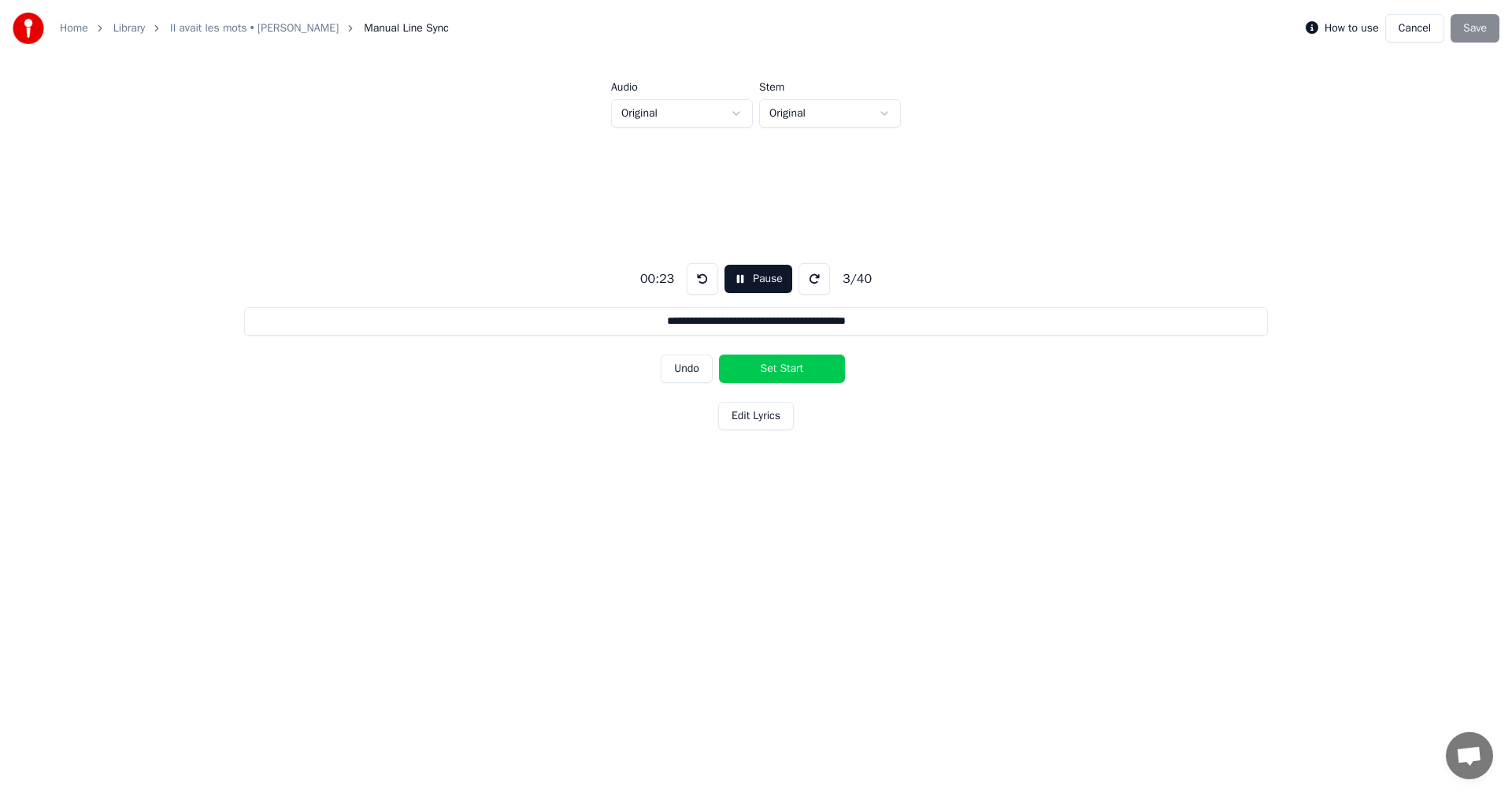 click on "Set Start" at bounding box center (782, 369) 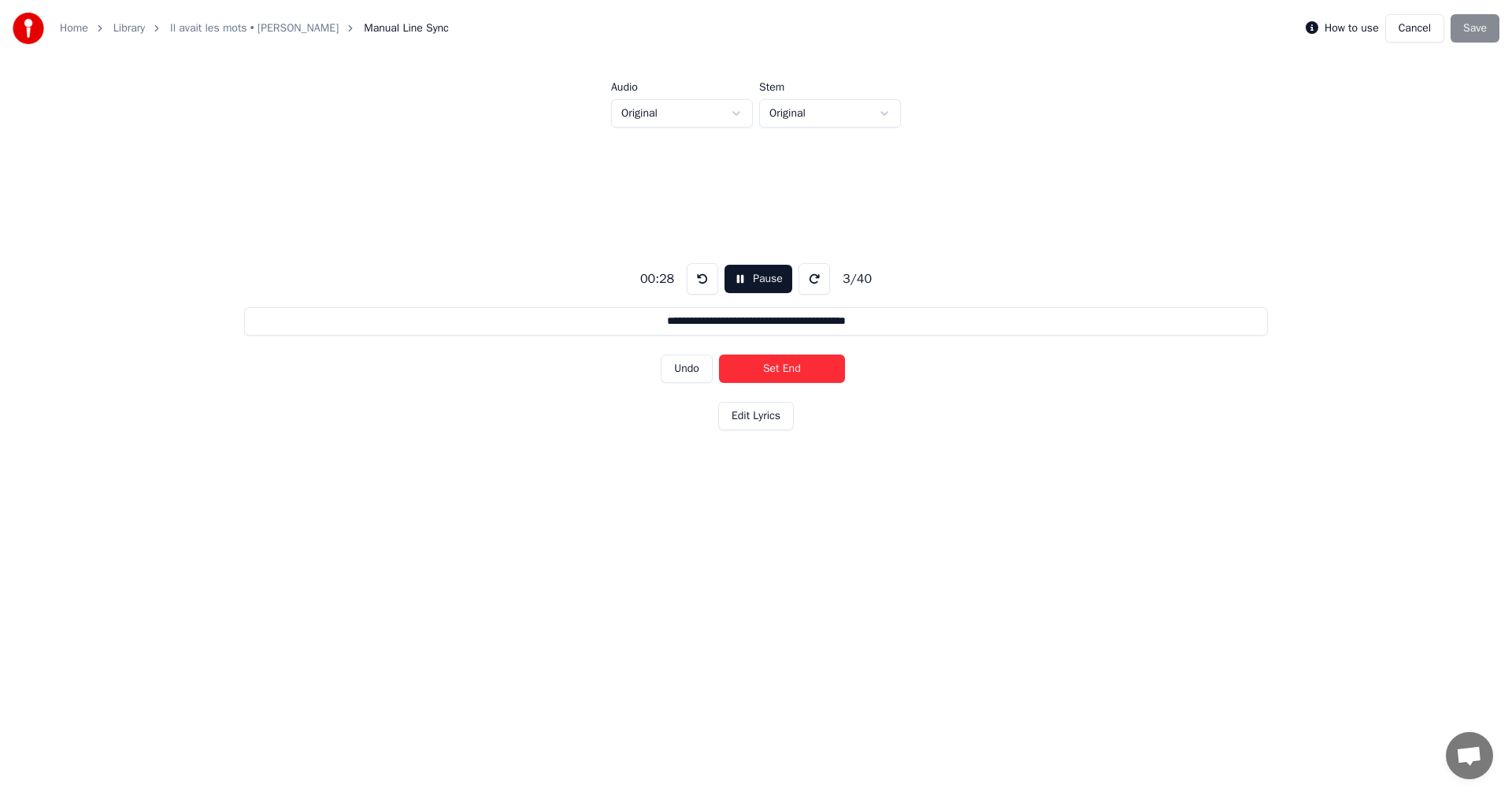 click on "Set End" at bounding box center [782, 369] 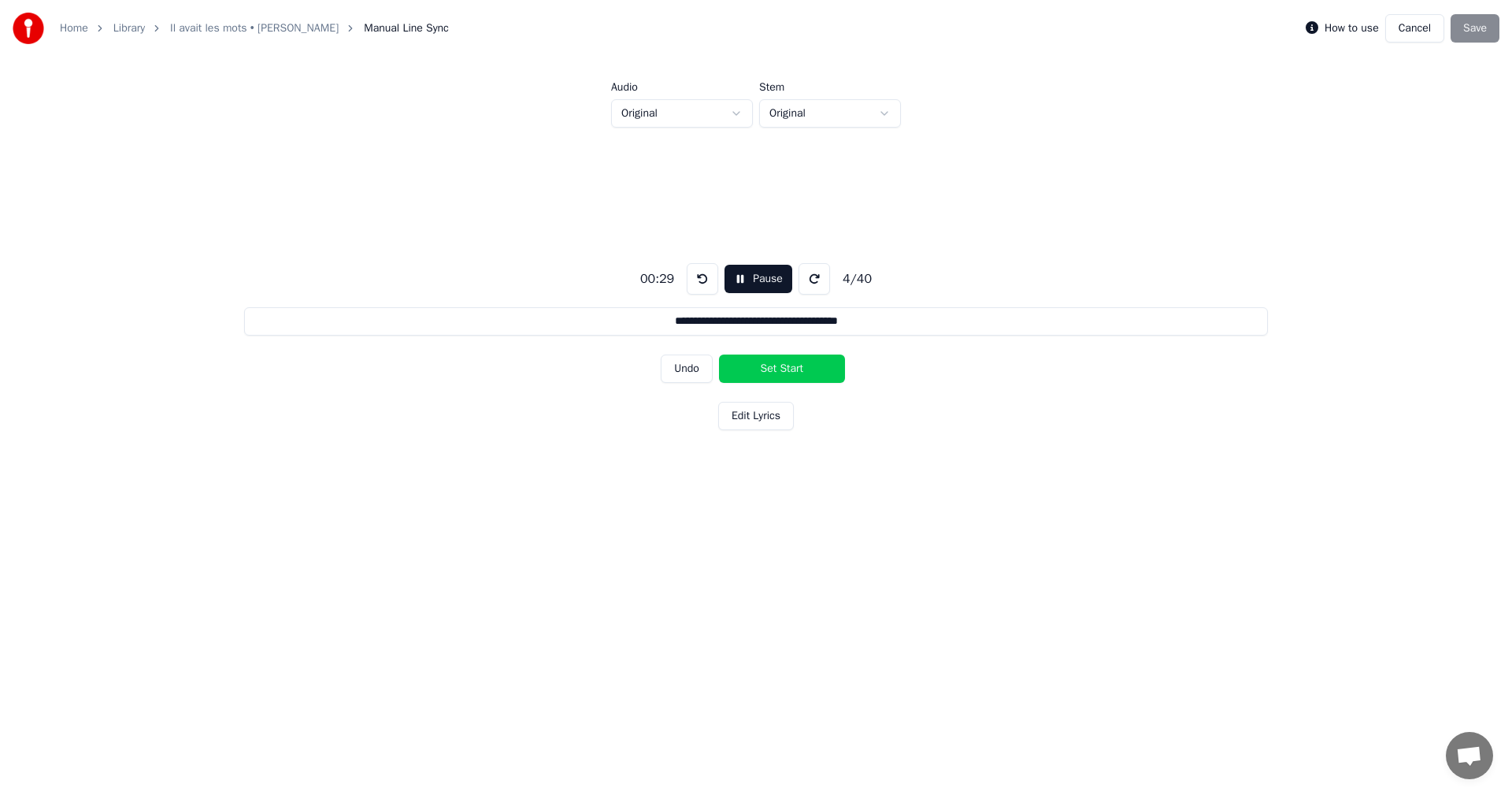 click on "Set Start" at bounding box center [782, 369] 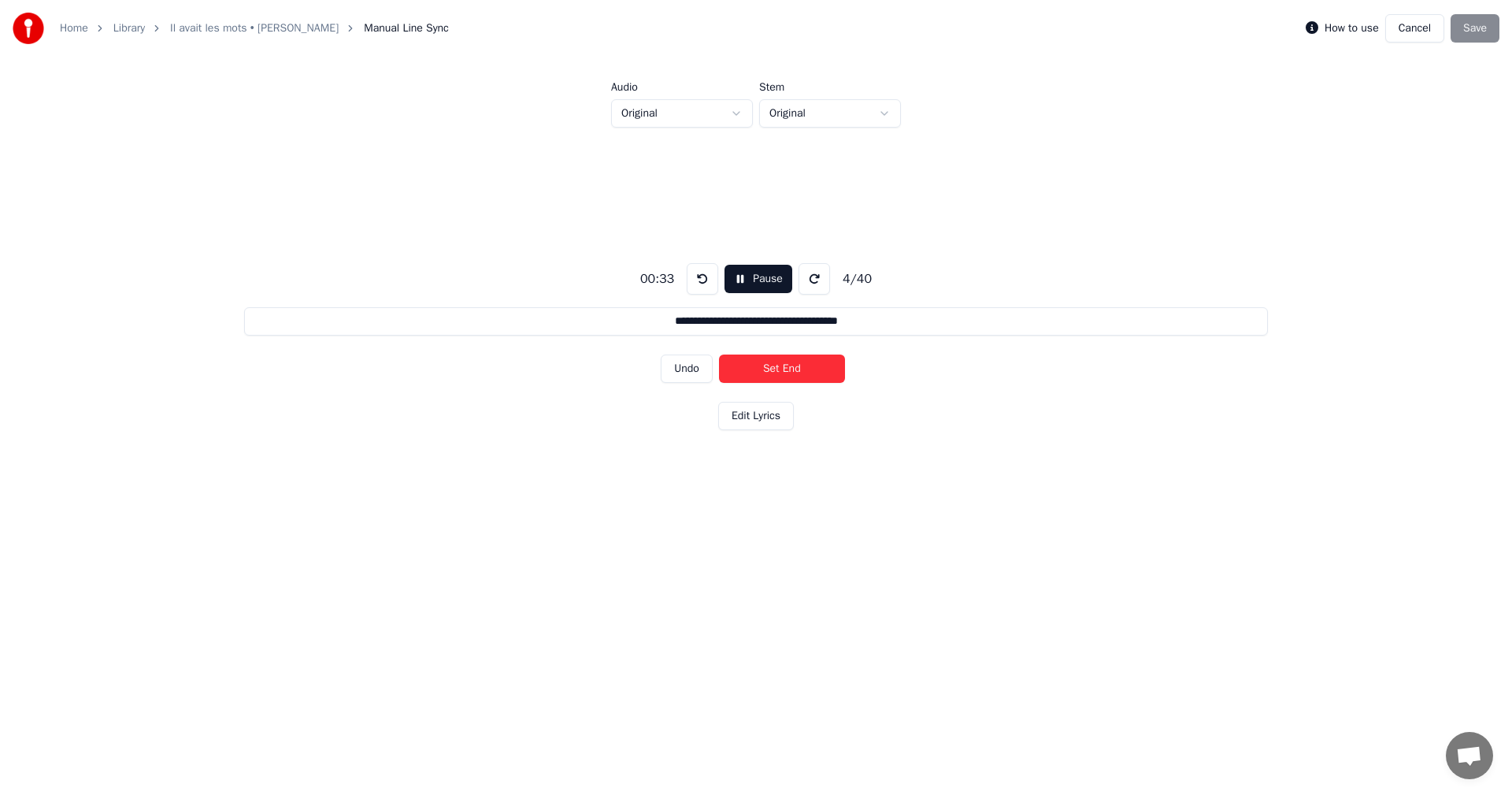 click on "Set End" at bounding box center (782, 369) 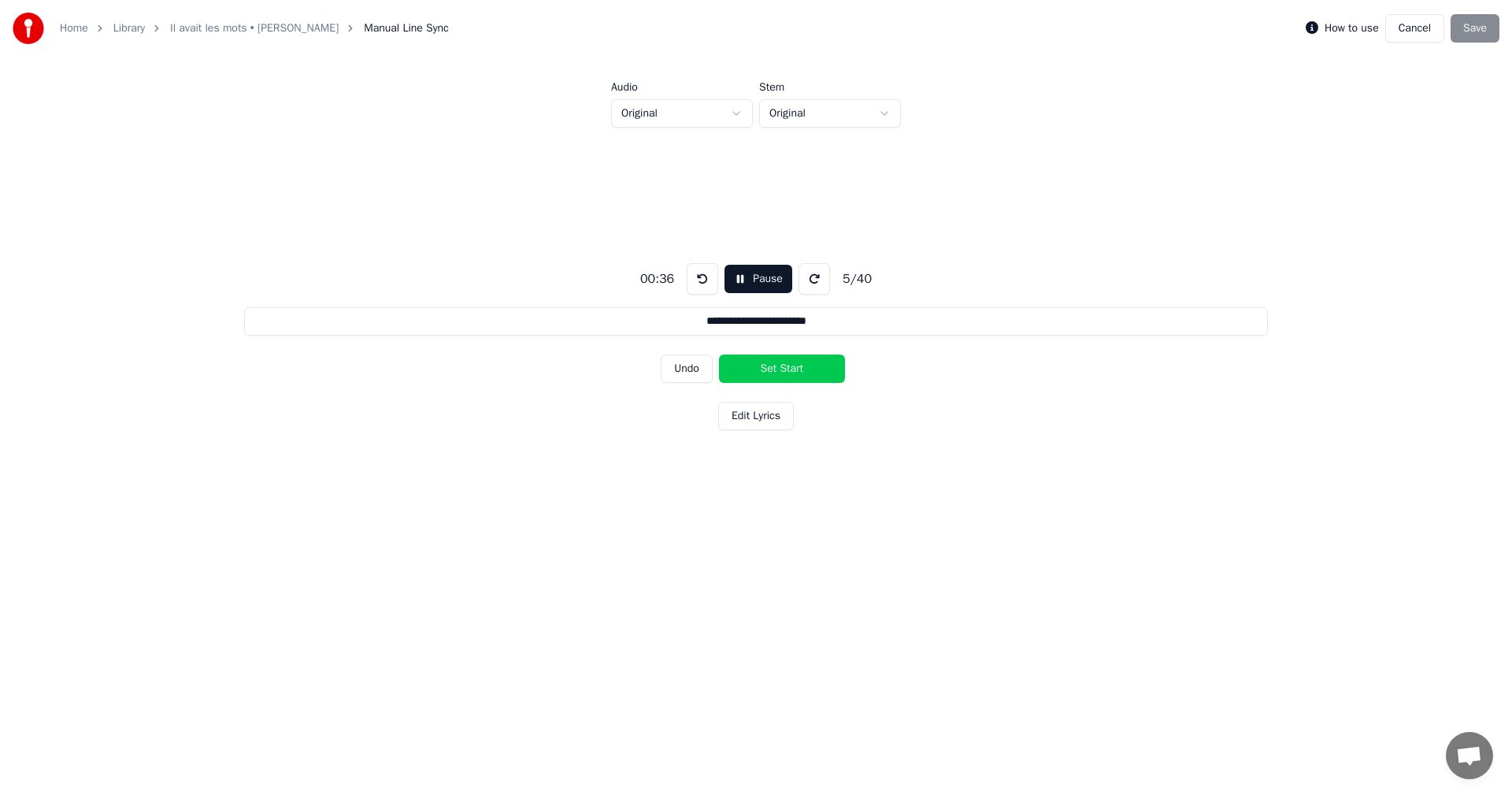click on "Set Start" at bounding box center (782, 369) 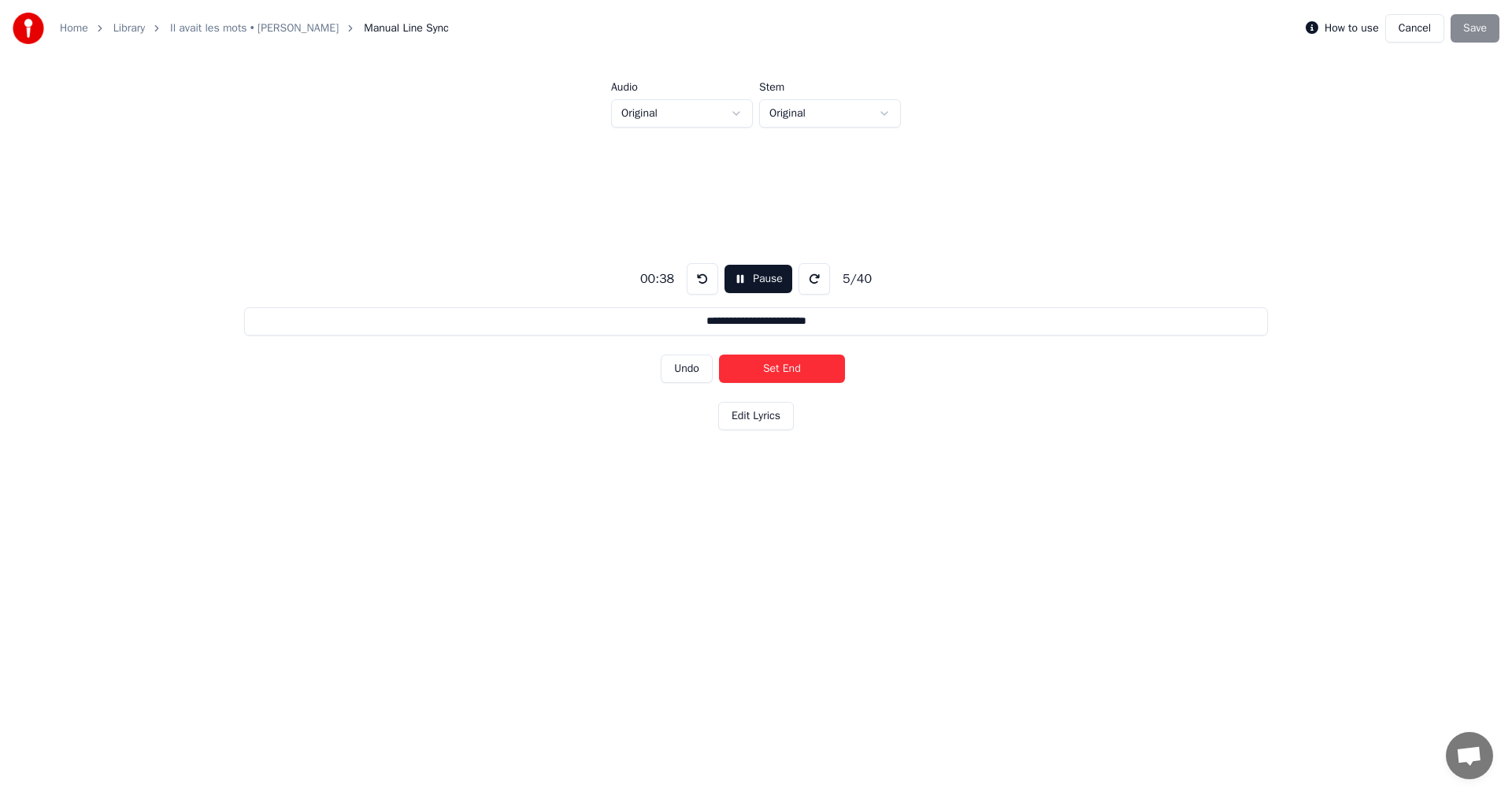 click on "Set End" at bounding box center [782, 369] 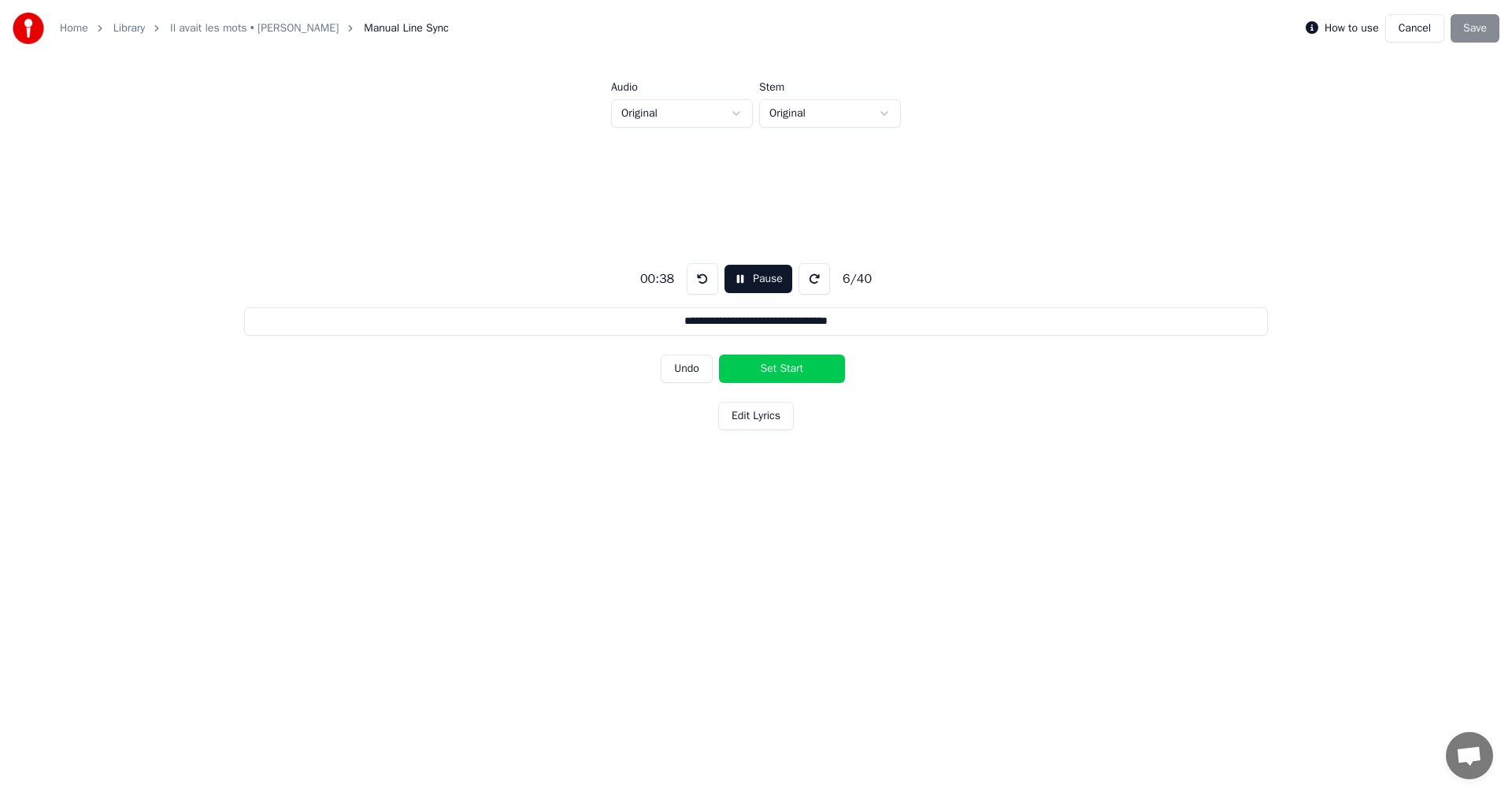 click on "Set Start" at bounding box center [782, 369] 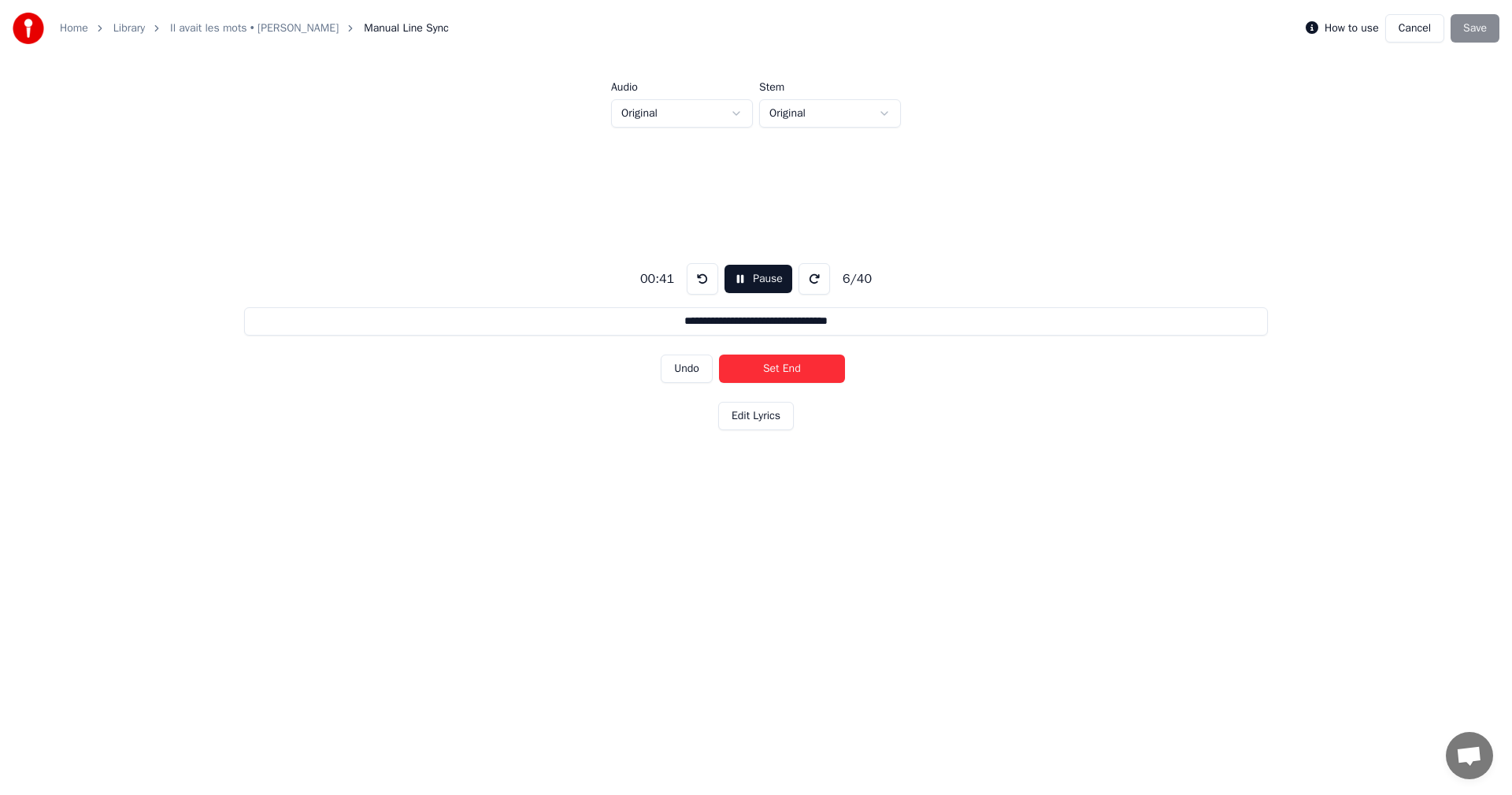 click on "Set End" at bounding box center (782, 369) 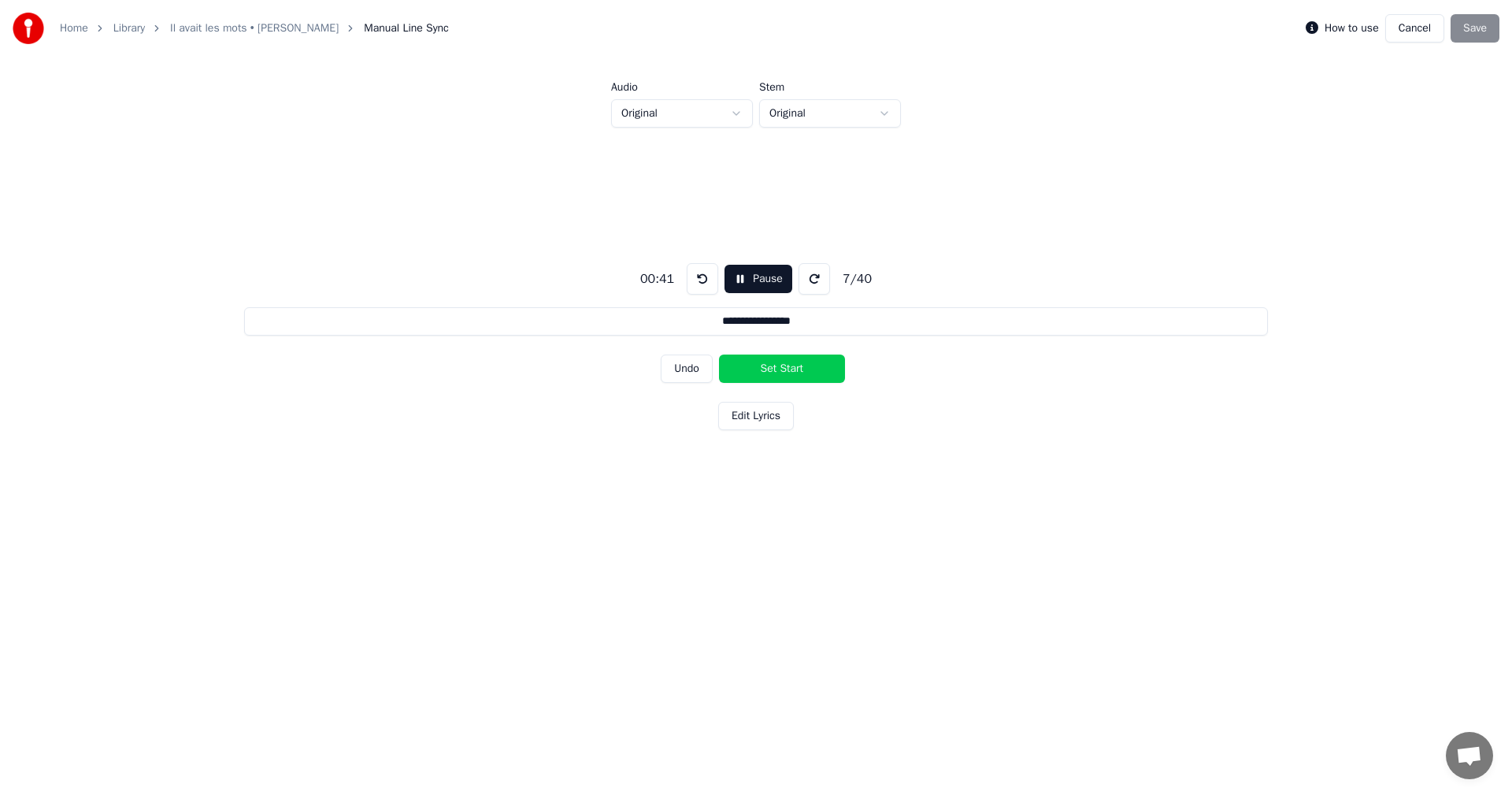 click on "Set Start" at bounding box center (782, 369) 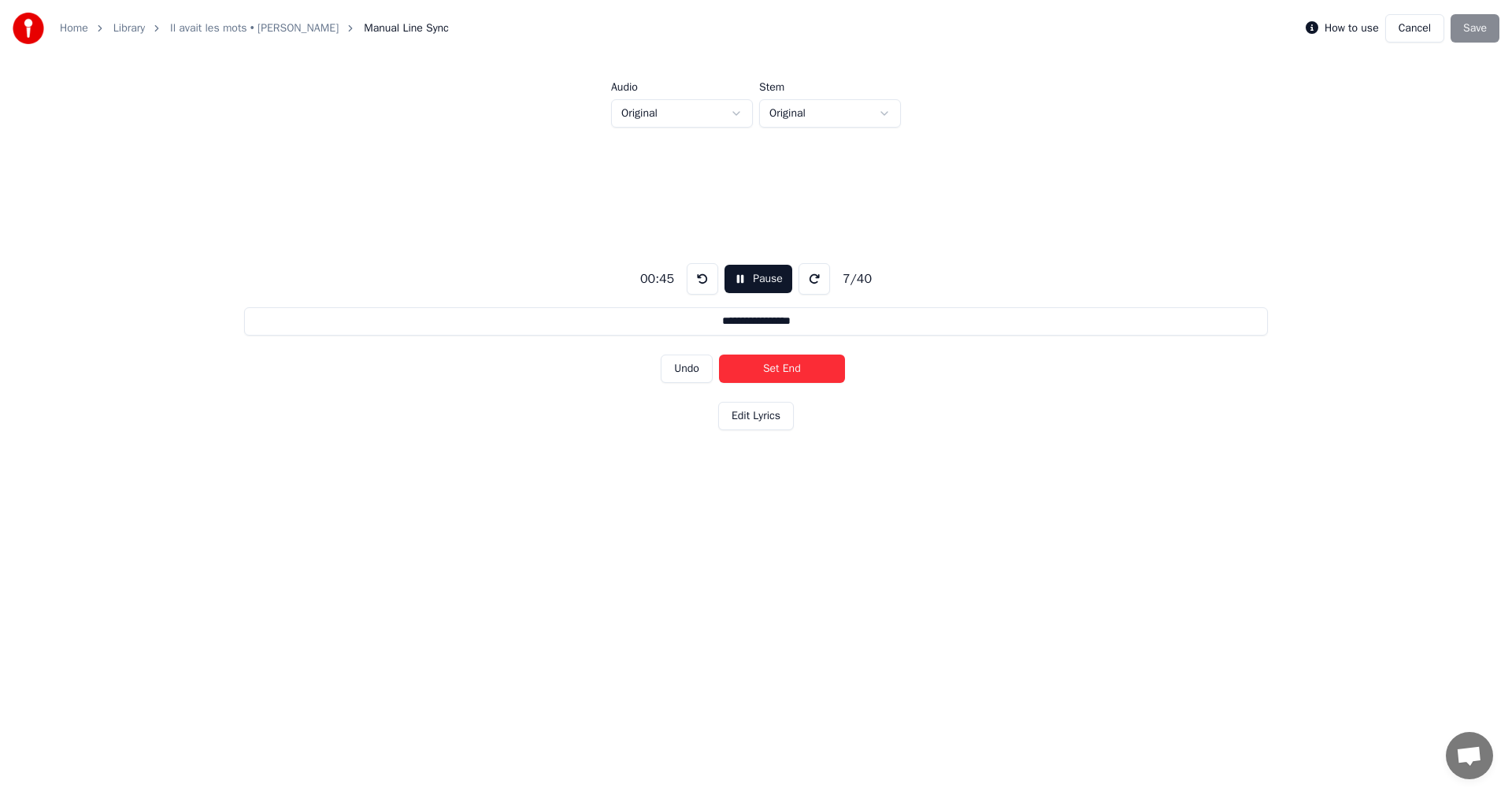 click on "Set End" at bounding box center (782, 369) 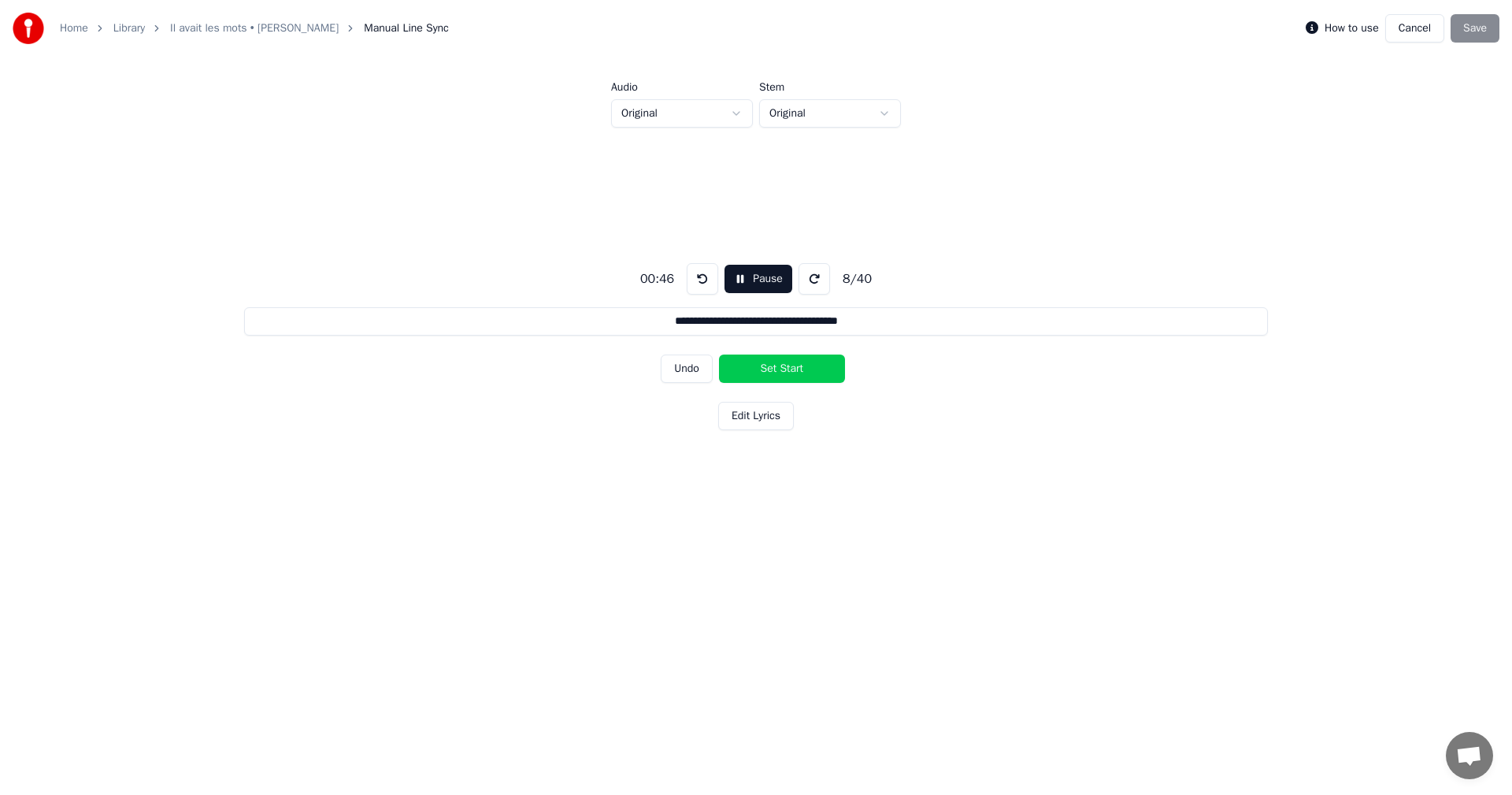click on "Set Start" at bounding box center [782, 369] 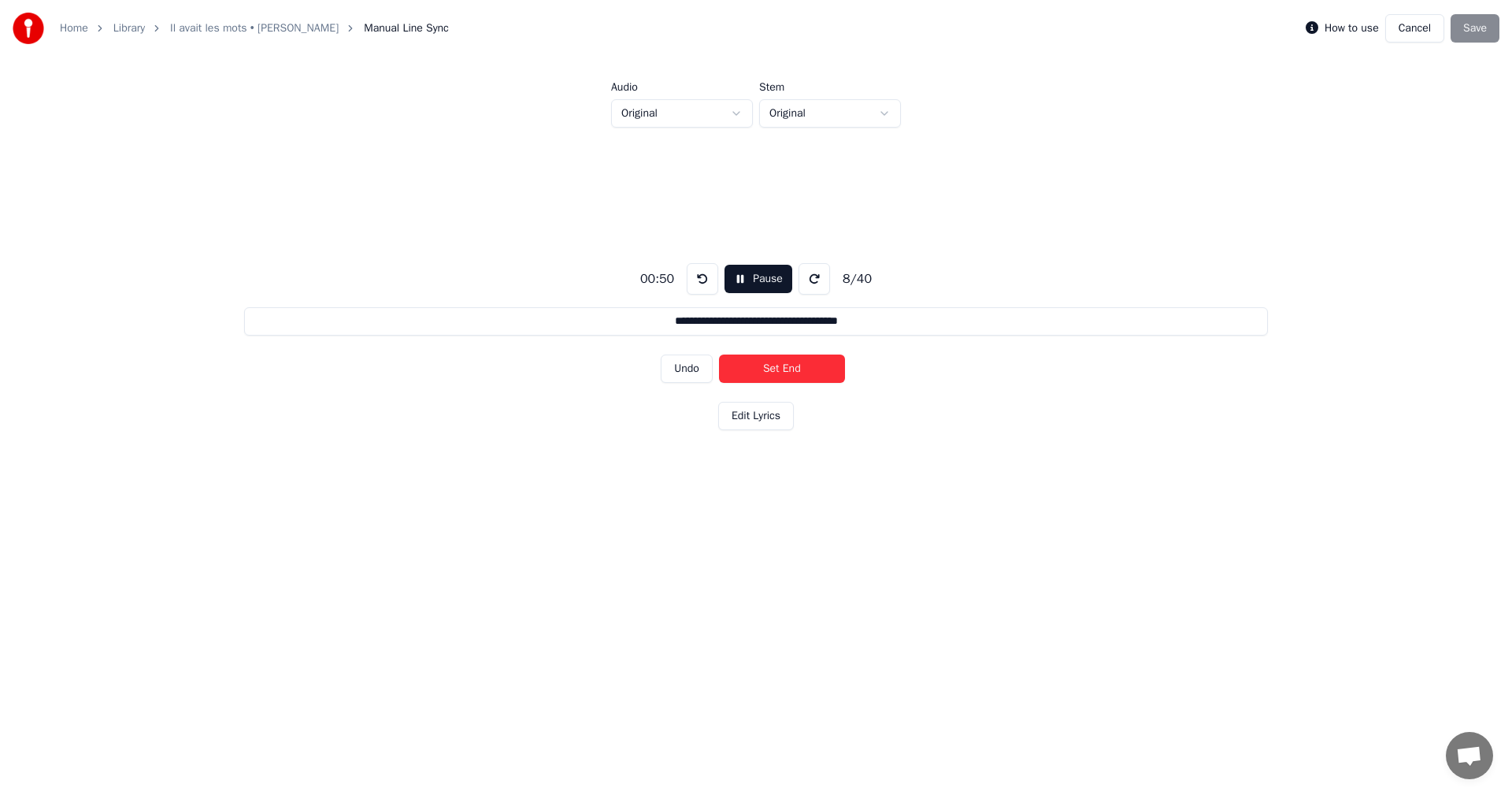 click on "Set End" at bounding box center (782, 369) 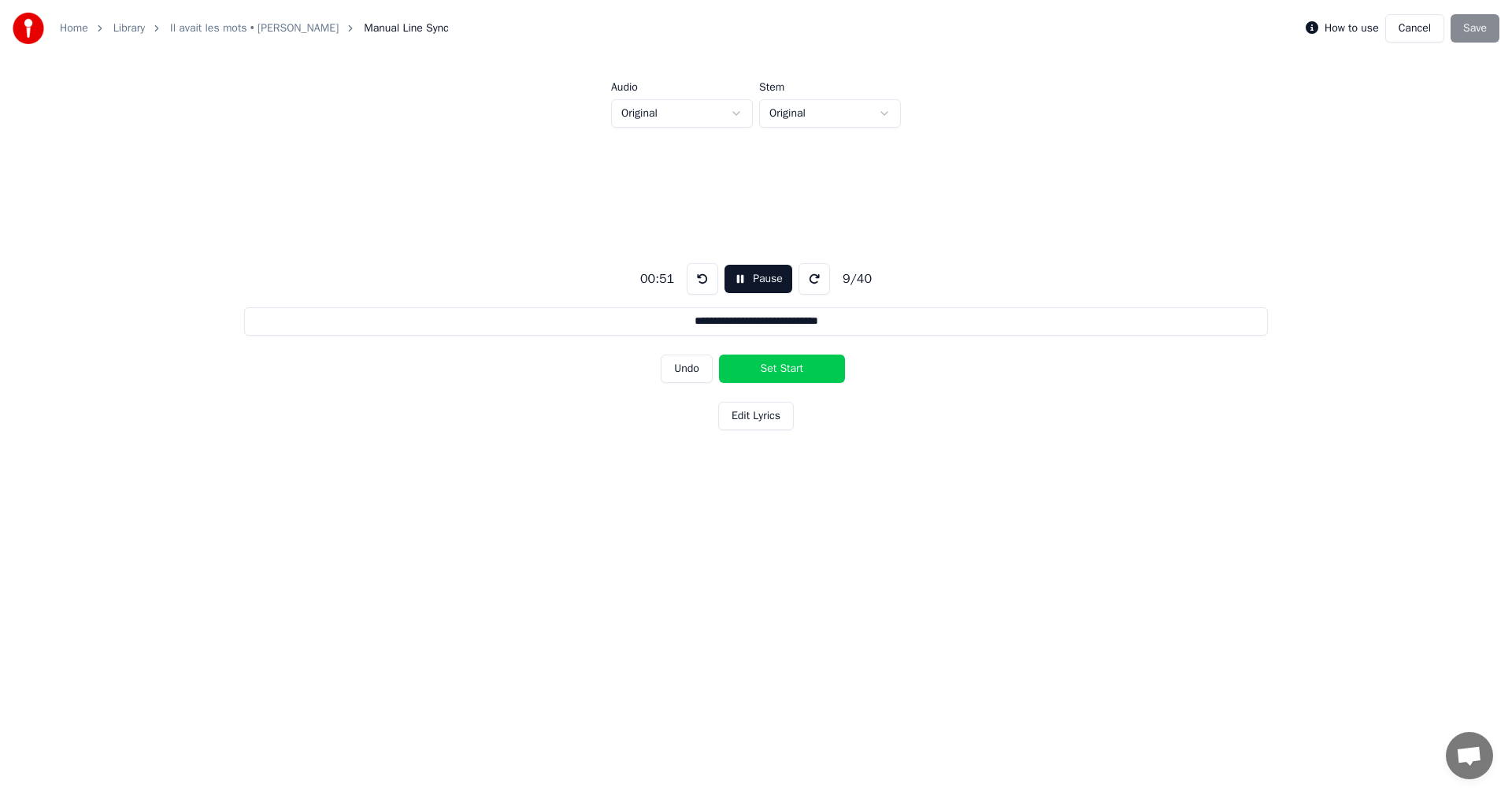 click on "Set Start" at bounding box center [782, 369] 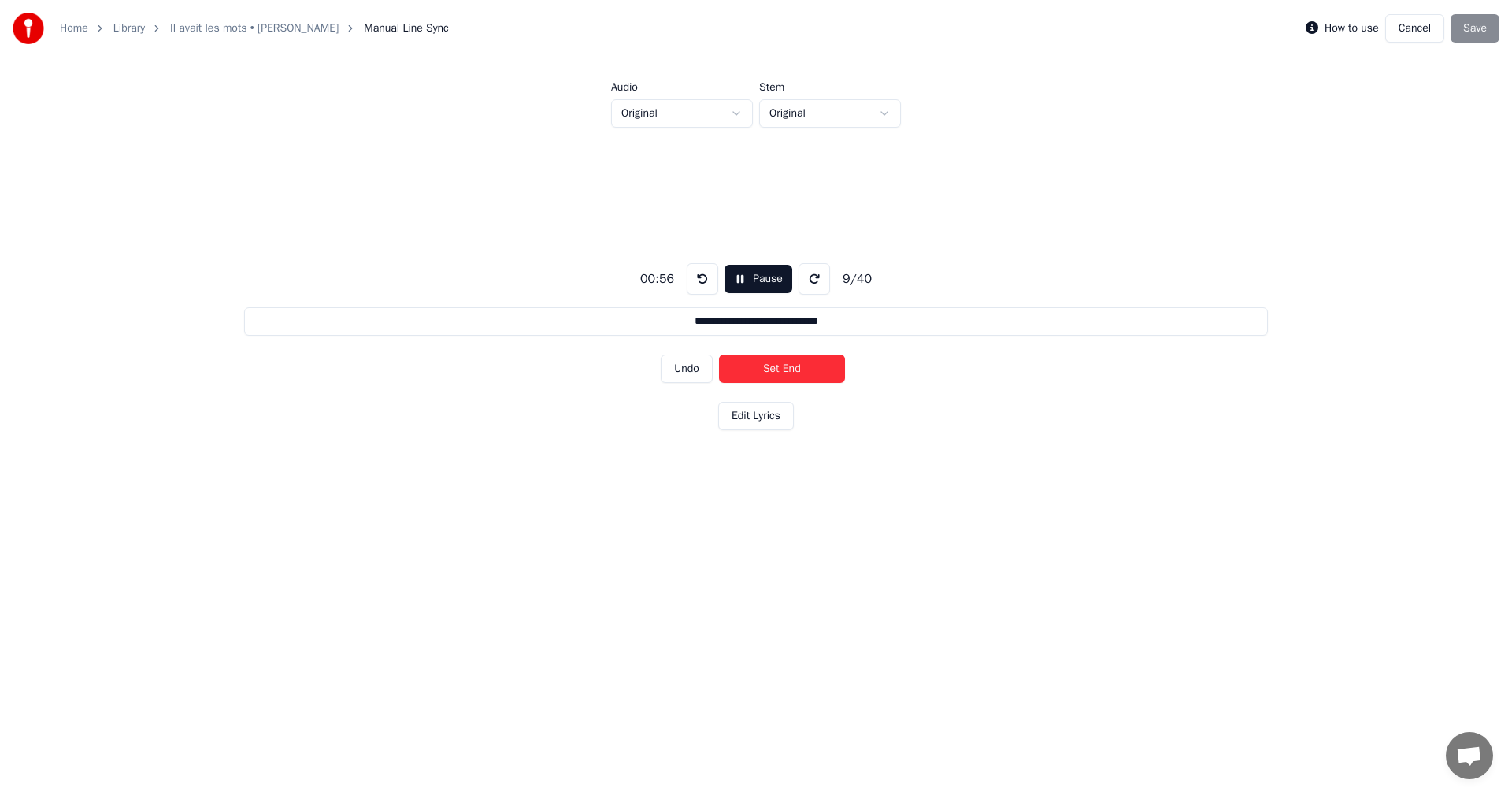 click on "Set End" at bounding box center (782, 369) 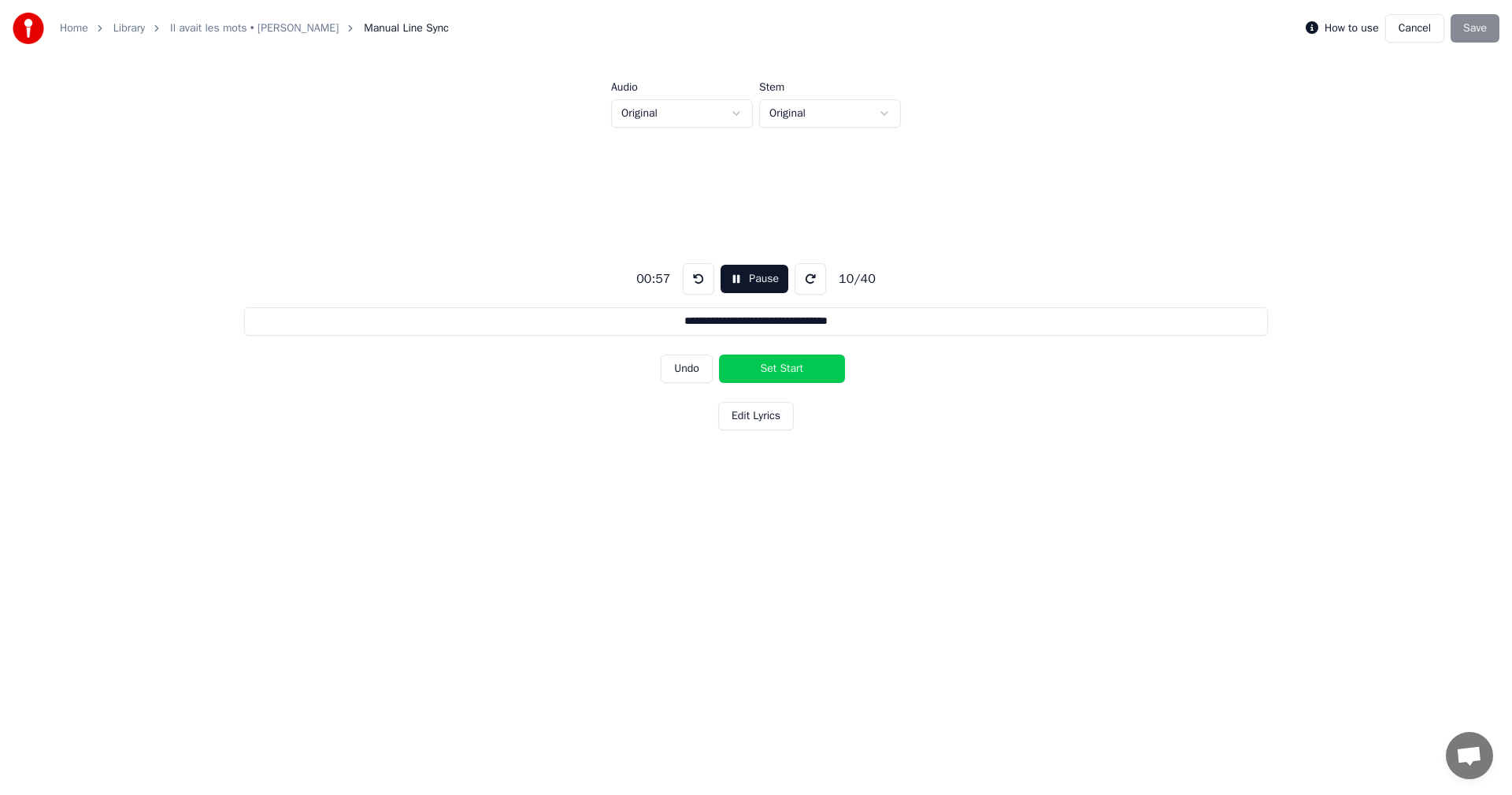 click on "Set Start" at bounding box center (782, 369) 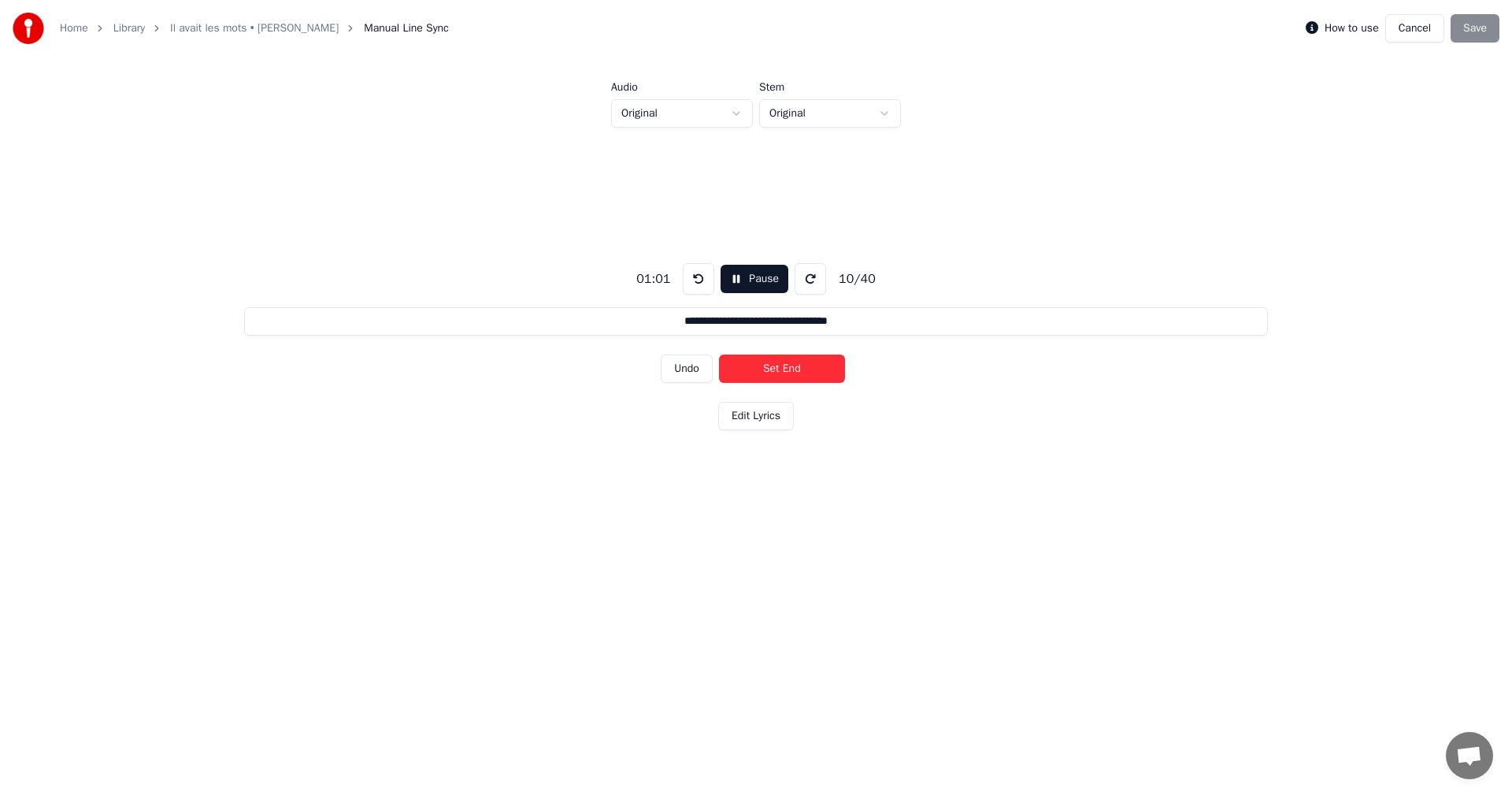 click on "Set End" at bounding box center (782, 369) 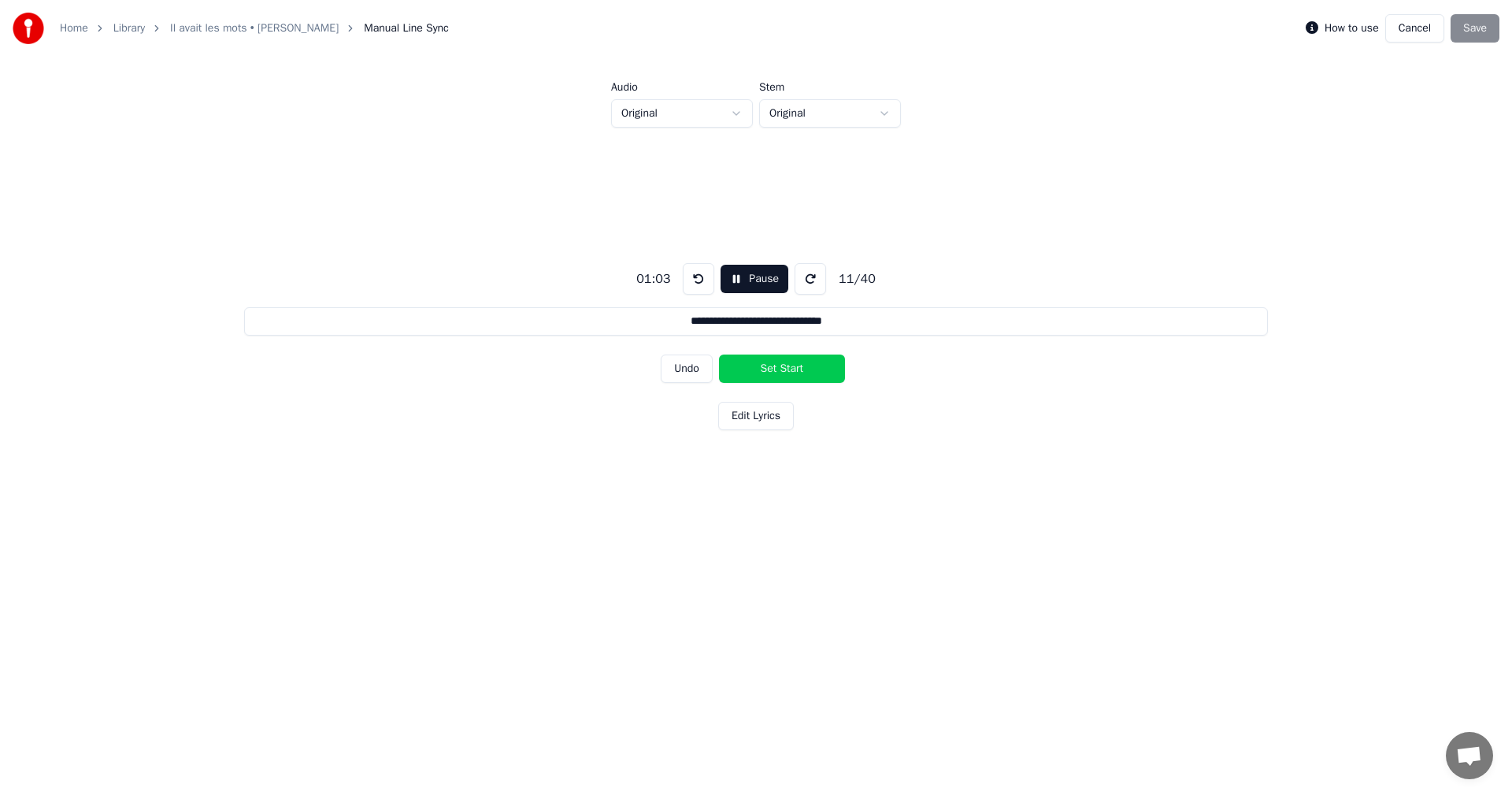 click on "Set Start" at bounding box center (782, 369) 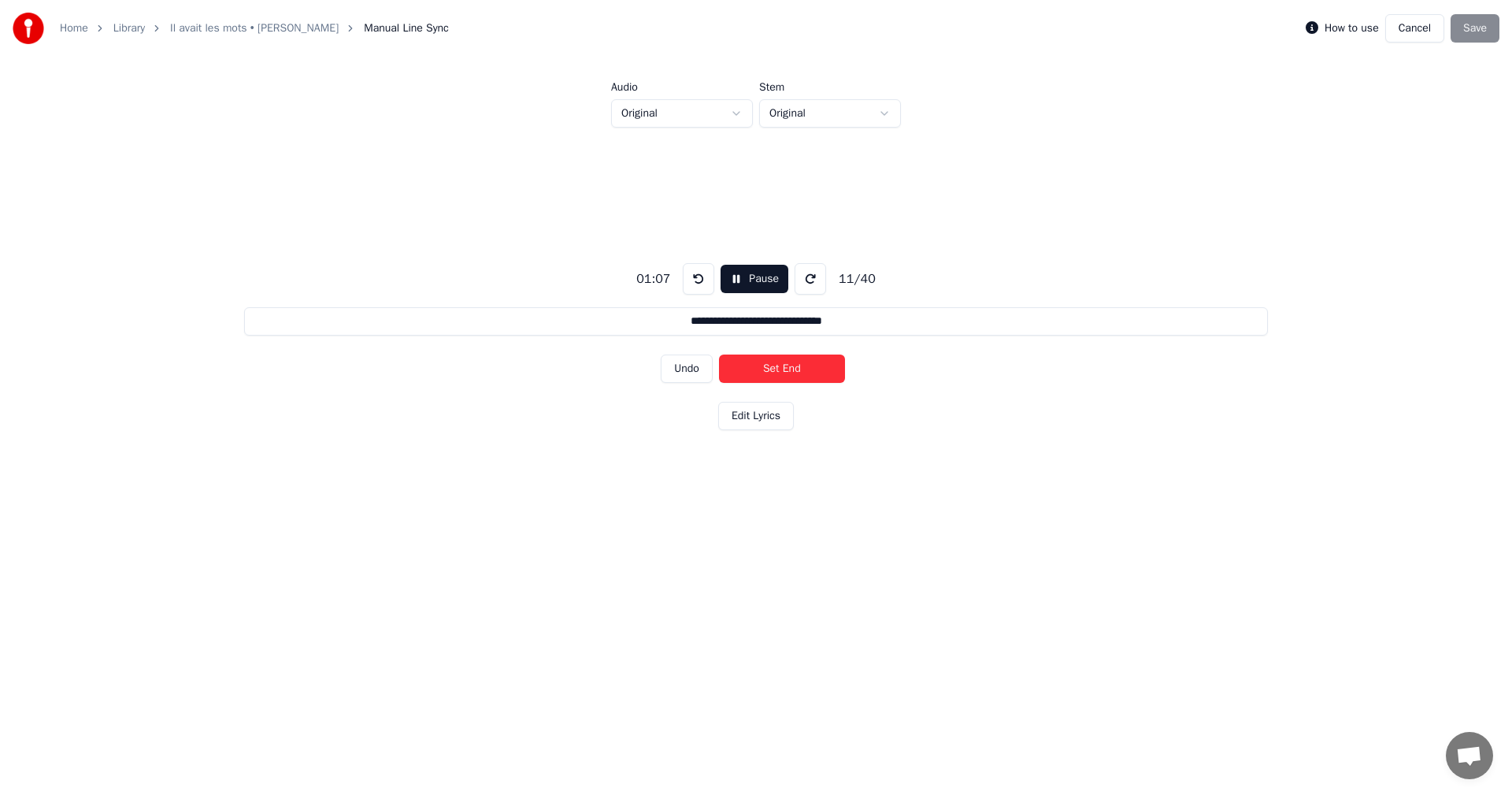 click on "Set End" at bounding box center [782, 369] 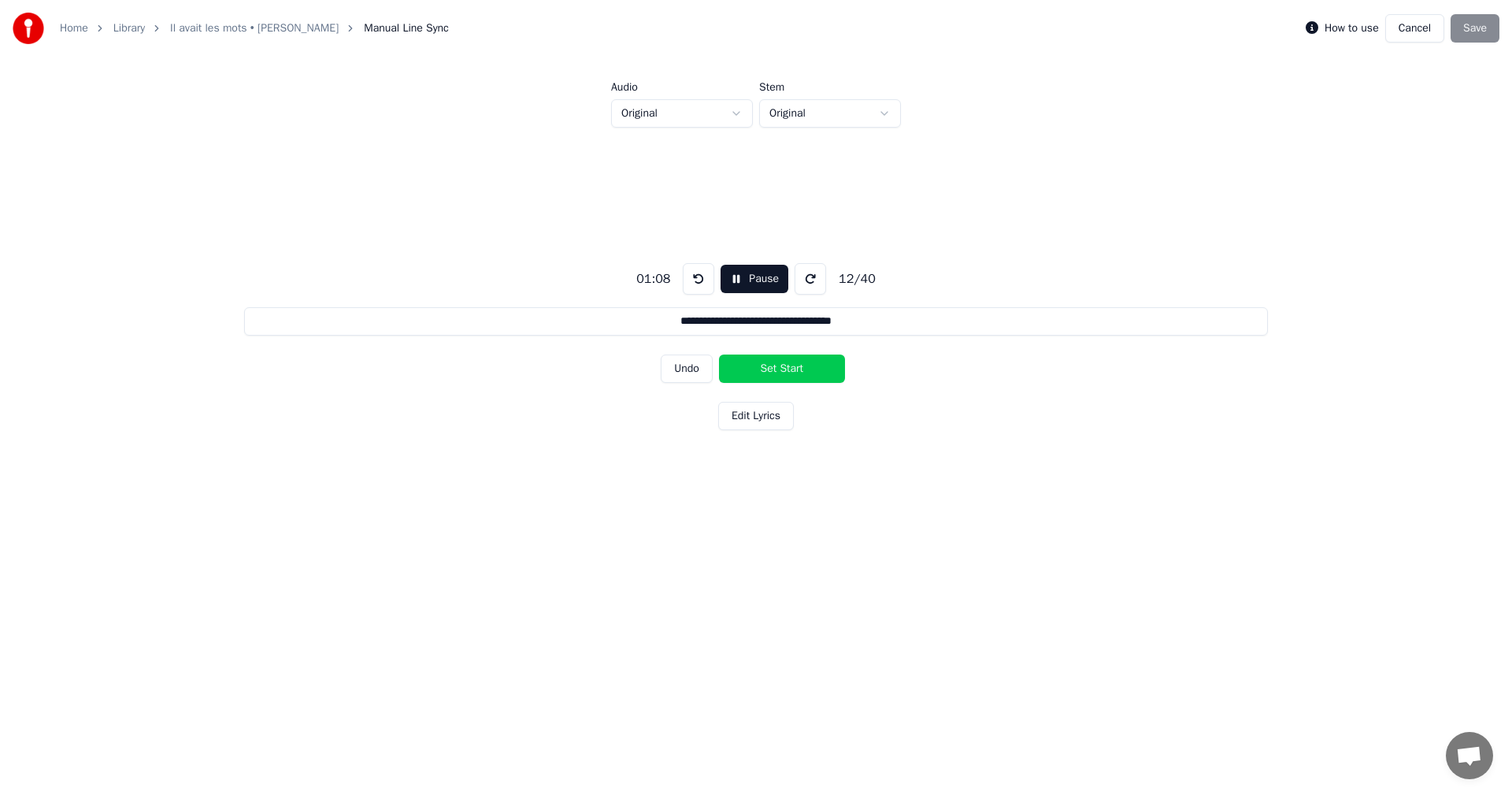 click on "Set Start" at bounding box center [782, 369] 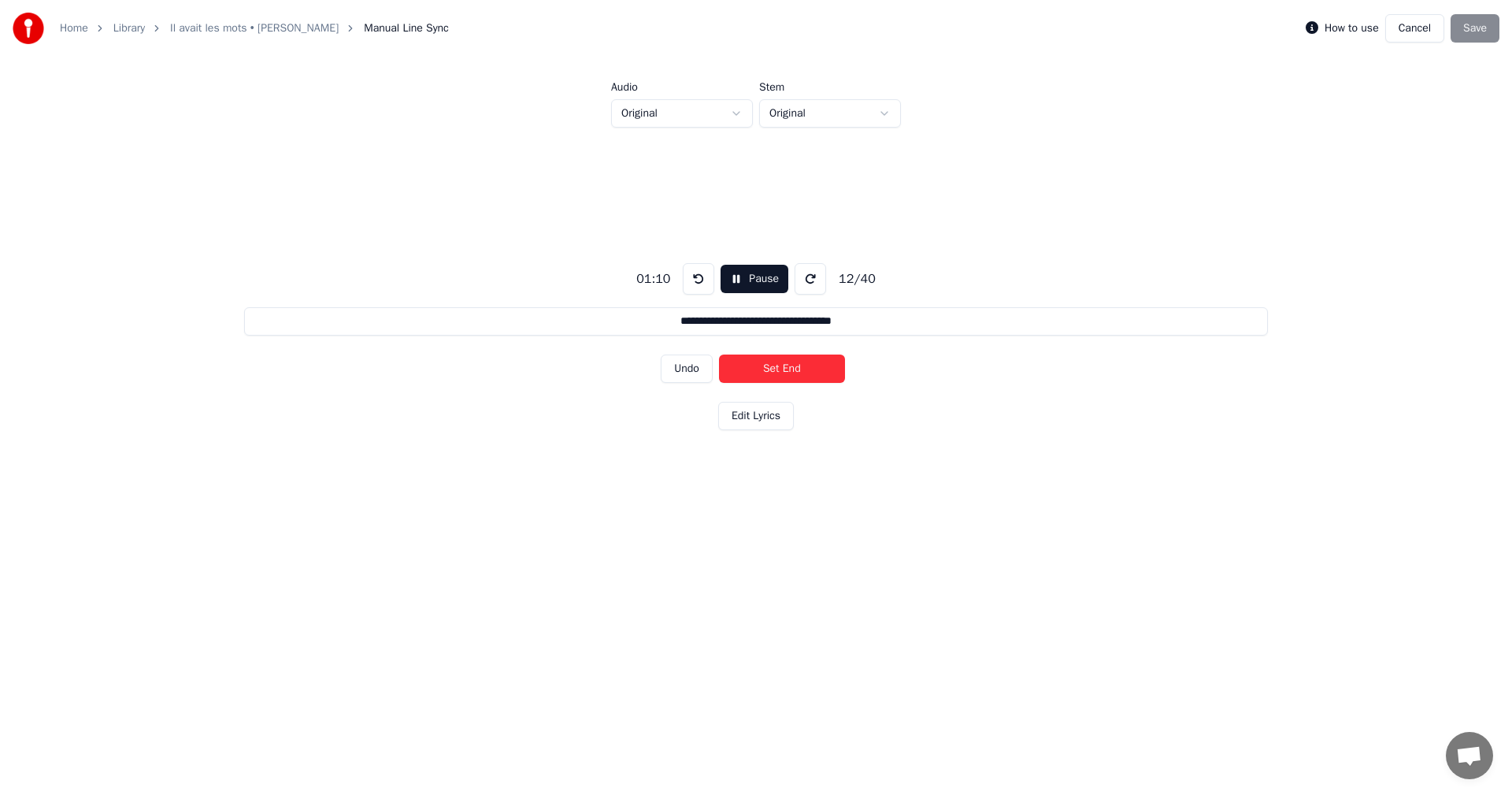 click on "Set End" at bounding box center [782, 369] 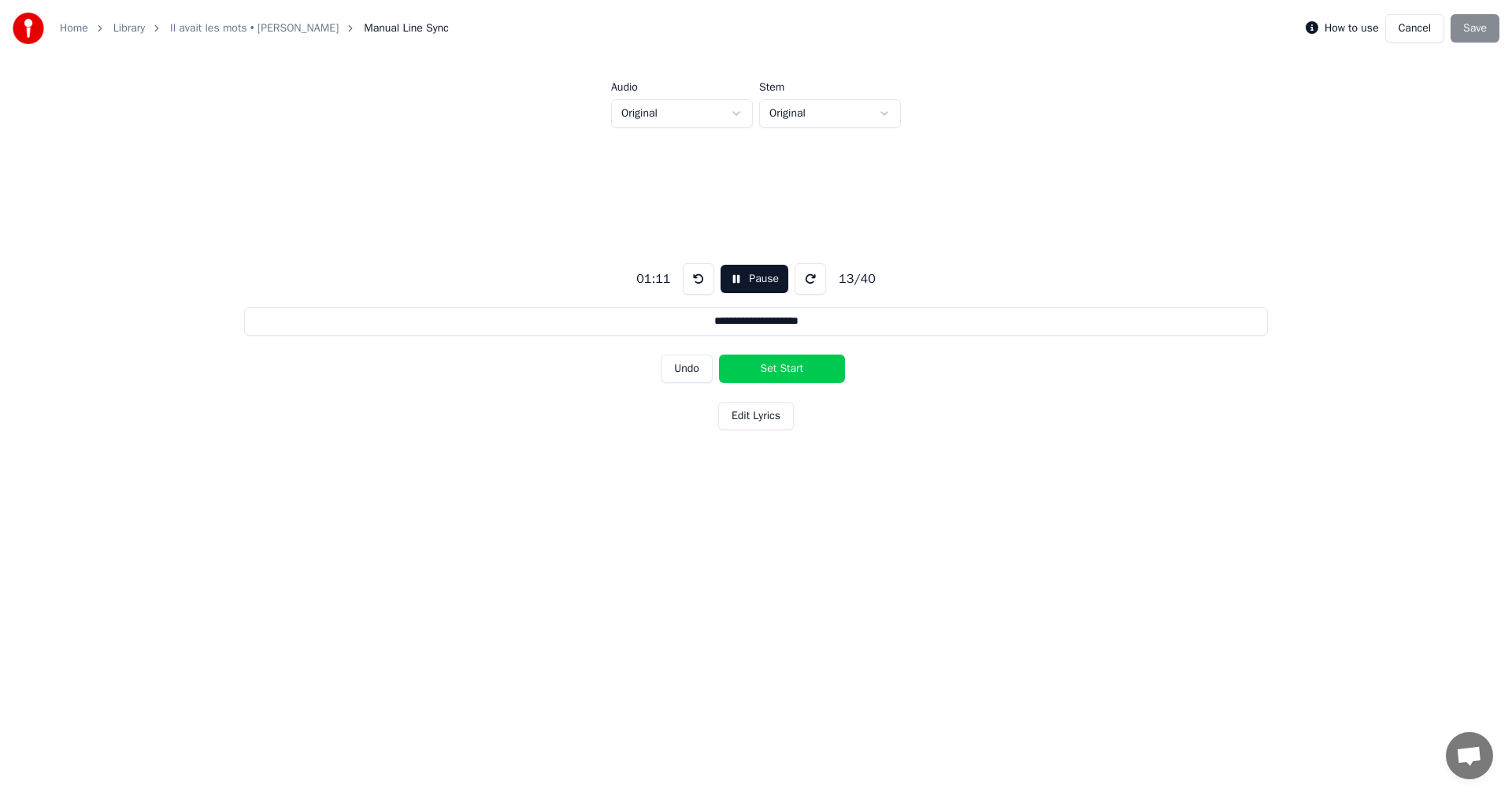 click on "Set Start" at bounding box center (782, 369) 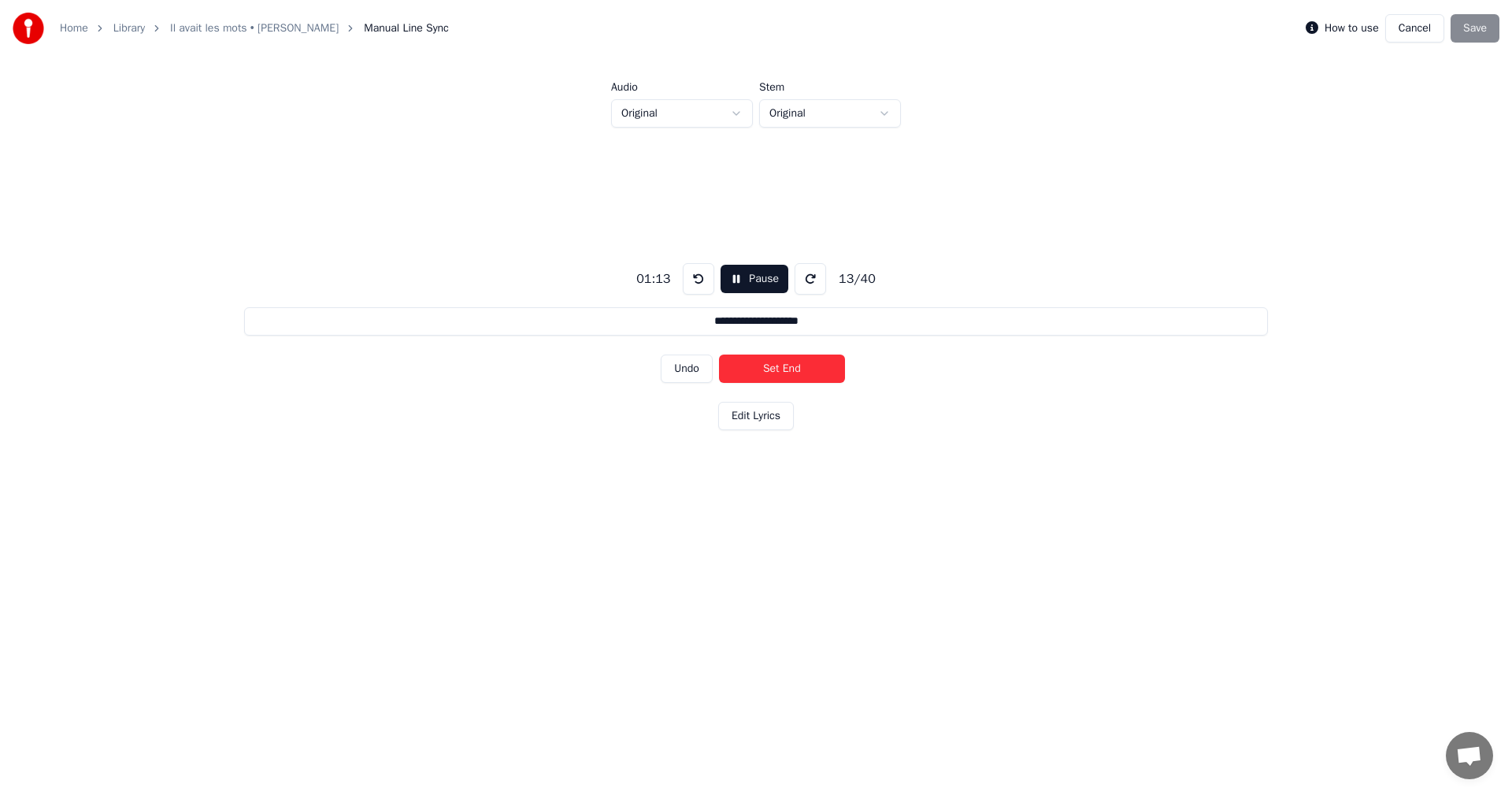 click on "Set End" at bounding box center (782, 369) 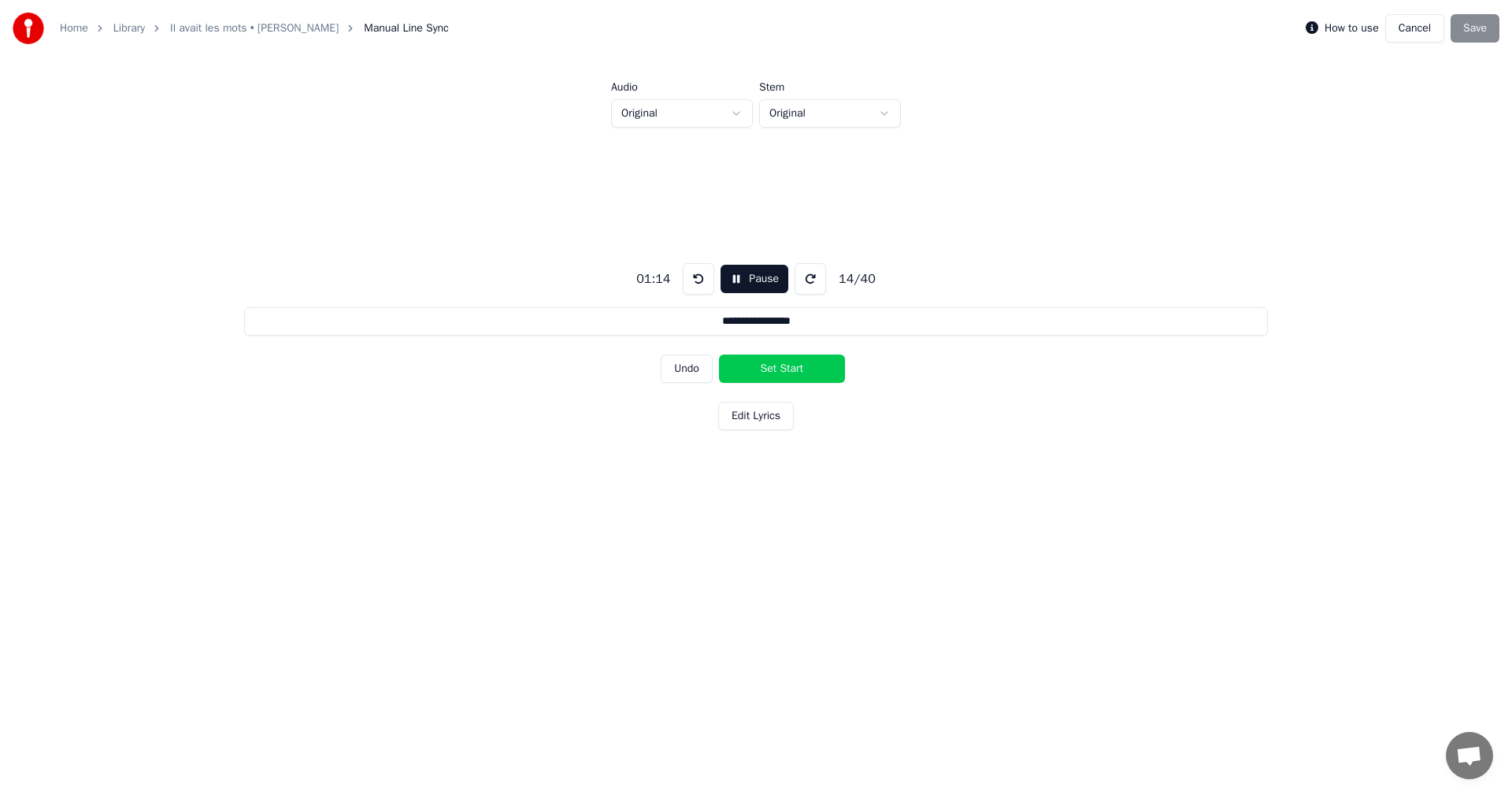 click on "Set Start" at bounding box center [782, 369] 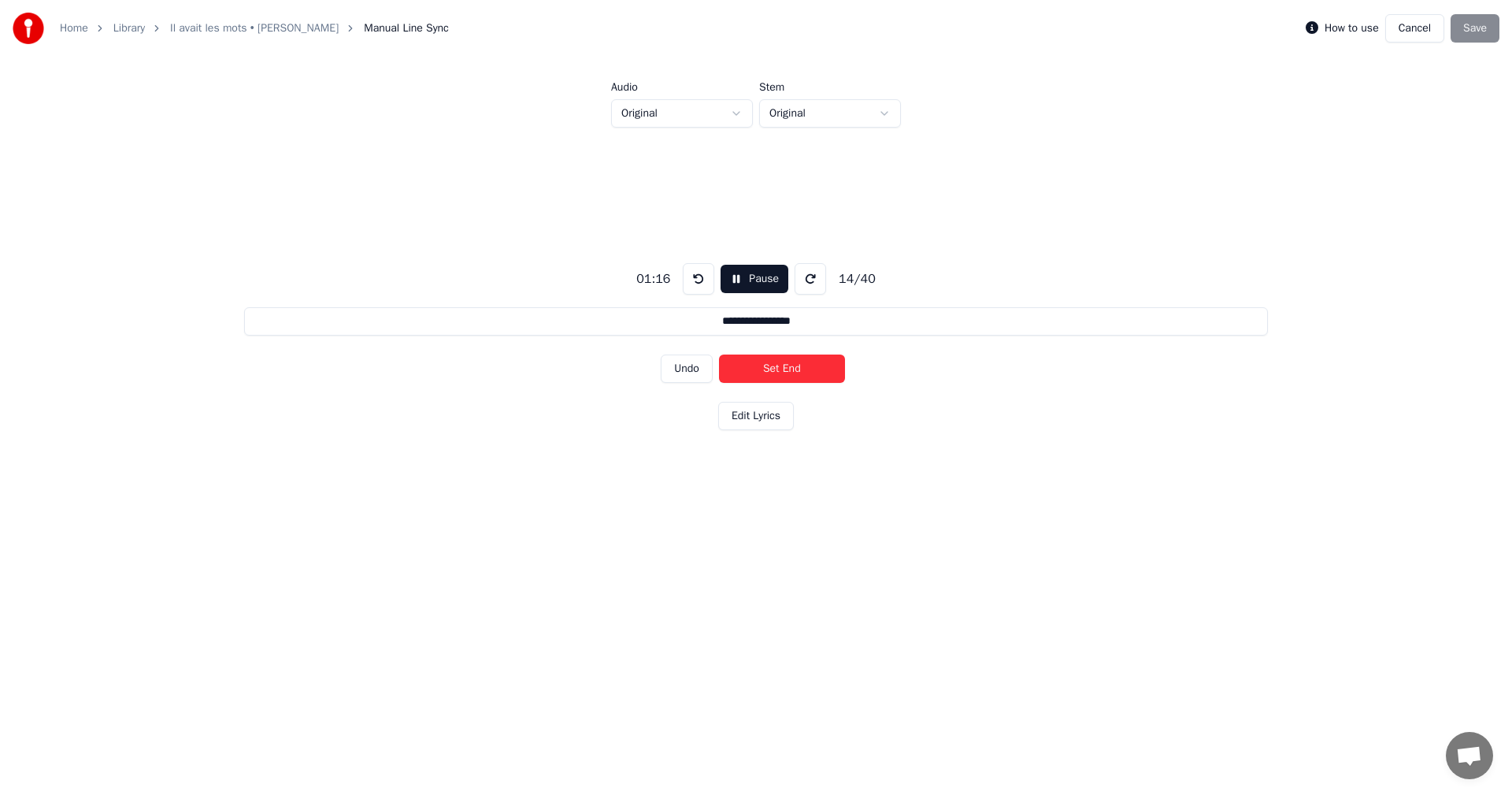 click on "Set End" at bounding box center [782, 369] 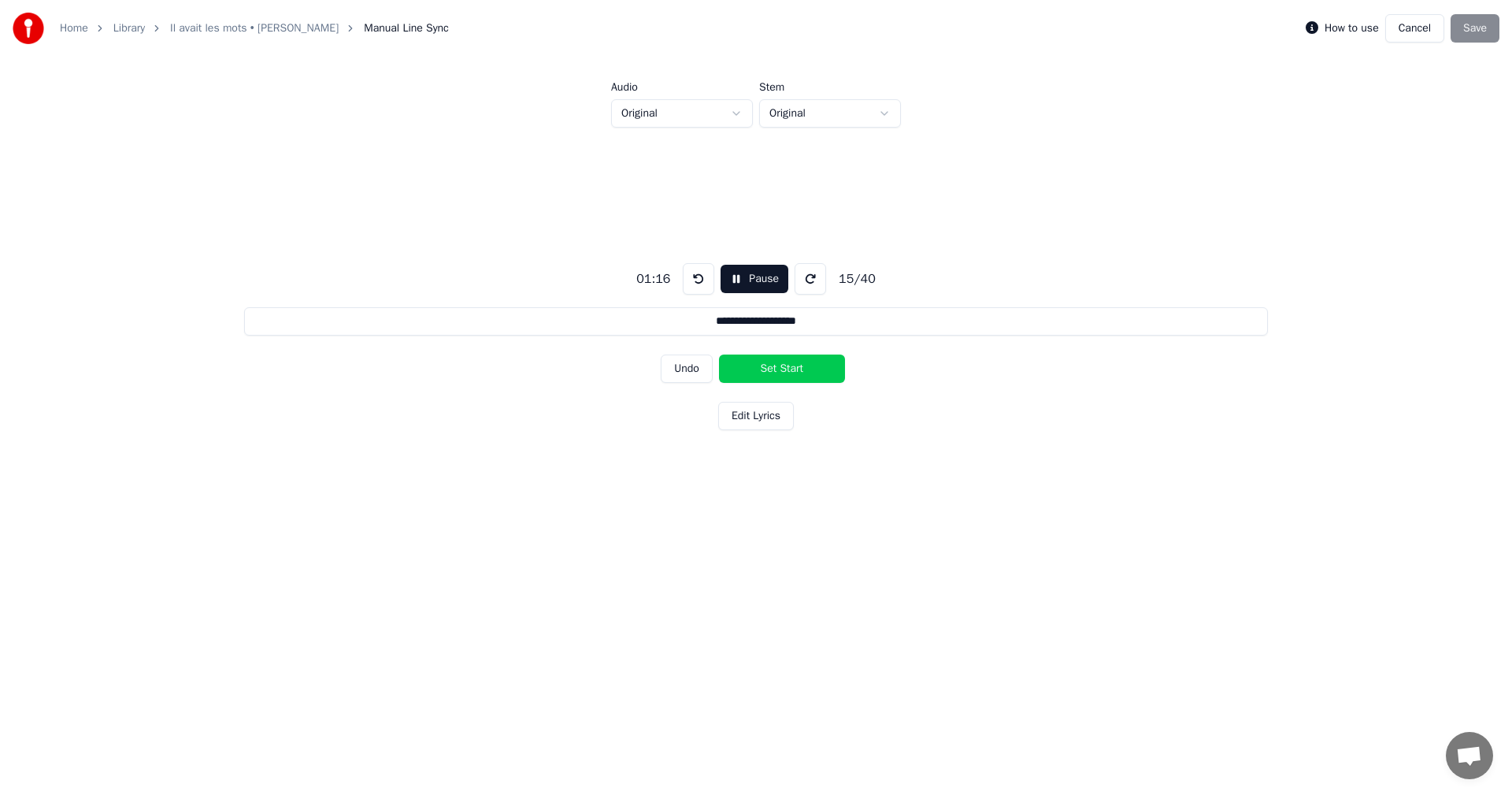click on "Set Start" at bounding box center (782, 369) 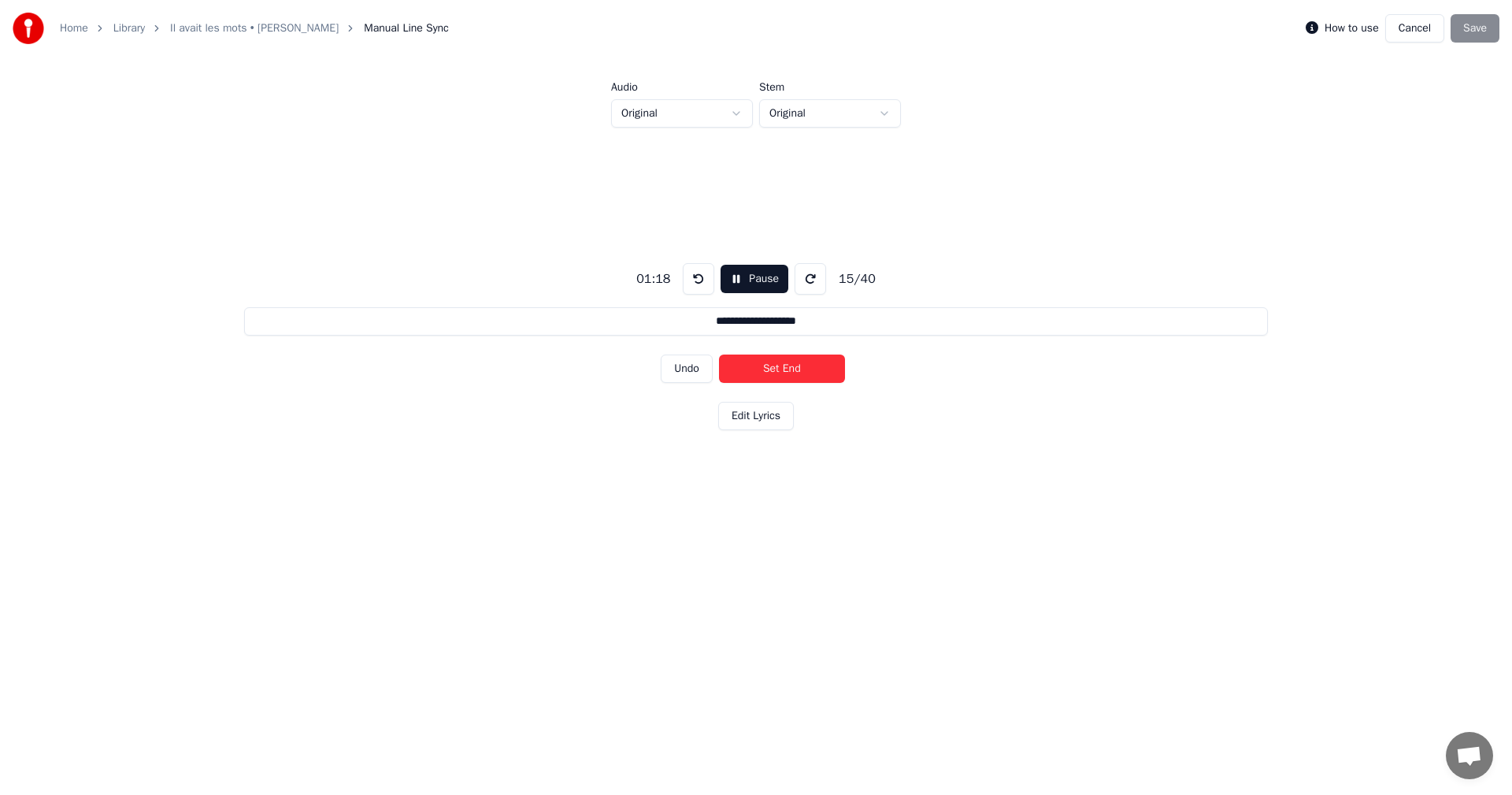 click on "Set End" at bounding box center (782, 369) 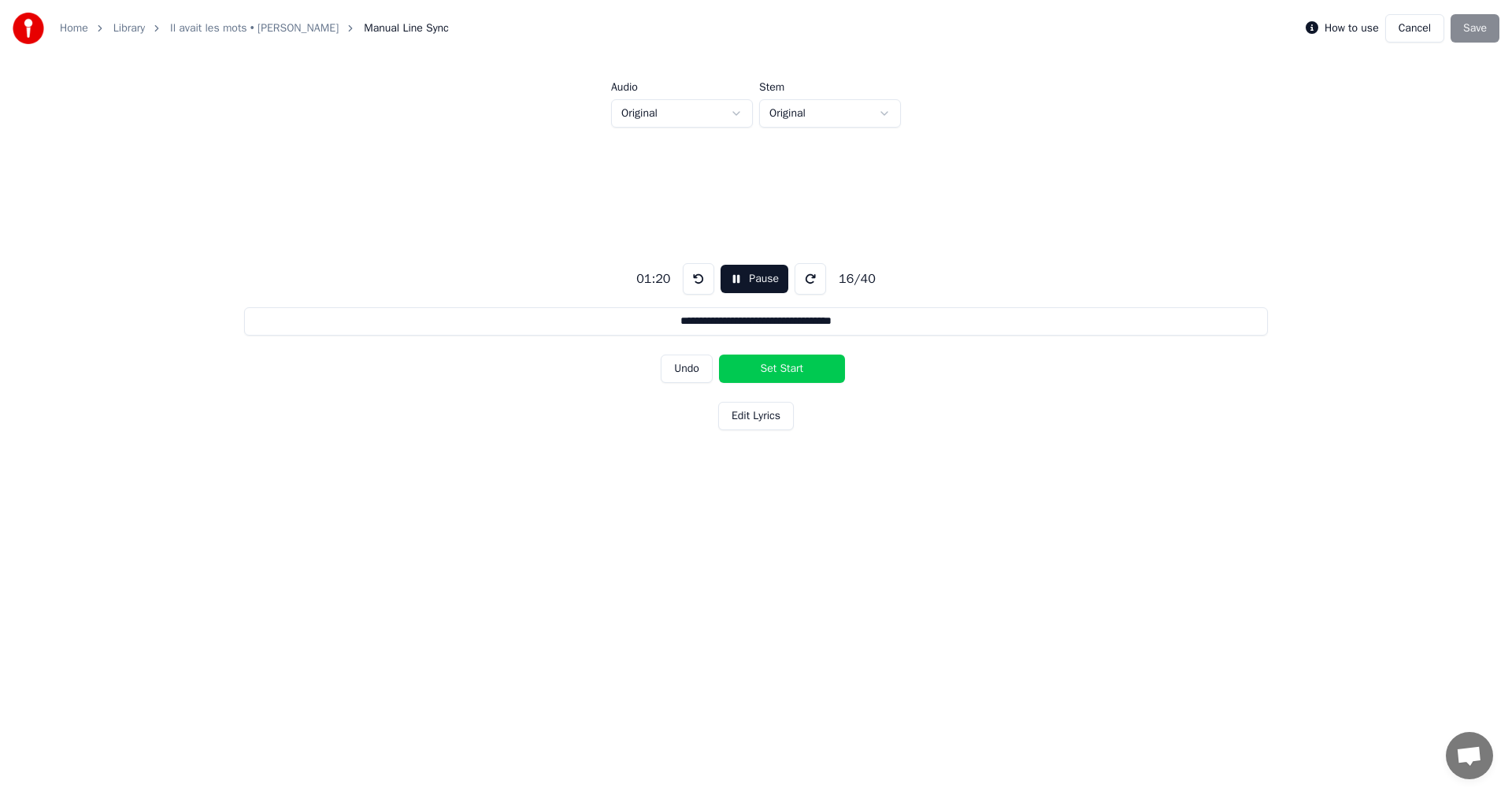 click on "Set Start" at bounding box center [782, 369] 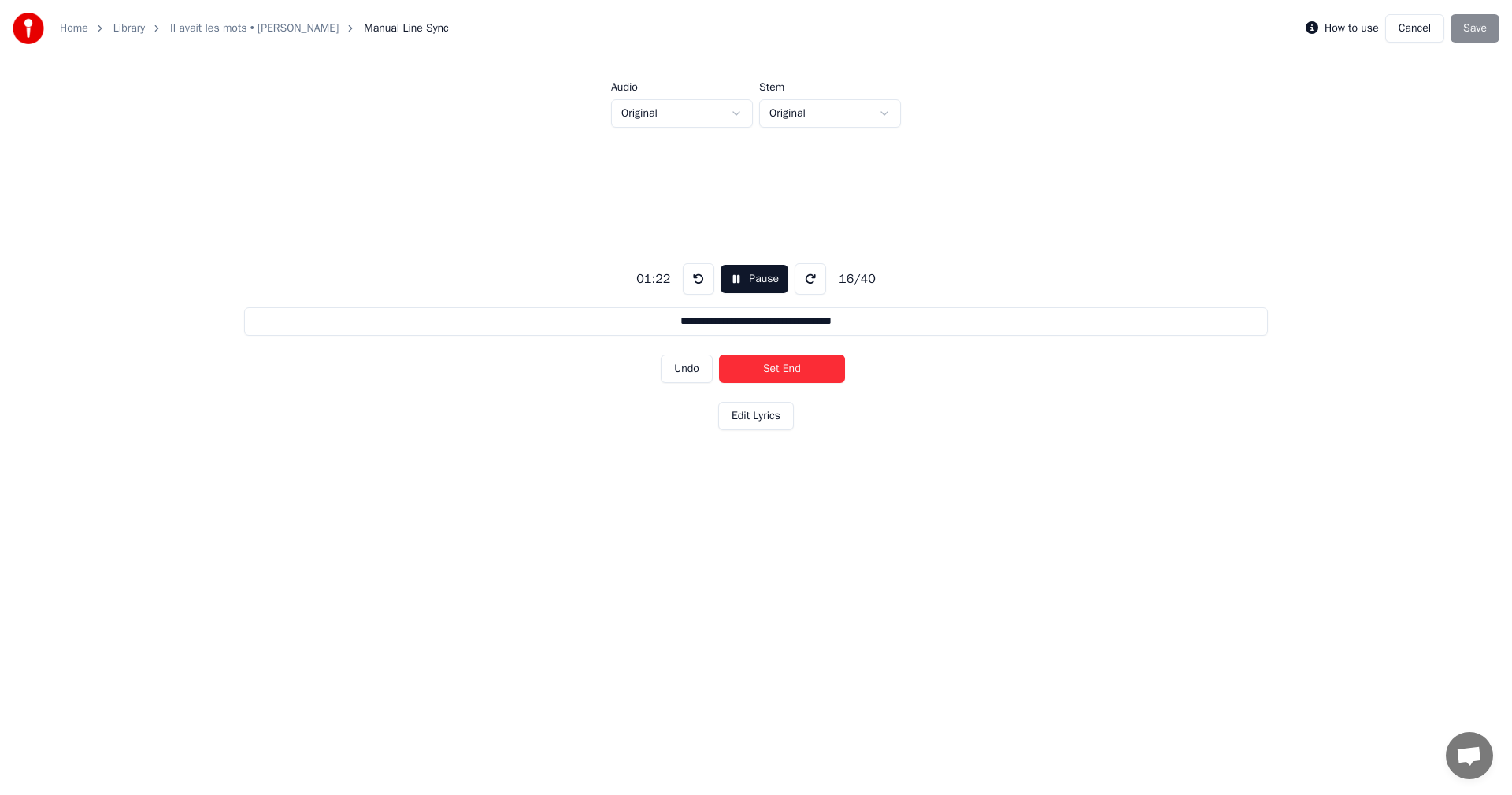 click on "Set End" at bounding box center (782, 369) 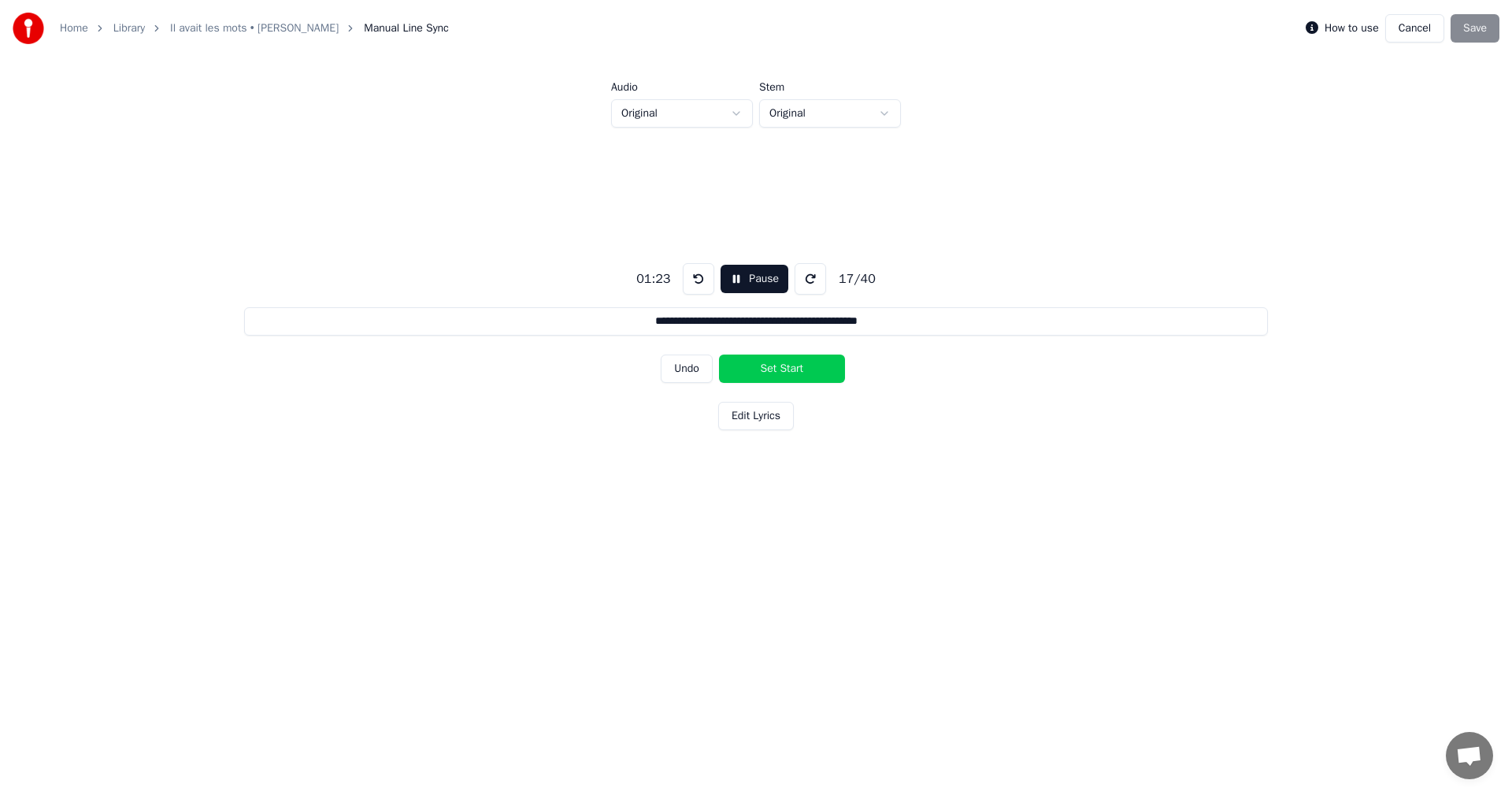 click on "Set Start" at bounding box center (782, 369) 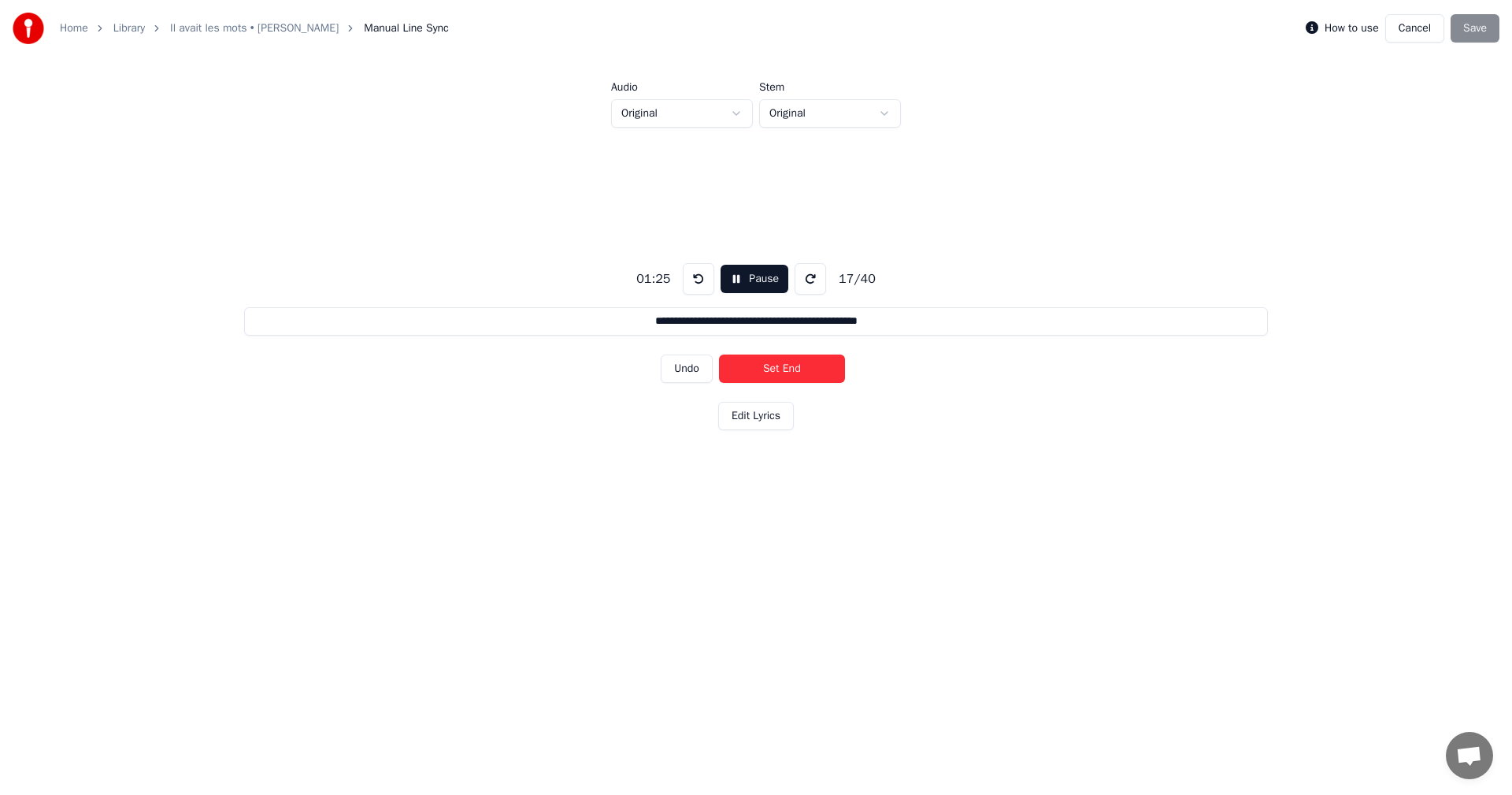 click on "Set End" at bounding box center [782, 369] 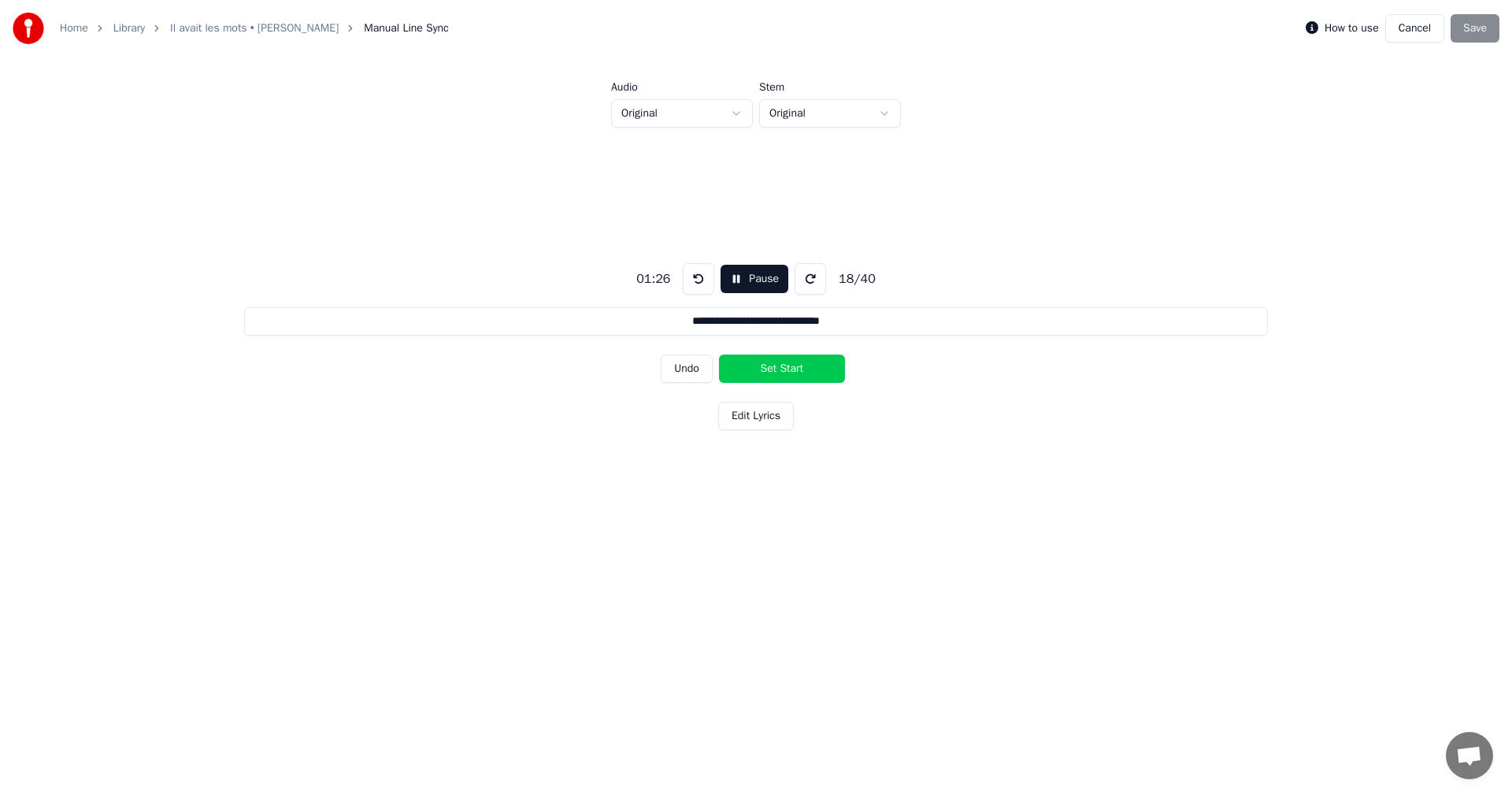 click on "Set Start" at bounding box center [782, 369] 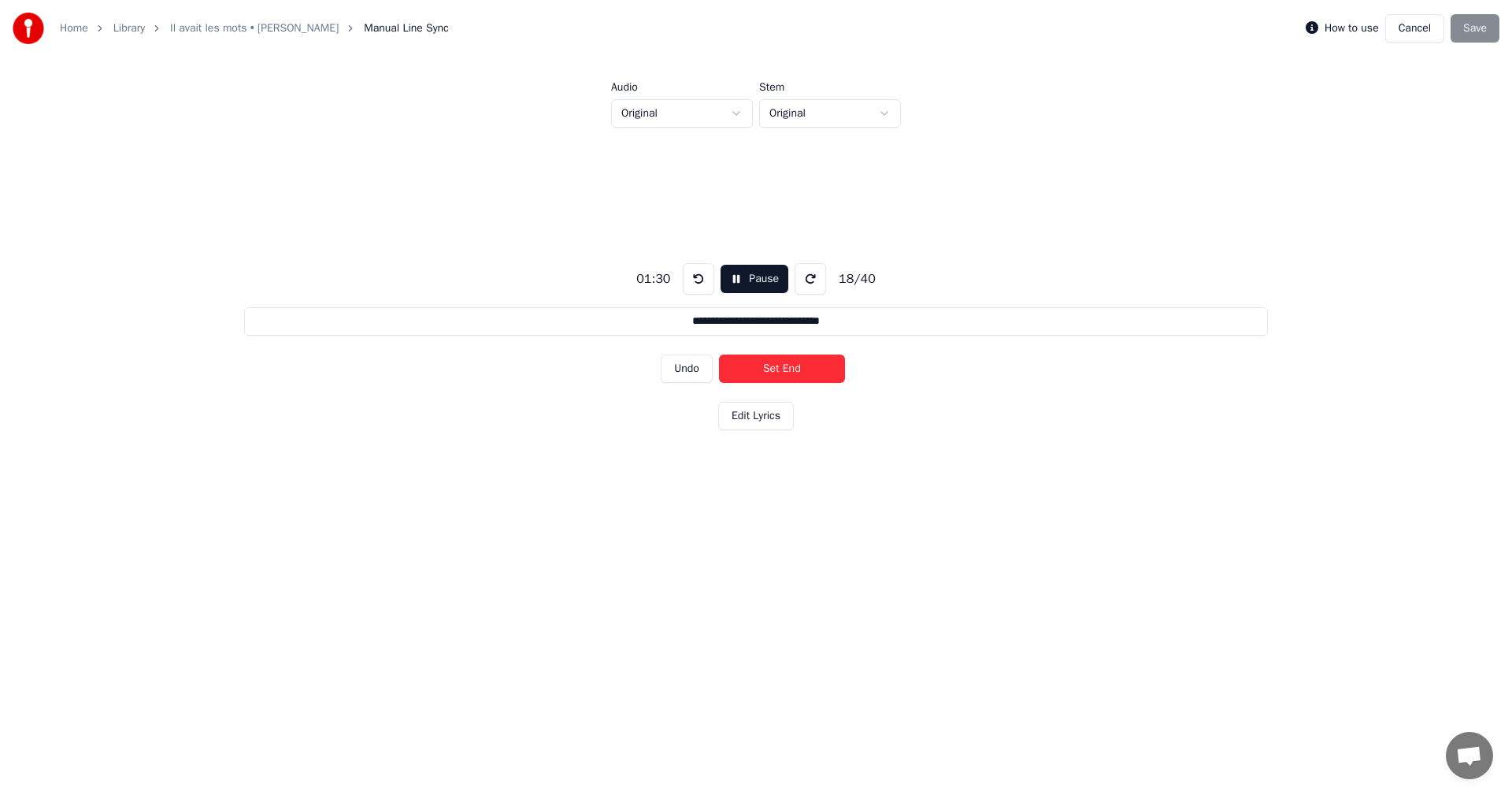 click on "Set End" at bounding box center [782, 369] 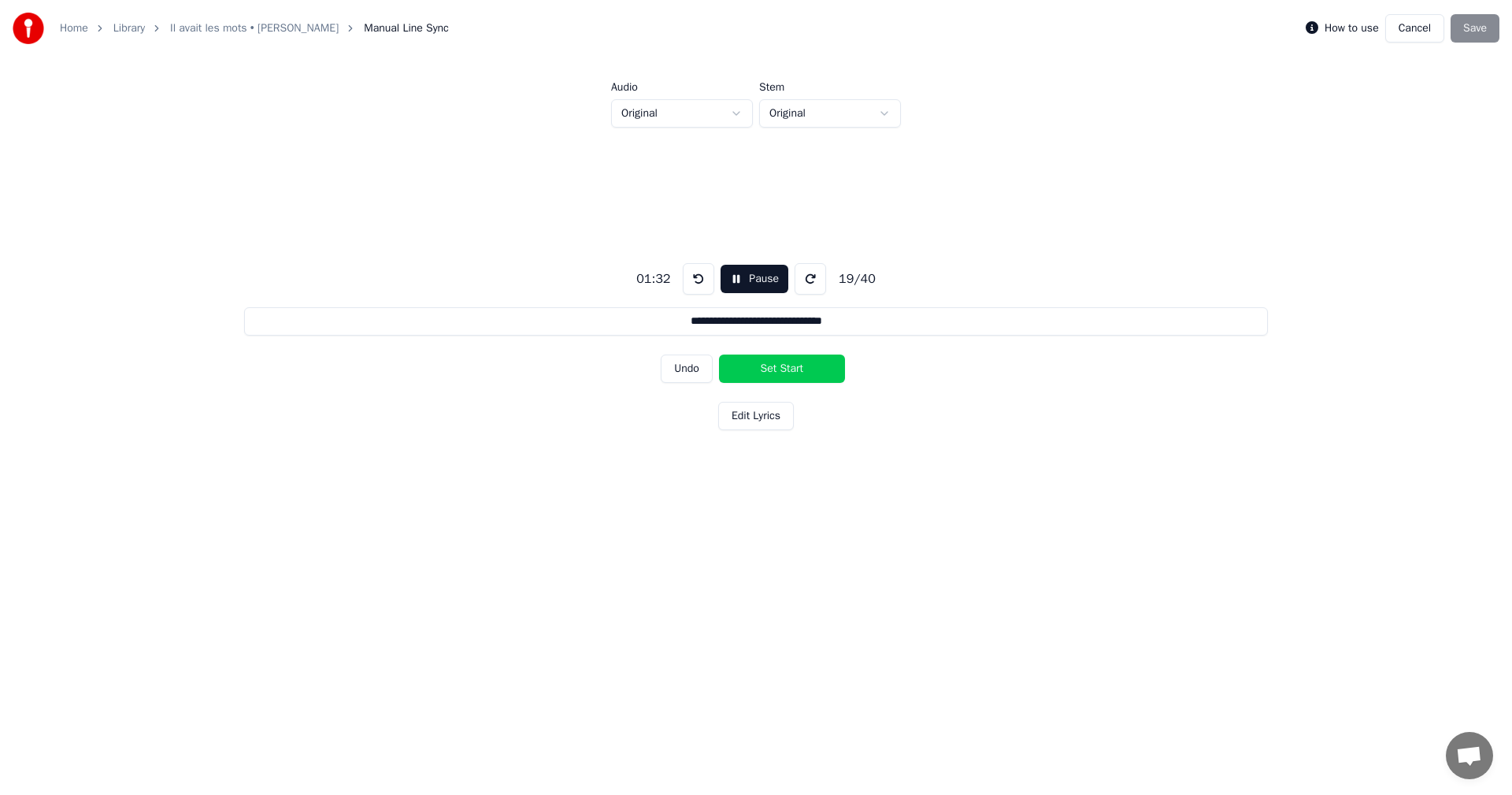 click on "Set Start" at bounding box center [782, 369] 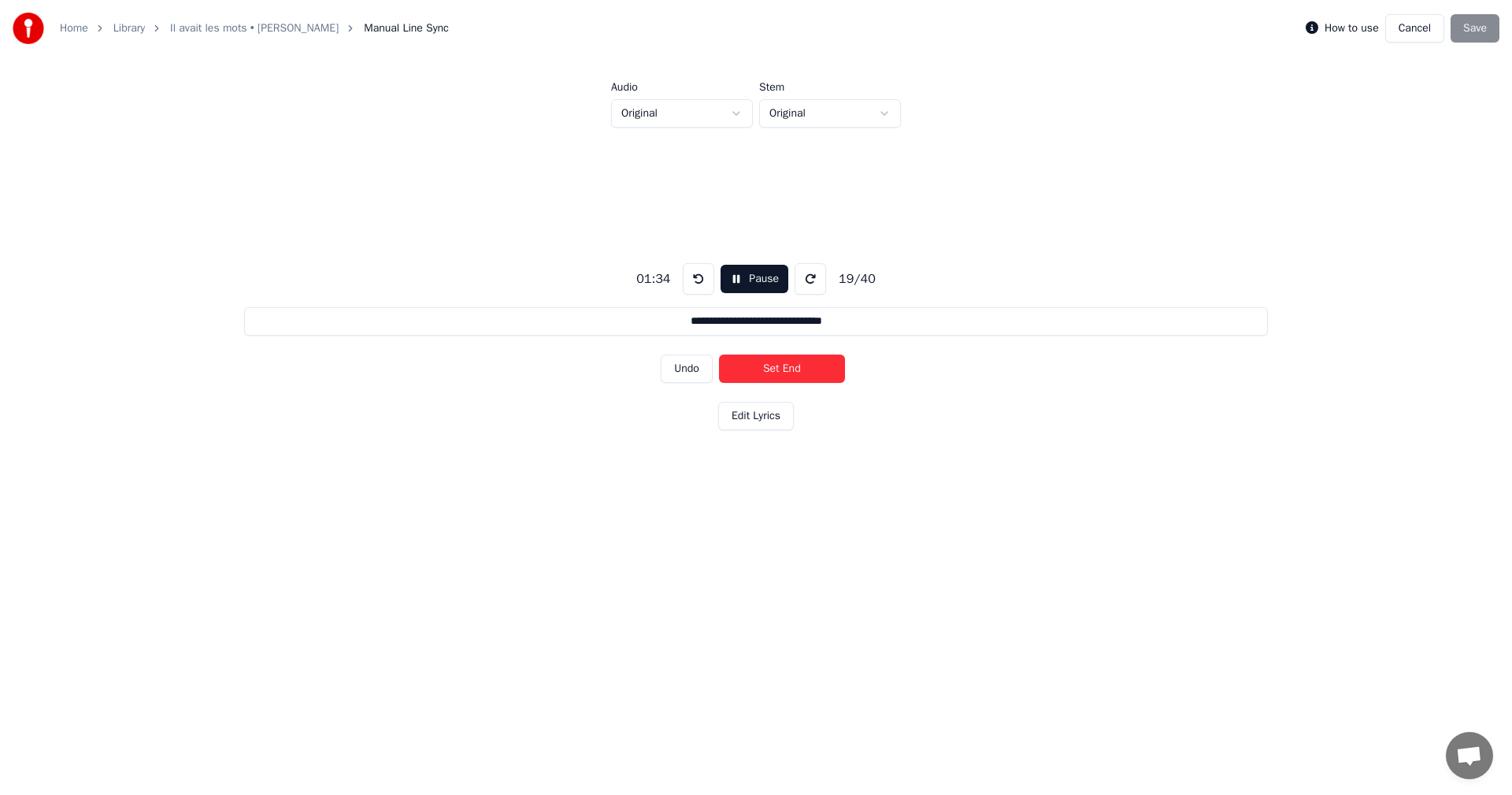 click on "Set End" at bounding box center (782, 369) 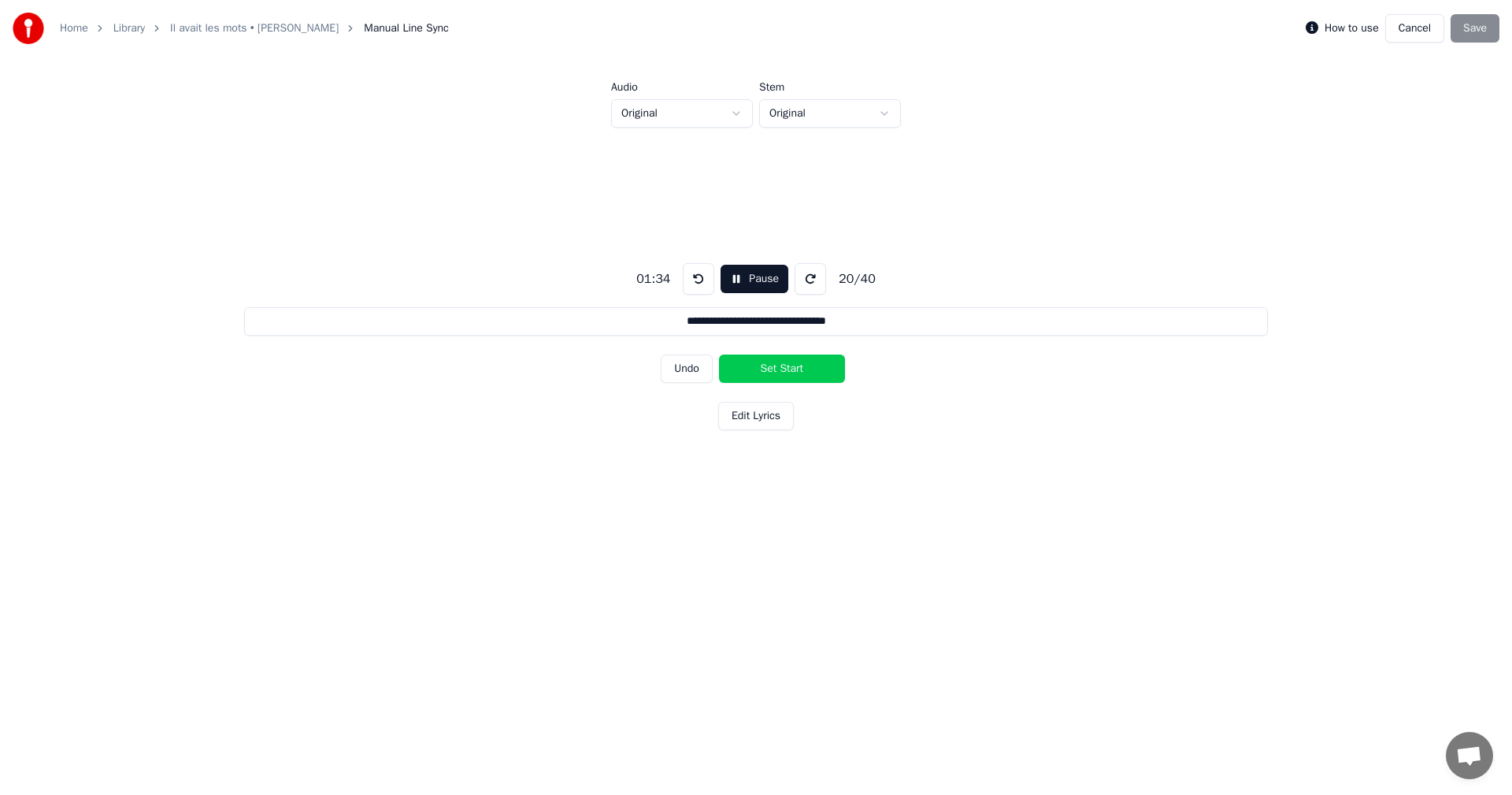 click on "Set Start" at bounding box center [782, 369] 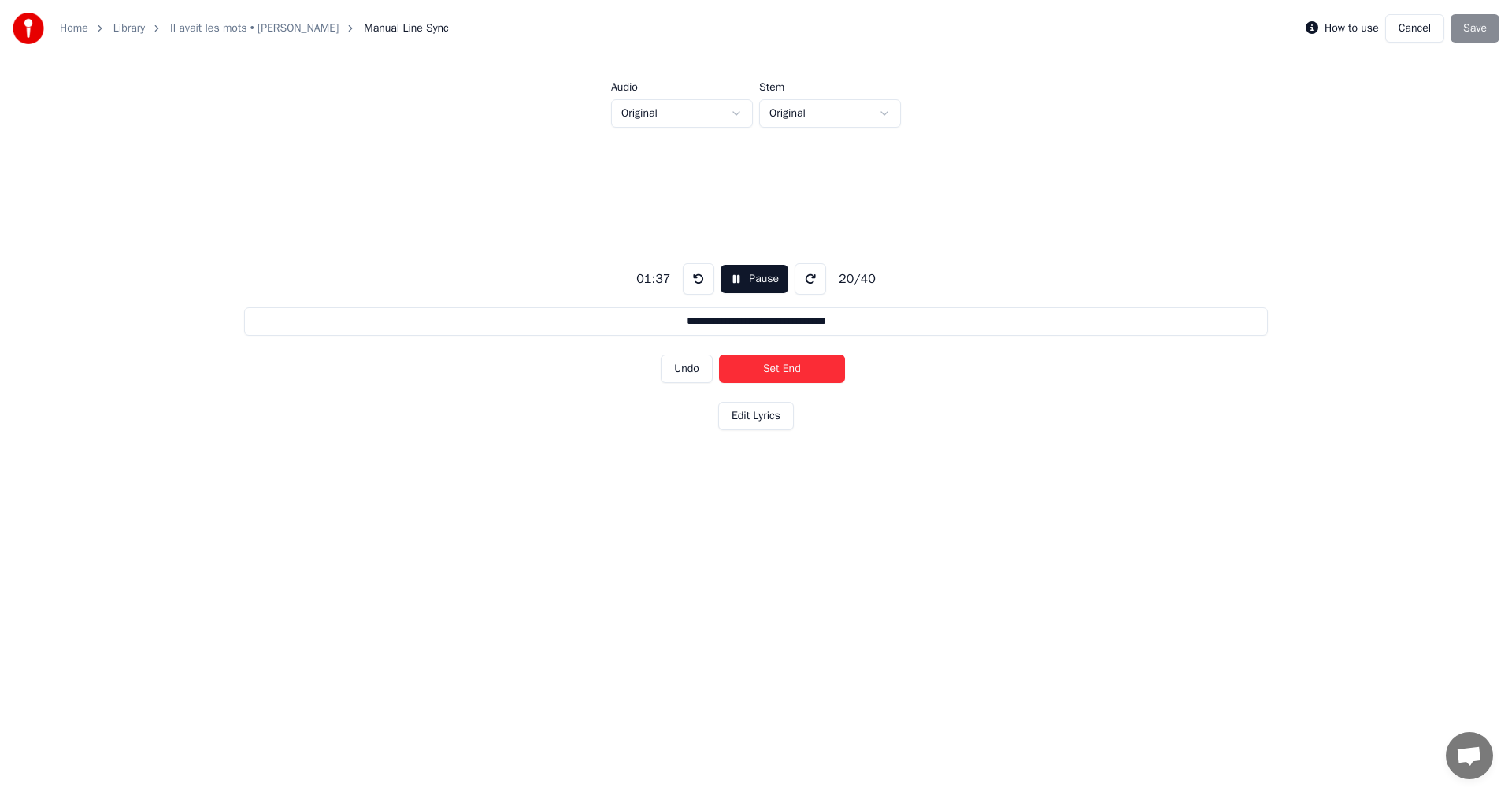 click on "Set End" at bounding box center [782, 369] 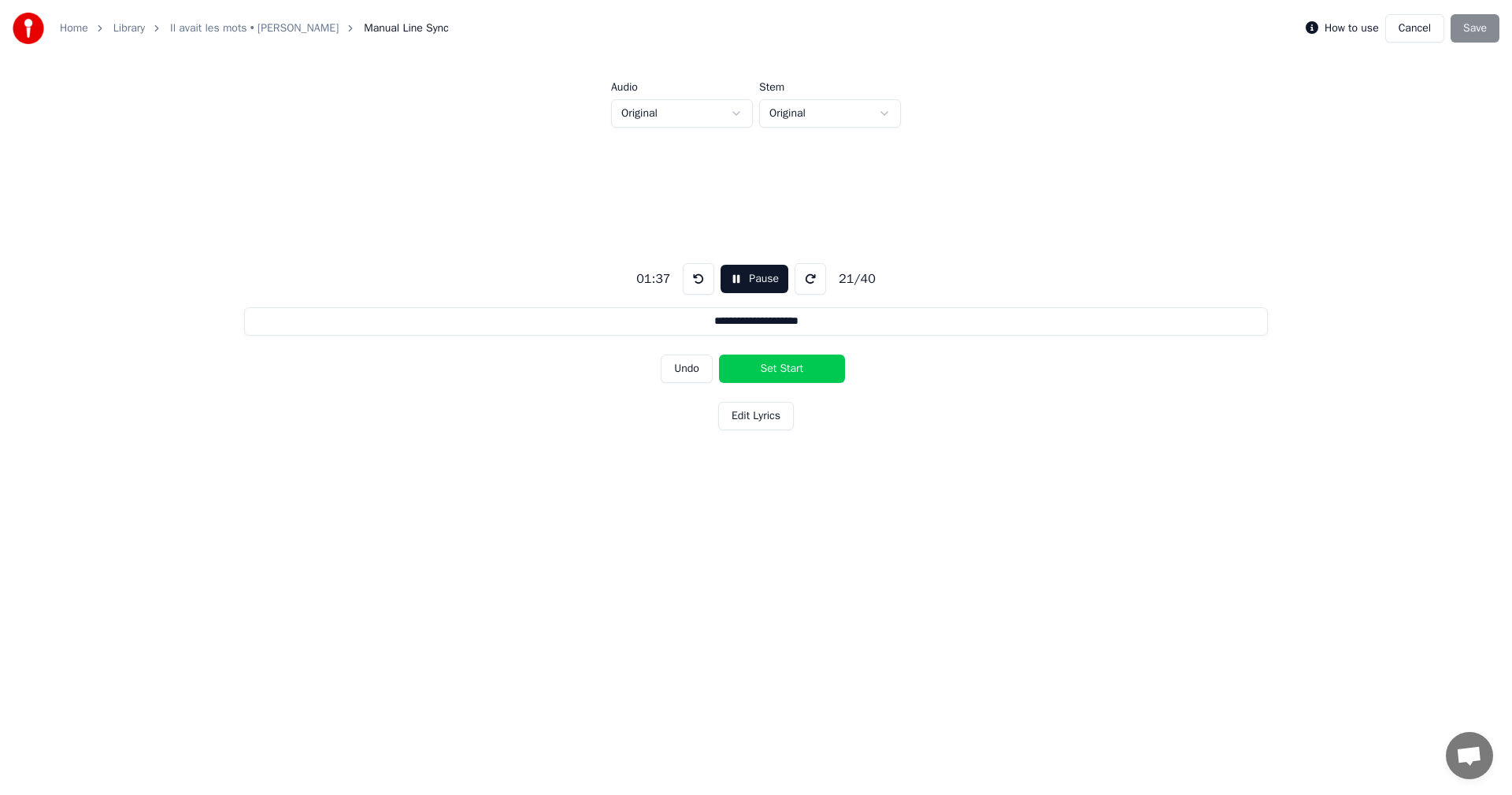 click on "Set Start" at bounding box center [782, 369] 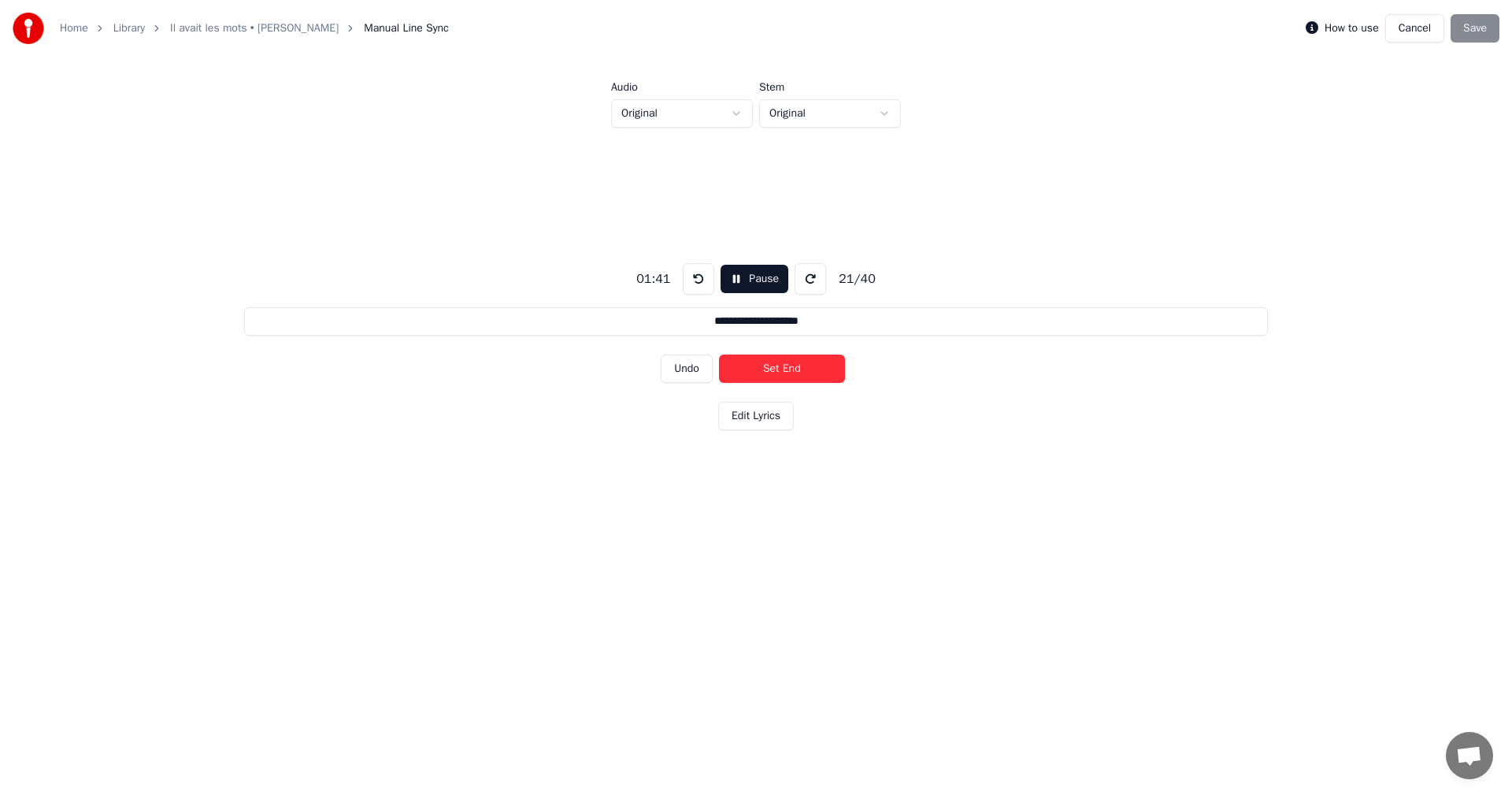 click on "Set End" at bounding box center [782, 369] 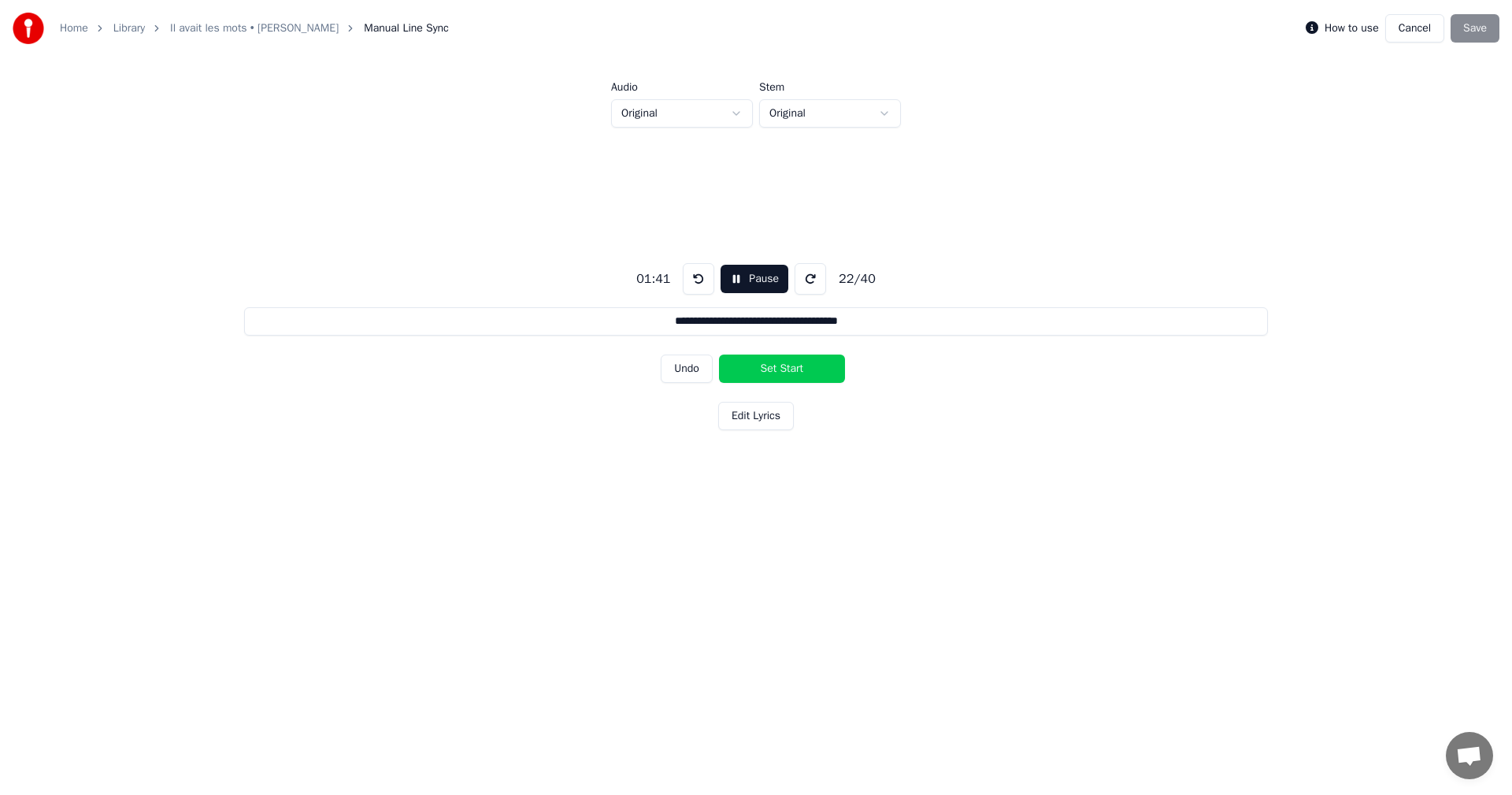 click on "Set Start" at bounding box center (782, 369) 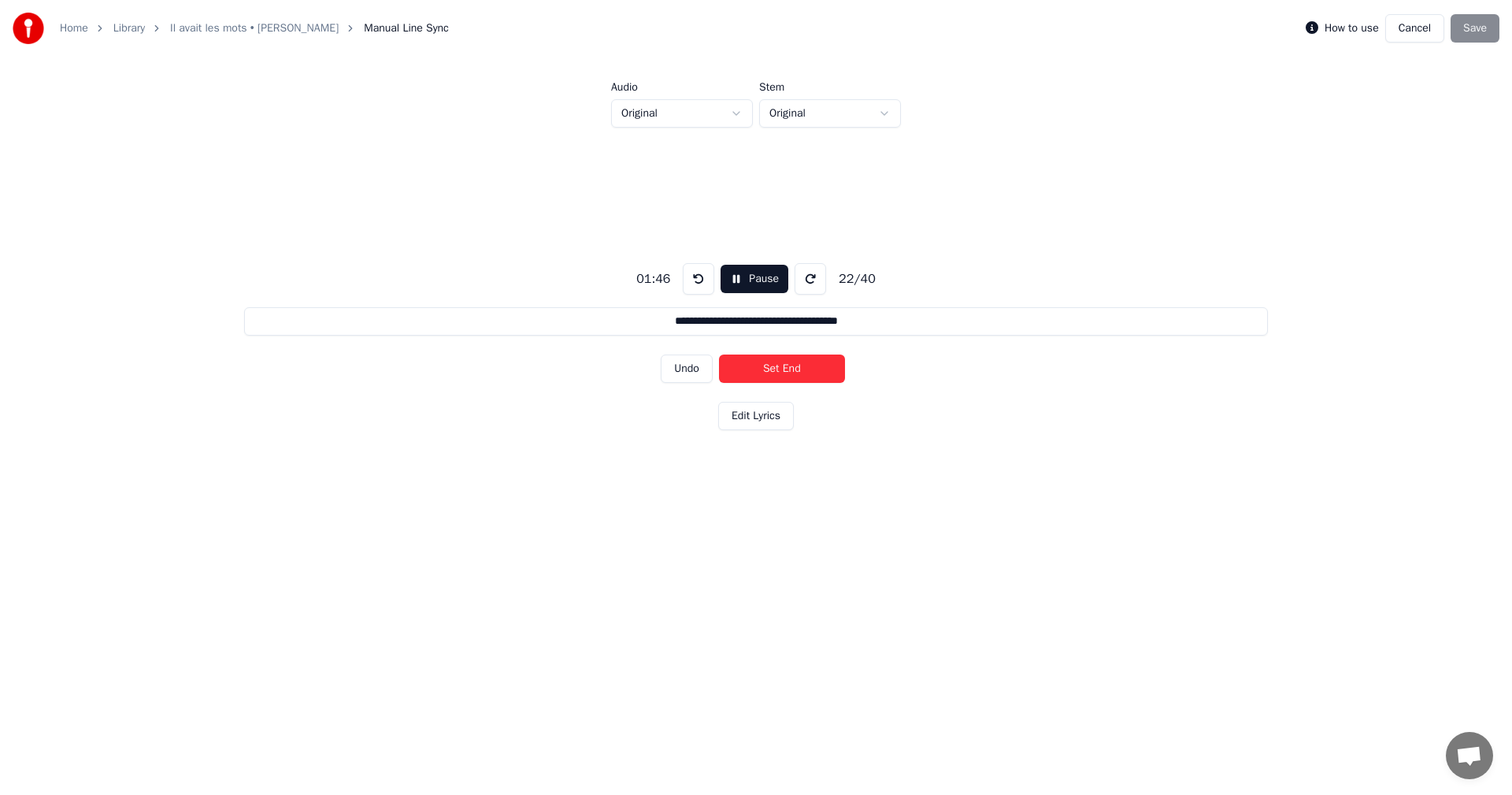 click on "Set End" at bounding box center (782, 369) 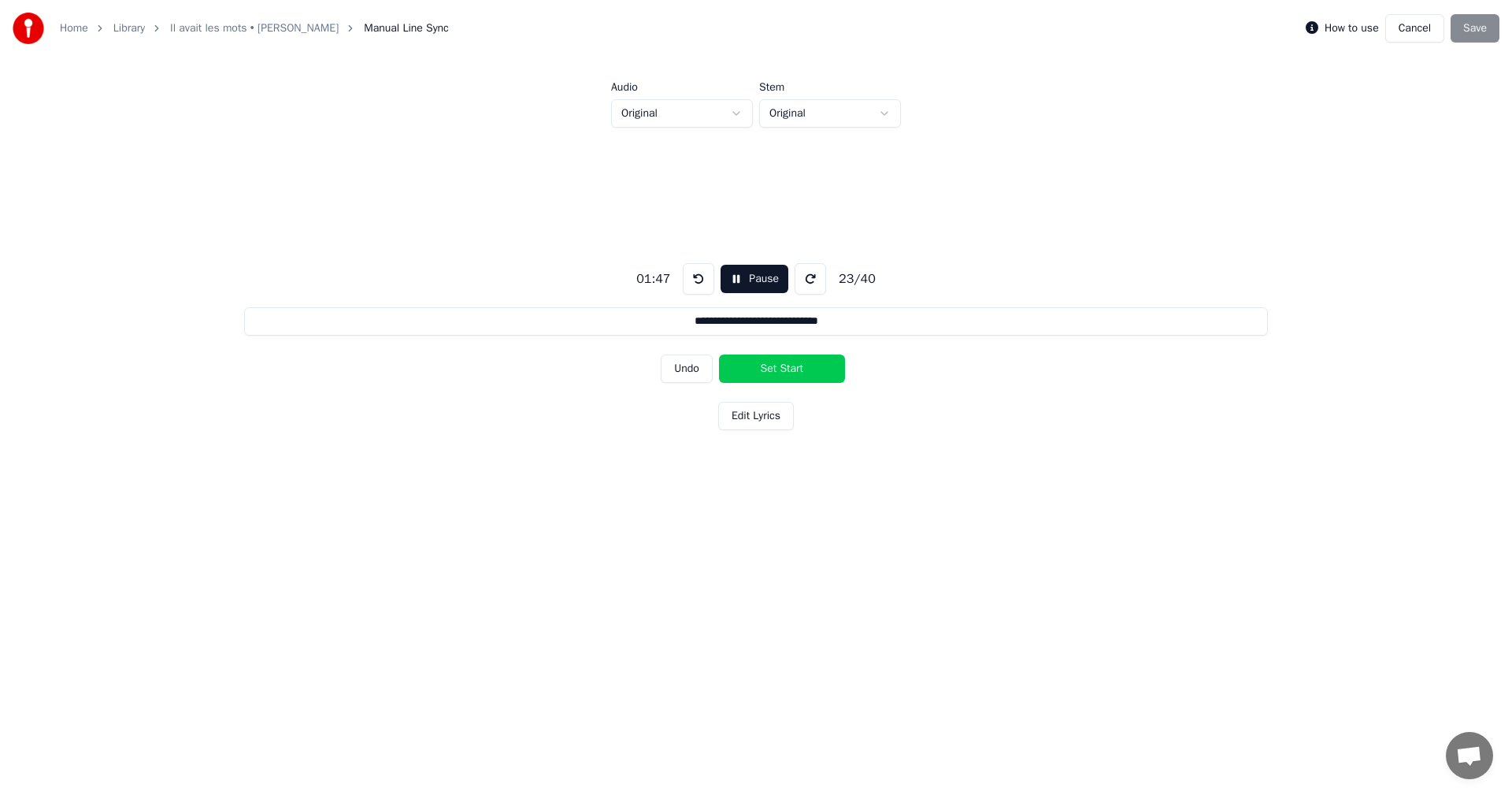 click on "Set Start" at bounding box center [782, 369] 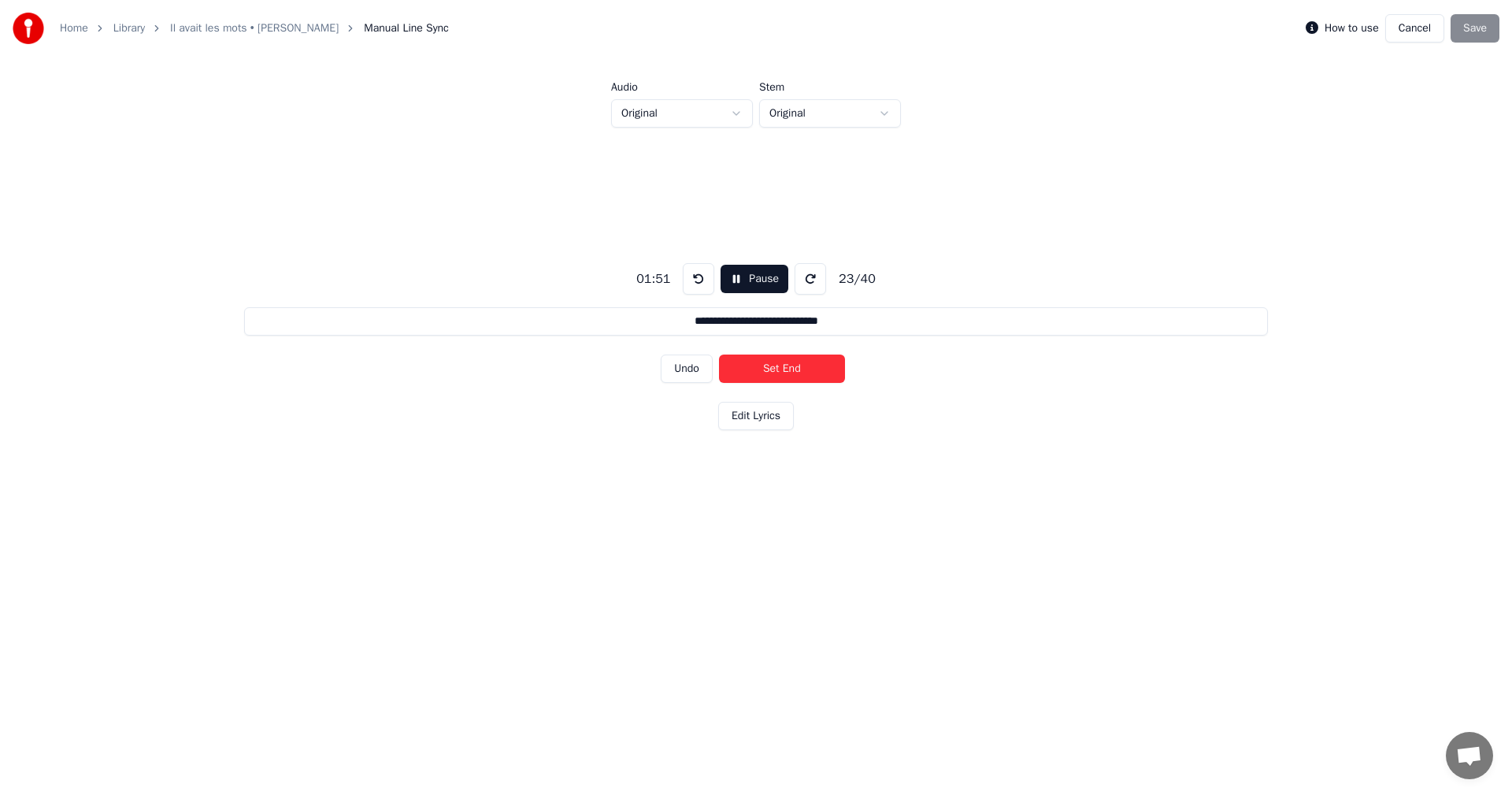 click on "Set End" at bounding box center (782, 369) 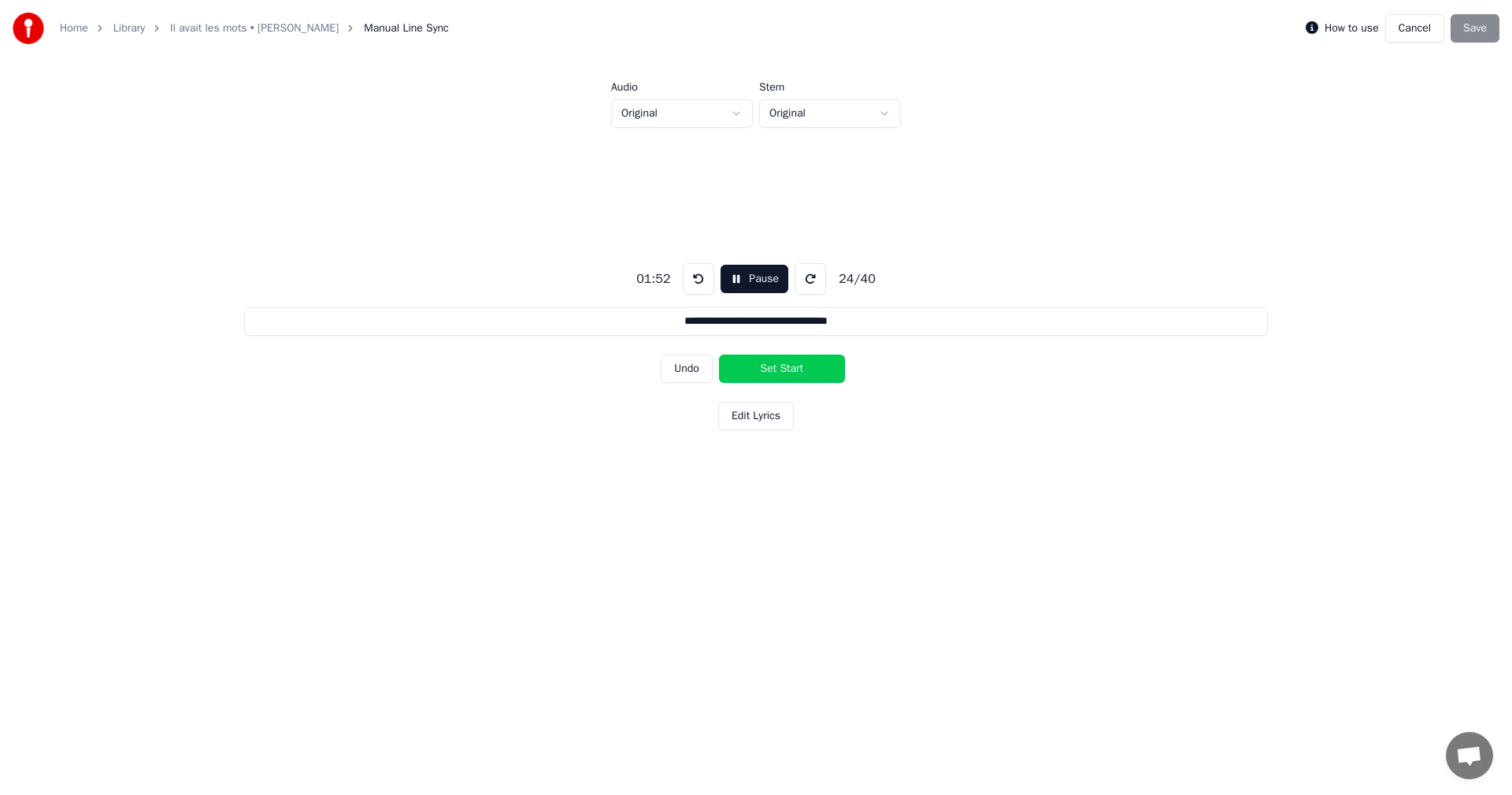 click on "Set Start" at bounding box center [782, 369] 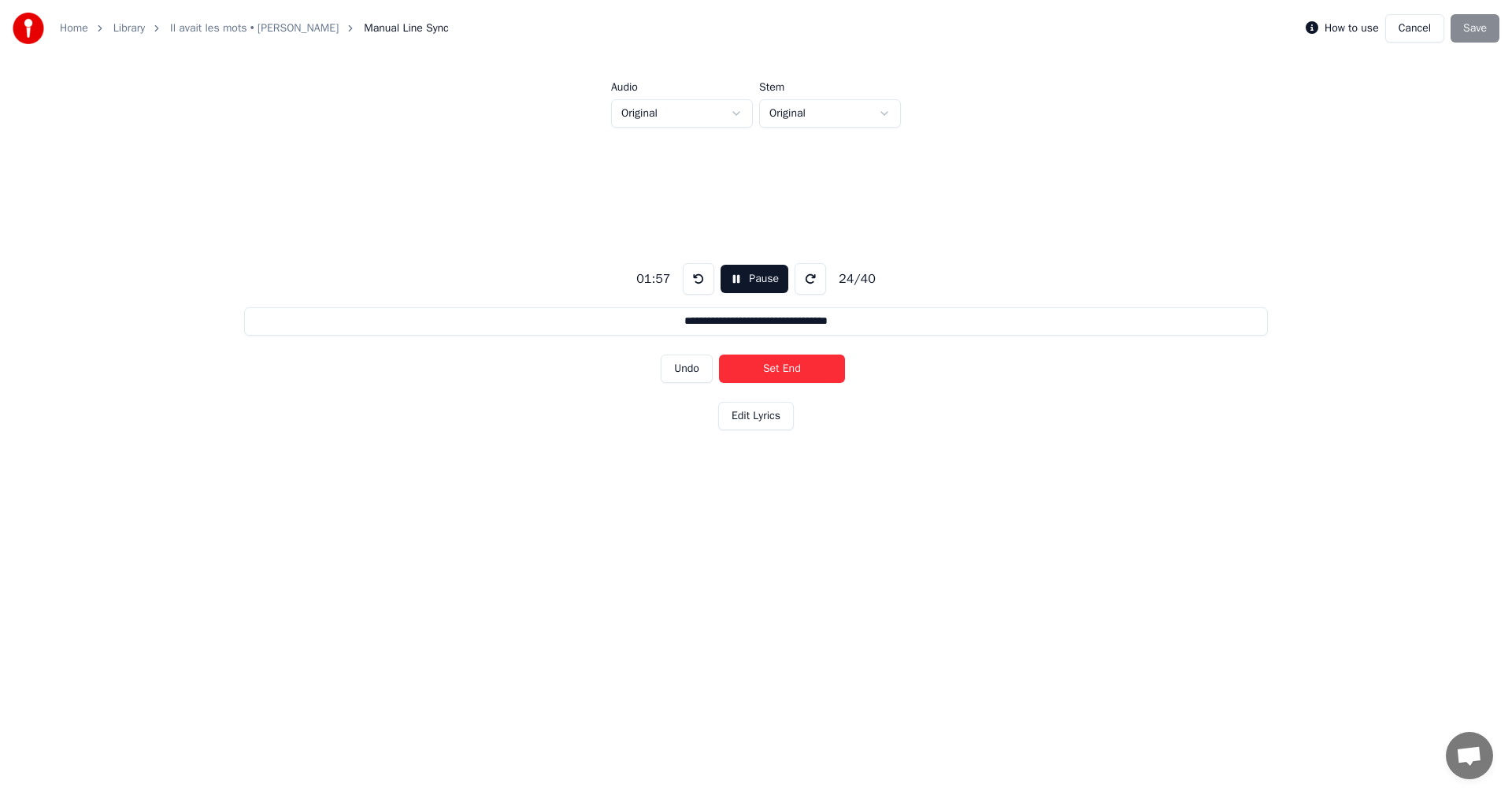 click on "Set End" at bounding box center [782, 369] 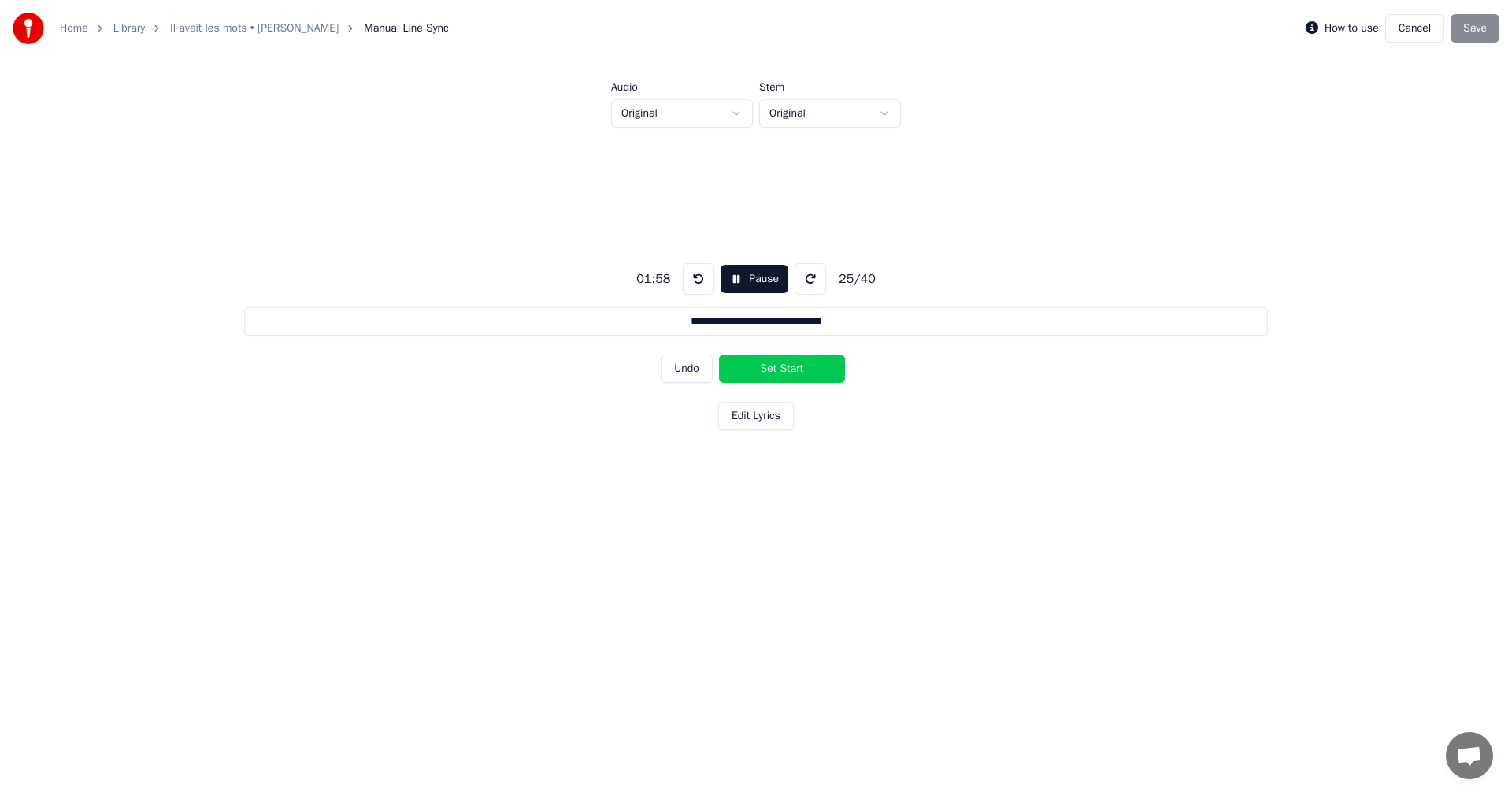 click on "Set Start" at bounding box center (782, 369) 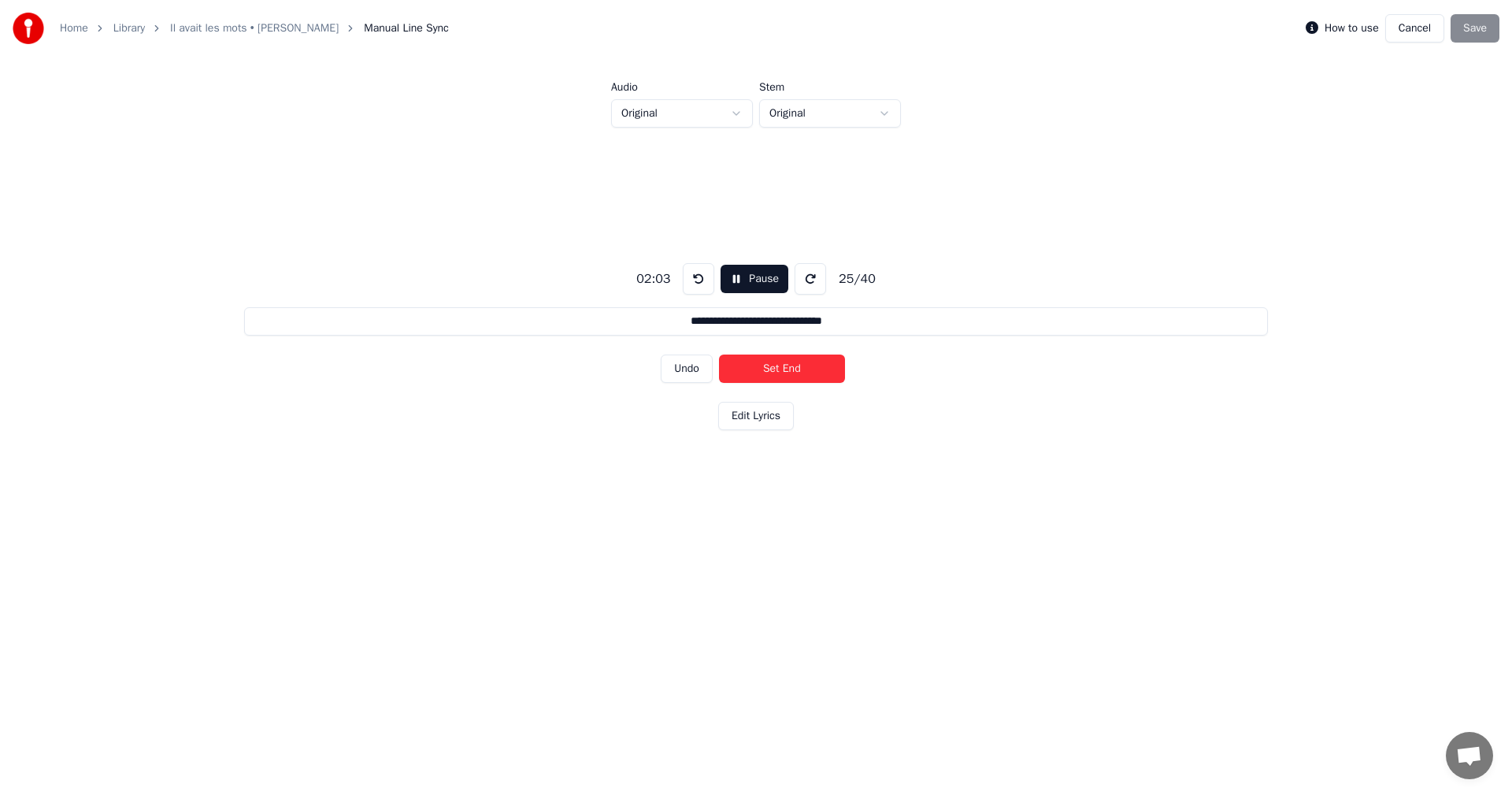 click on "Set End" at bounding box center [782, 369] 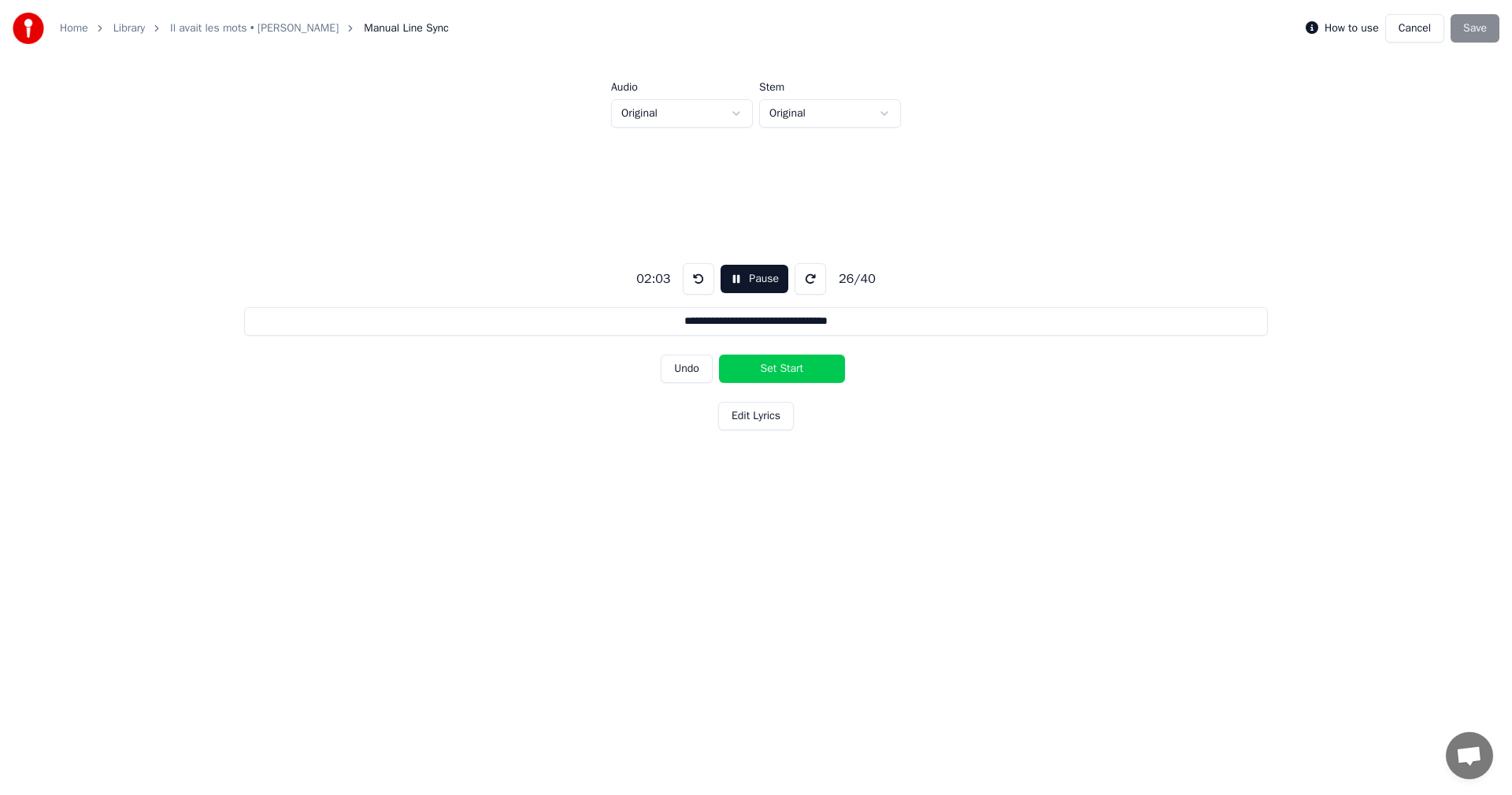 click on "Set Start" at bounding box center [782, 369] 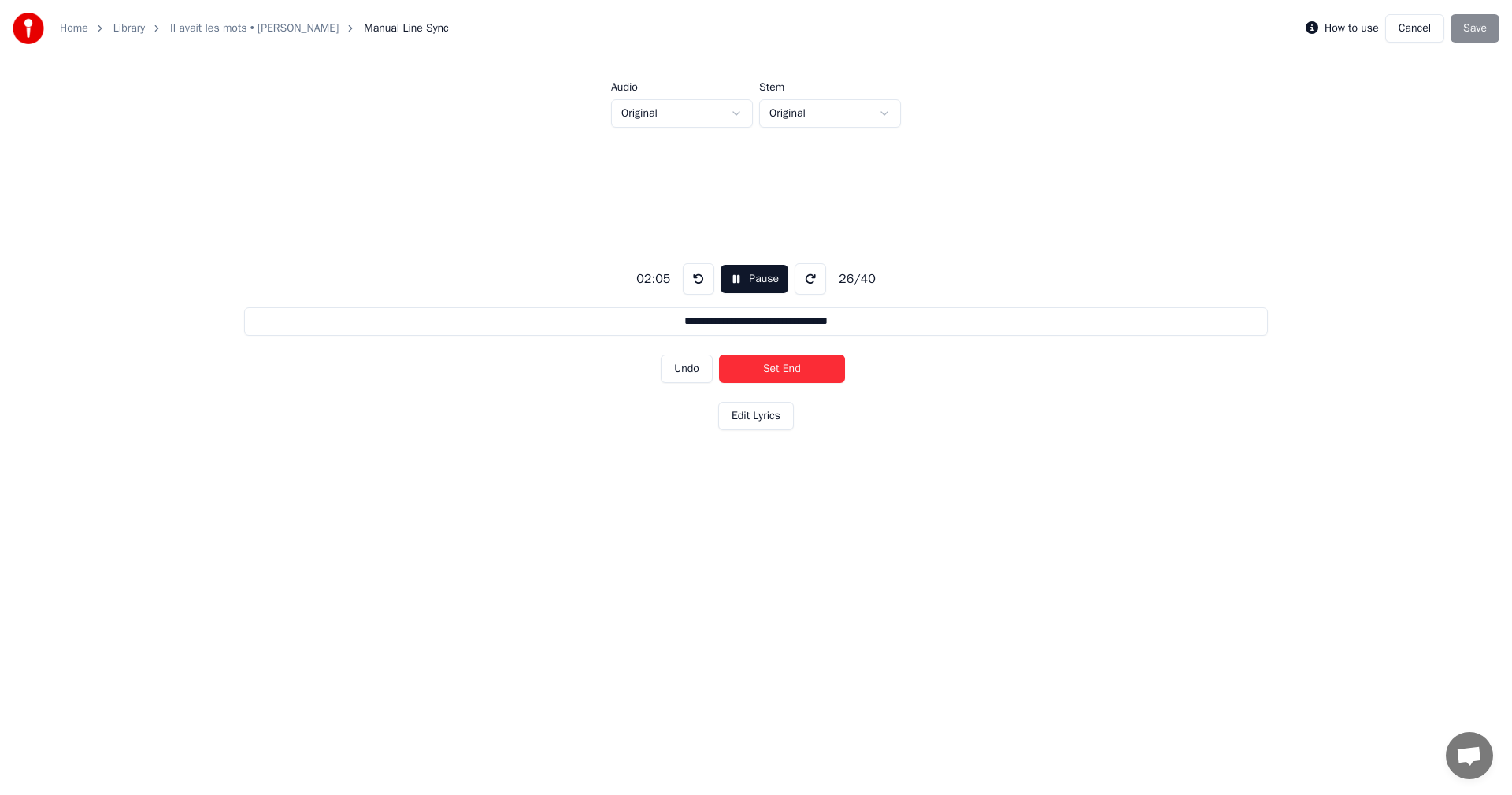click on "Set End" at bounding box center (782, 369) 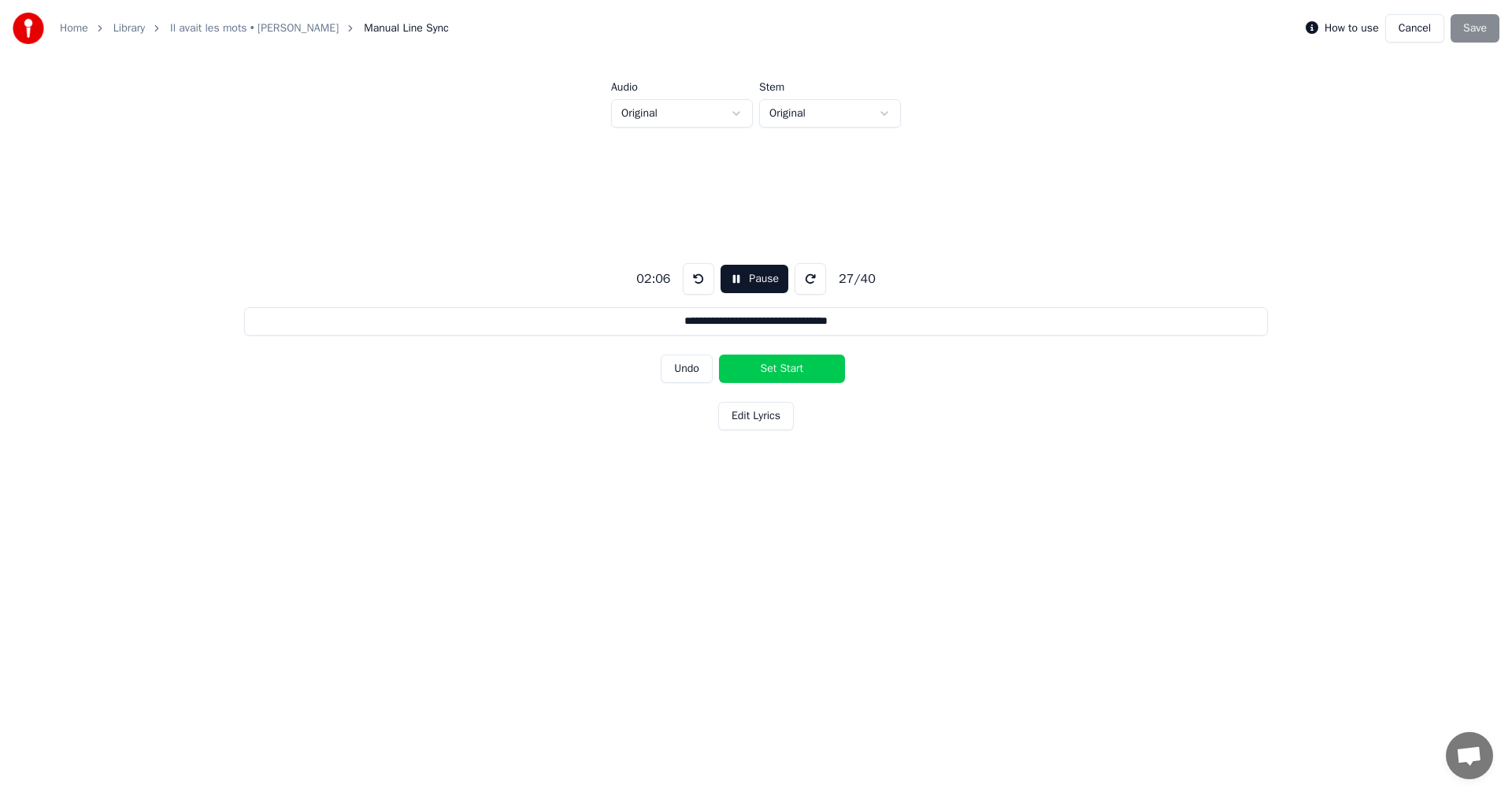 click on "Set Start" at bounding box center [782, 369] 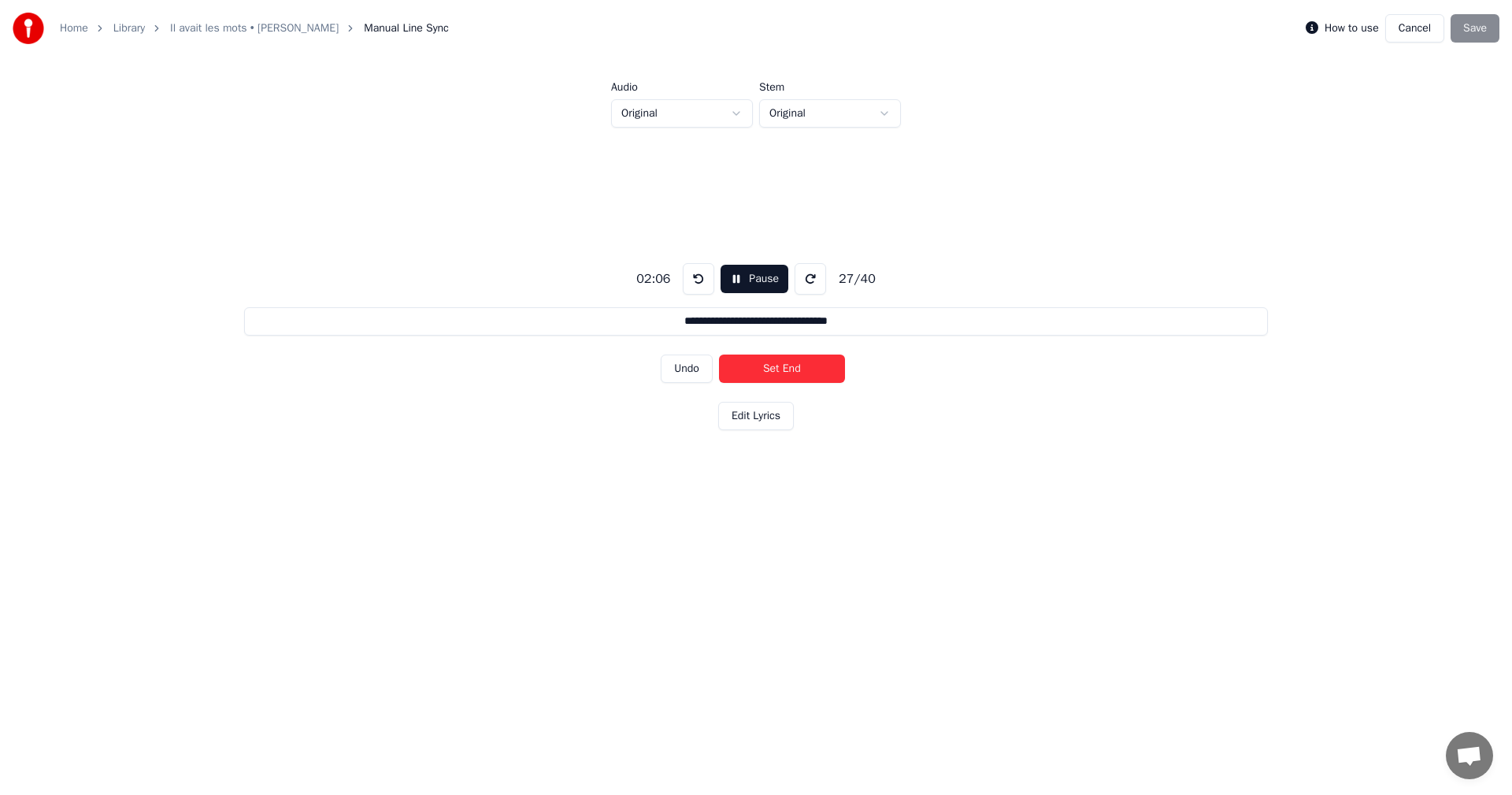 click on "Set End" at bounding box center [782, 369] 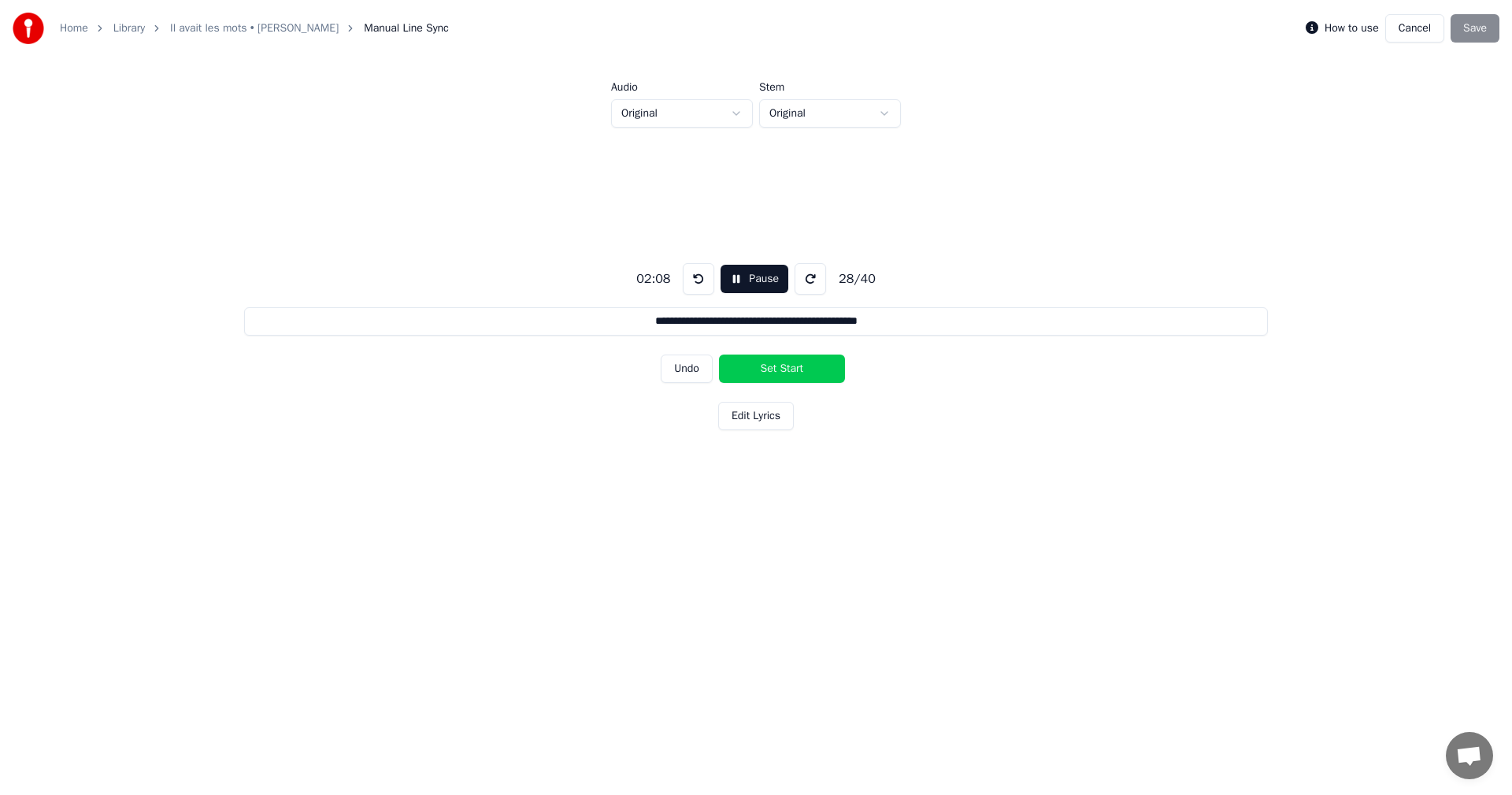 click on "Set Start" at bounding box center [782, 369] 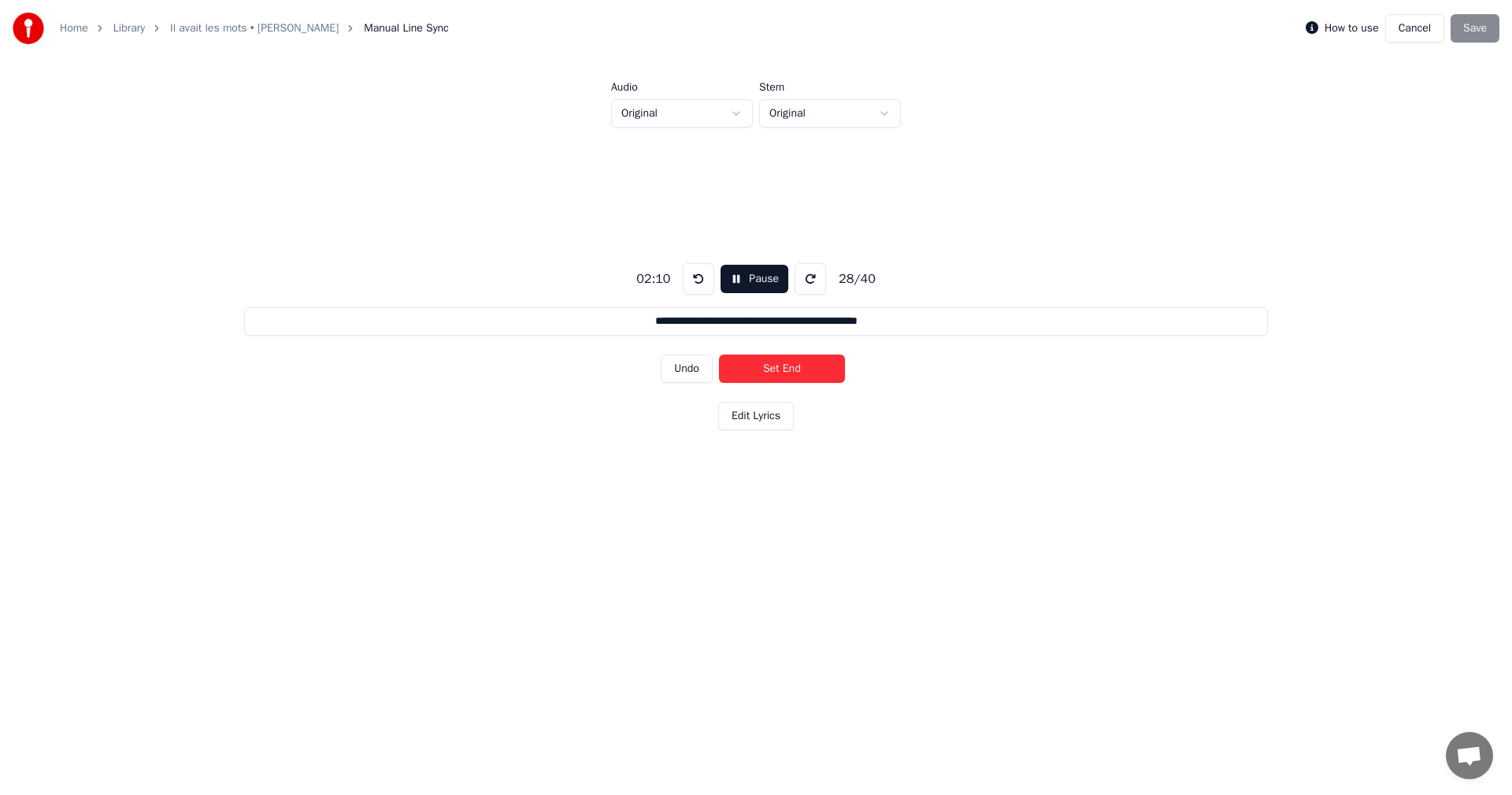click on "Set End" at bounding box center [782, 369] 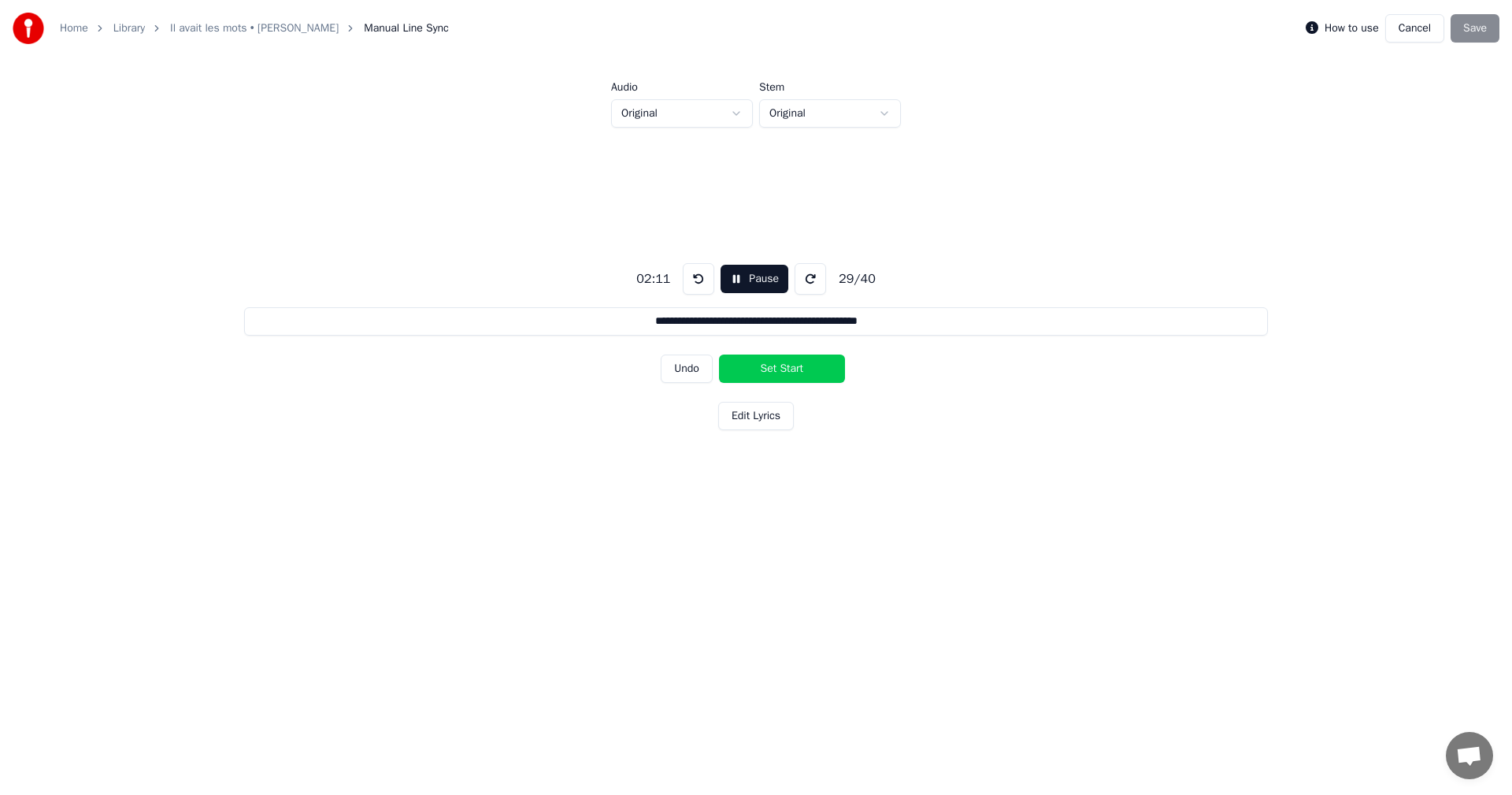 click on "Set Start" at bounding box center [782, 369] 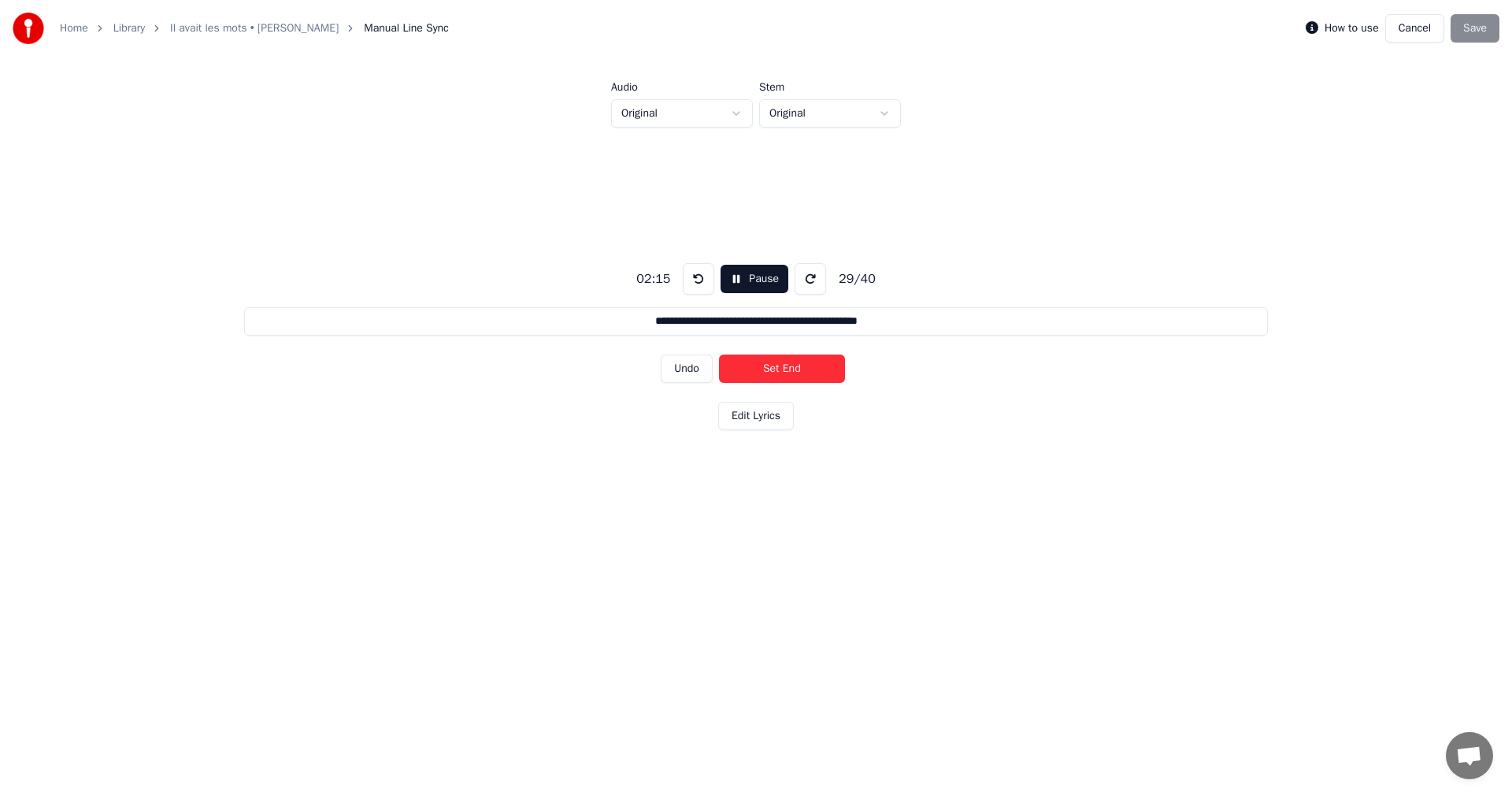 click on "Set End" at bounding box center [782, 369] 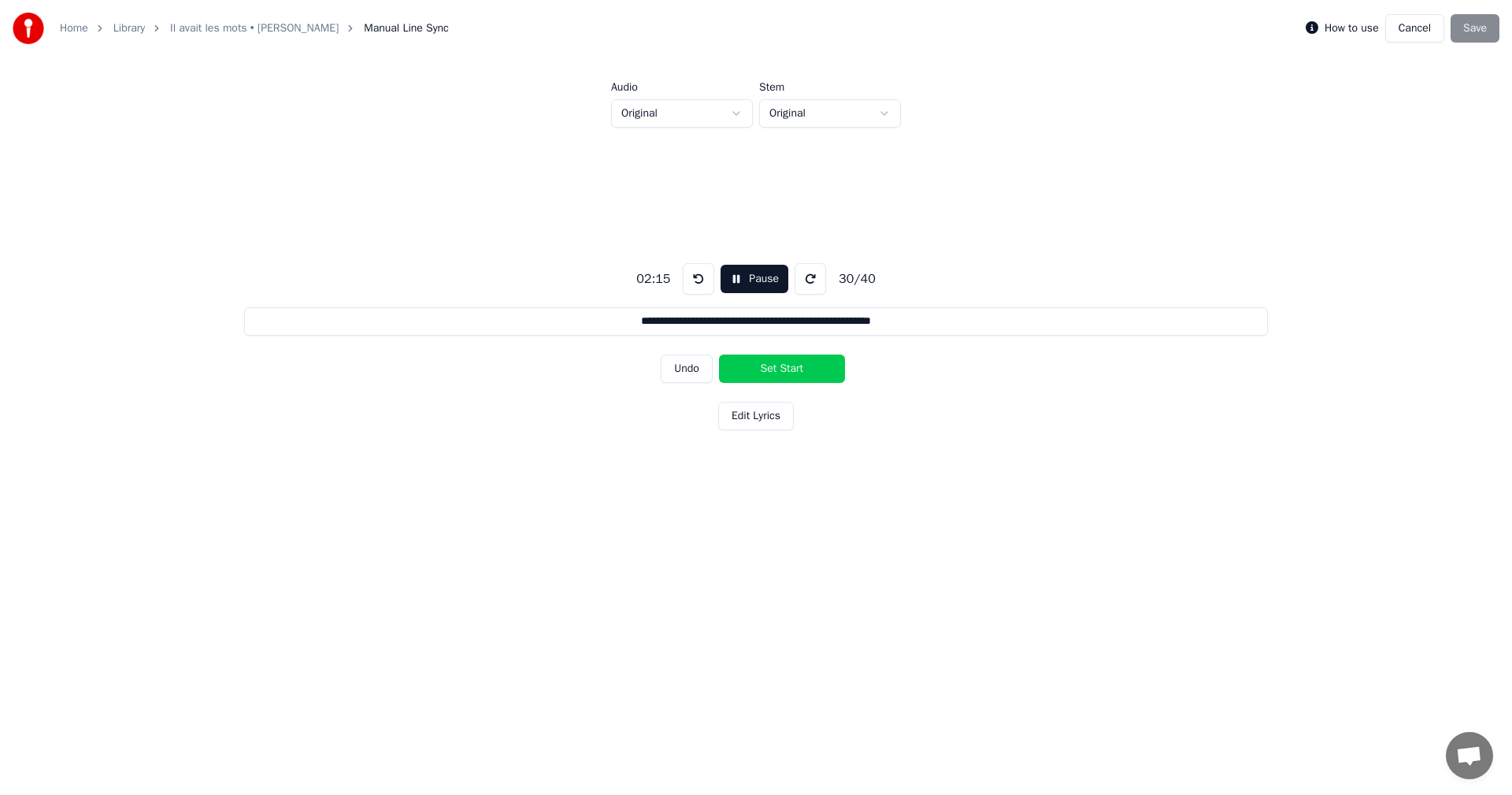 click on "Set Start" at bounding box center [782, 369] 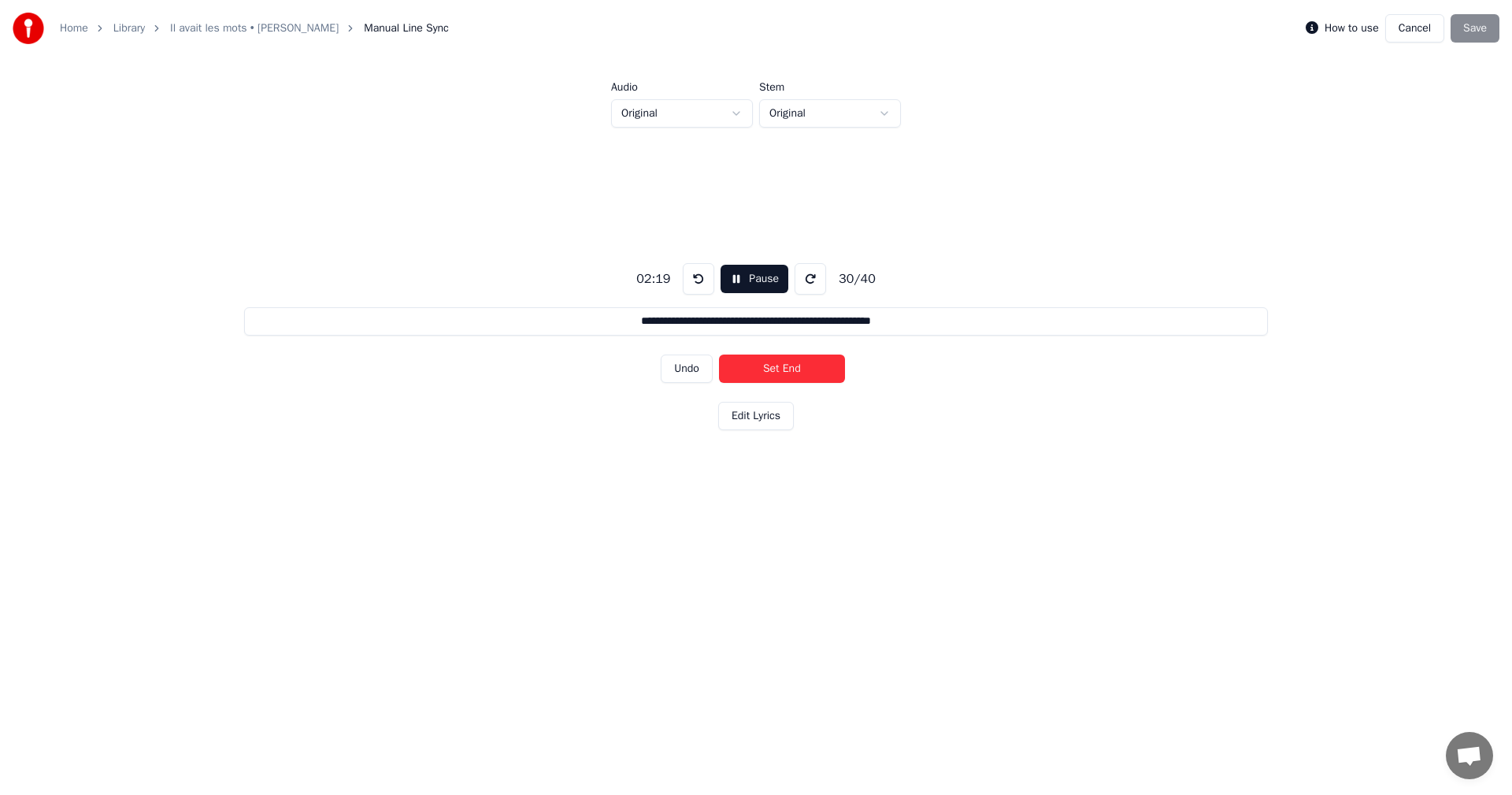 click on "Set End" at bounding box center (782, 369) 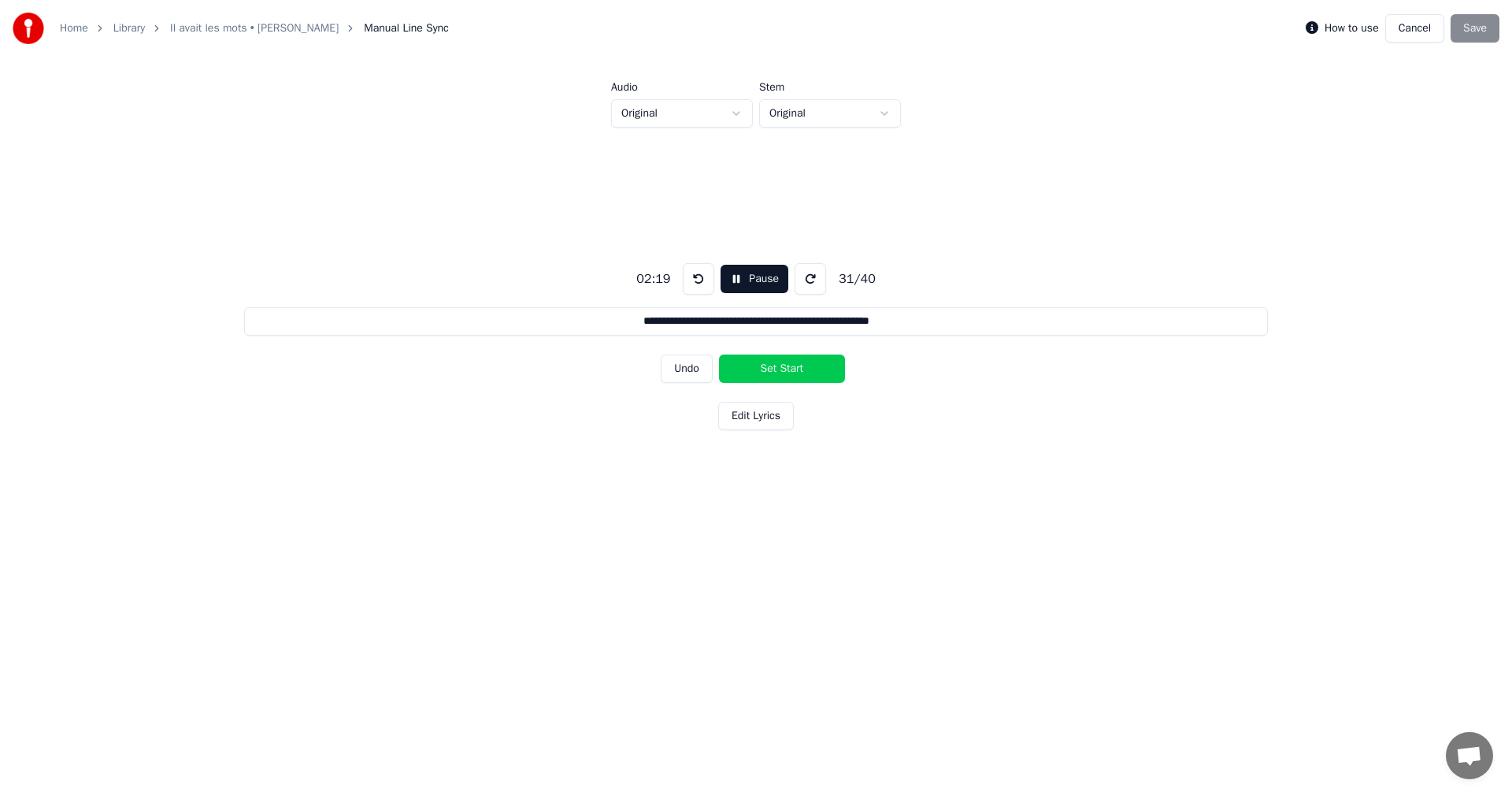 click on "Set Start" at bounding box center (782, 369) 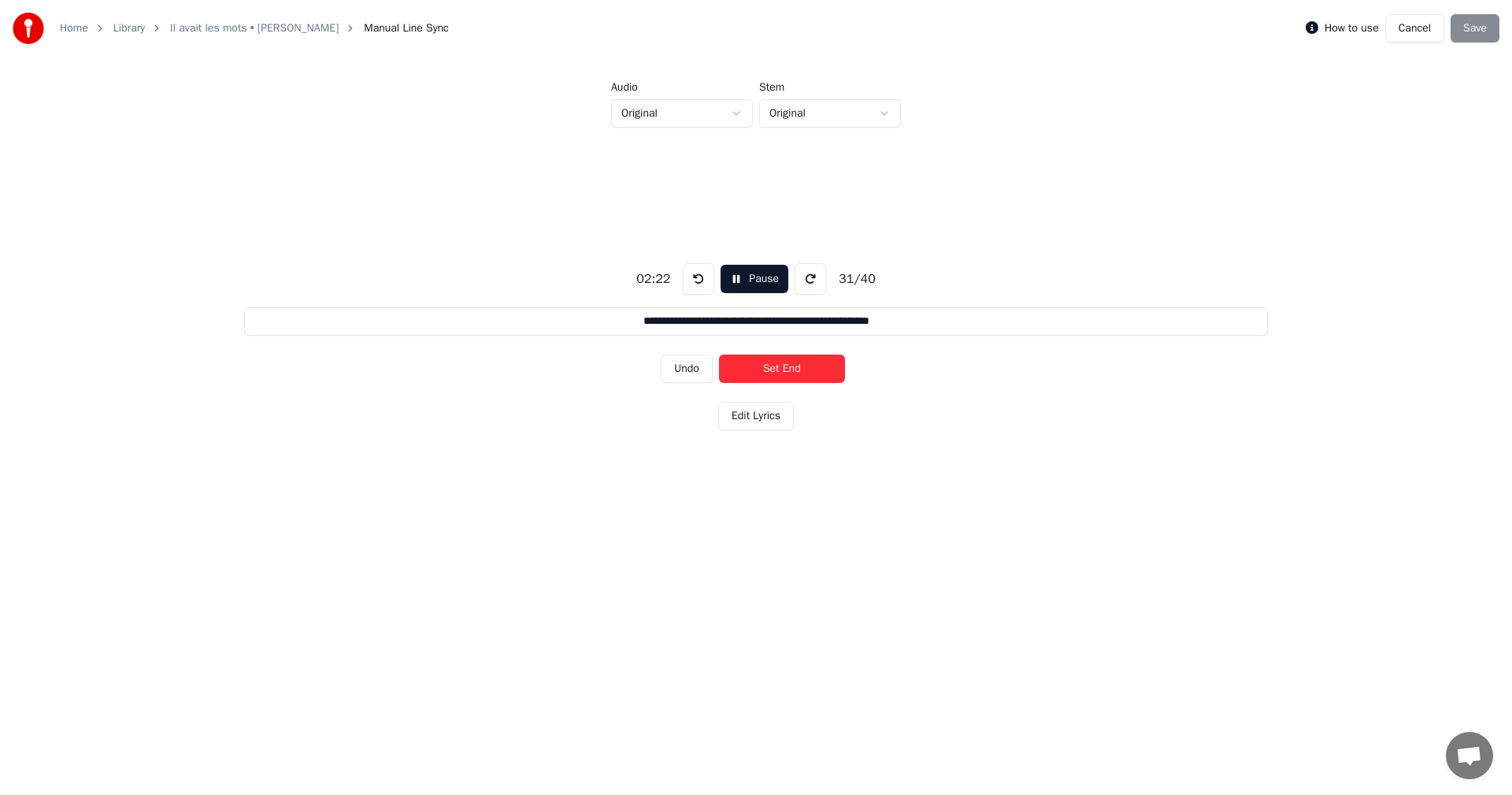click on "Set End" at bounding box center [782, 369] 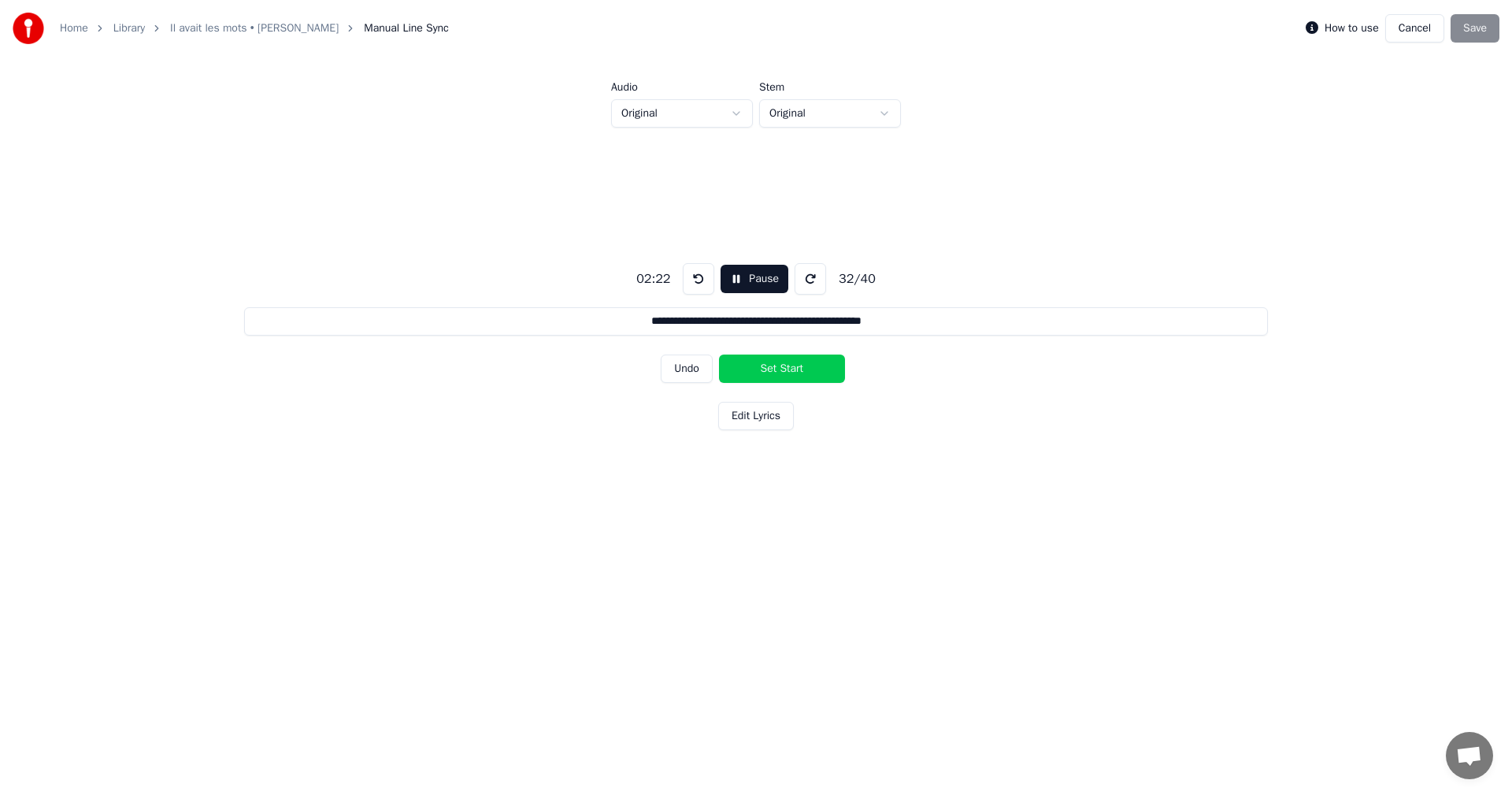 click on "Set Start" at bounding box center (782, 369) 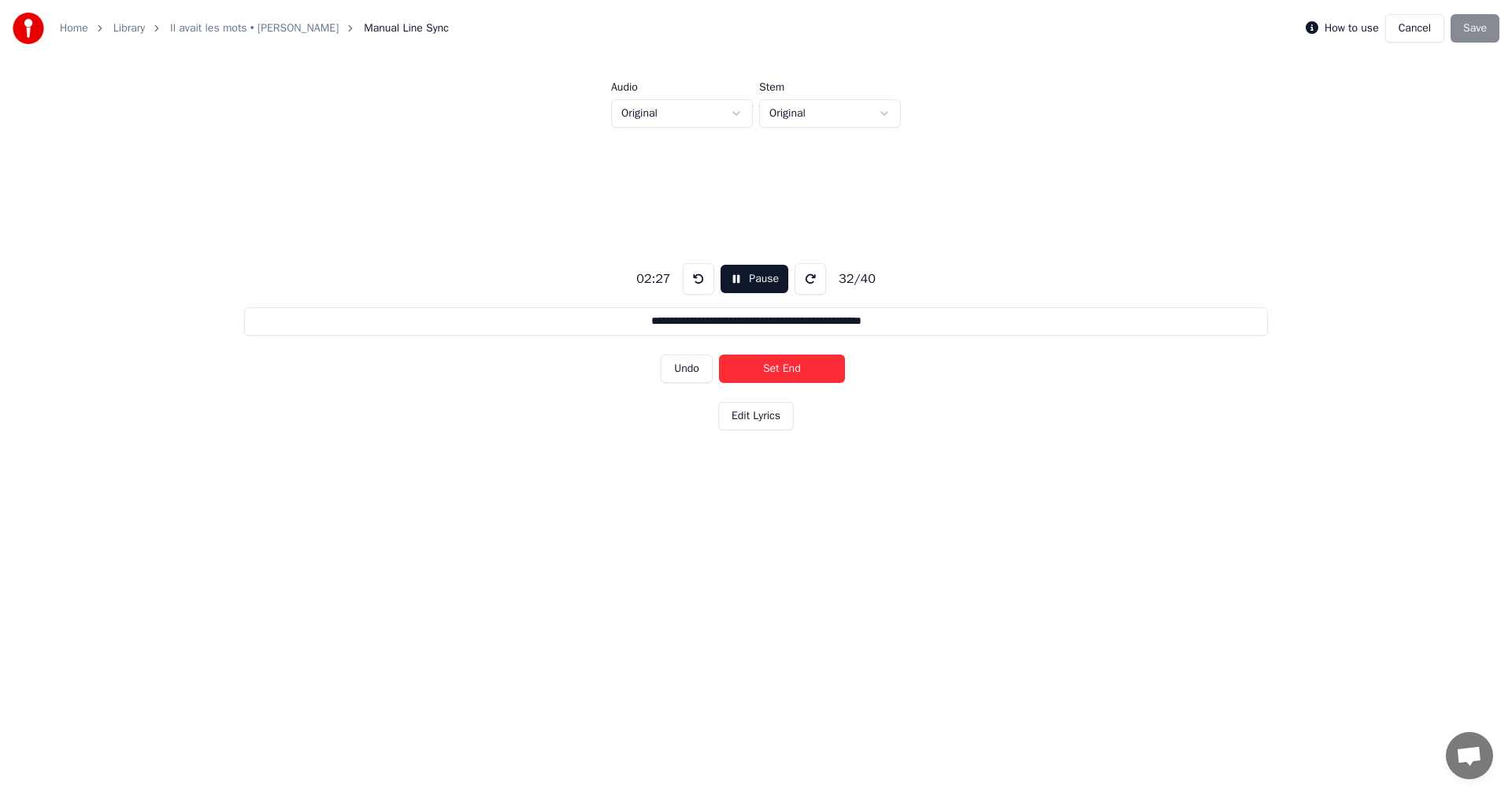 click on "Set End" at bounding box center (782, 369) 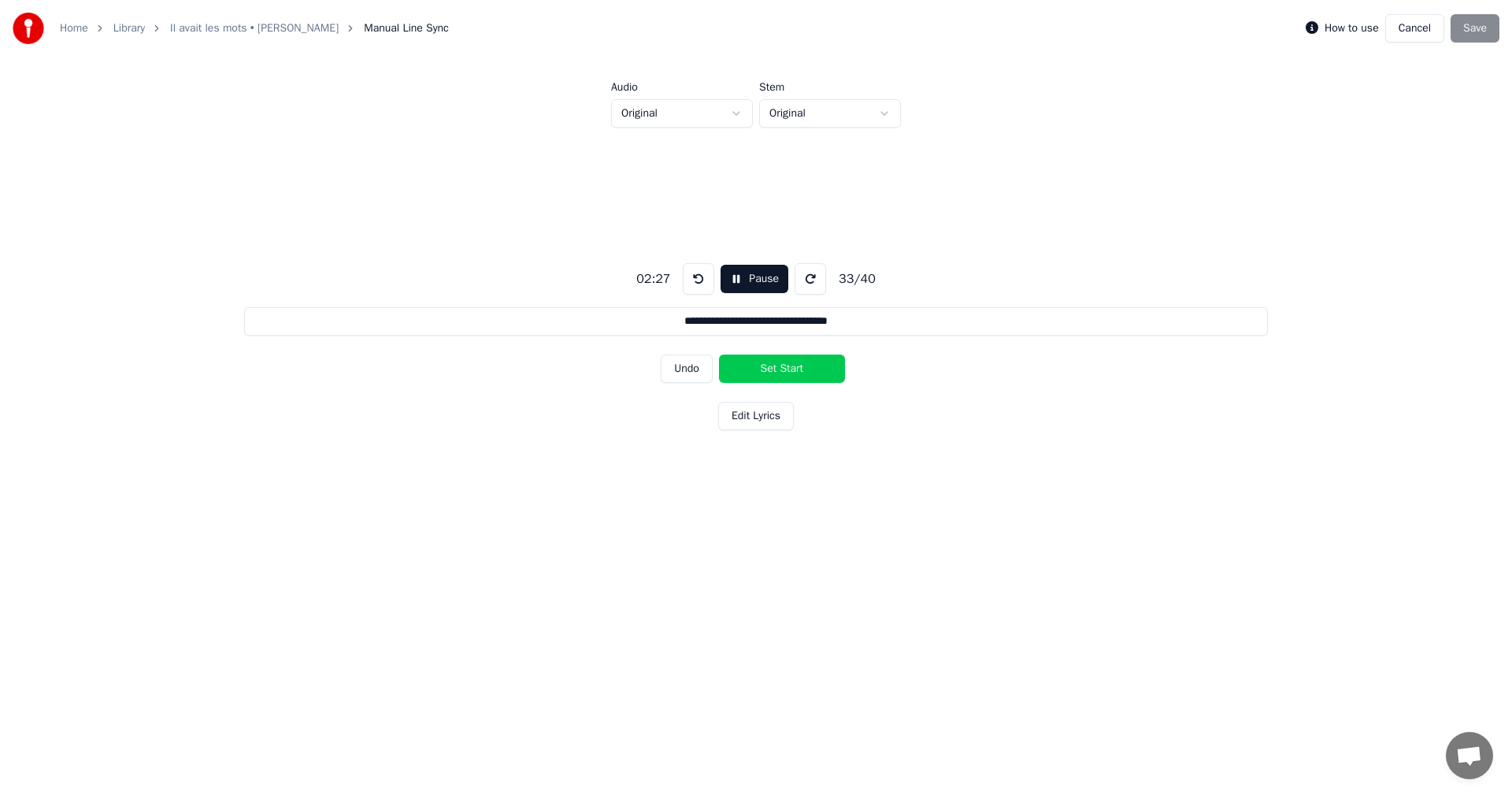 click on "Set Start" at bounding box center [782, 369] 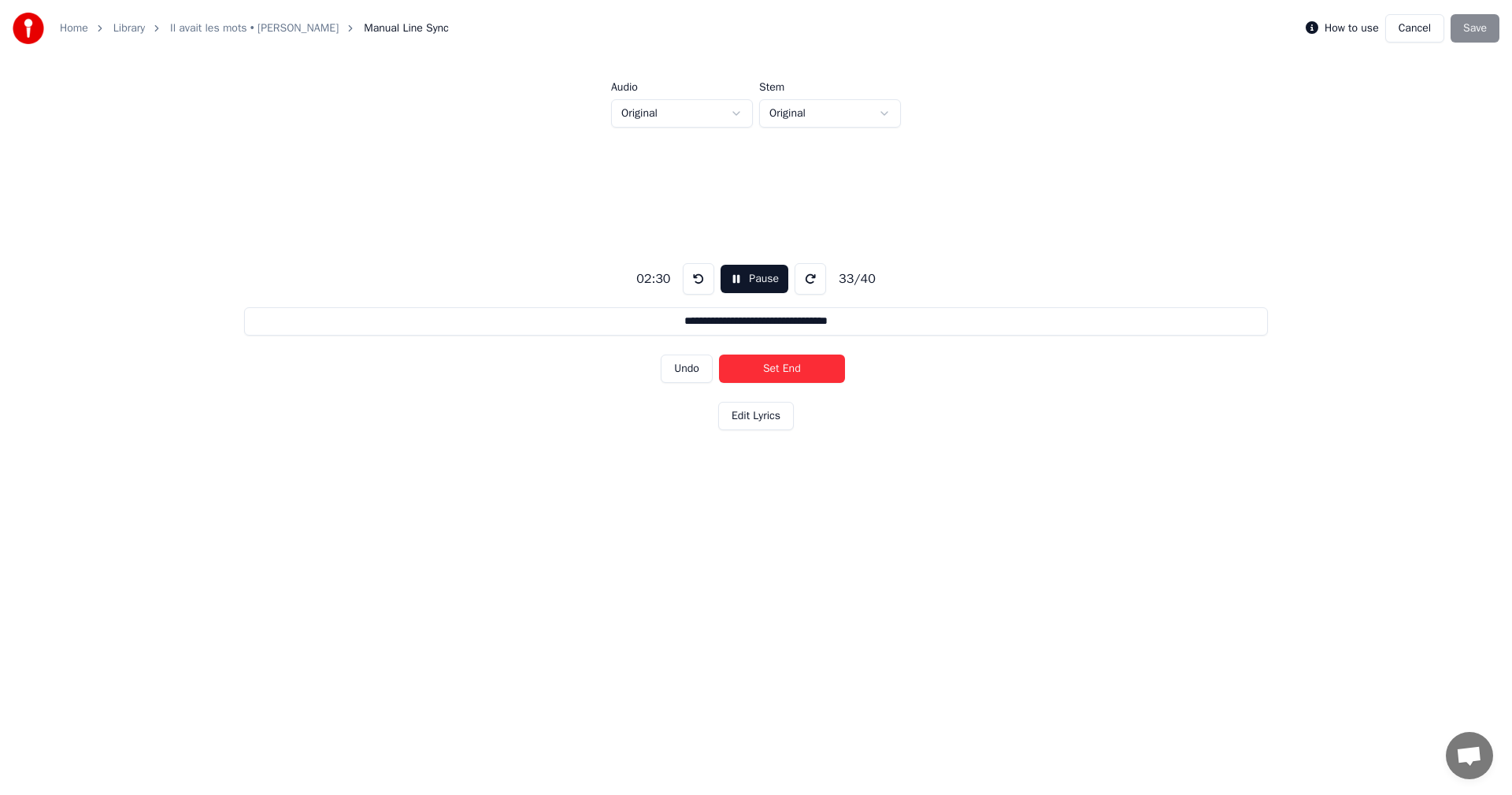 click on "Set End" at bounding box center (782, 369) 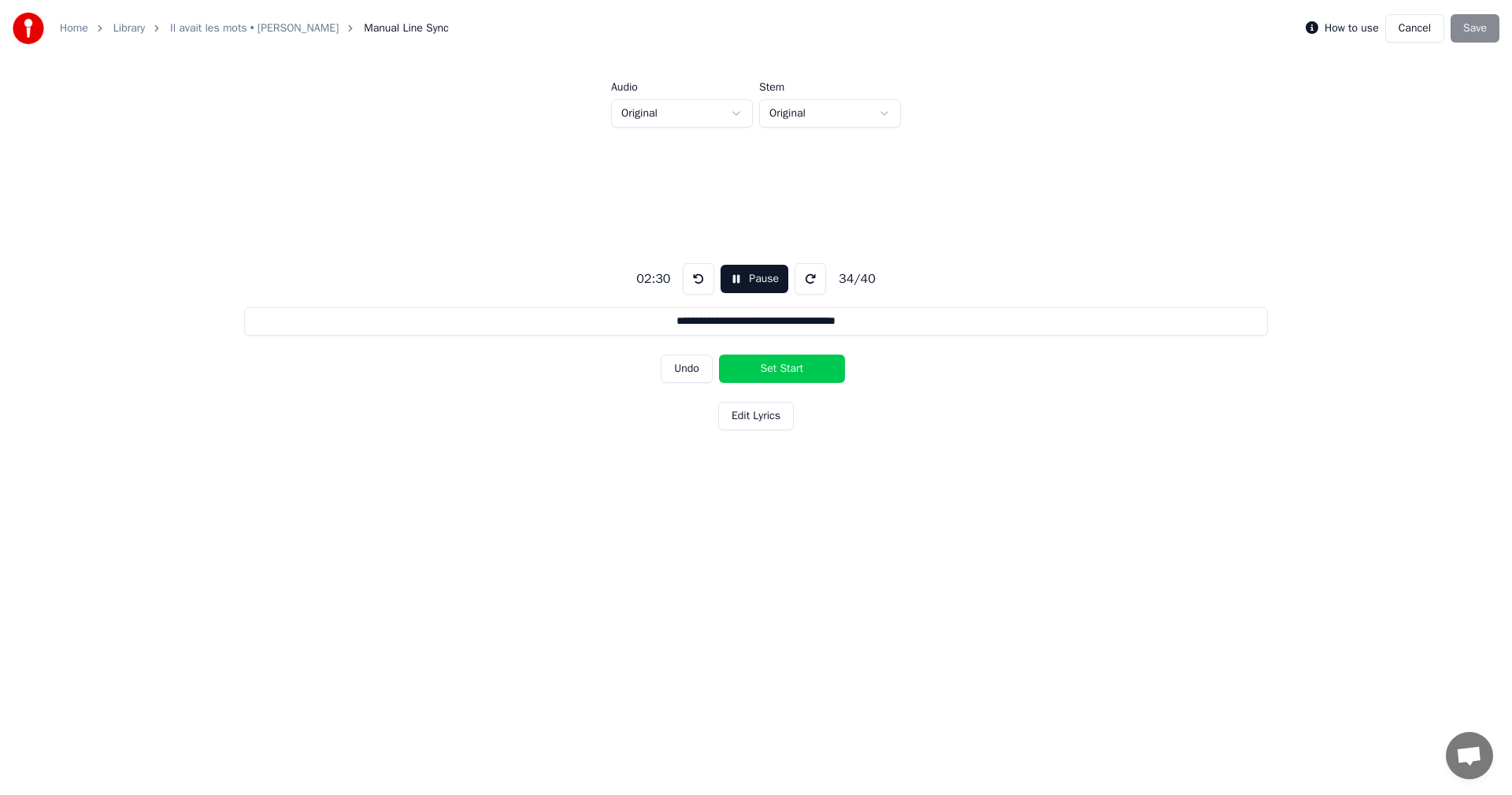 click on "Set Start" at bounding box center (782, 369) 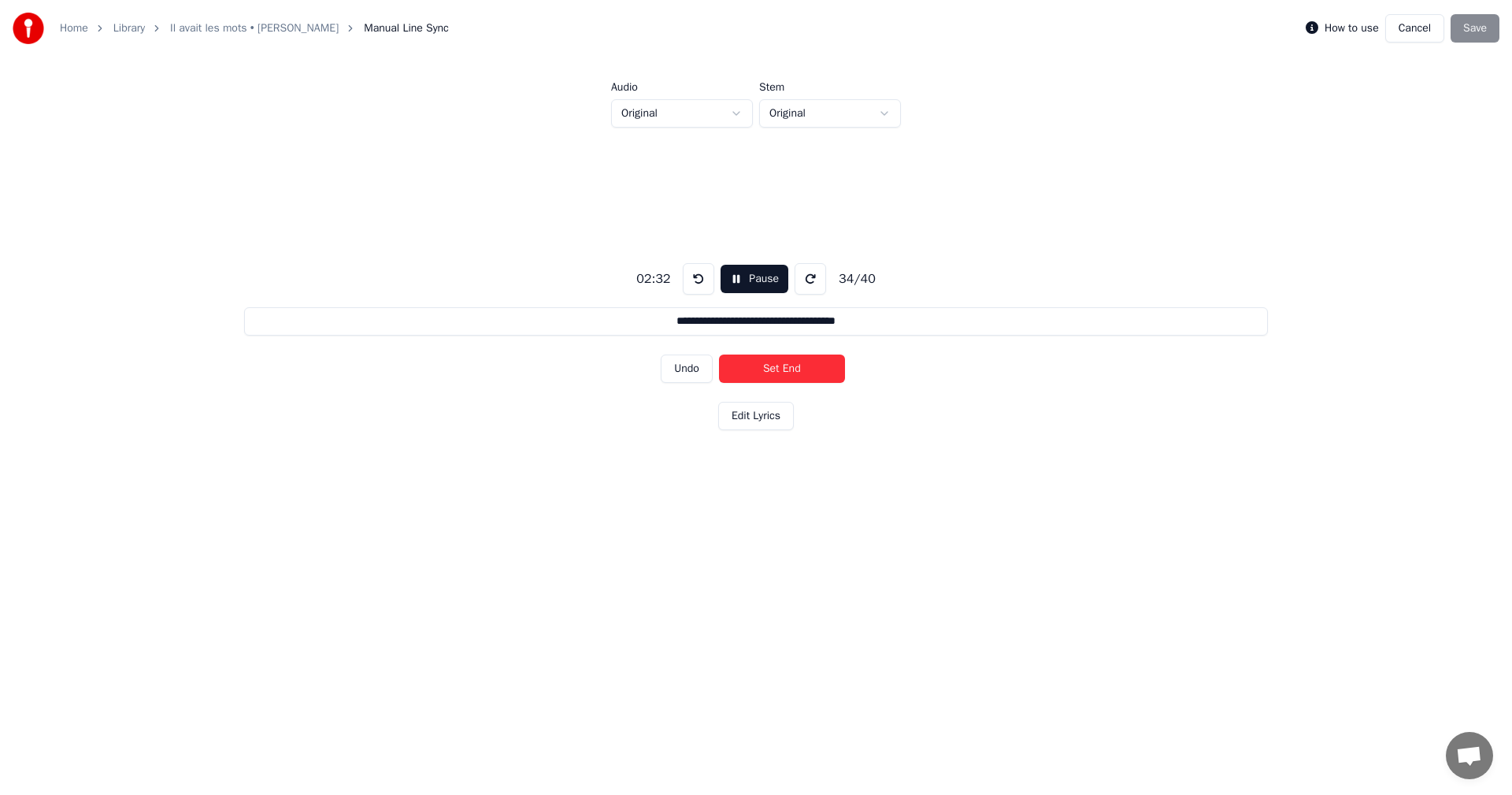 click on "Set End" at bounding box center [782, 369] 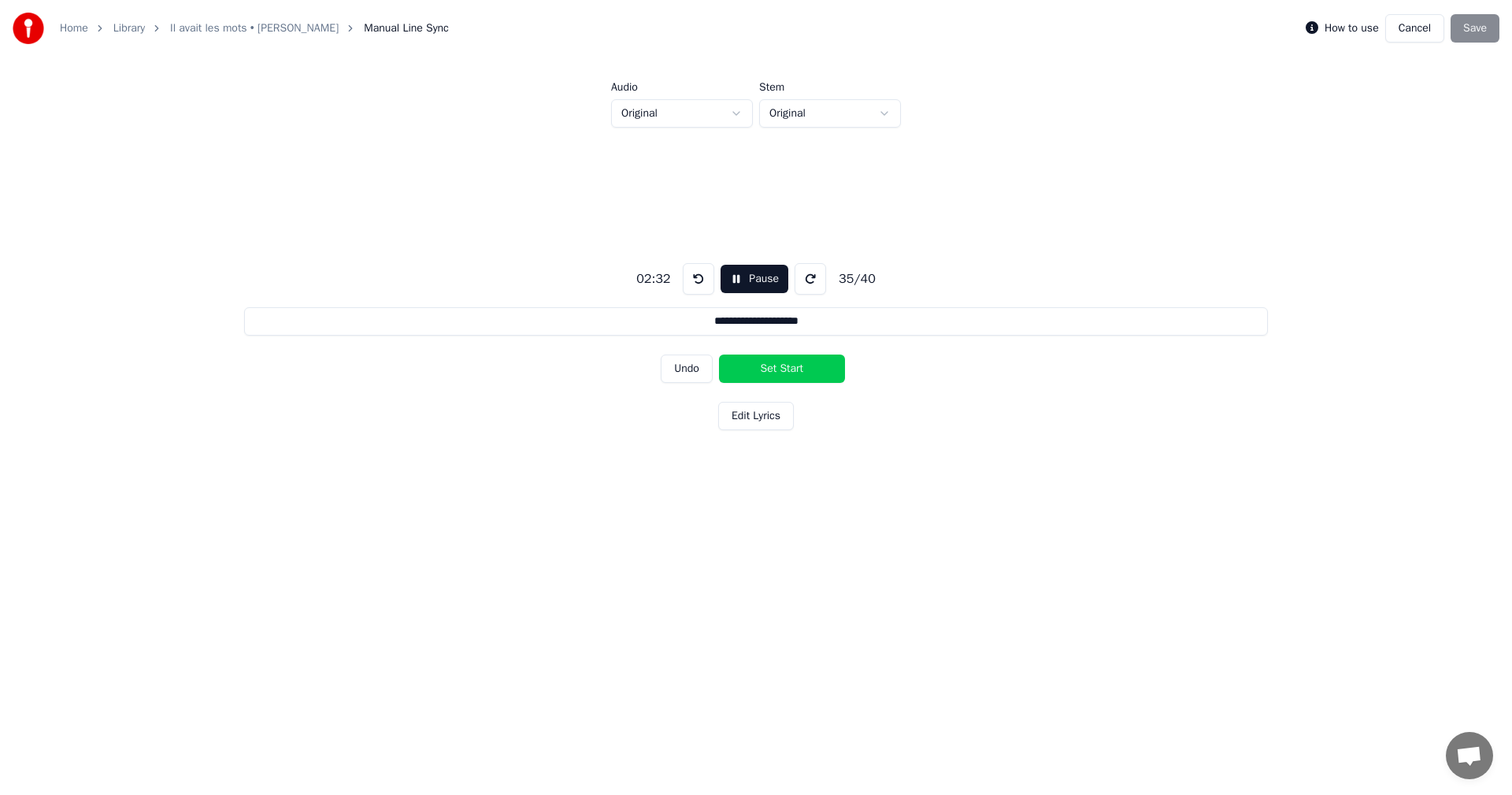 click on "Set Start" at bounding box center (782, 369) 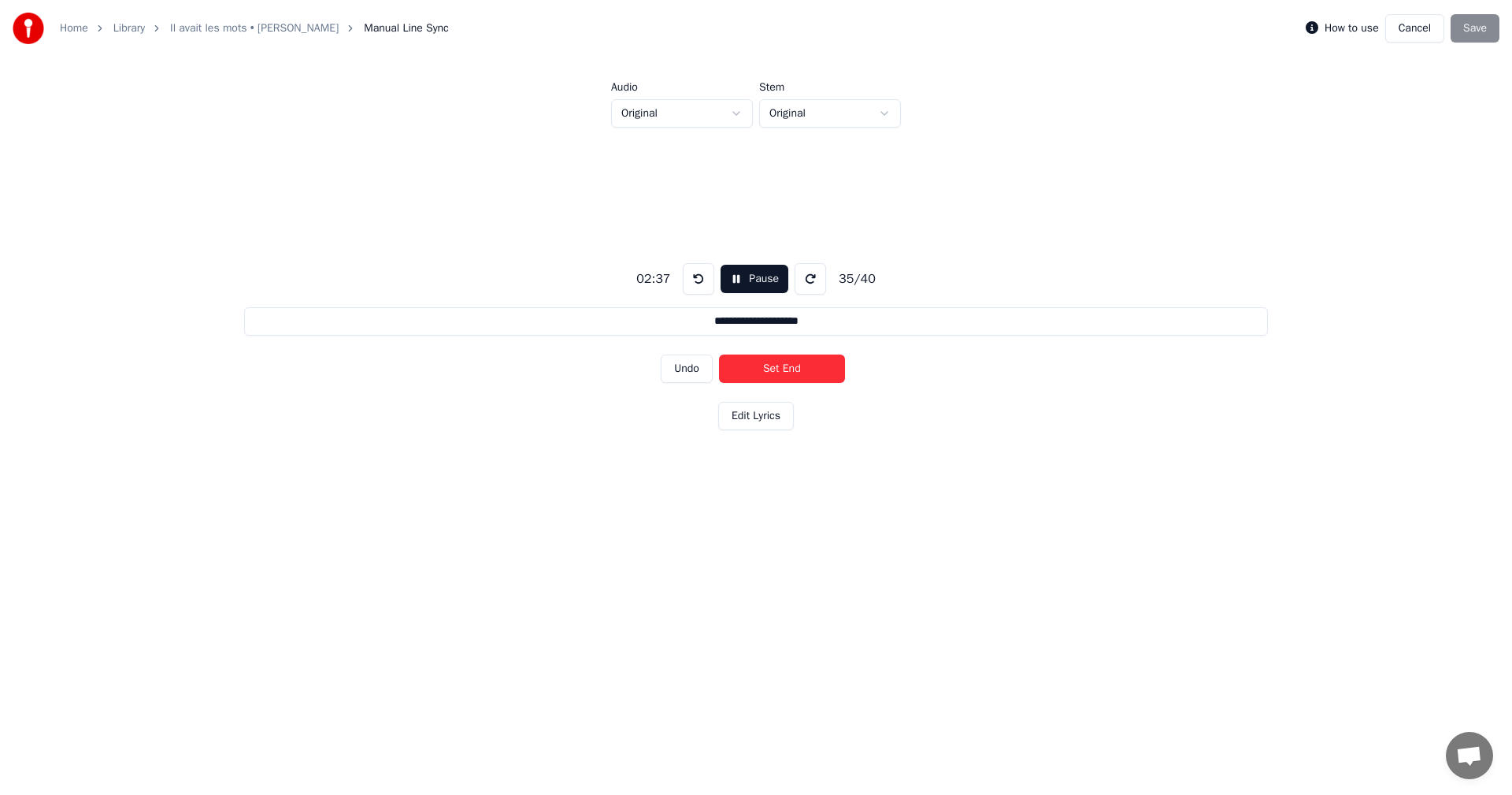 click on "Set End" at bounding box center (782, 369) 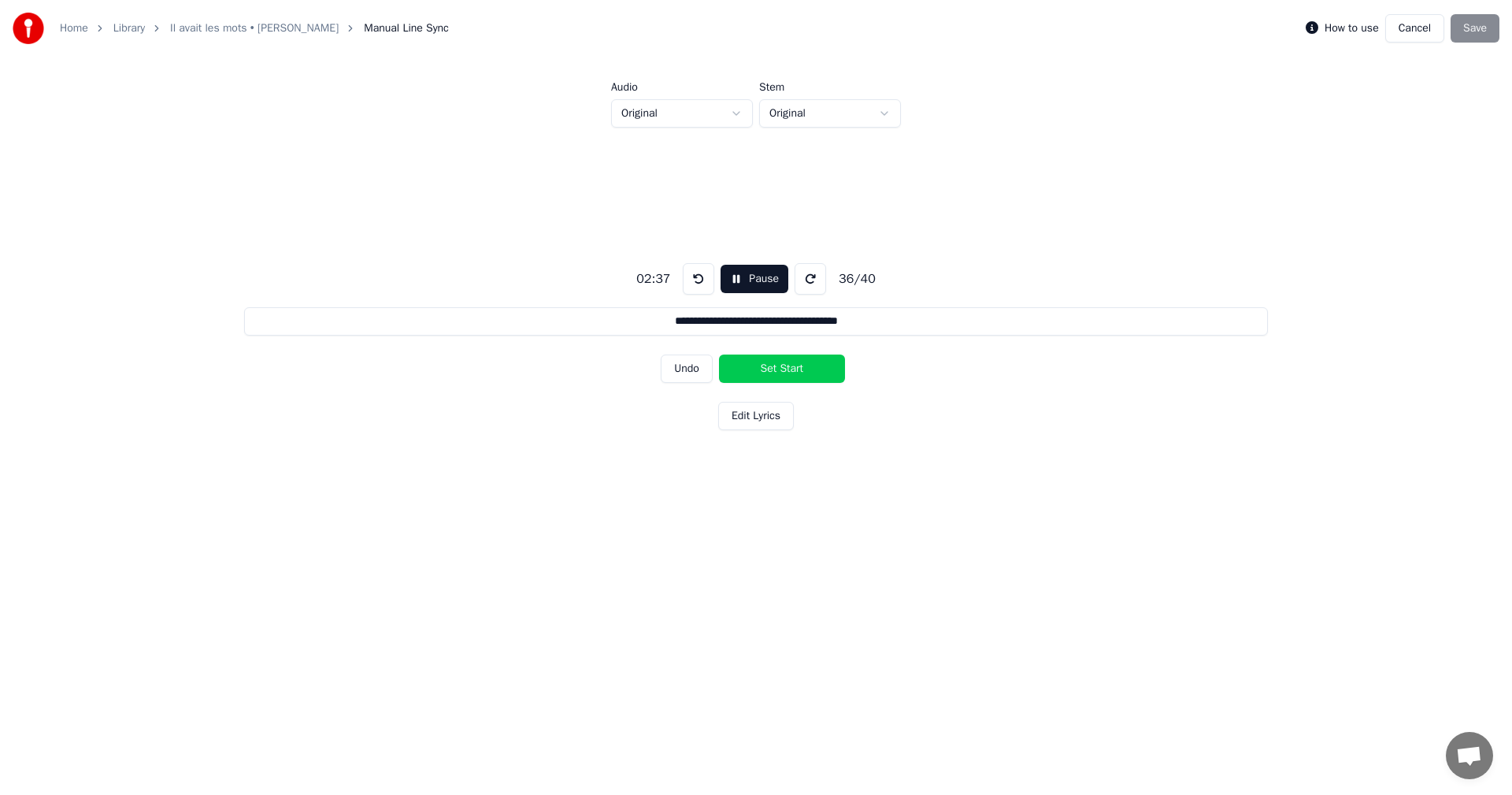 click on "Set Start" at bounding box center (782, 369) 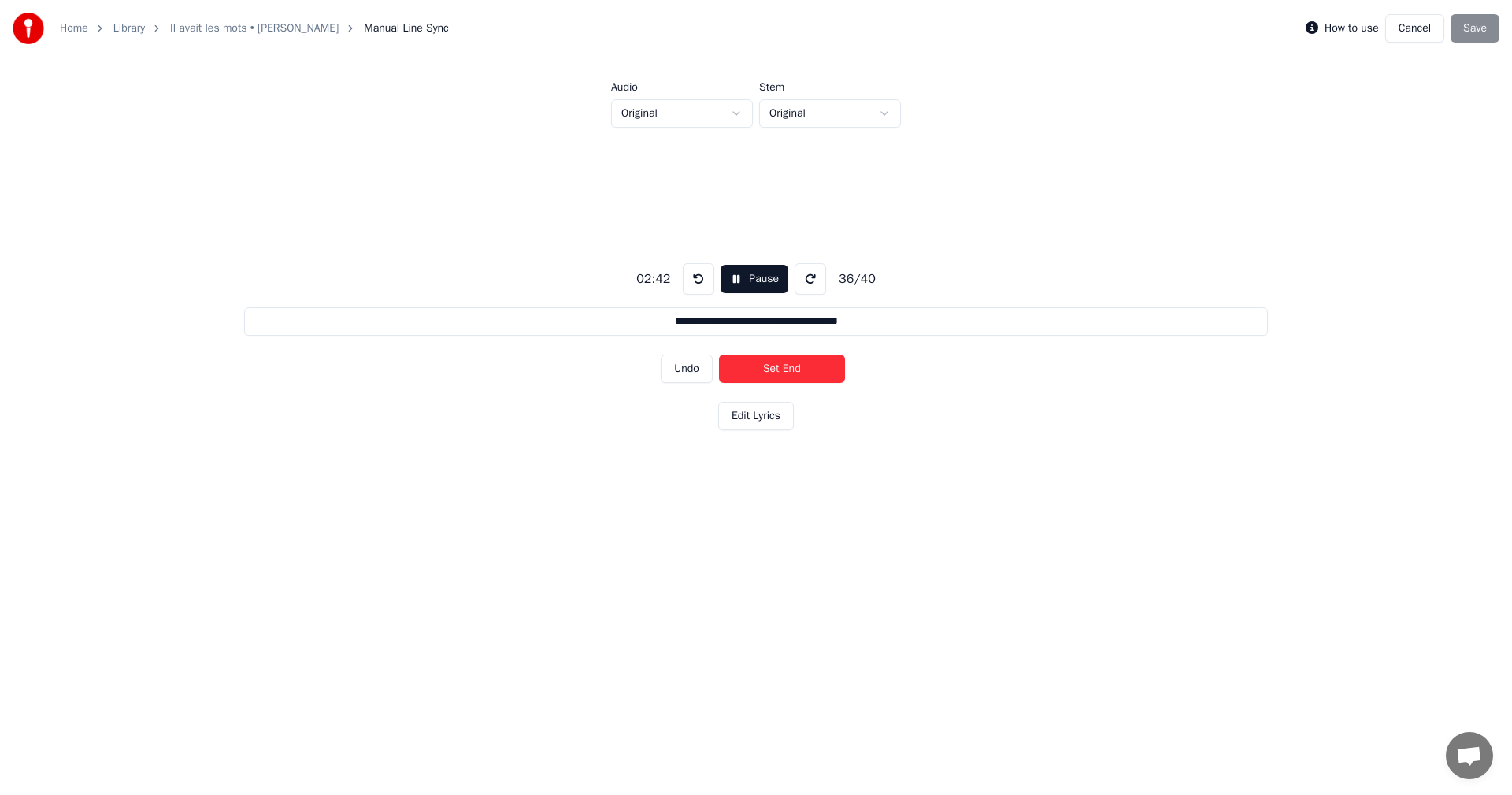 click on "Set End" at bounding box center (782, 369) 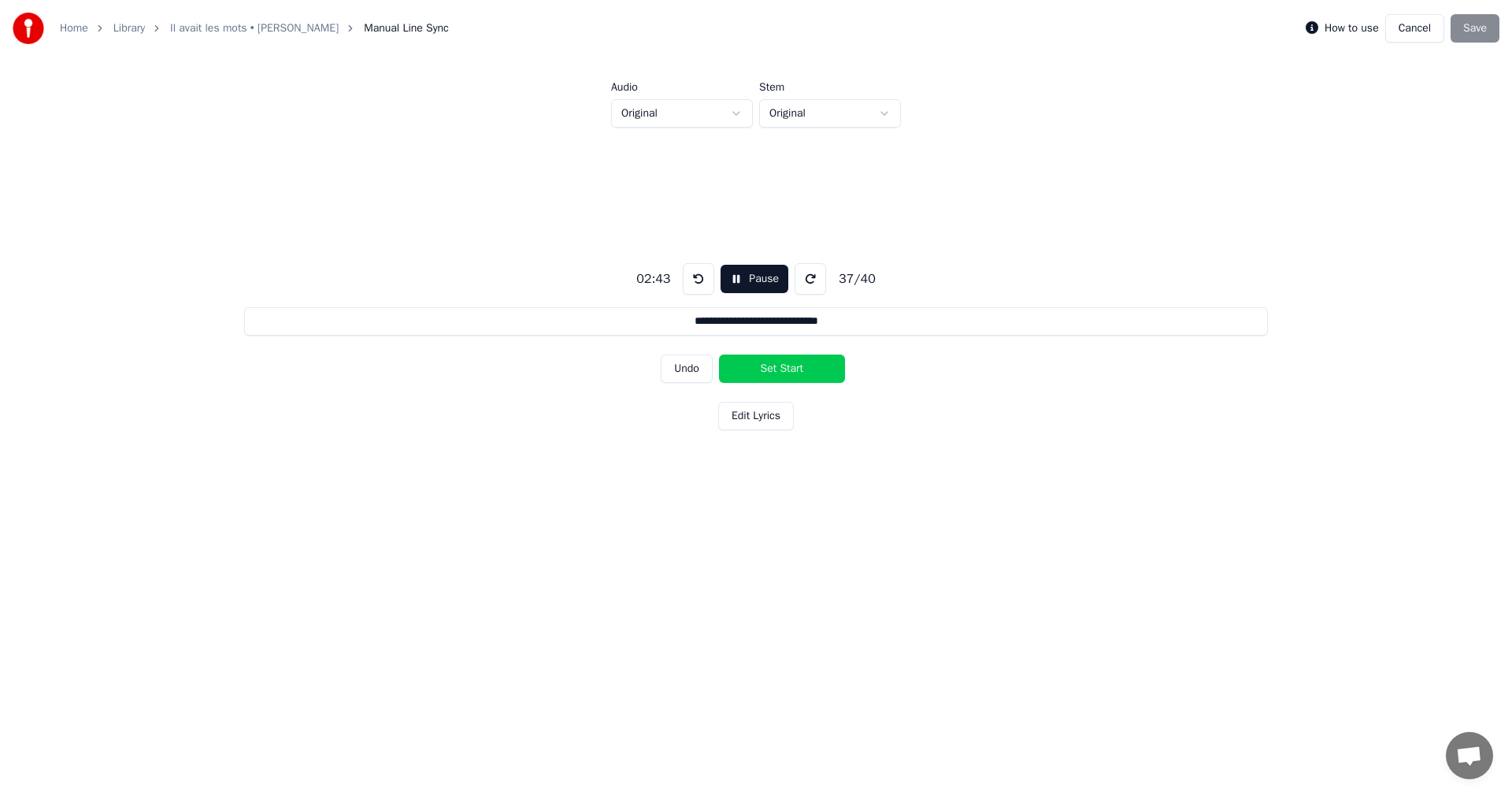 click on "Set Start" at bounding box center (782, 369) 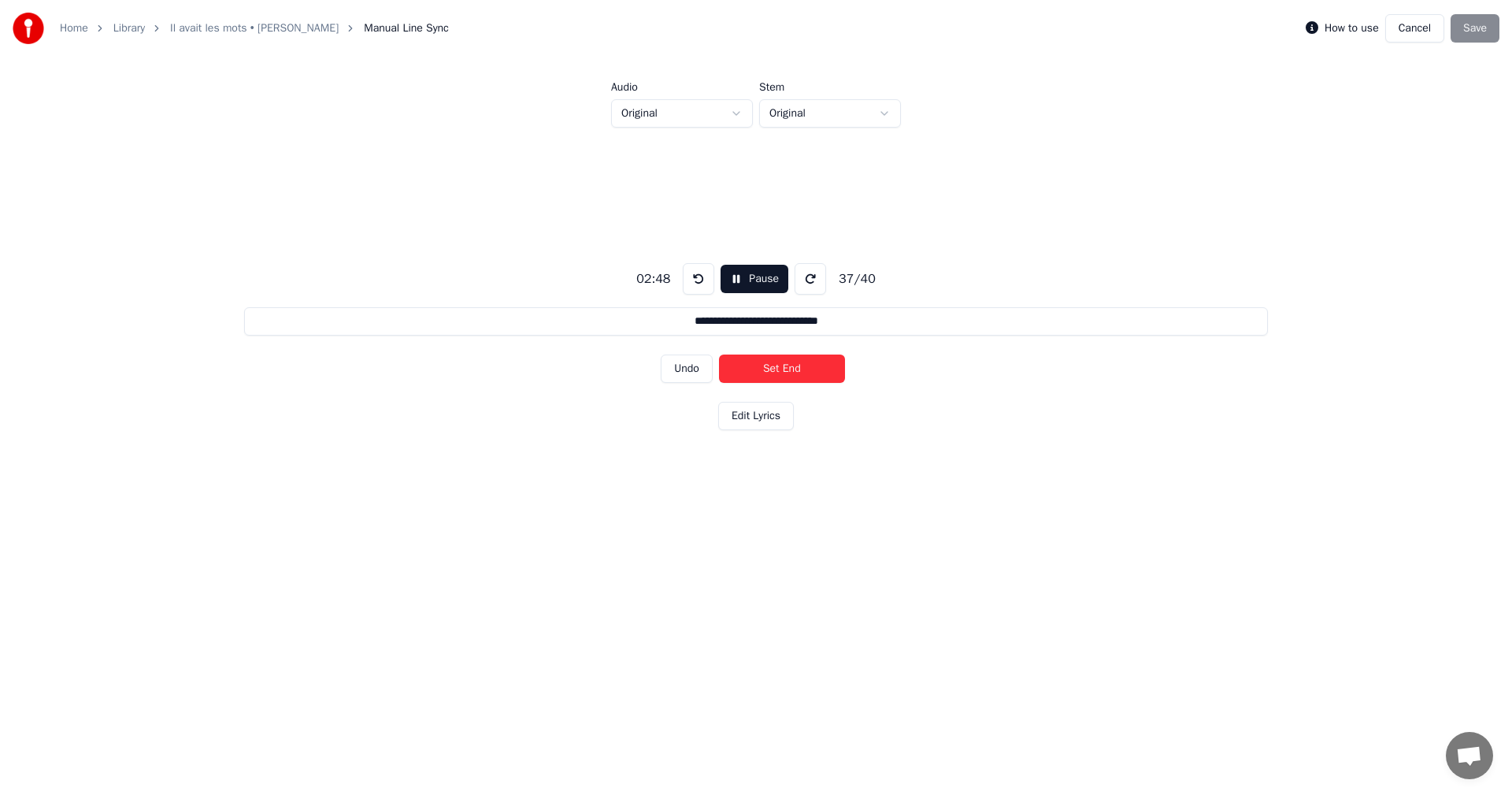 click on "Set End" at bounding box center [782, 369] 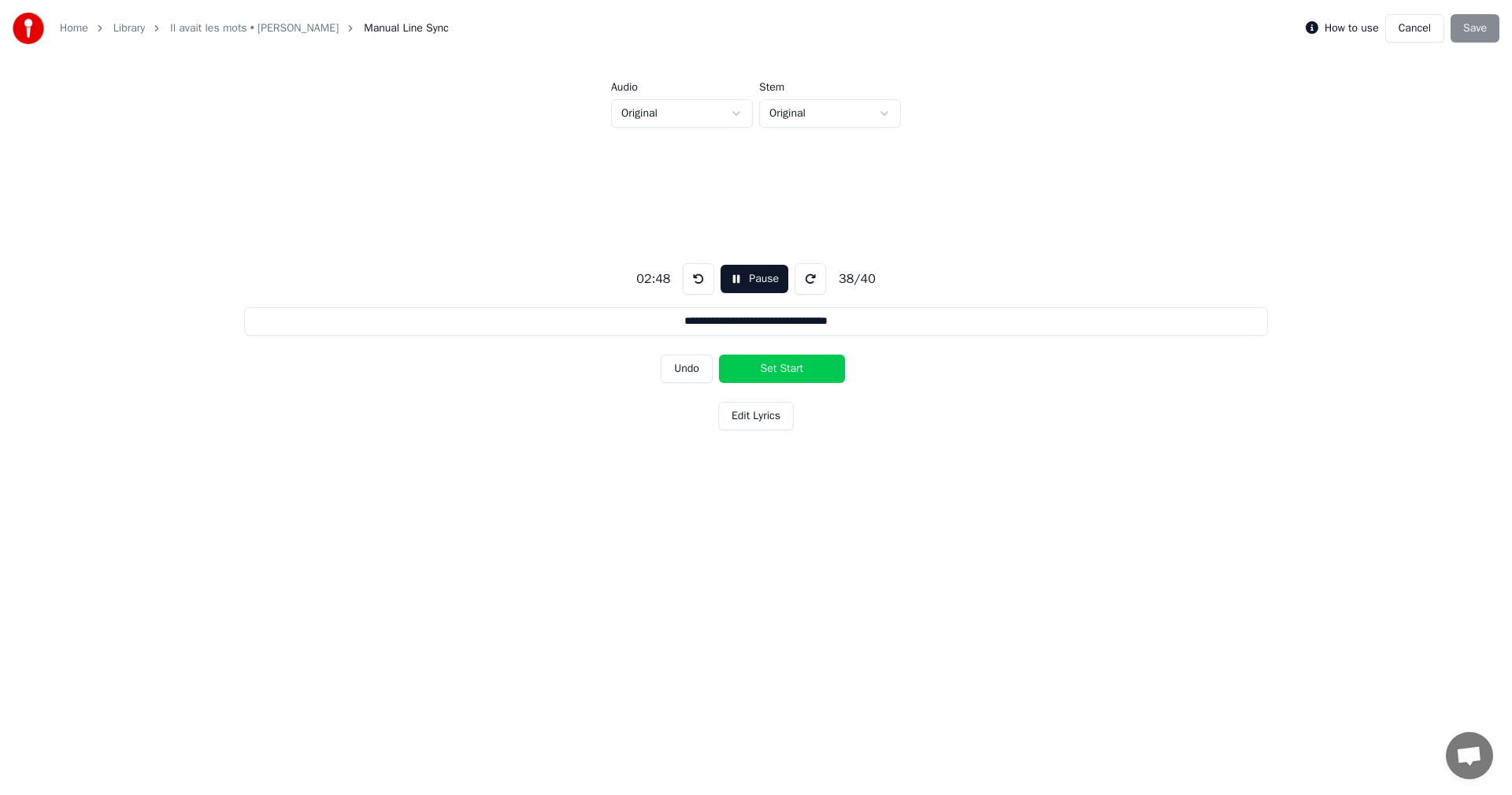 click on "Set Start" at bounding box center [782, 369] 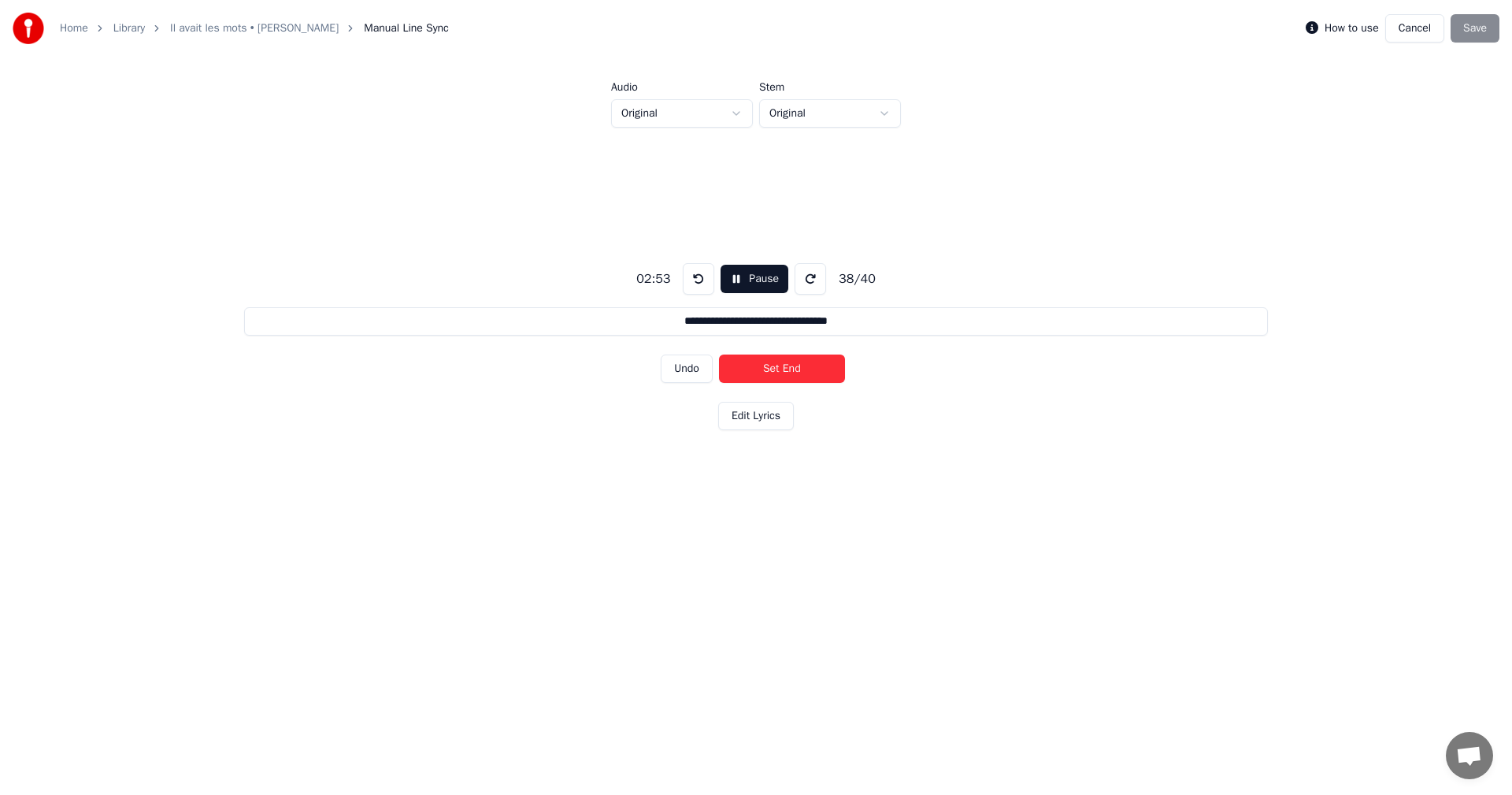click on "Set End" at bounding box center (782, 369) 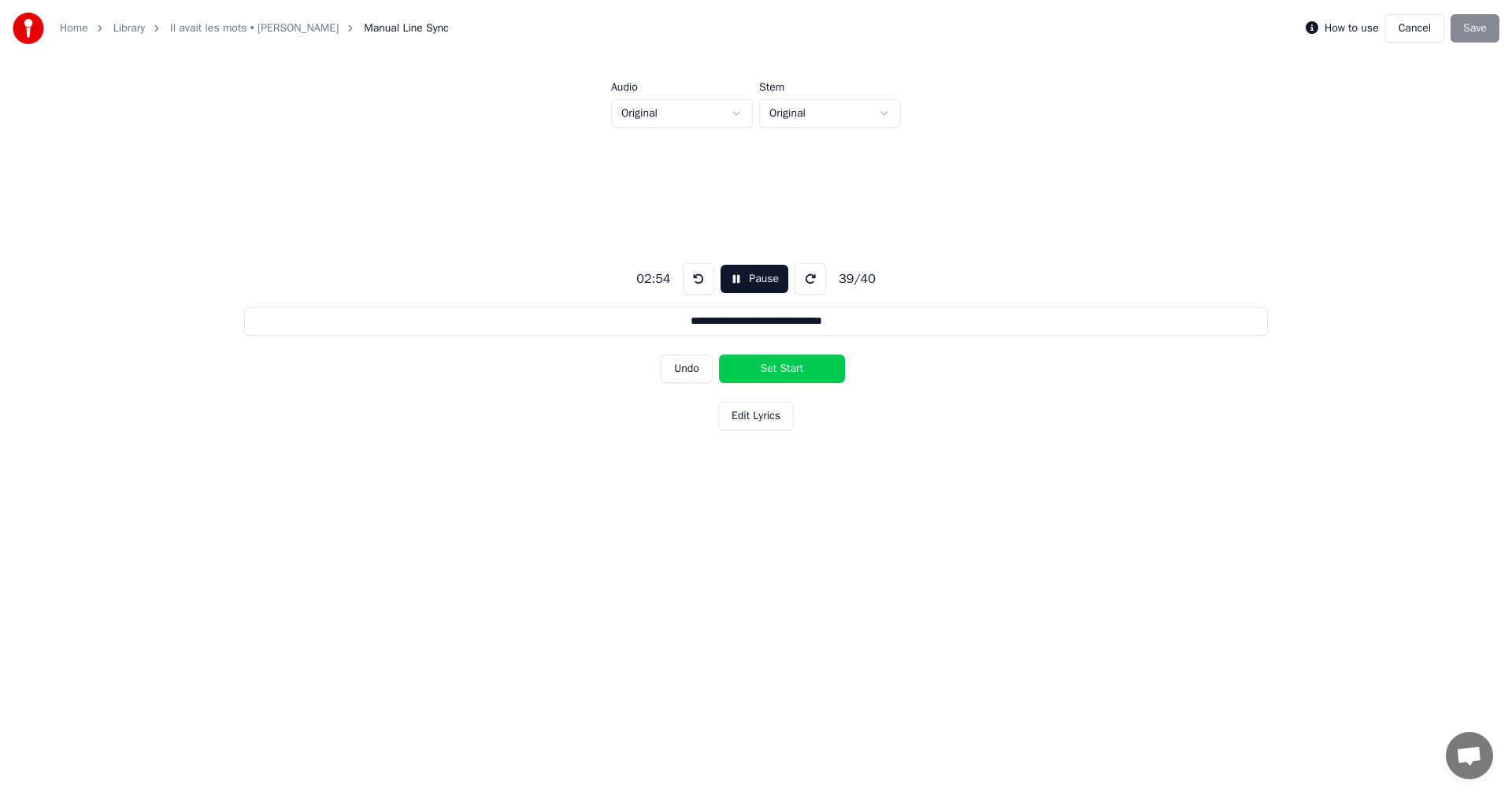 click on "Set Start" at bounding box center (782, 369) 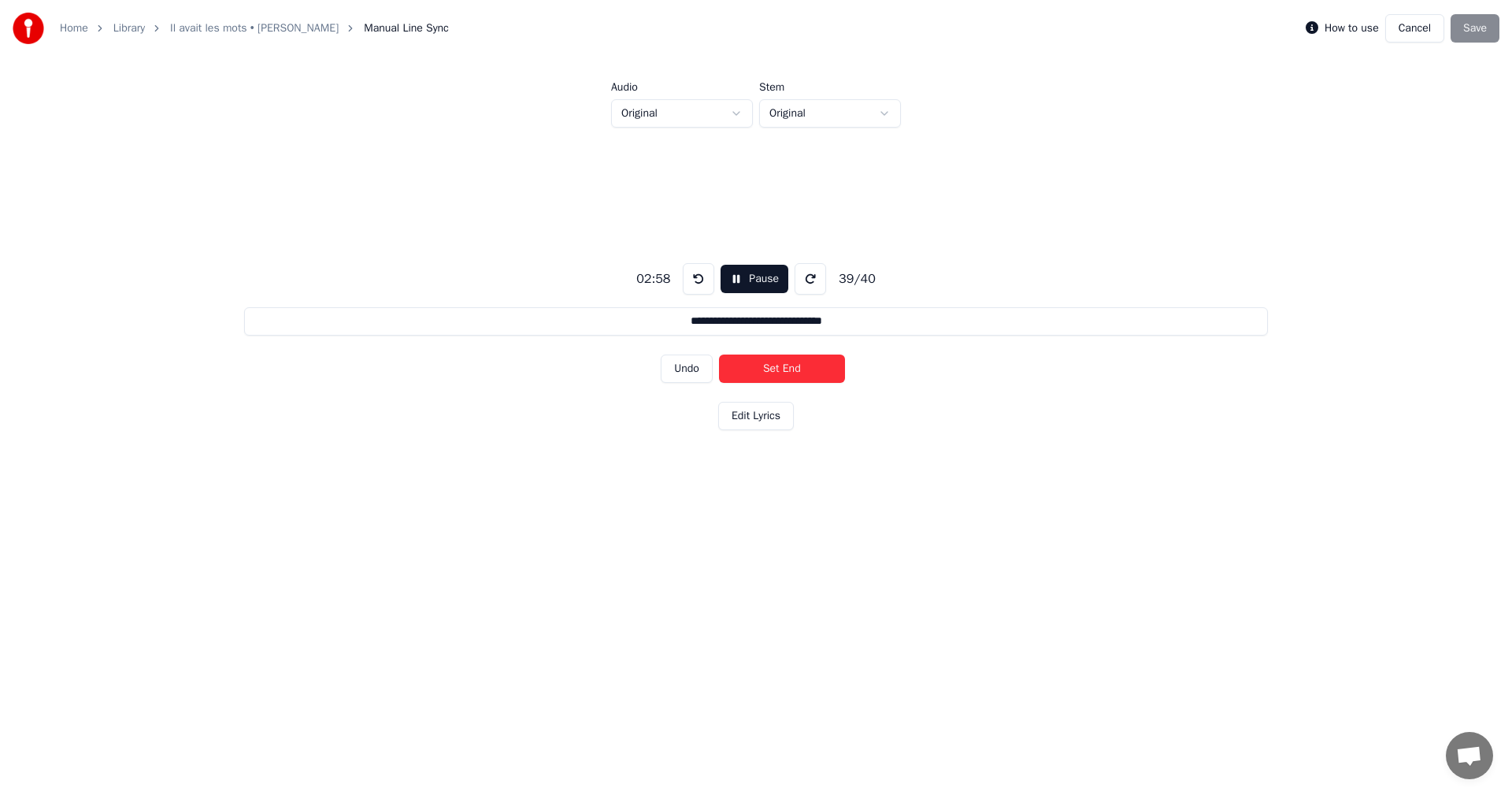 click on "Set End" at bounding box center [782, 369] 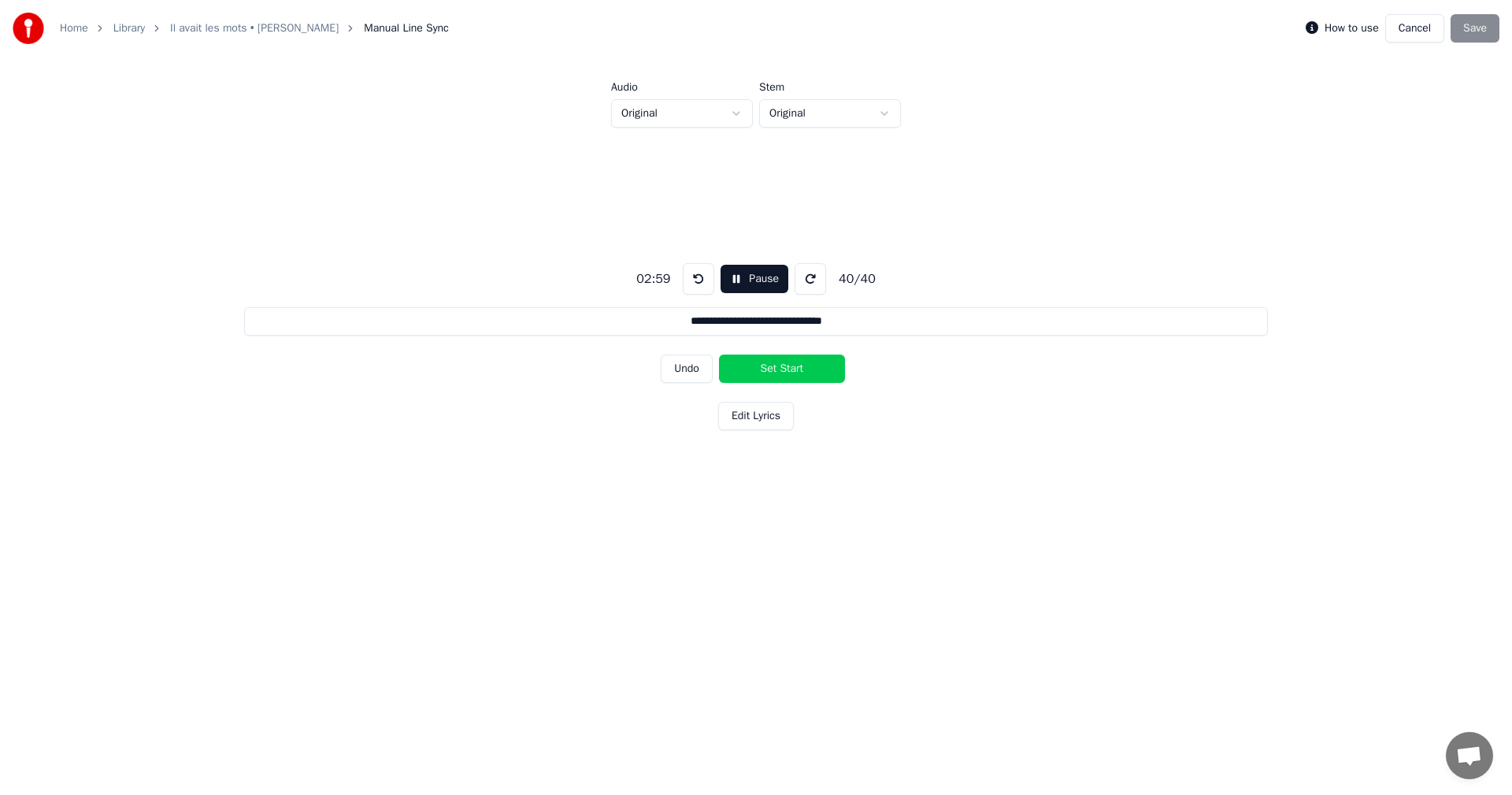 type on "**********" 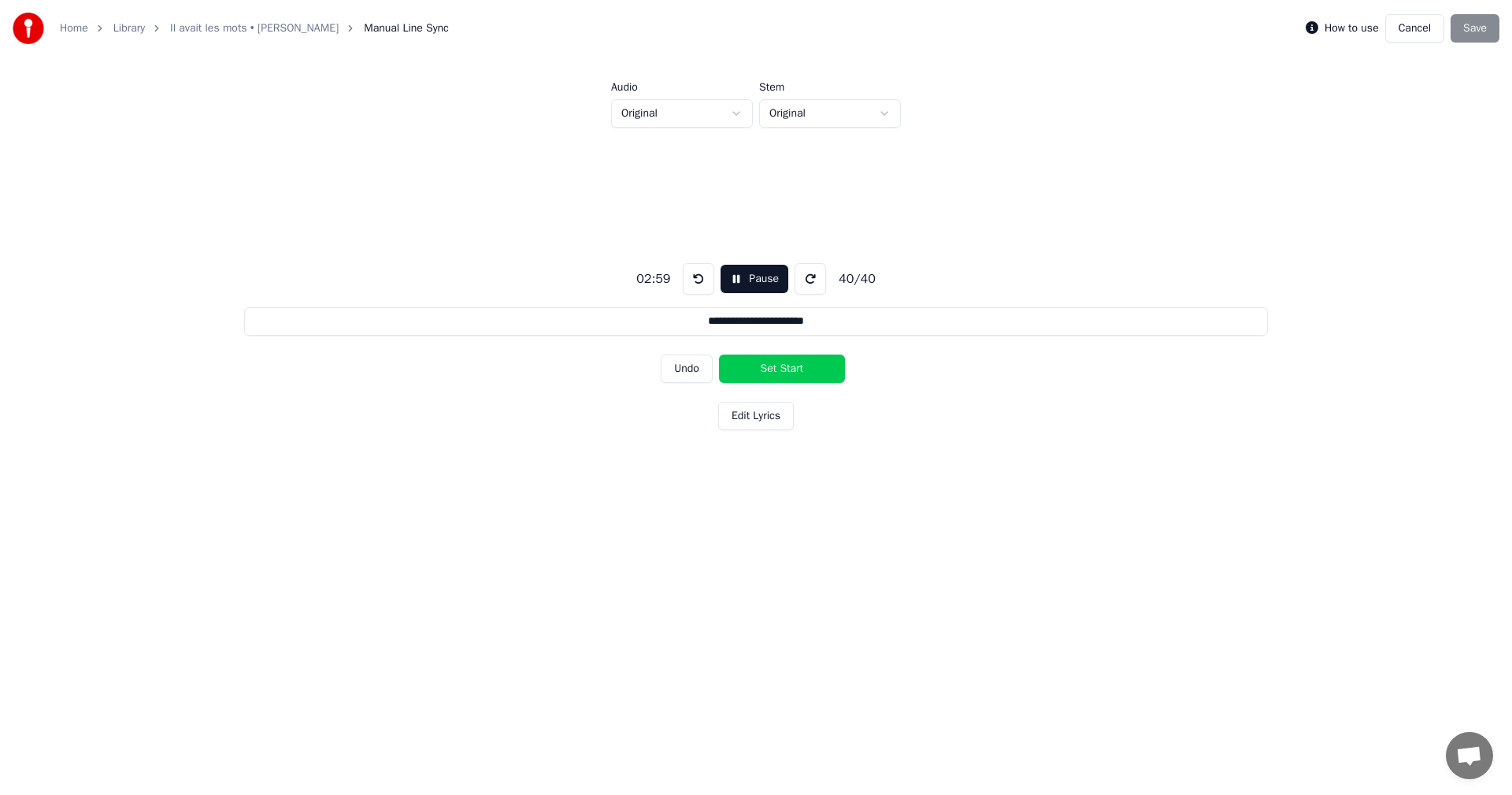 click on "Set Start" at bounding box center [782, 369] 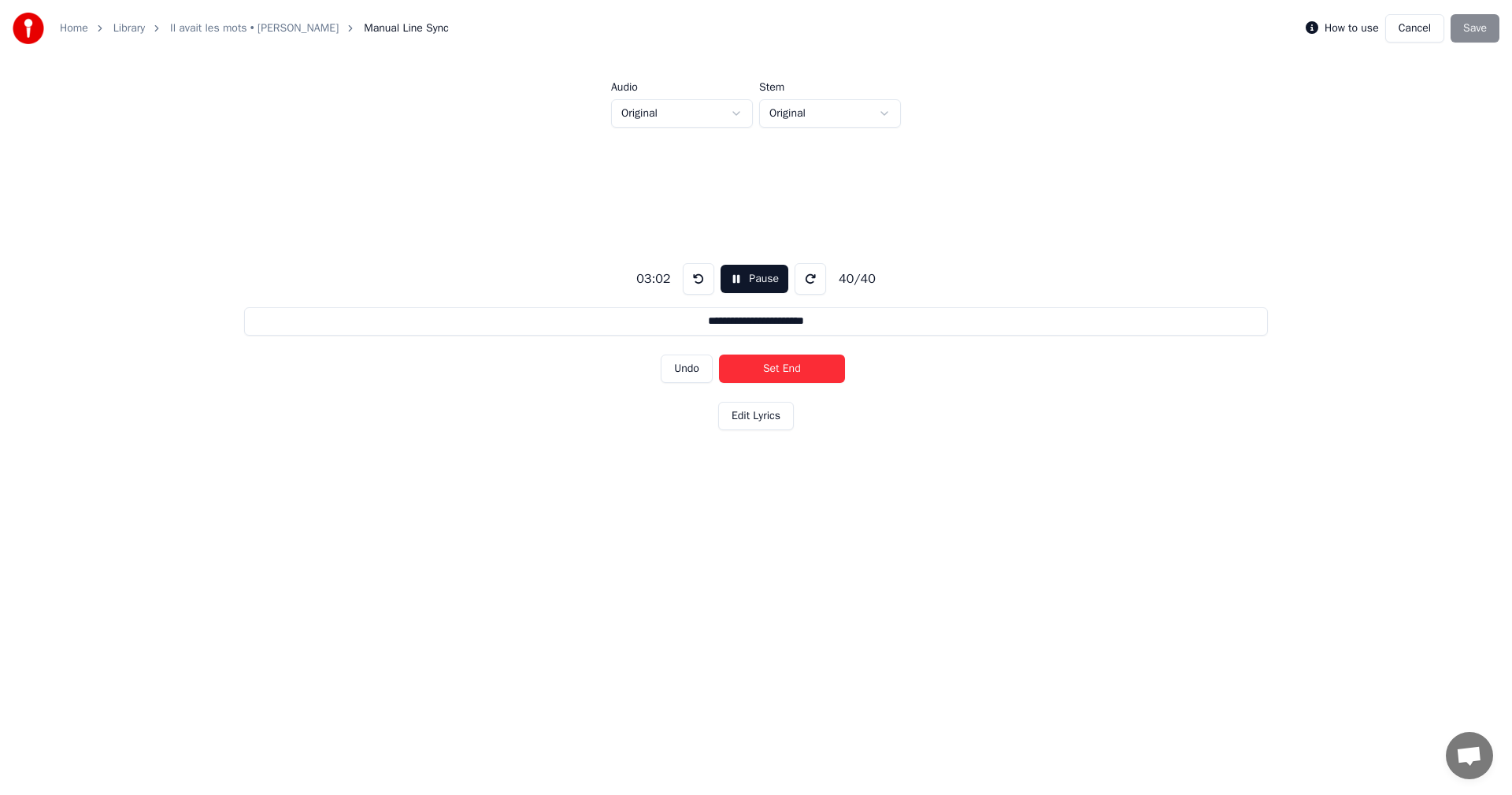 click on "Set End" at bounding box center (782, 369) 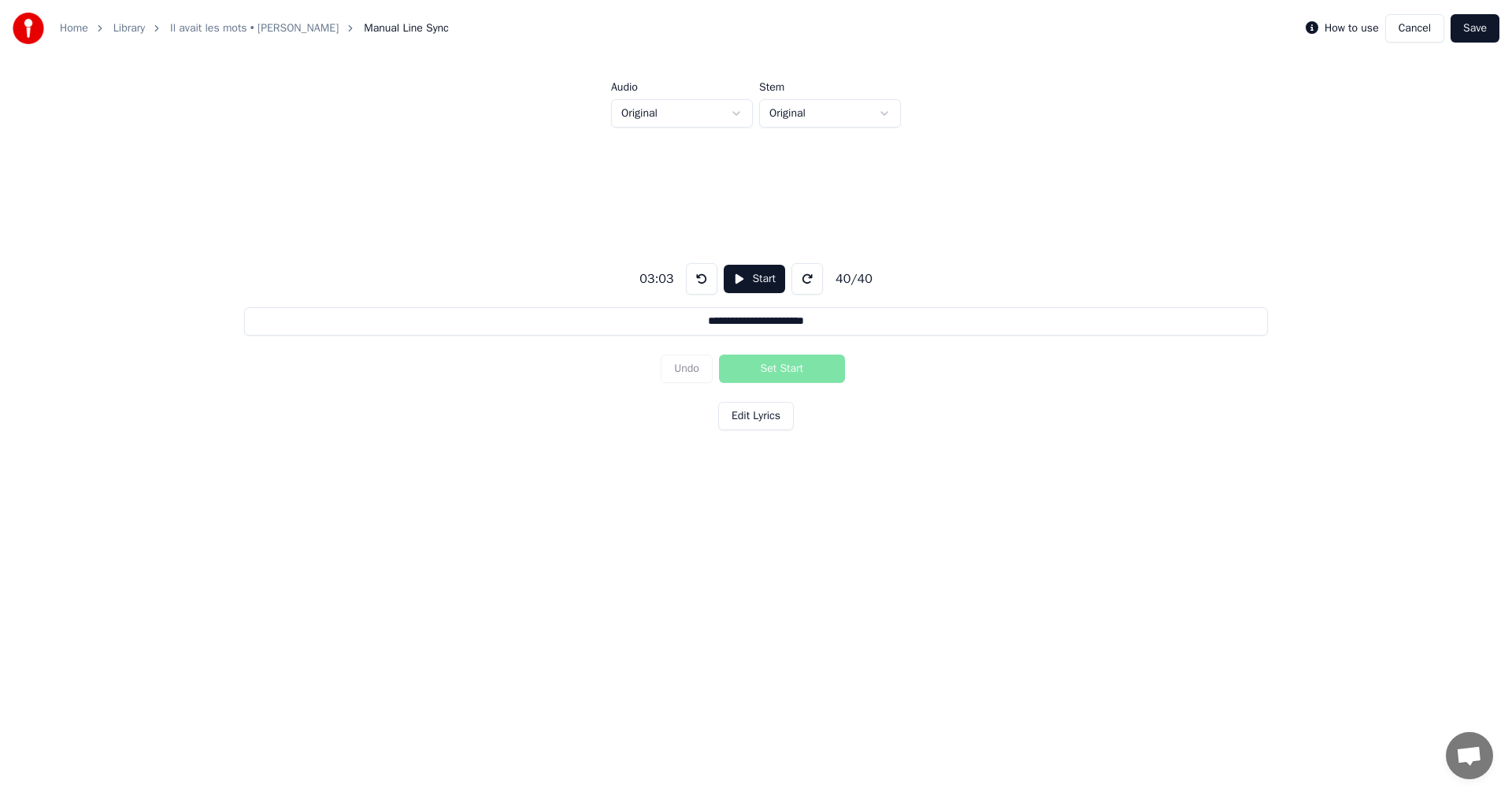 click on "Save" at bounding box center [1475, 28] 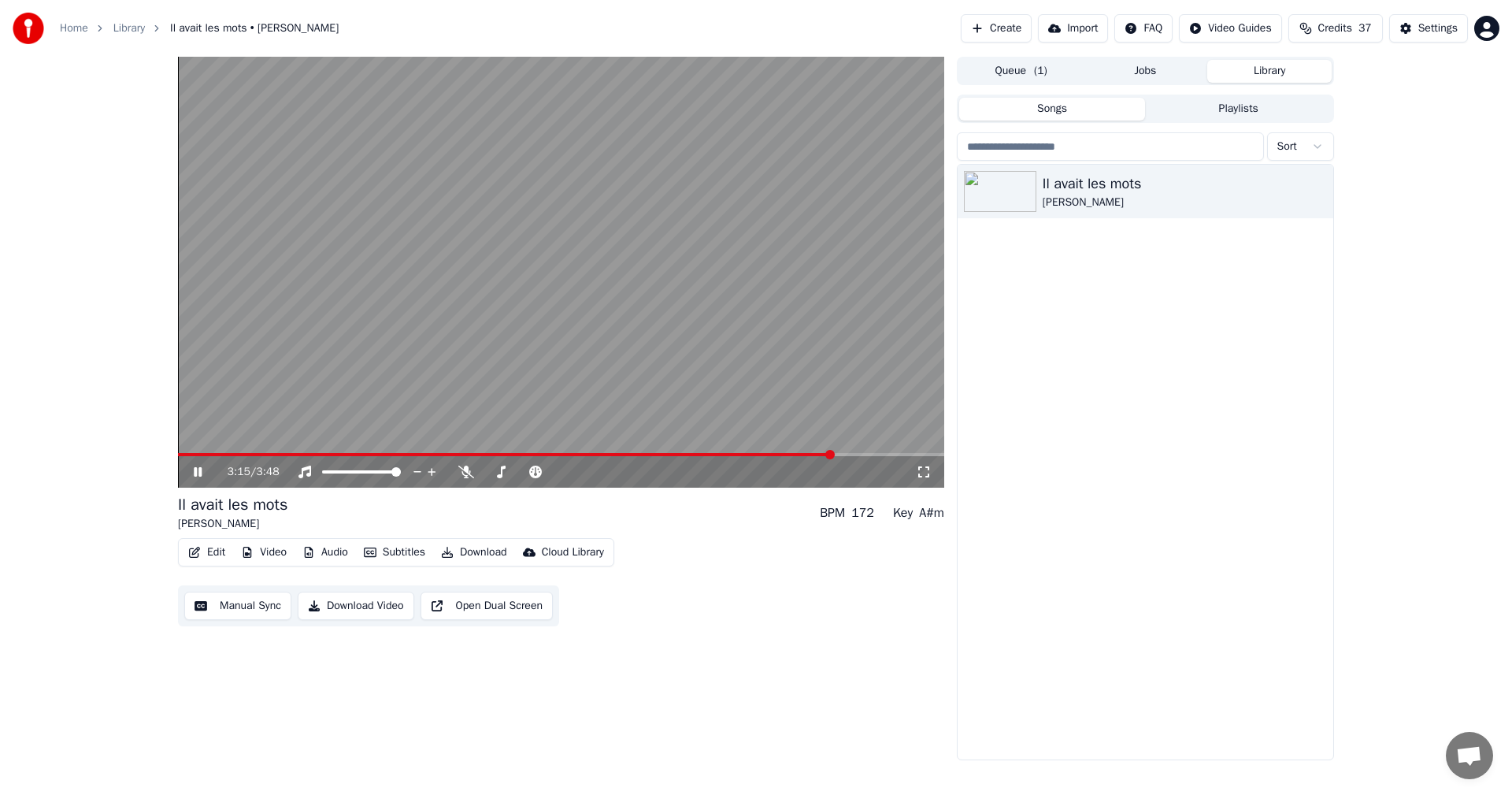 click 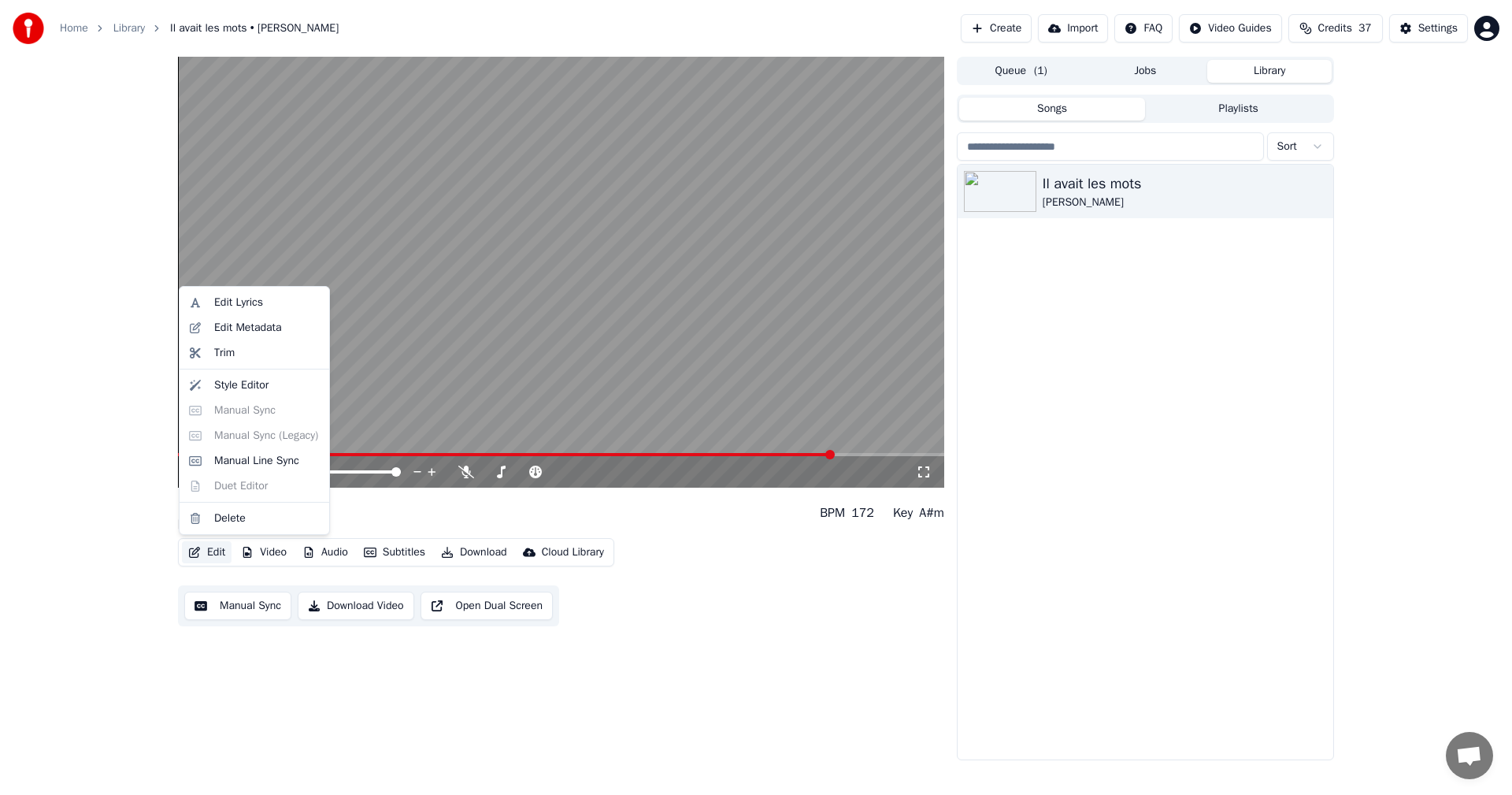click on "Edit" at bounding box center (206, 552) 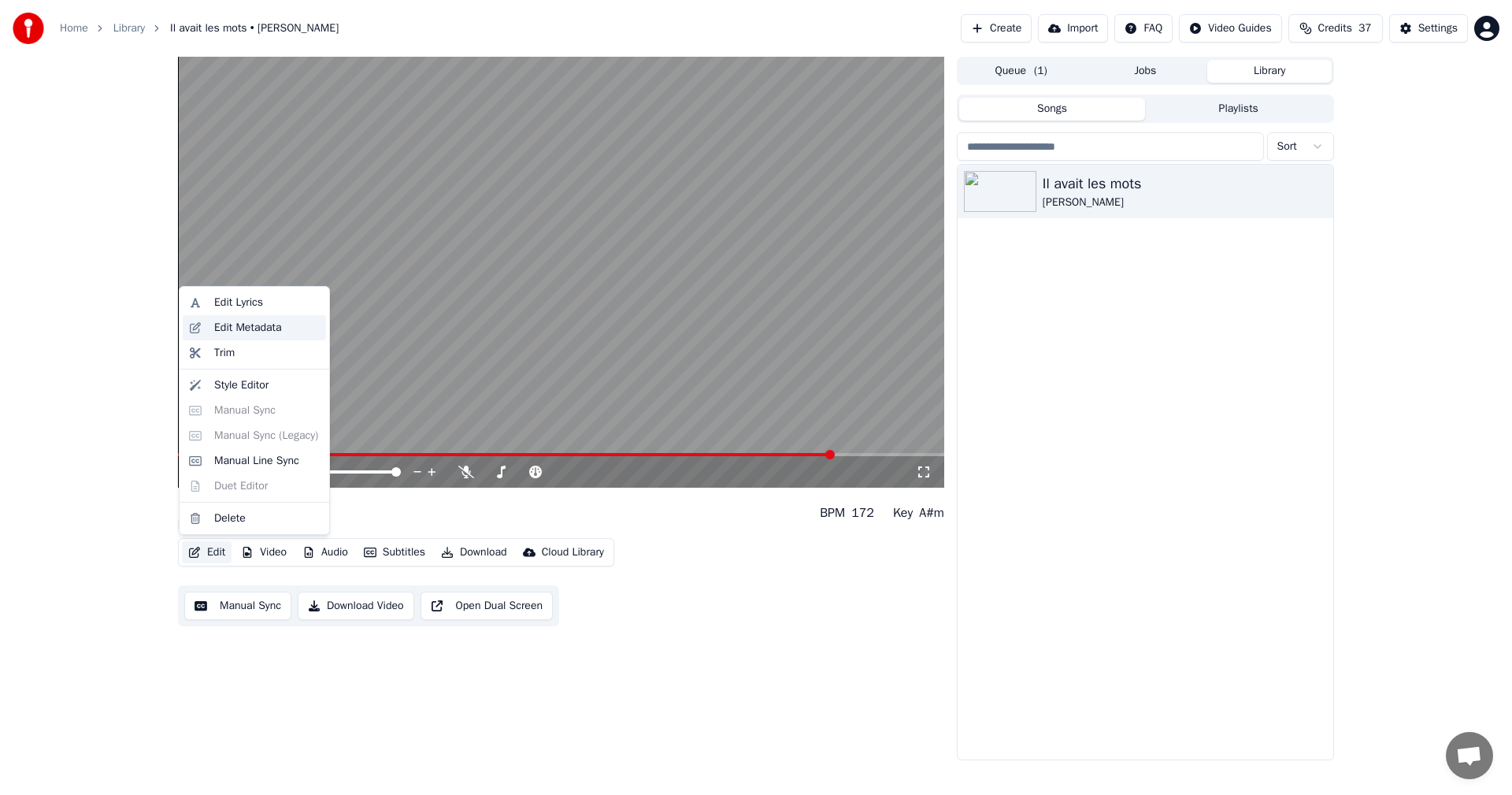 click on "Edit Metadata" at bounding box center (248, 328) 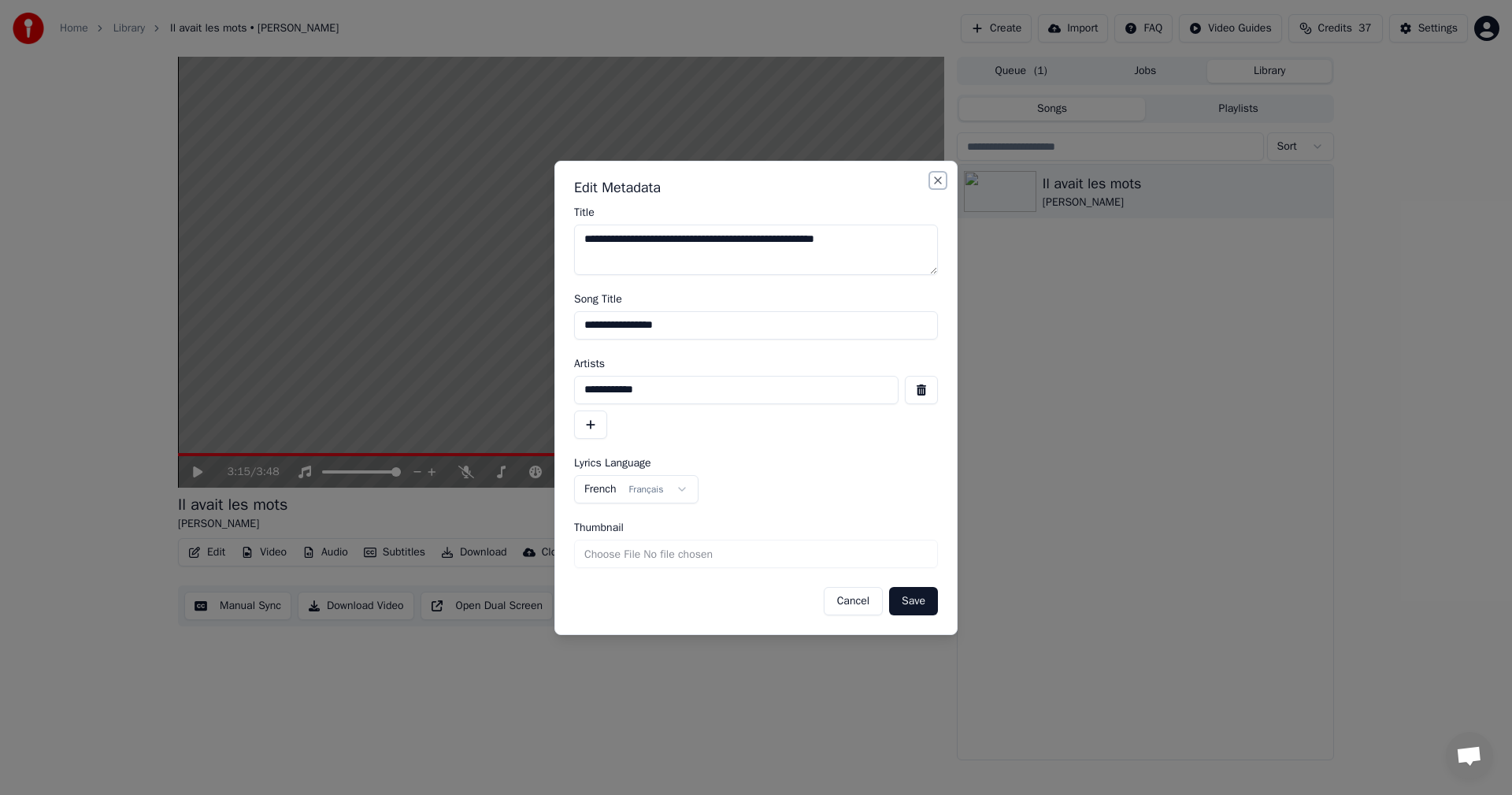 drag, startPoint x: 942, startPoint y: 182, endPoint x: 928, endPoint y: 185, distance: 14.317821 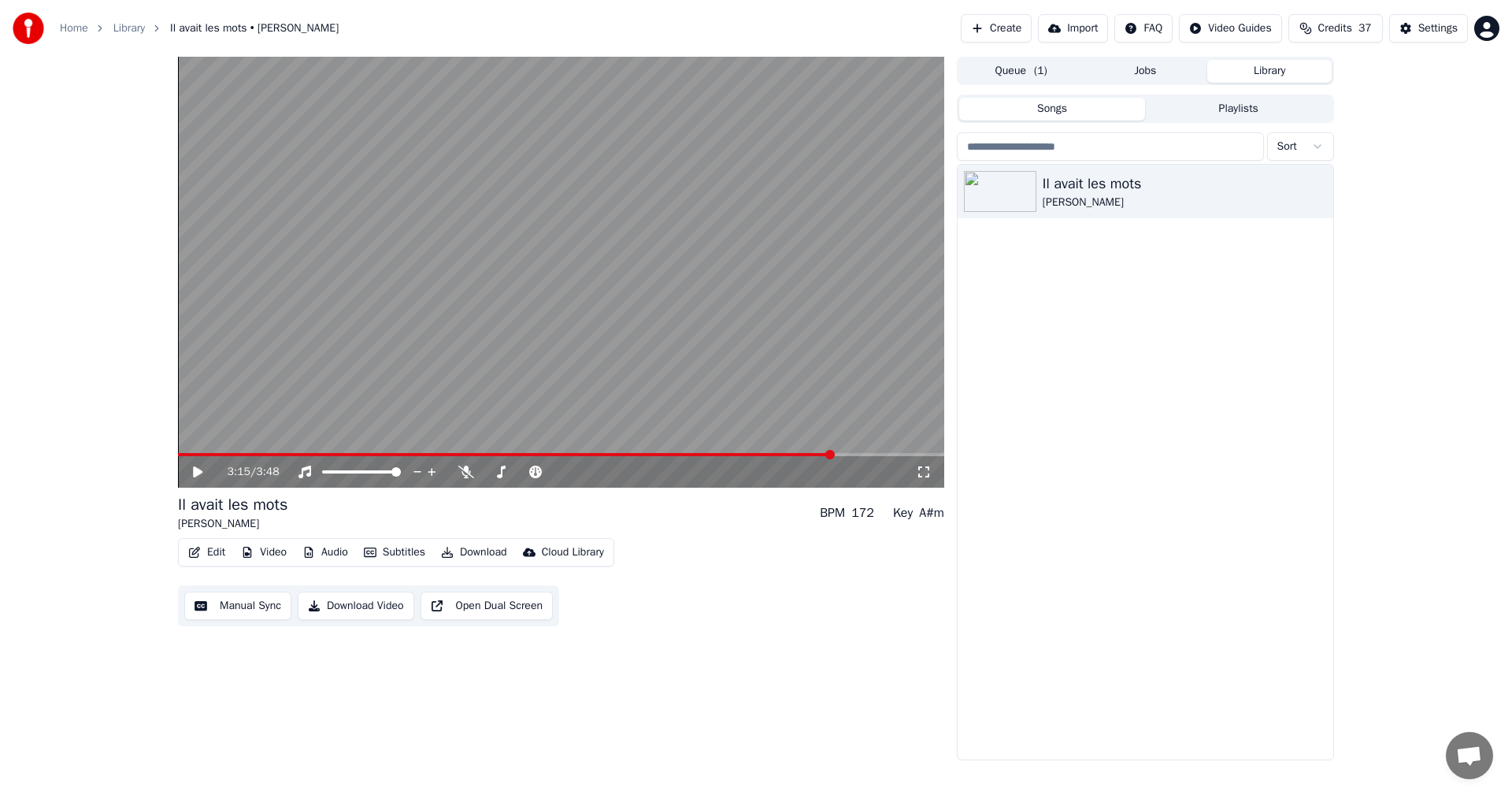 click on "Edit" at bounding box center (206, 552) 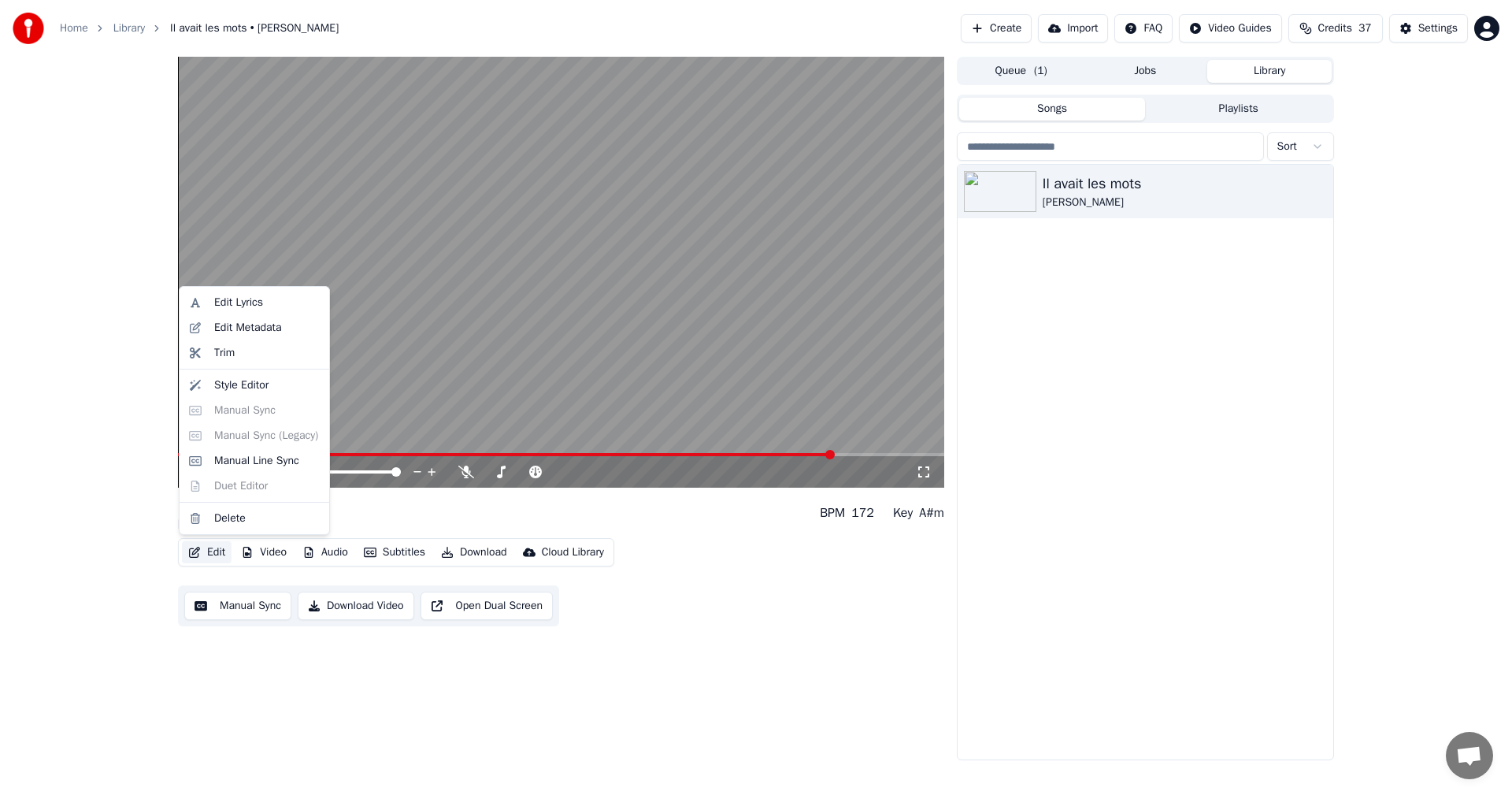 click on "3:15  /  3:48 Il avait les mots Sheryfa Luna BPM 172 Key A#m Edit Video Audio Subtitles Download Cloud Library Manual Sync Download Video Open Dual Screen Queue ( 1 ) Jobs Library Songs Playlists Sort Il avait les mots Sheryfa Luna" at bounding box center [756, 408] 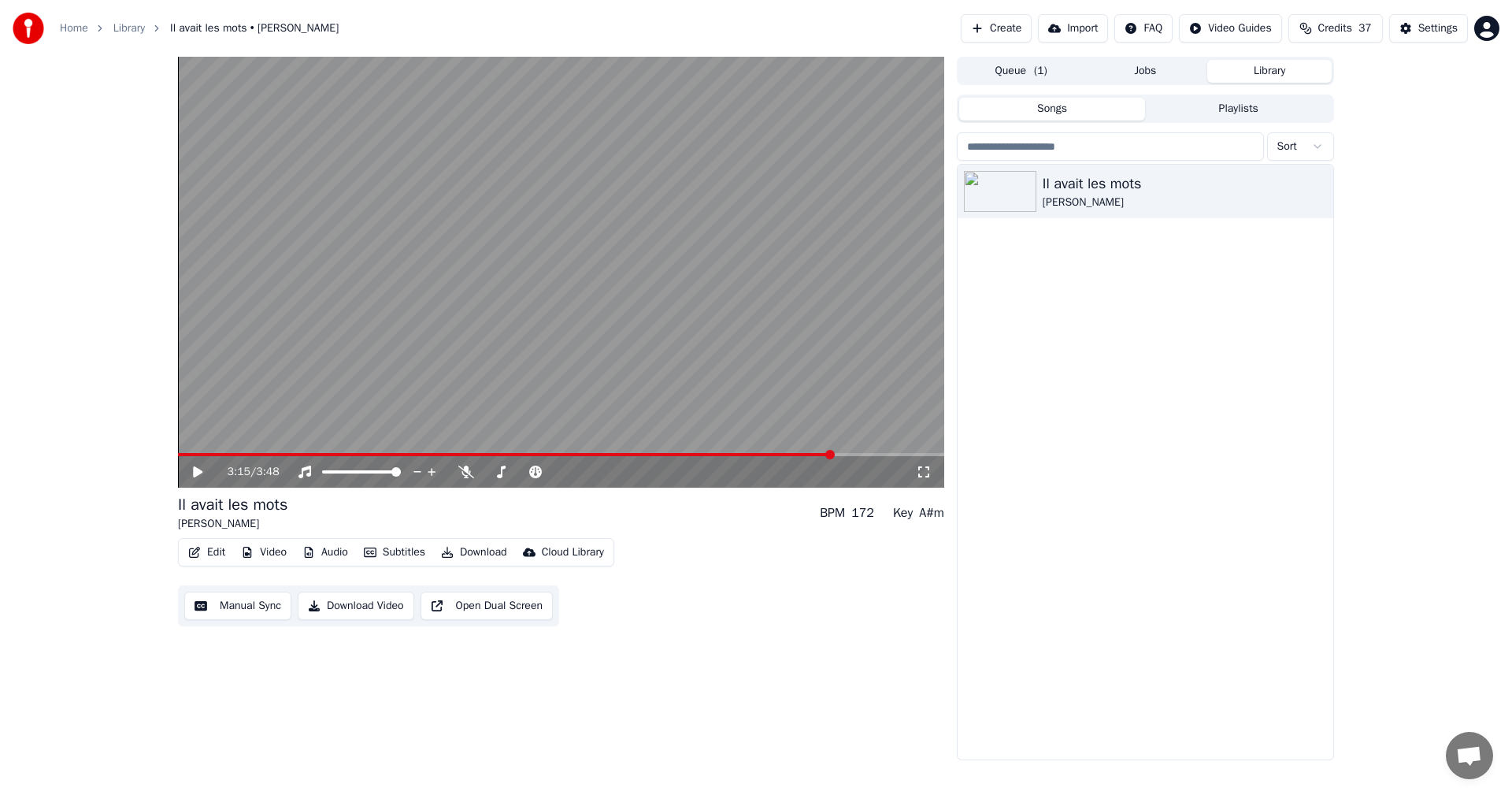 click on "Manual Sync" at bounding box center (238, 606) 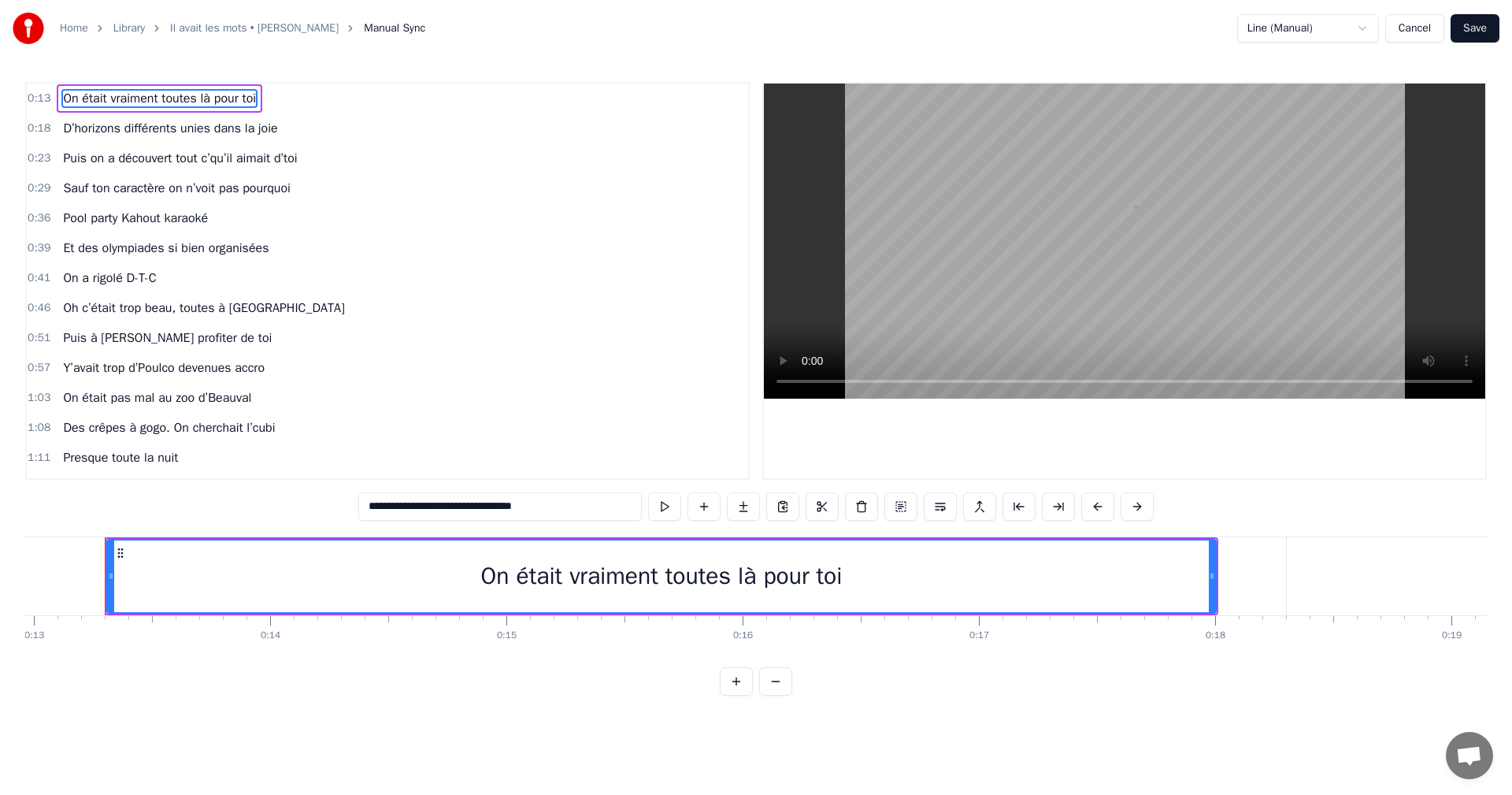 scroll, scrollTop: 0, scrollLeft: 3063, axis: horizontal 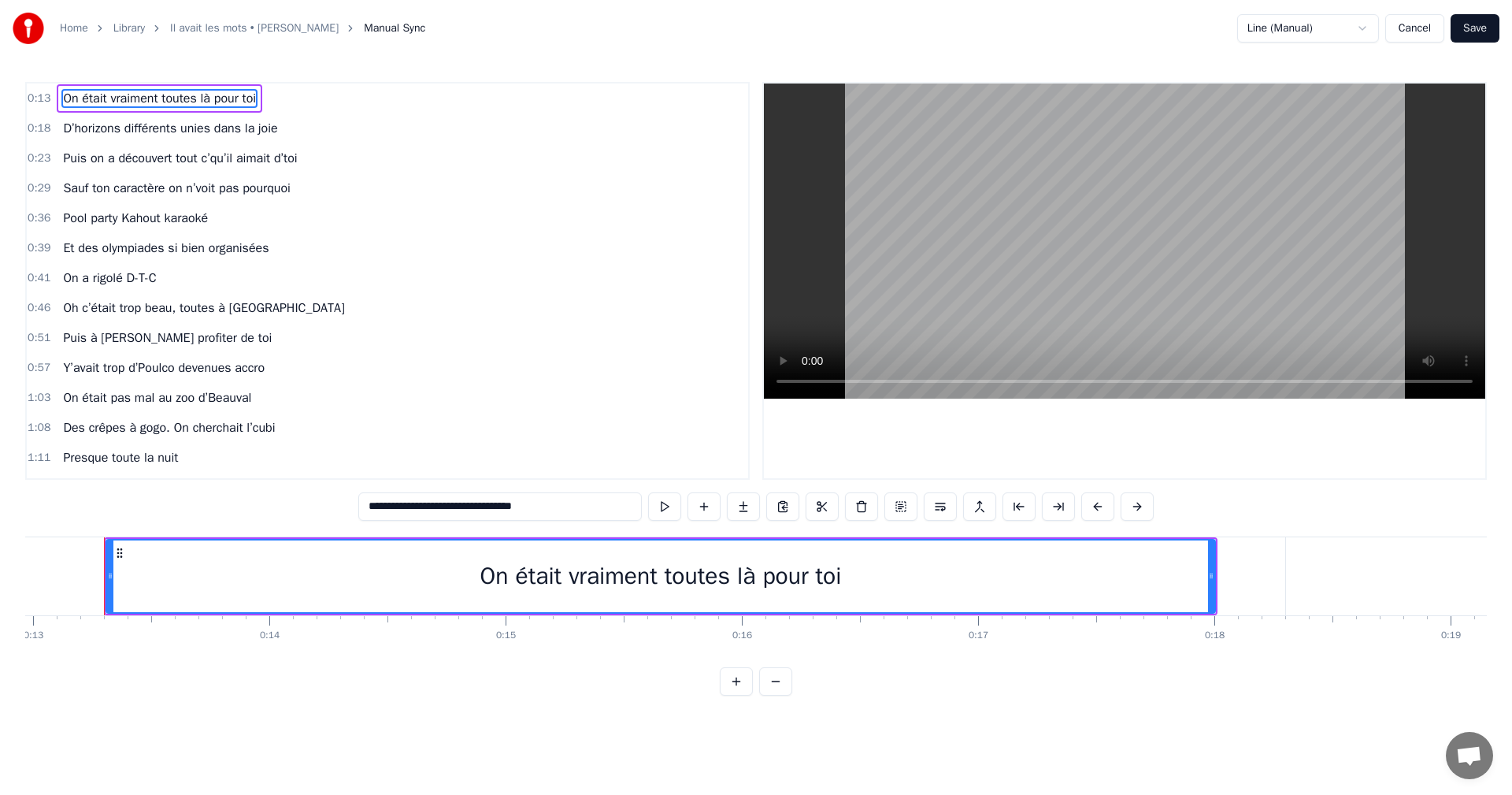 click on "Cancel" at bounding box center (1414, 28) 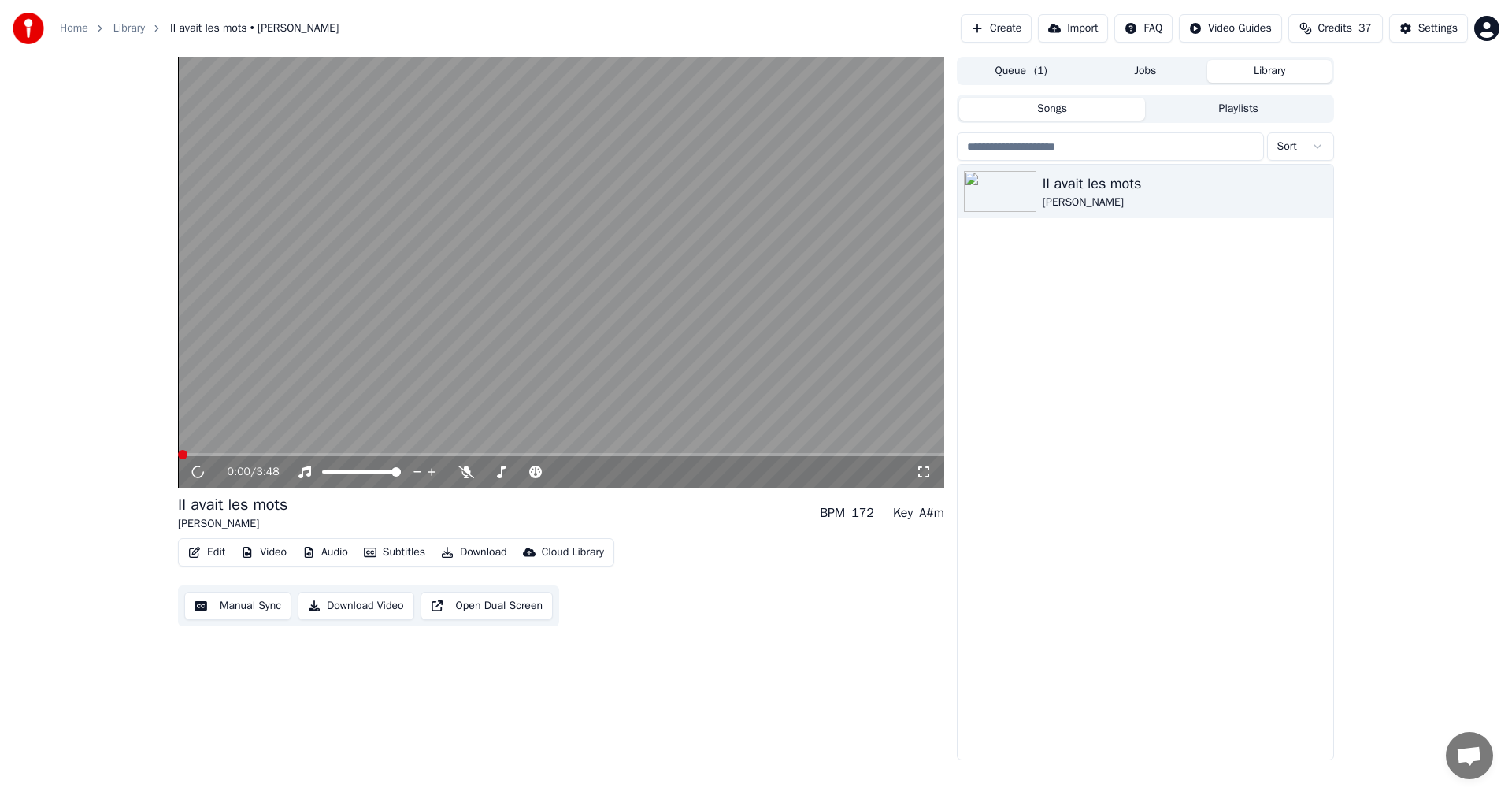 click on "Edit" at bounding box center (206, 552) 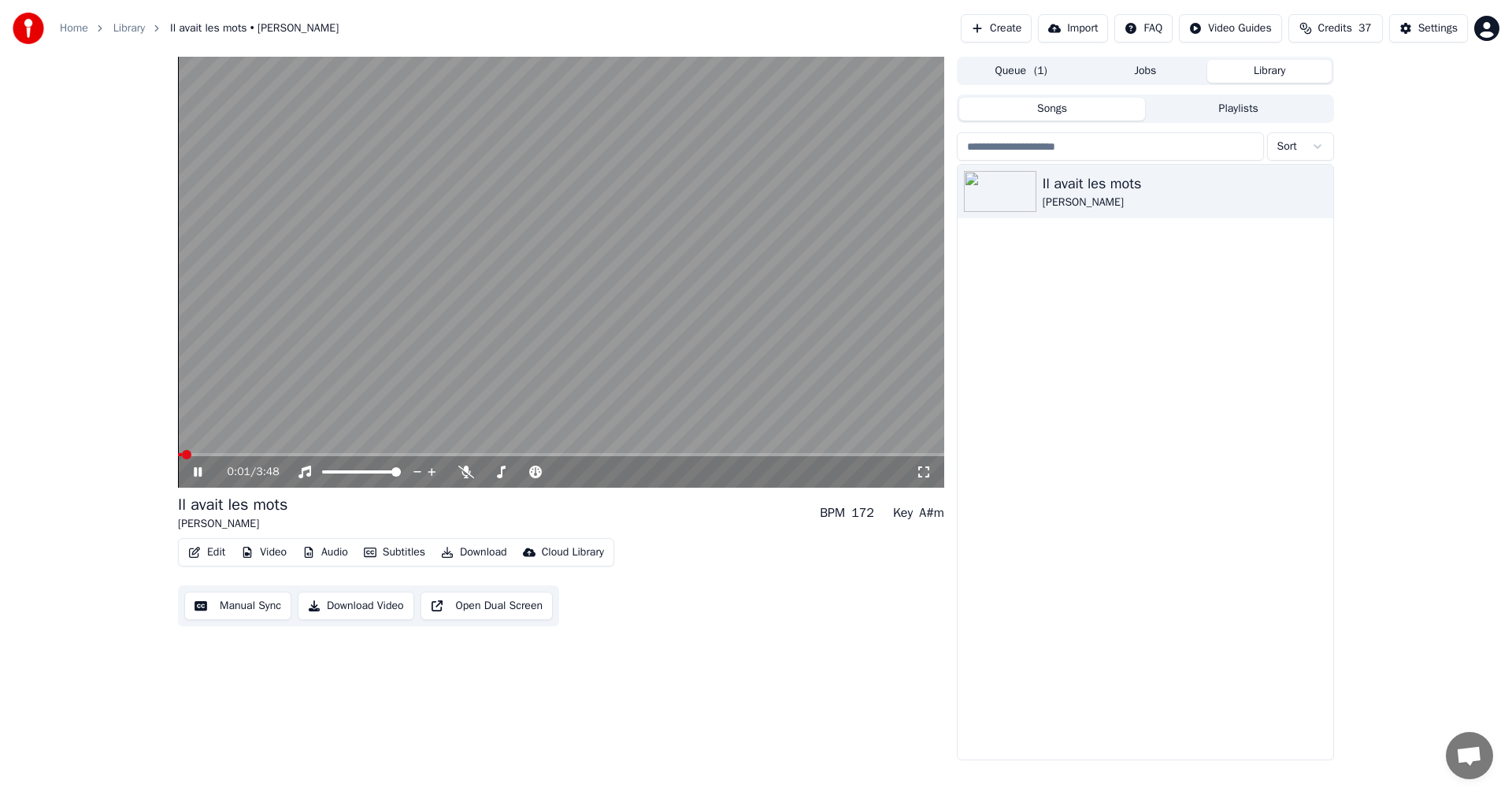 click on "0:01  /  3:48 Il avait les mots Sheryfa Luna BPM 172 Key A#m Edit Video Audio Subtitles Download Cloud Library Manual Sync Download Video Open Dual Screen Queue ( 1 ) Jobs Library Songs Playlists Sort Il avait les mots Sheryfa Luna" at bounding box center (756, 408) 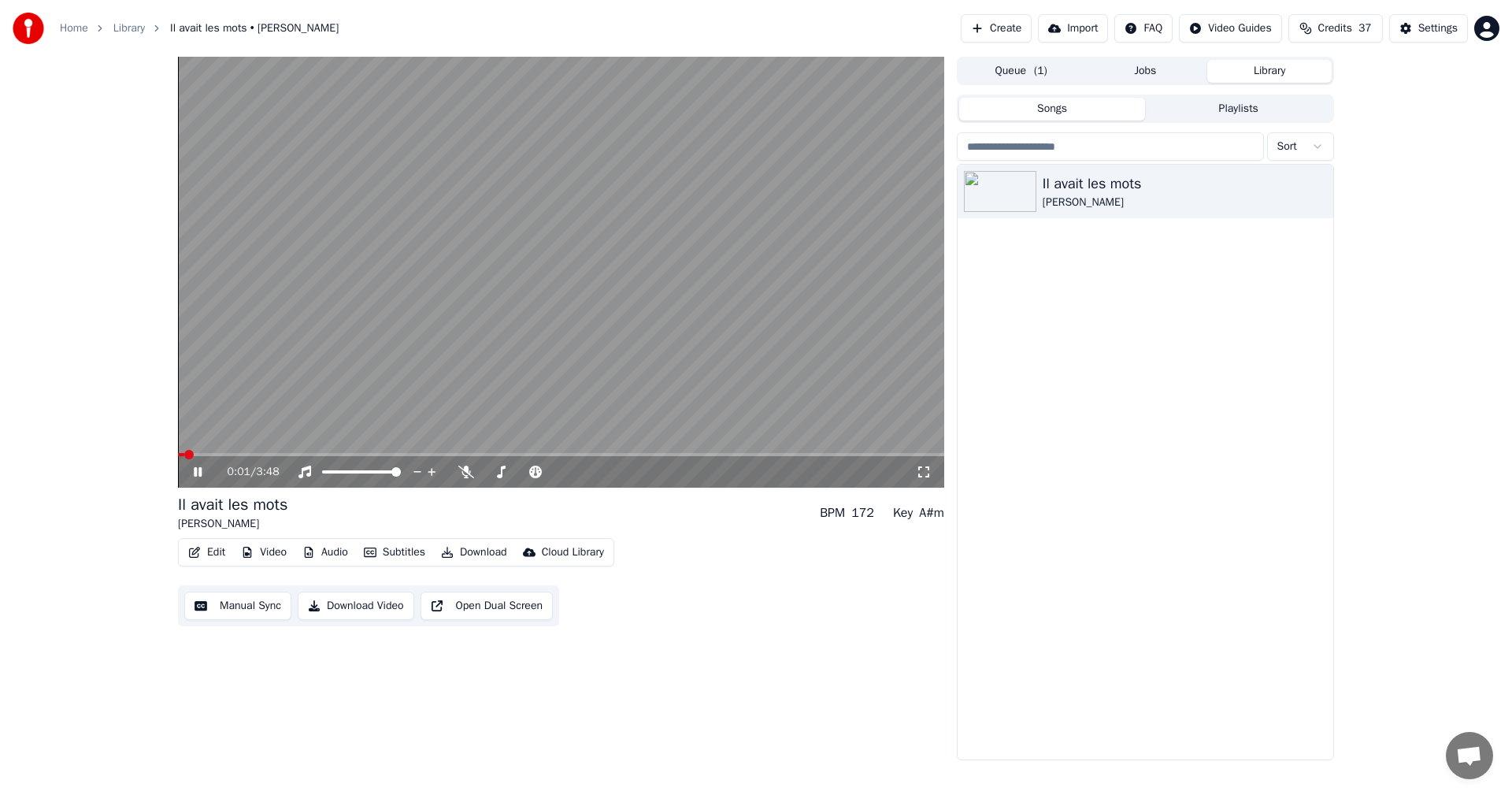 click 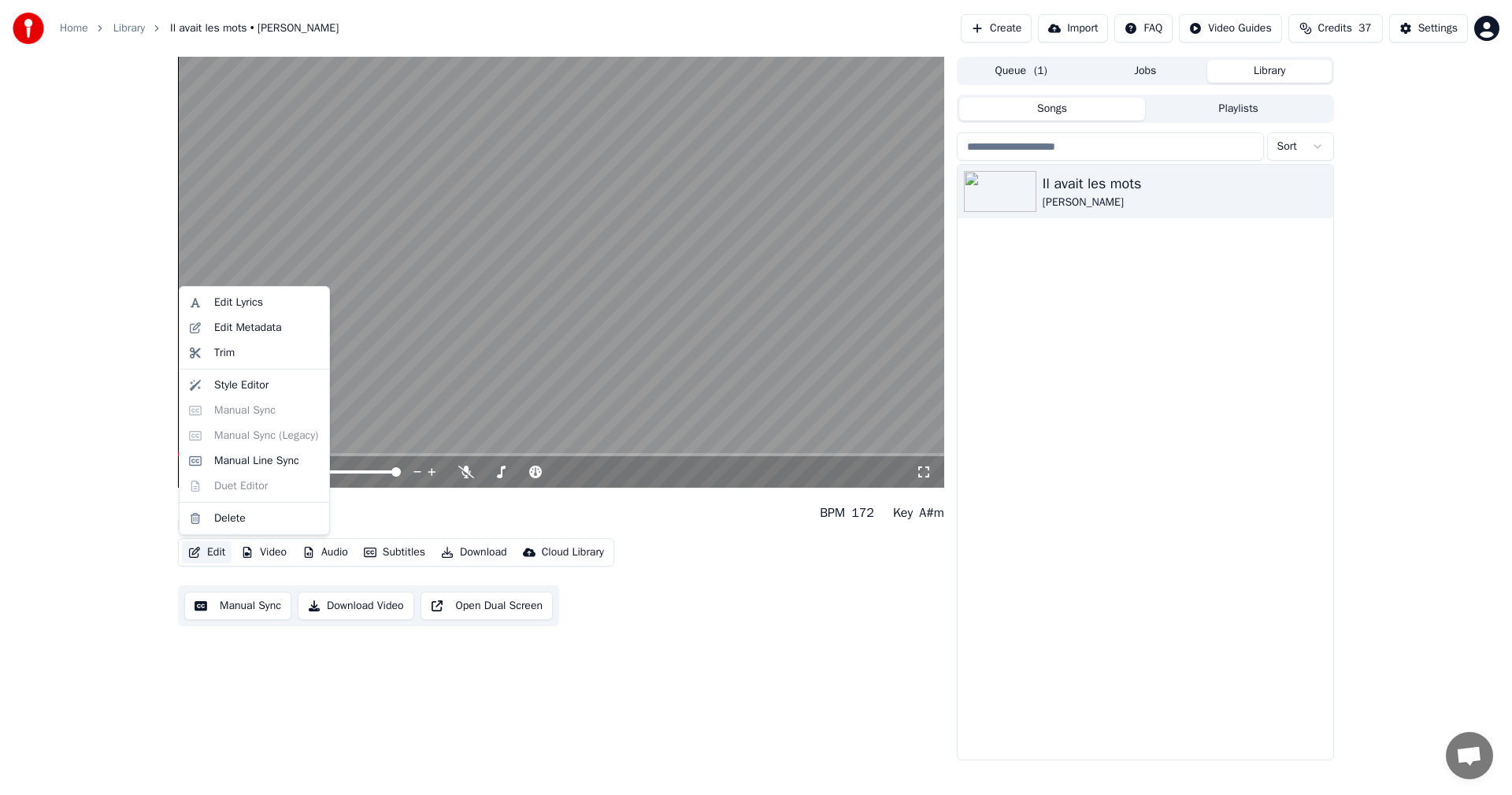 click on "Edit" at bounding box center [206, 552] 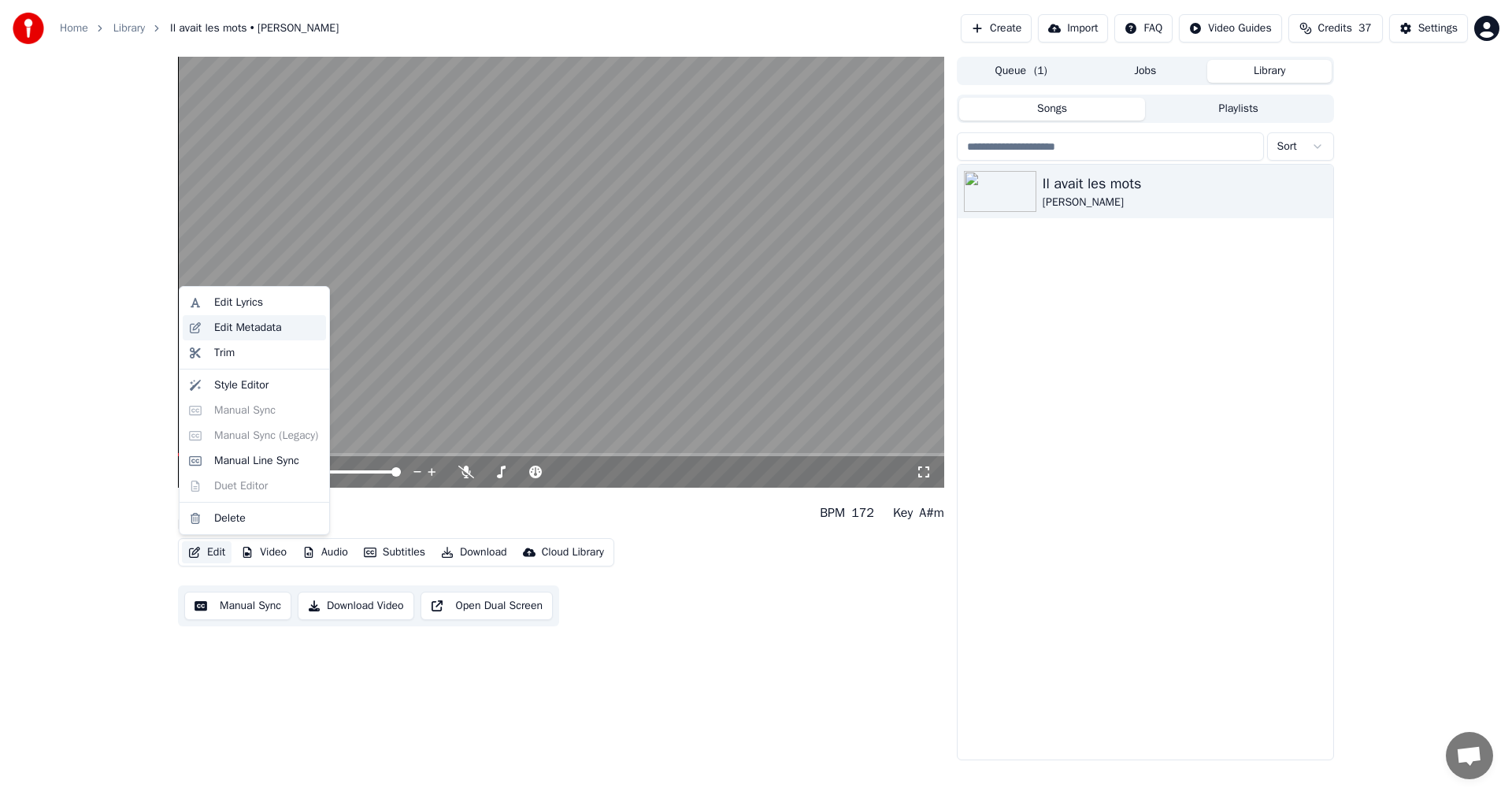 click on "Edit Metadata" at bounding box center [248, 328] 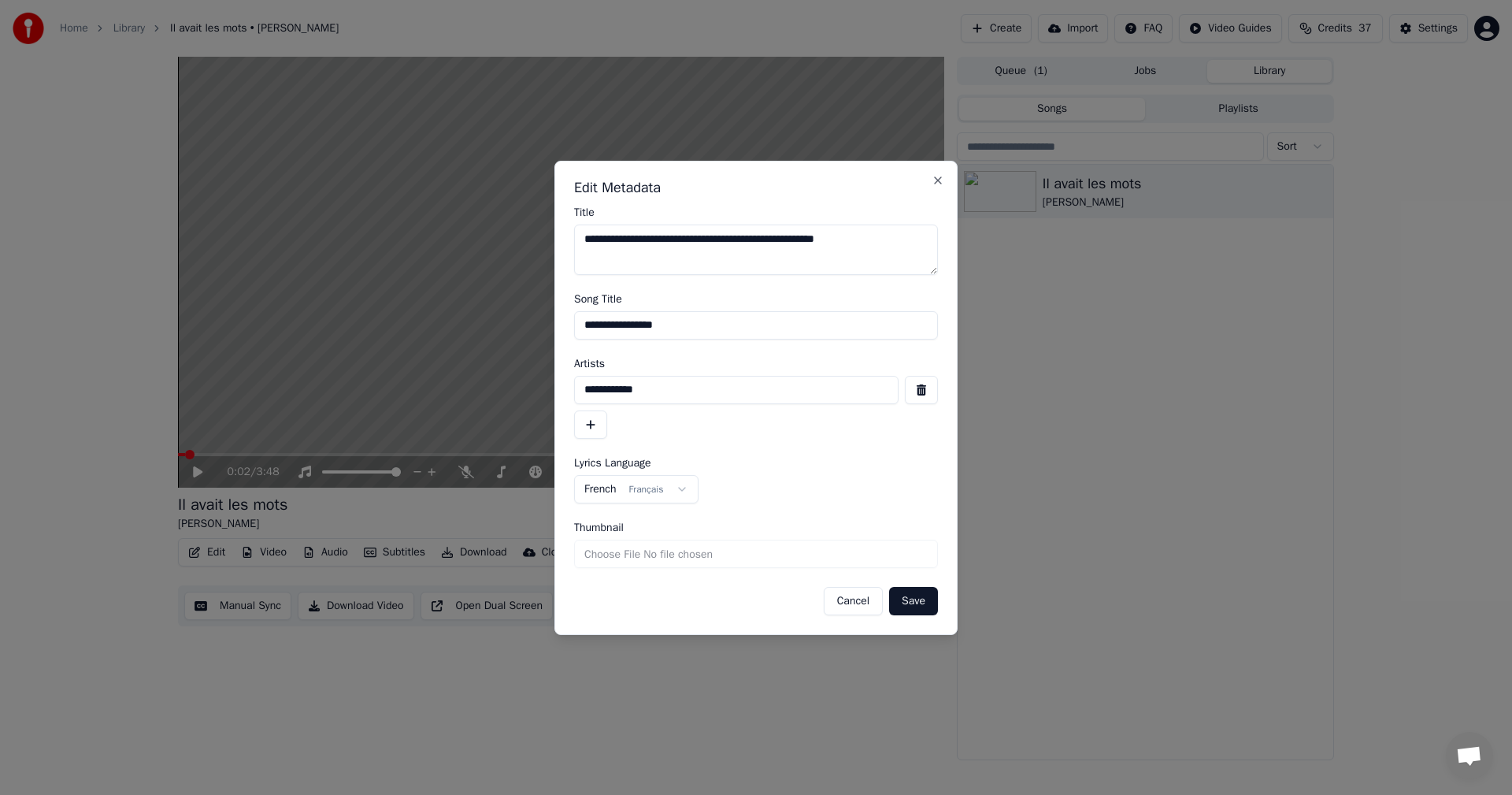 drag, startPoint x: 897, startPoint y: 237, endPoint x: 515, endPoint y: 253, distance: 382.3349 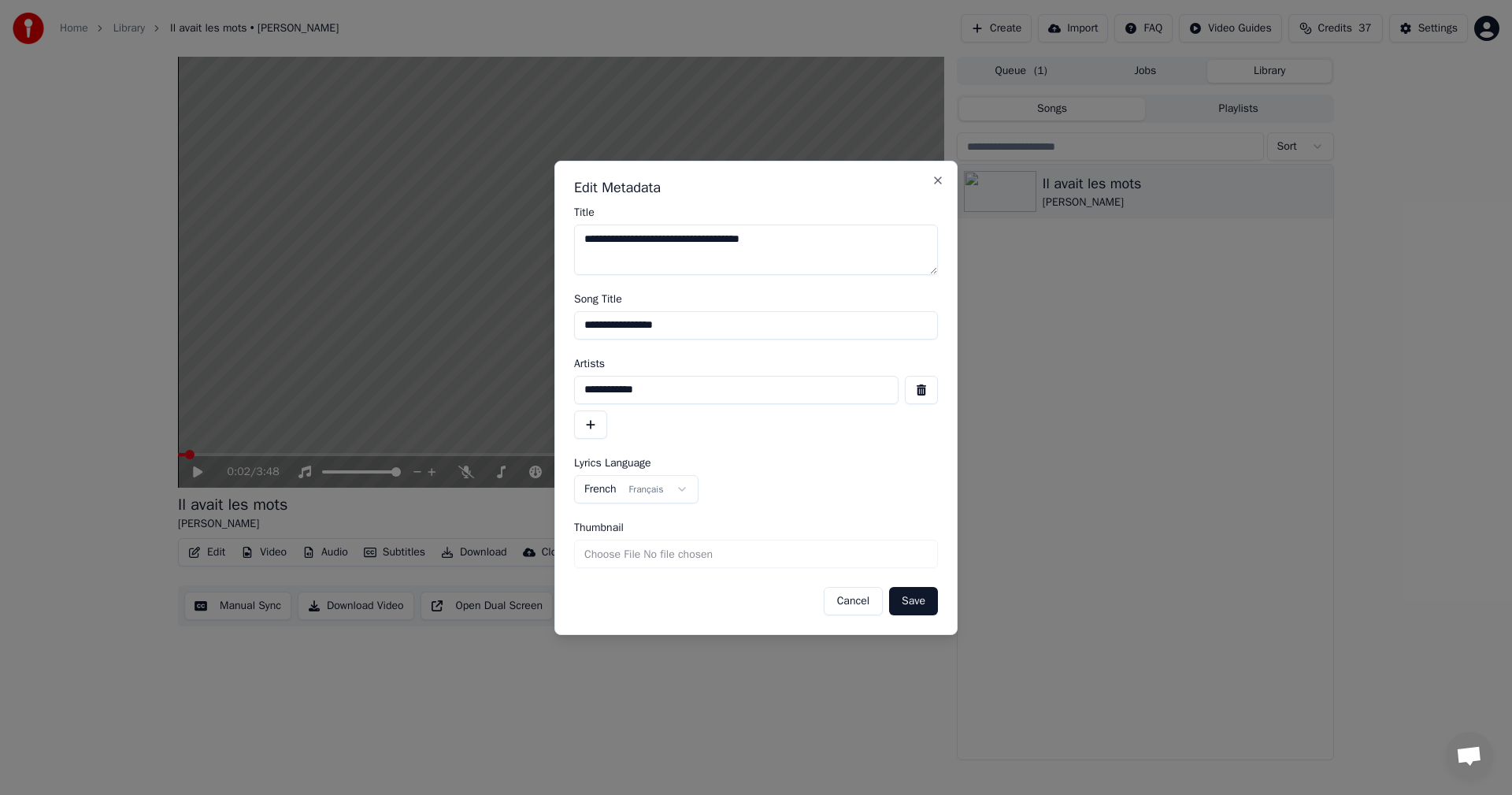 type on "**********" 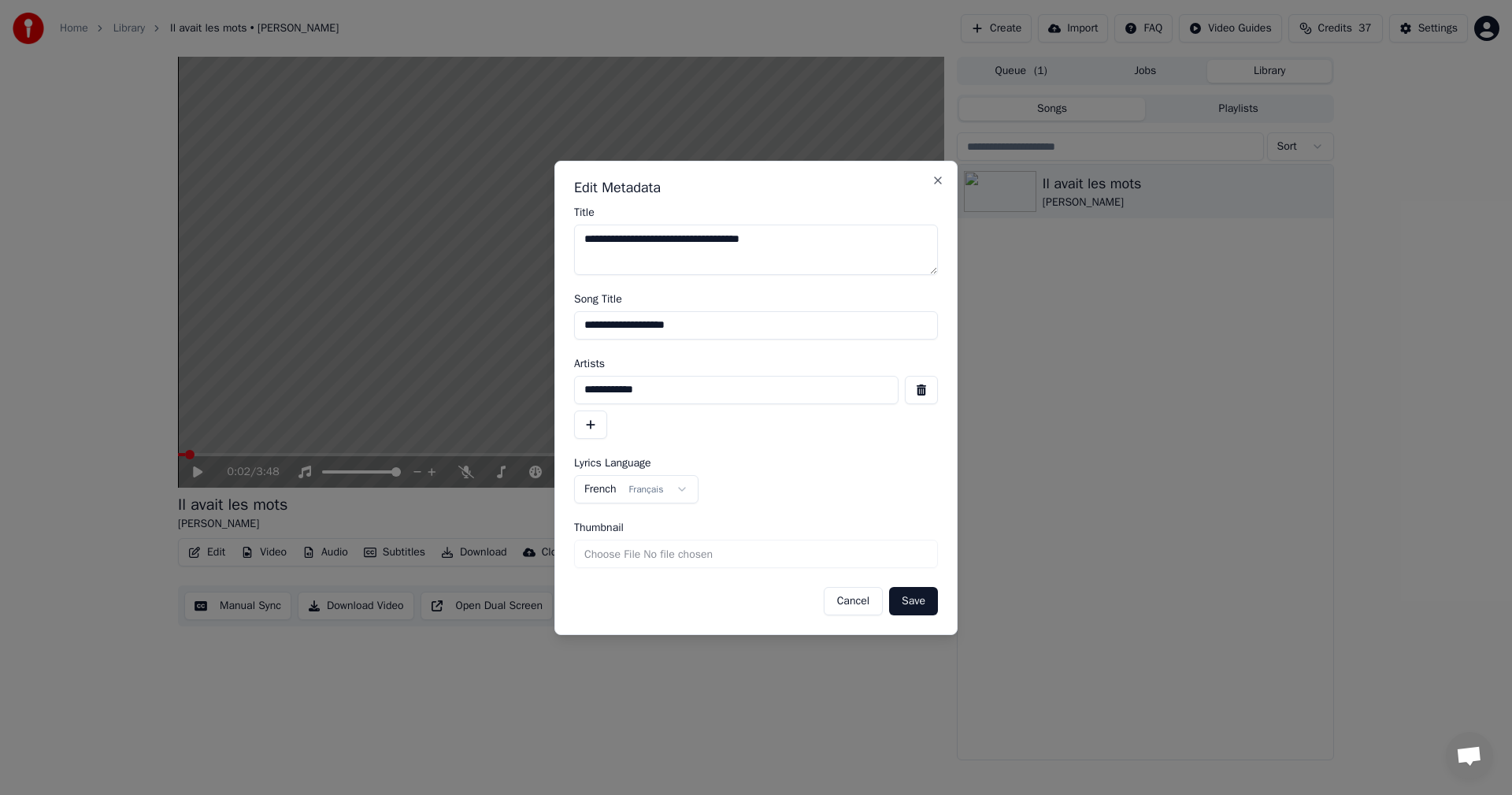 type on "**********" 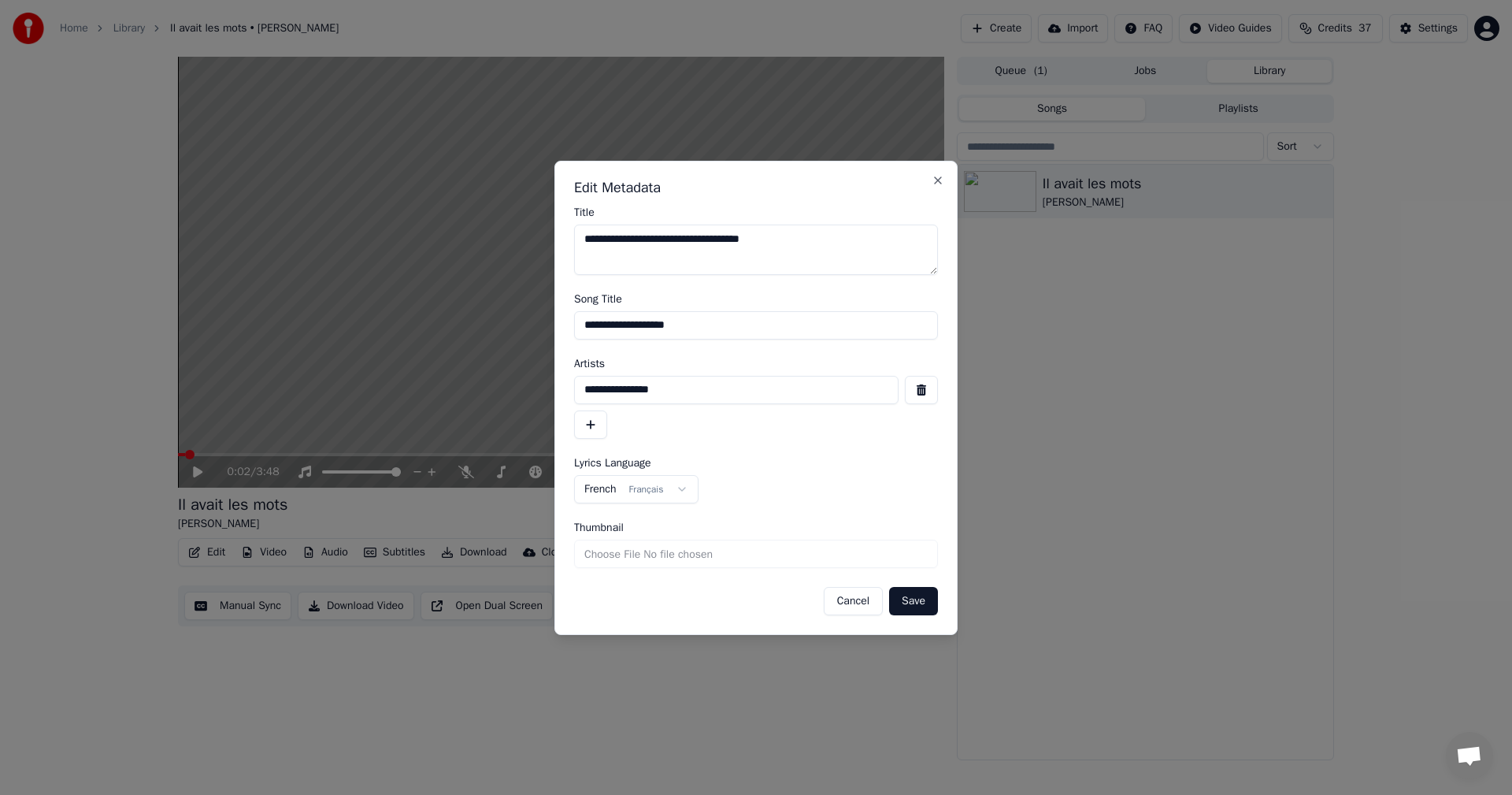 type on "**********" 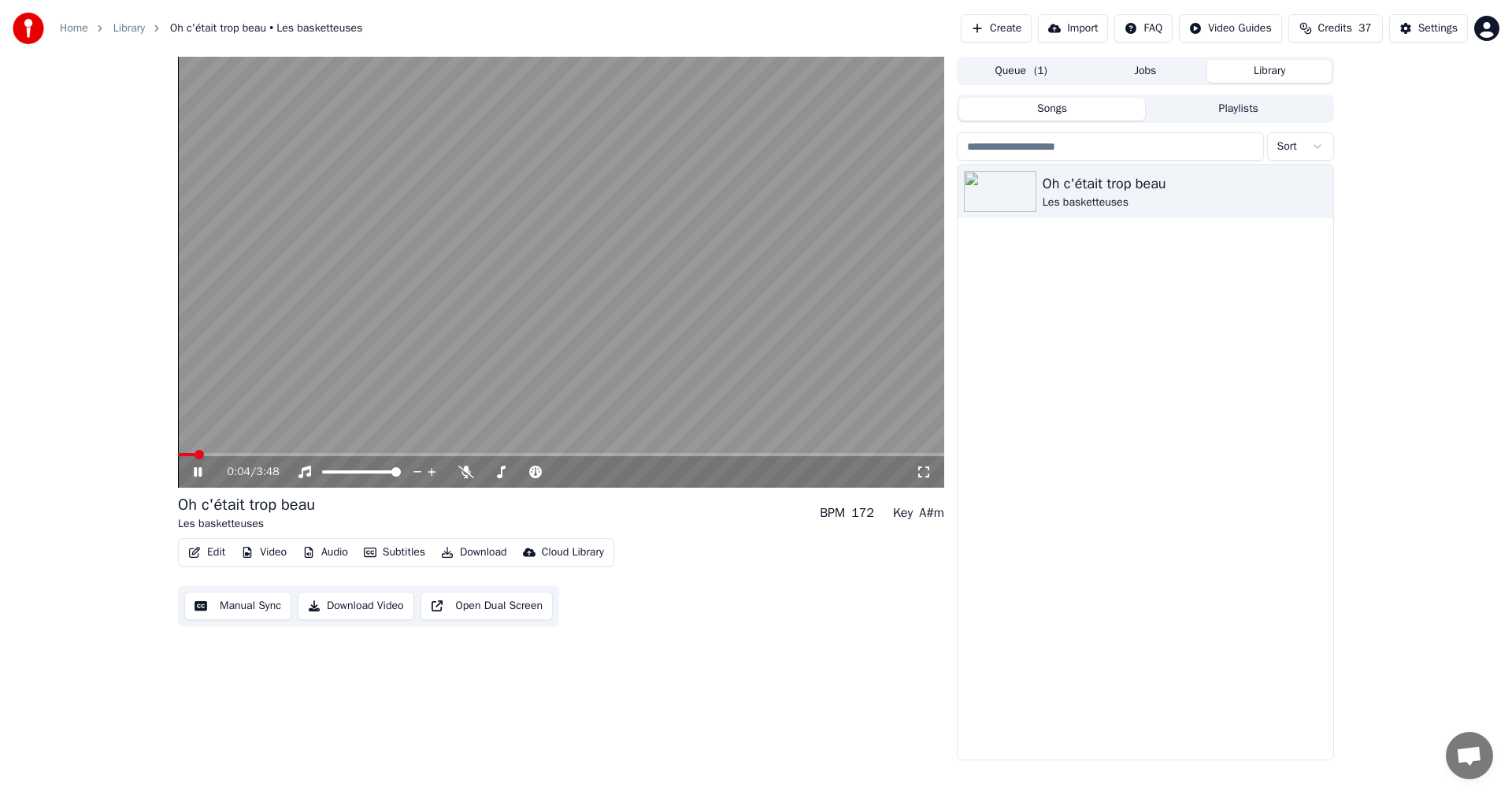 click 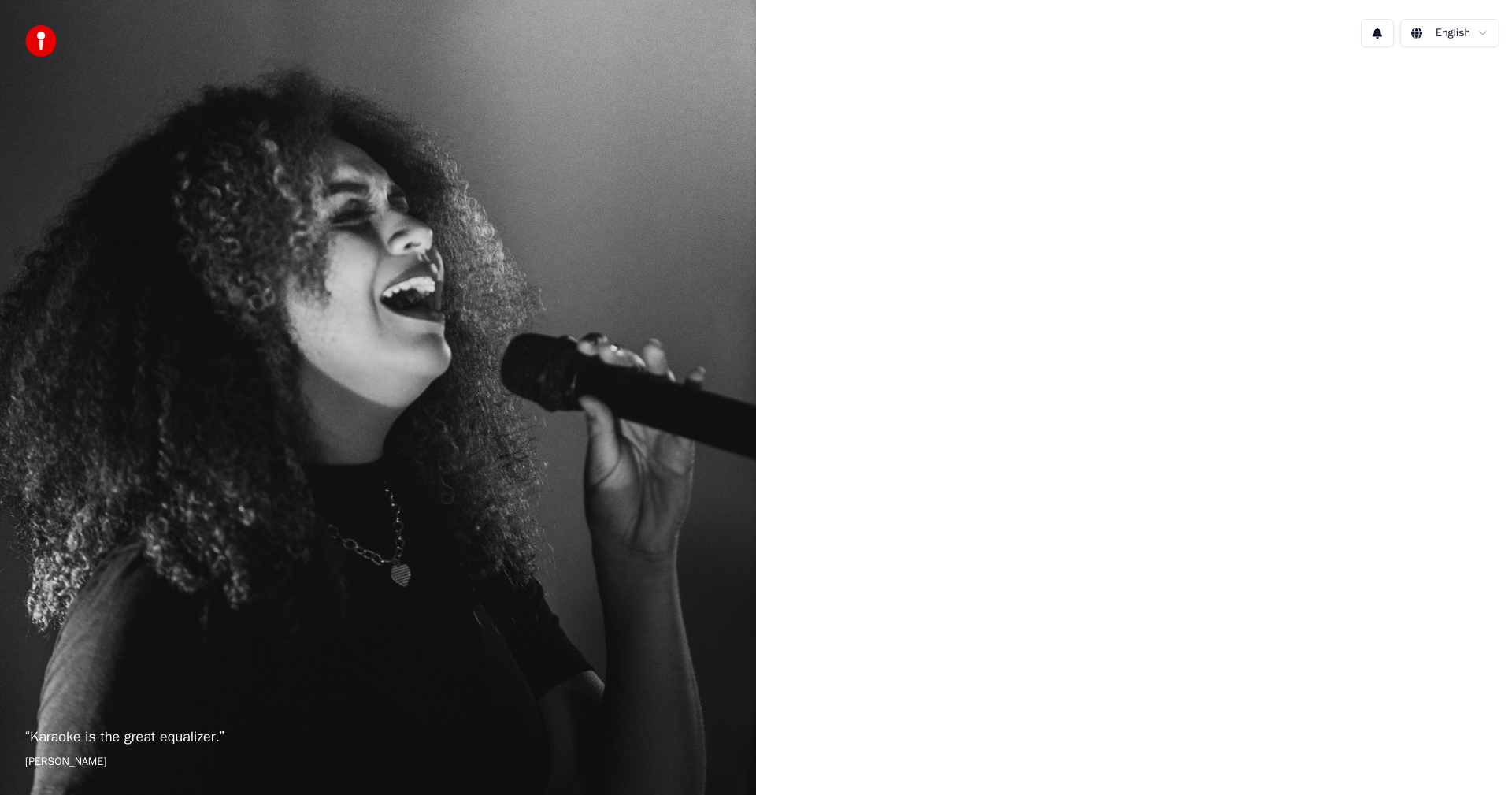 scroll, scrollTop: 0, scrollLeft: 0, axis: both 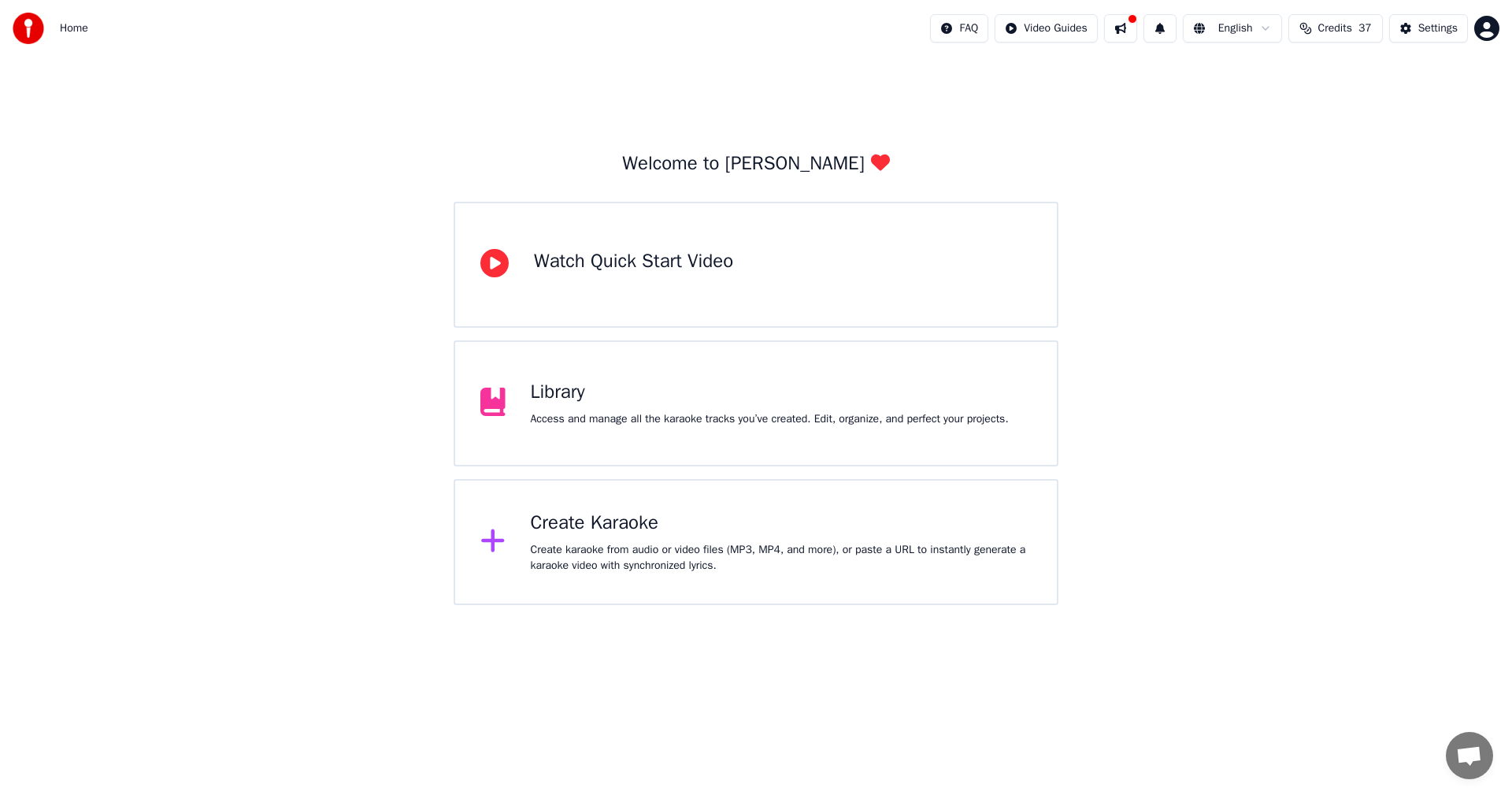 click on "Library" at bounding box center [769, 392] 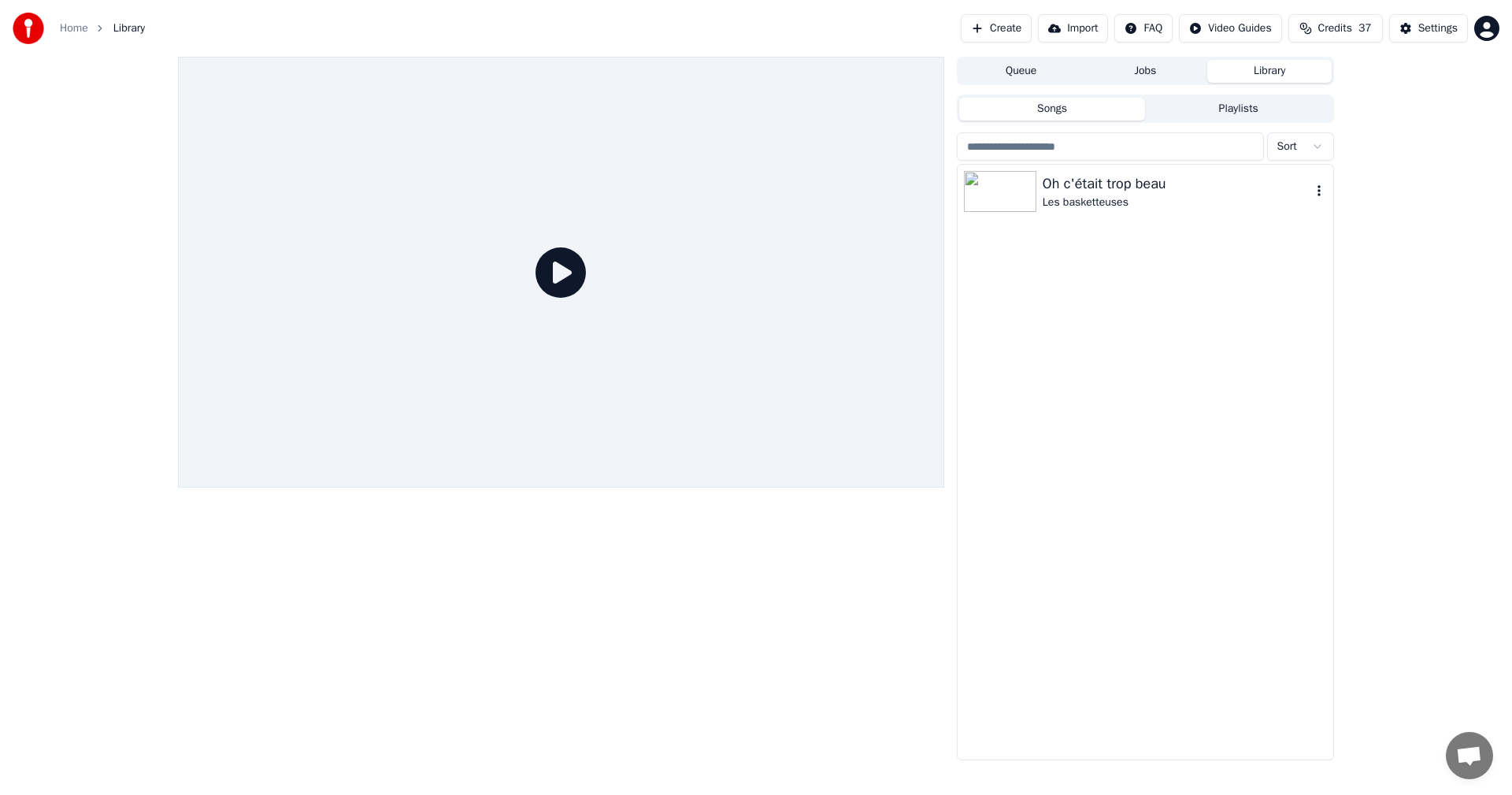 click on "Les basketteuses" at bounding box center [1177, 202] 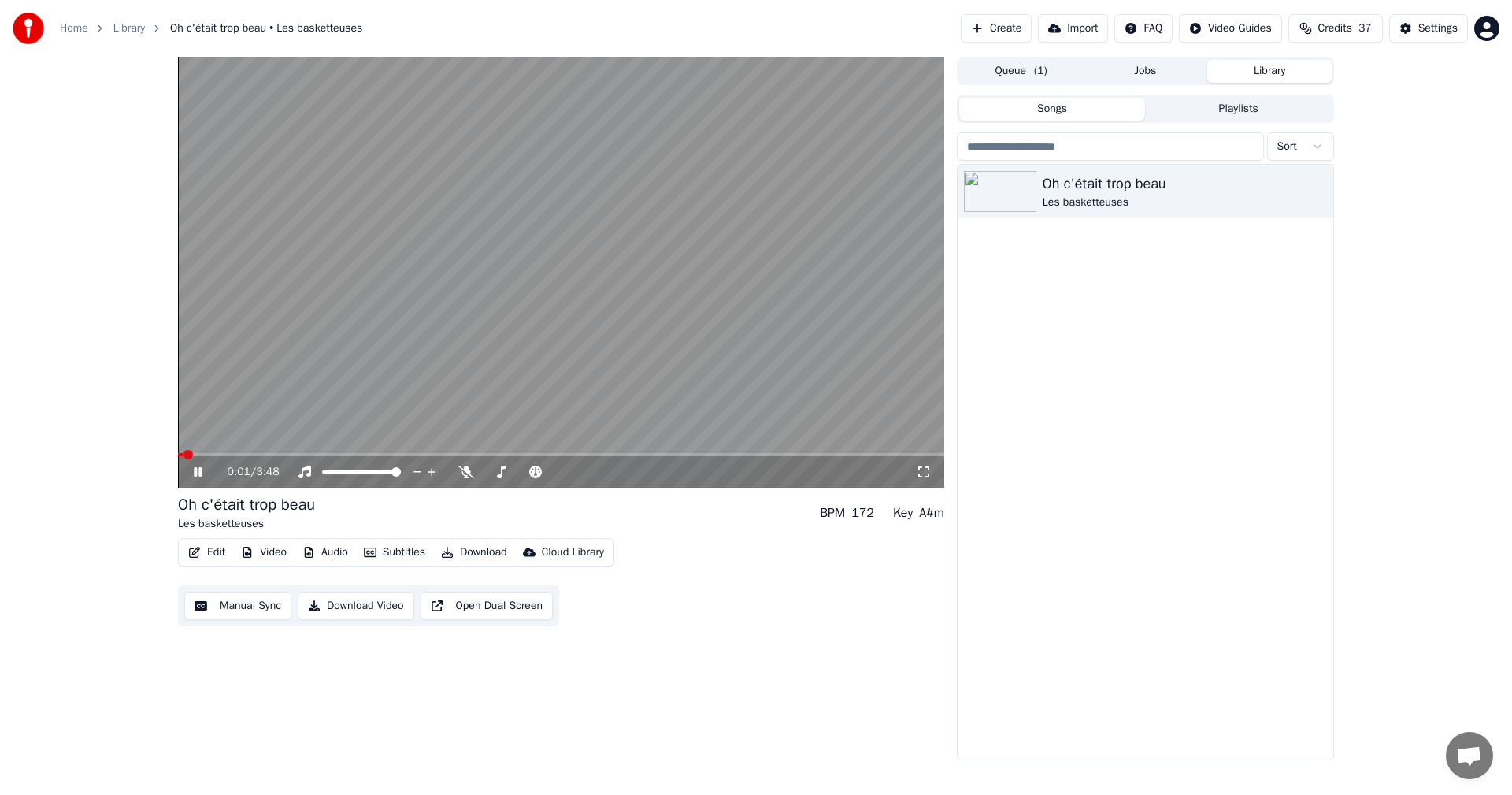 click 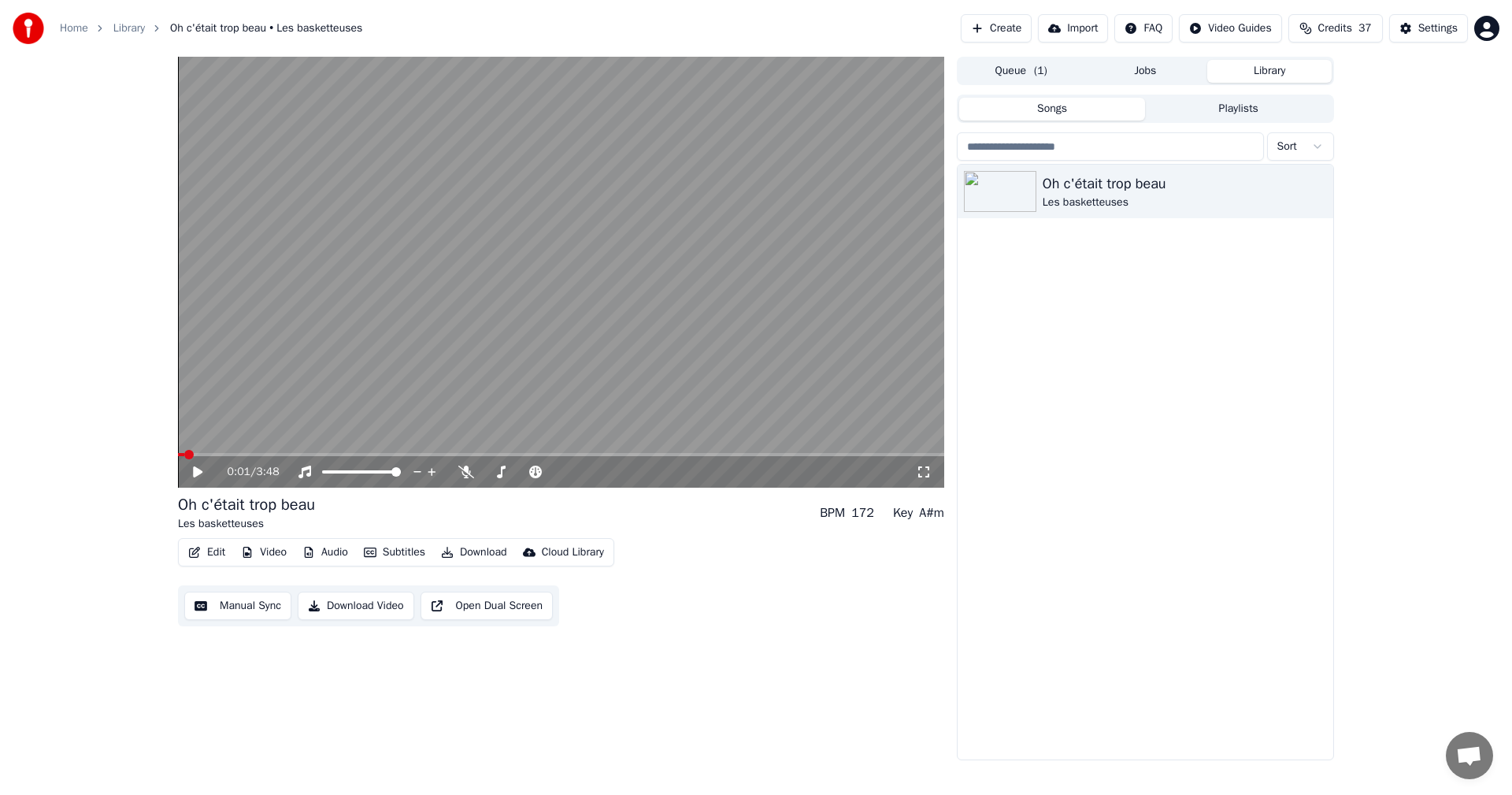 click on "Manual Sync" at bounding box center (238, 606) 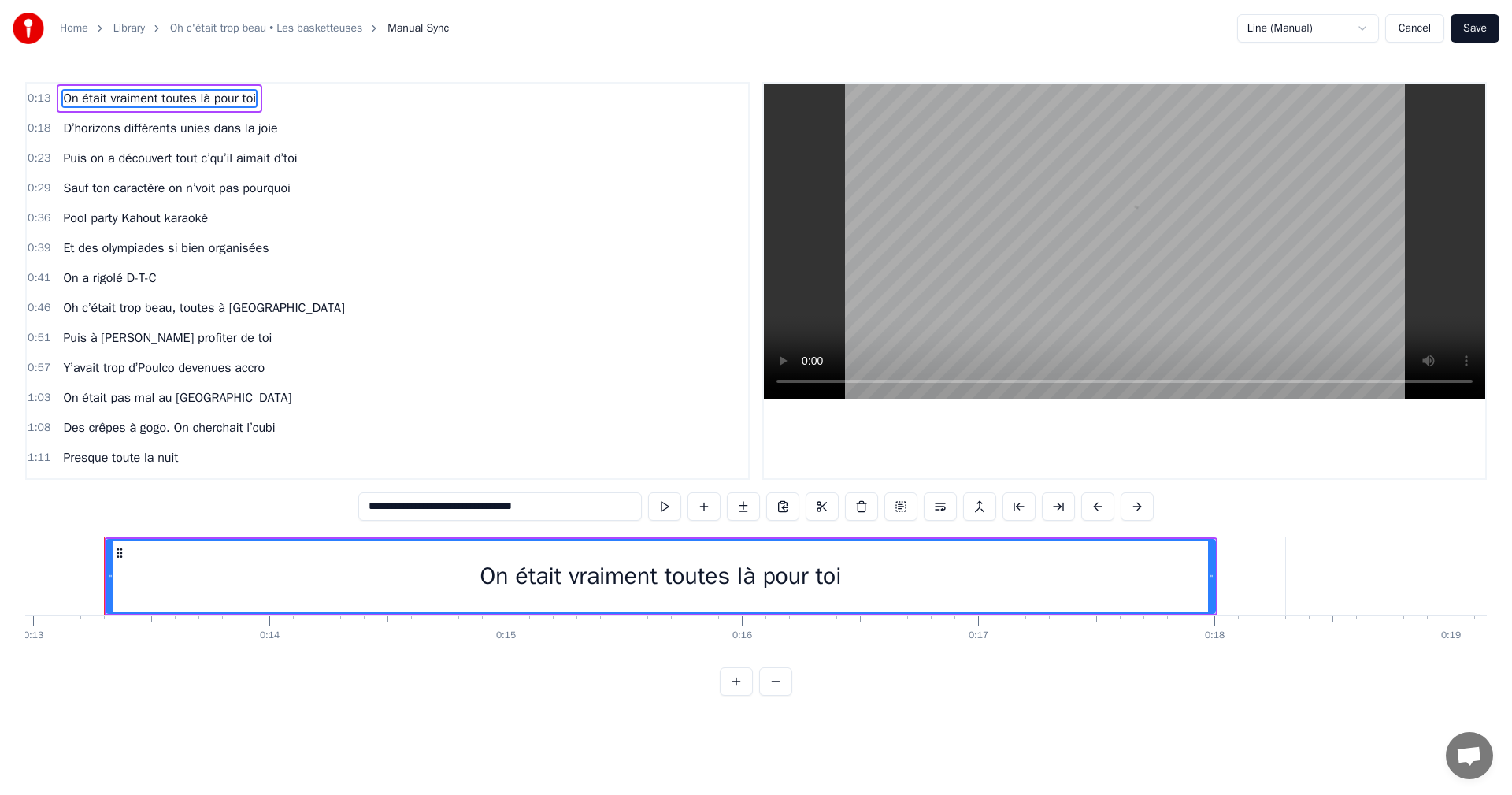 scroll, scrollTop: 0, scrollLeft: 3024, axis: horizontal 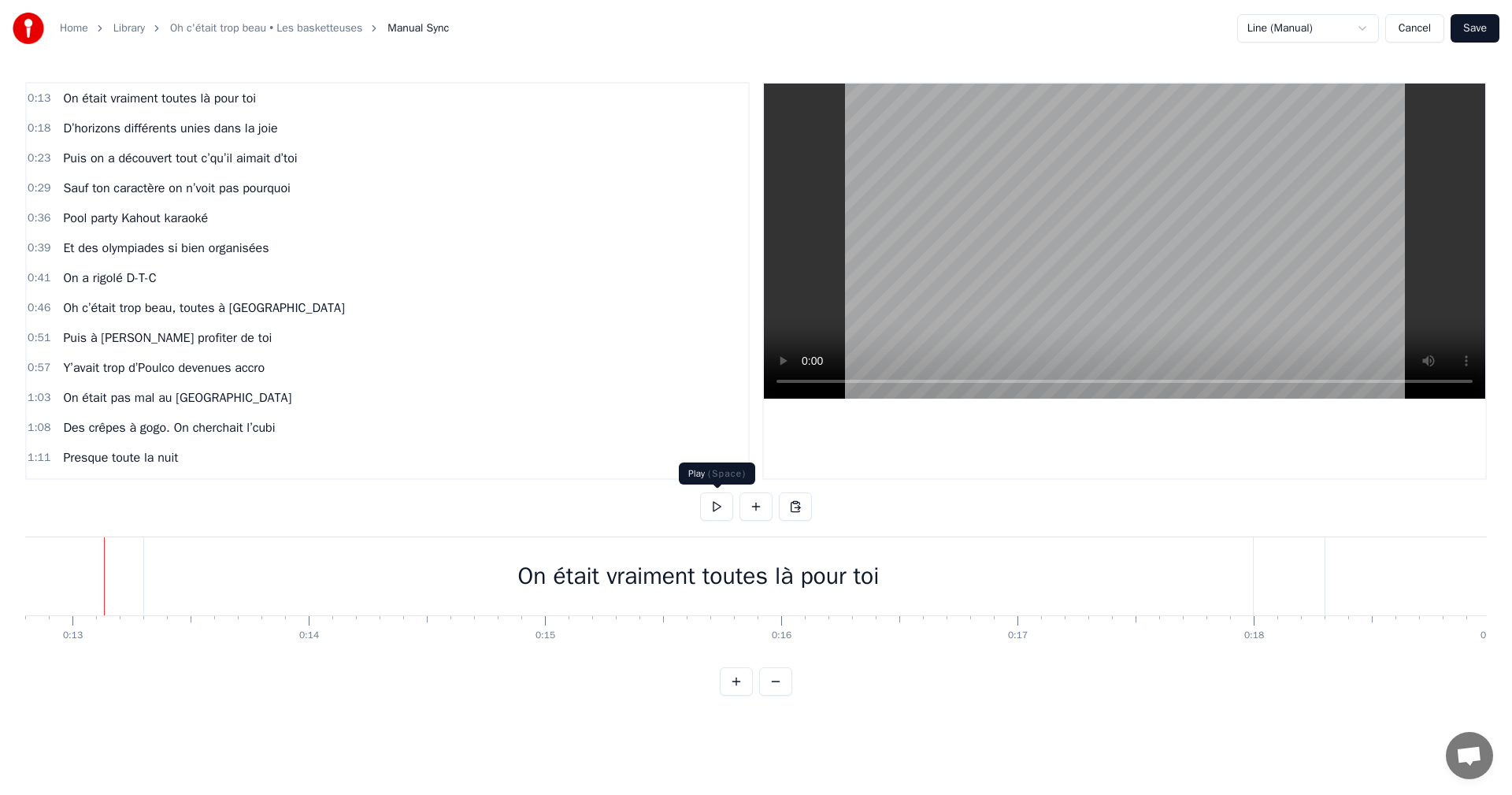 click at bounding box center (717, 507) 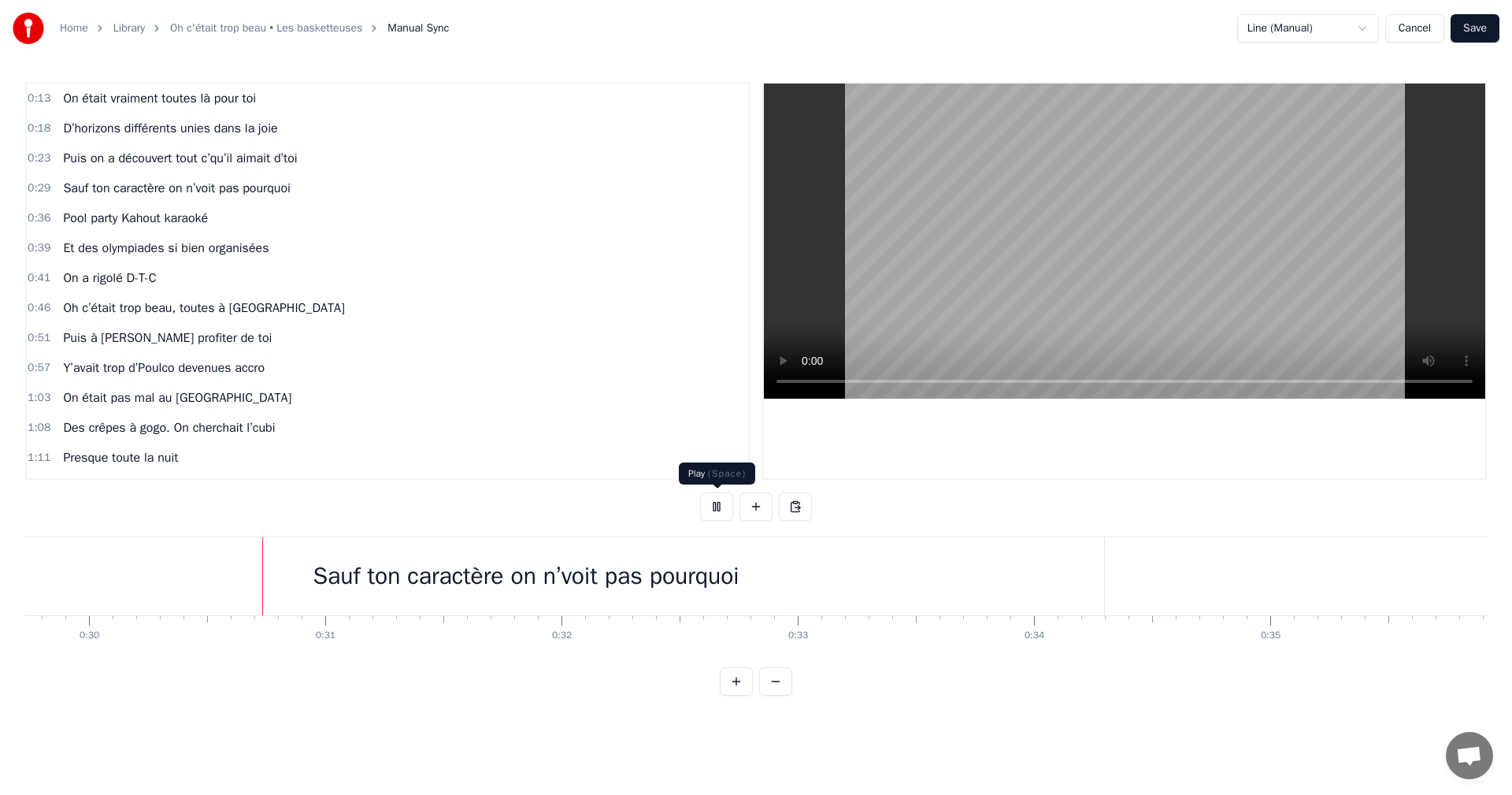 scroll, scrollTop: 0, scrollLeft: 7025, axis: horizontal 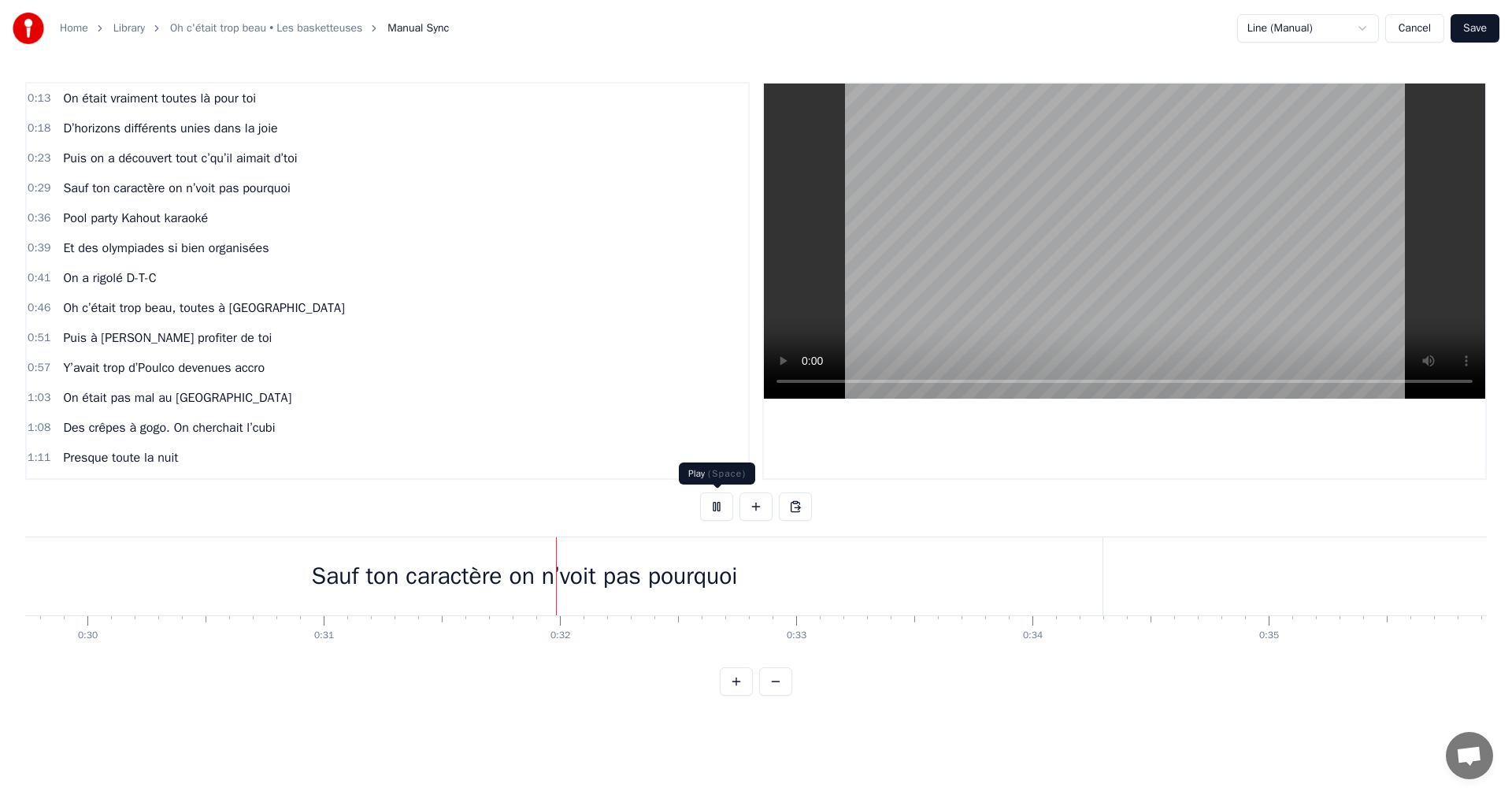 click at bounding box center (717, 507) 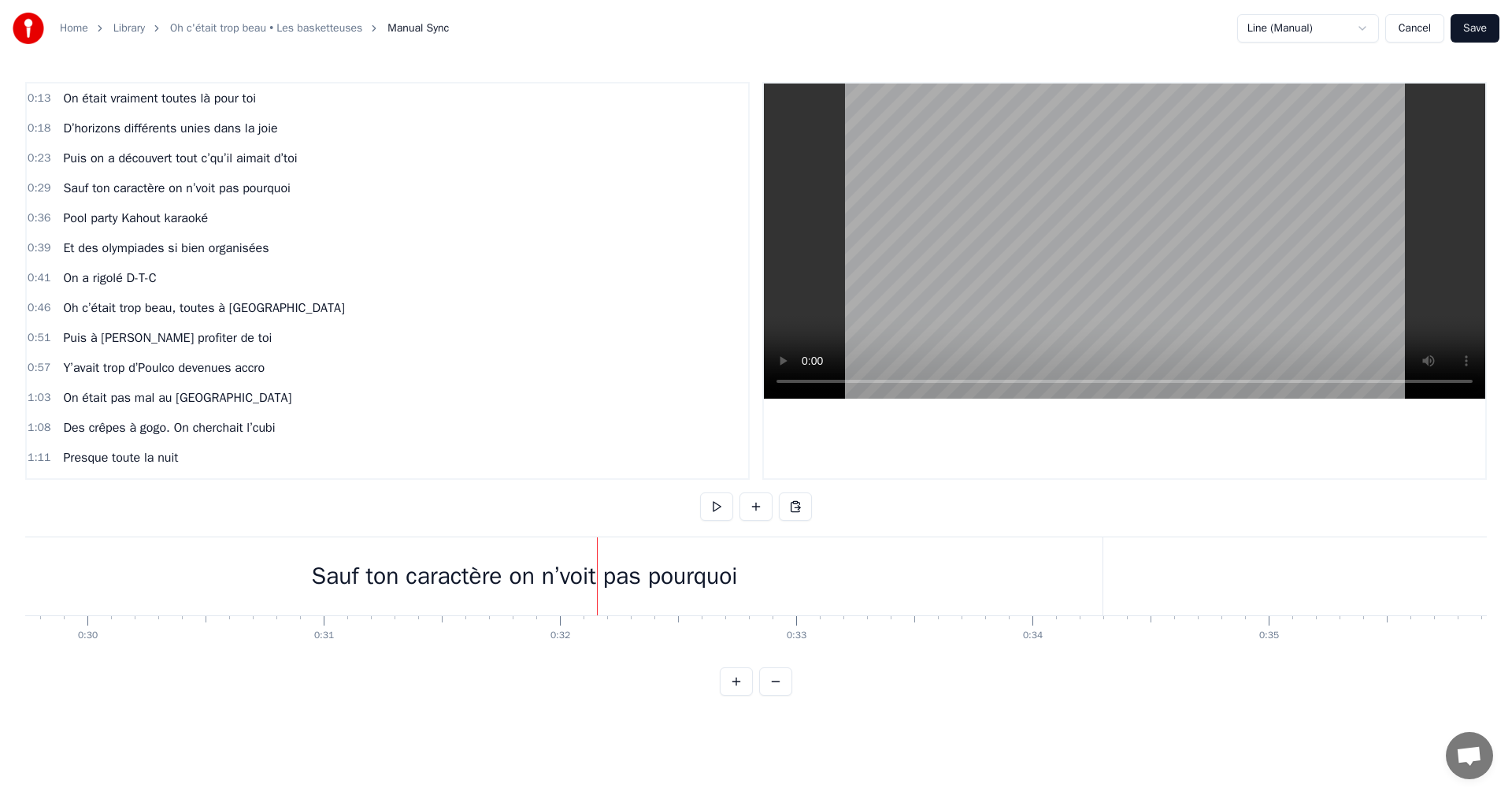 click on "Cancel" at bounding box center [1414, 28] 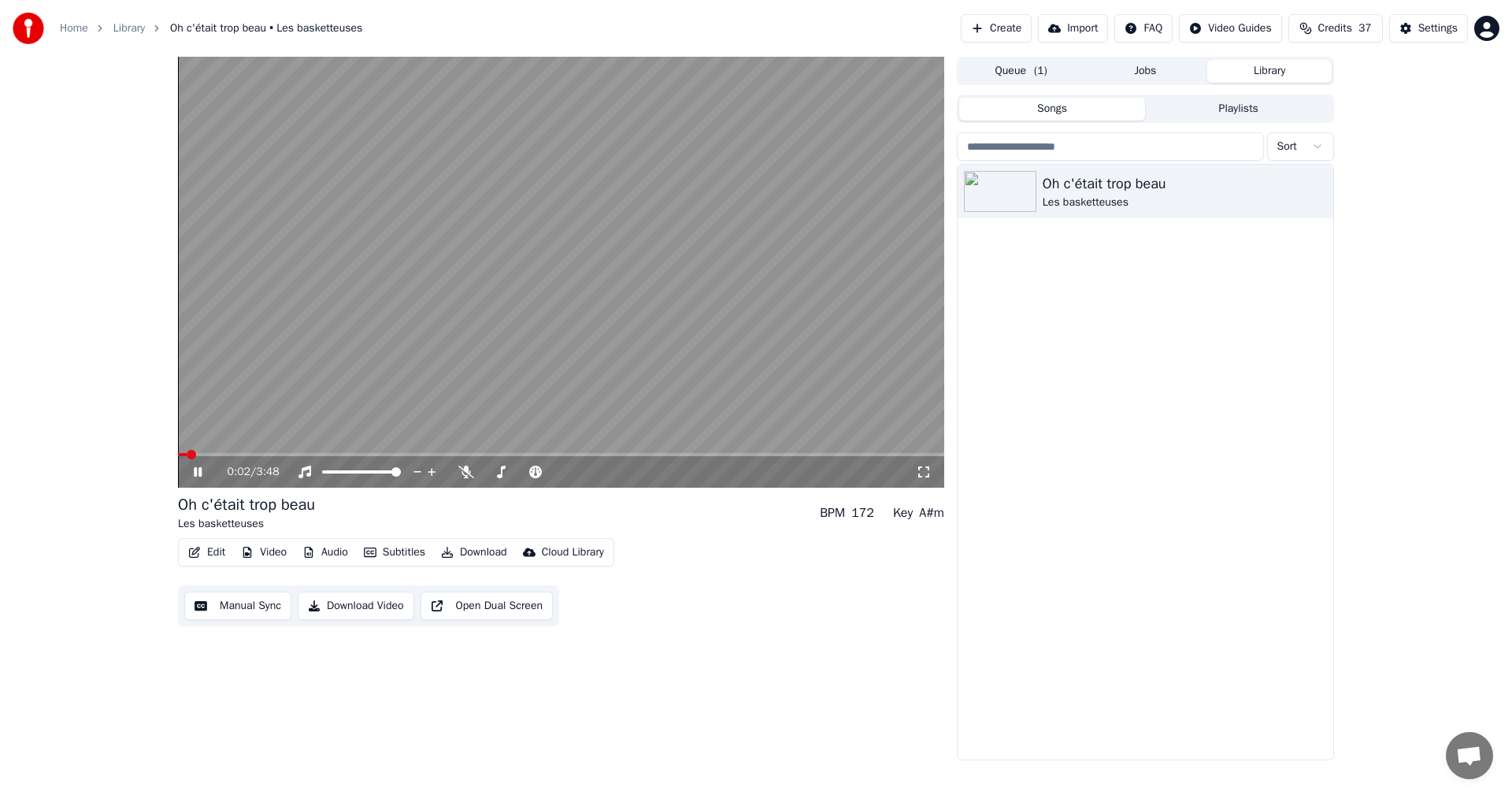 click 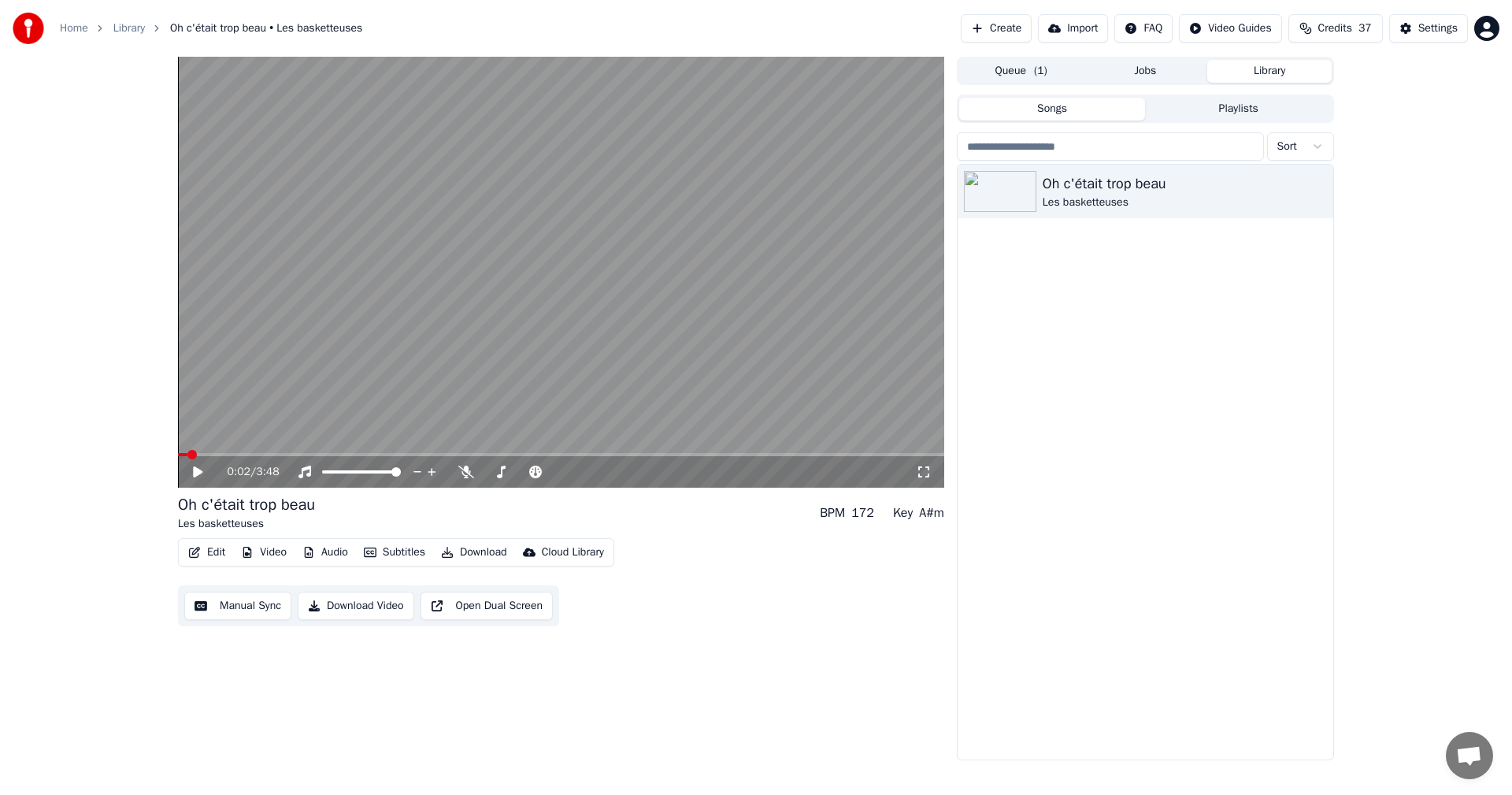 click on "Playlists" at bounding box center (1238, 109) 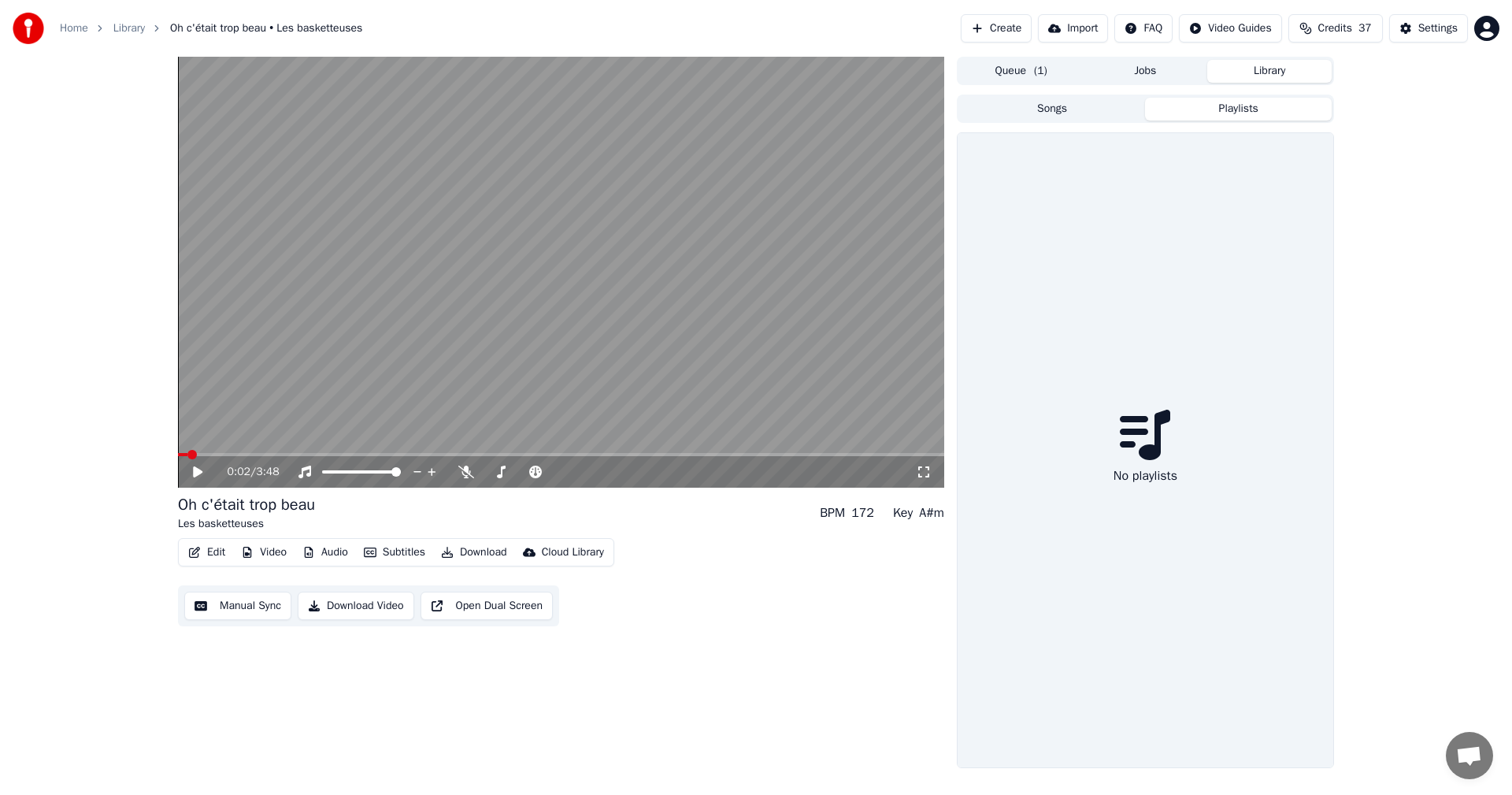 click on "Songs" at bounding box center (1052, 109) 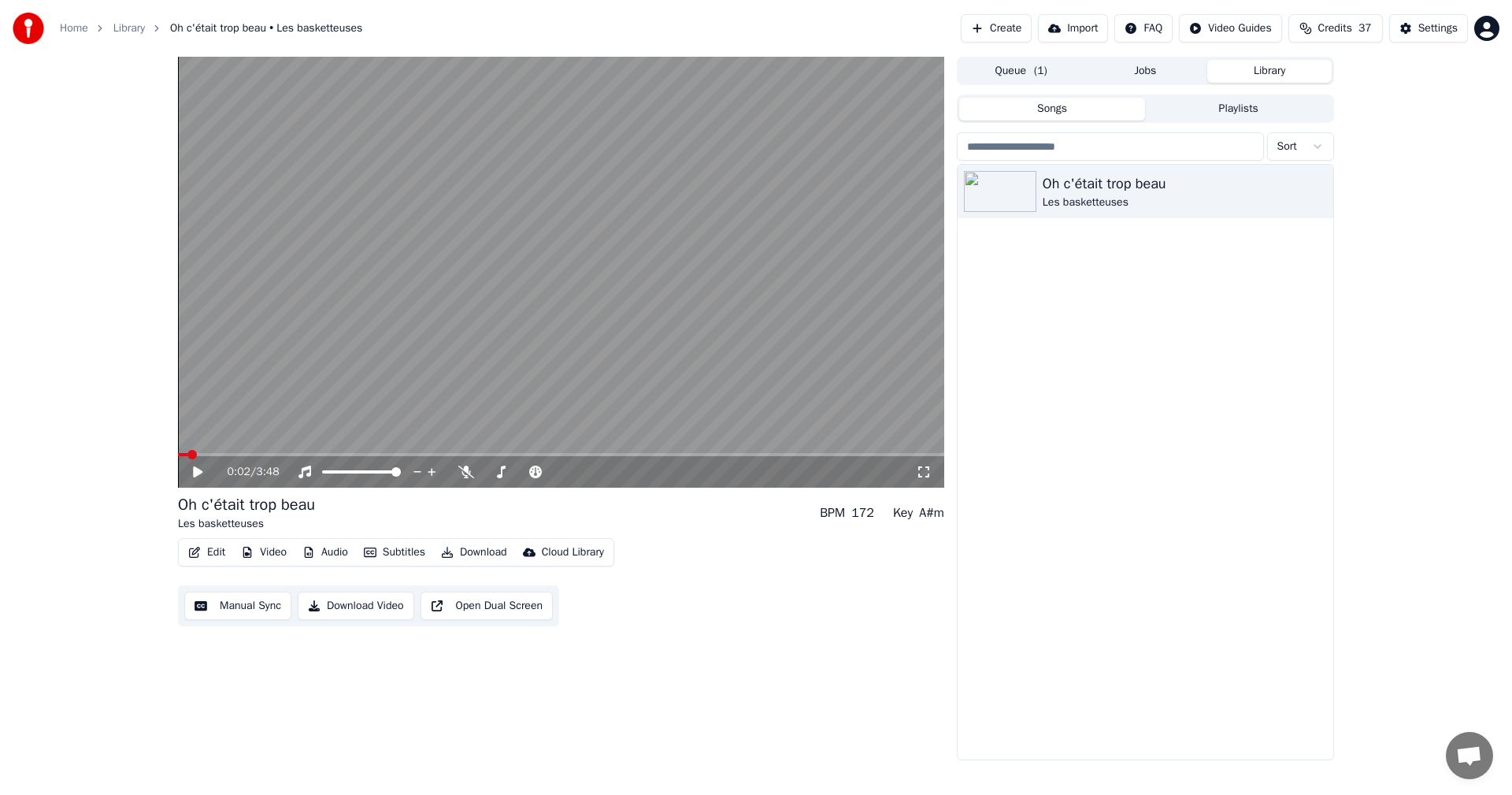 click on "Oh c'était trop beau Les basketteuses" at bounding box center [1145, 462] 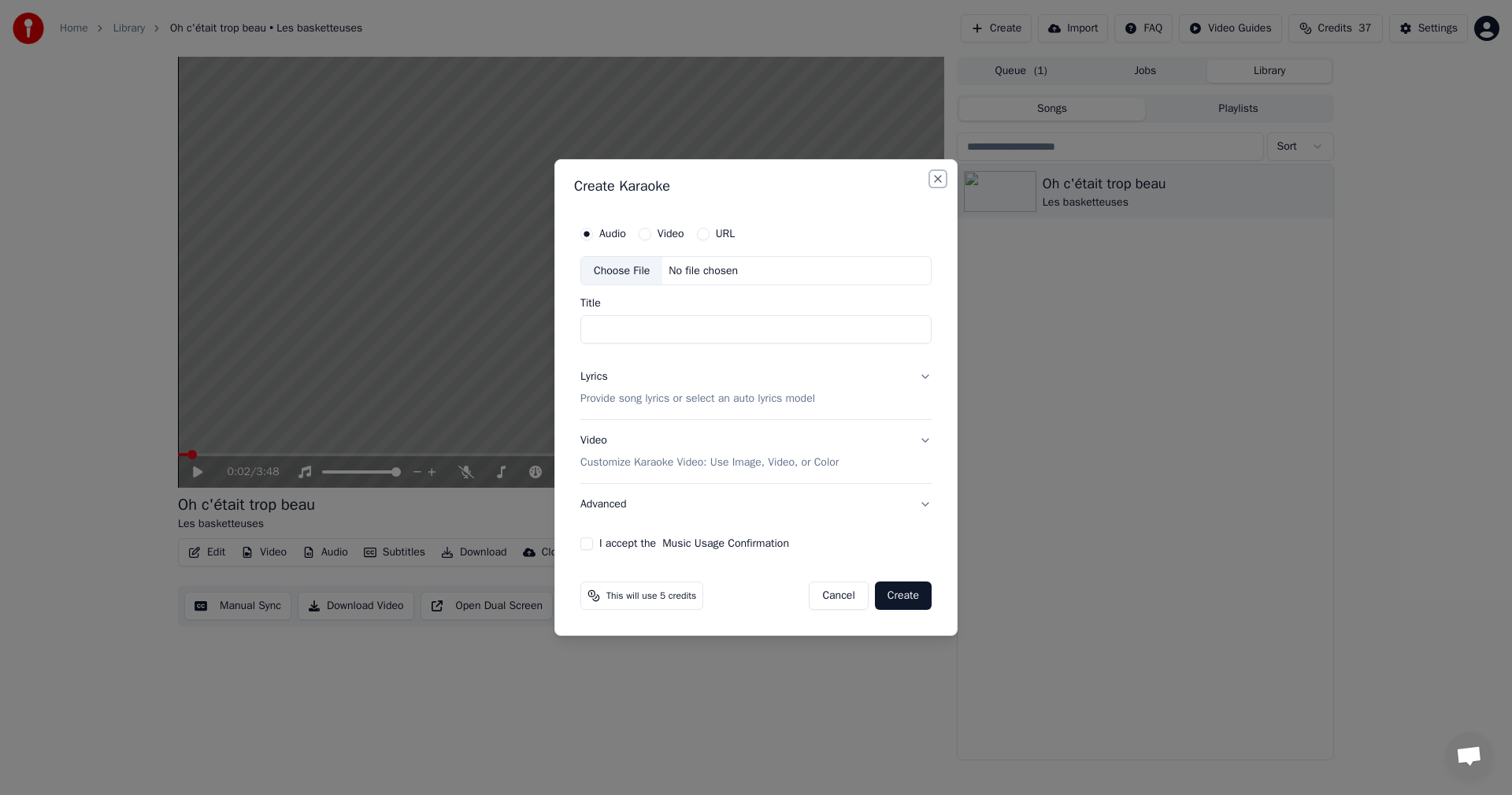 click on "Close" at bounding box center (938, 179) 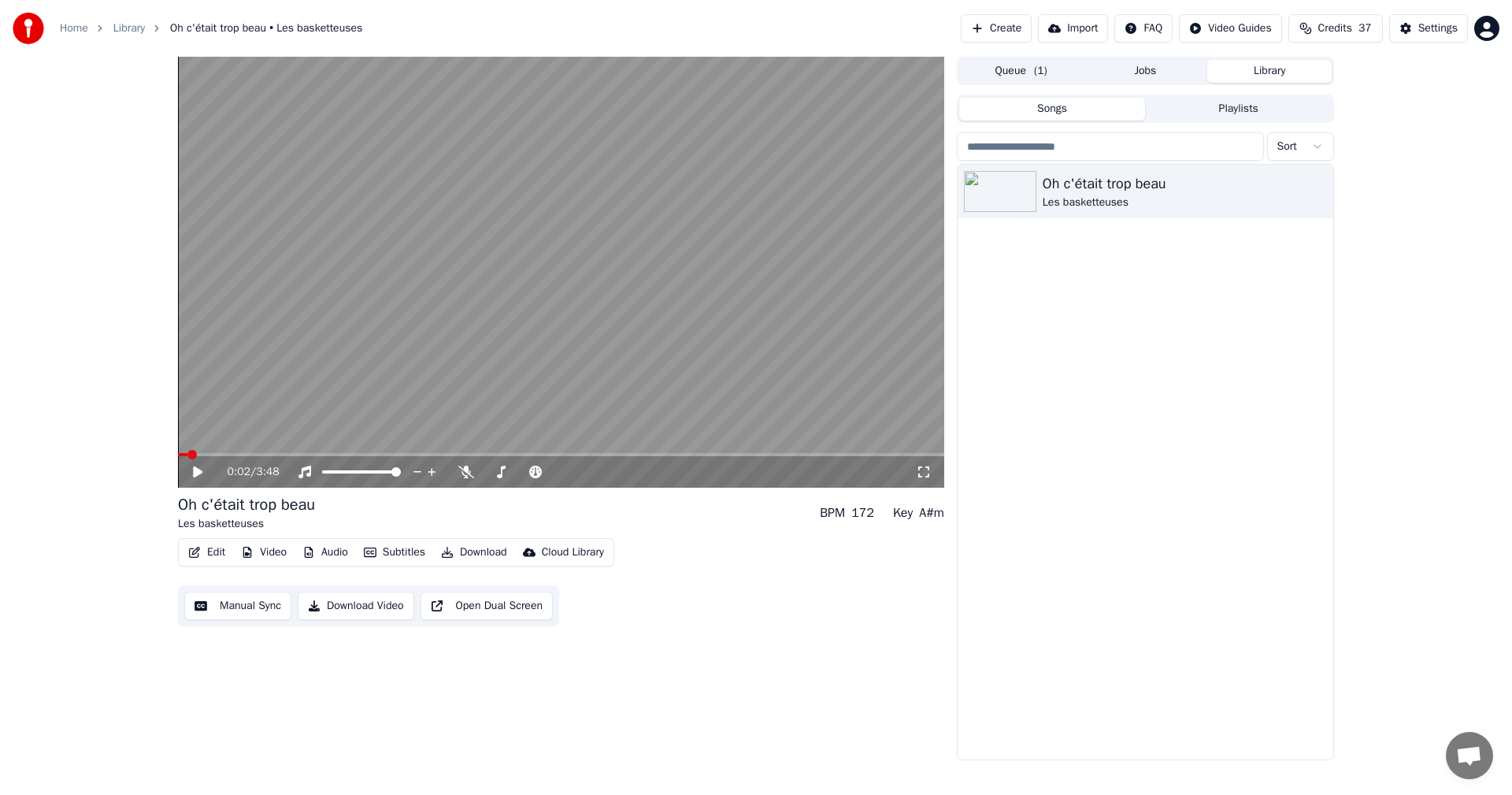 click on "Audio" at bounding box center (325, 552) 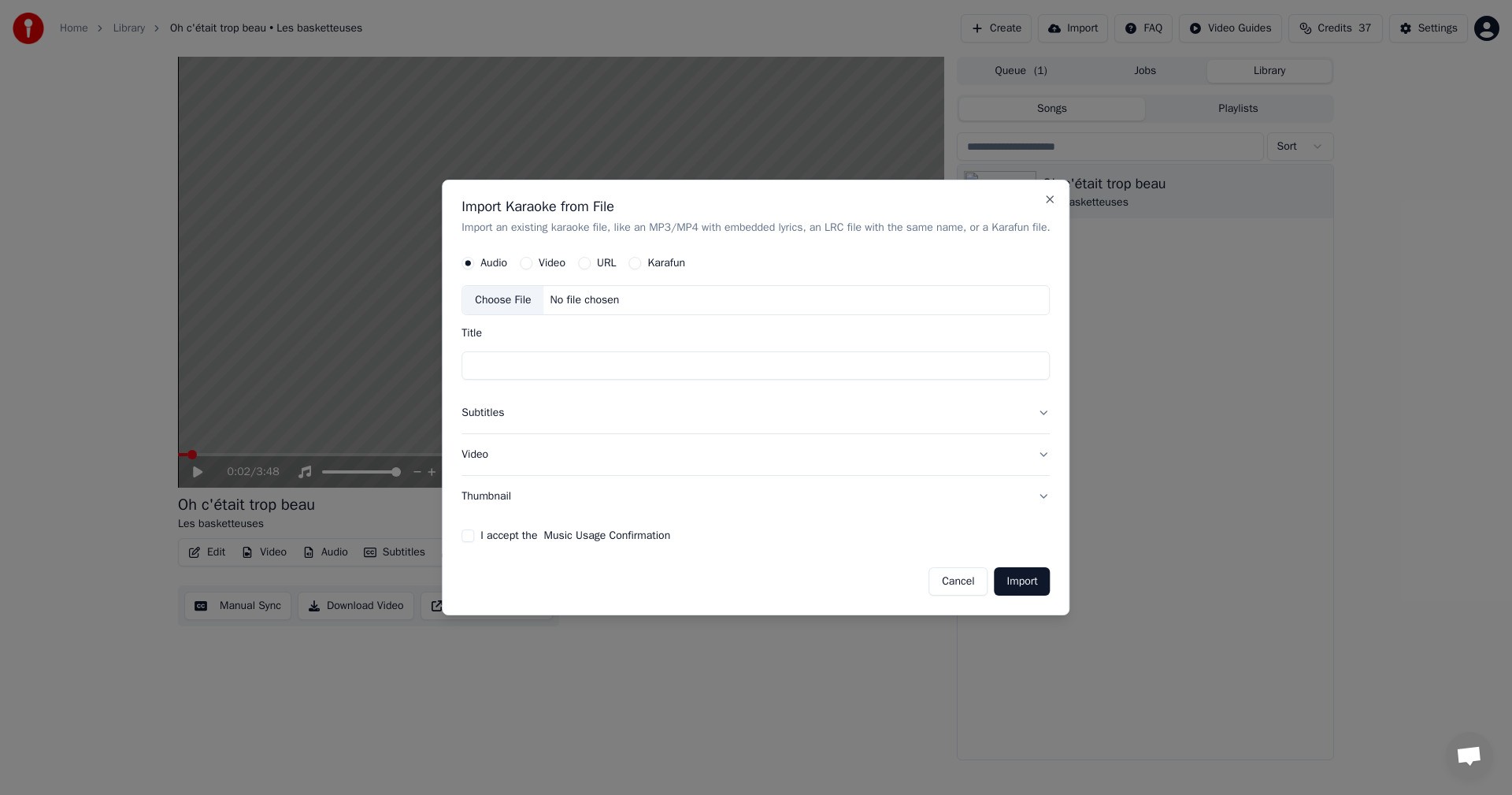 click on "Choose File" at bounding box center [502, 301] 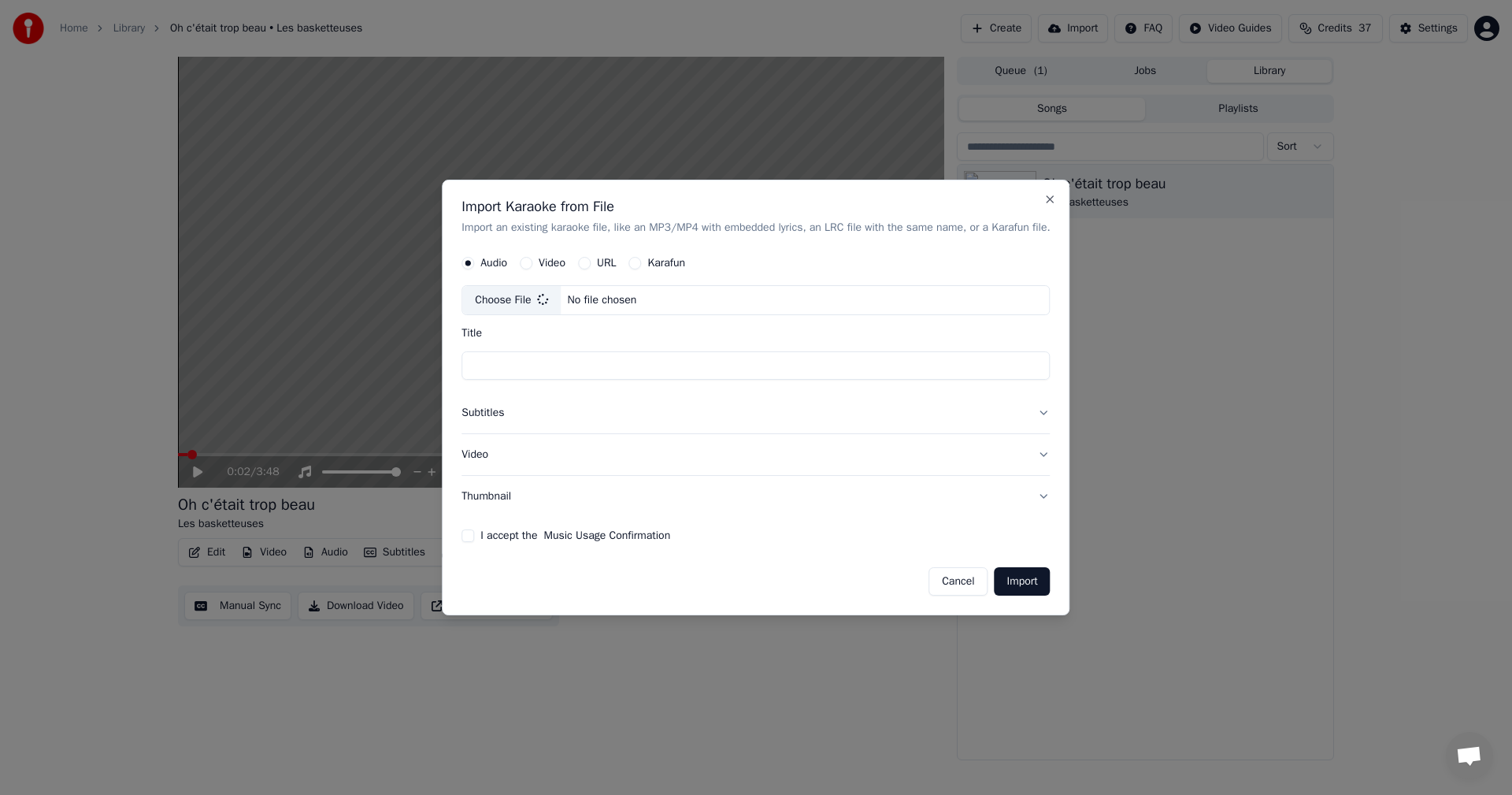 type on "**********" 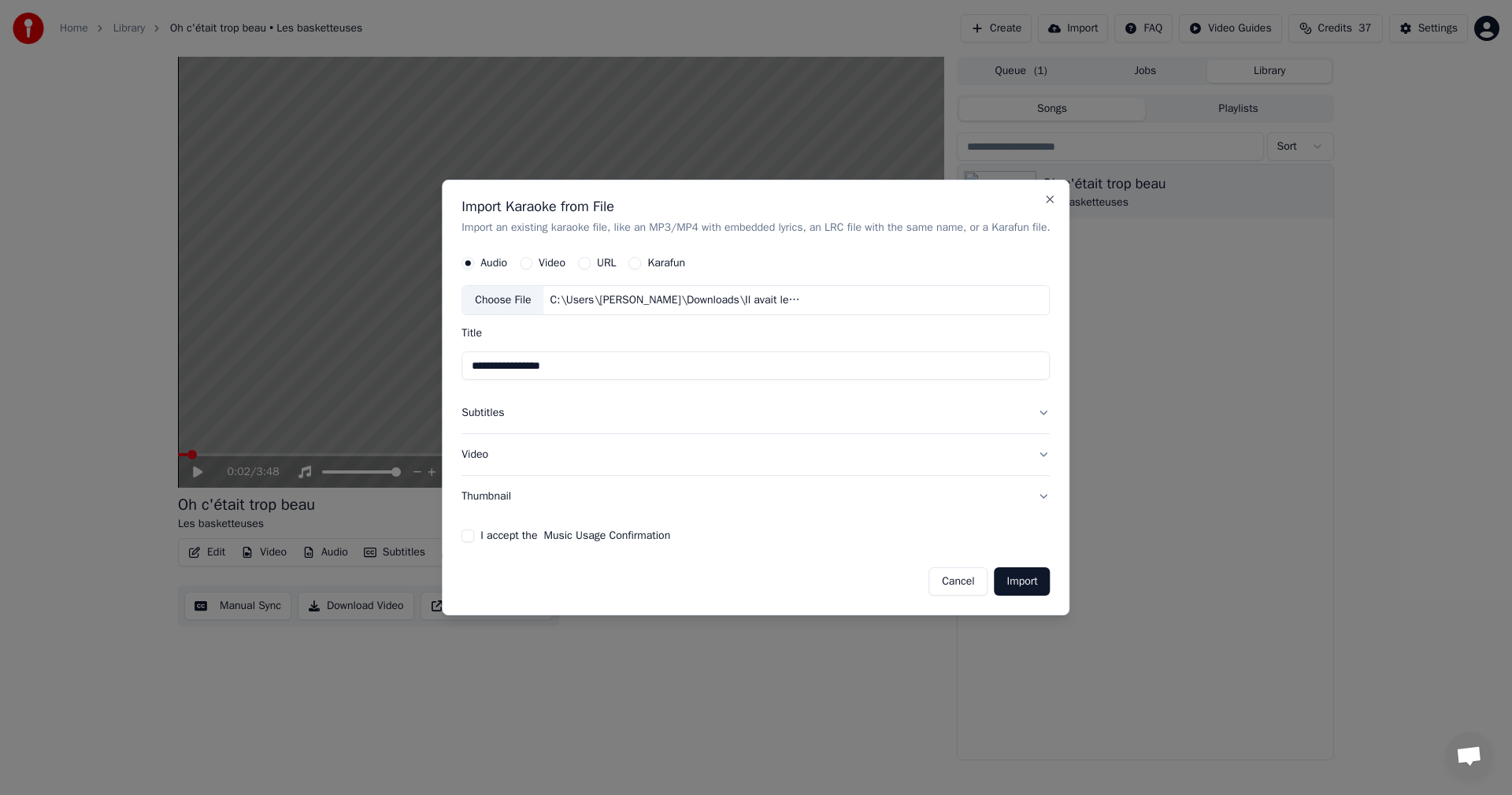 click on "Import" at bounding box center [1022, 581] 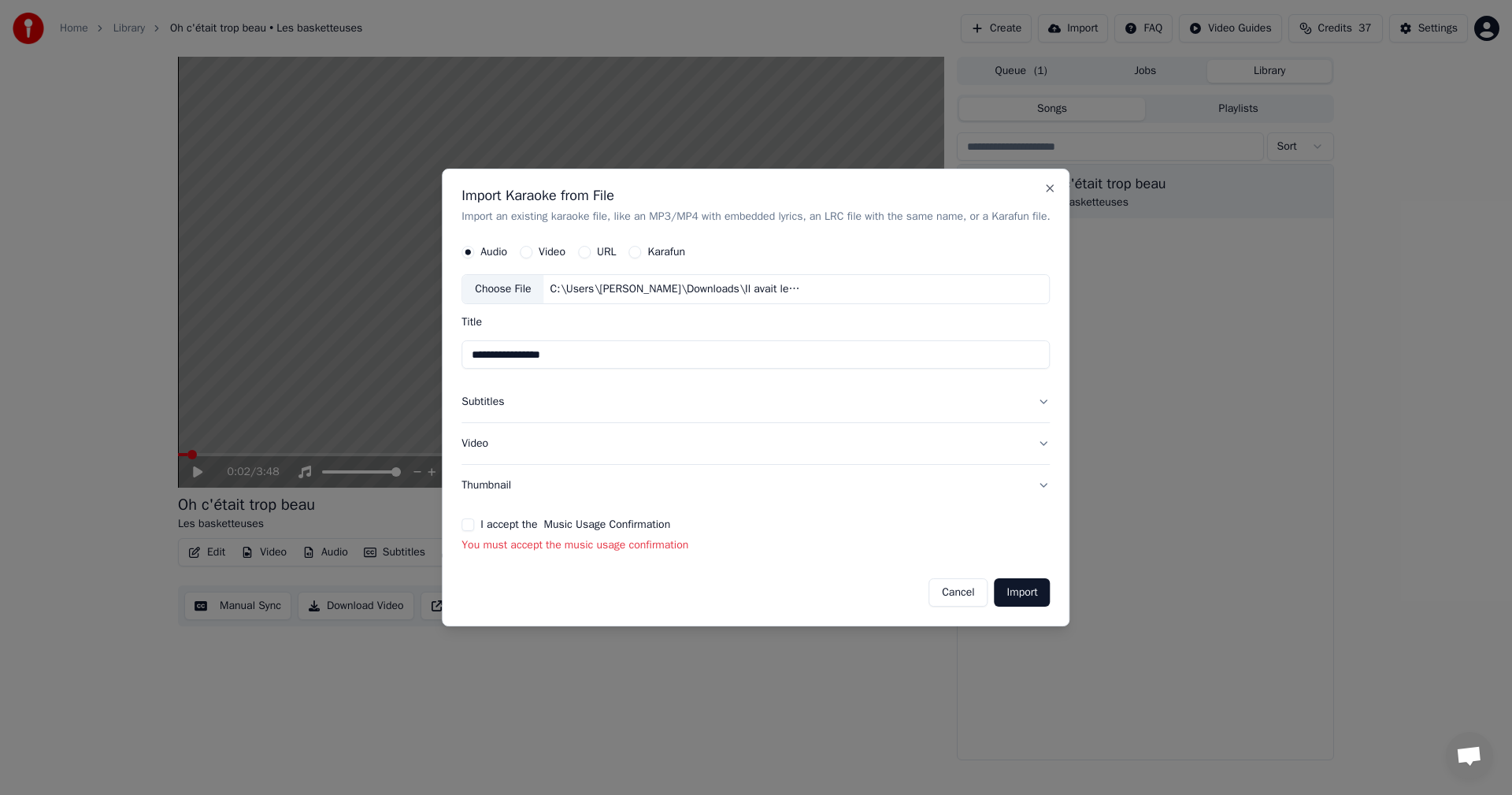 click on "I accept the   Music Usage Confirmation" at bounding box center [468, 525] 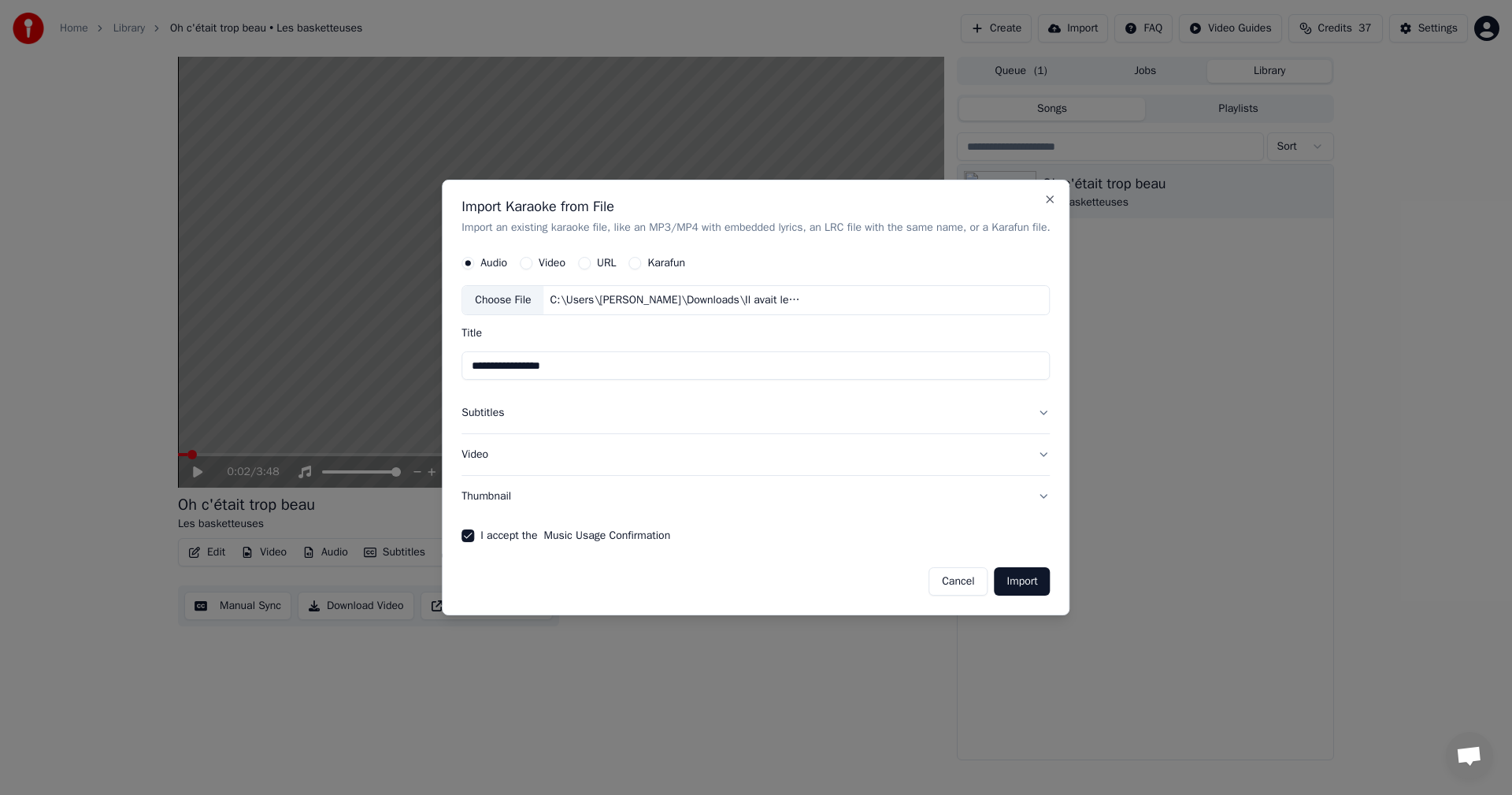 click on "Import" at bounding box center (1022, 581) 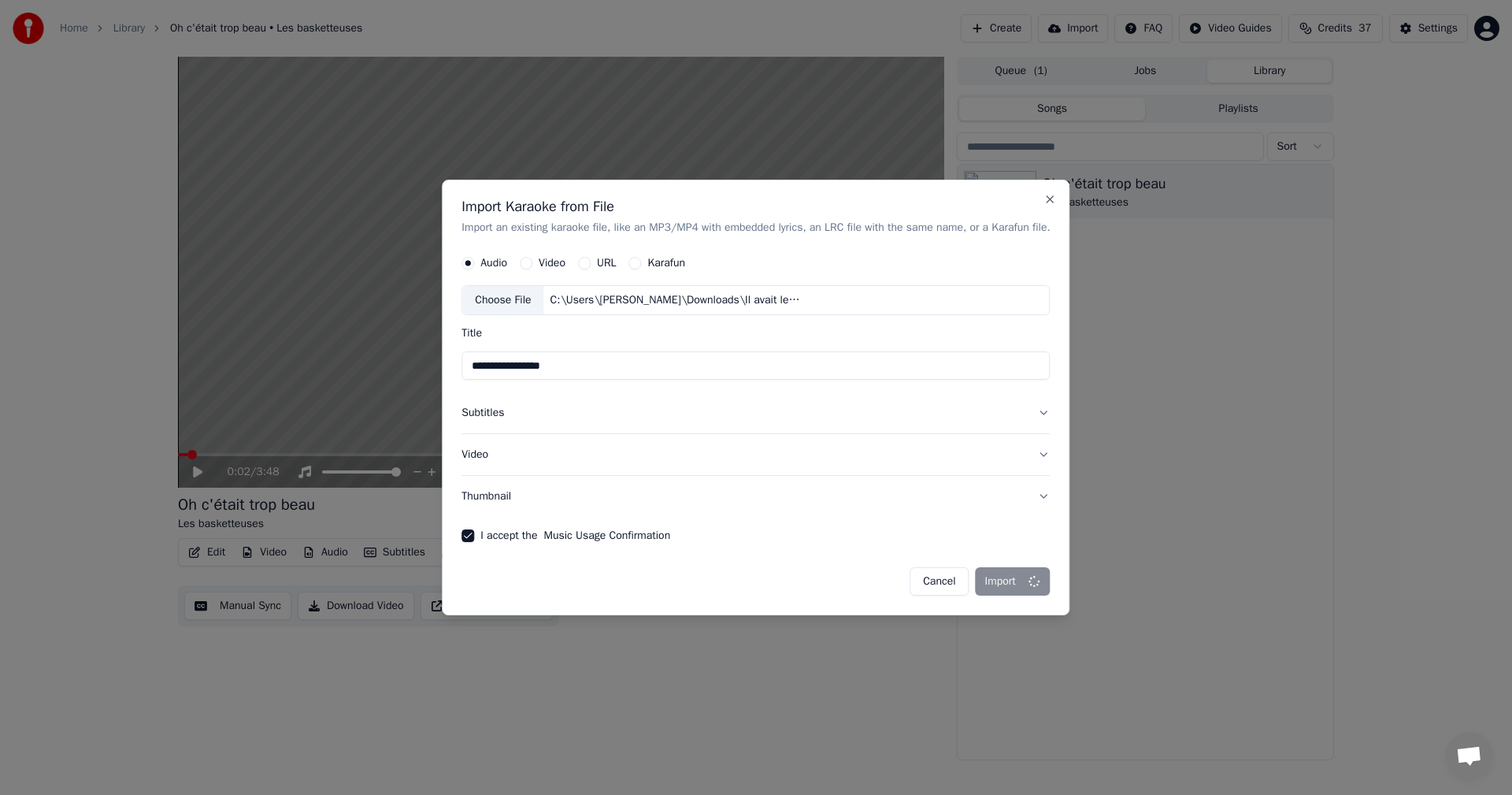 type 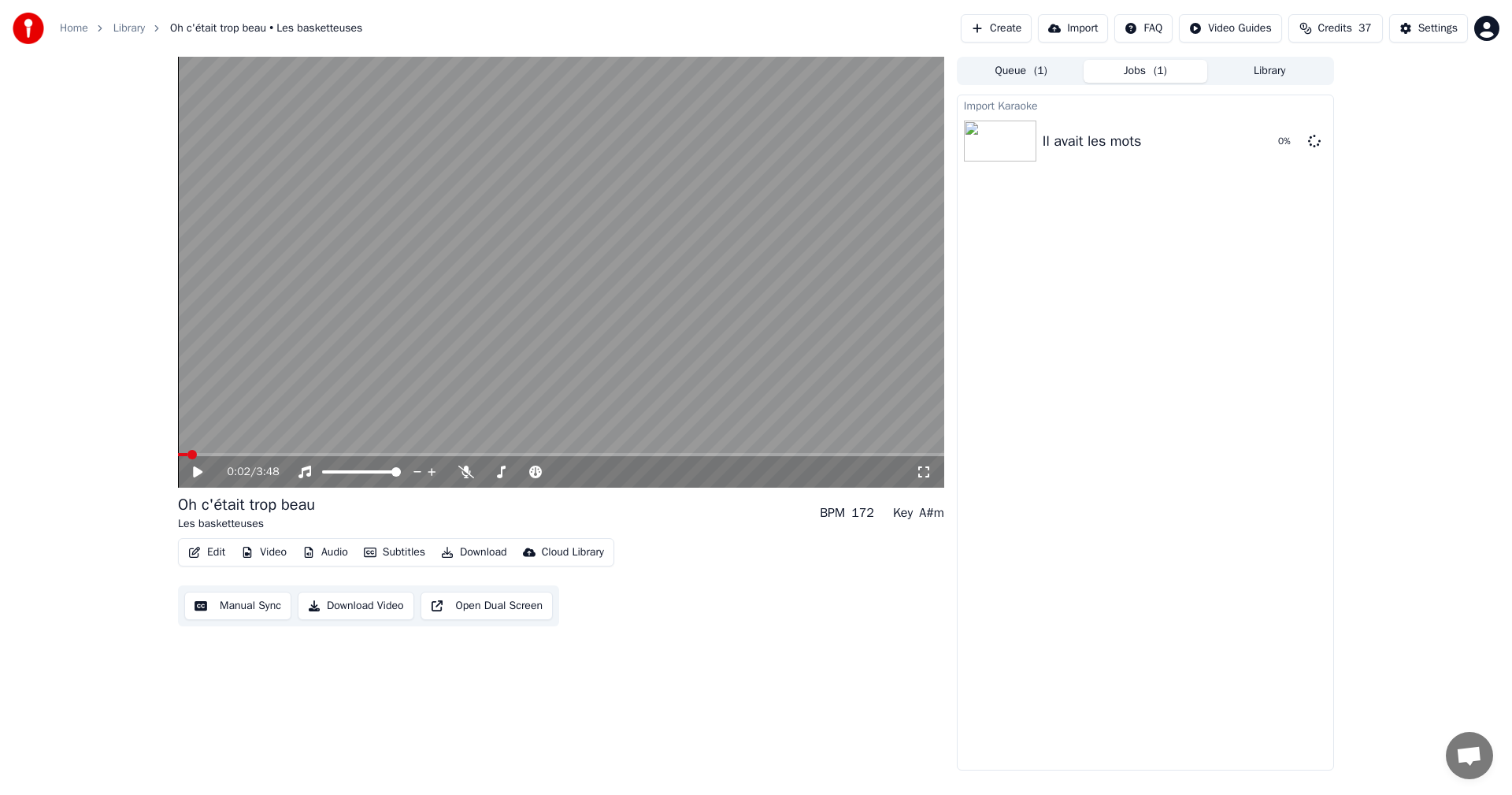 click on "Library" at bounding box center [1269, 71] 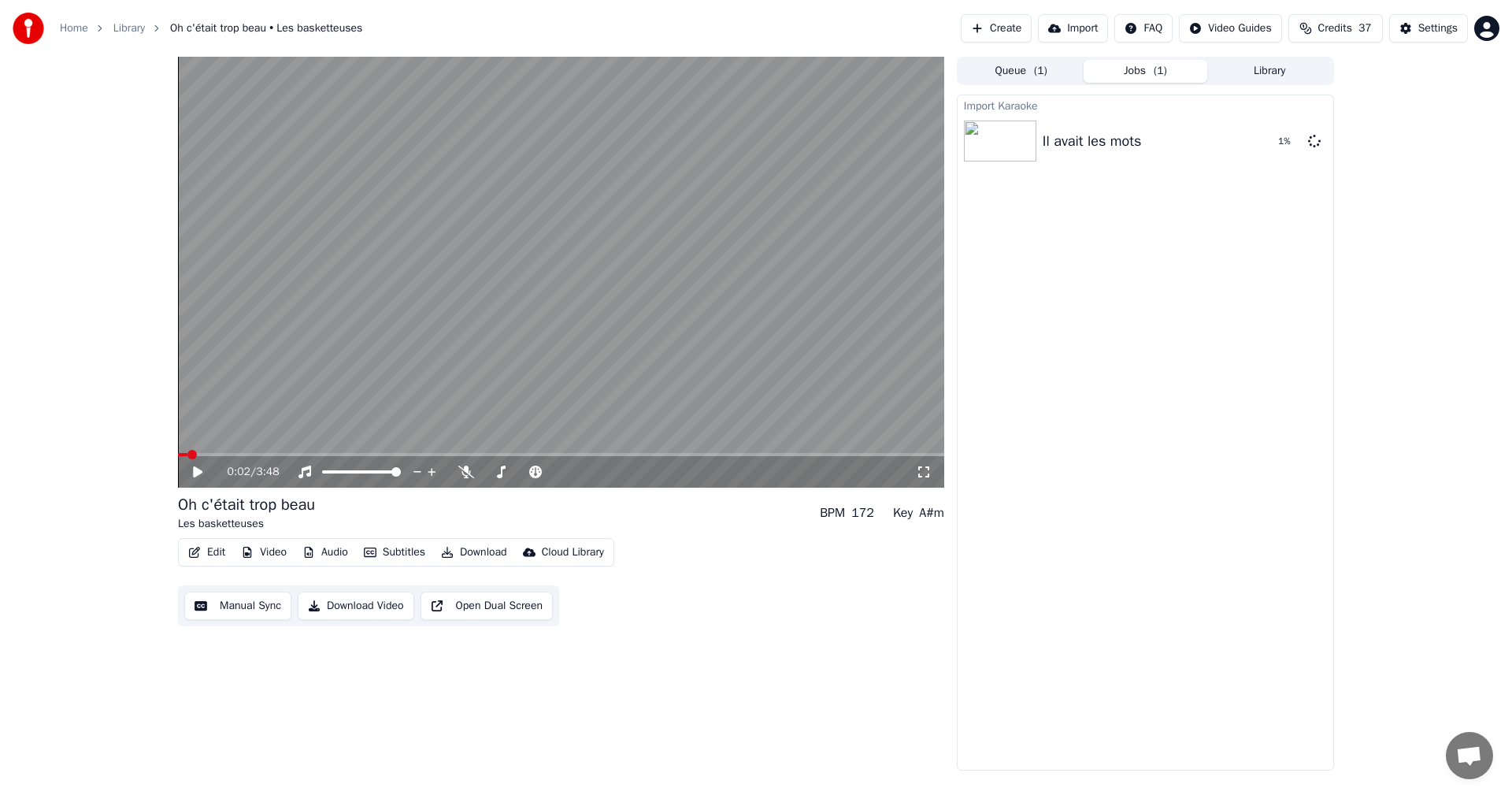 click on "( 1 )" at bounding box center [1160, 71] 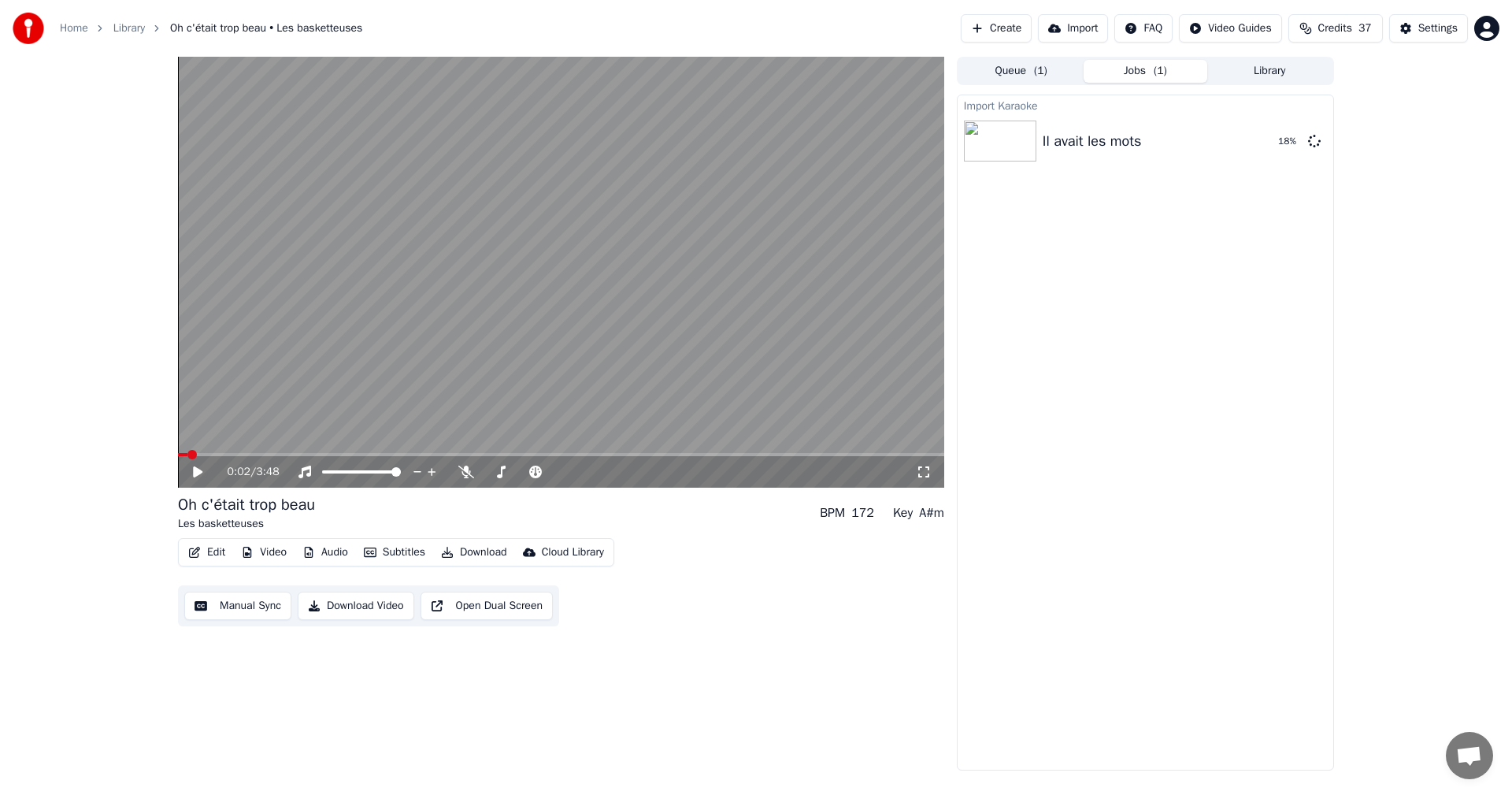 click on "Library" at bounding box center [1269, 71] 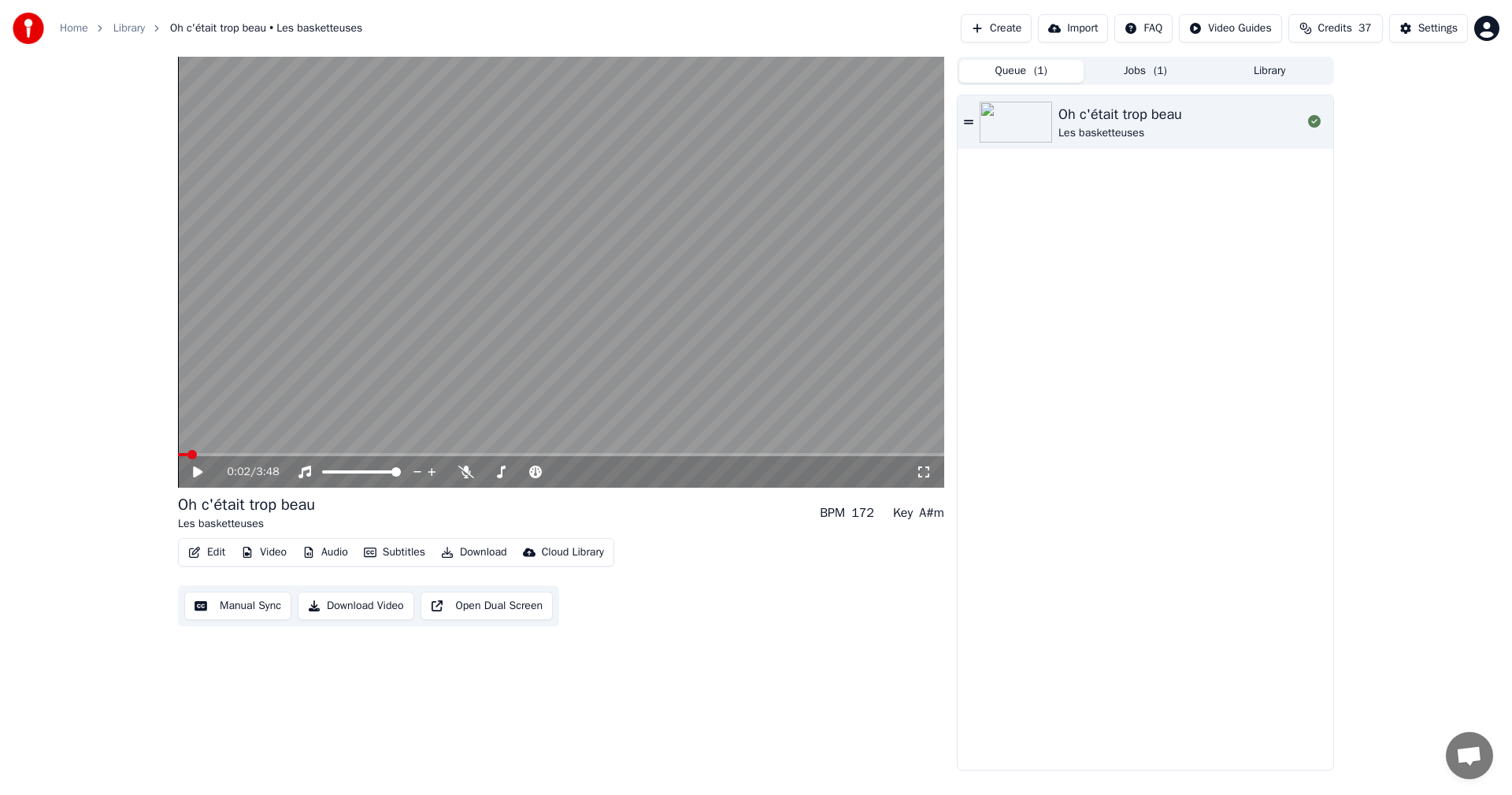 click on "Queue ( 1 )" at bounding box center (1021, 71) 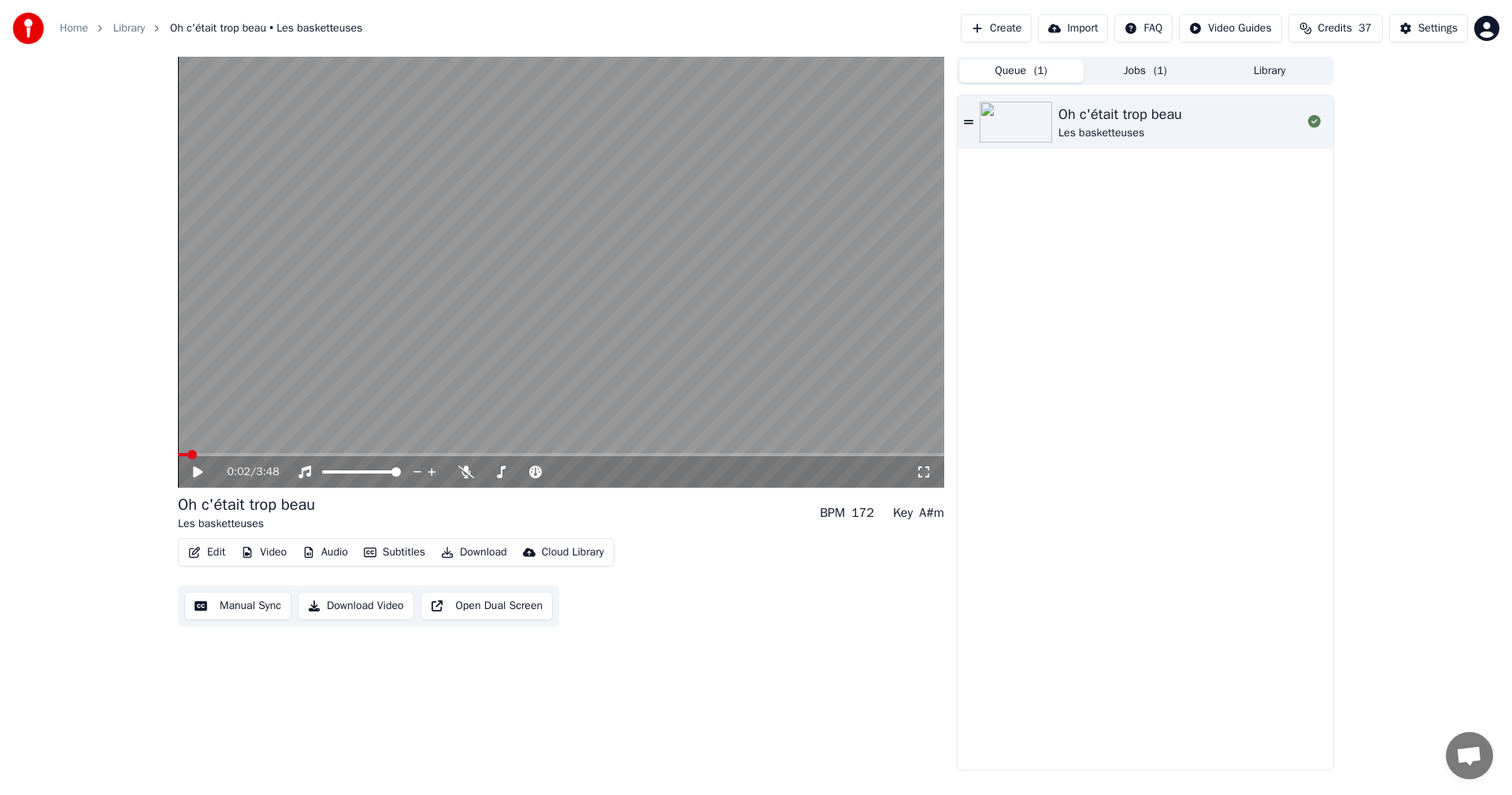 click on "( 1 )" at bounding box center [1160, 71] 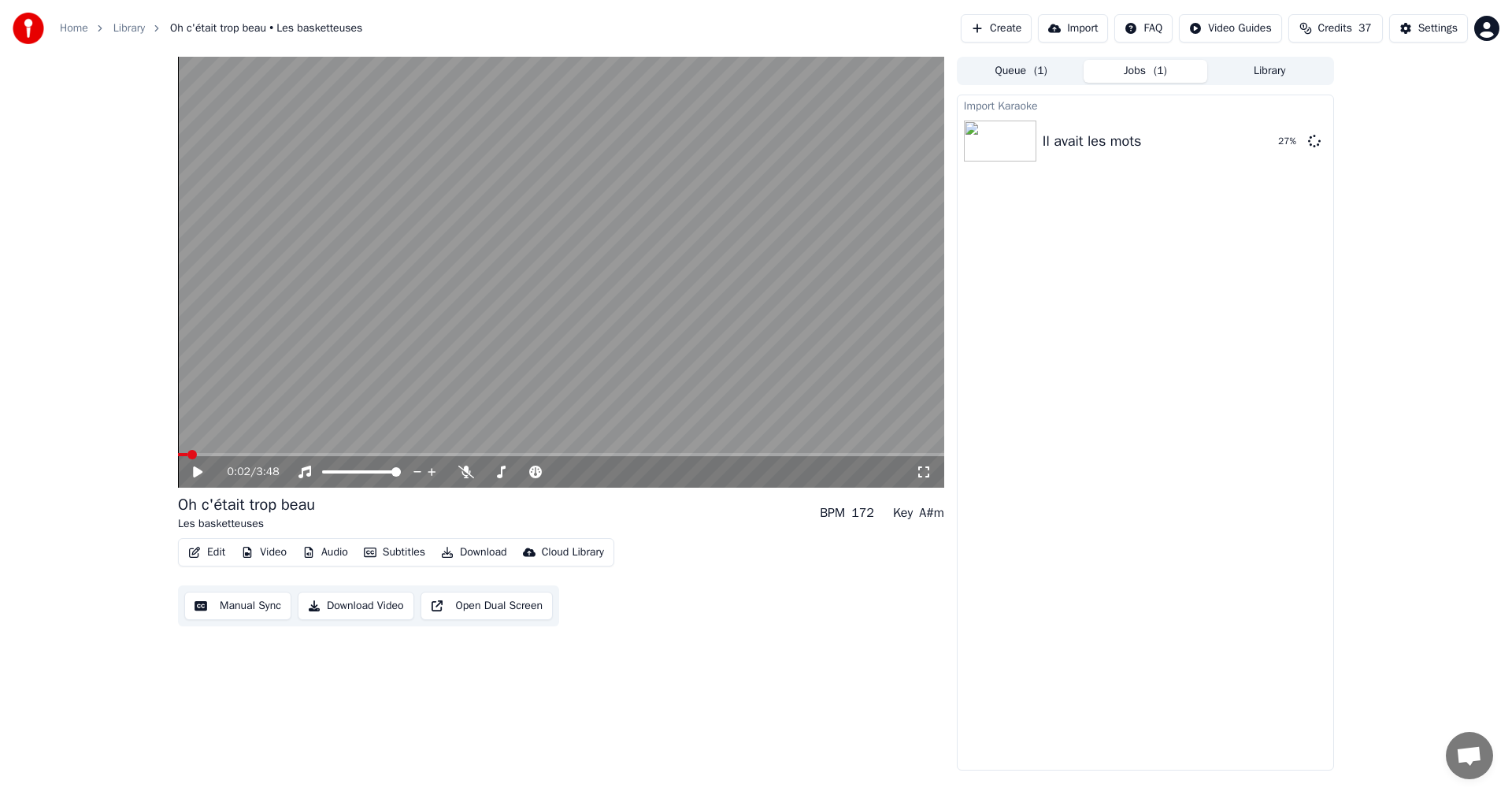 click on "Manual Sync" at bounding box center (238, 606) 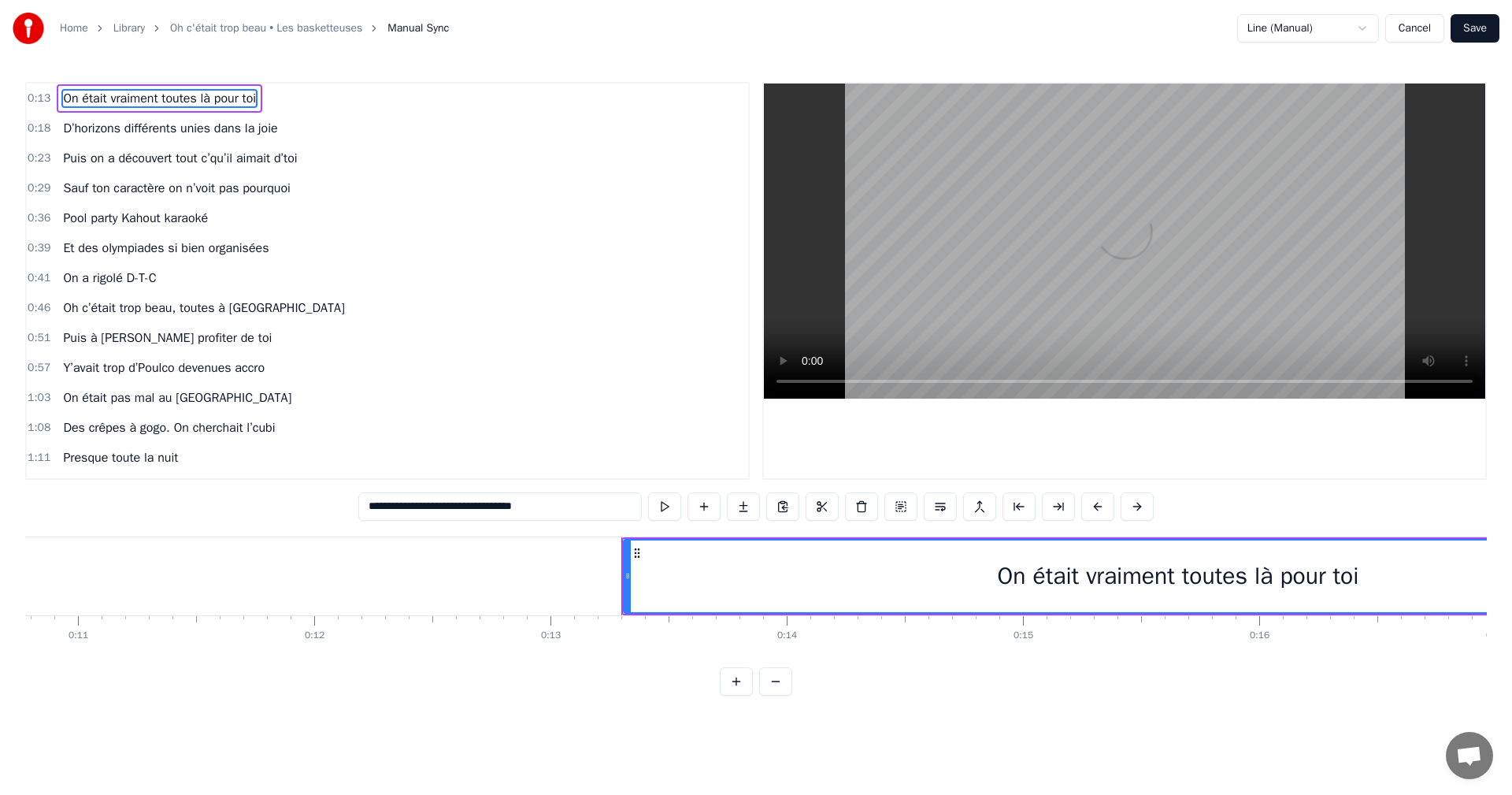 scroll, scrollTop: 0, scrollLeft: 3063, axis: horizontal 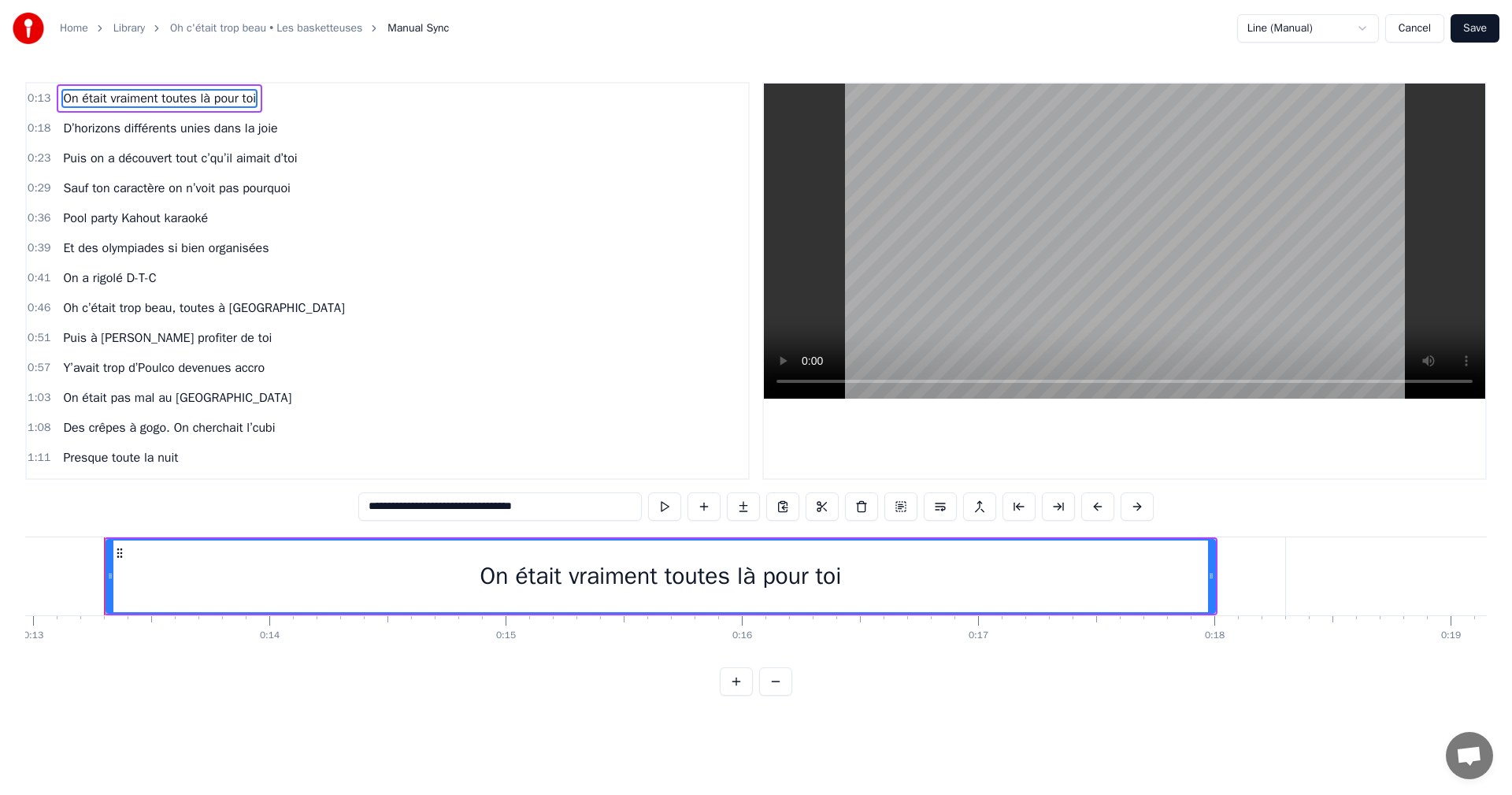 click on "Pool party Kahout karaoké" at bounding box center (135, 218) 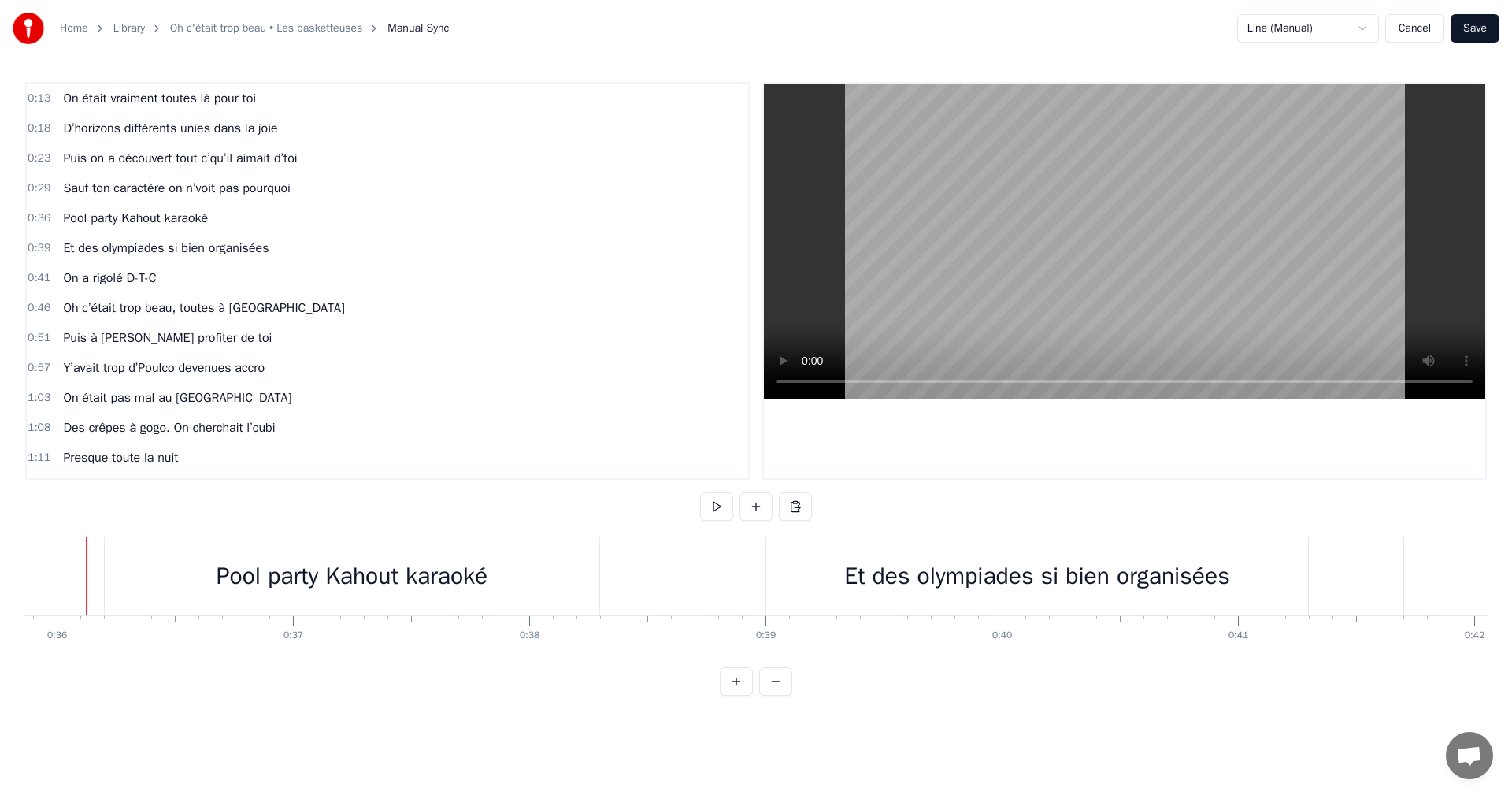 scroll, scrollTop: 0, scrollLeft: 8455, axis: horizontal 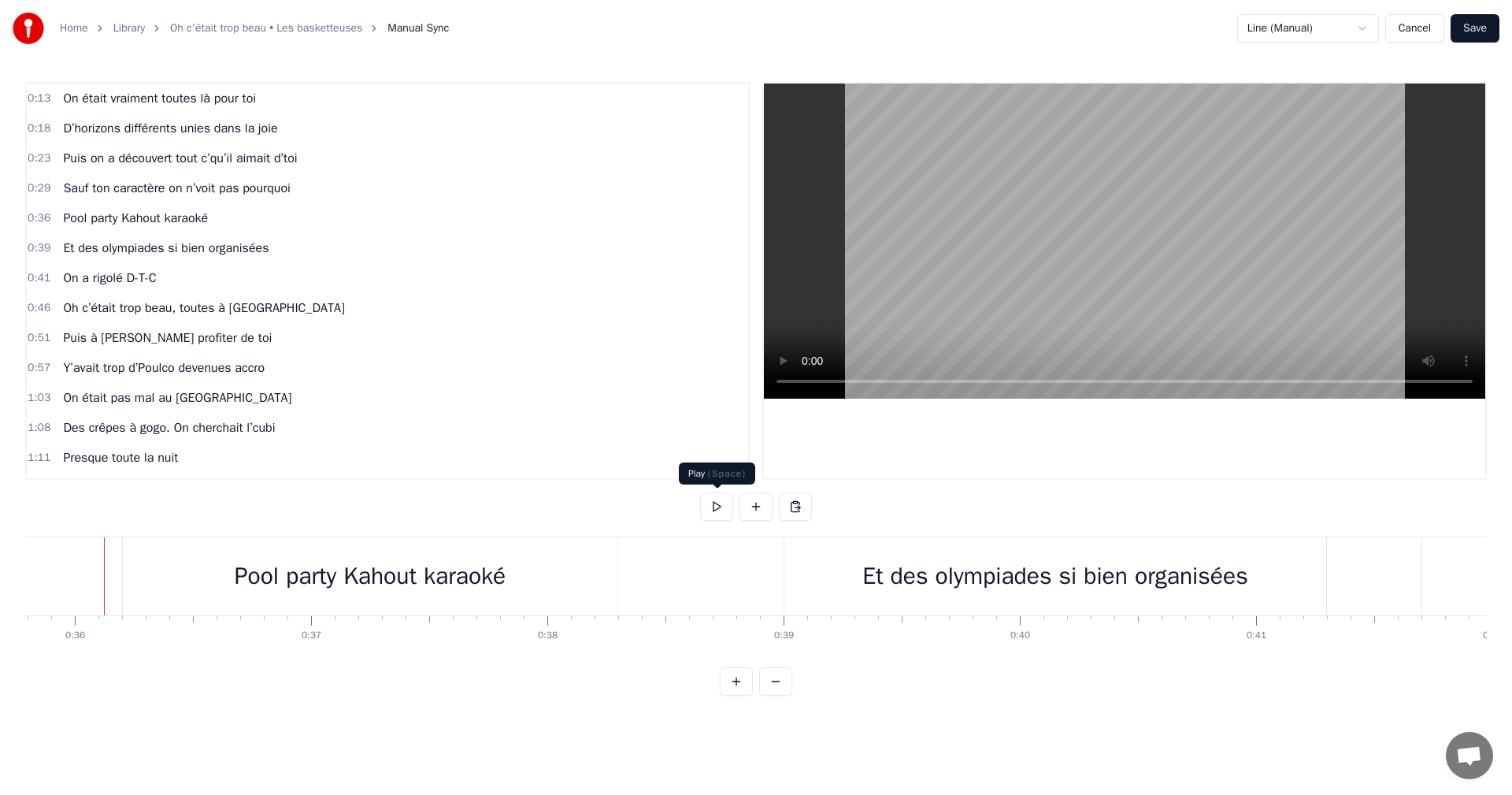 click at bounding box center (717, 507) 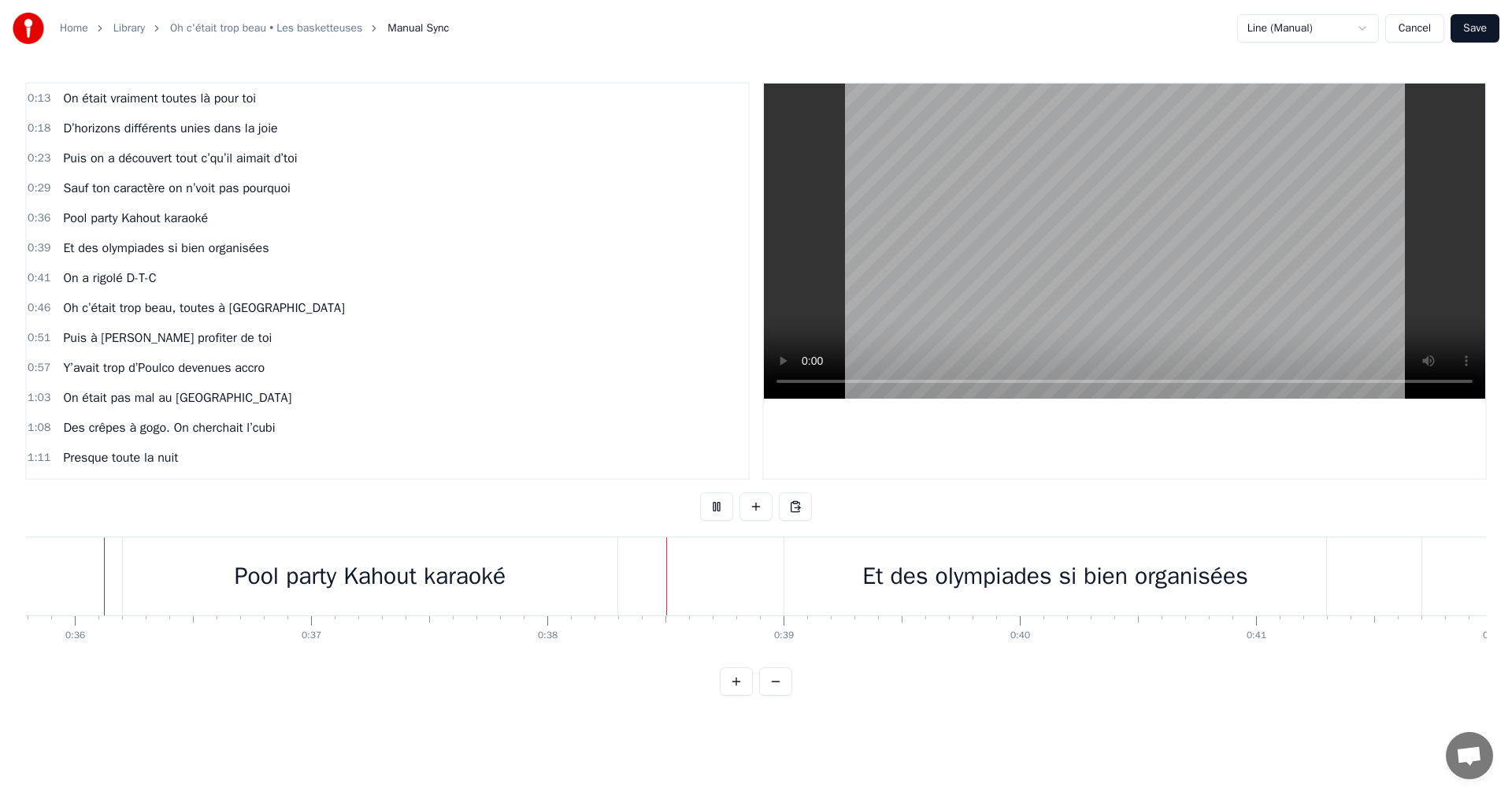 click at bounding box center [717, 507] 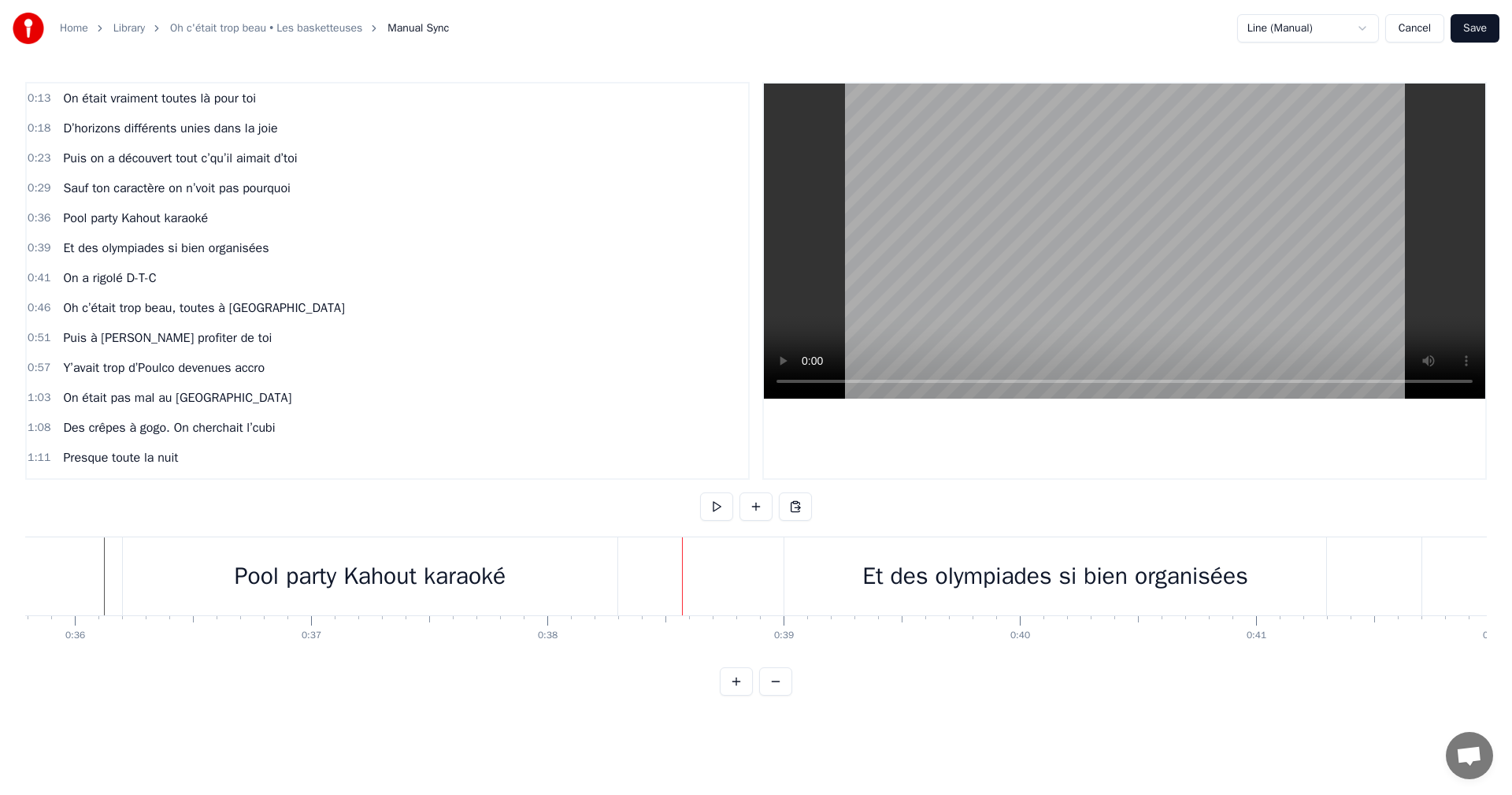 click at bounding box center (717, 507) 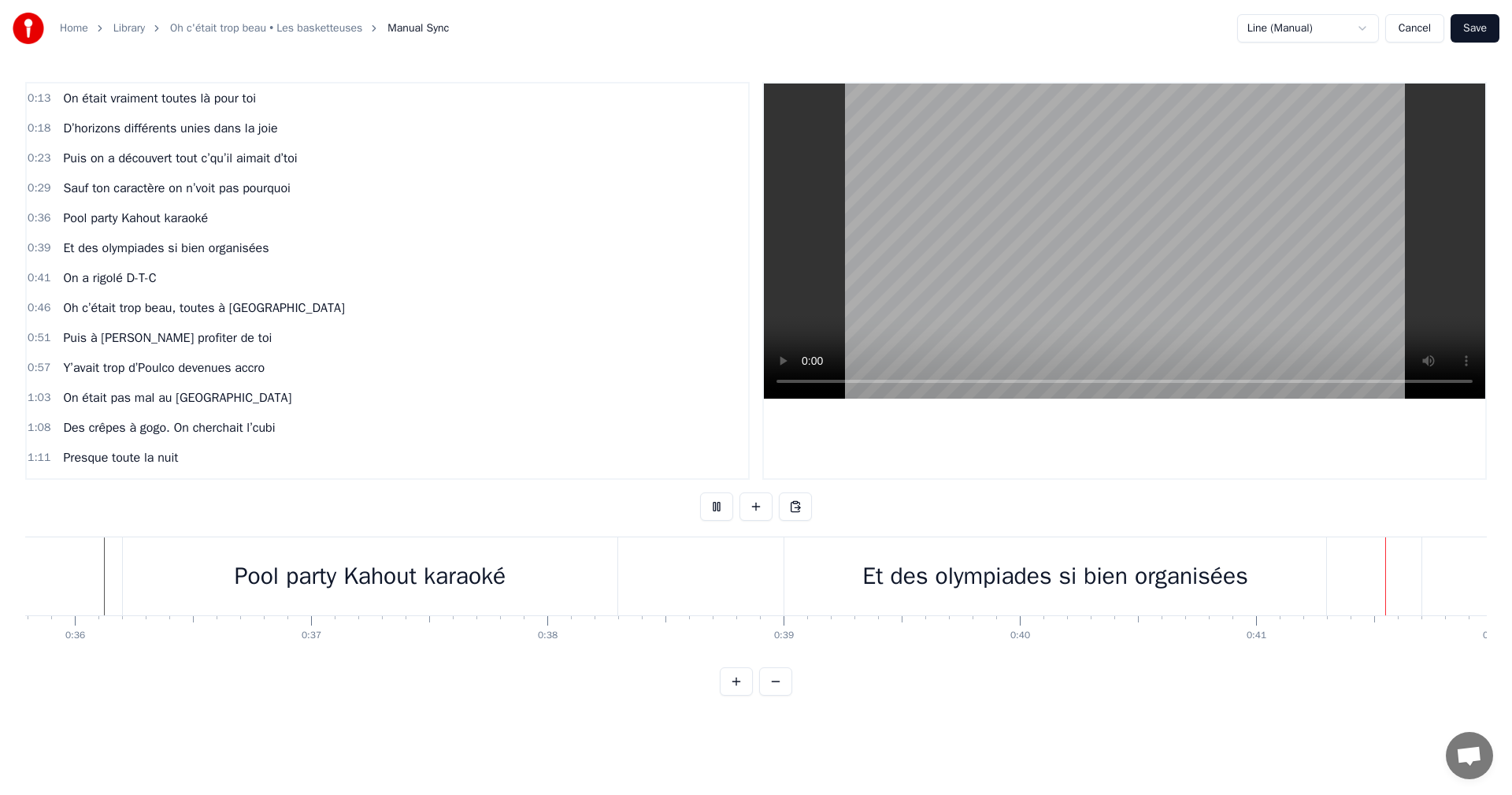 click at bounding box center [717, 507] 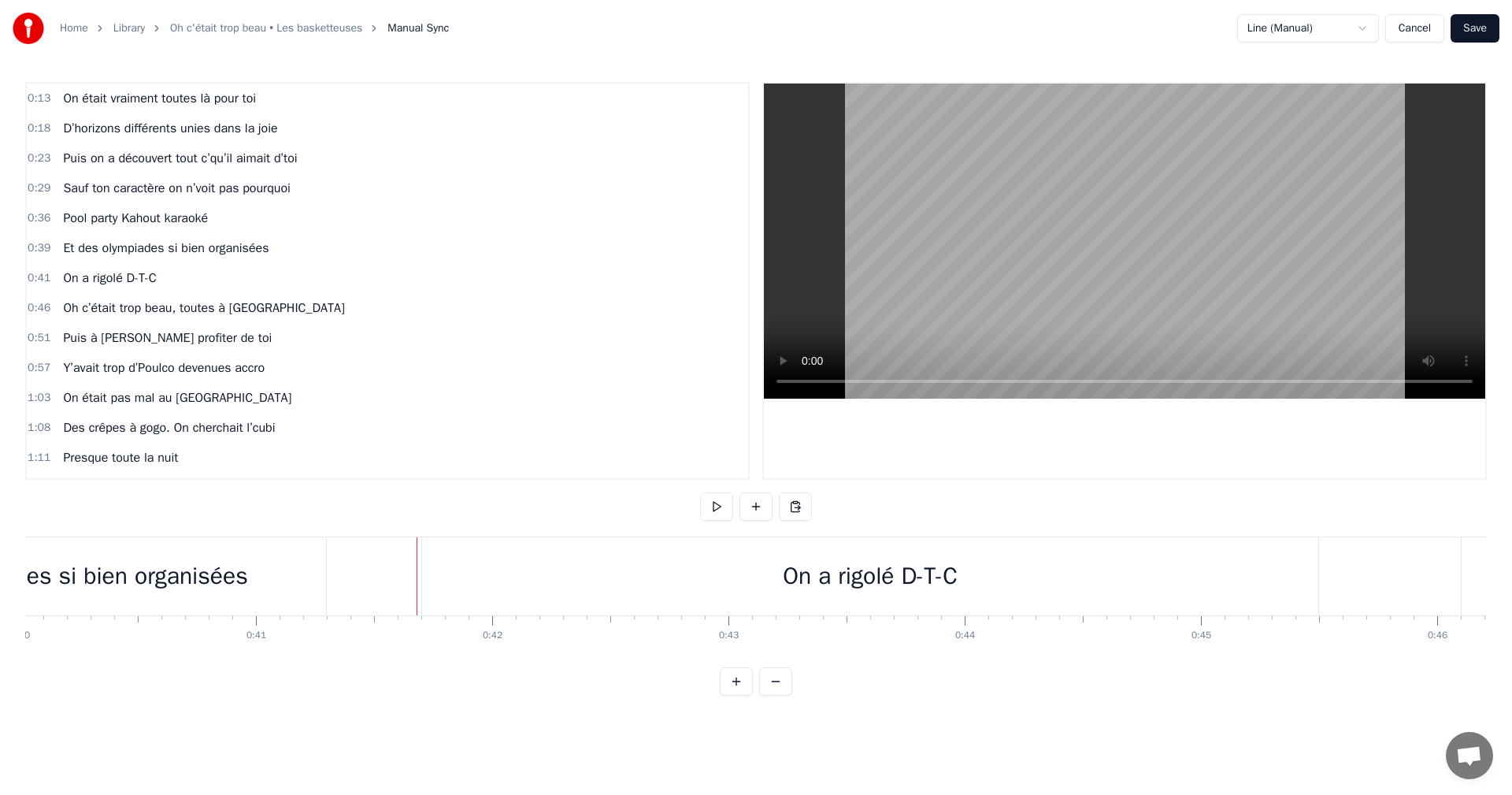 scroll, scrollTop: 0, scrollLeft: 9768, axis: horizontal 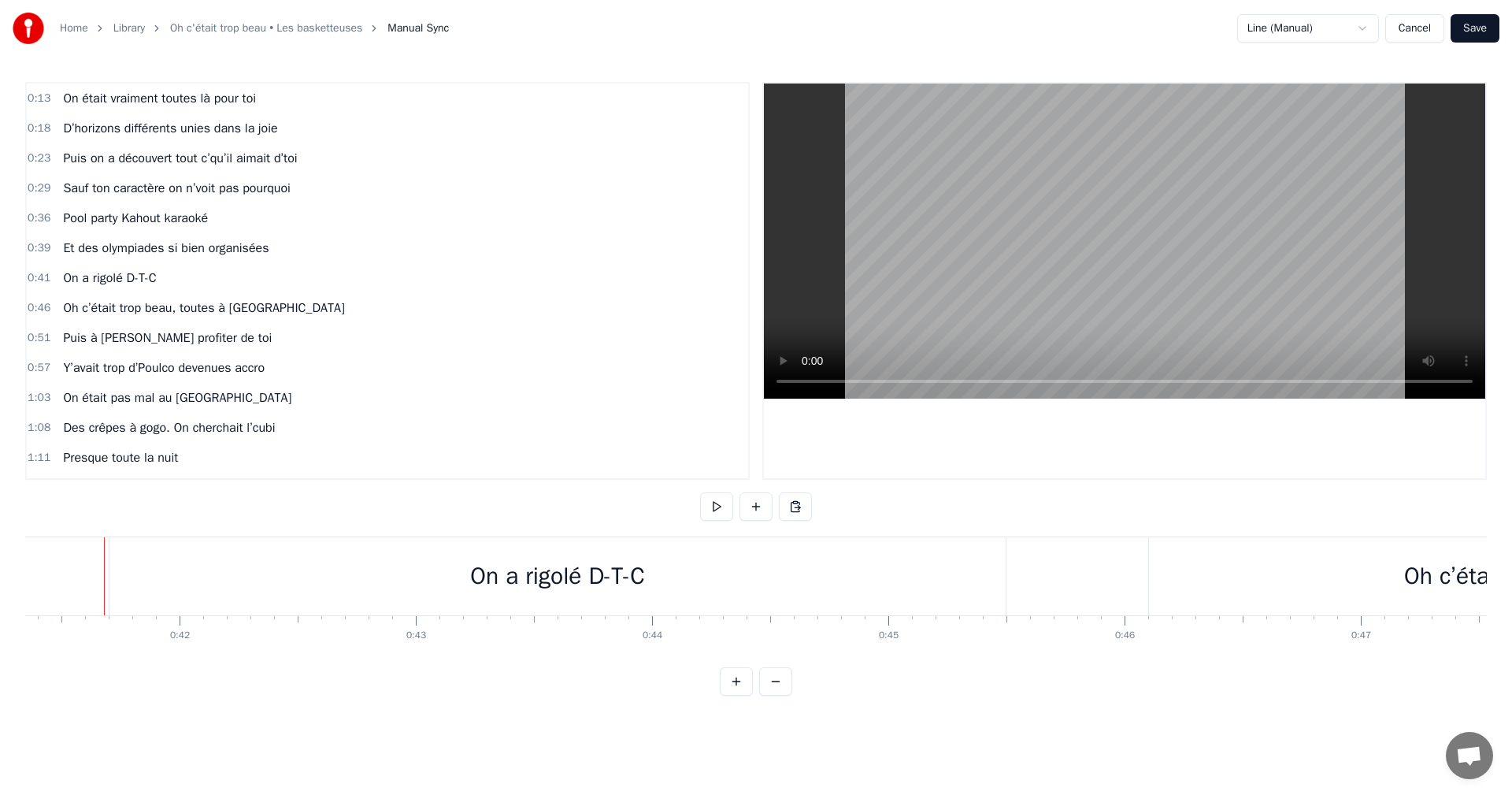 click at bounding box center (717, 507) 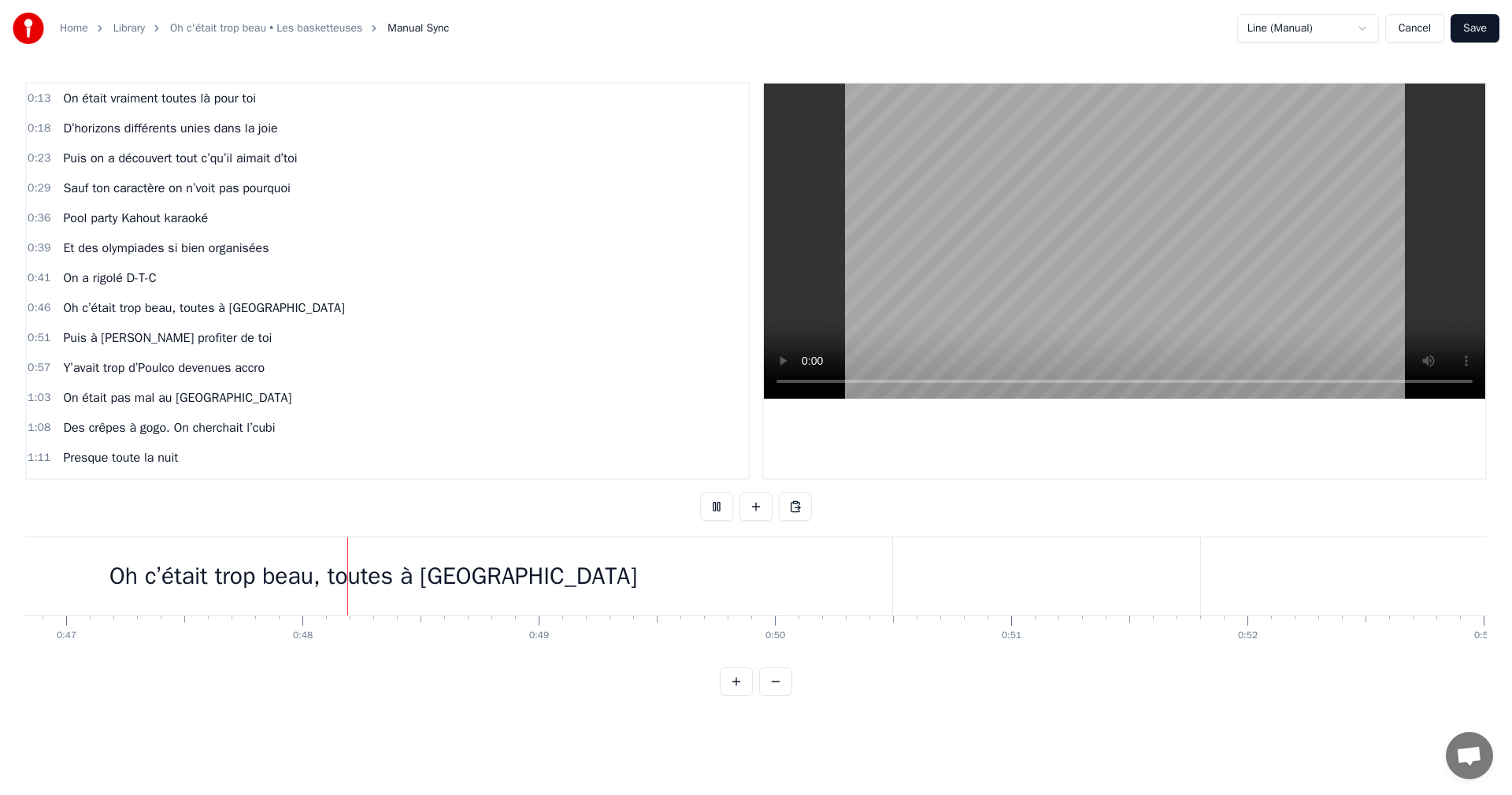 scroll, scrollTop: 0, scrollLeft: 11105, axis: horizontal 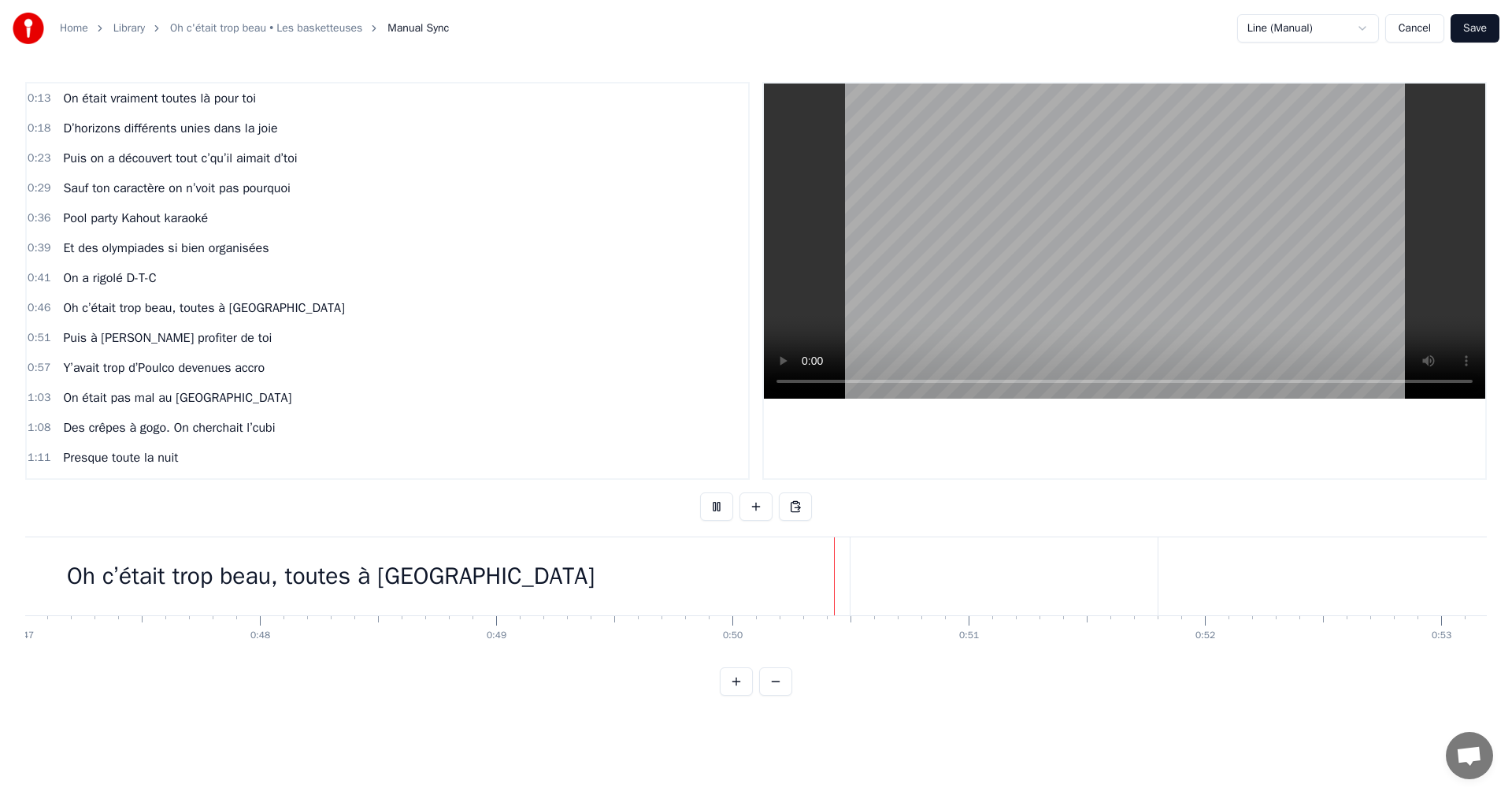click at bounding box center [717, 507] 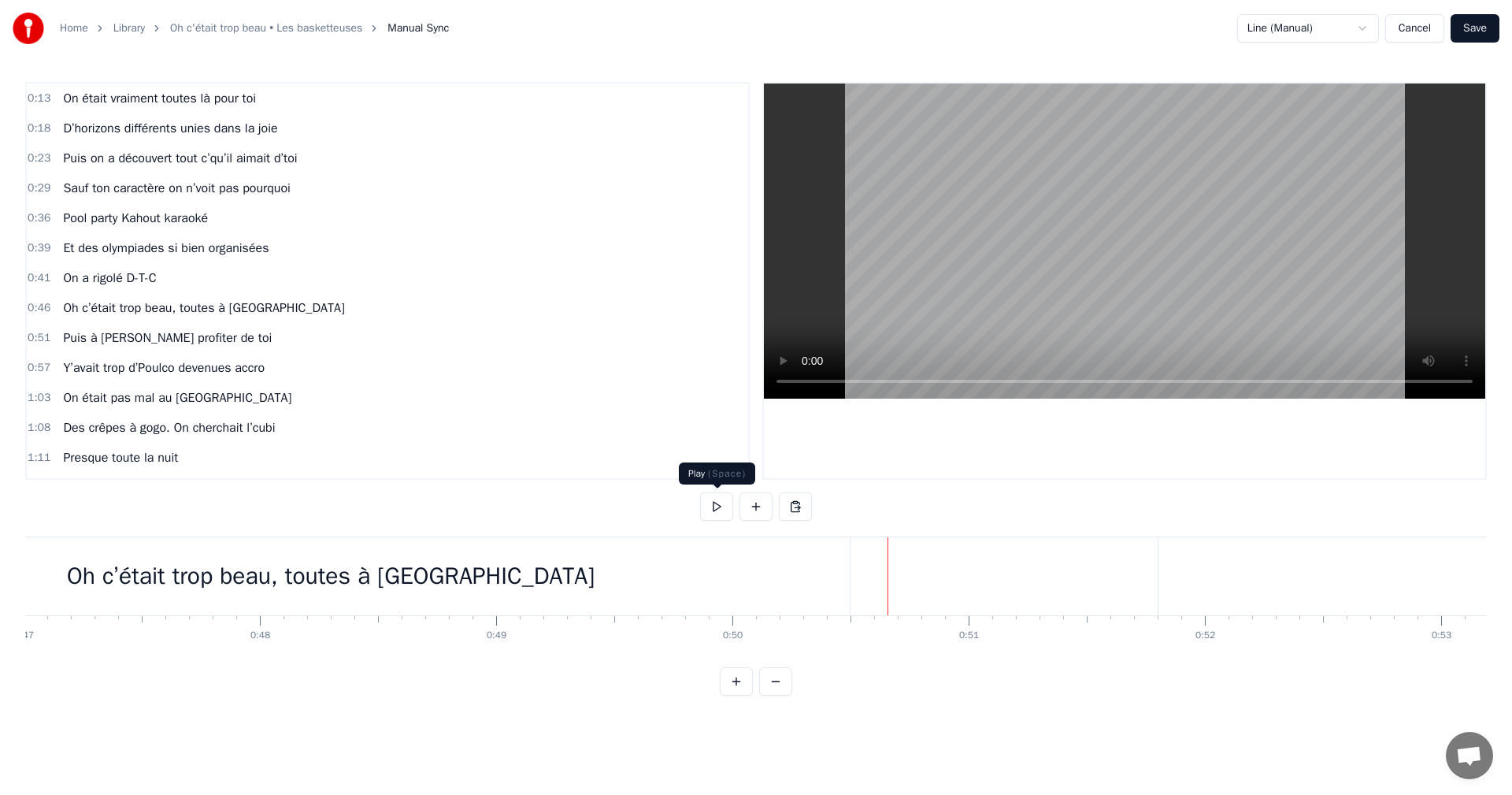 click at bounding box center (717, 507) 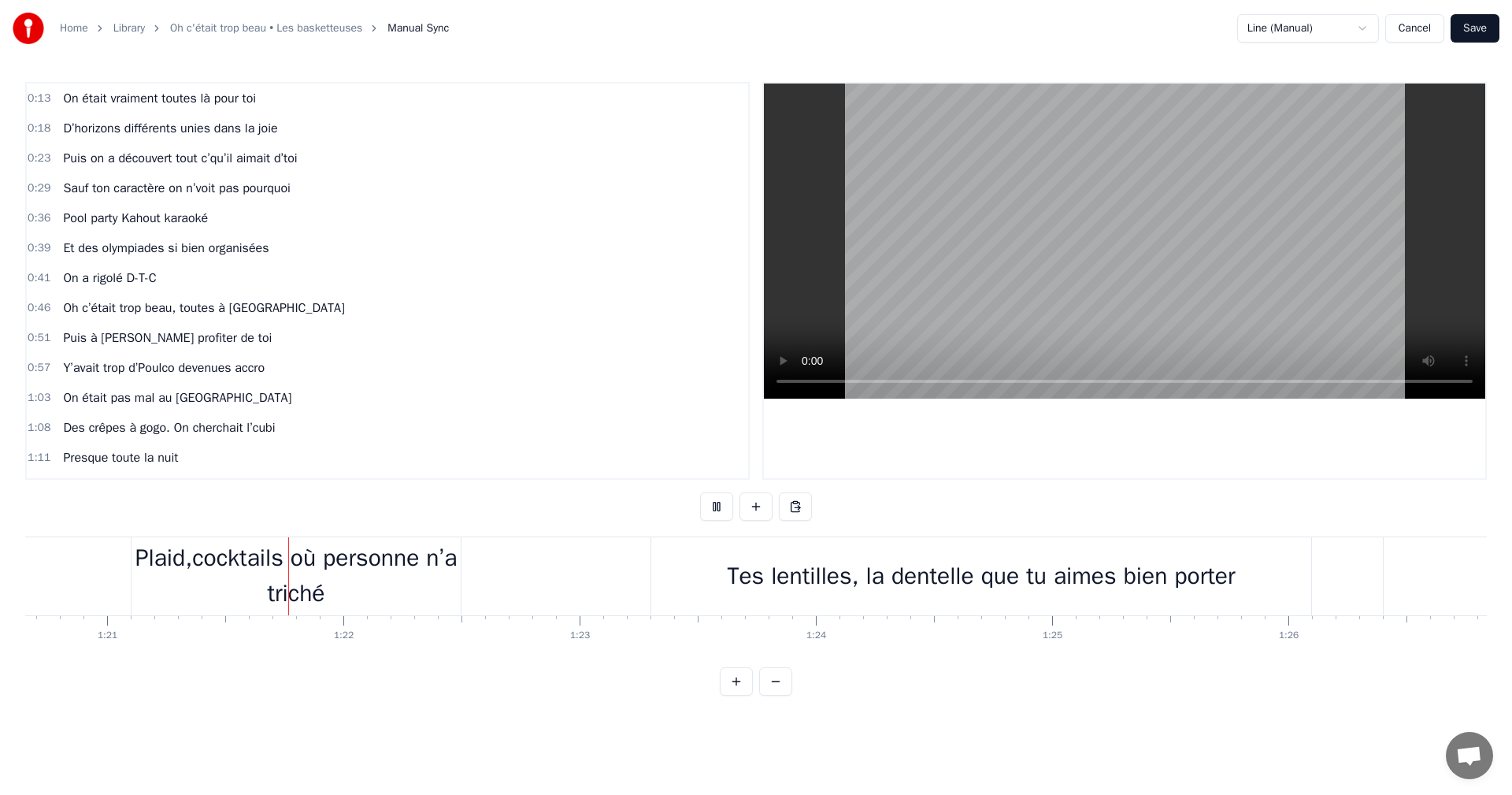 scroll, scrollTop: 0, scrollLeft: 19069, axis: horizontal 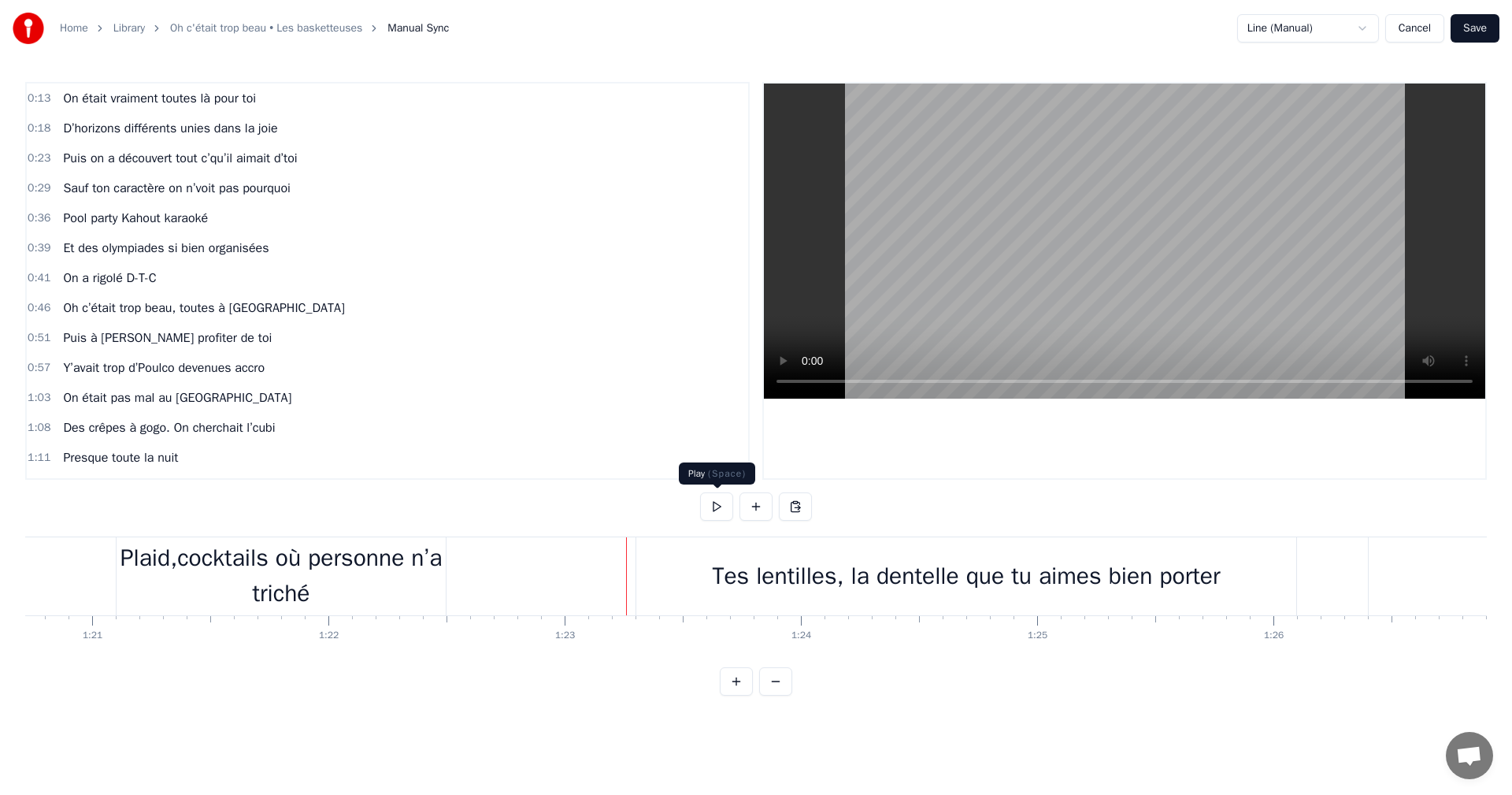 click at bounding box center [717, 507] 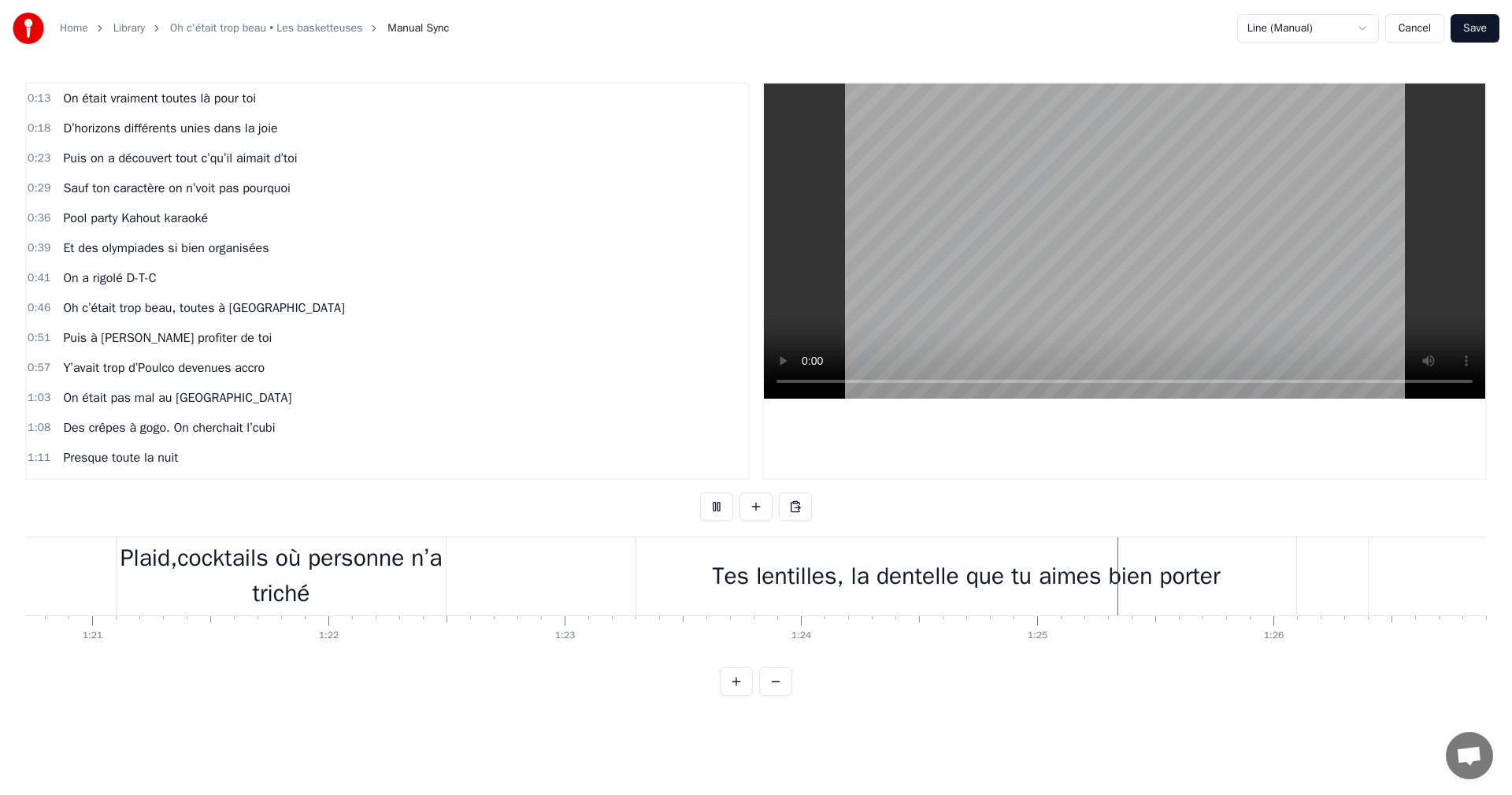 click at bounding box center [717, 507] 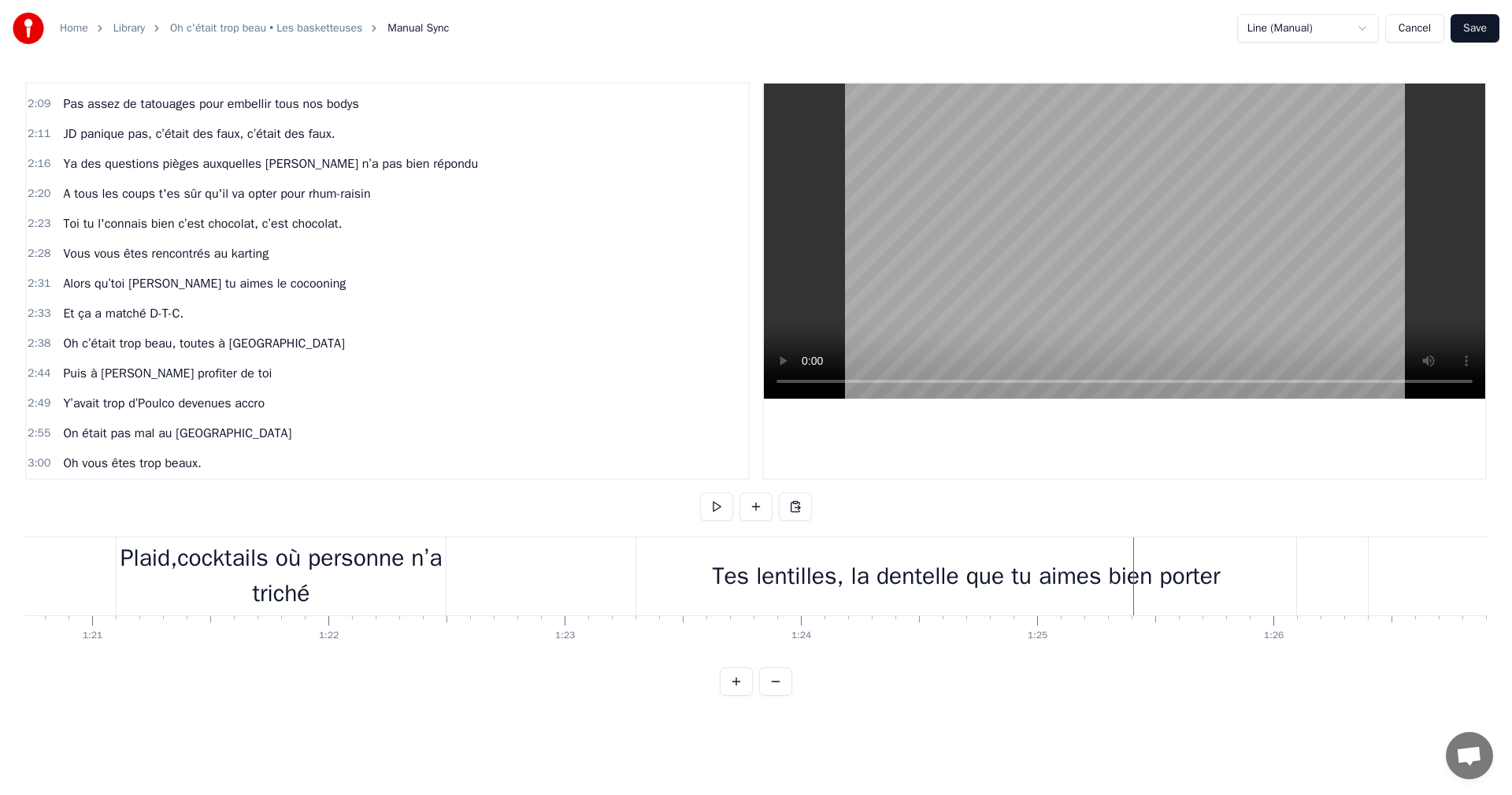 scroll, scrollTop: 567, scrollLeft: 0, axis: vertical 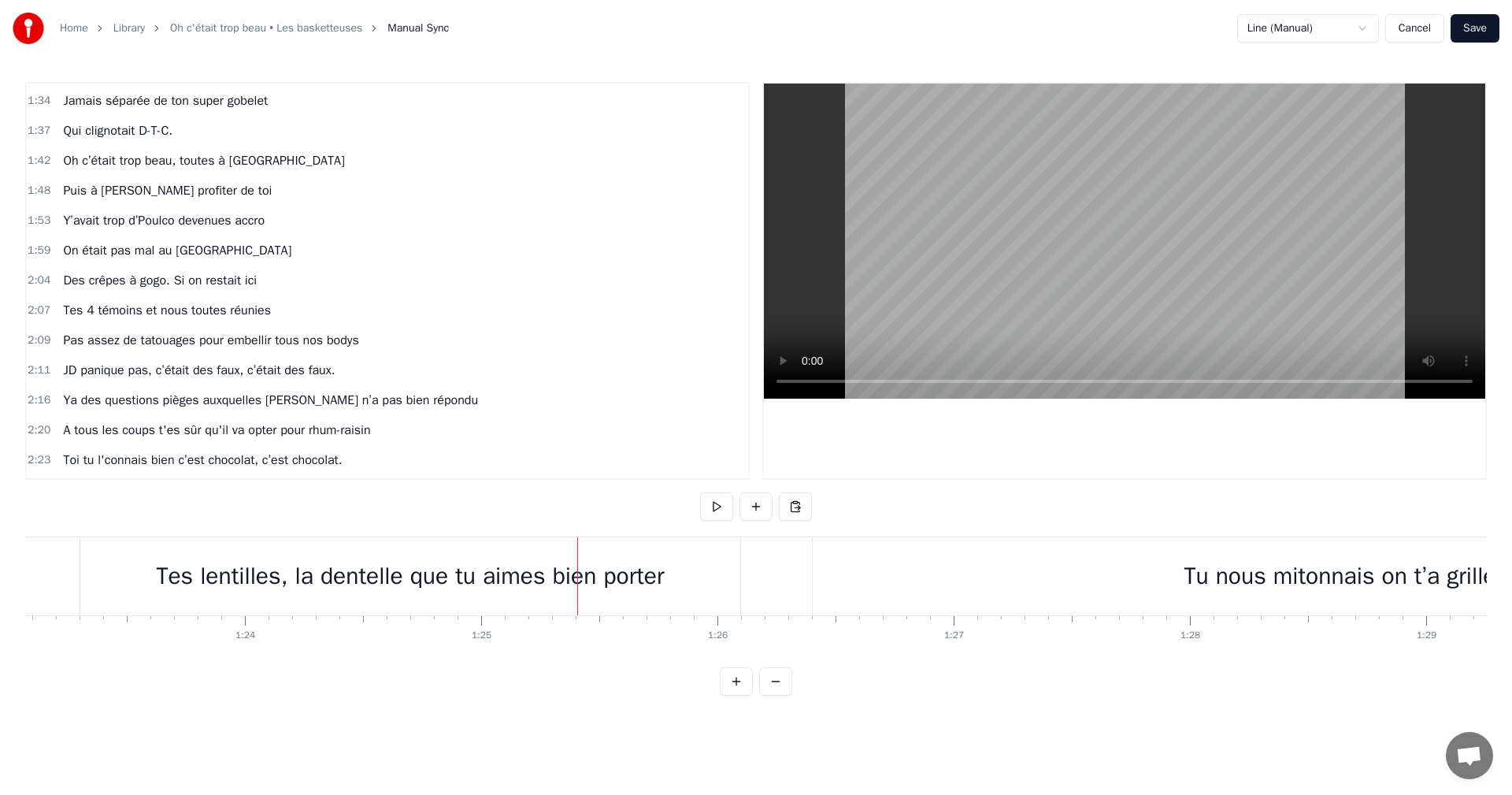 click on "Tes lentilles, la dentelle que tu aimes bien porter" at bounding box center (410, 576) 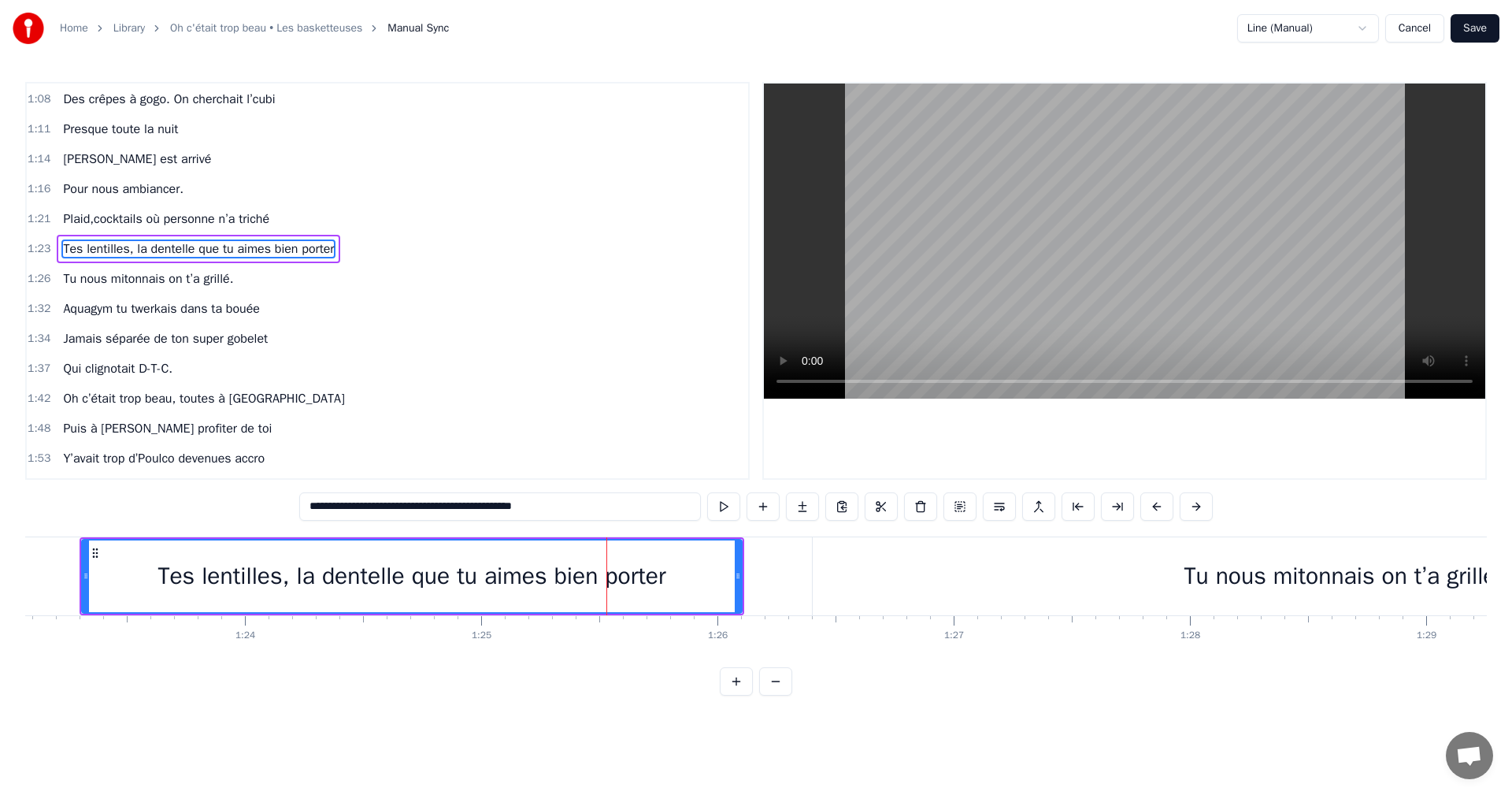 scroll, scrollTop: 296, scrollLeft: 0, axis: vertical 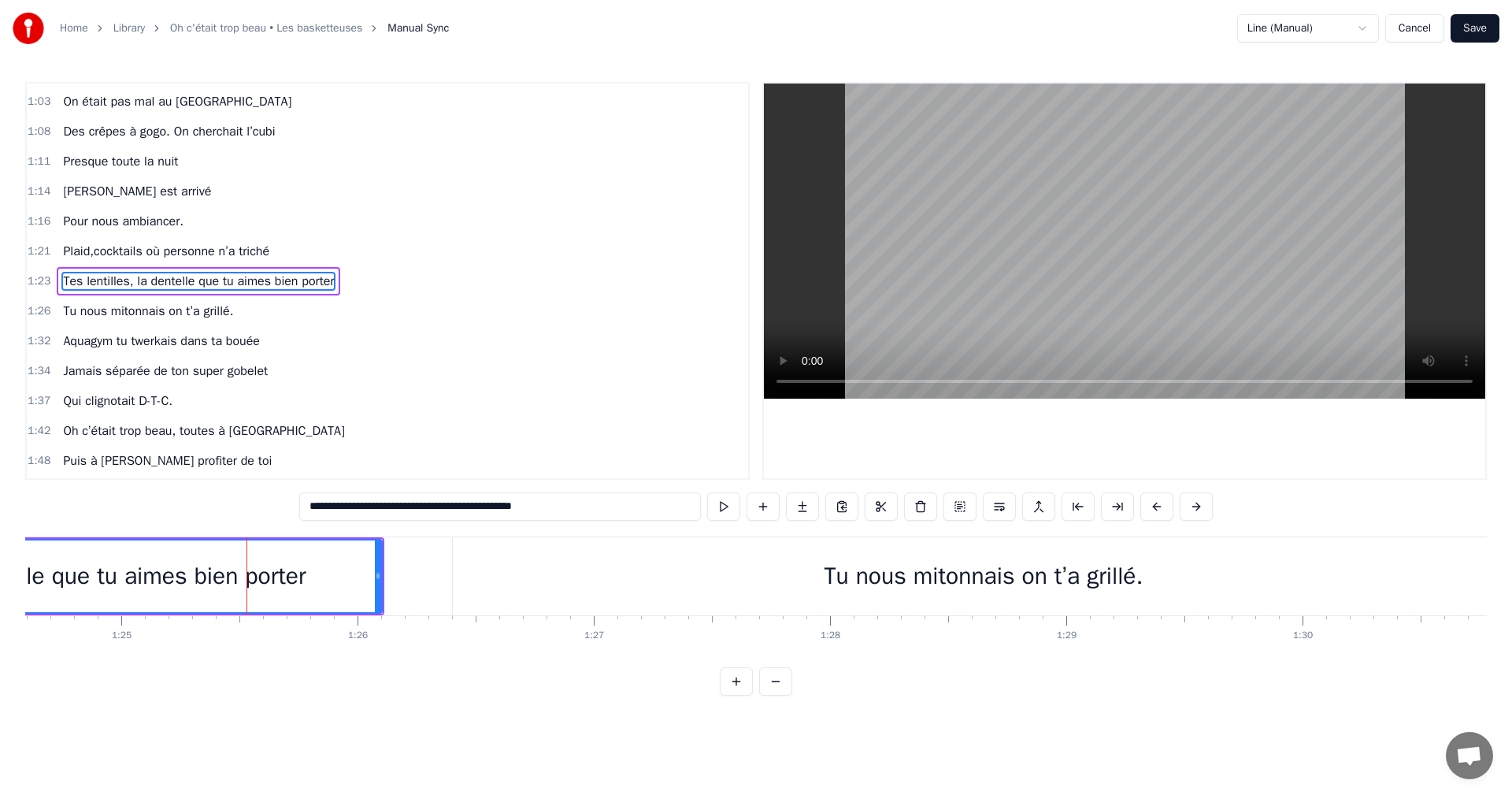 click on "Cancel" at bounding box center [1414, 28] 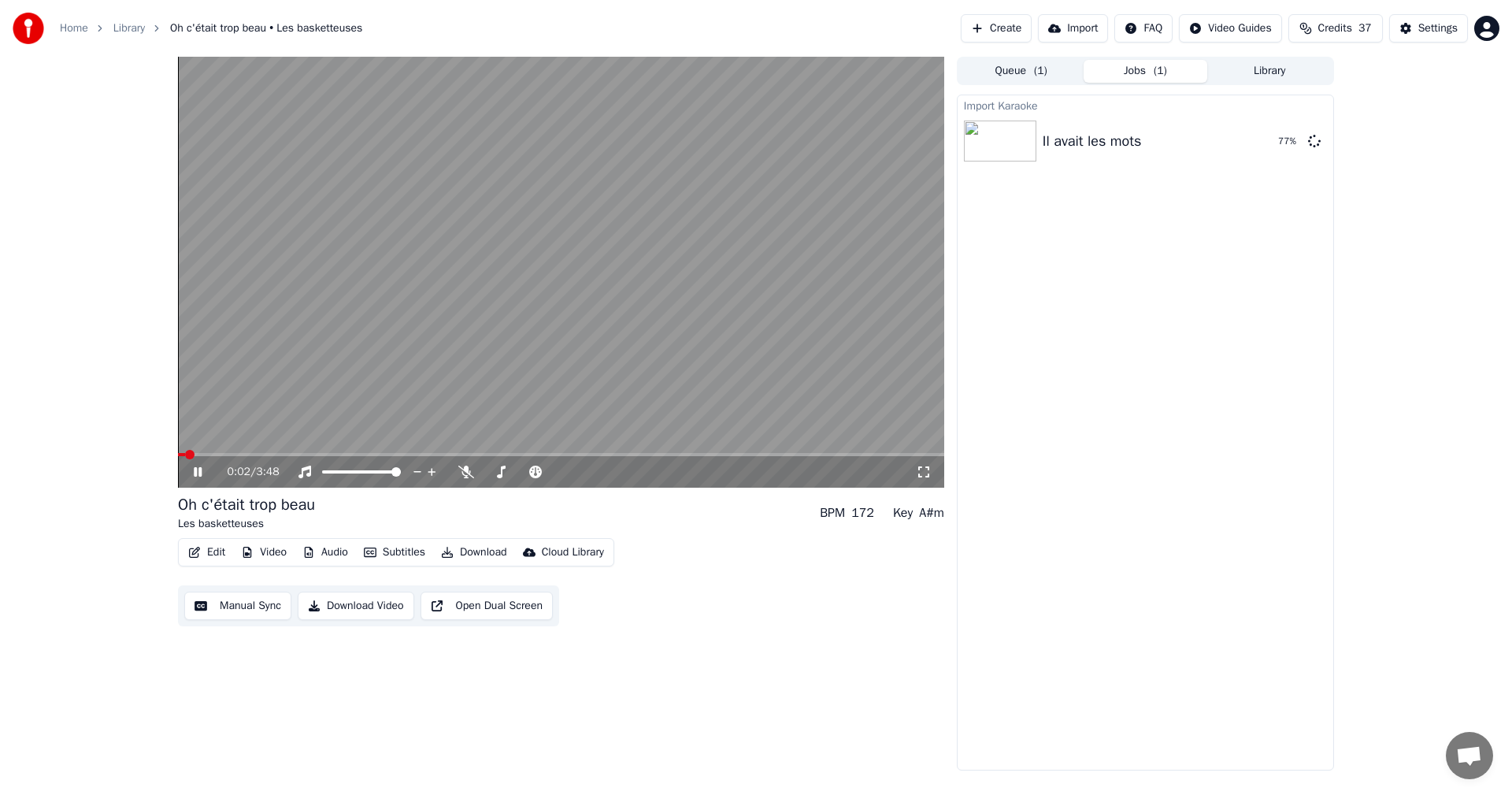 click 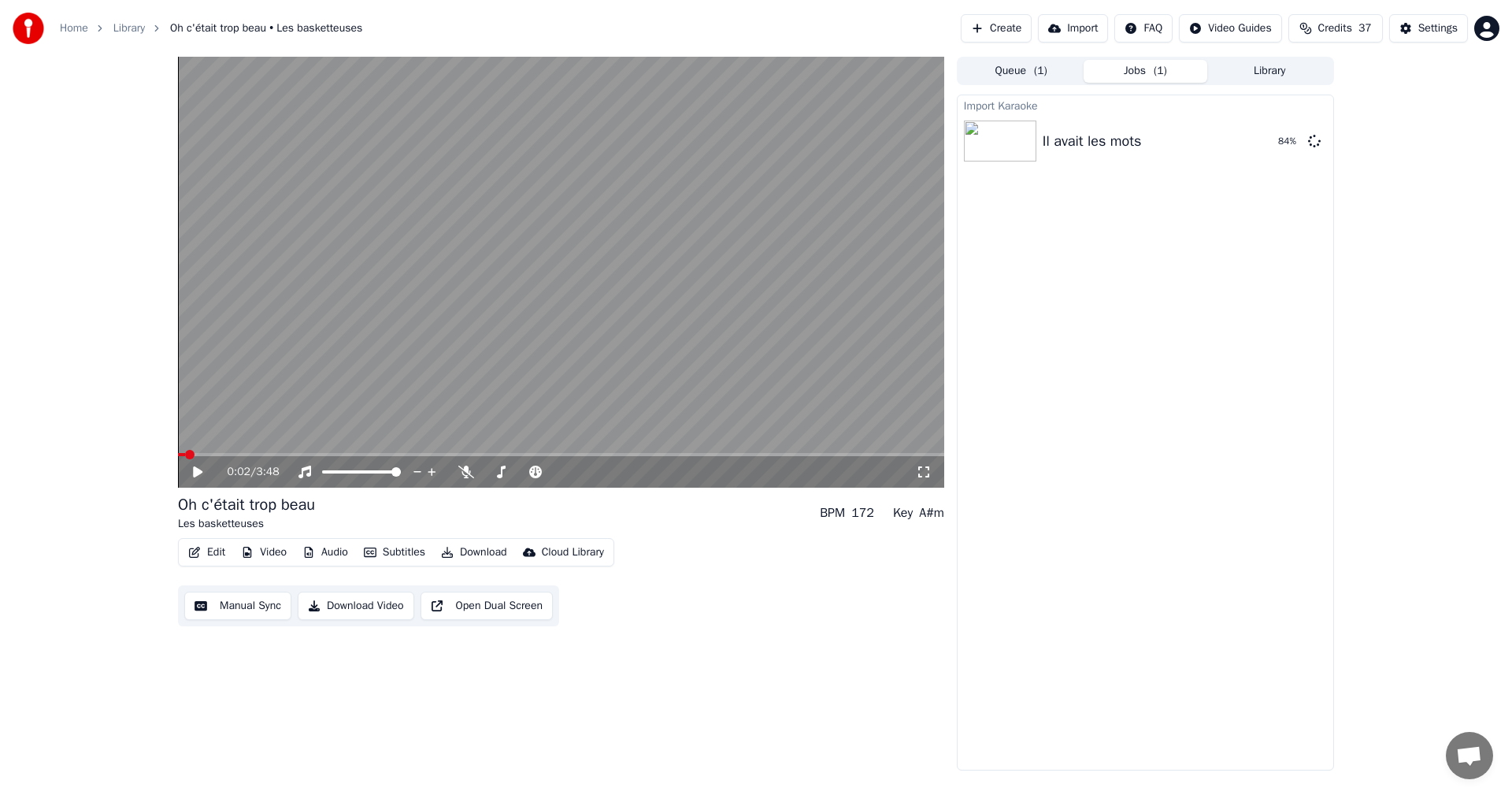 click on "Library" at bounding box center [1269, 71] 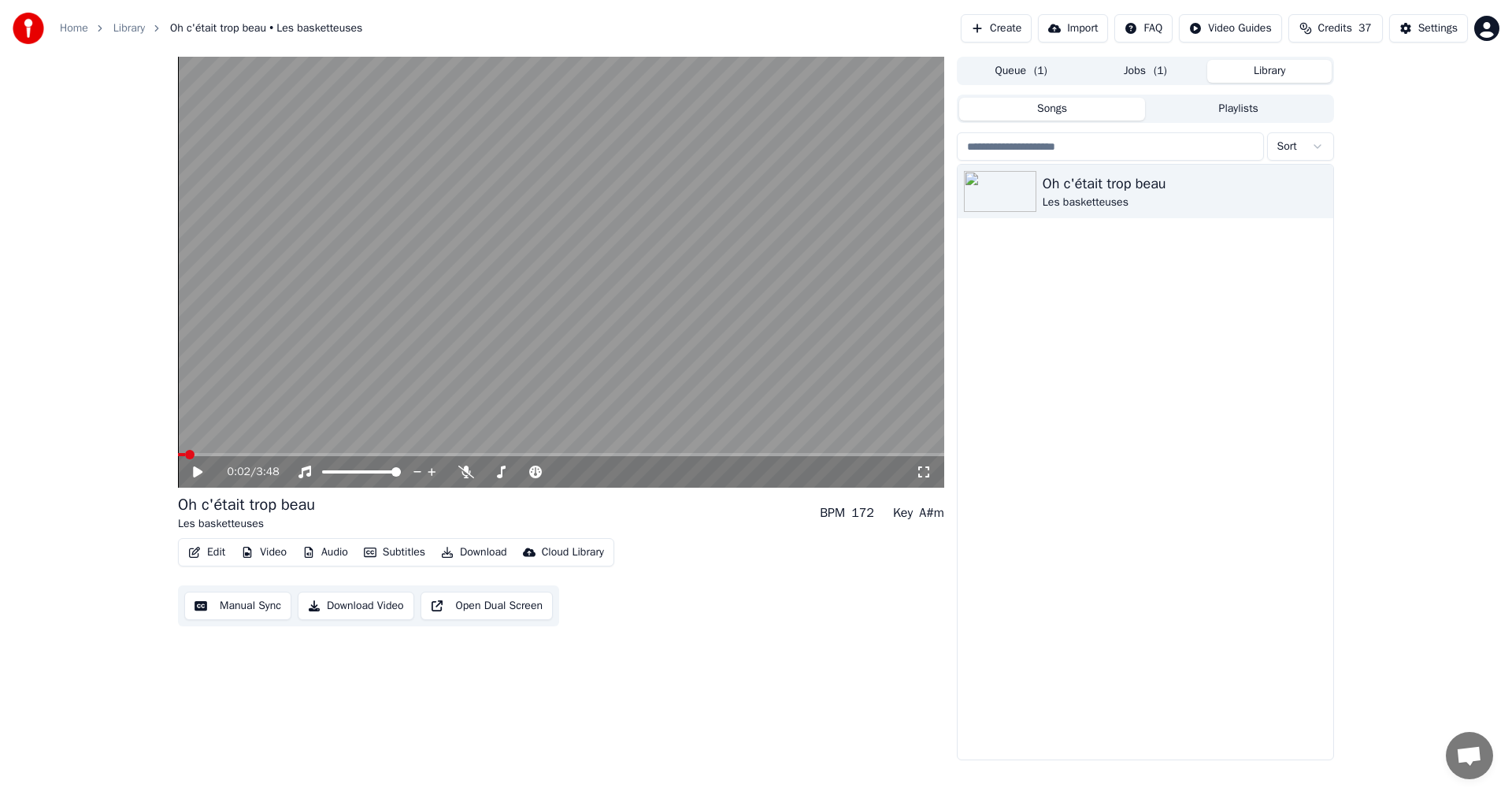 click on "Jobs ( 1 )" at bounding box center [1146, 71] 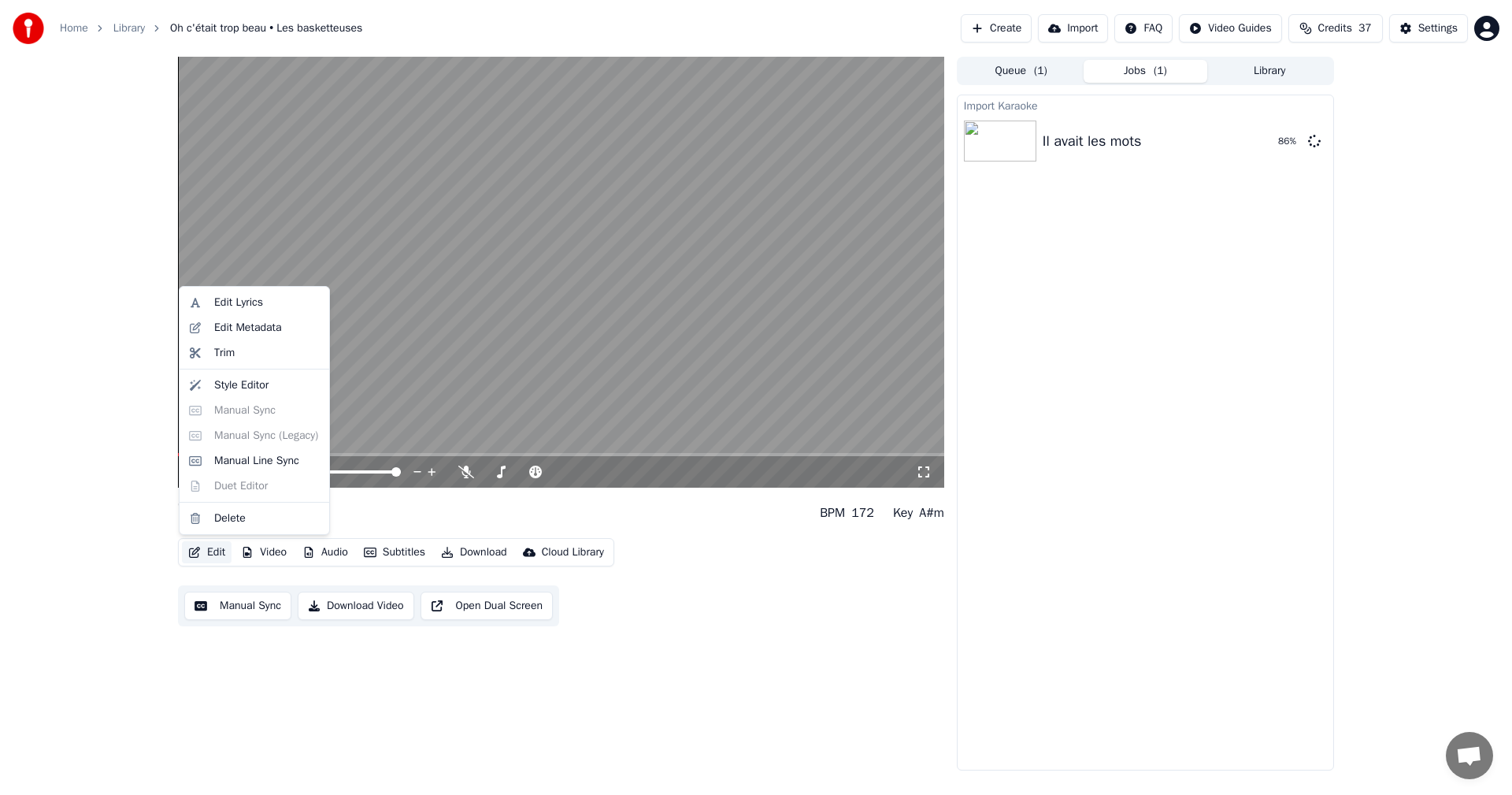 click on "Edit" at bounding box center (206, 552) 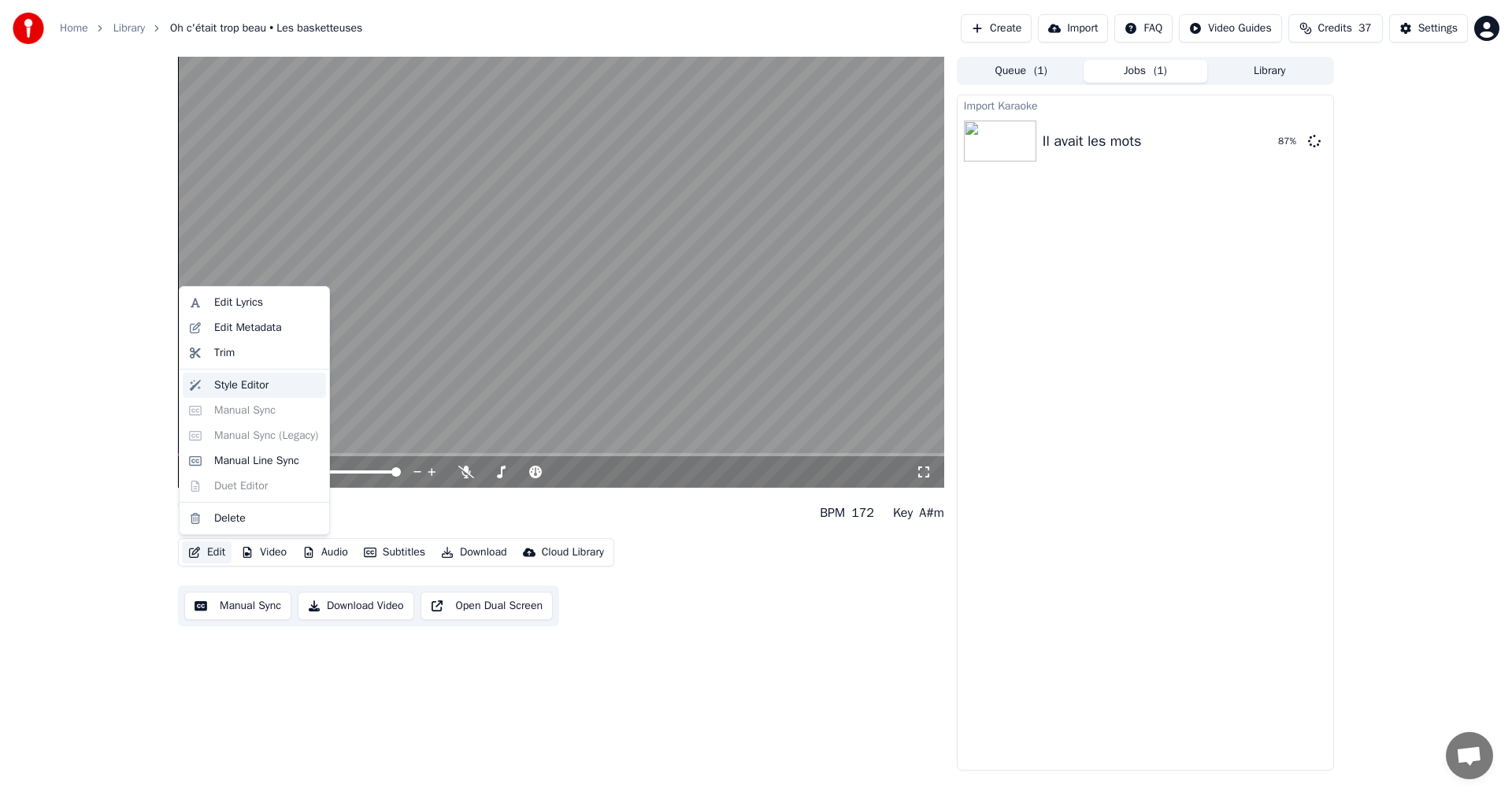 click on "Style Editor" at bounding box center (267, 385) 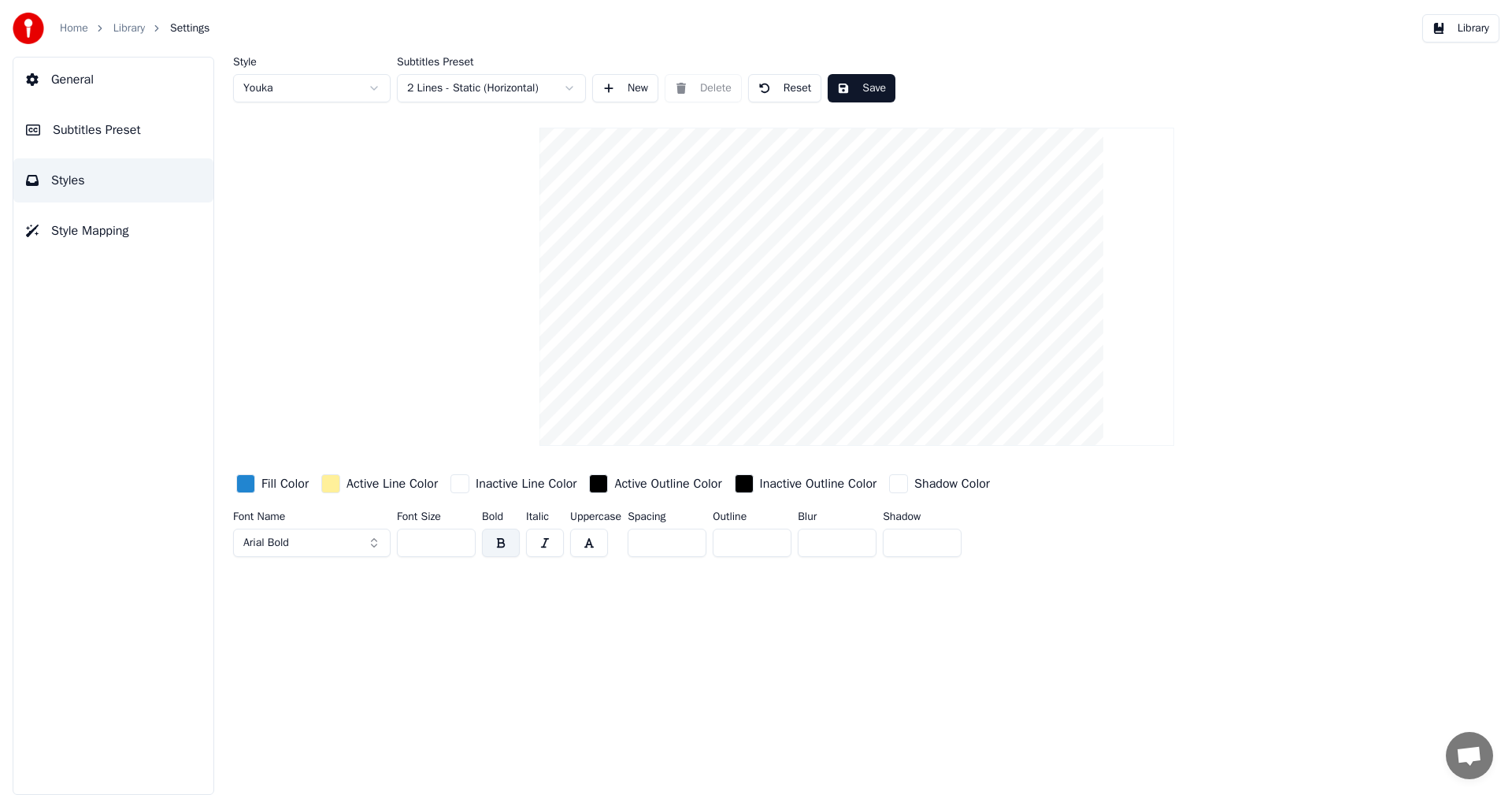 click on "Subtitles Preset" at bounding box center [97, 130] 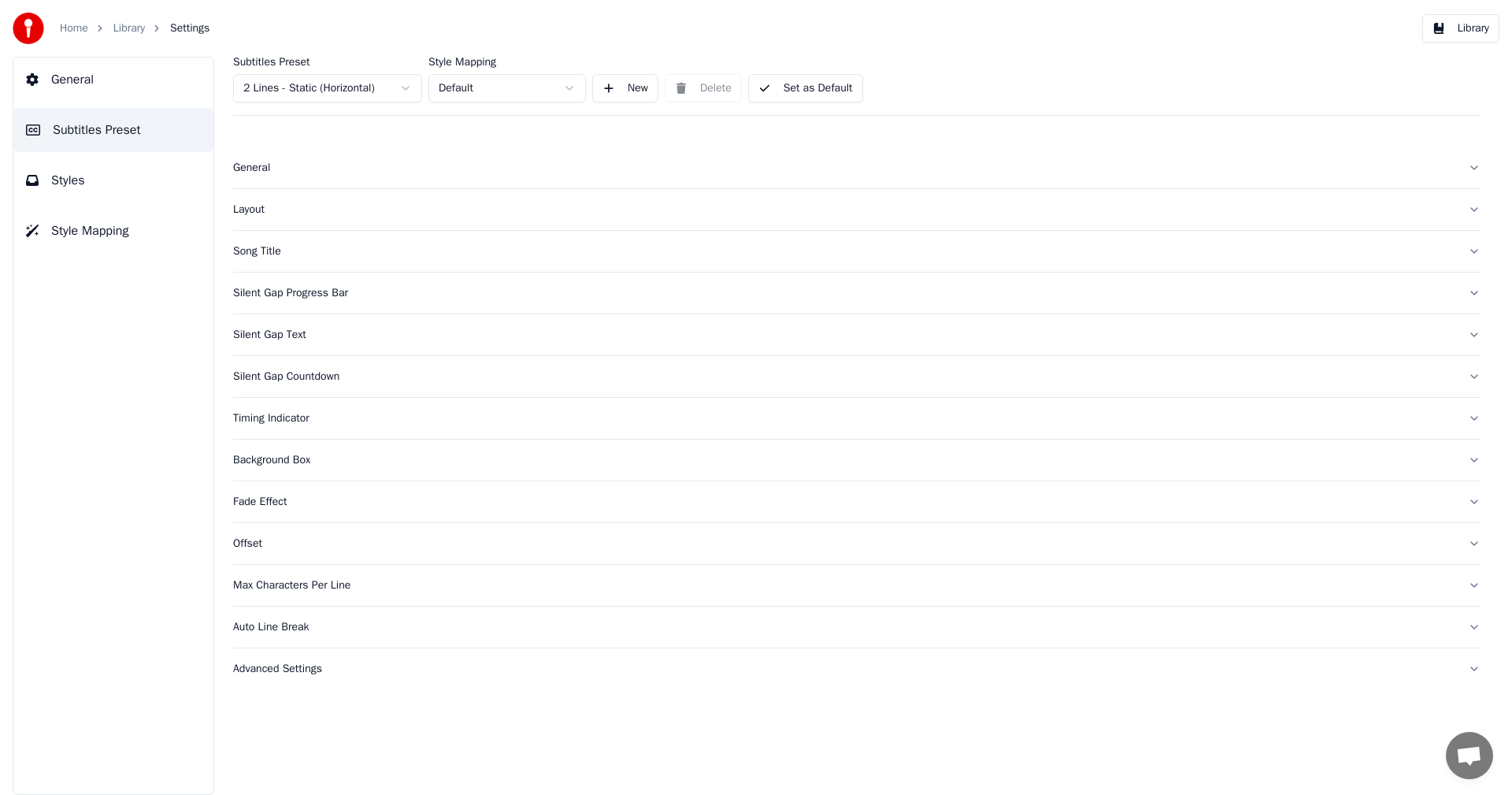click on "General" at bounding box center (113, 80) 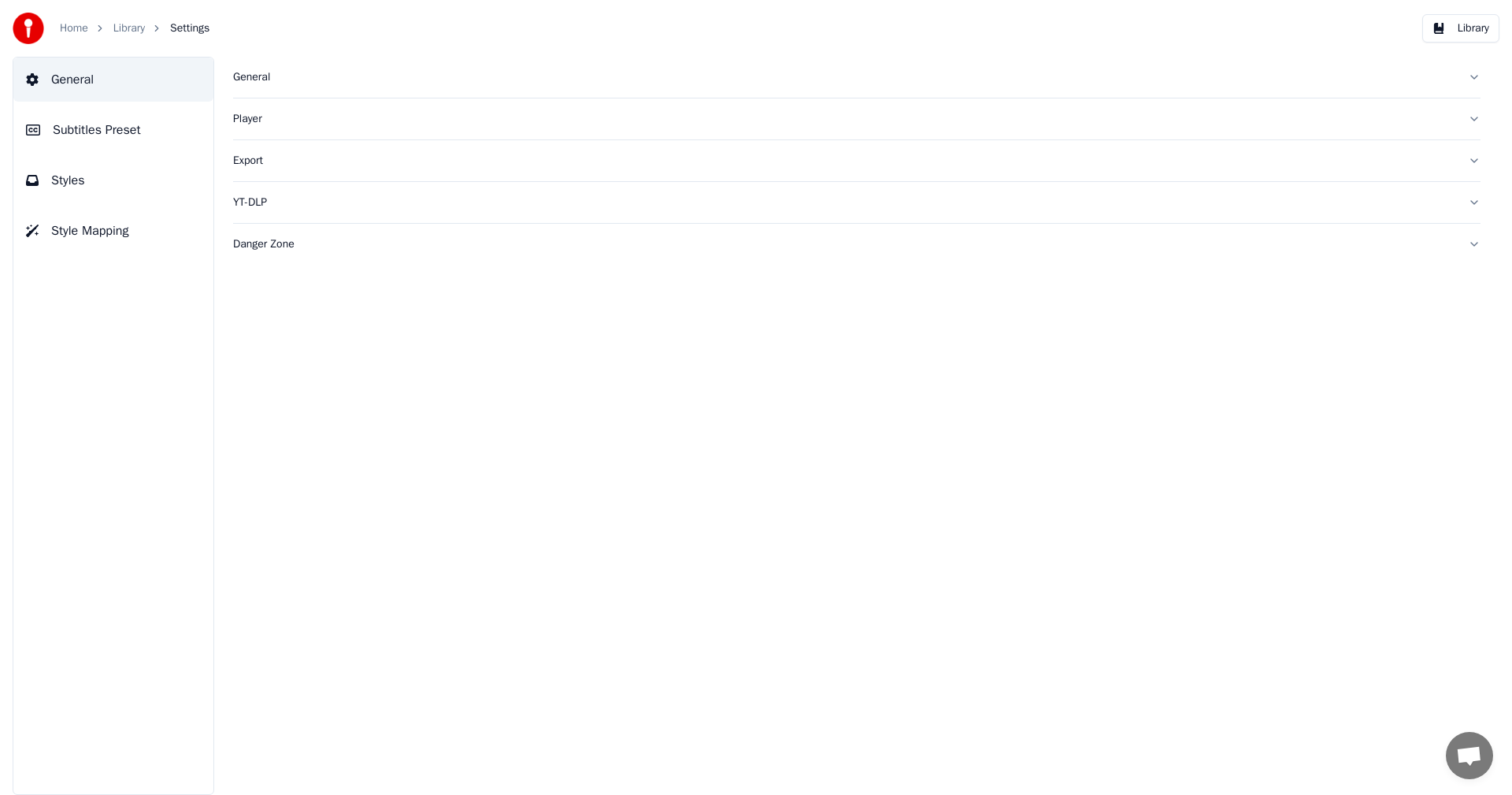 click on "Library" at bounding box center (129, 28) 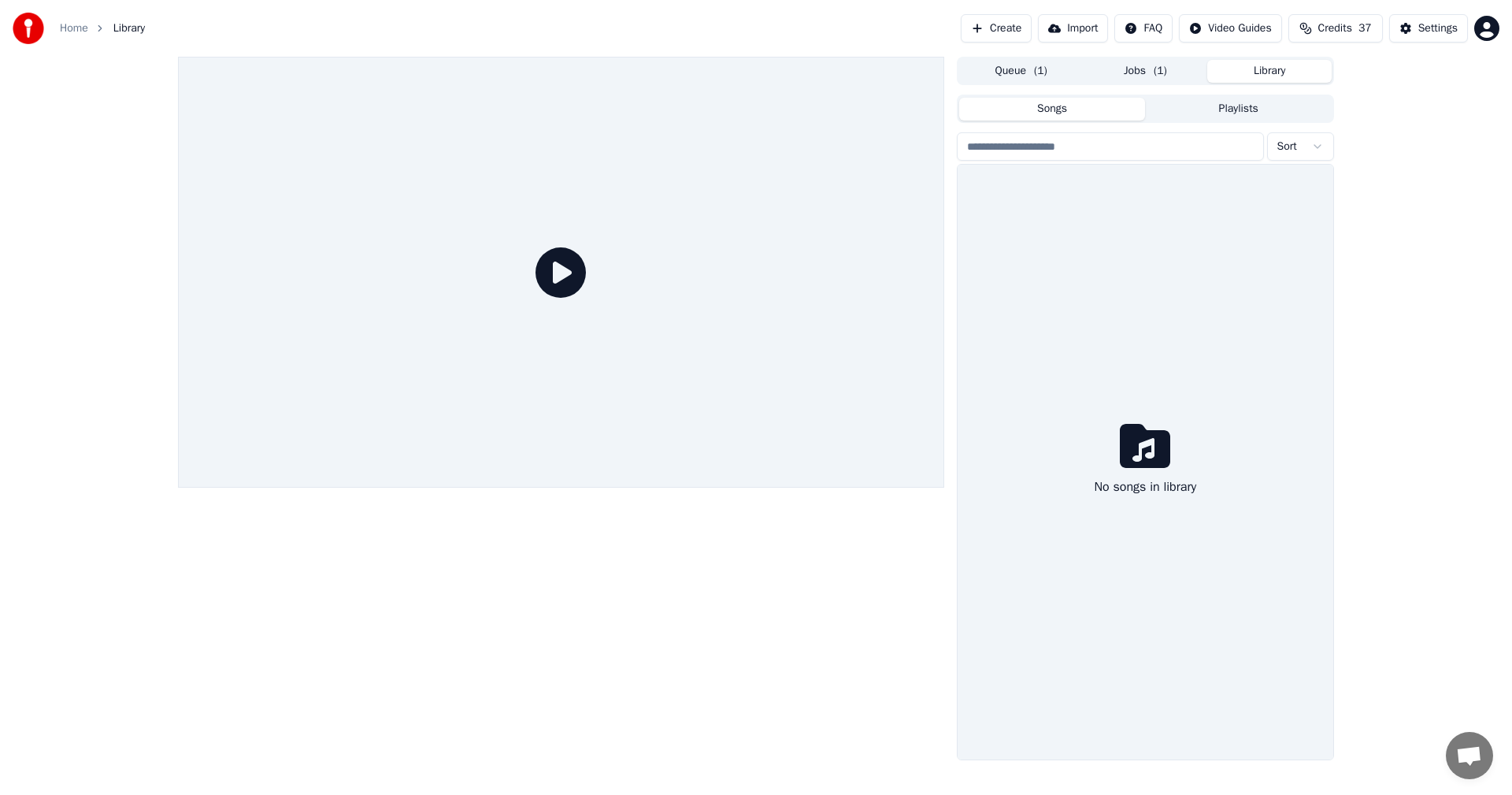 click on "Library" at bounding box center [1269, 71] 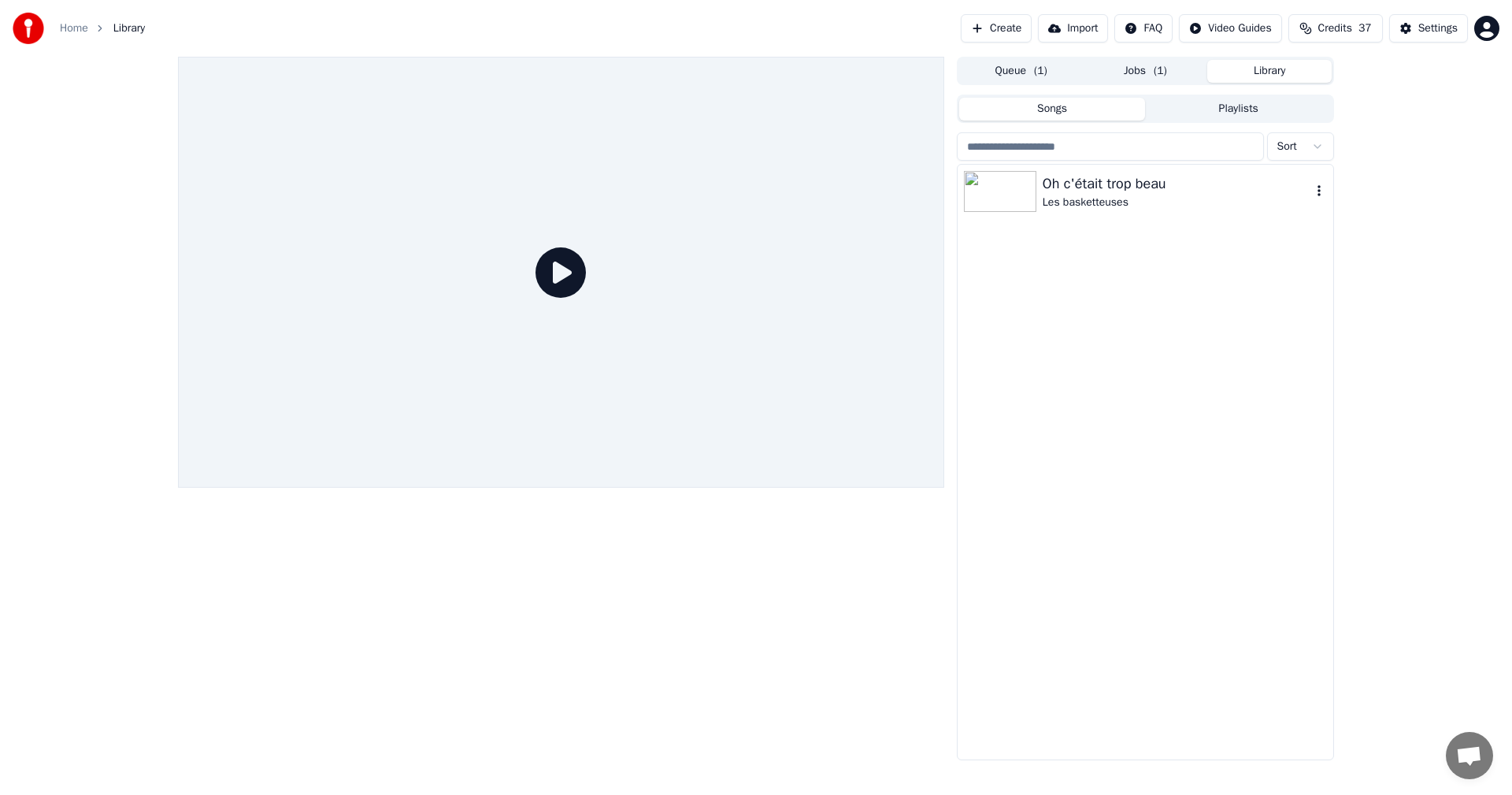 click on "Oh c'était trop beau" at bounding box center (1177, 184) 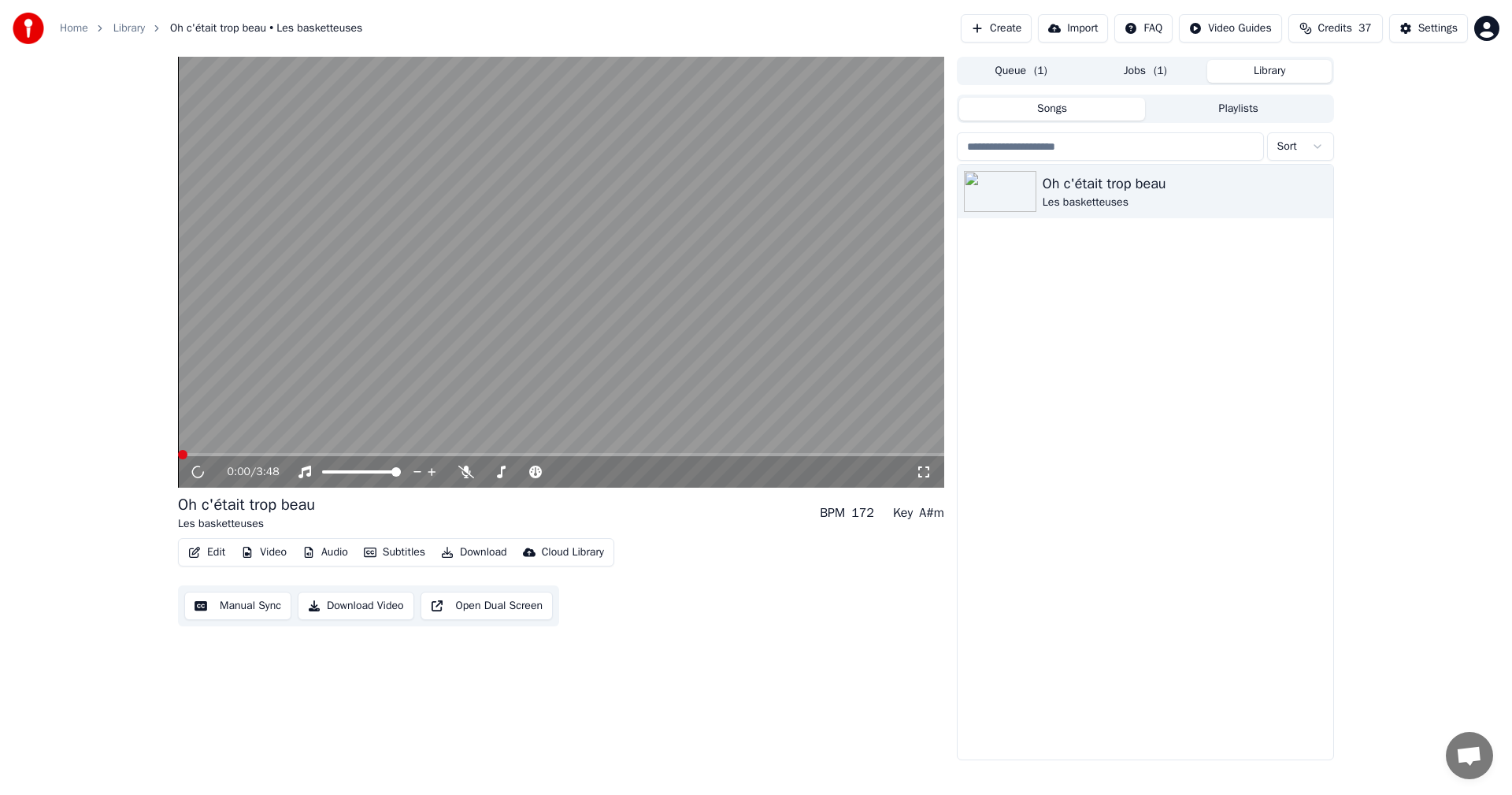 click 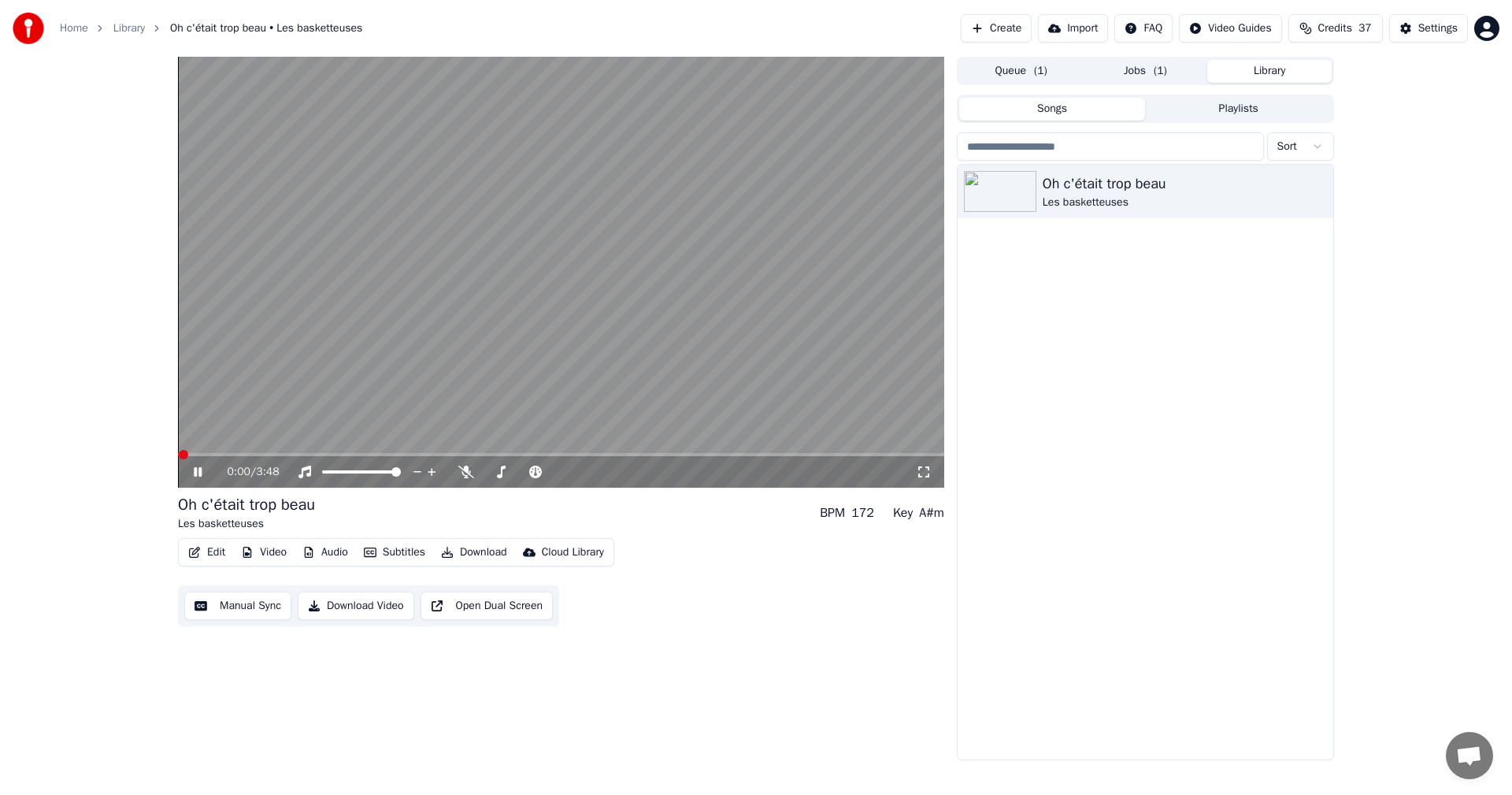 click 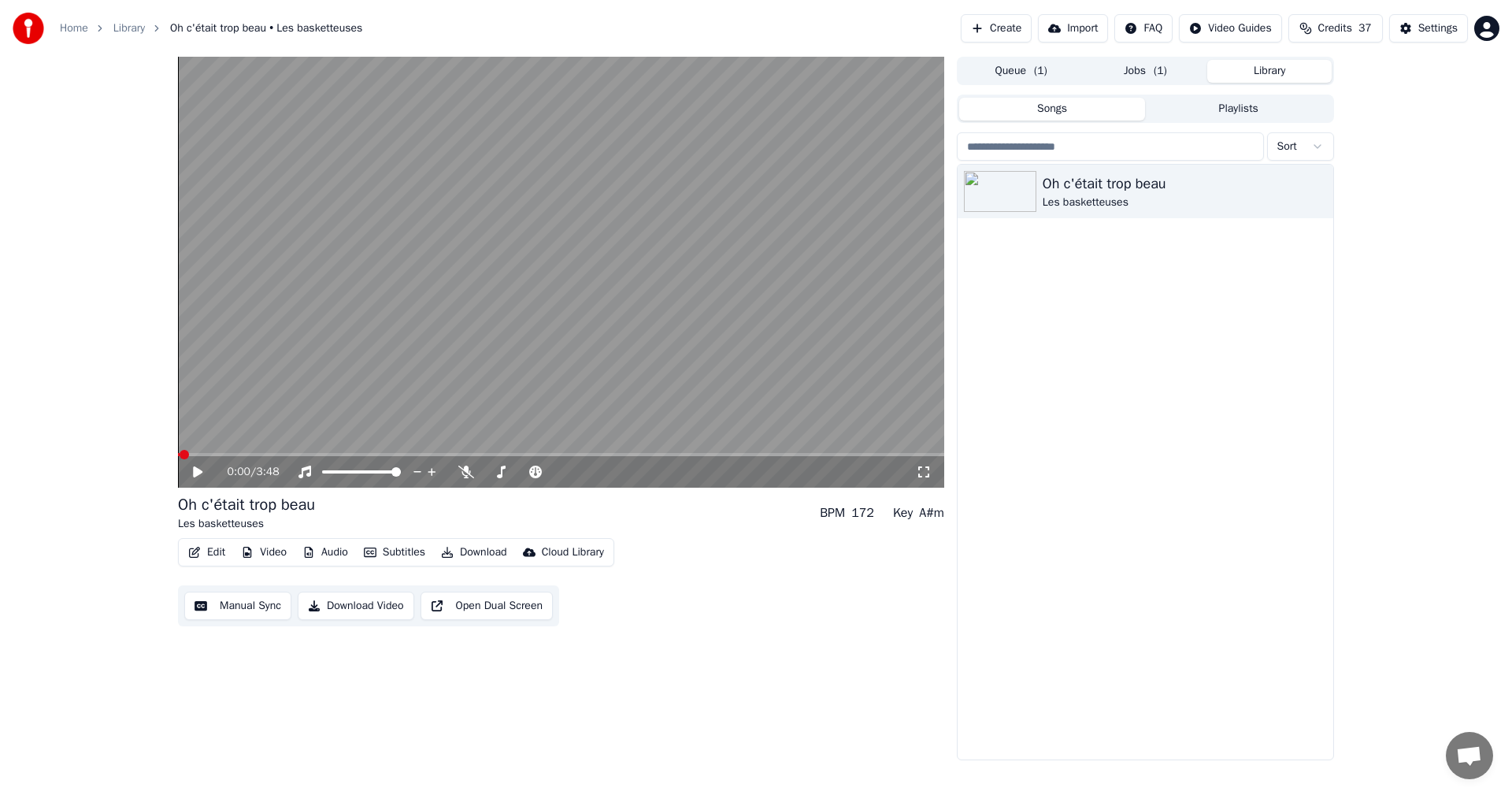 click on "Subtitles" at bounding box center [395, 552] 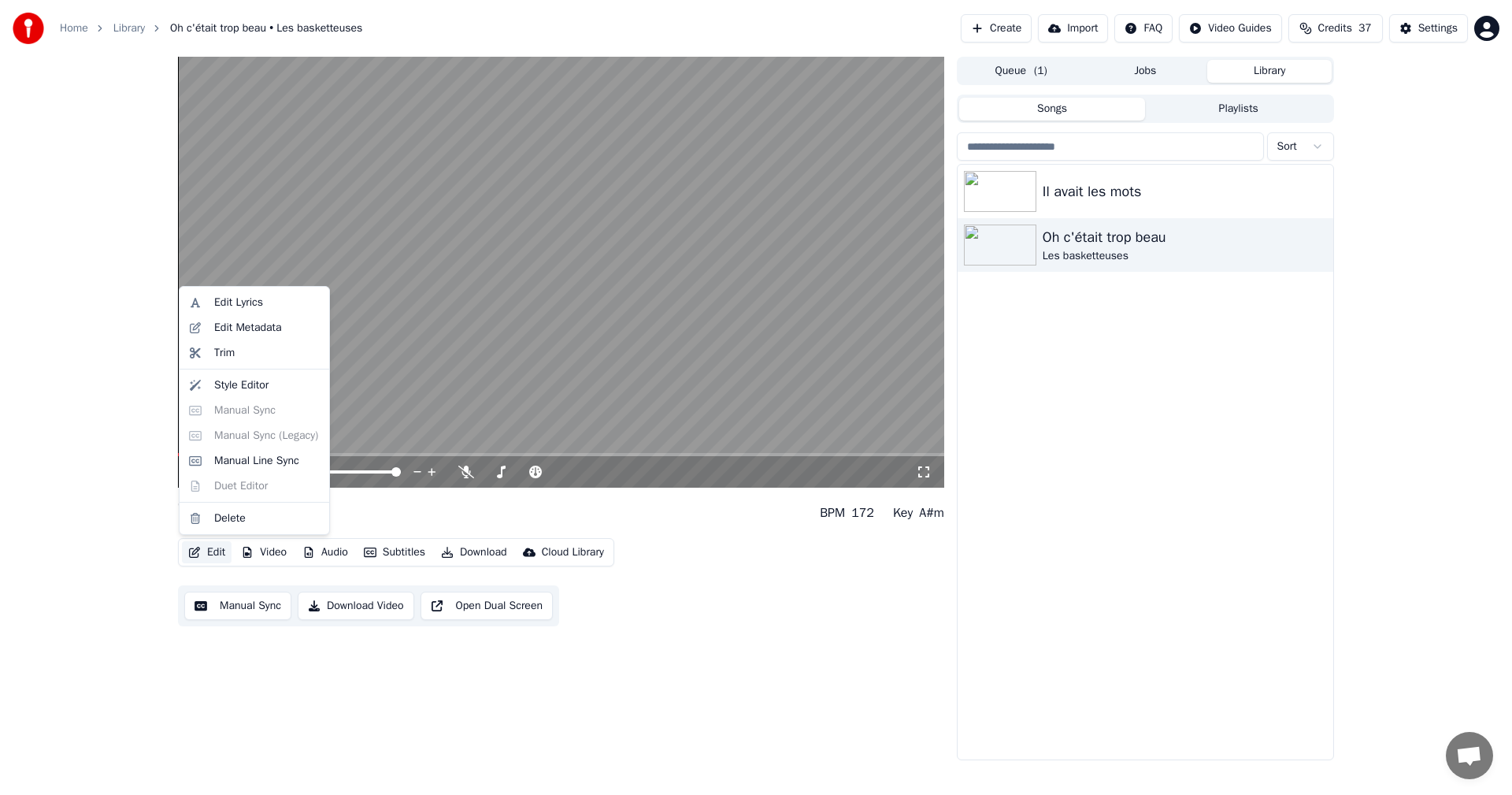 click on "Manual Sync" at bounding box center (238, 606) 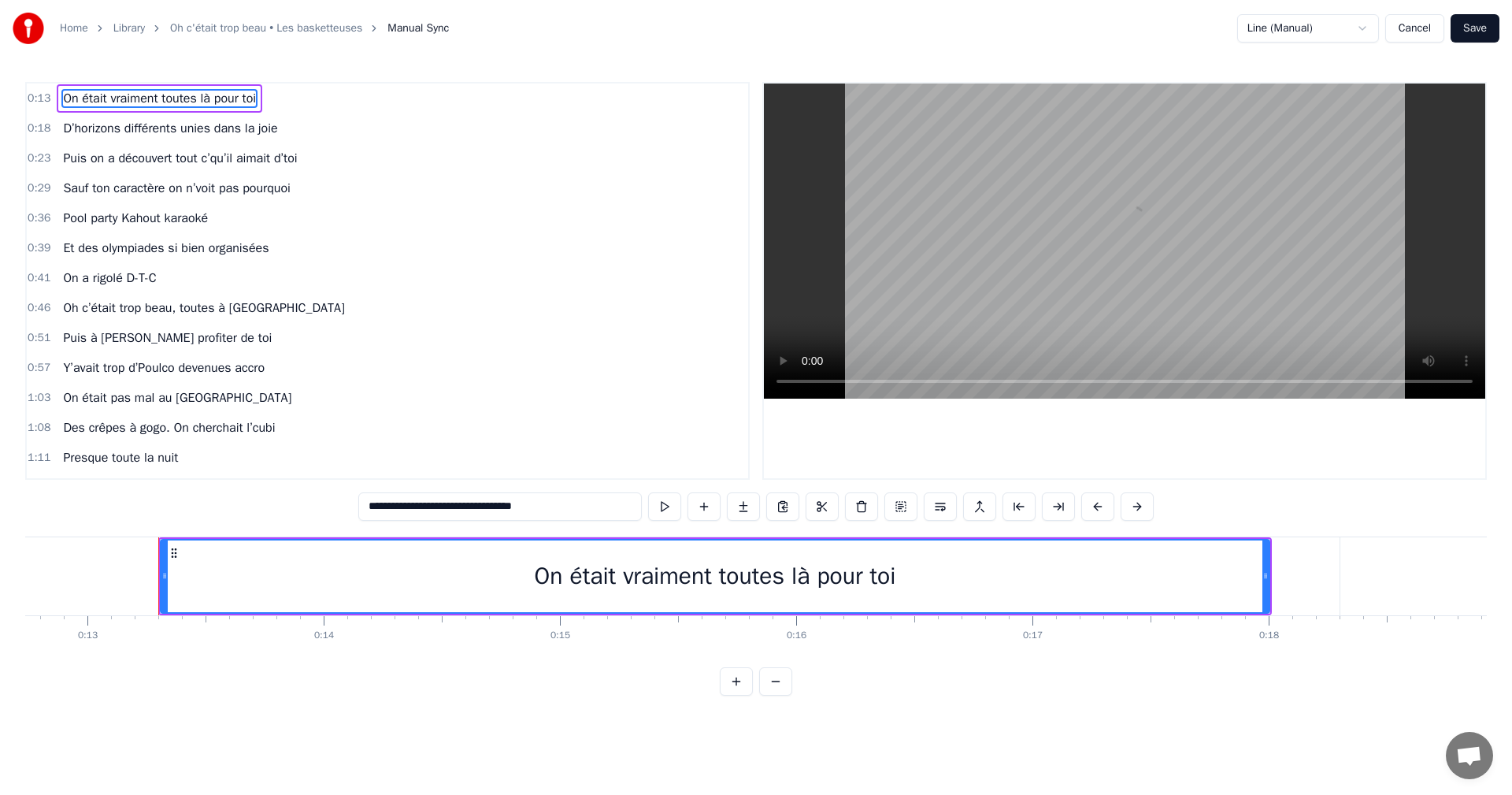 scroll, scrollTop: 0, scrollLeft: 3063, axis: horizontal 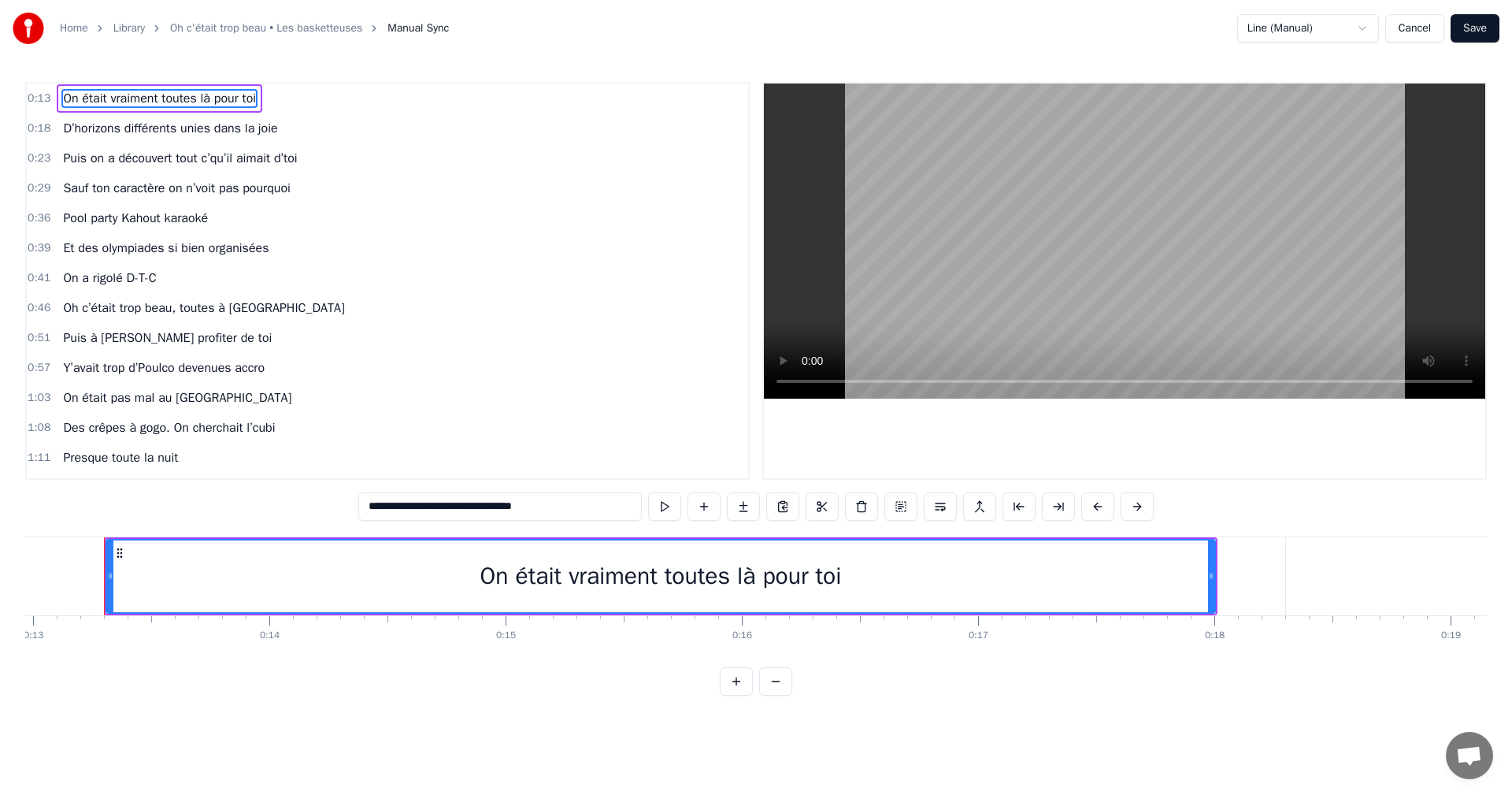 drag, startPoint x: 1414, startPoint y: 32, endPoint x: 1332, endPoint y: 58, distance: 86.02325 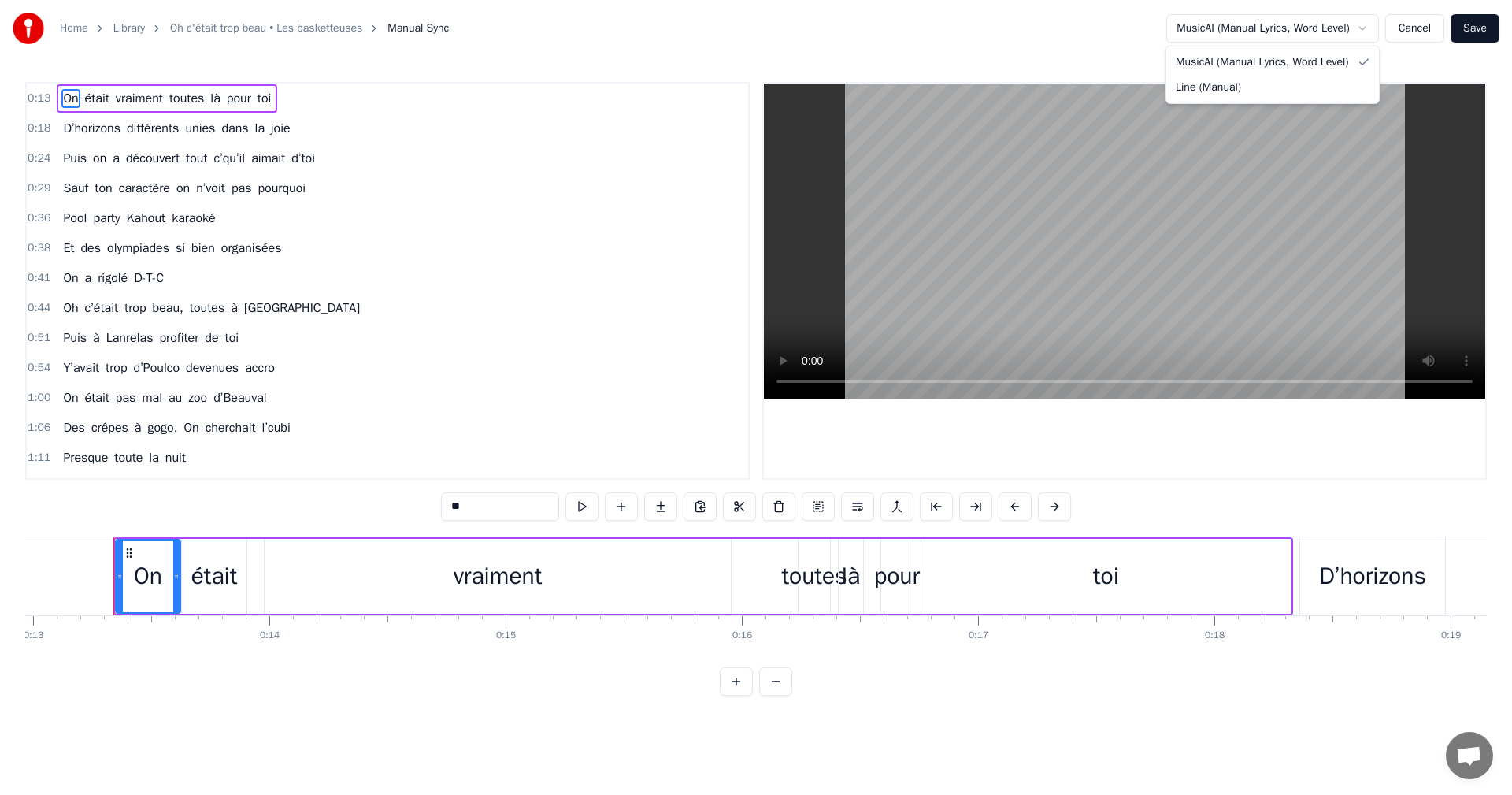 click on "Home Library Oh c'était trop beau • Les basketteuses Manual Sync MusicAI (Manual Lyrics, Word Level) Cancel Save 0:13 On était vraiment toutes là pour toi 0:18 D’horizons différents unies dans la joie 0:24 Puis on a découvert tout c’qu’il aimait d’toi 0:29 Sauf ton caractère on n’voit pas pourquoi 0:36 Pool party Kahout karaoké 0:38 Et des olympiades si bien organisées 0:41 On a rigolé D-T-C 0:44 Oh c’était trop beau, toutes à Saint-Malo 0:51 Puis à Lanrelas profiter de toi 0:54 Y’avait trop d’Poulco devenues accro 1:00 On était pas mal au zoo d’Beauval 1:06 Des crêpes à gogo. On cherchait l’cubi 1:11 Presque toute la nuit 1:14 Kassav est arrivé 1:17 Pour nous ambiancer. 1:20 Plaid,cocktails où personne n’a triché 1:23 Tes lentilles, la dentelle que tu aimes bien porter 1:29 Tu nous mitonnais on t’a grillé. 1:34 Aquagym tu twerkais dans ta bouée 1:35 Jamais séparée de ton super gobelet 1:37 Qui clignotait D-T-C. 1:40 Oh c’était trop beau, toutes à Saint-Malo" at bounding box center [756, 360] 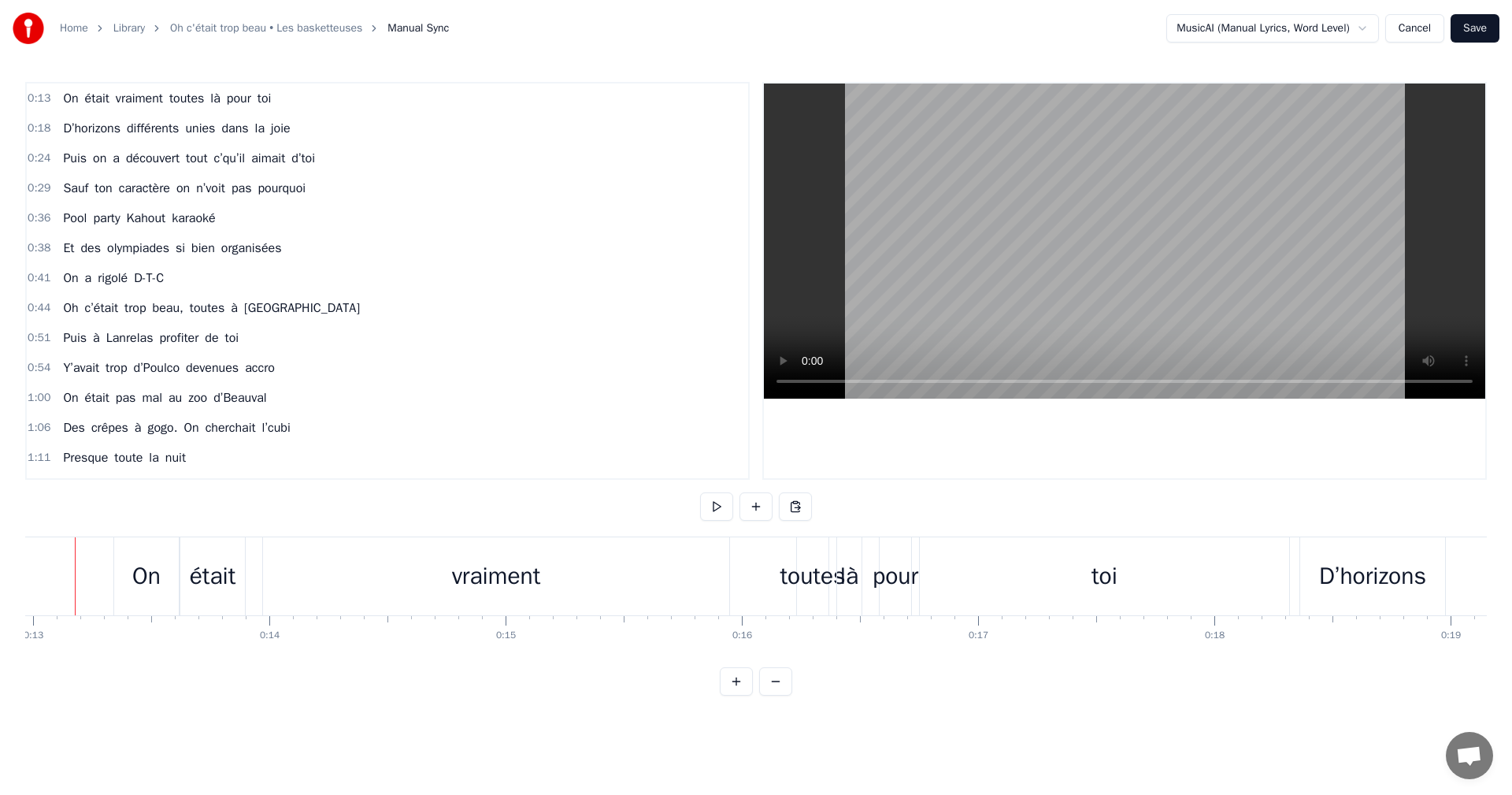 scroll, scrollTop: 0, scrollLeft: 3033, axis: horizontal 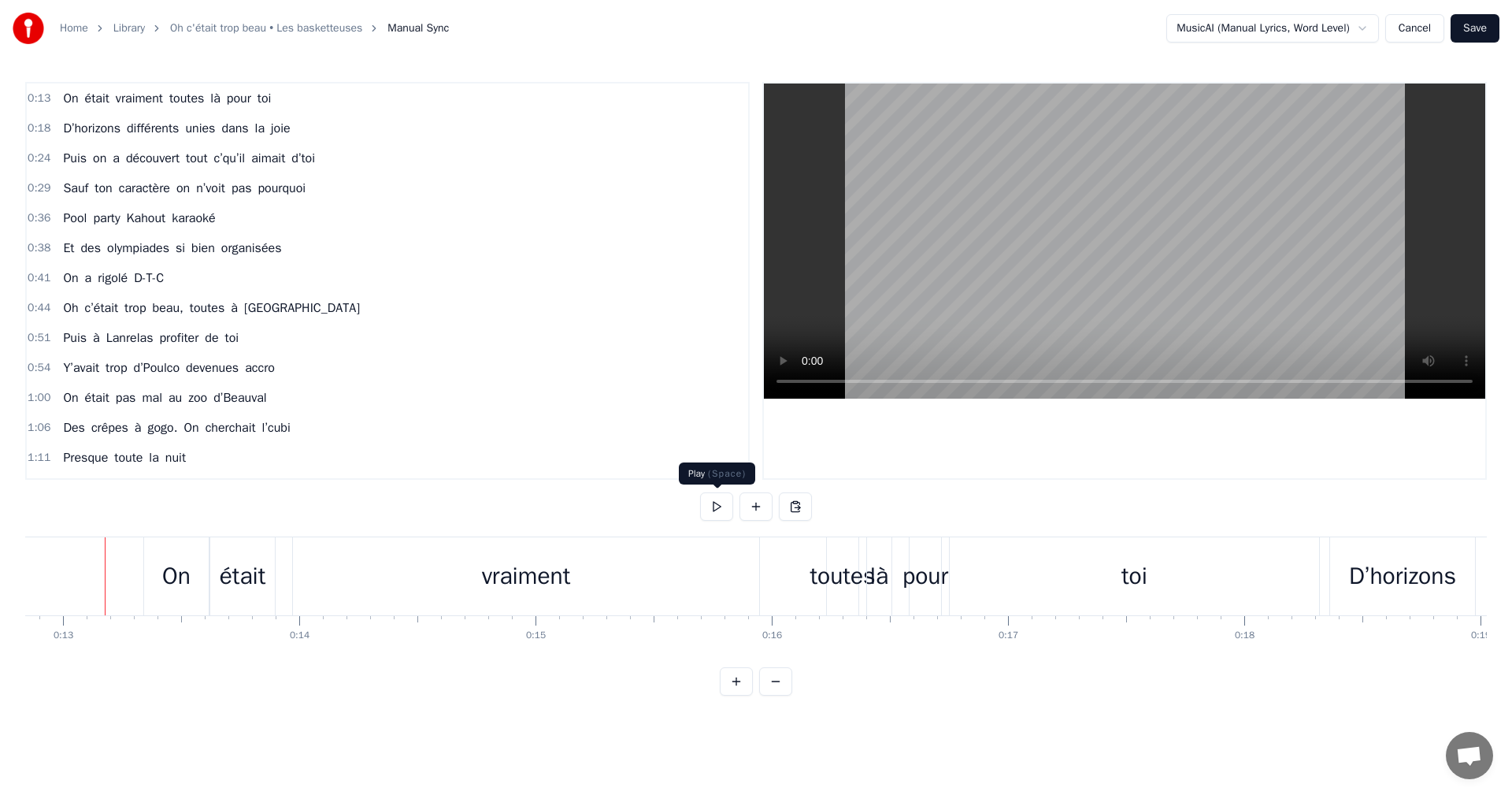 click at bounding box center (717, 507) 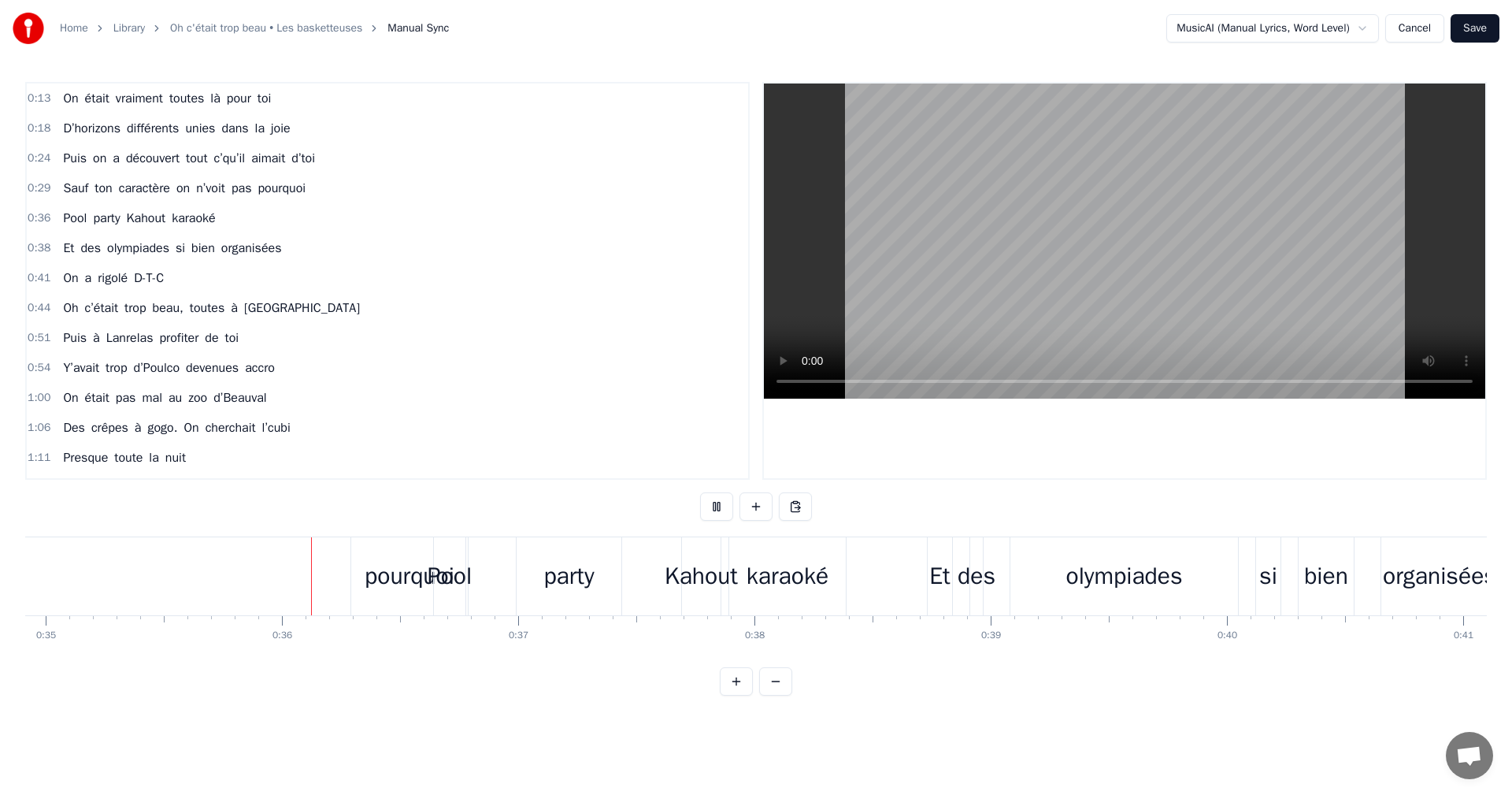scroll, scrollTop: 0, scrollLeft: 8303, axis: horizontal 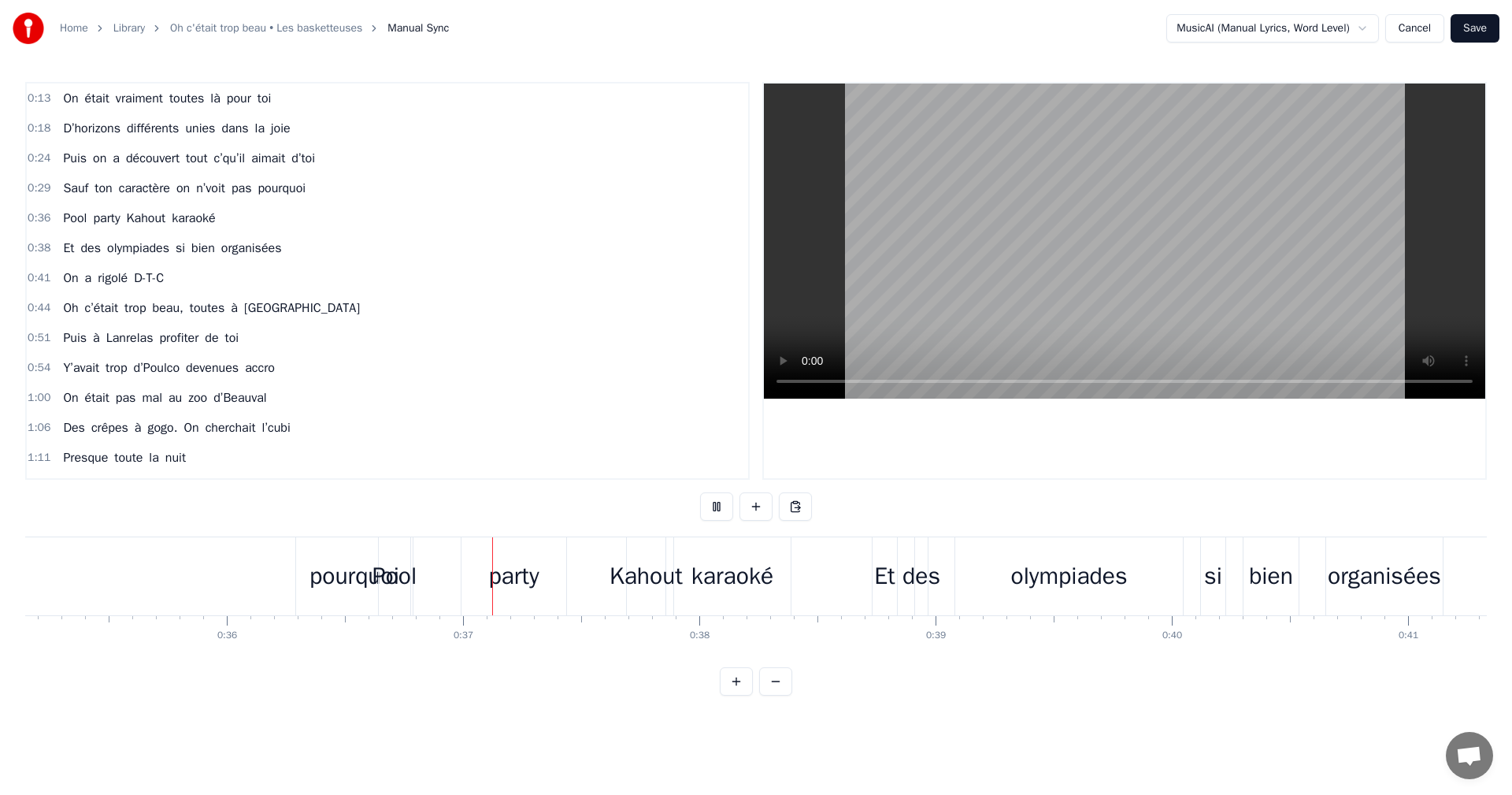 click at bounding box center [717, 507] 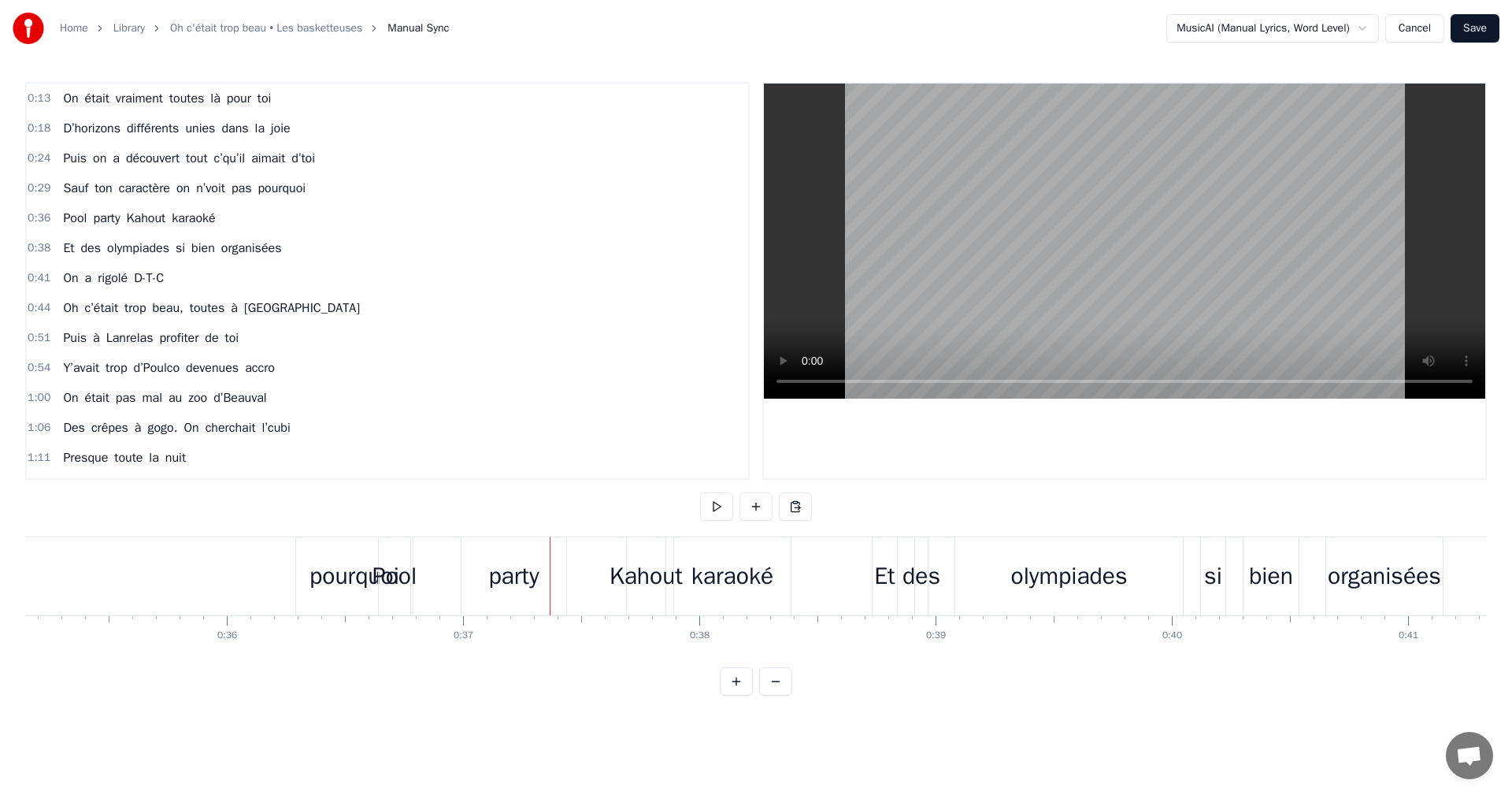 click on "Home Library Oh c'était trop beau • Les basketteuses Manual Sync MusicAI (Manual Lyrics, Word Level) Cancel Save 0:13 On était vraiment toutes là pour toi 0:18 D’horizons différents unies dans la joie 0:24 Puis on a découvert tout c’qu’il aimait d’toi 0:29 Sauf ton caractère on n’voit pas pourquoi 0:36 Pool party Kahout karaoké 0:38 Et des olympiades si bien organisées 0:41 On a rigolé D-T-C 0:44 Oh c’était trop beau, toutes à Saint-Malo 0:51 Puis à Lanrelas profiter de toi 0:54 Y’avait trop d’Poulco devenues accro 1:00 On était pas mal au zoo d’Beauval 1:06 Des crêpes à gogo. On cherchait l’cubi 1:11 Presque toute la nuit 1:14 Kassav est arrivé 1:17 Pour nous ambiancer. 1:20 Plaid,cocktails où personne n’a triché 1:23 Tes lentilles, la dentelle que tu aimes bien porter 1:29 Tu nous mitonnais on t’a grillé. 1:34 Aquagym tu twerkais dans ta bouée 1:35 Jamais séparée de ton super gobelet 1:37 Qui clignotait D-T-C. 1:40 Oh c’était trop beau, toutes à Saint-Malo" at bounding box center [756, 360] 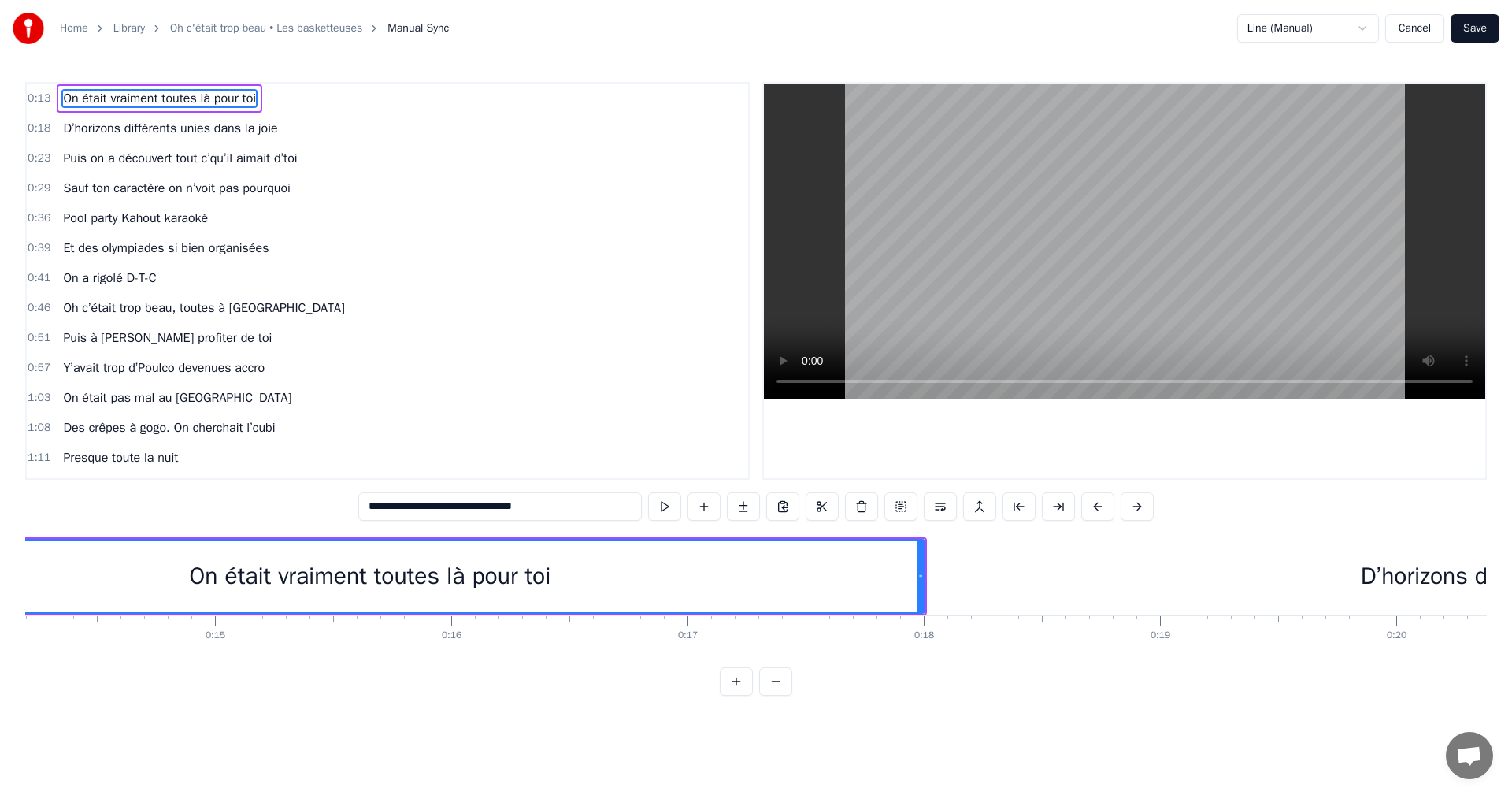 scroll, scrollTop: 0, scrollLeft: 3063, axis: horizontal 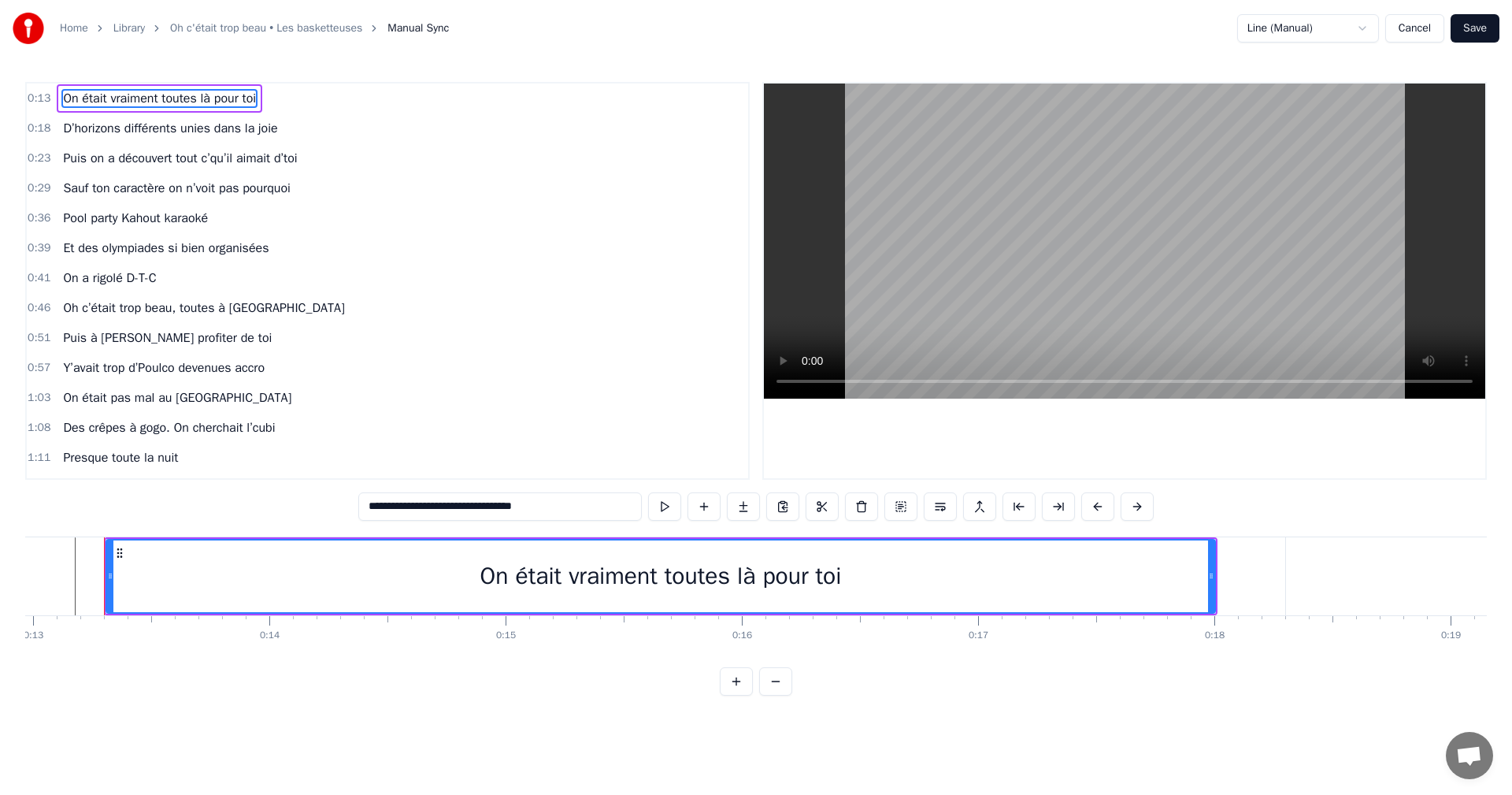 click at bounding box center [24009, 576] 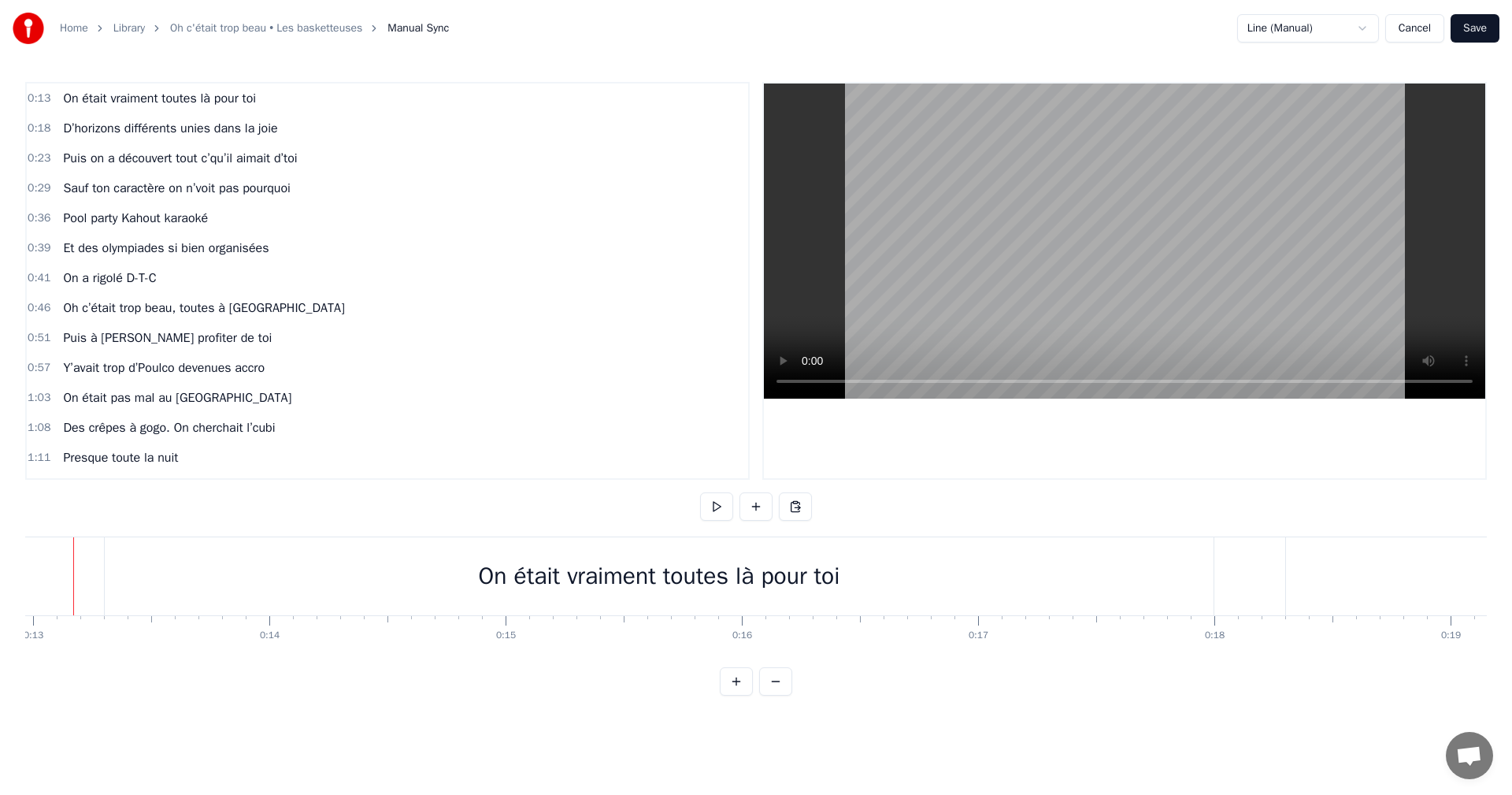 scroll, scrollTop: 0, scrollLeft: 3033, axis: horizontal 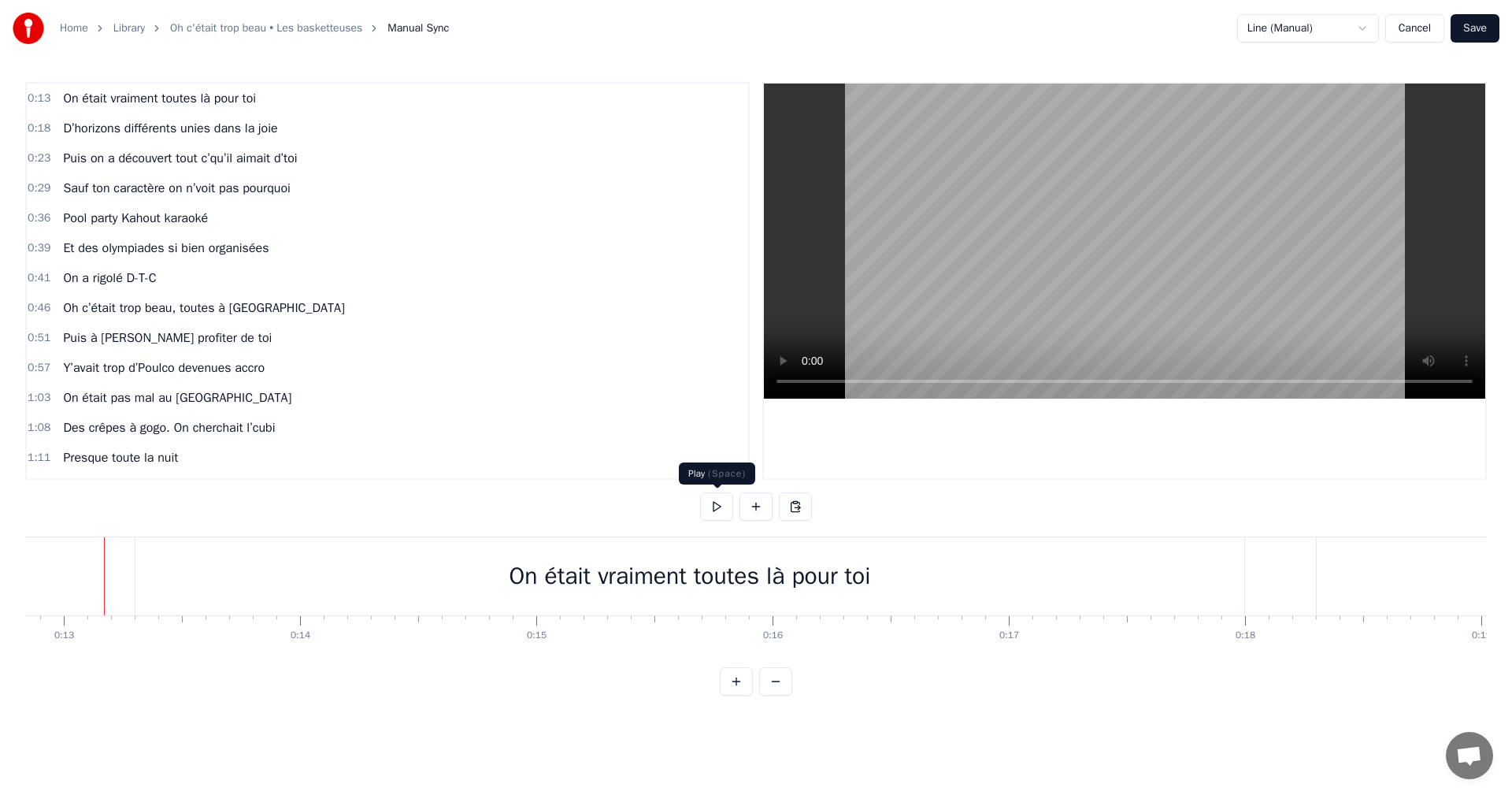 click at bounding box center (717, 507) 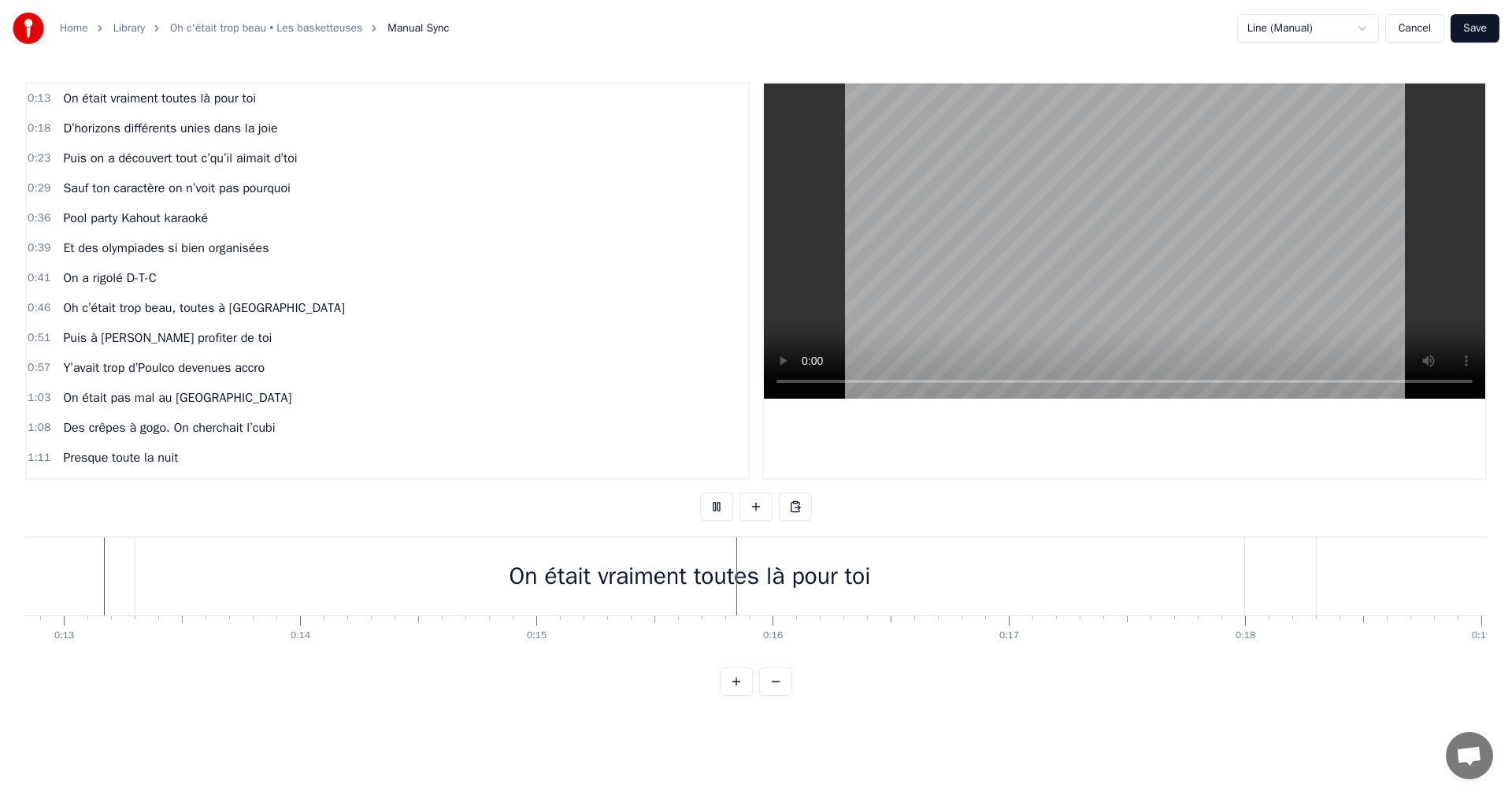 click on "On était vraiment toutes là pour toi" at bounding box center [690, 576] 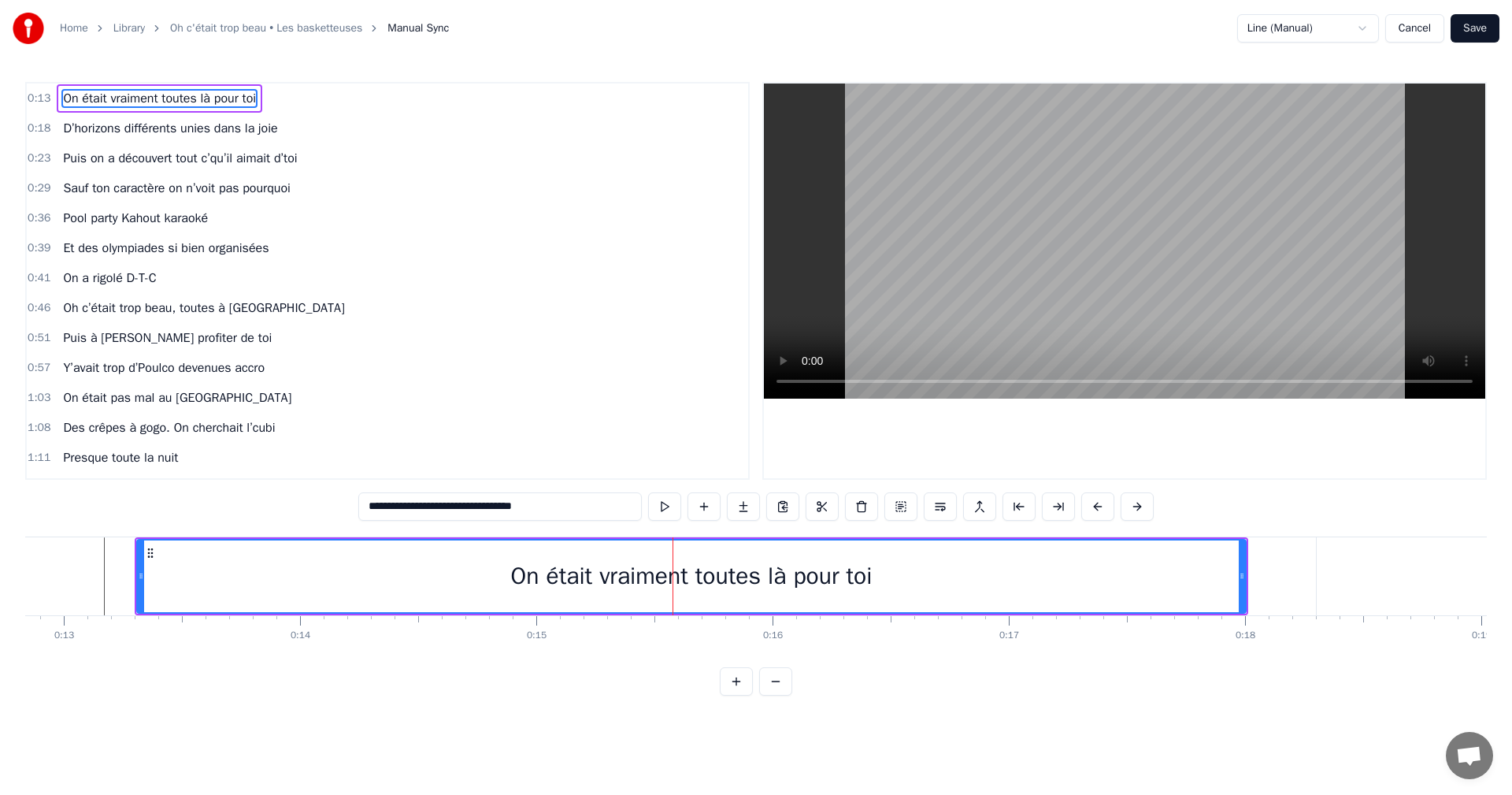 click on "On était vraiment toutes là pour toi" at bounding box center [691, 576] 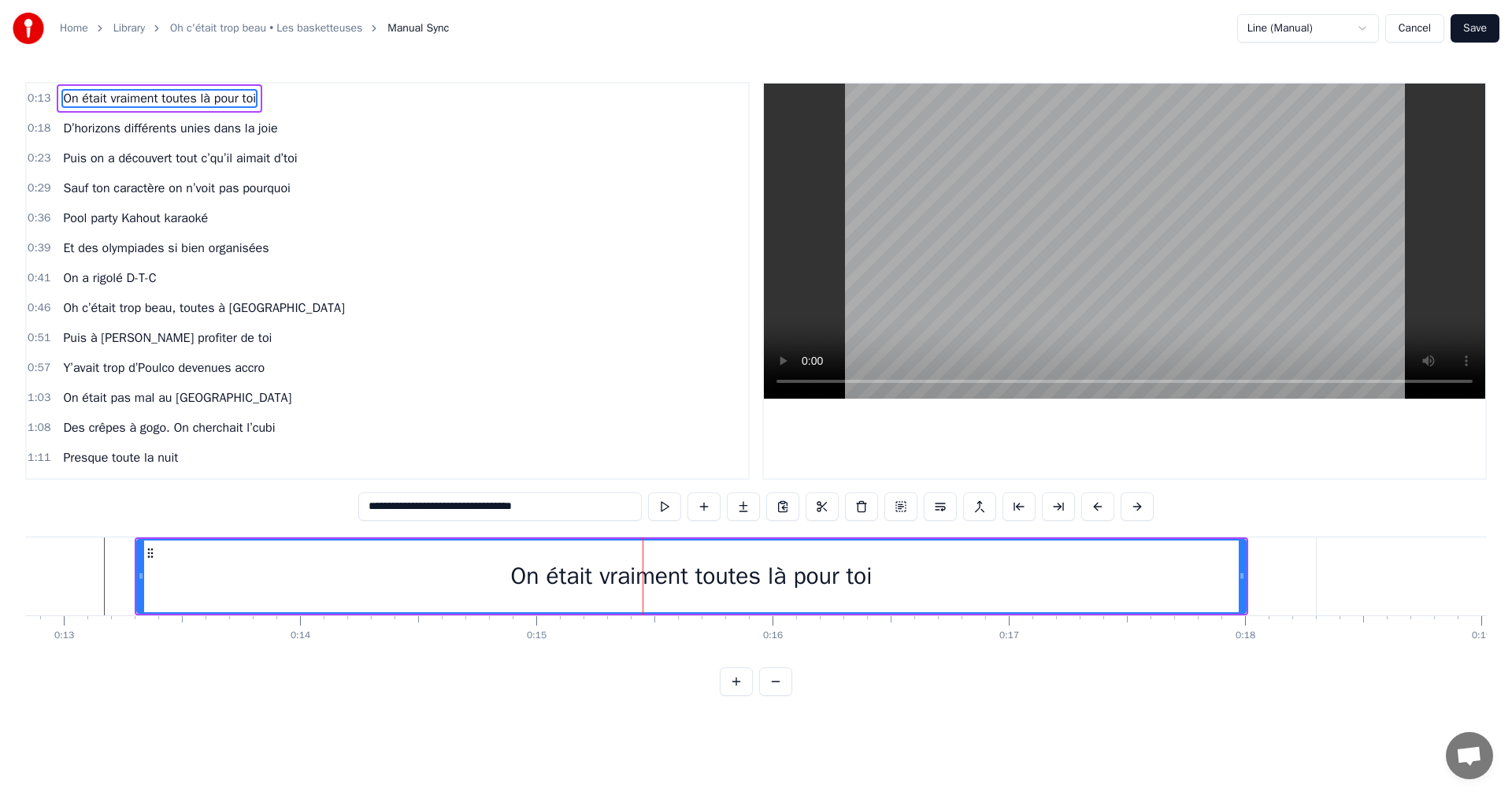 click at bounding box center [24039, 576] 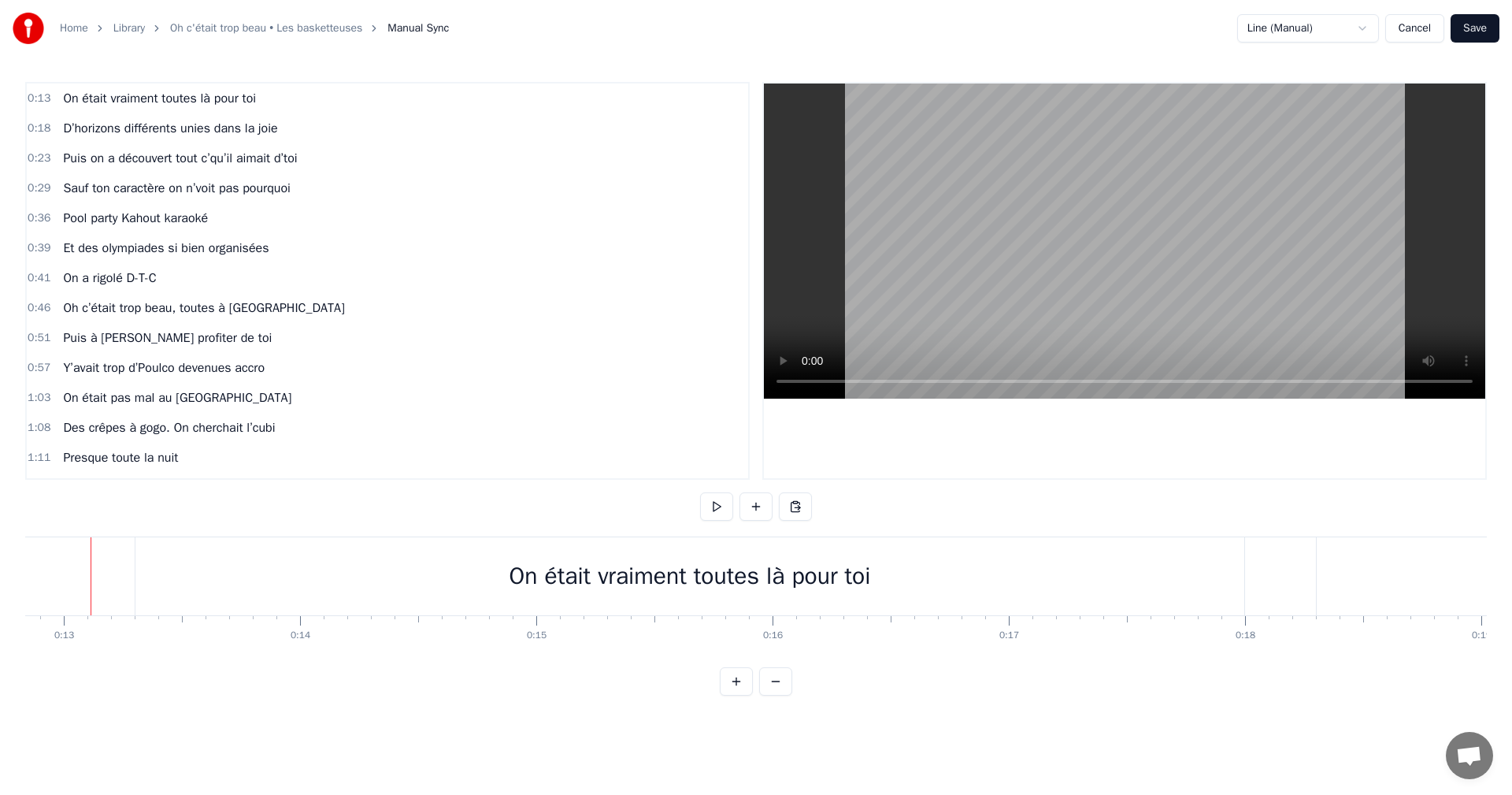 scroll, scrollTop: 0, scrollLeft: 3019, axis: horizontal 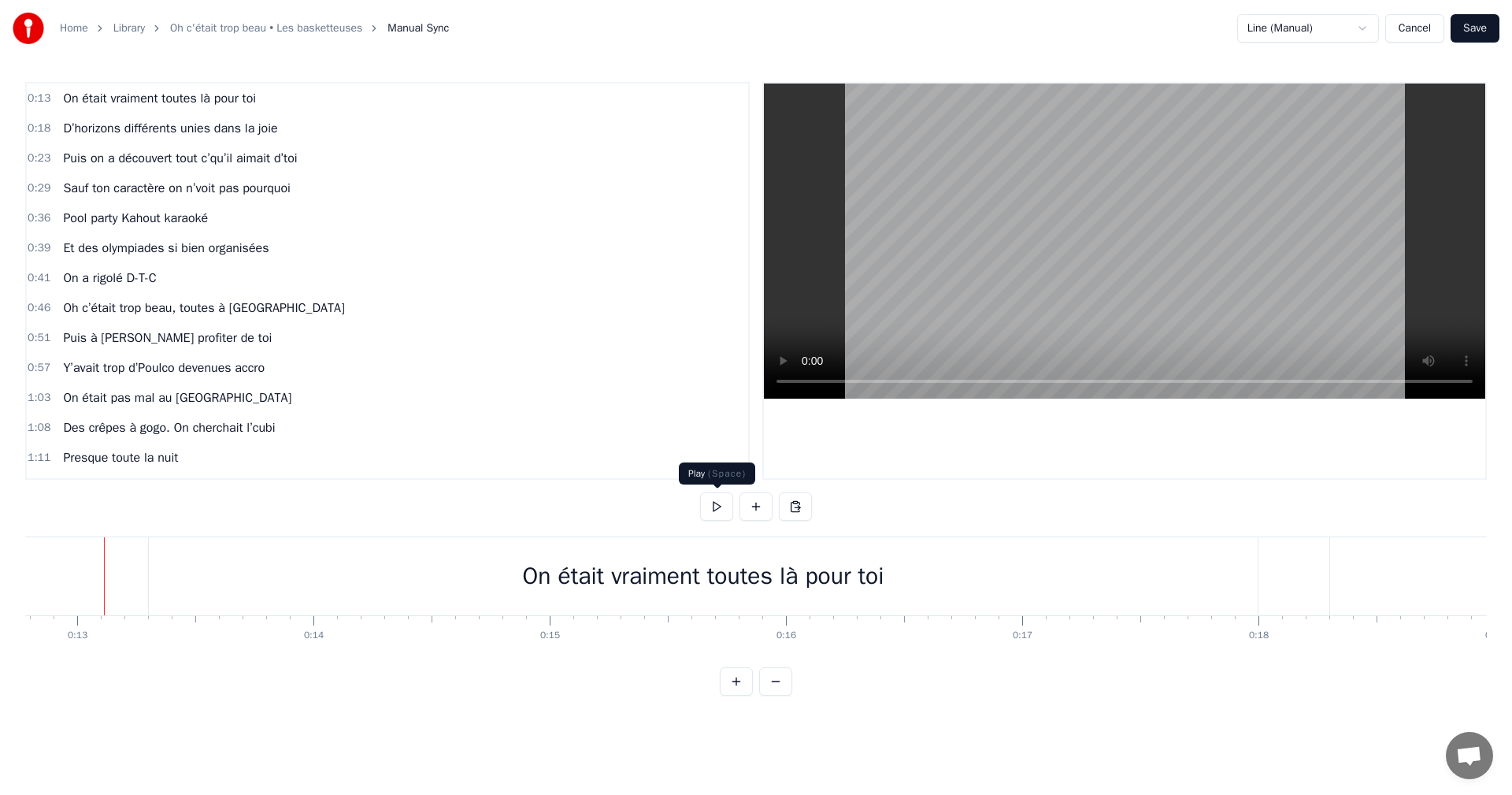 click at bounding box center (717, 507) 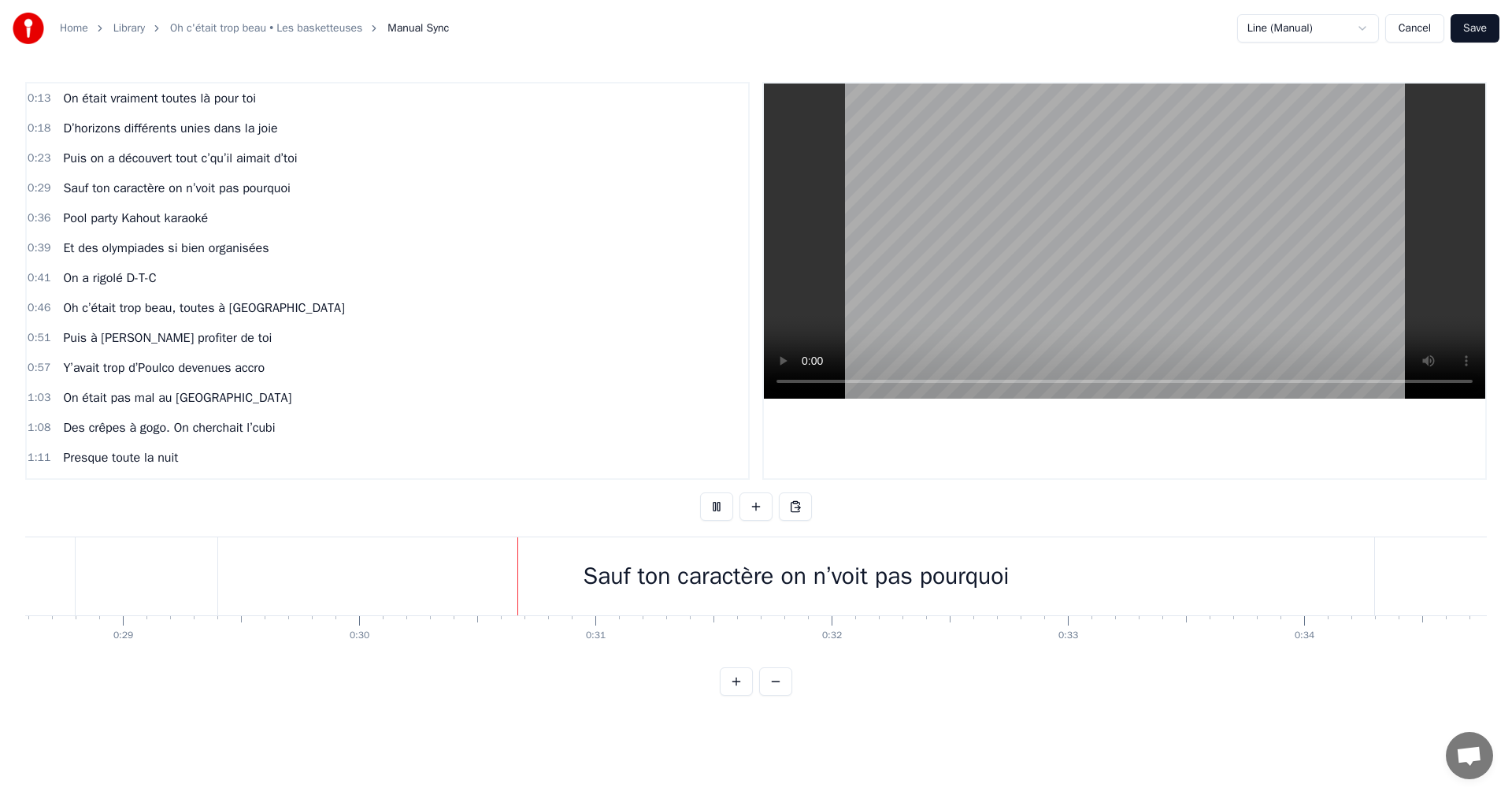 scroll, scrollTop: 0, scrollLeft: 7028, axis: horizontal 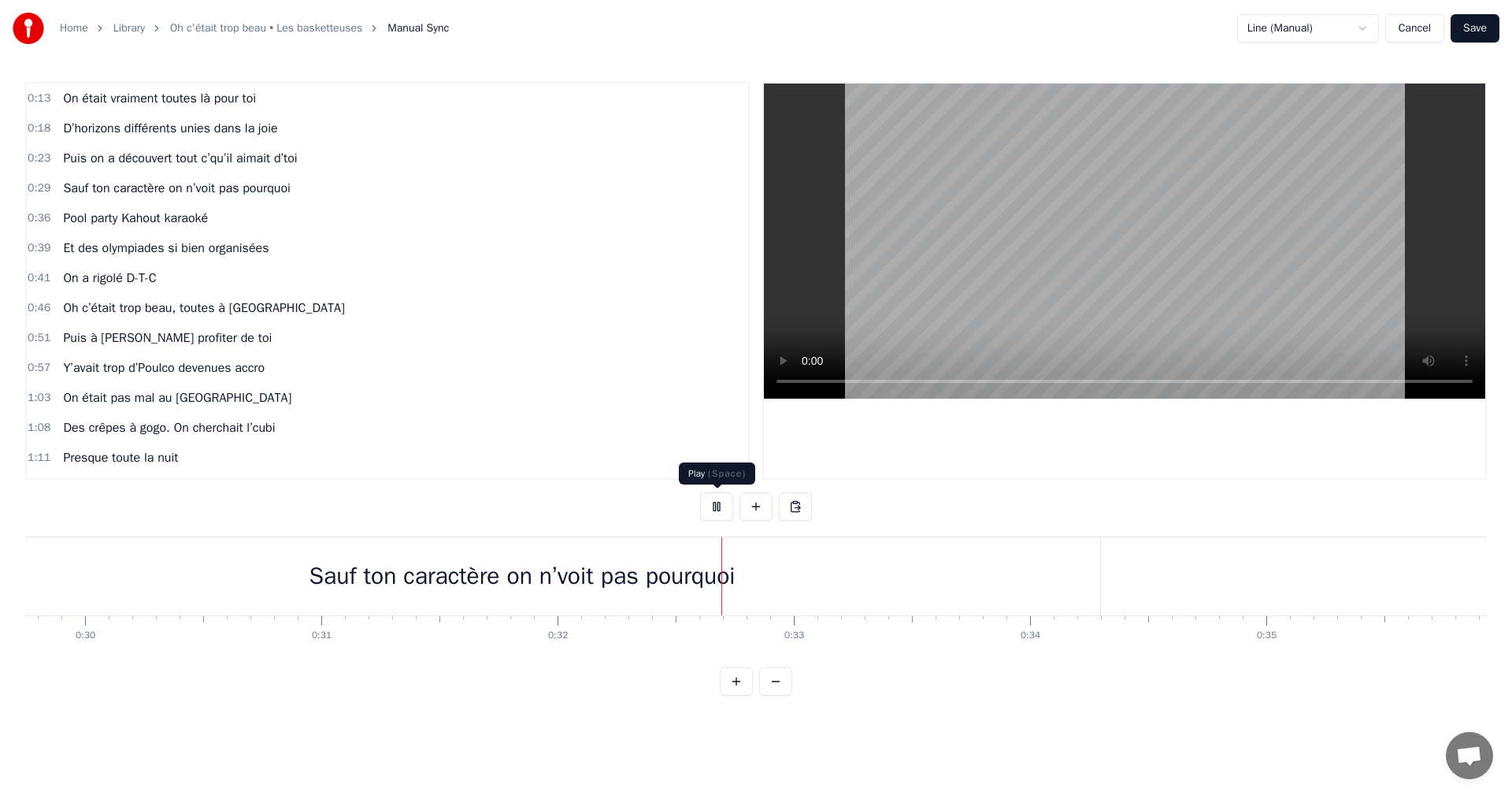 click at bounding box center (717, 507) 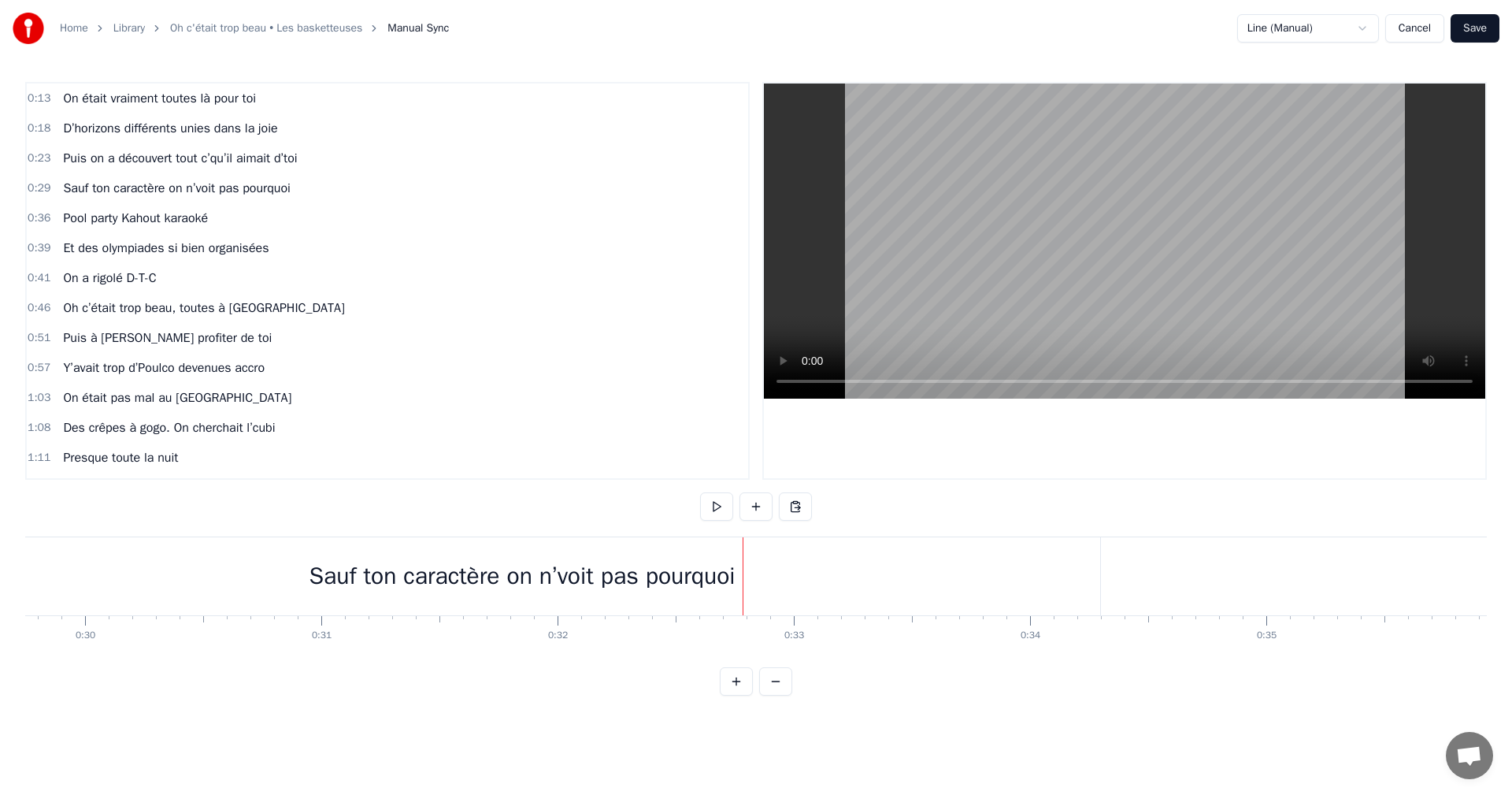 click on "Home Library Oh c'était trop beau • Les basketteuses Manual Sync Line (Manual) Cancel Save 0:13 On était vraiment toutes là pour toi 0:18 D’horizons différents unies dans la joie 0:23 Puis on a découvert tout c’qu’il aimait d’toi 0:29 Sauf ton caractère on n’voit pas pourquoi 0:36 Pool party Kahout karaoké 0:39 Et des olympiades si bien organisées 0:41 On a rigolé D-T-C 0:46 Oh c’était trop beau, toutes à Saint-Malo 0:51 Puis à Lanrelas profiter de toi 0:57 Y’avait trop d’Poulco devenues accro 1:03 On était pas mal au zoo d’Beauval 1:08 Des crêpes à gogo. On cherchait l’cubi 1:11 Presque toute la nuit 1:14 Kassav est arrivé 1:16 Pour nous ambiancer. 1:21 Plaid,cocktails où personne n’a triché 1:23 Tes lentilles, la dentelle que tu aimes bien porter 1:26 Tu nous mitonnais on t’a grillé. 1:32 Aquagym tu twerkais dans ta bouée 1:34 Jamais séparée de ton super gobelet 1:37 Qui clignotait D-T-C. 1:42 Oh c’était trop beau, toutes à Saint-Malo 1:48 1:53 1:59 2:04 0" at bounding box center (756, 360) 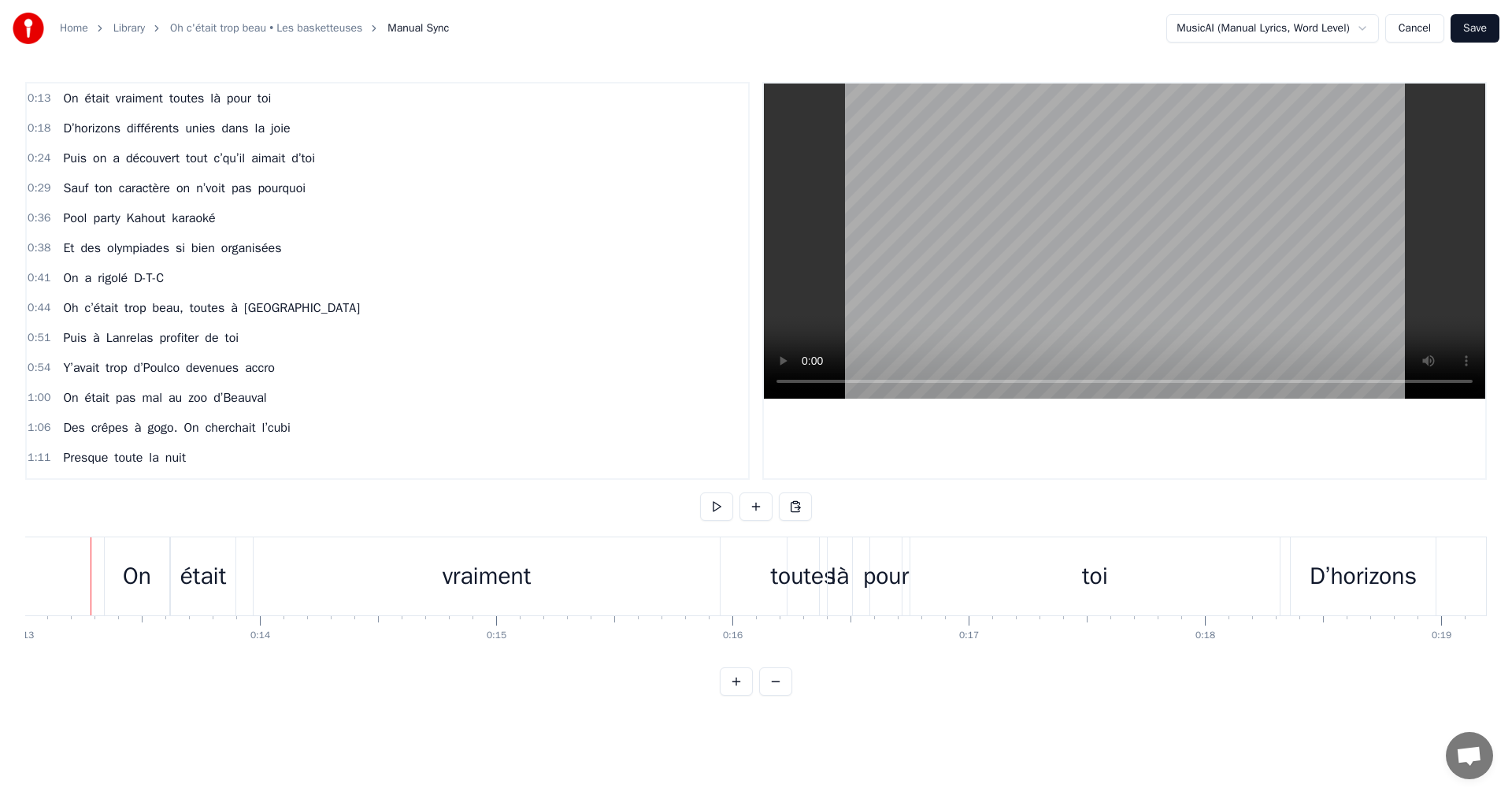 scroll, scrollTop: 0, scrollLeft: 3059, axis: horizontal 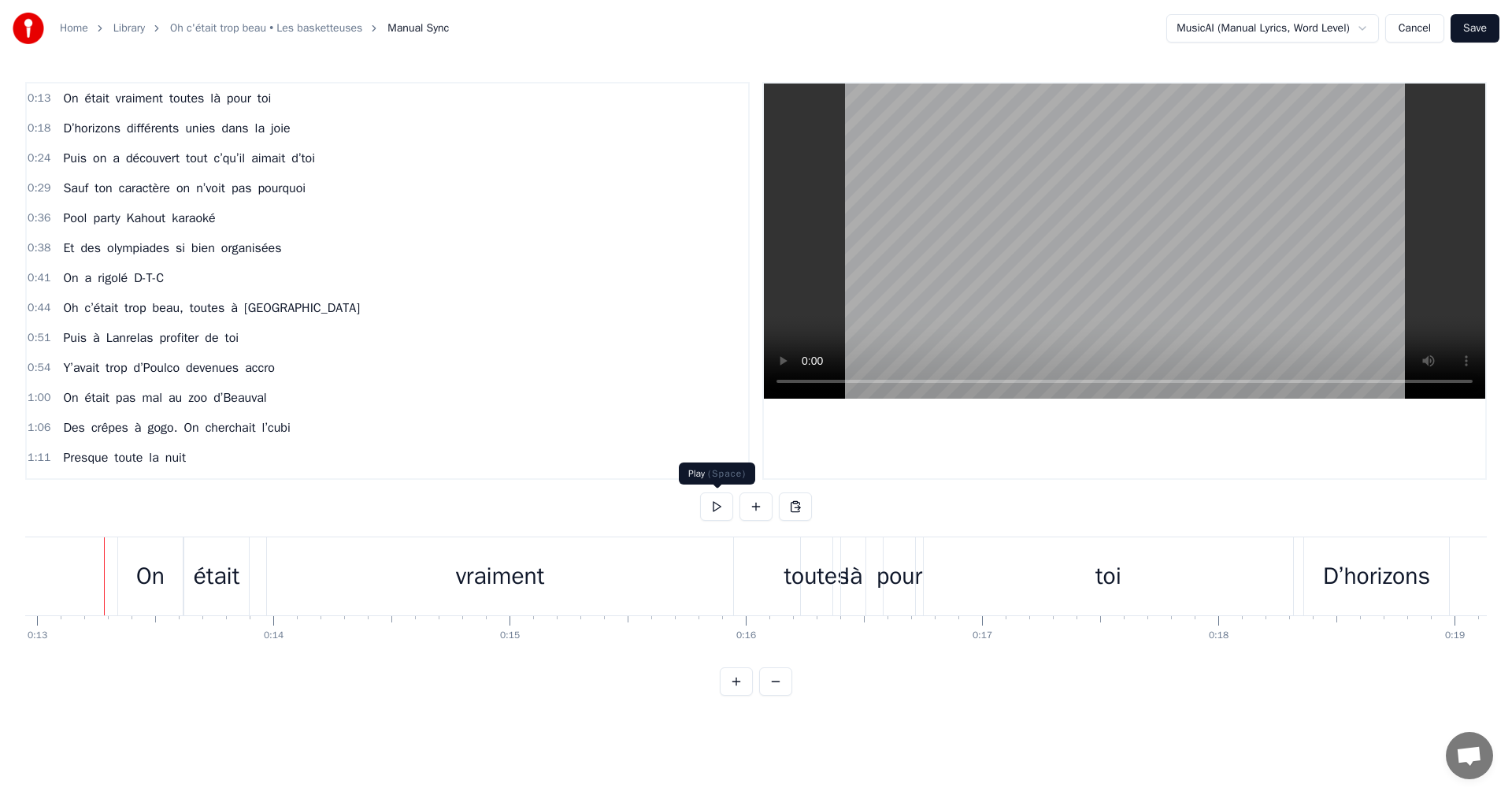click at bounding box center (717, 507) 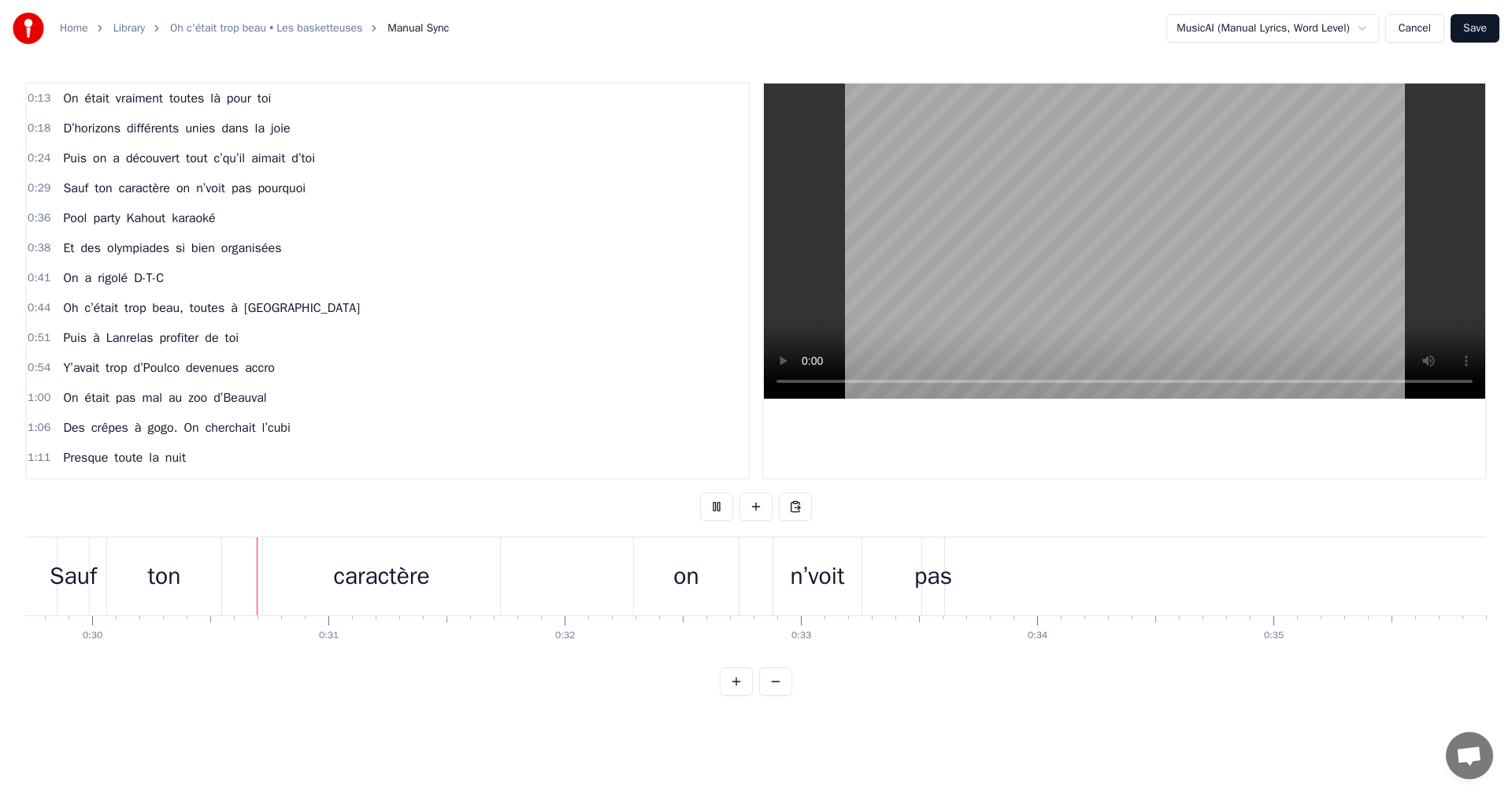 scroll, scrollTop: 0, scrollLeft: 7022, axis: horizontal 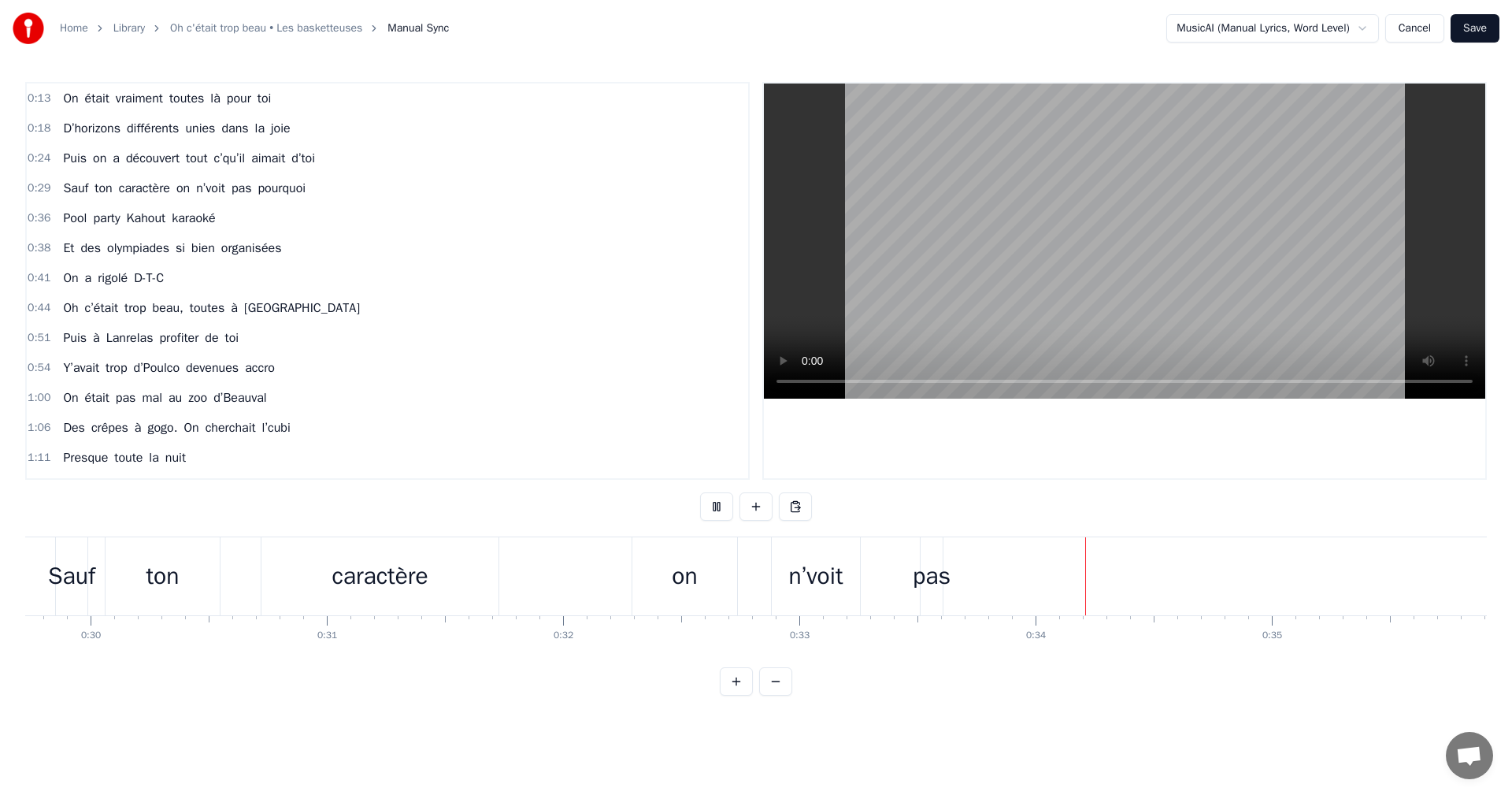 click at bounding box center [717, 507] 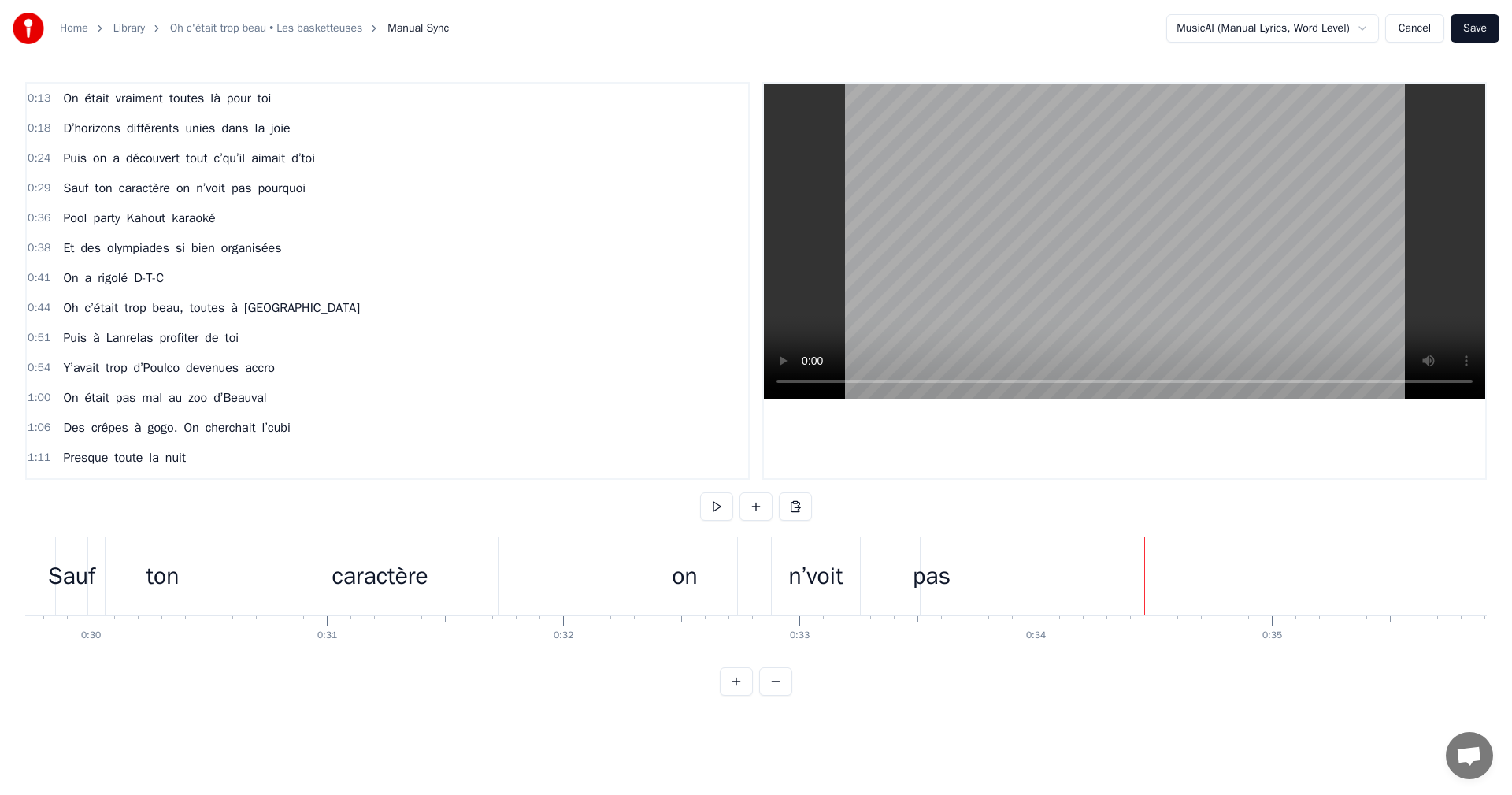 click on "Home Library Oh c'était trop beau • Les basketteuses Manual Sync MusicAI (Manual Lyrics, Word Level) Cancel Save 0:13 On était vraiment toutes là pour toi 0:18 D’horizons différents unies dans la joie 0:24 Puis on a découvert tout c’qu’il aimait d’toi 0:29 Sauf ton caractère on n’voit pas pourquoi 0:36 Pool party Kahout karaoké 0:38 Et des olympiades si bien organisées 0:41 On a rigolé D-T-C 0:44 Oh c’était trop beau, toutes à Saint-Malo 0:51 Puis à Lanrelas profiter de toi 0:54 Y’avait trop d’Poulco devenues accro 1:00 On était pas mal au zoo d’Beauval 1:06 Des crêpes à gogo. On cherchait l’cubi 1:11 Presque toute la nuit 1:14 Kassav est arrivé 1:17 Pour nous ambiancer. 1:20 Plaid,cocktails où personne n’a triché 1:23 Tes lentilles, la dentelle que tu aimes bien porter 1:29 Tu nous mitonnais on t’a grillé. 1:34 Aquagym tu twerkais dans ta bouée 1:35 Jamais séparée de ton super gobelet 1:37 Qui clignotait D-T-C. 1:40 Oh c’était trop beau, toutes à Saint-Malo" at bounding box center [756, 360] 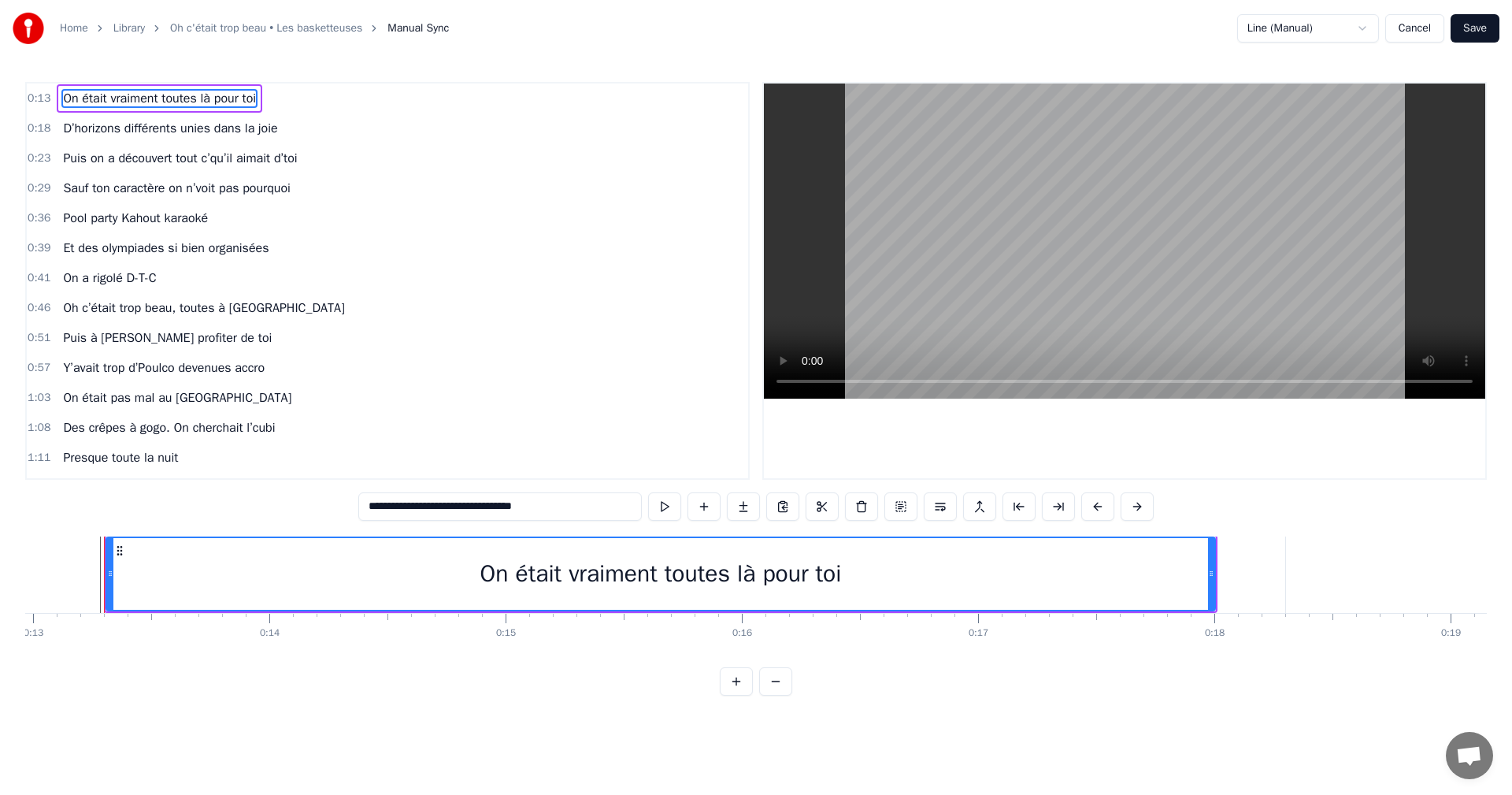 scroll, scrollTop: 0, scrollLeft: 3063, axis: horizontal 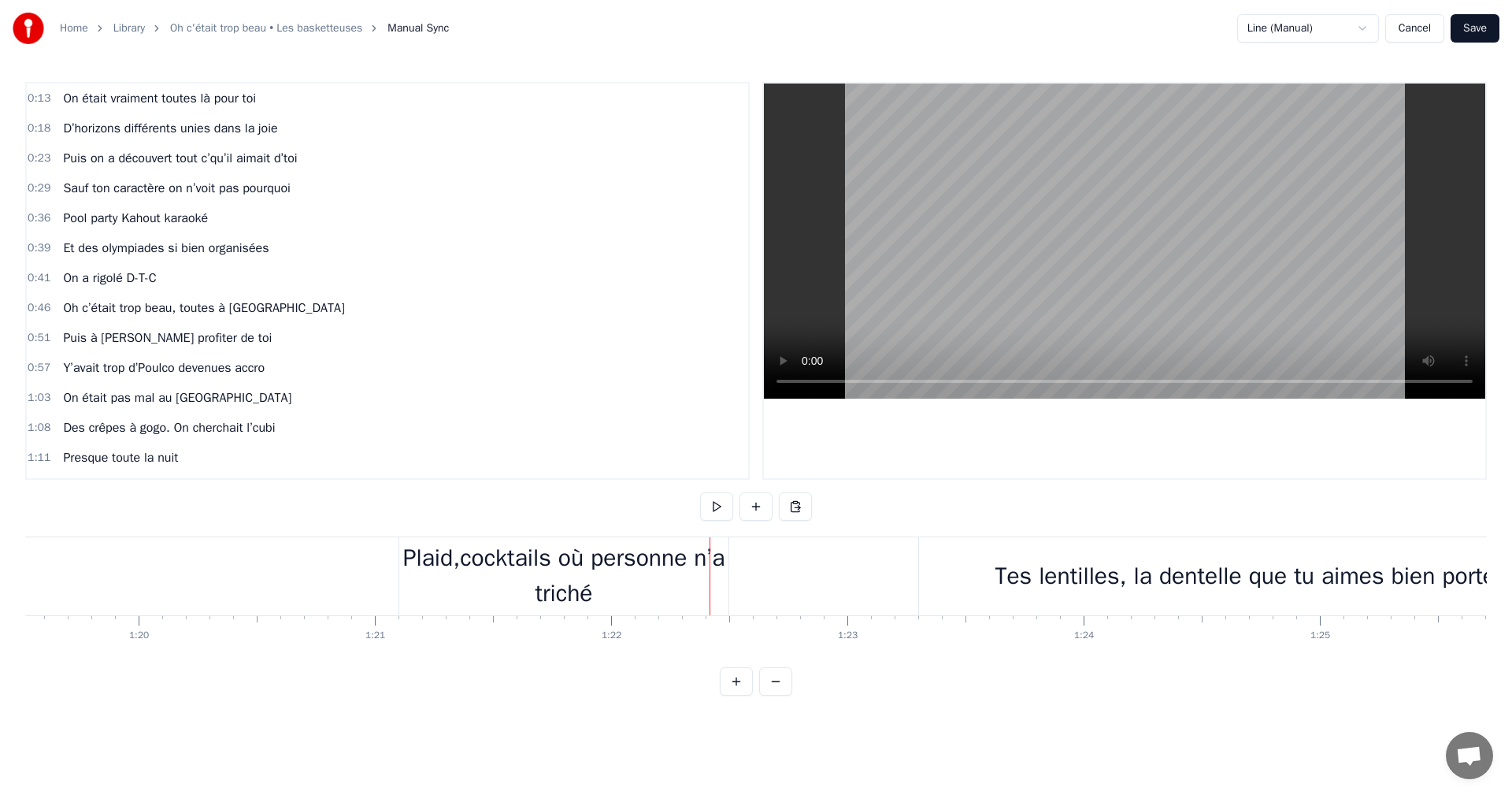 click on "Plaid,cocktails où personne n’a triché" at bounding box center (564, 576) 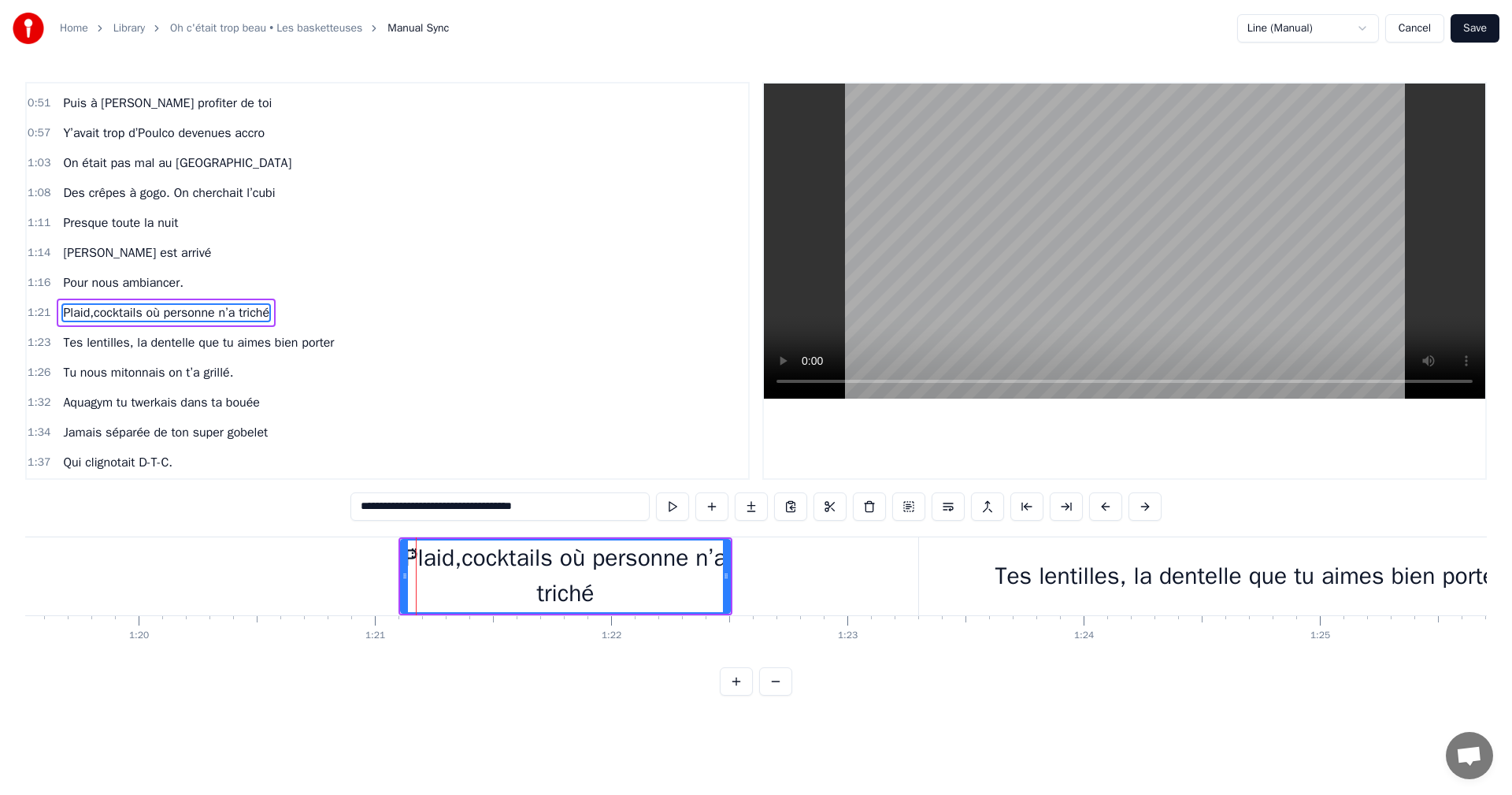 scroll, scrollTop: 266, scrollLeft: 0, axis: vertical 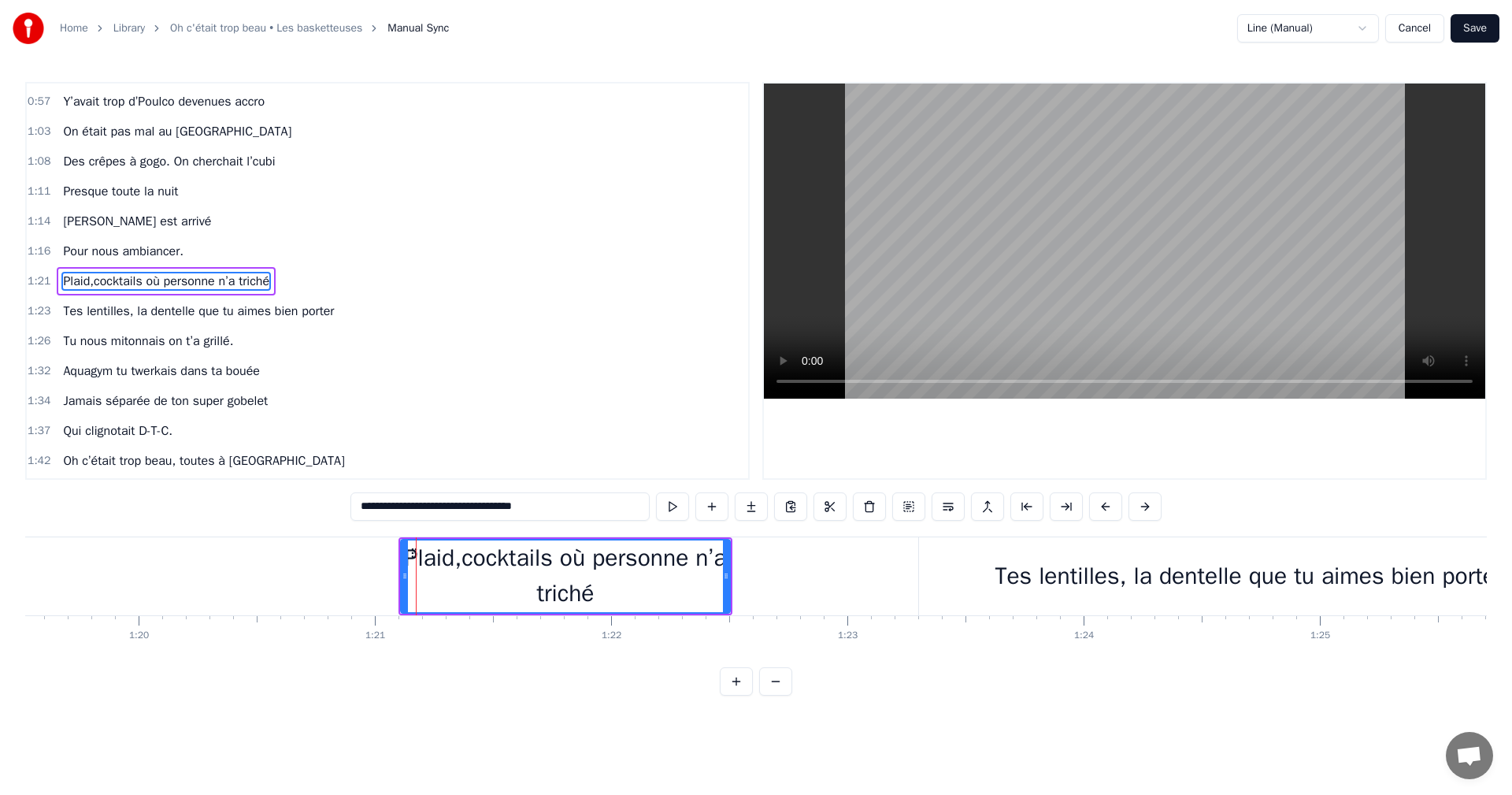 click on "Tes lentilles, la dentelle que tu aimes bien porter" at bounding box center [1249, 576] 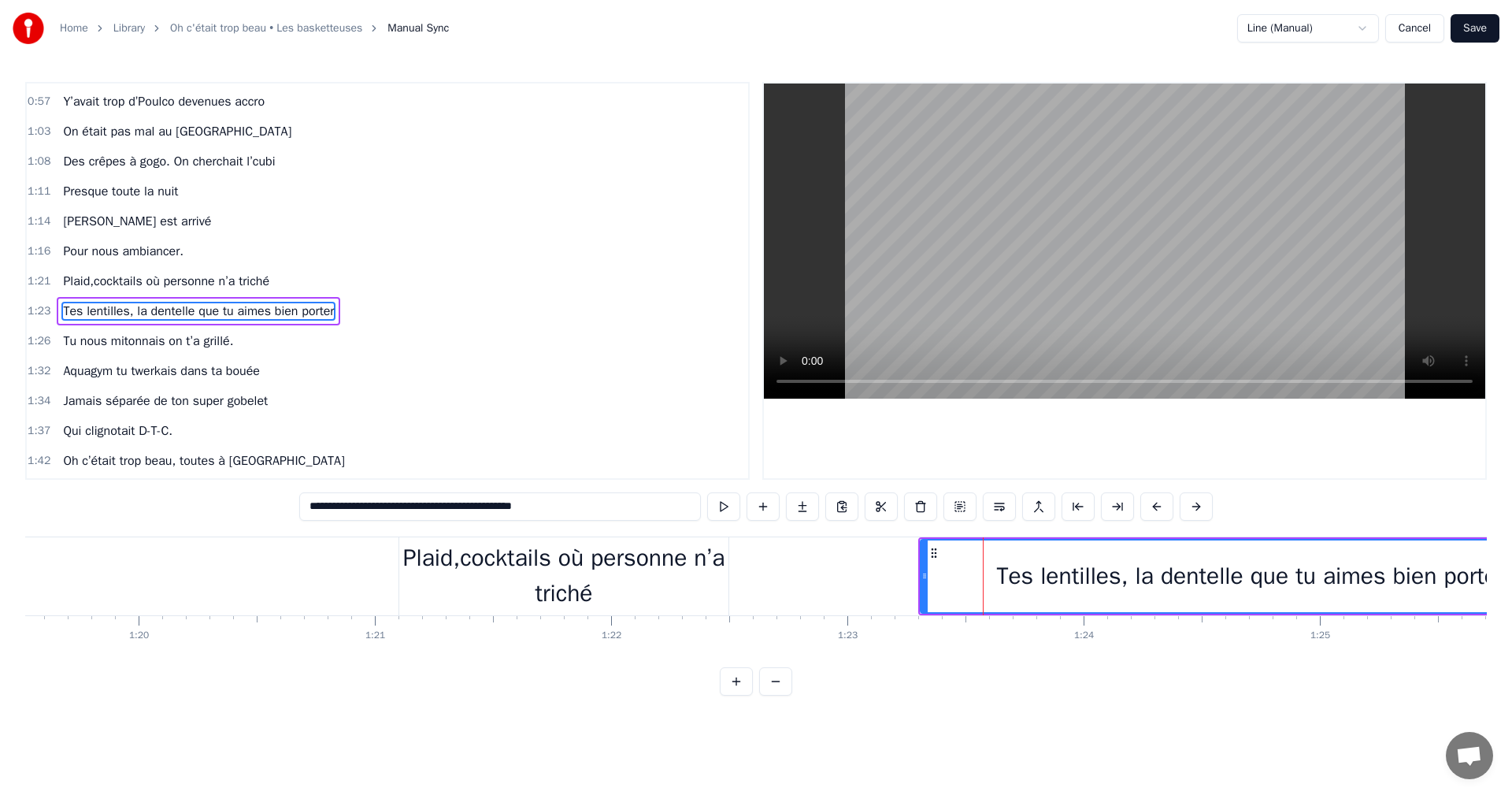 scroll, scrollTop: 296, scrollLeft: 0, axis: vertical 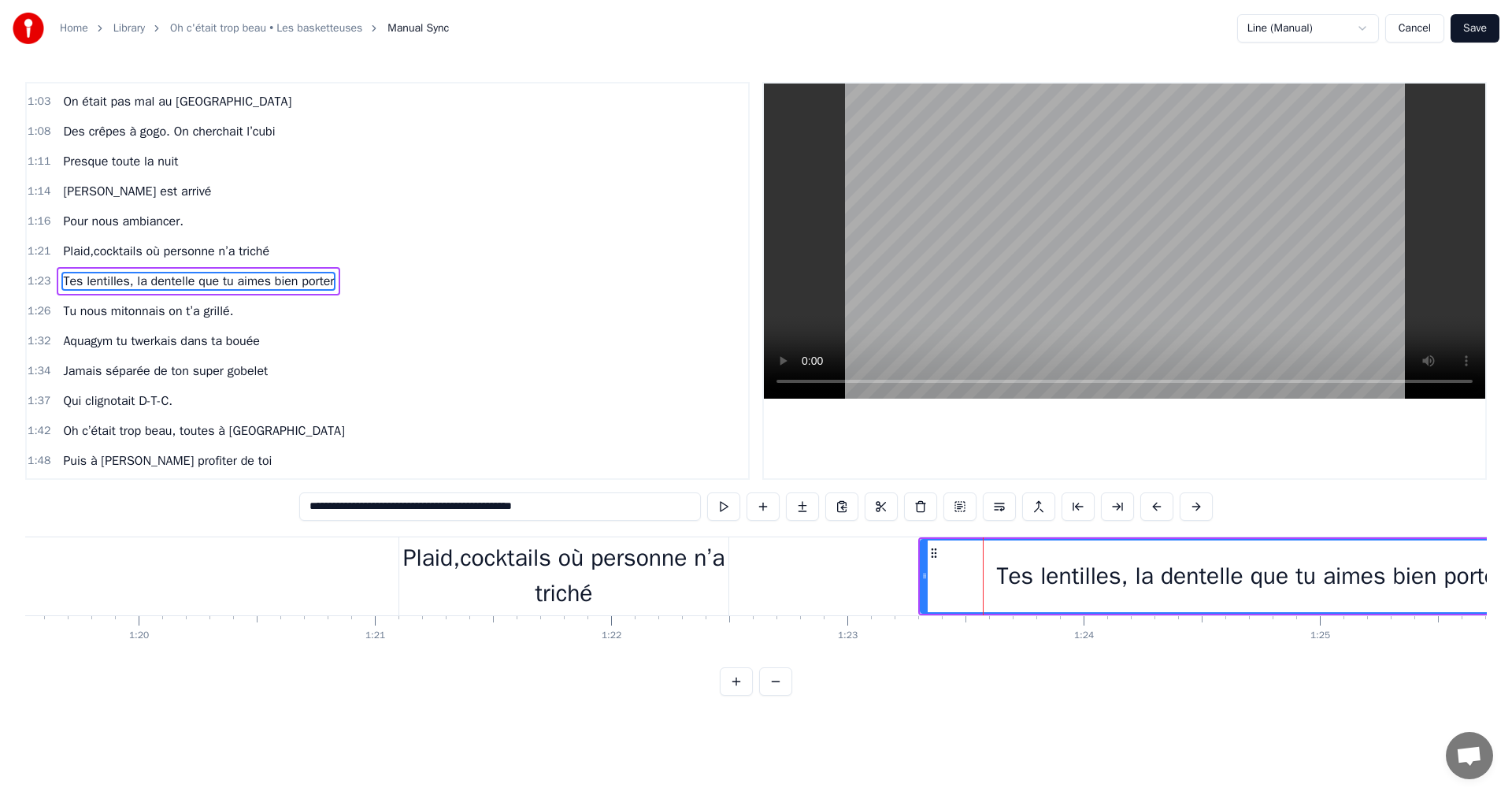 click on "Plaid,cocktails où personne n’a triché" at bounding box center [564, 576] 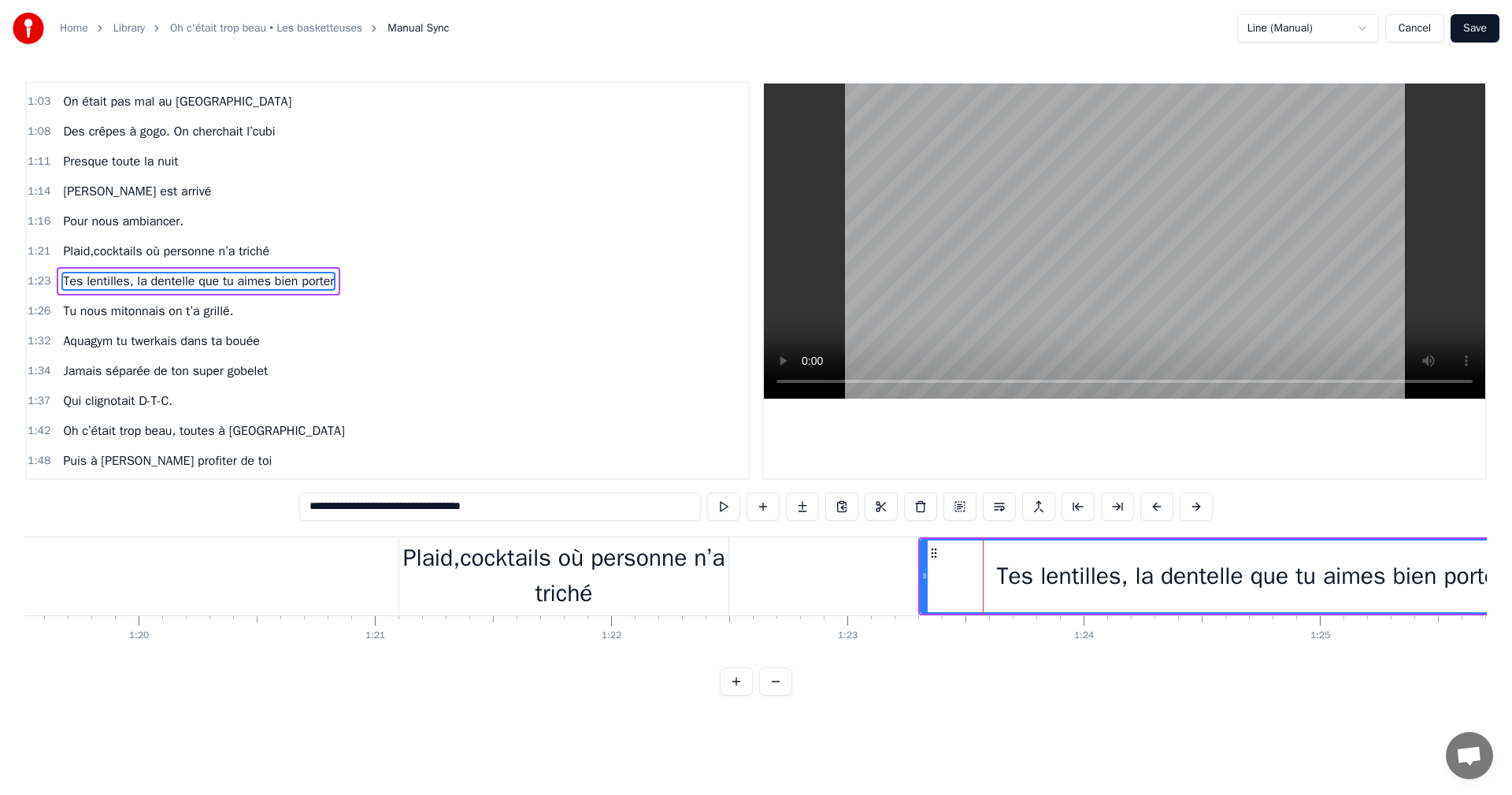 scroll, scrollTop: 266, scrollLeft: 0, axis: vertical 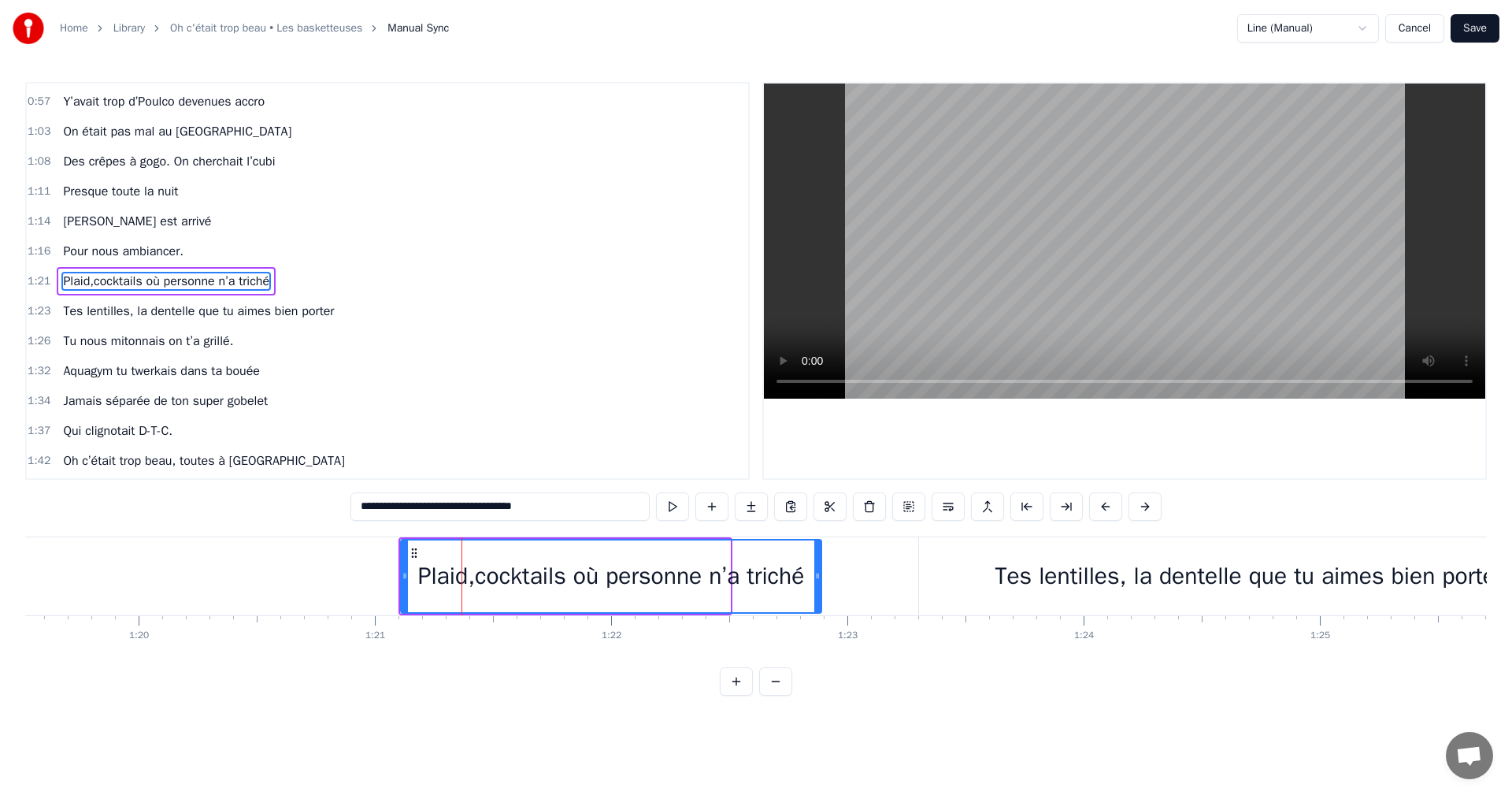 drag, startPoint x: 728, startPoint y: 574, endPoint x: 819, endPoint y: 566, distance: 91.35097 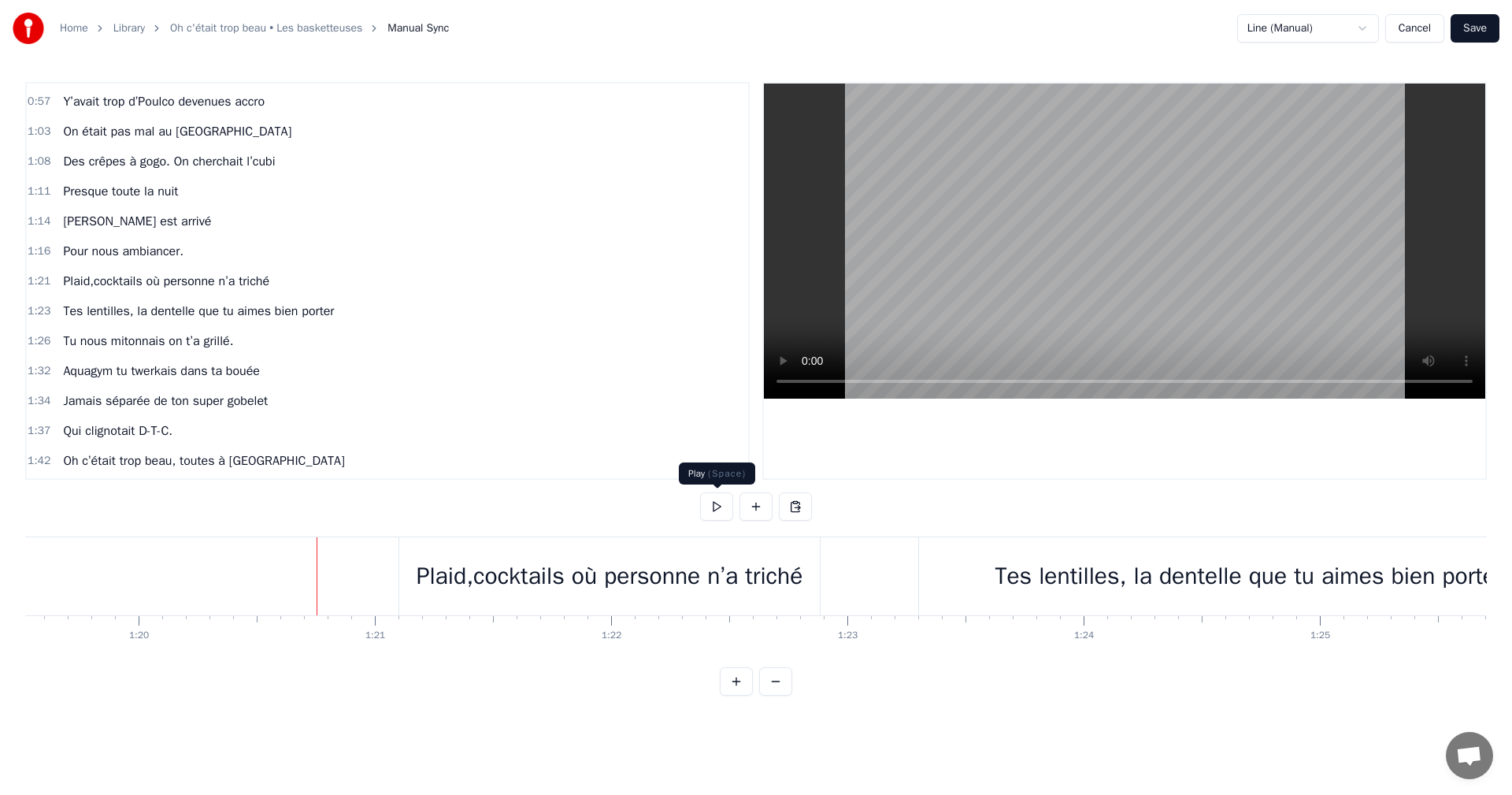 click at bounding box center [717, 507] 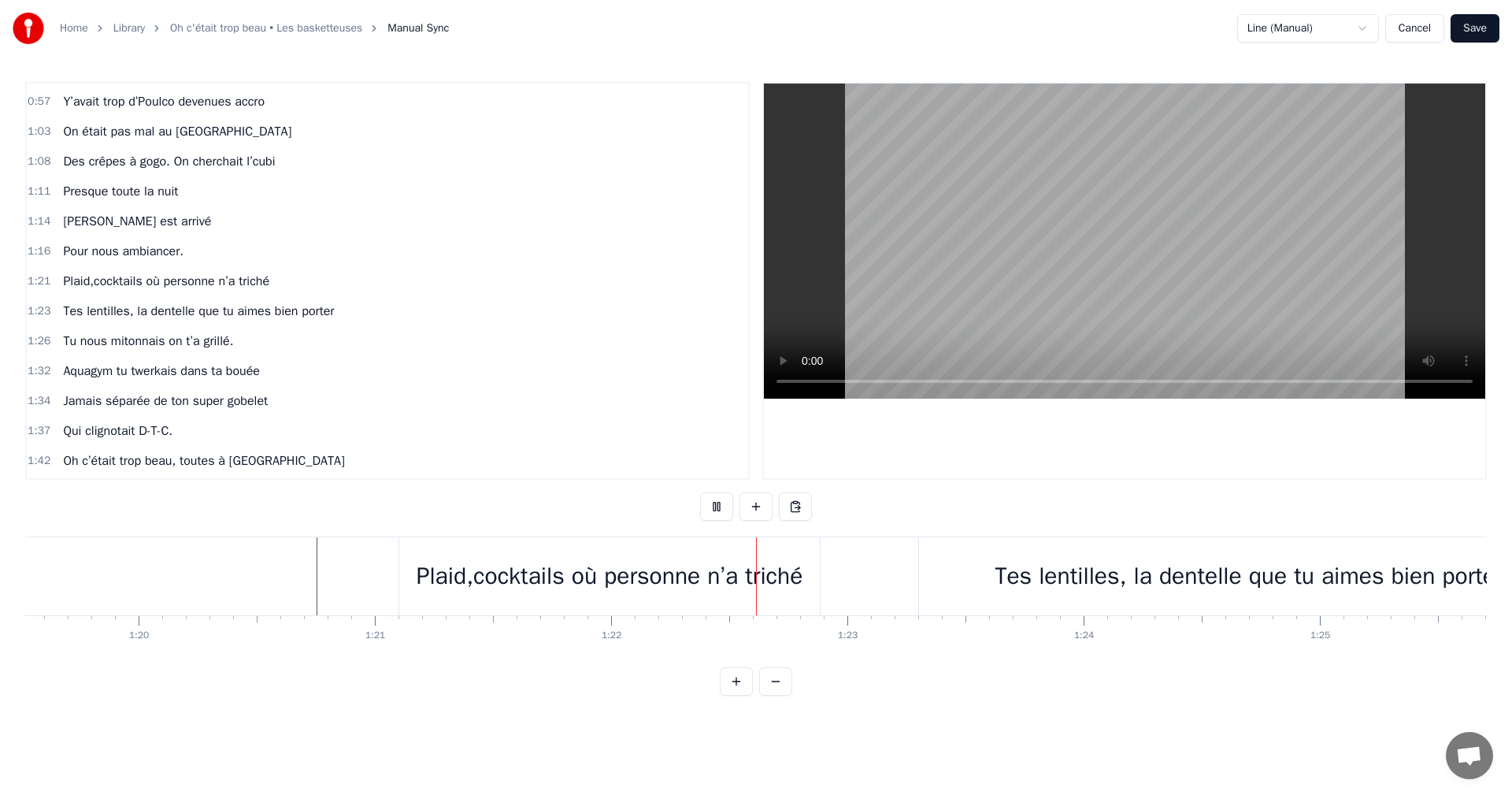 click at bounding box center [717, 507] 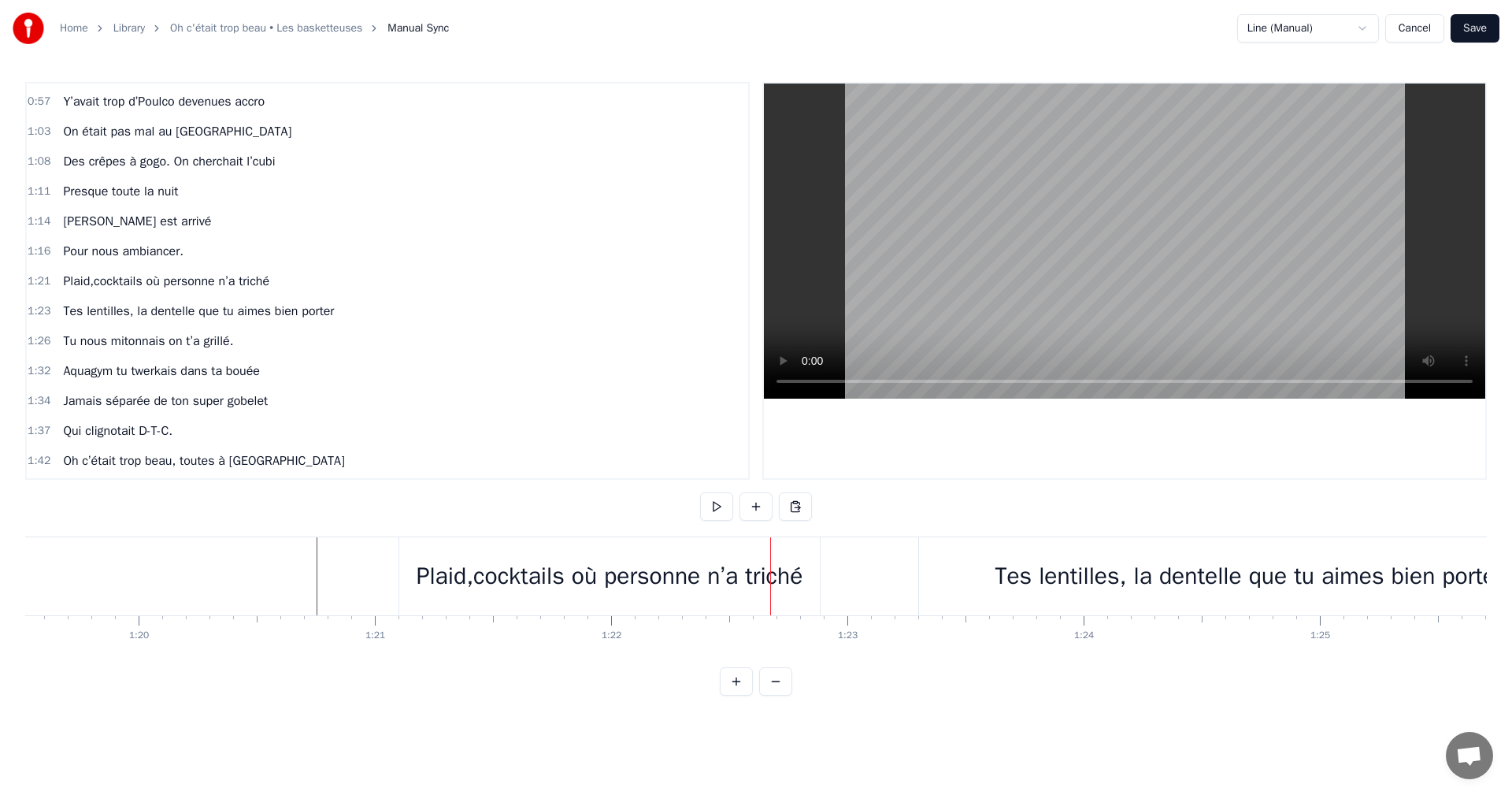 click on "Tes lentilles, la dentelle que tu aimes bien porter" at bounding box center [1249, 576] 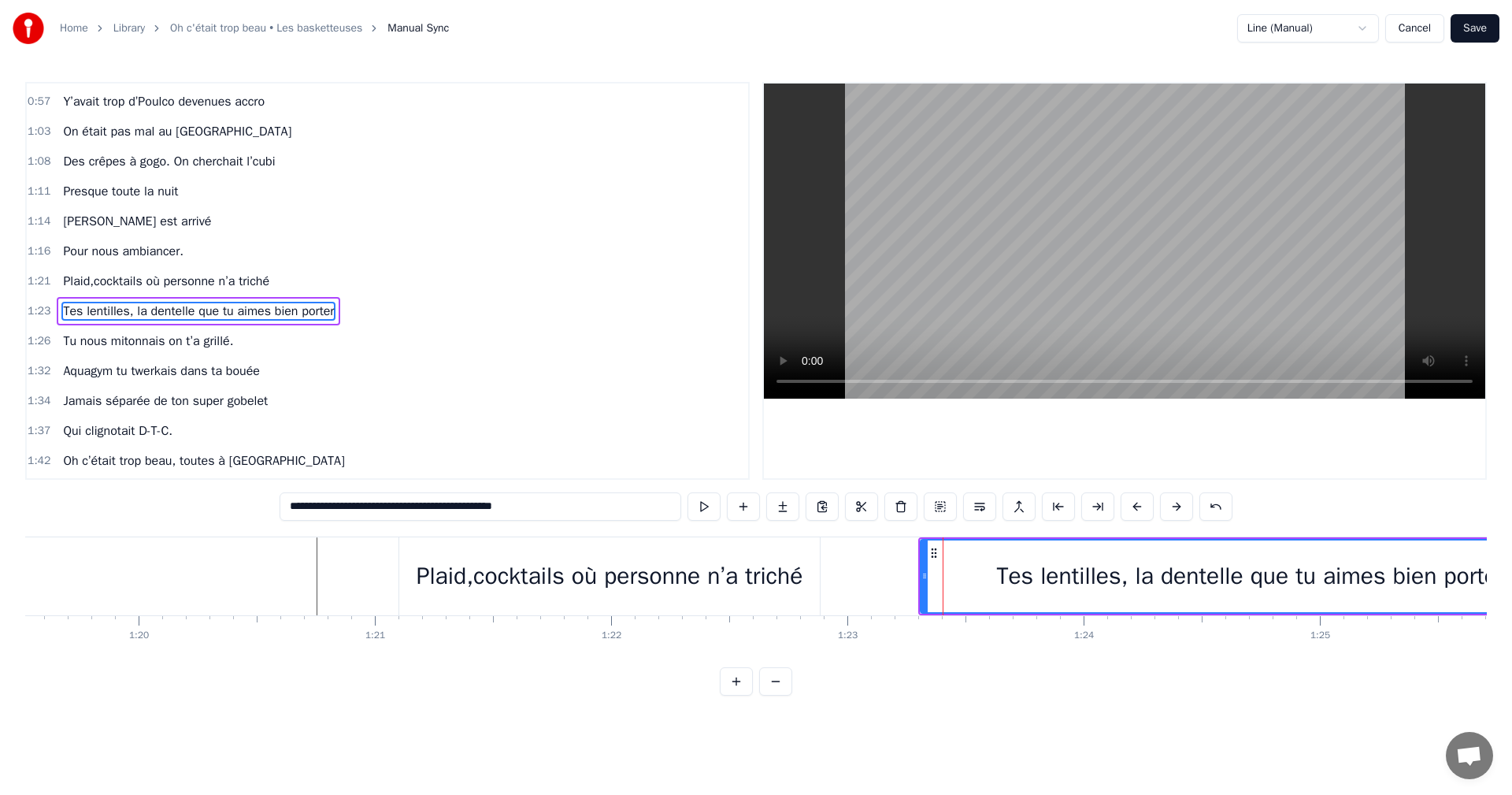 scroll, scrollTop: 296, scrollLeft: 0, axis: vertical 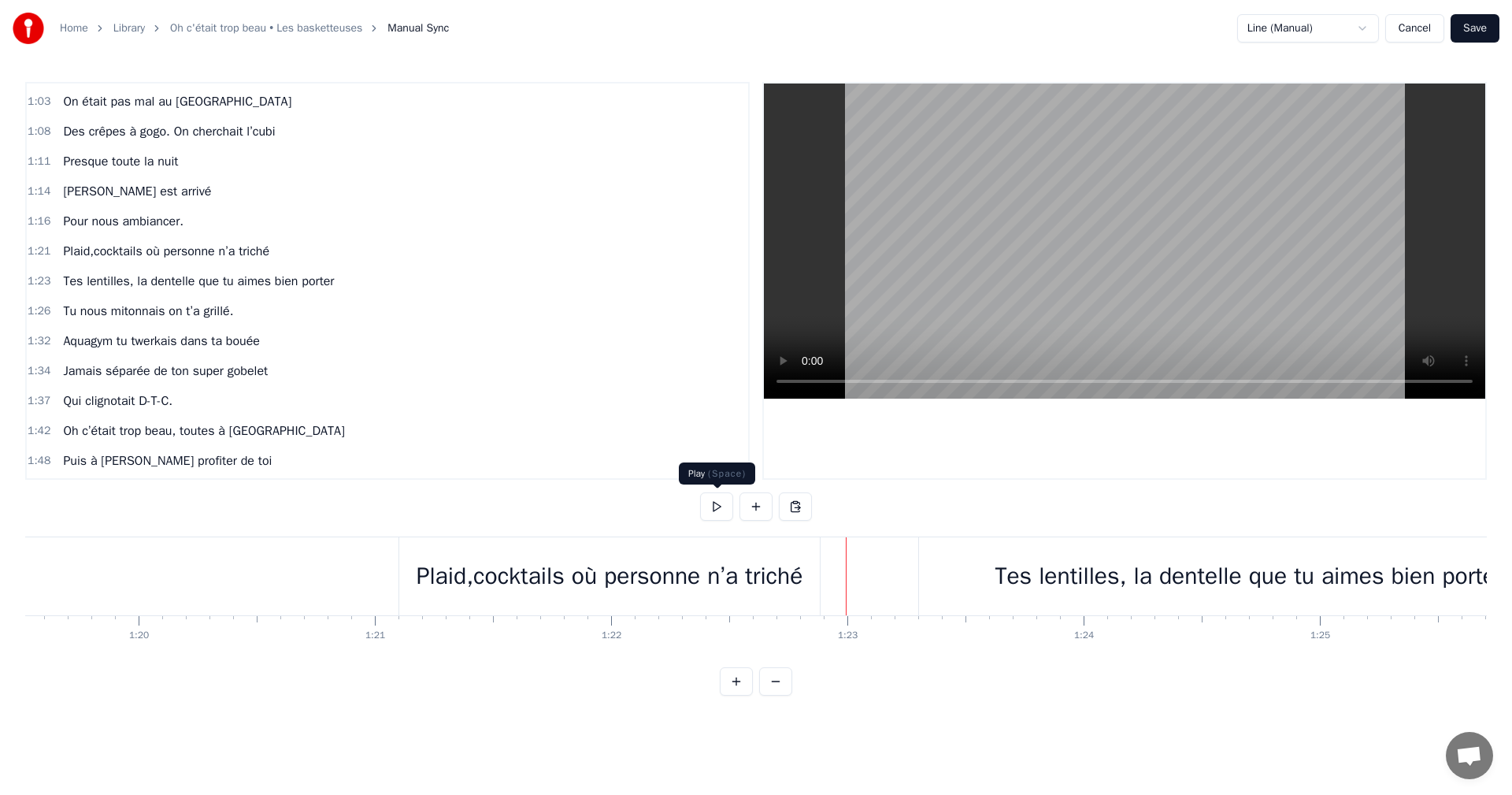 click at bounding box center [717, 507] 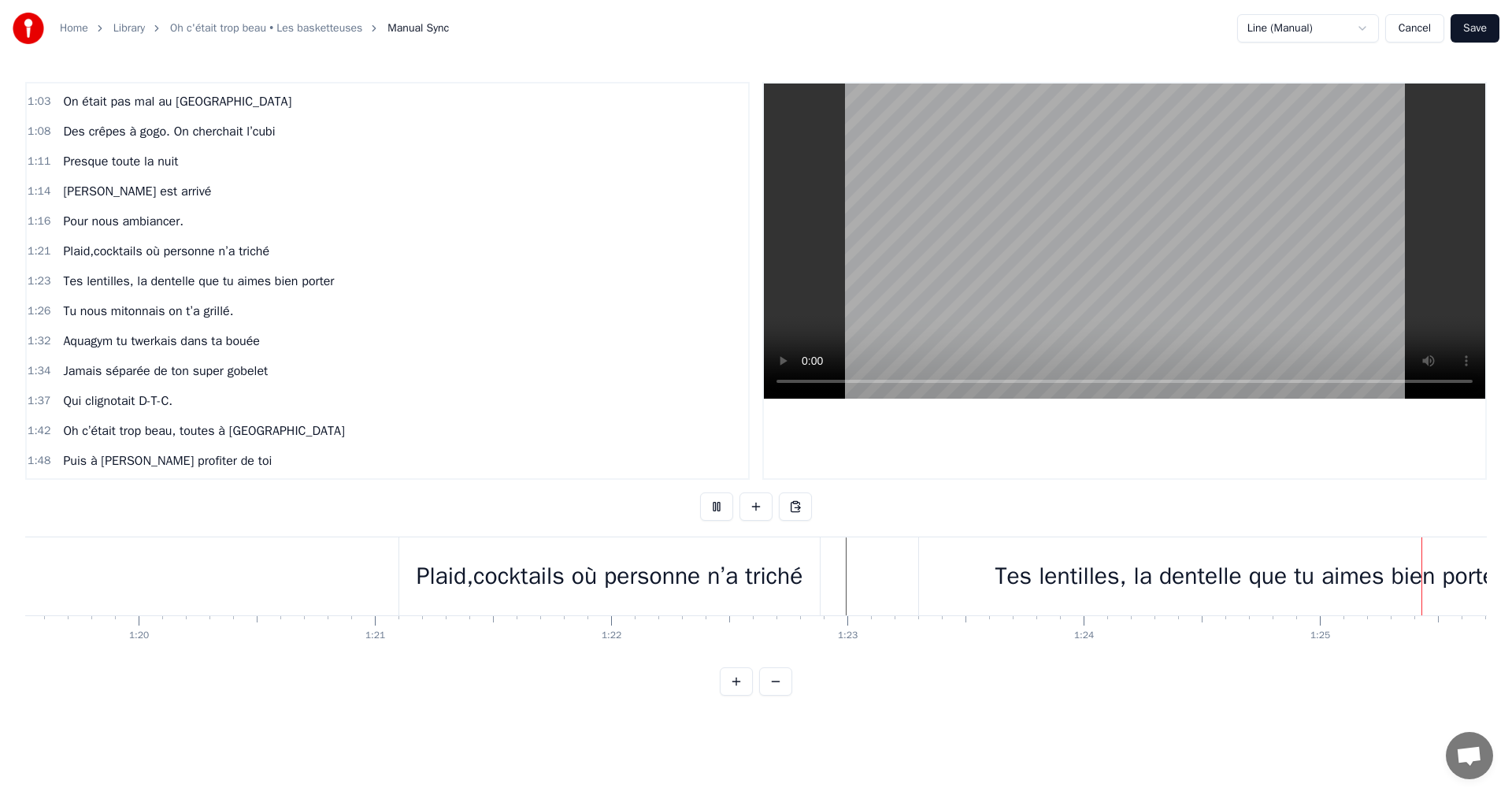 click at bounding box center (717, 507) 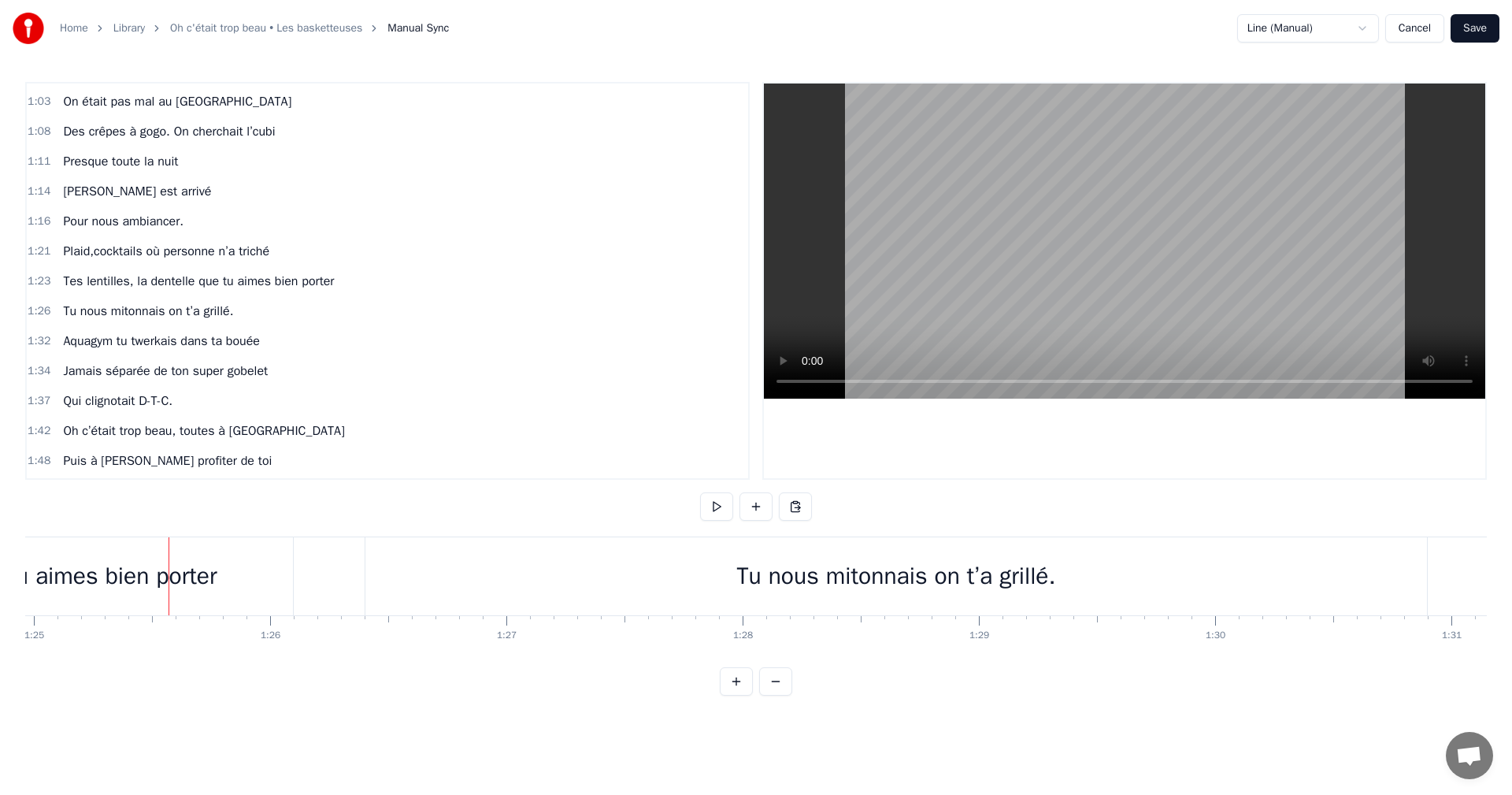 scroll, scrollTop: 0, scrollLeft: 20137, axis: horizontal 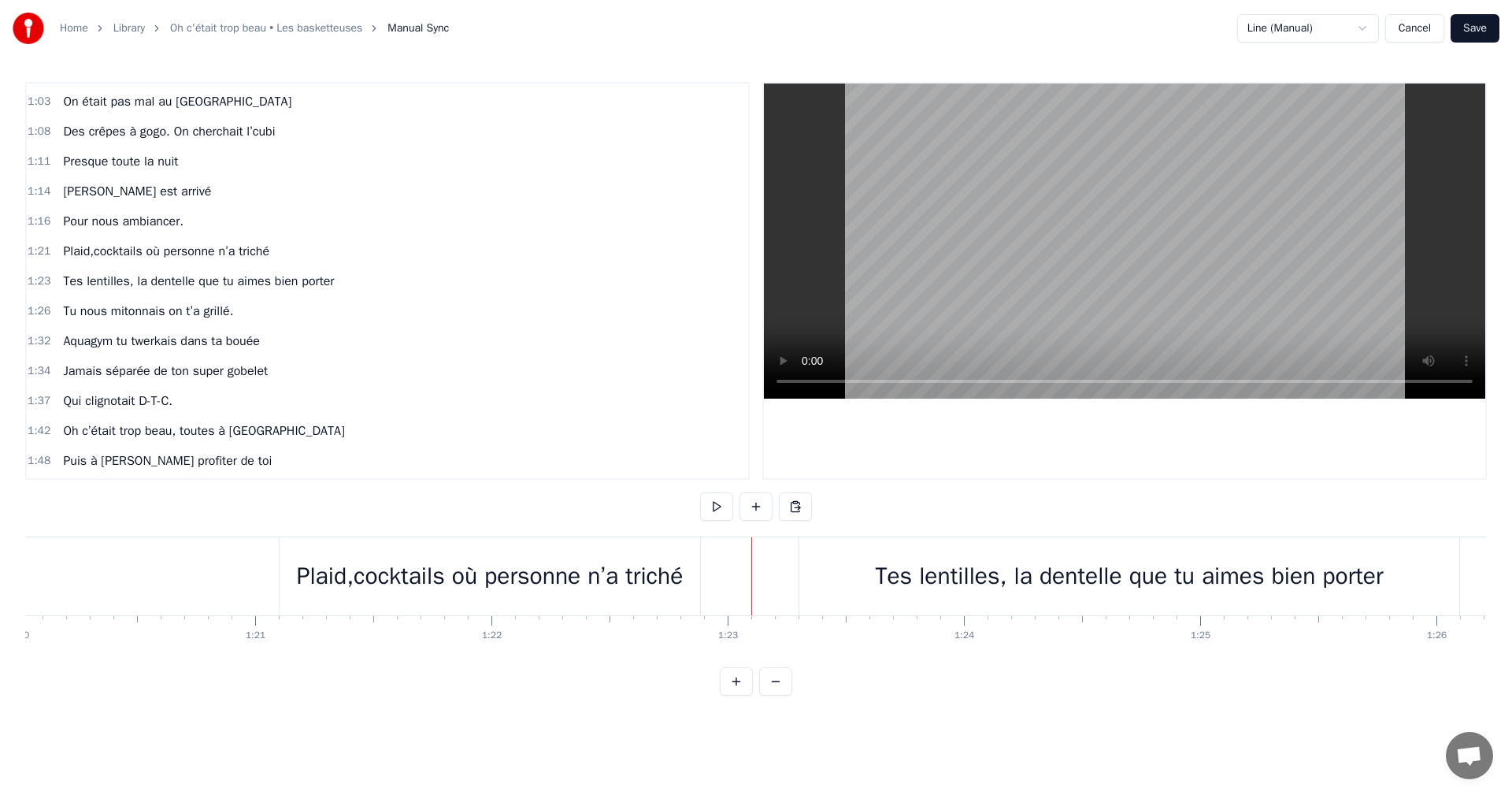 click at bounding box center (8166, 576) 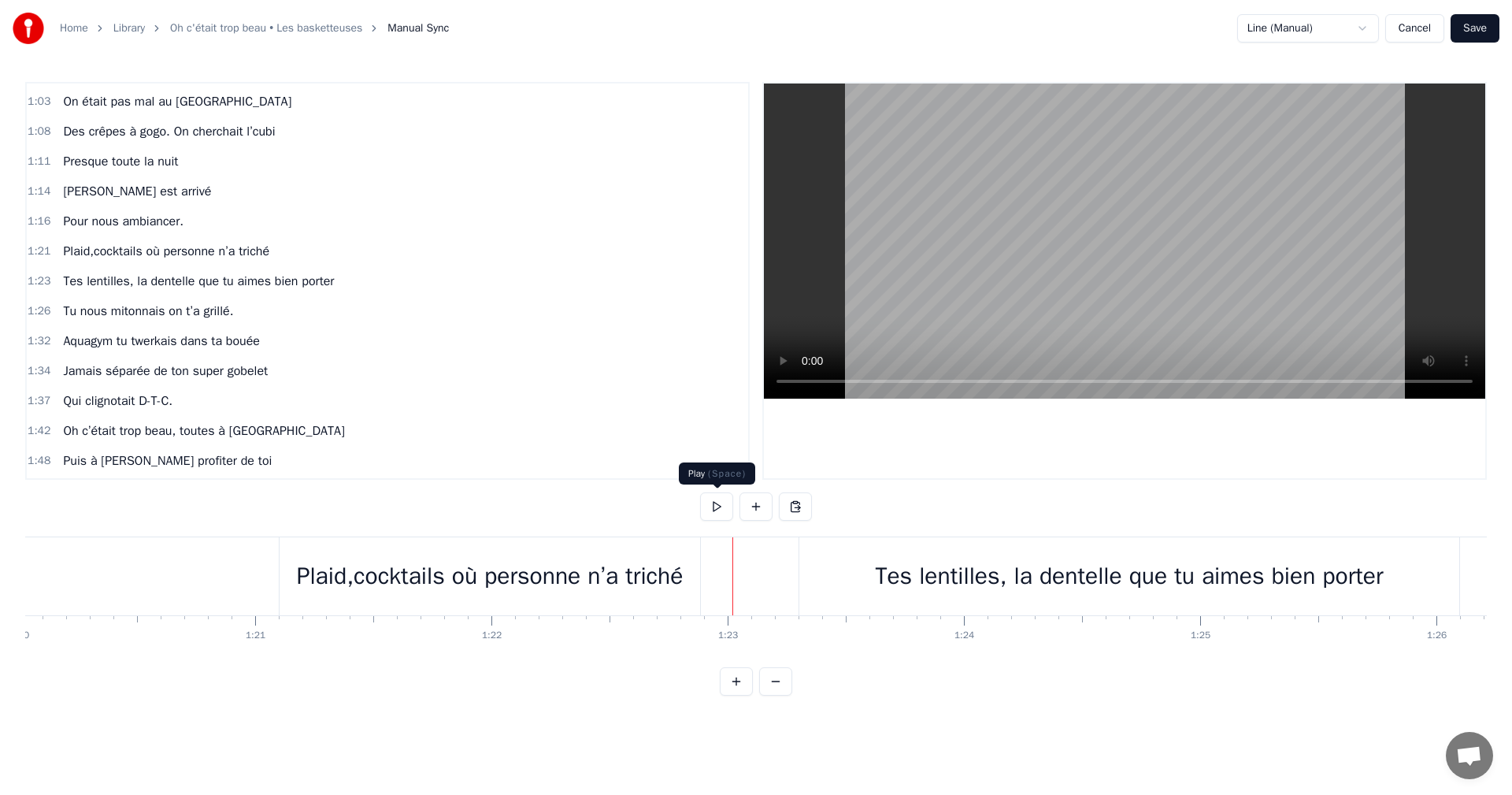 click at bounding box center [717, 507] 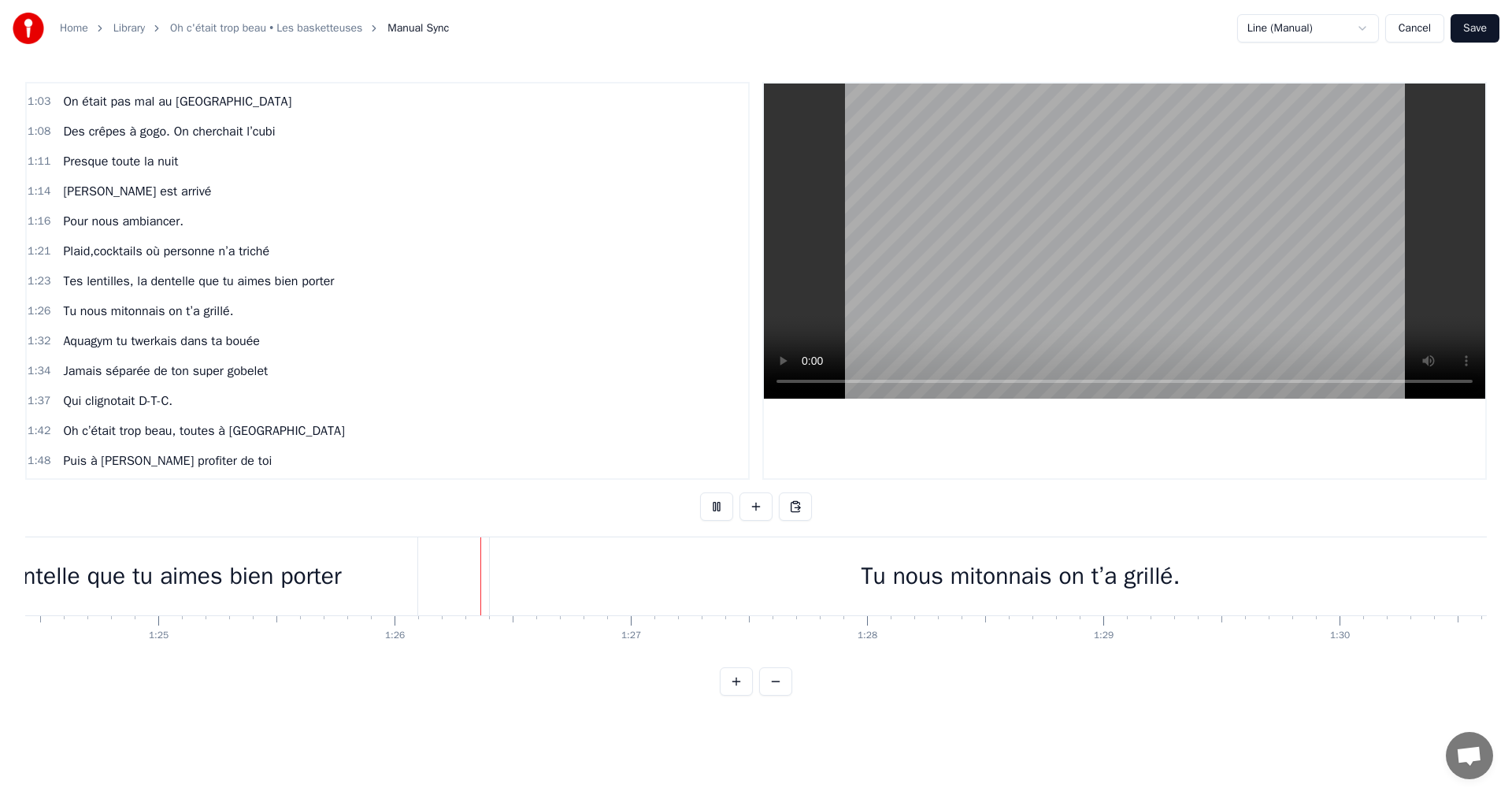 click at bounding box center [717, 507] 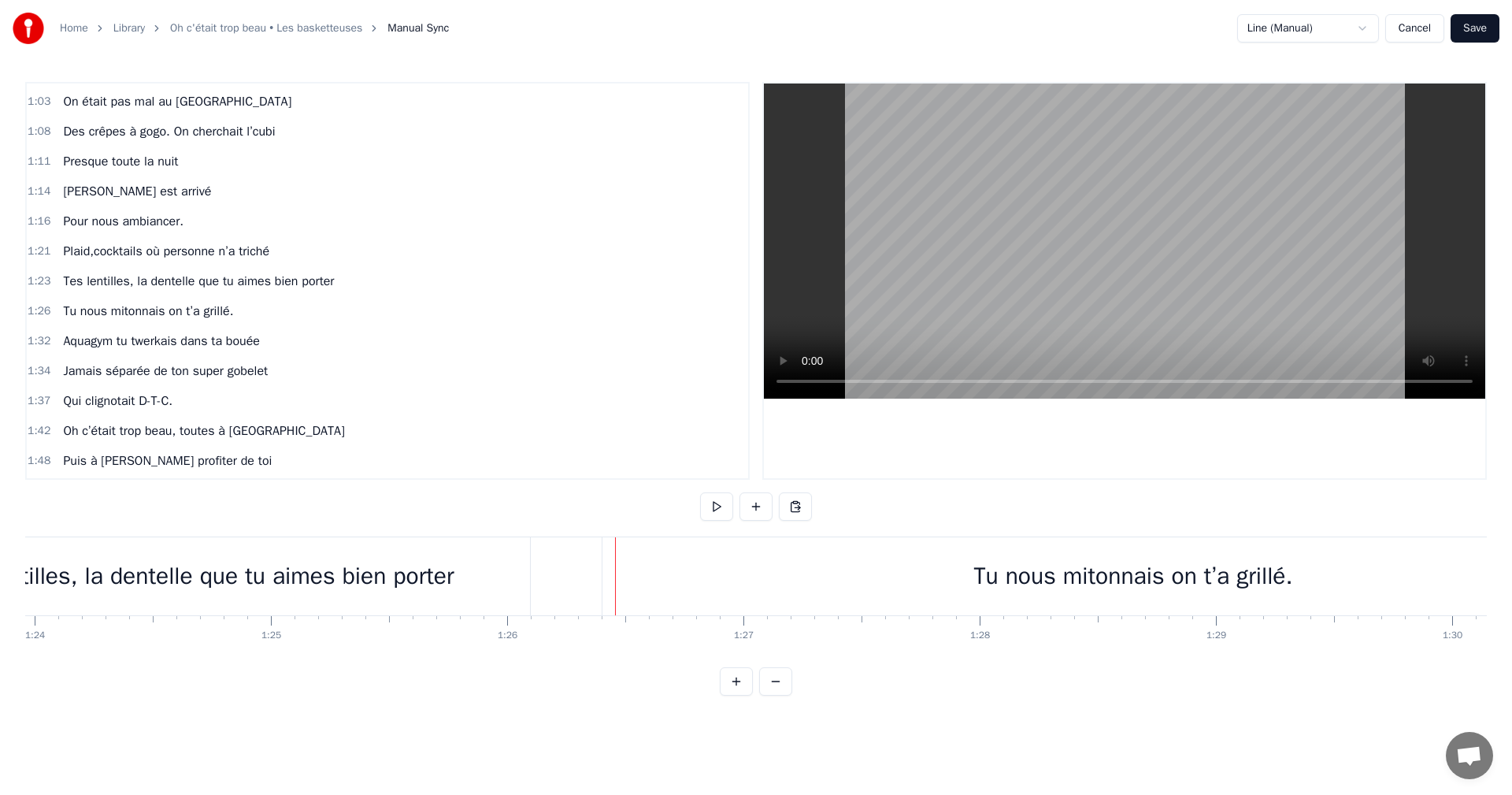scroll, scrollTop: 0, scrollLeft: 19536, axis: horizontal 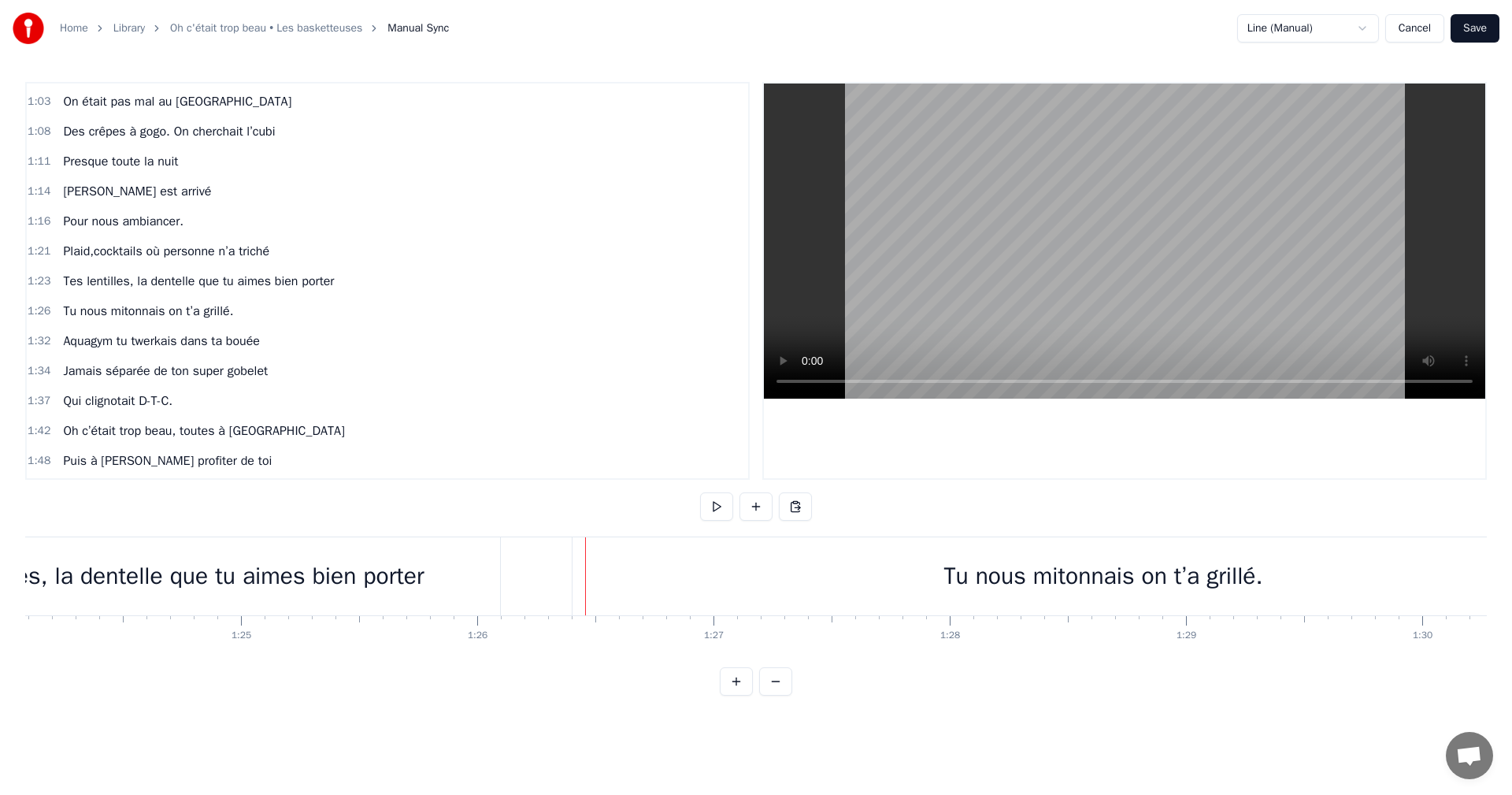 click on "Tu nous mitonnais on t’a grillé." at bounding box center (1103, 576) 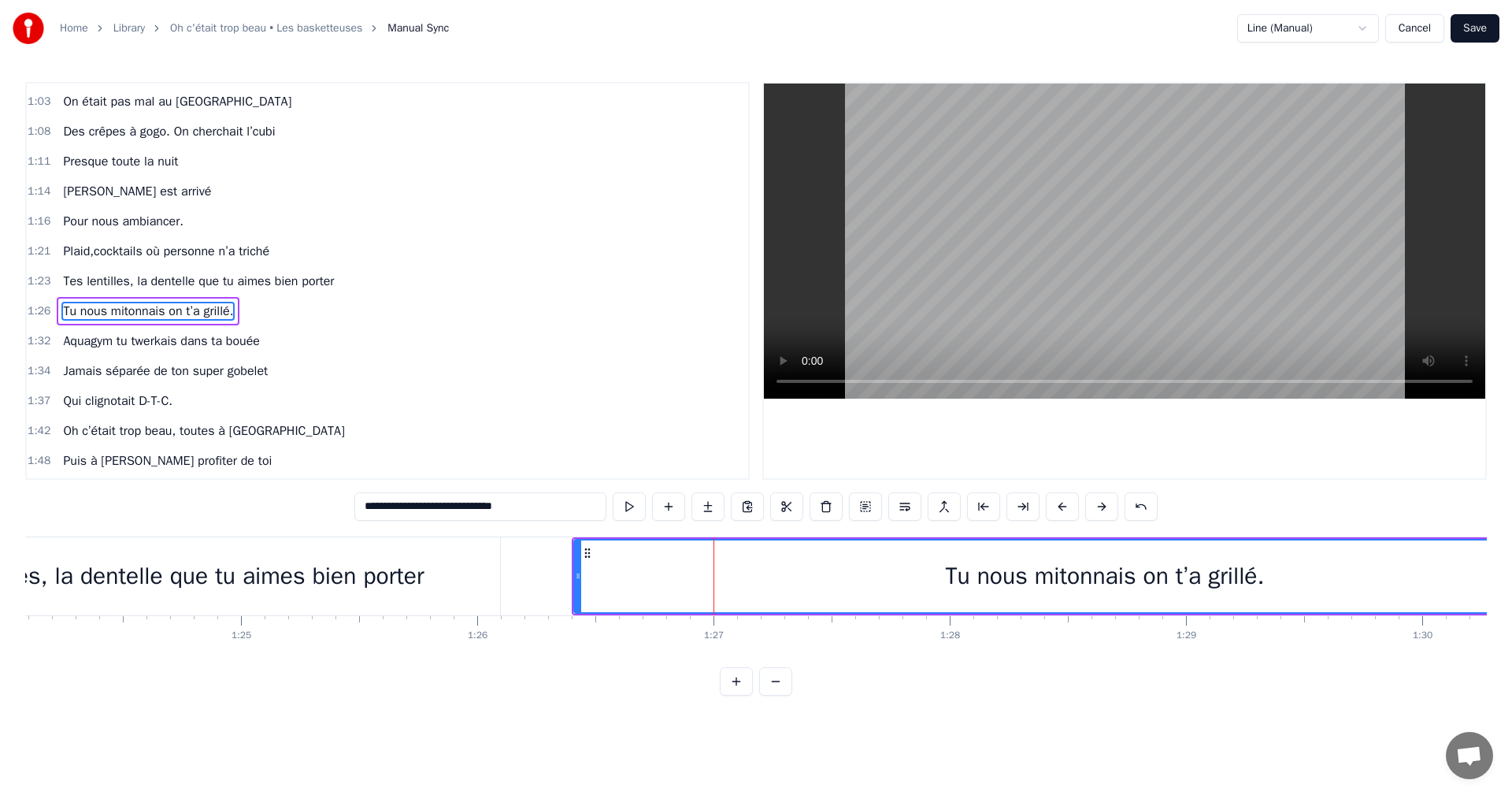 scroll, scrollTop: 326, scrollLeft: 0, axis: vertical 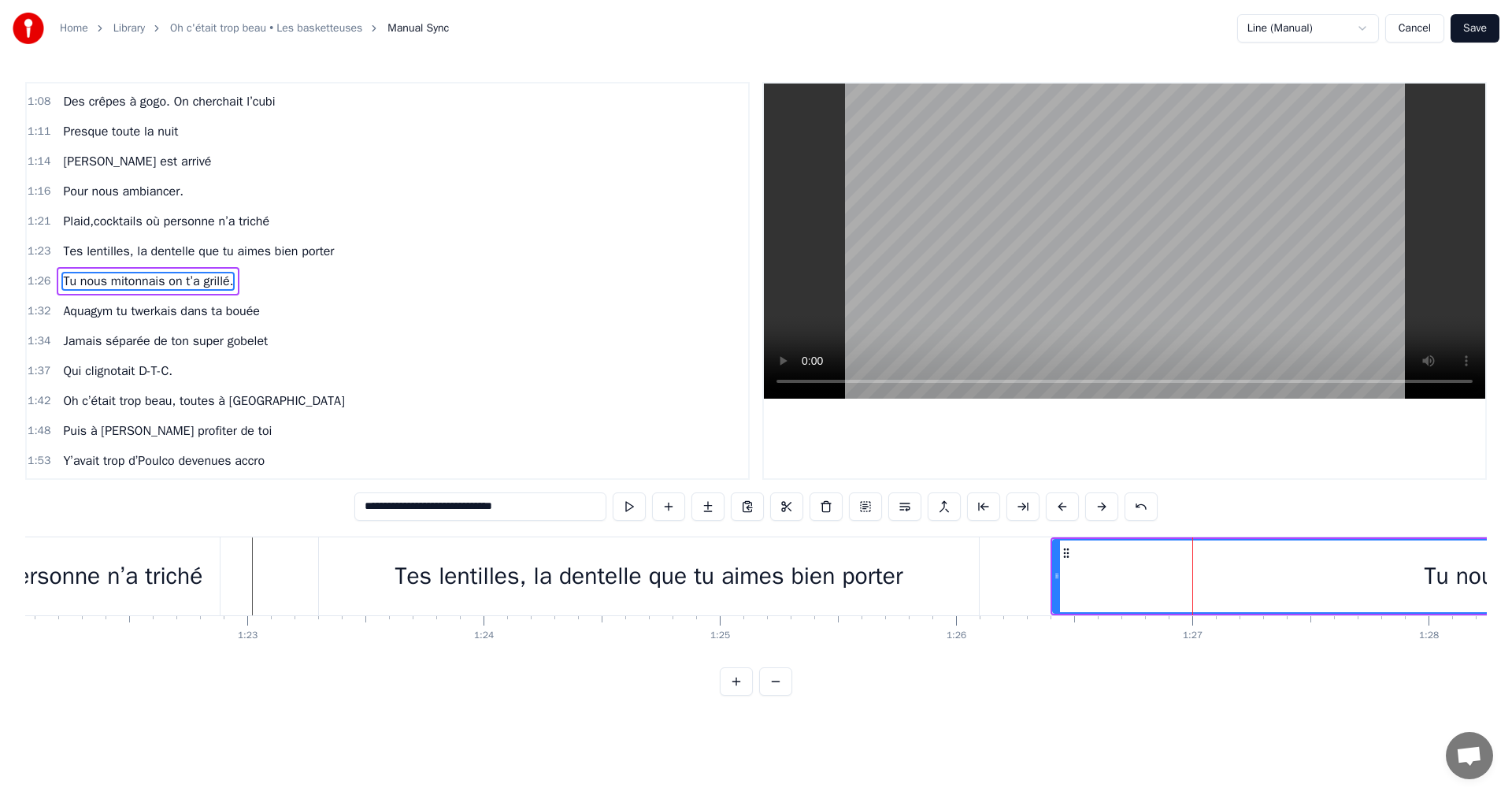 click on "Tes lentilles, la dentelle que tu aimes bien porter" at bounding box center (649, 576) 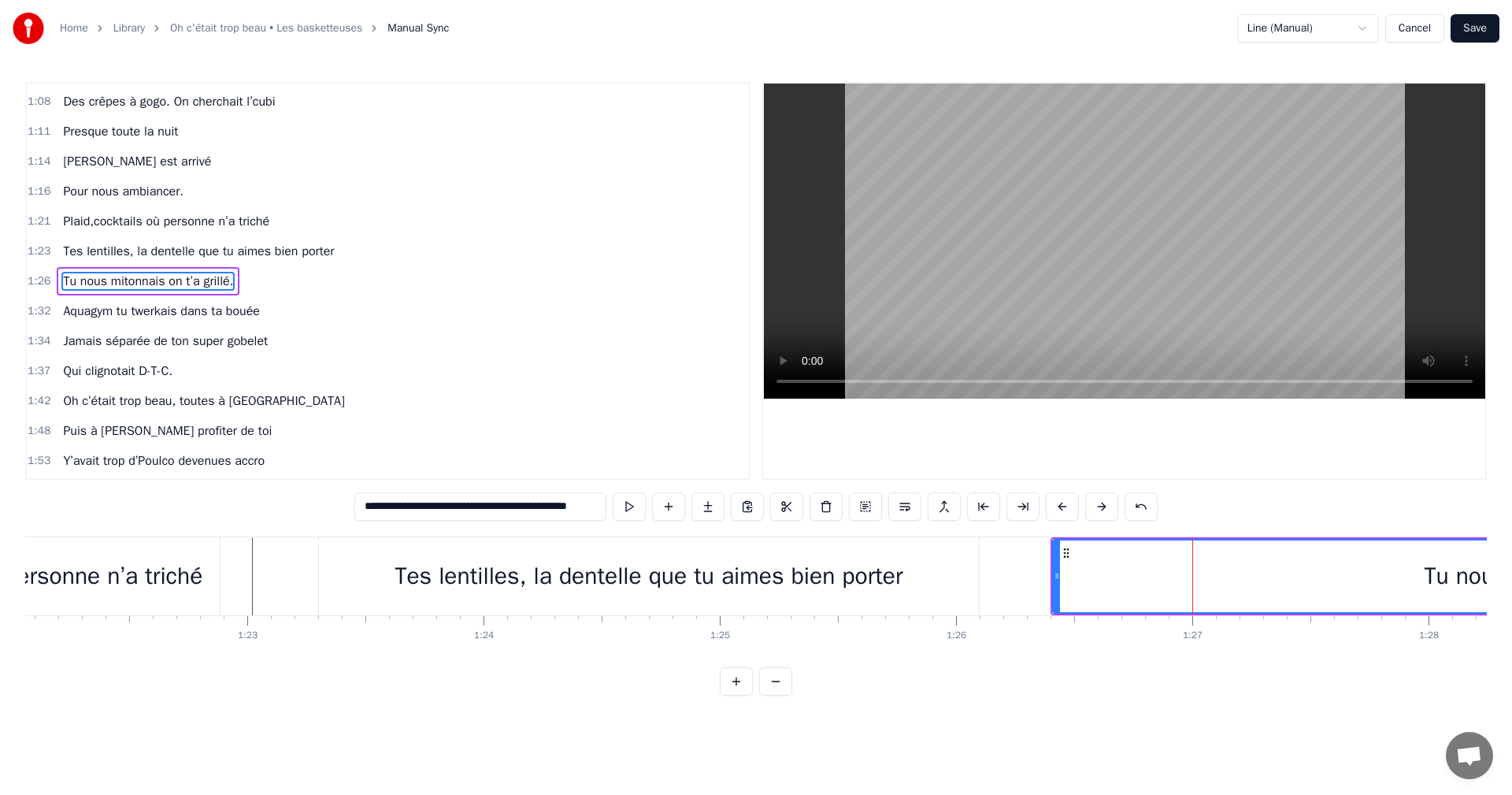 scroll, scrollTop: 296, scrollLeft: 0, axis: vertical 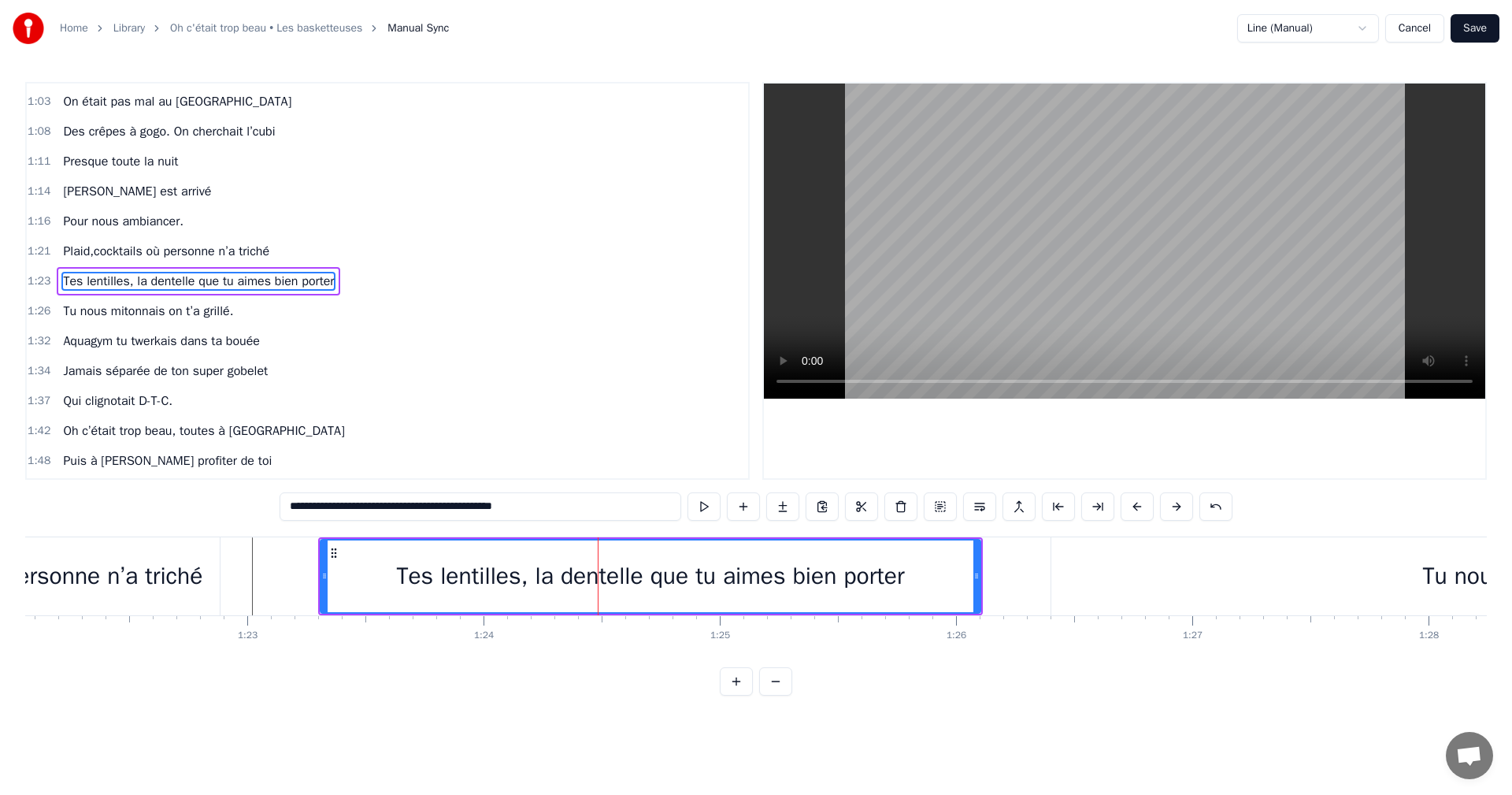 click on "Cancel" at bounding box center (1414, 28) 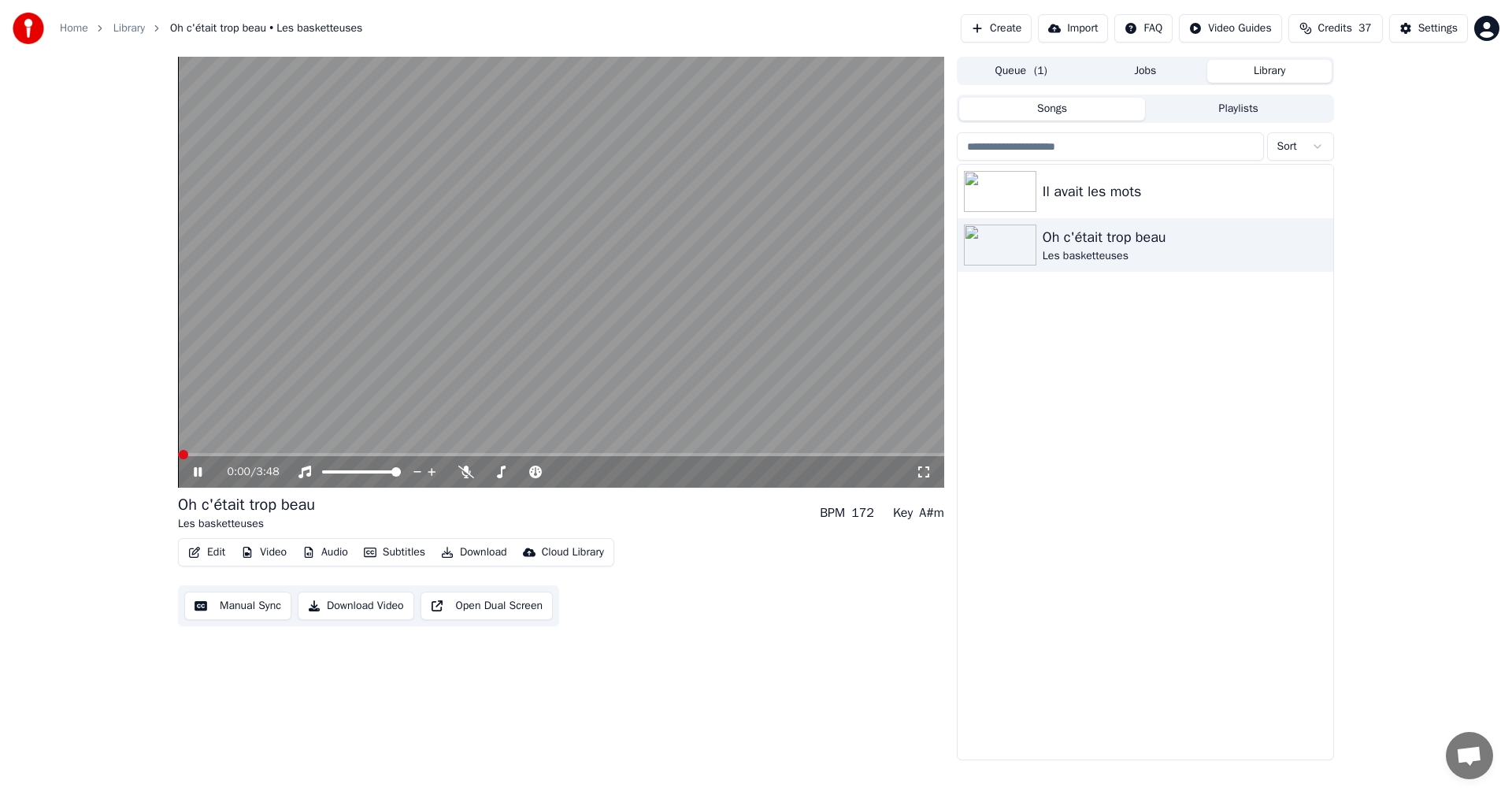 click 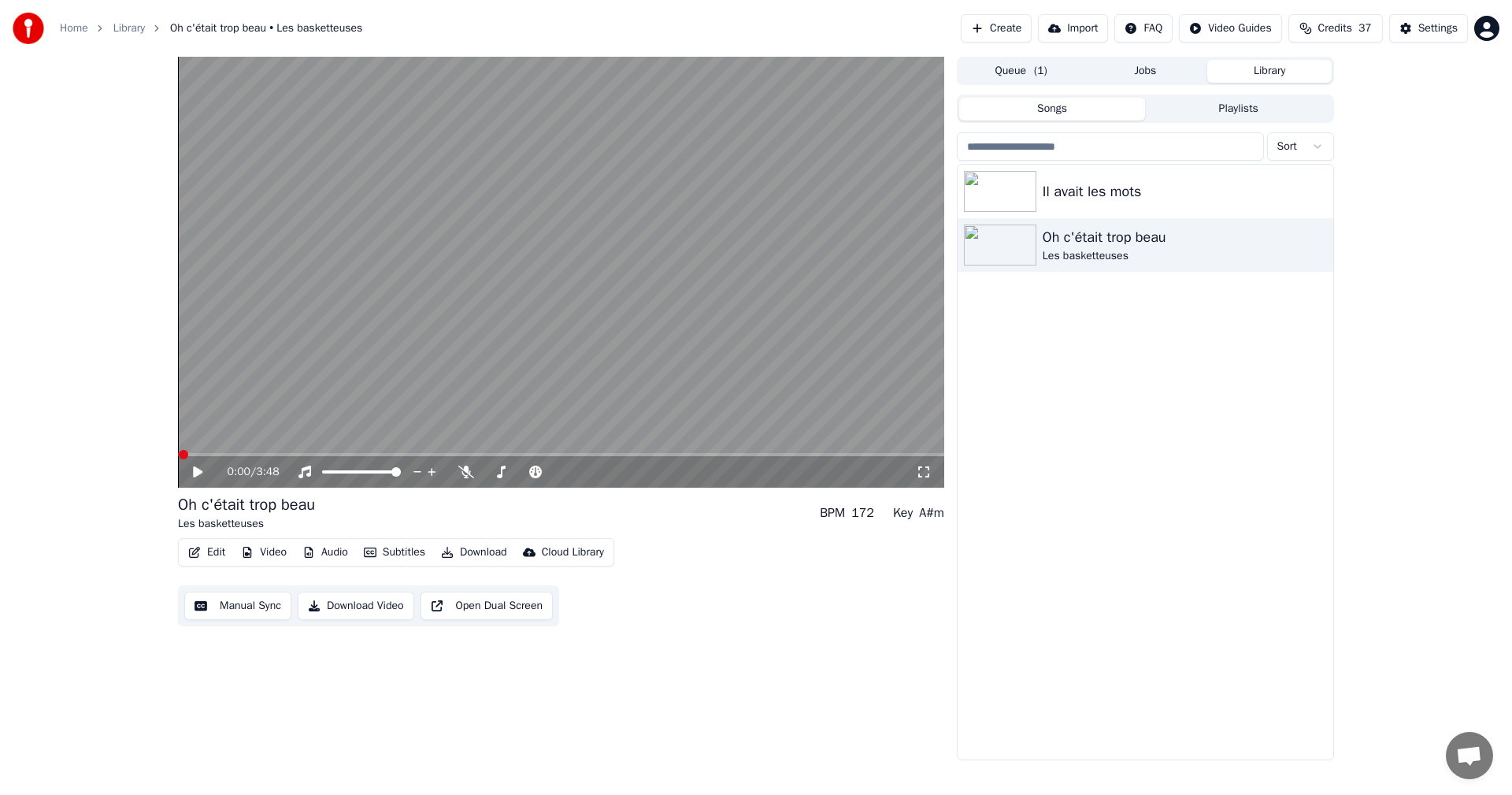click on "Edit" at bounding box center (206, 552) 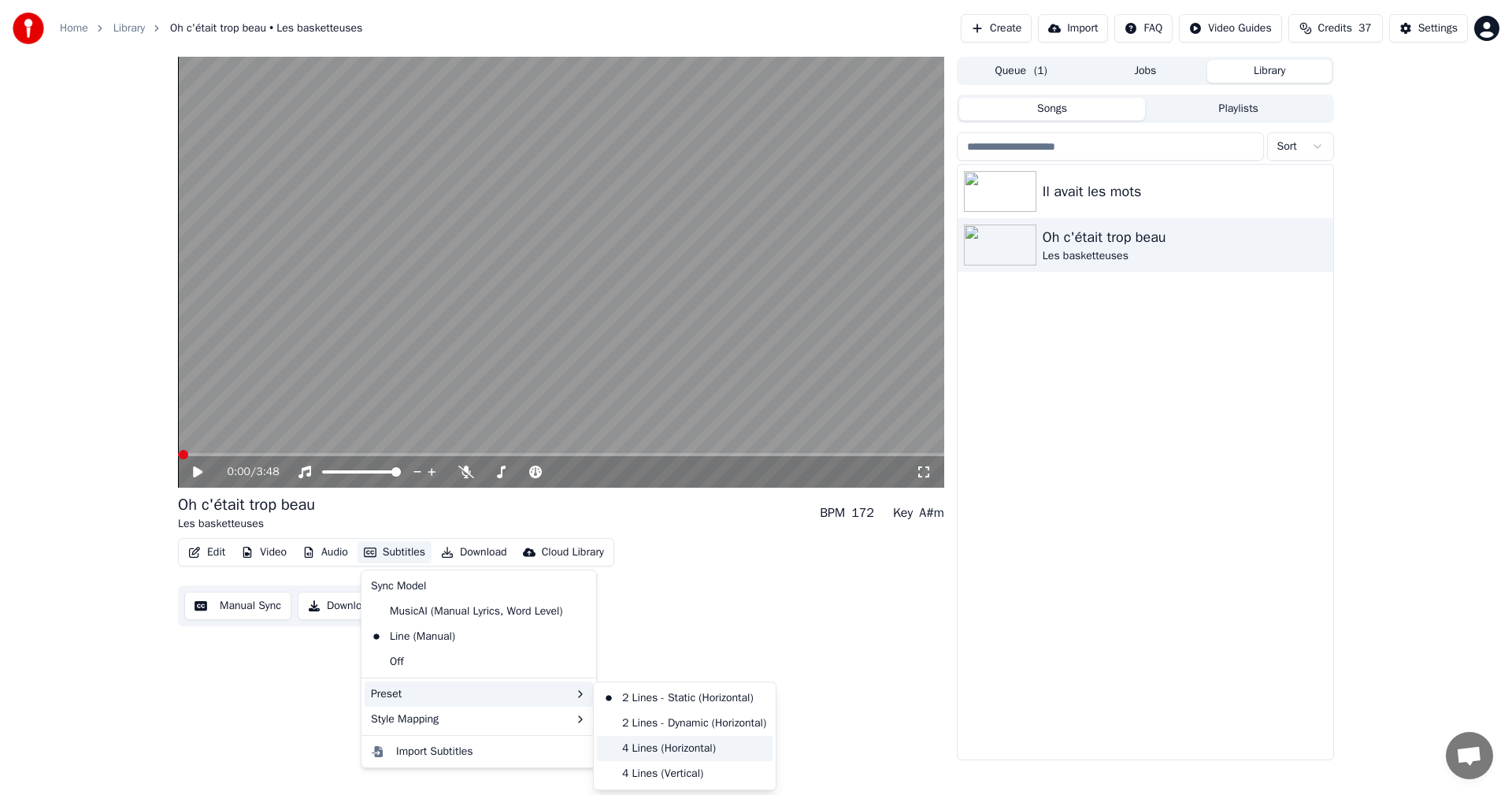 click on "4 Lines (Horizontal)" at bounding box center (684, 749) 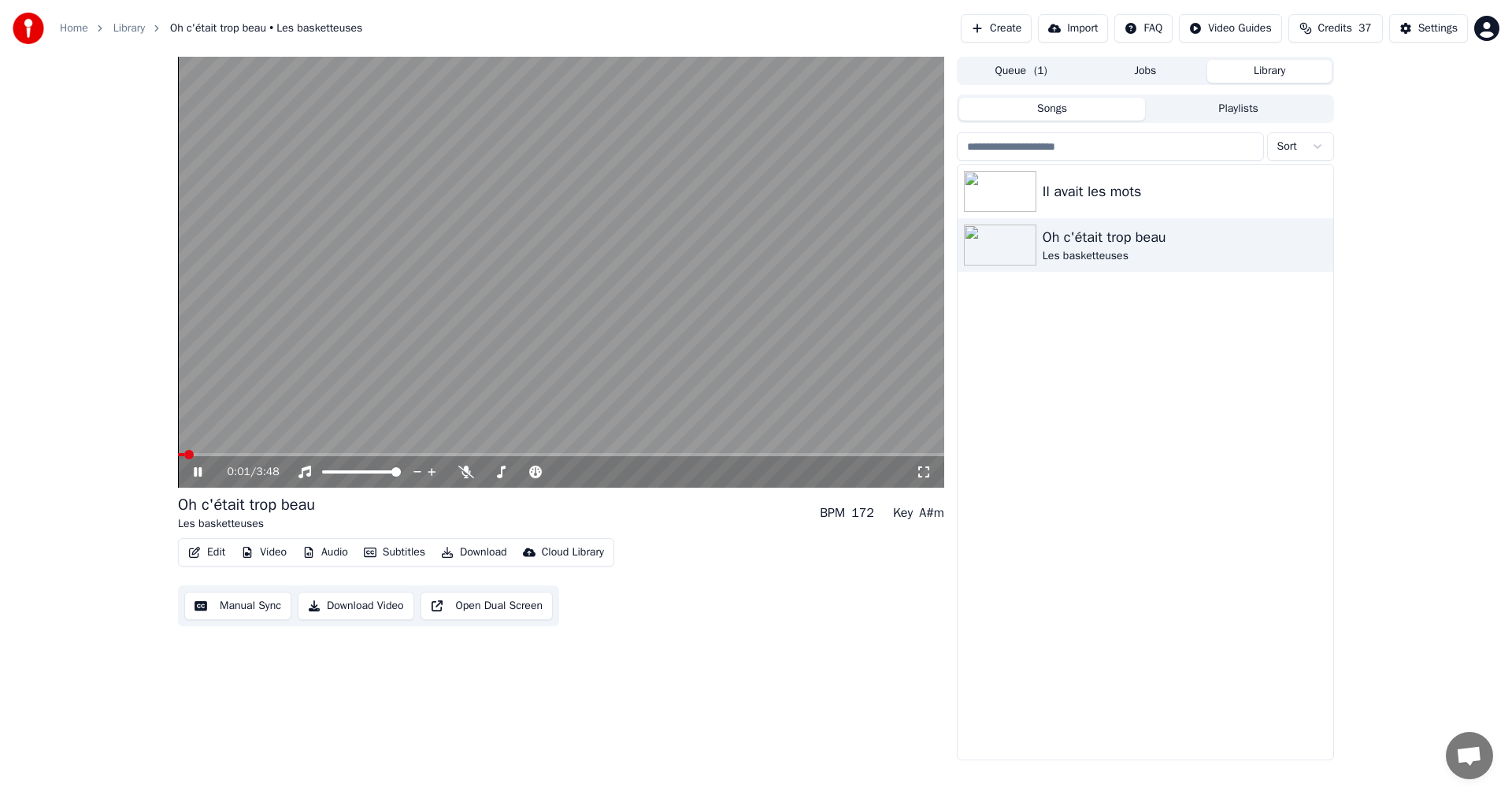 click 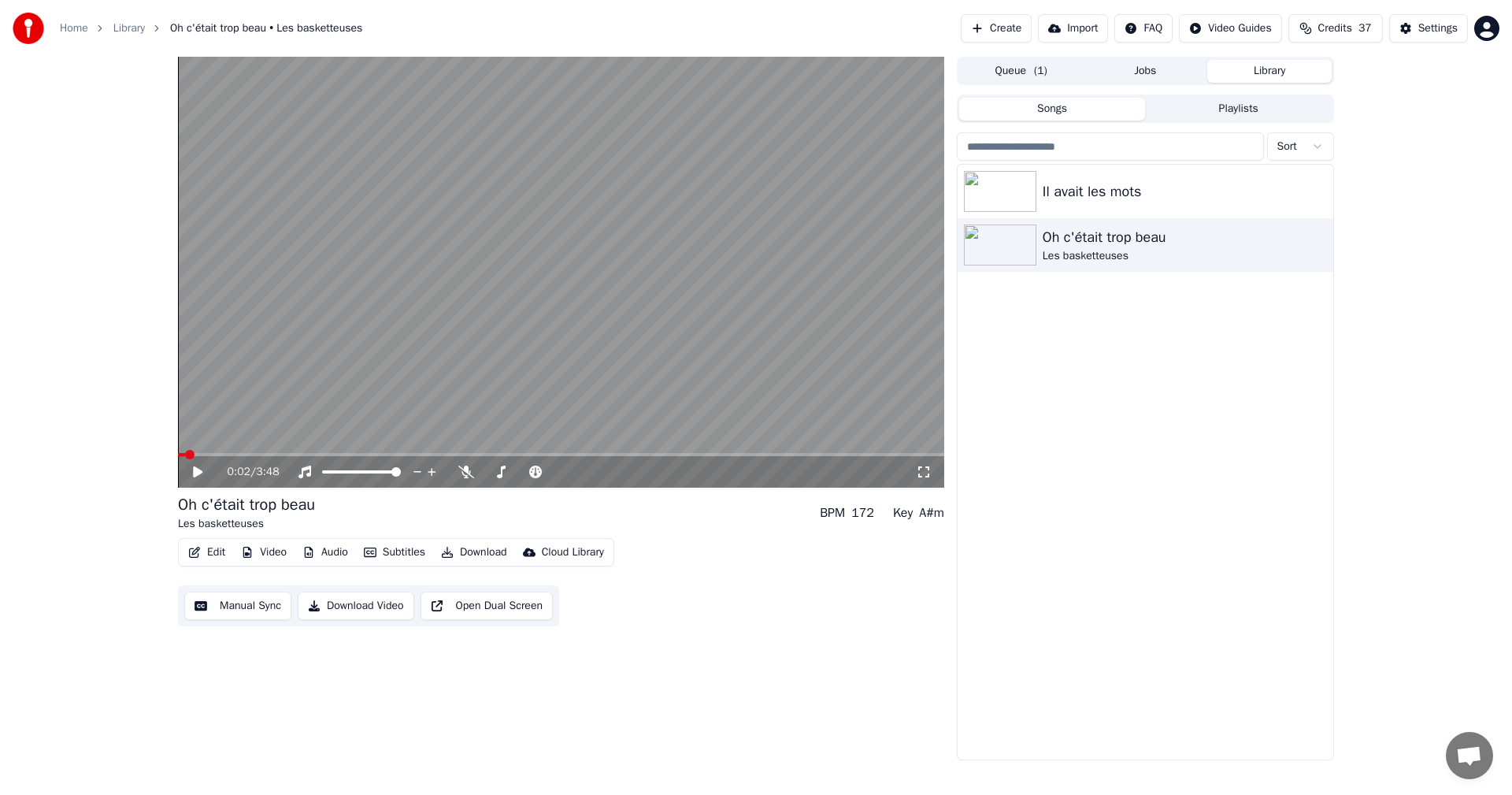 click on "Manual Sync" at bounding box center [238, 606] 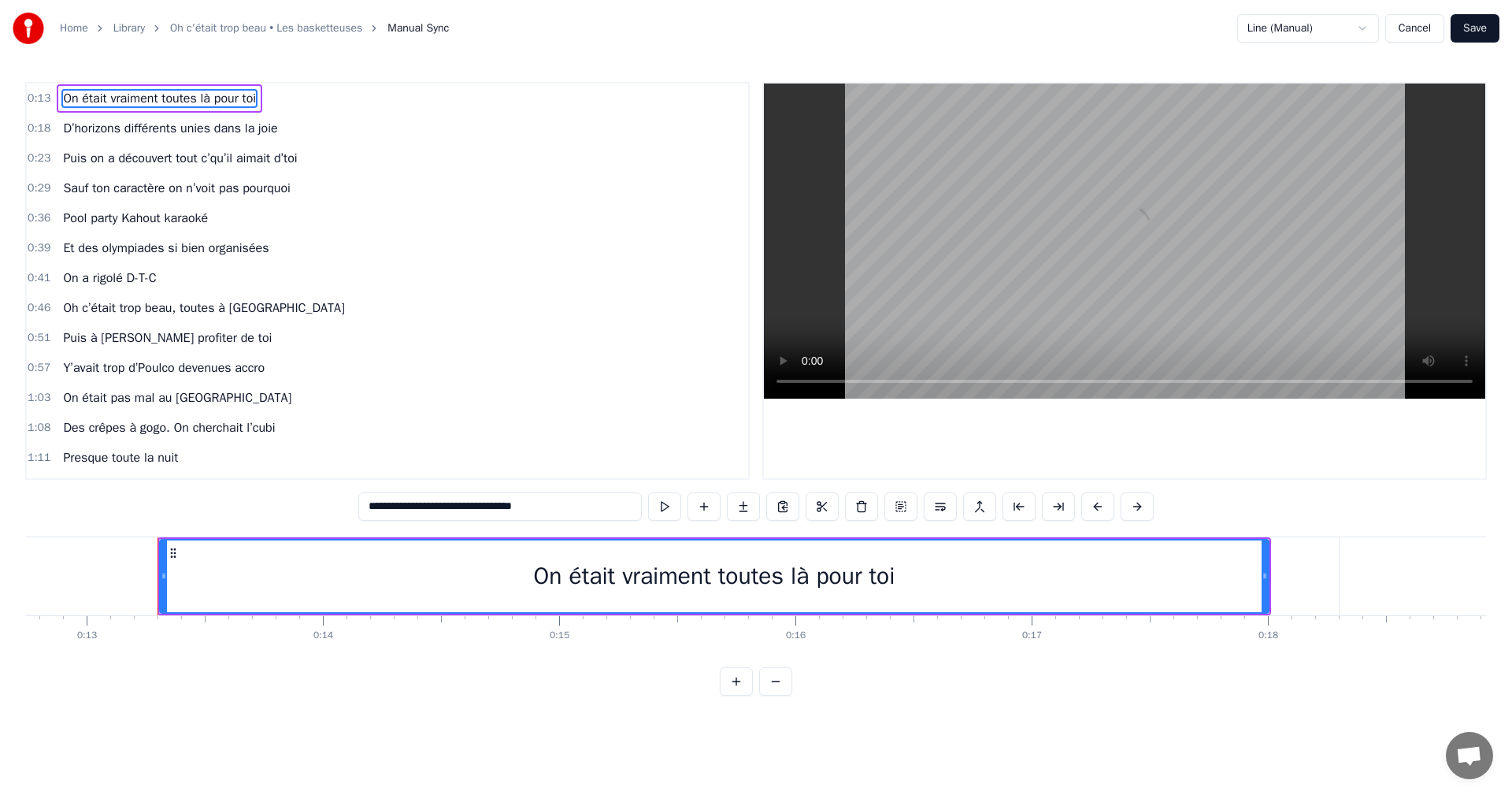 scroll, scrollTop: 0, scrollLeft: 3063, axis: horizontal 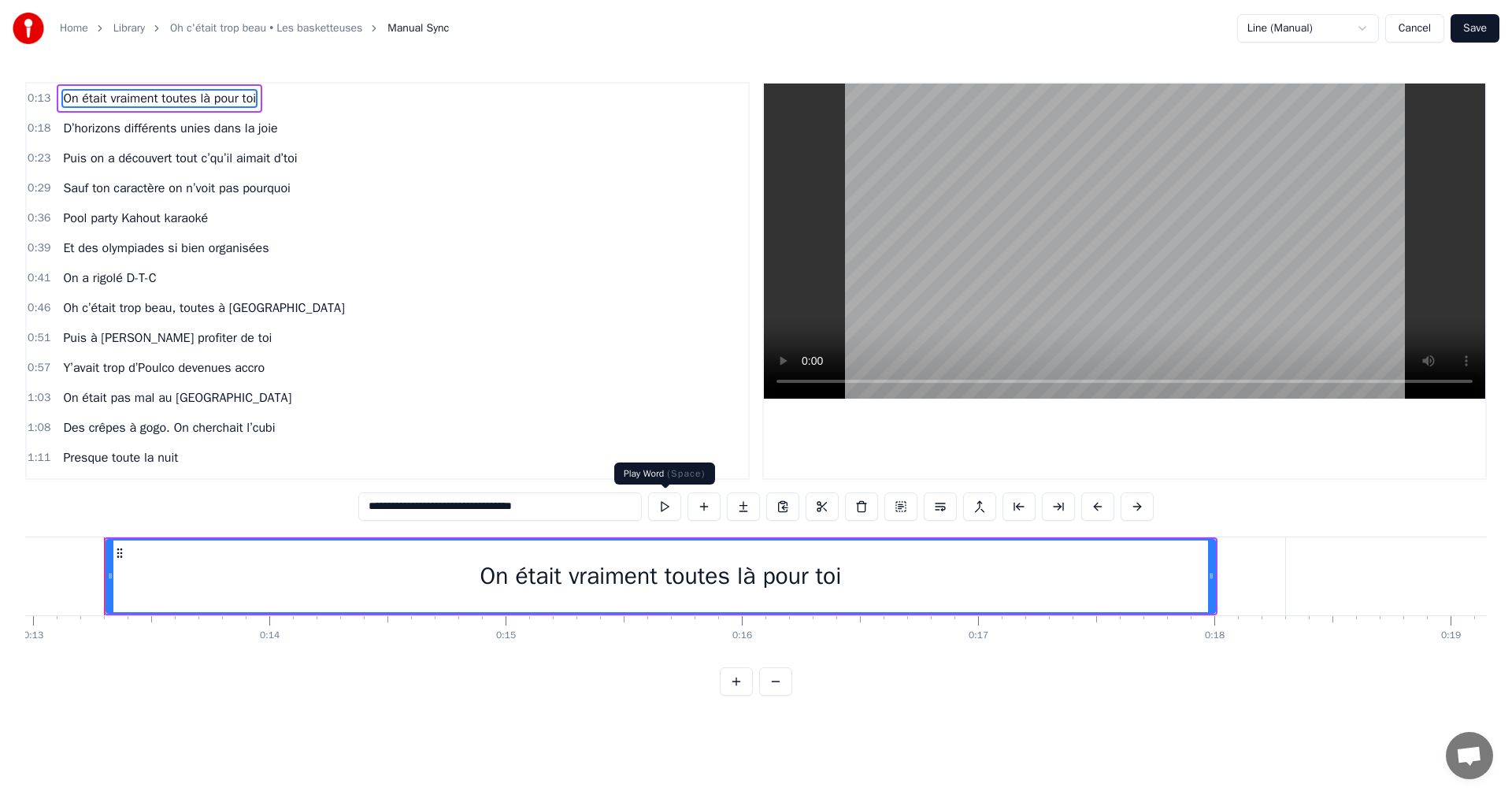click at bounding box center [665, 507] 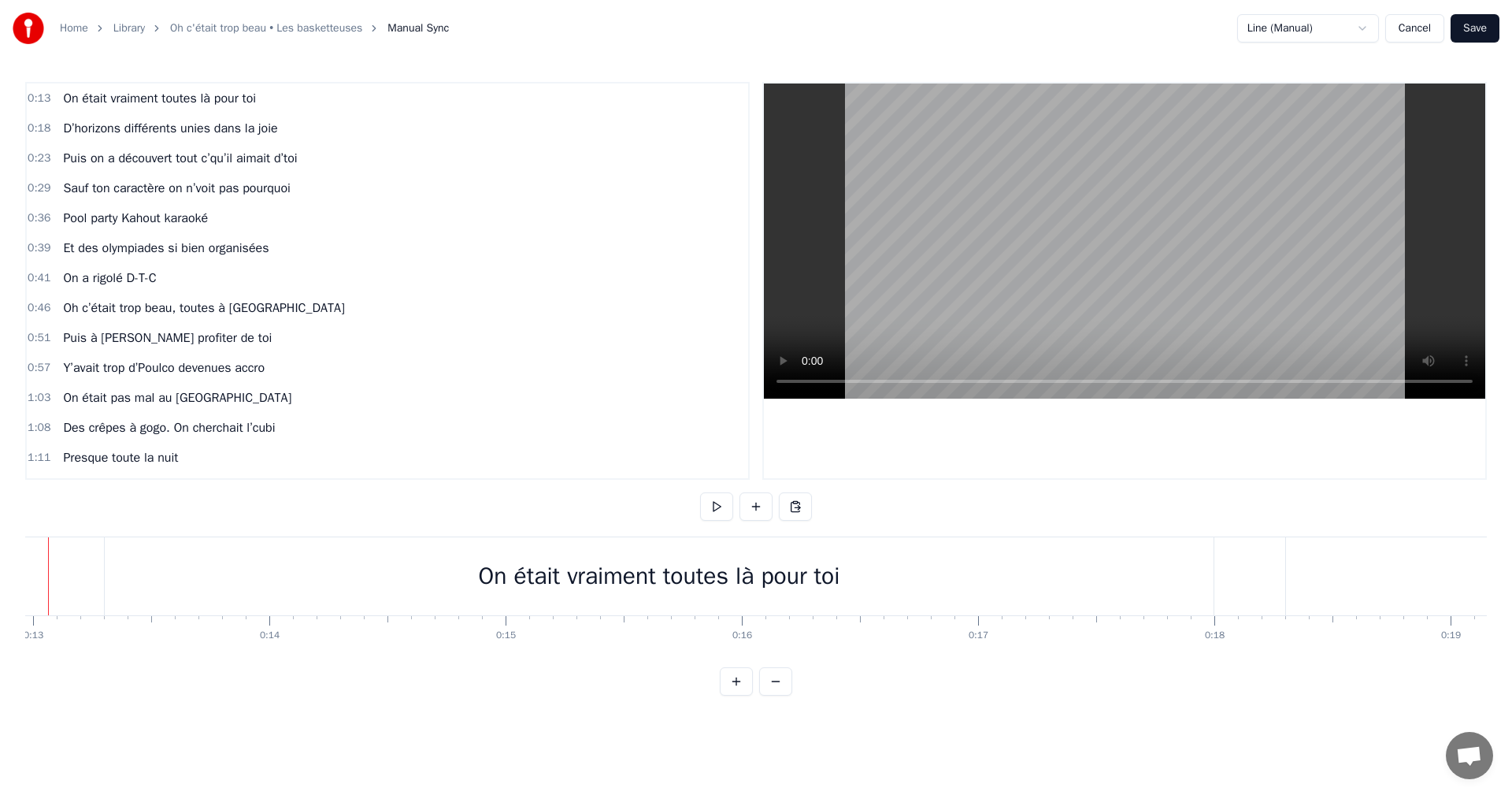 scroll, scrollTop: 0, scrollLeft: 3007, axis: horizontal 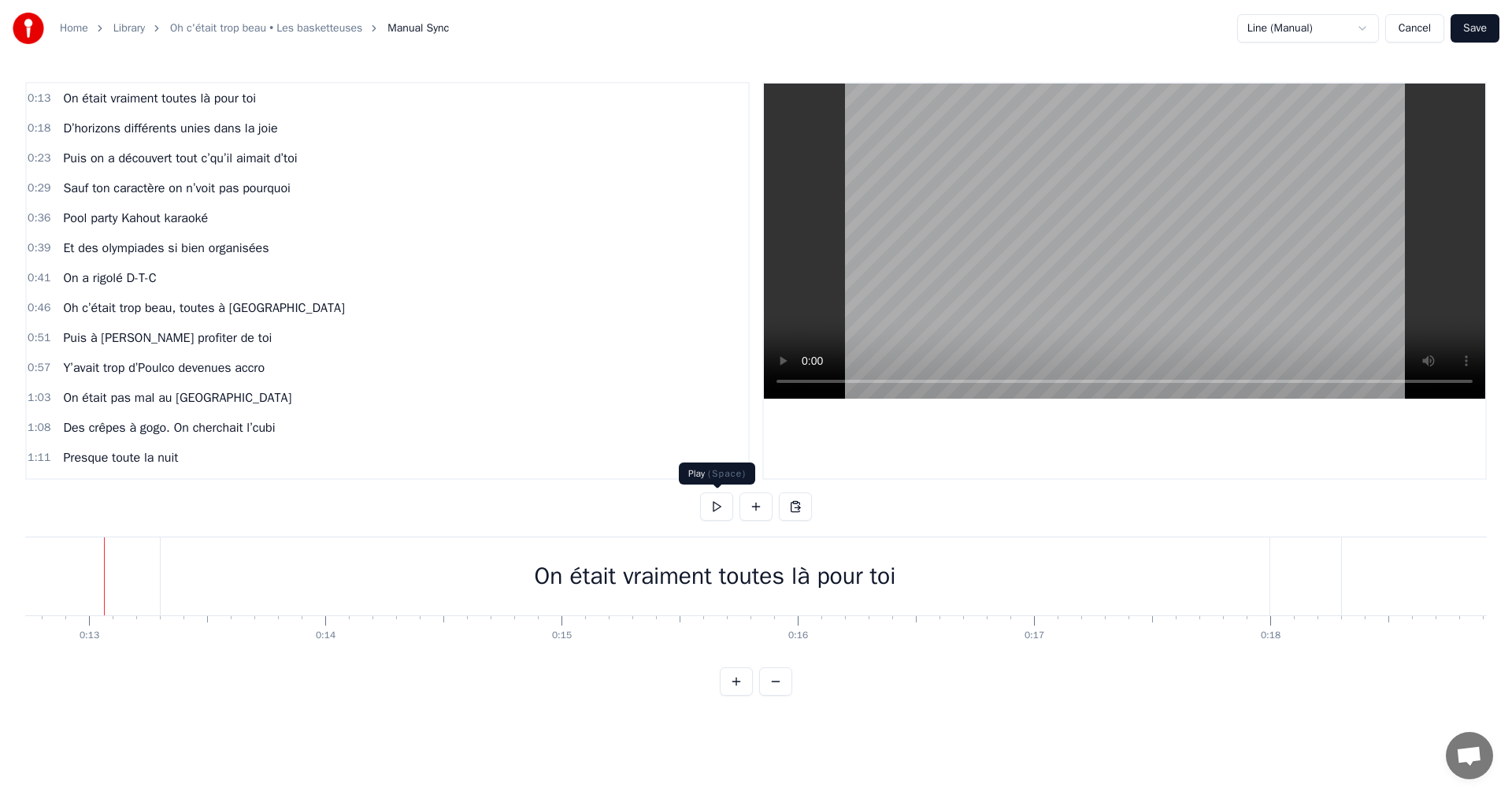 click at bounding box center (756, 508) 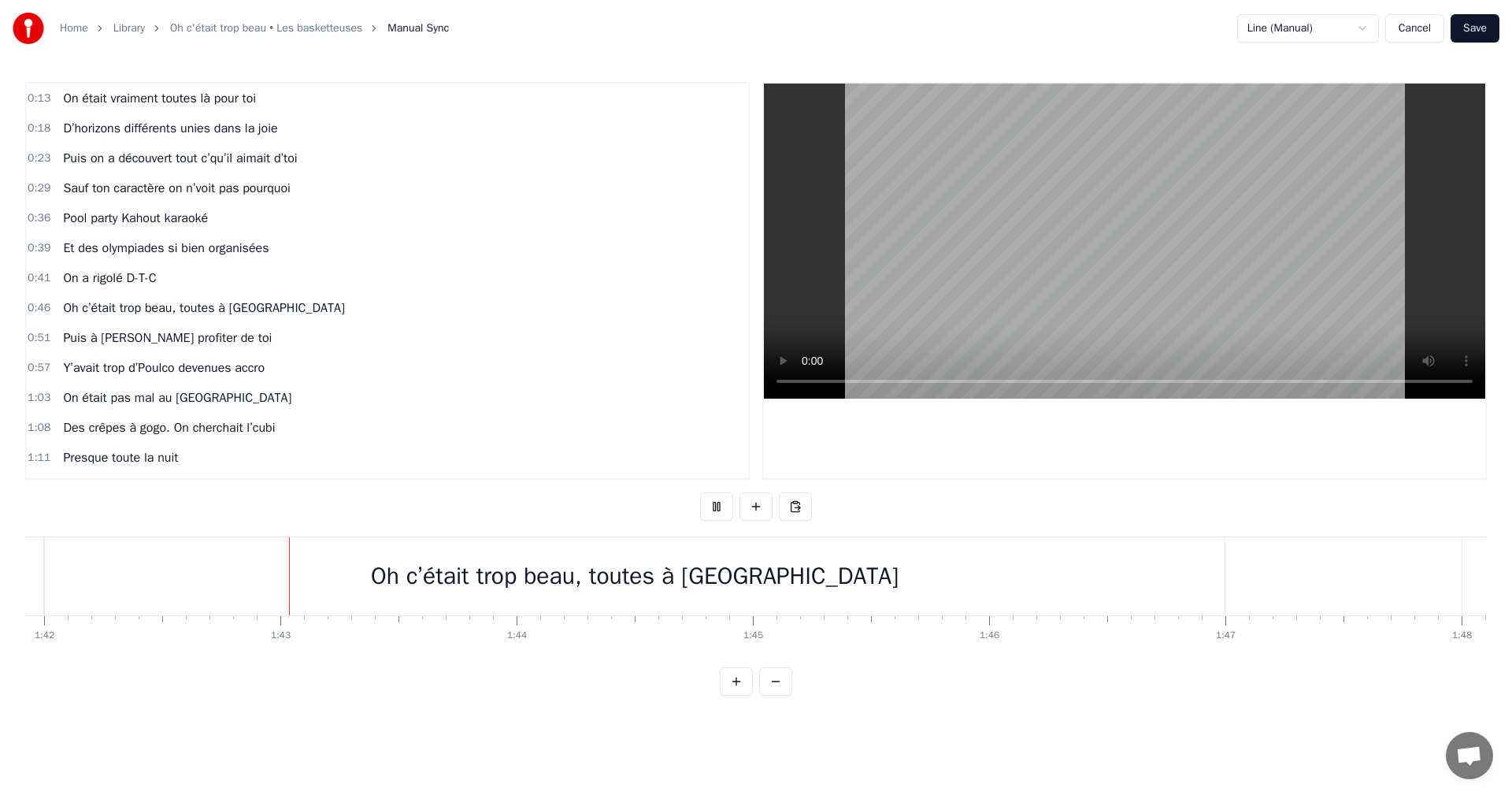 scroll, scrollTop: 0, scrollLeft: 24157, axis: horizontal 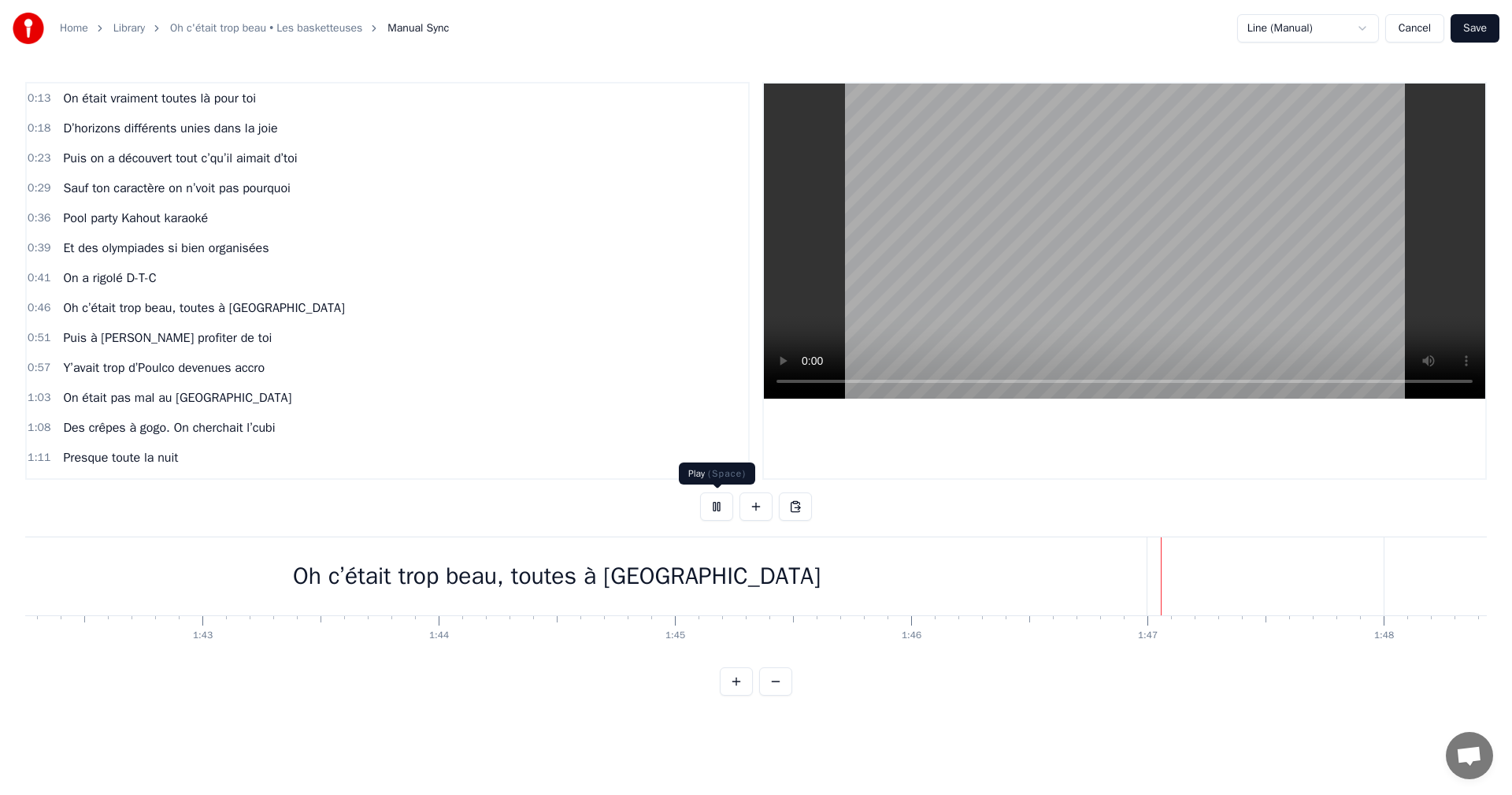 click at bounding box center [717, 507] 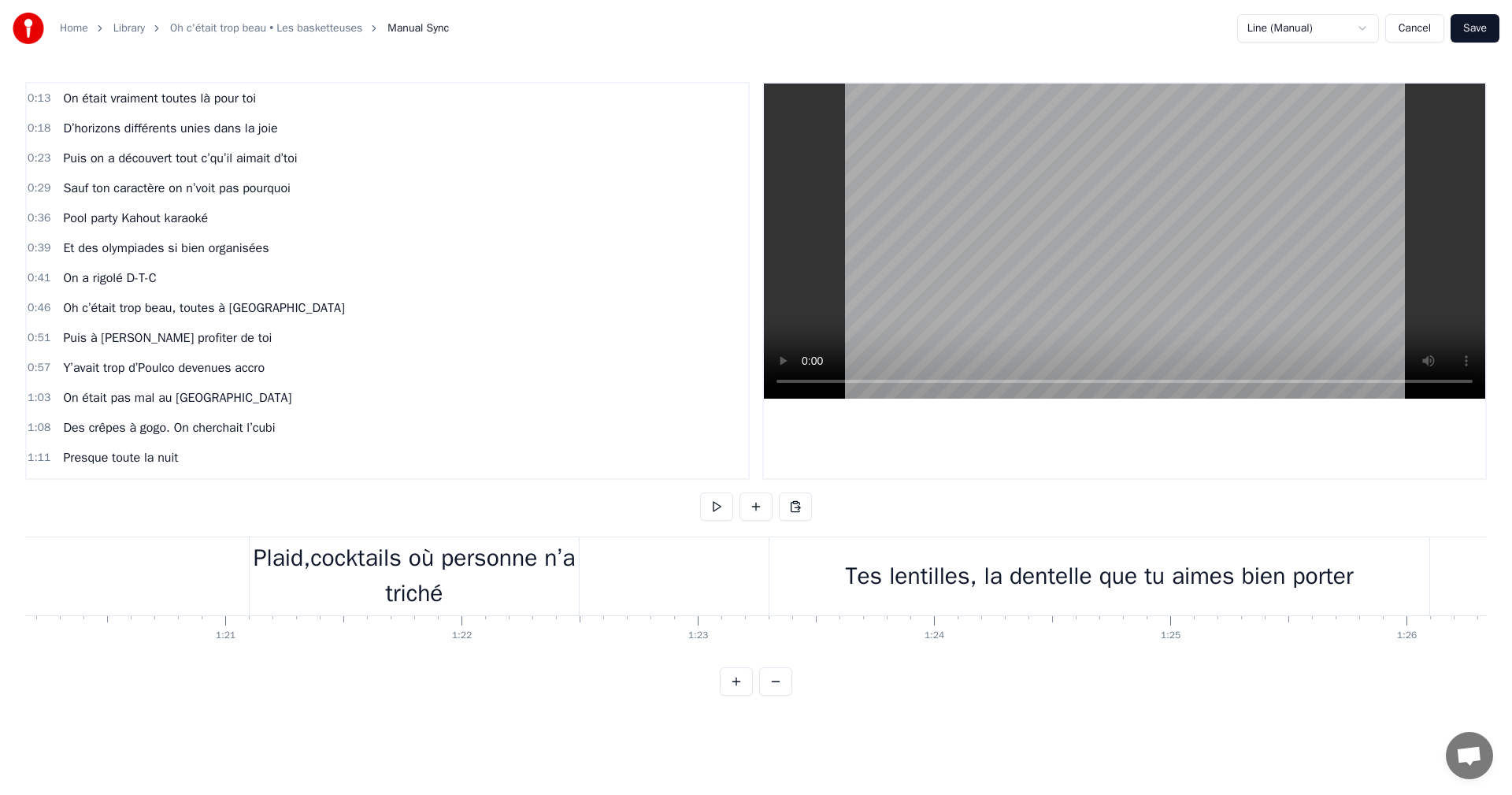 scroll, scrollTop: 0, scrollLeft: 18847, axis: horizontal 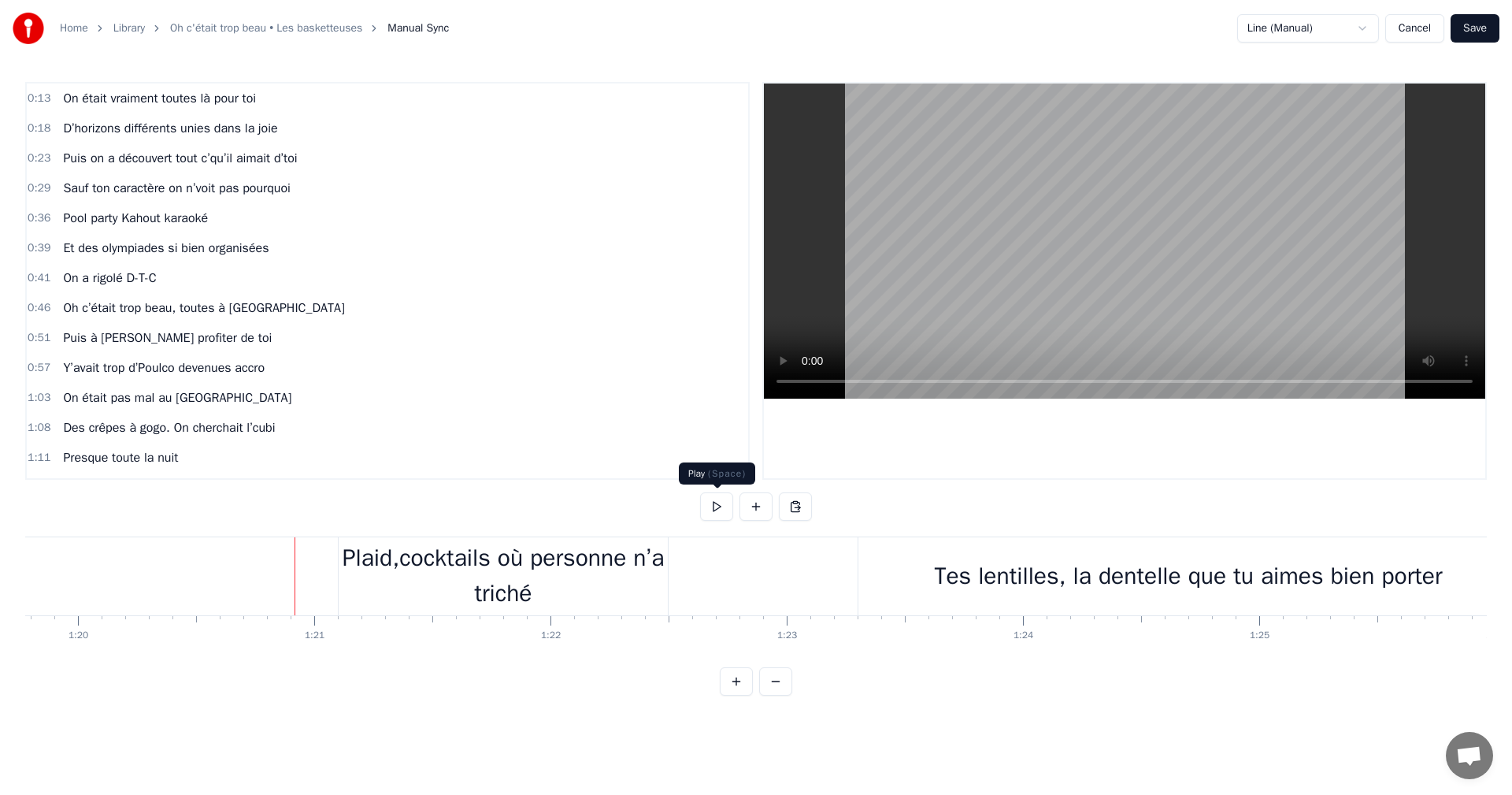 click at bounding box center (717, 507) 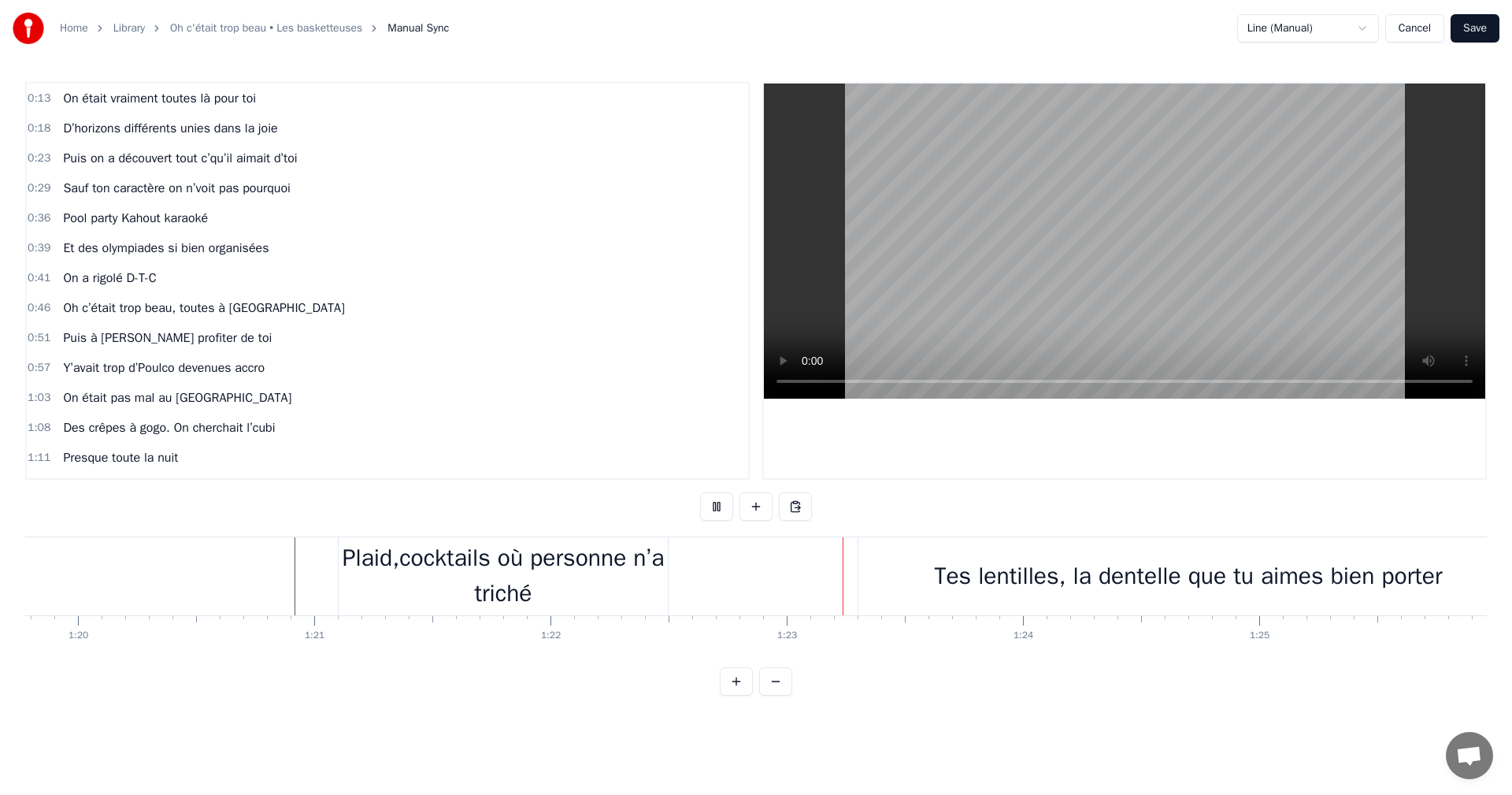 click at bounding box center (717, 507) 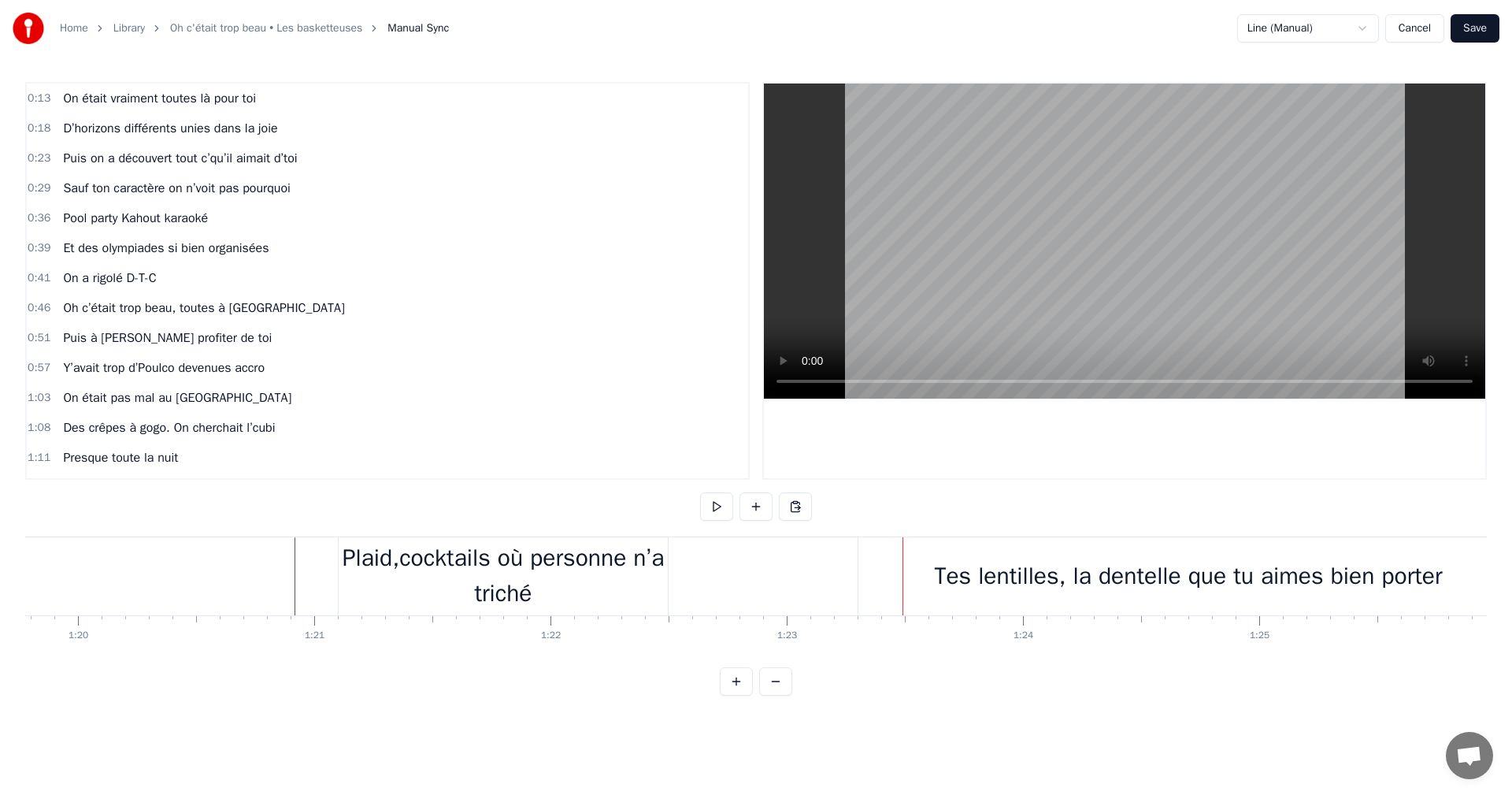 click on "Tes lentilles, la dentelle que tu aimes bien porter" at bounding box center [1188, 576] 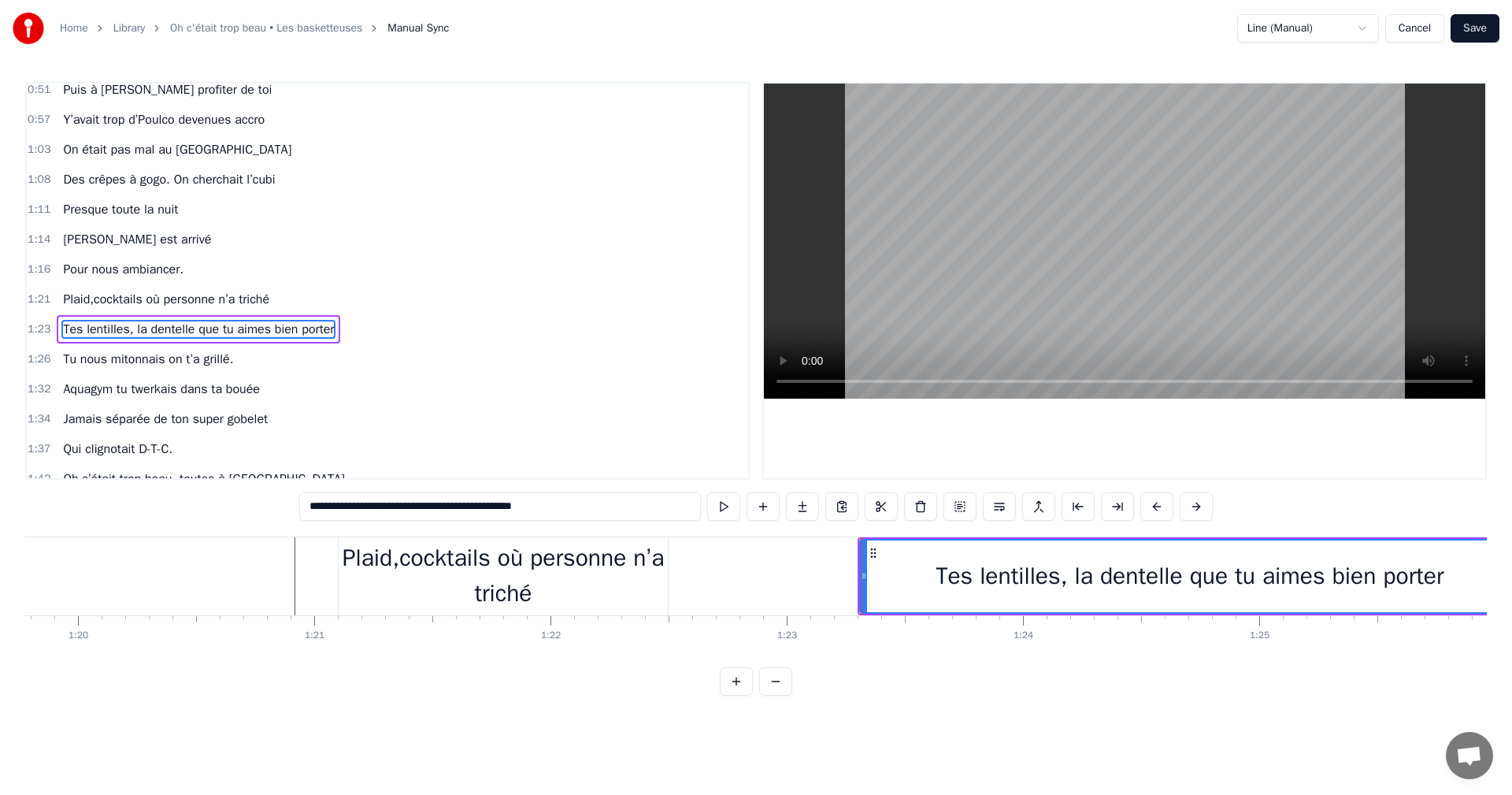 scroll, scrollTop: 296, scrollLeft: 0, axis: vertical 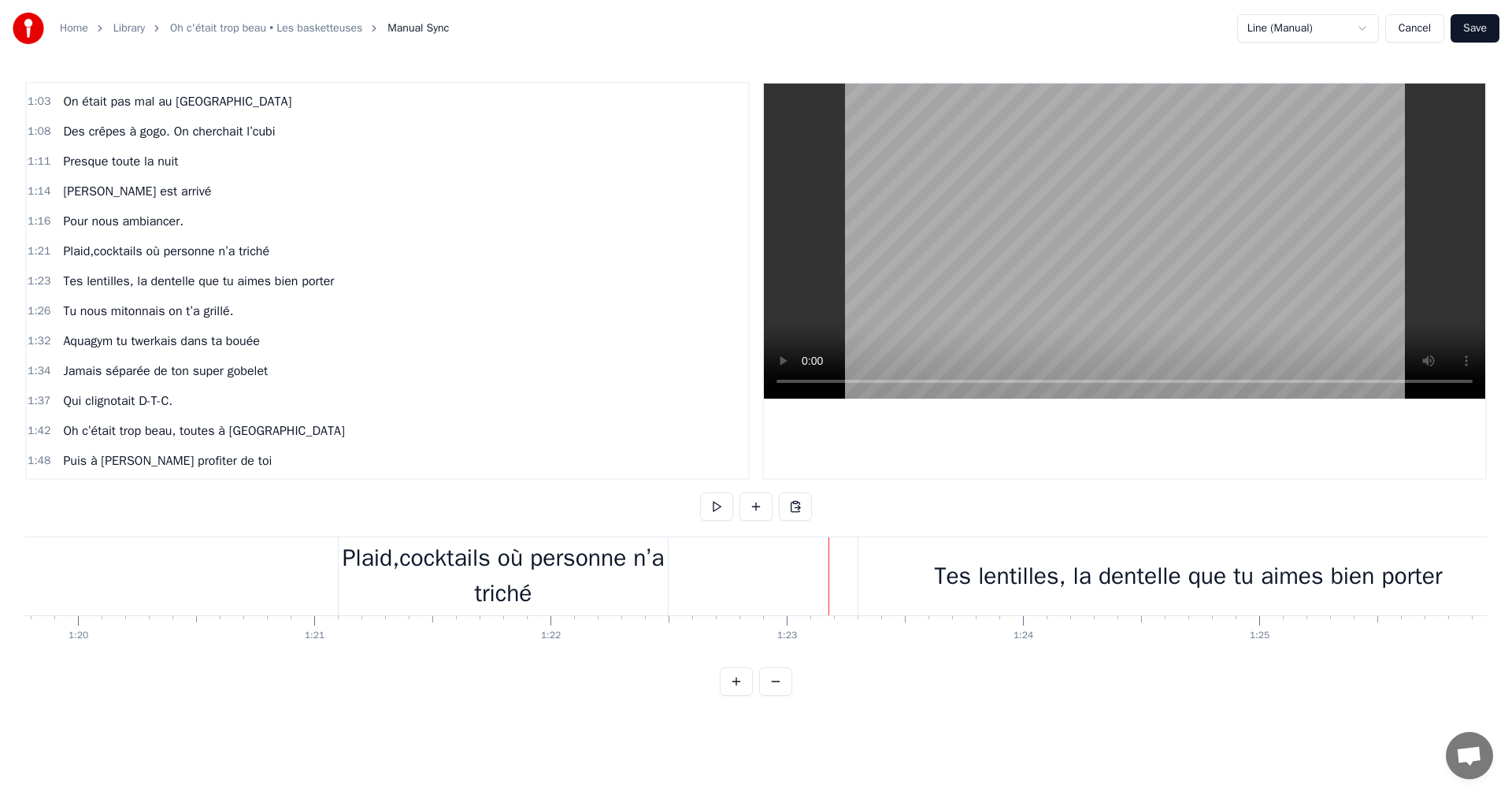 click on "Tes lentilles, la dentelle que tu aimes bien porter" at bounding box center (1188, 576) 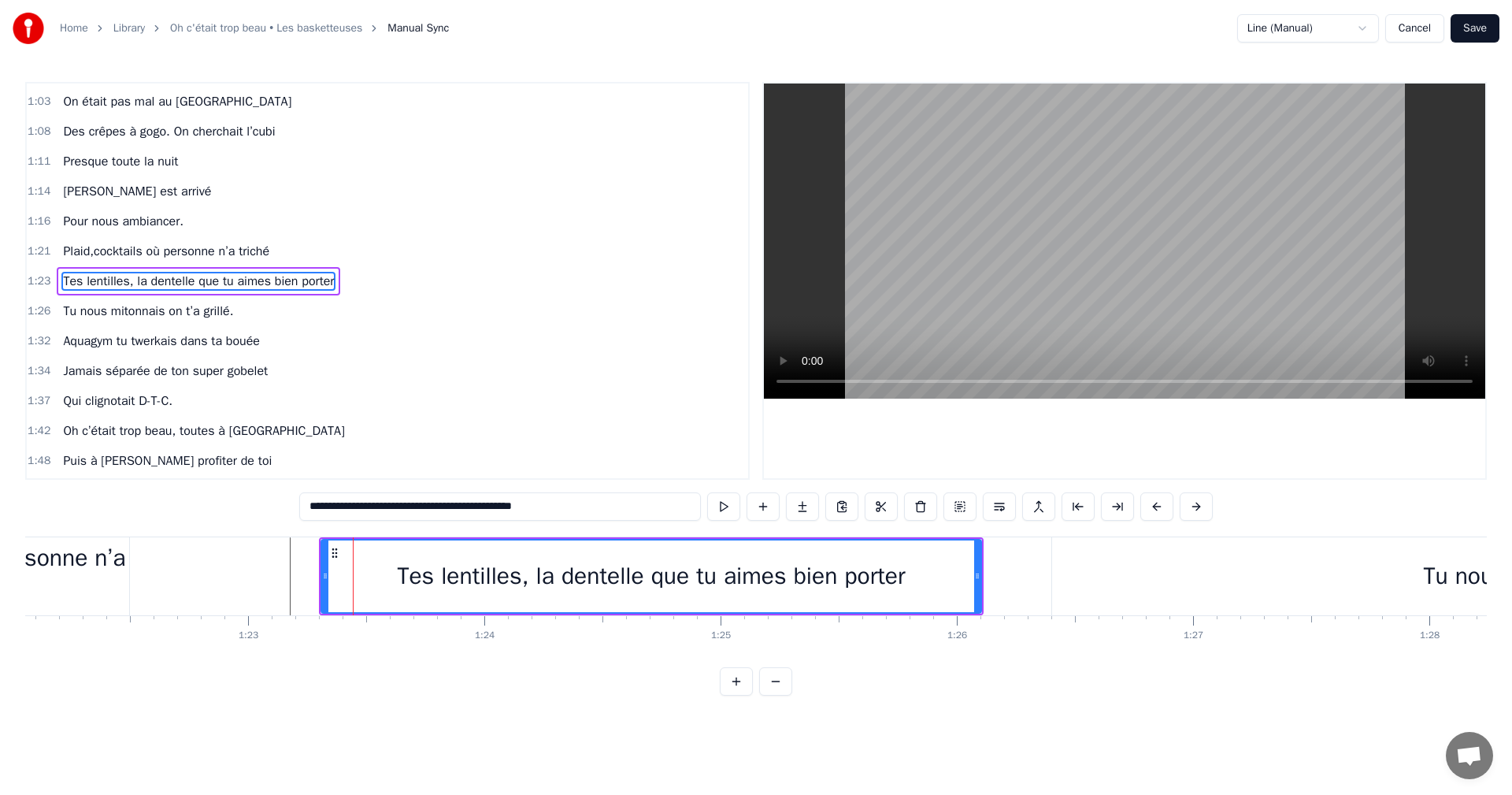 scroll, scrollTop: 0, scrollLeft: 19296, axis: horizontal 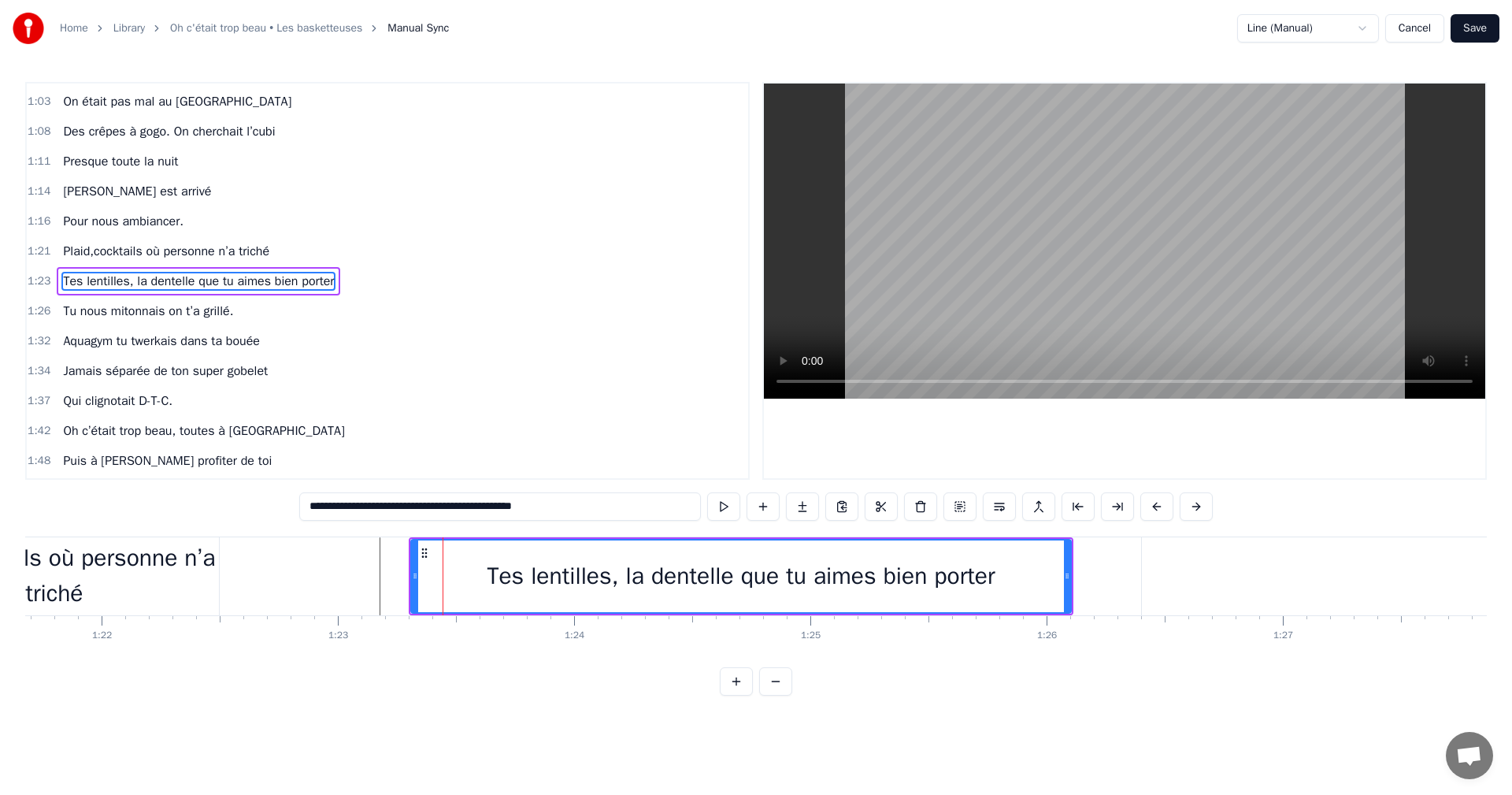 click at bounding box center (7776, 576) 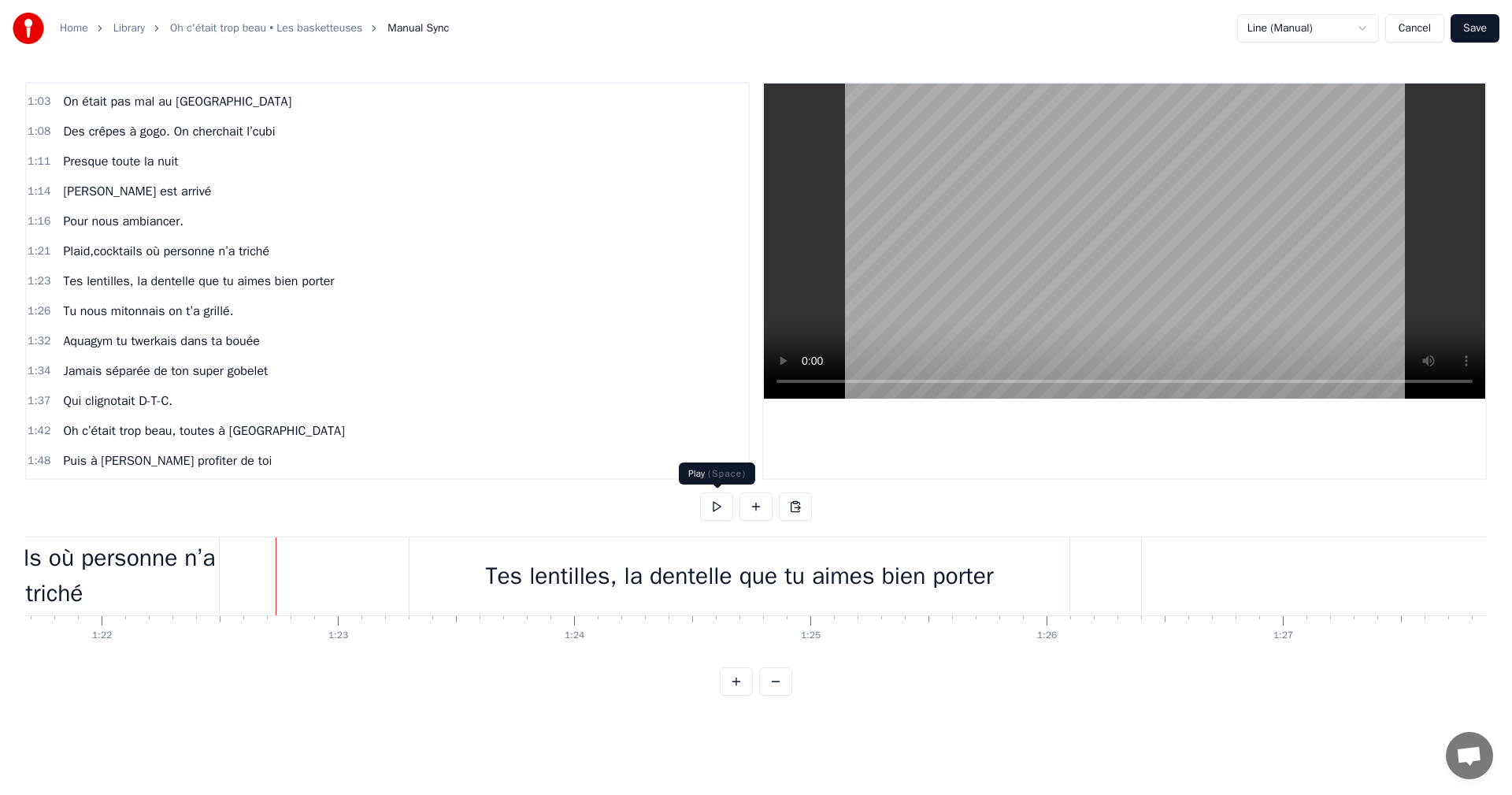 click at bounding box center [717, 507] 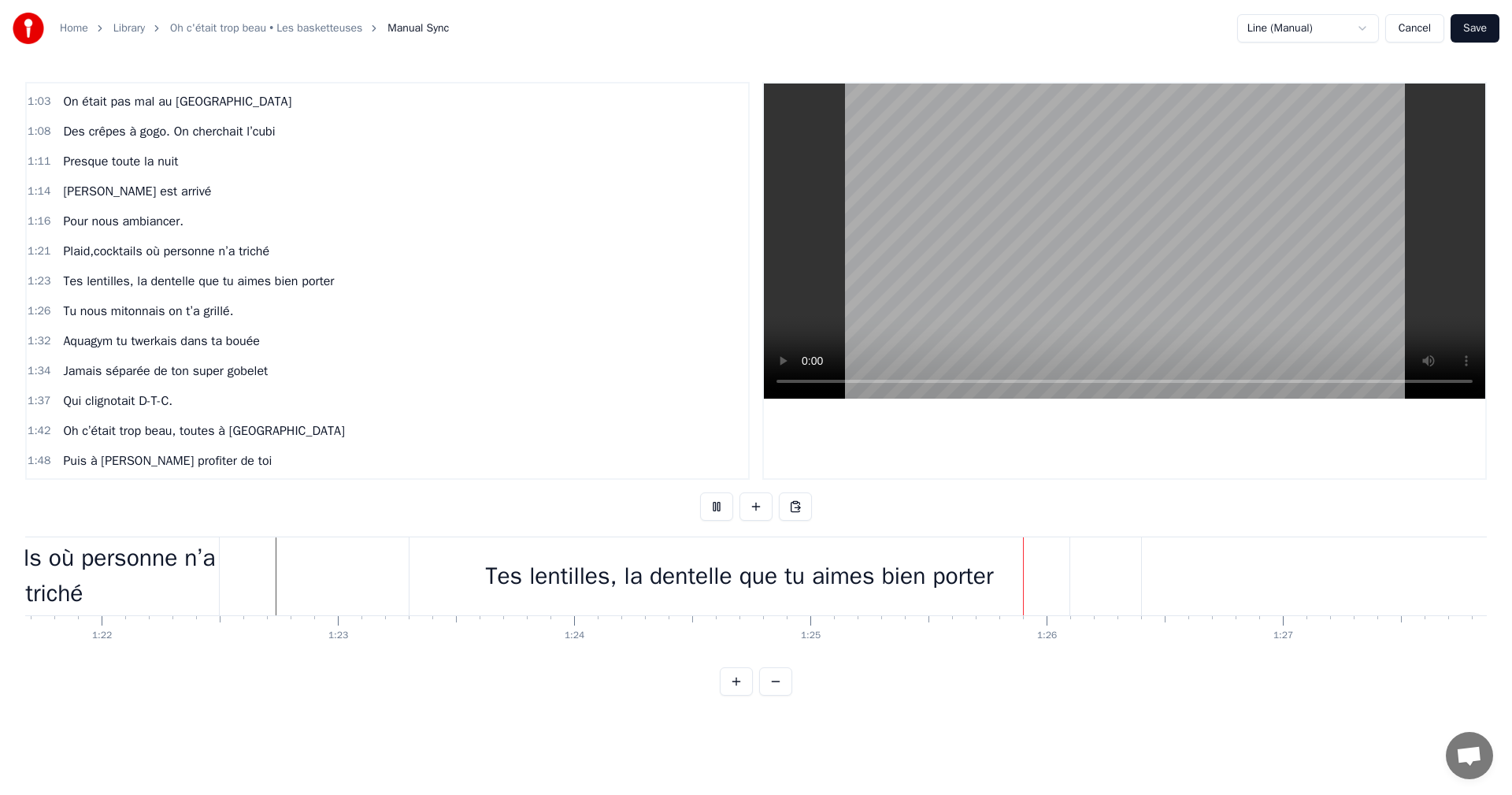 click at bounding box center (717, 507) 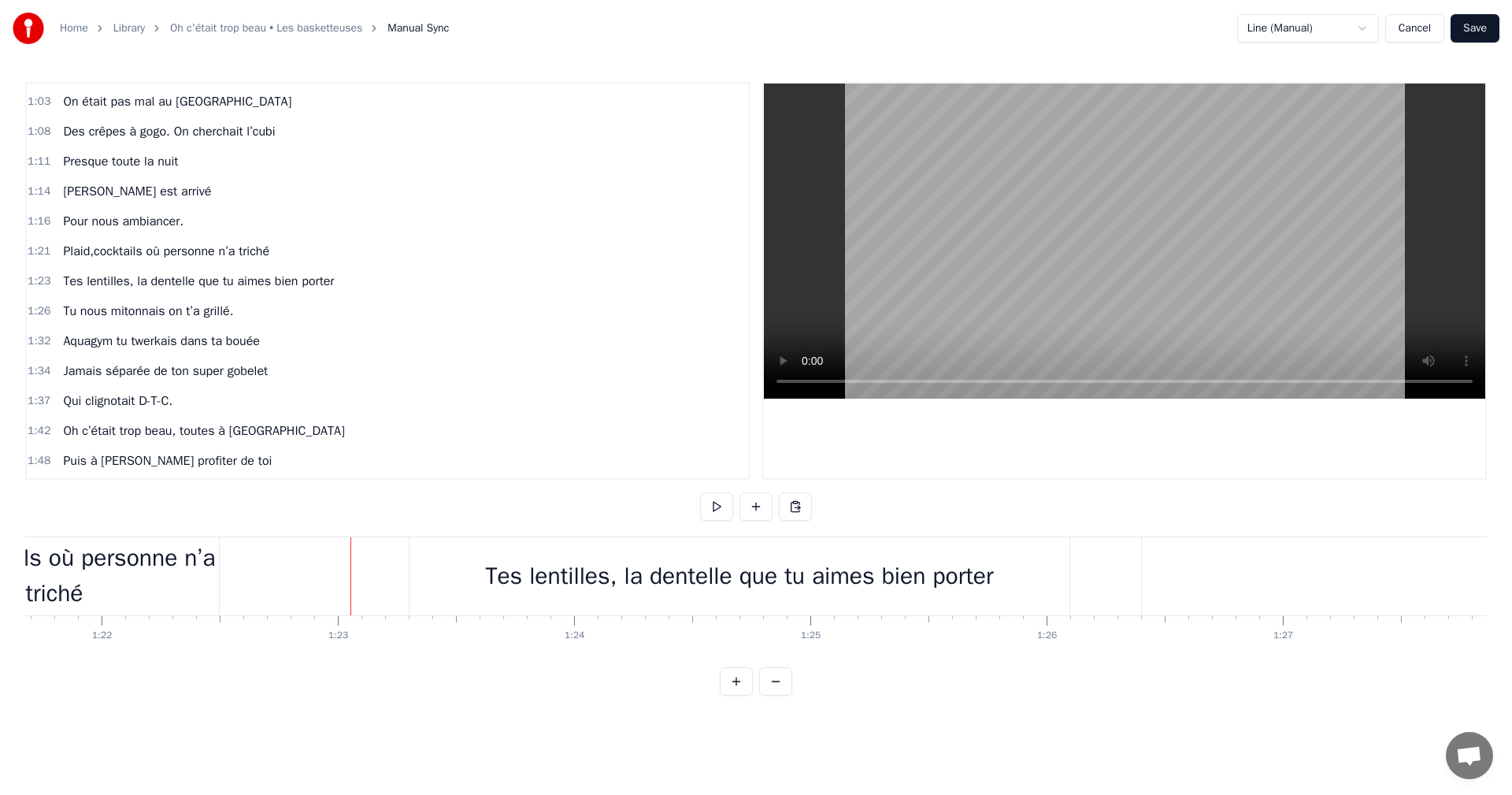 click at bounding box center (7776, 576) 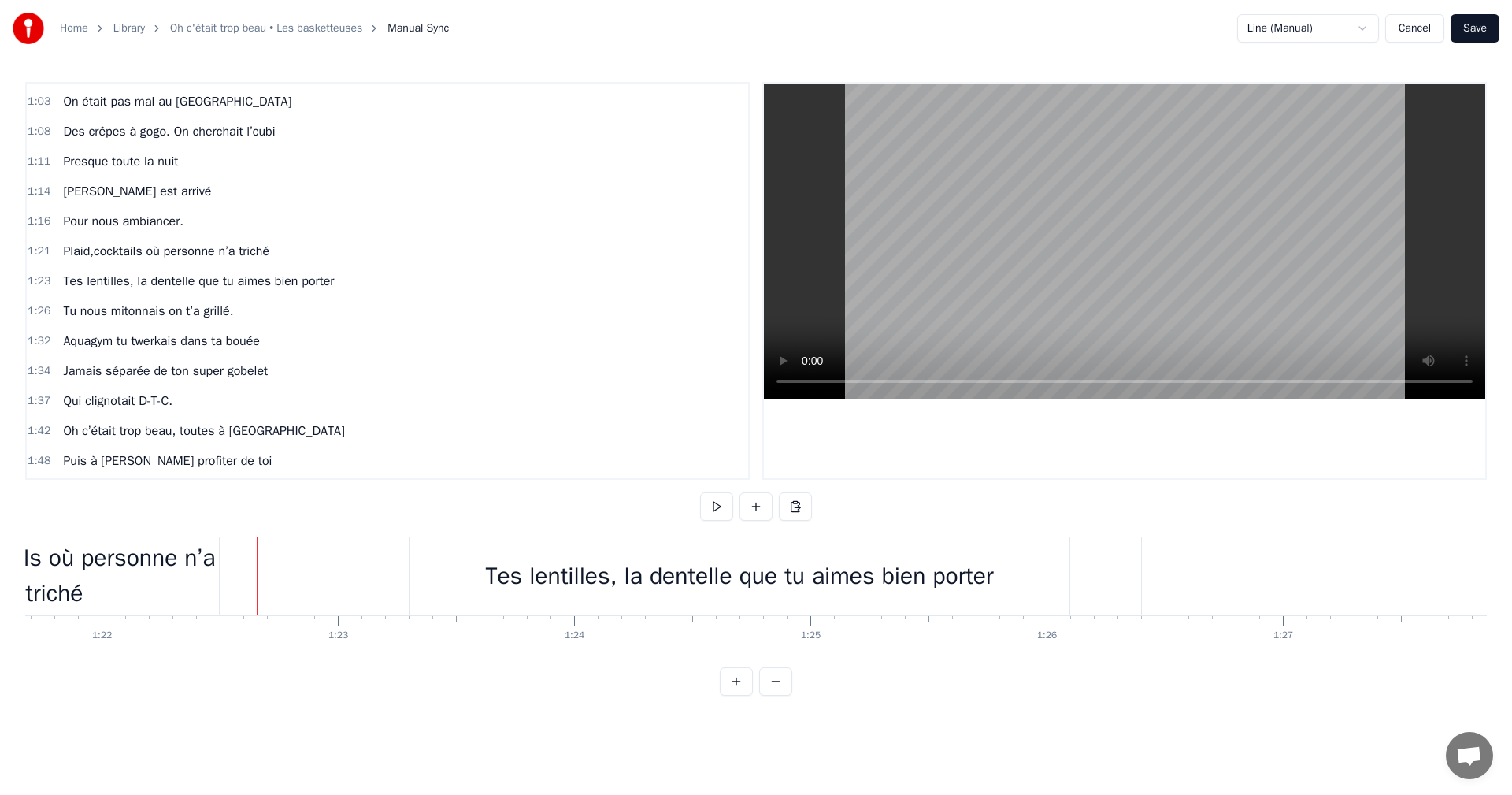 click at bounding box center [7776, 576] 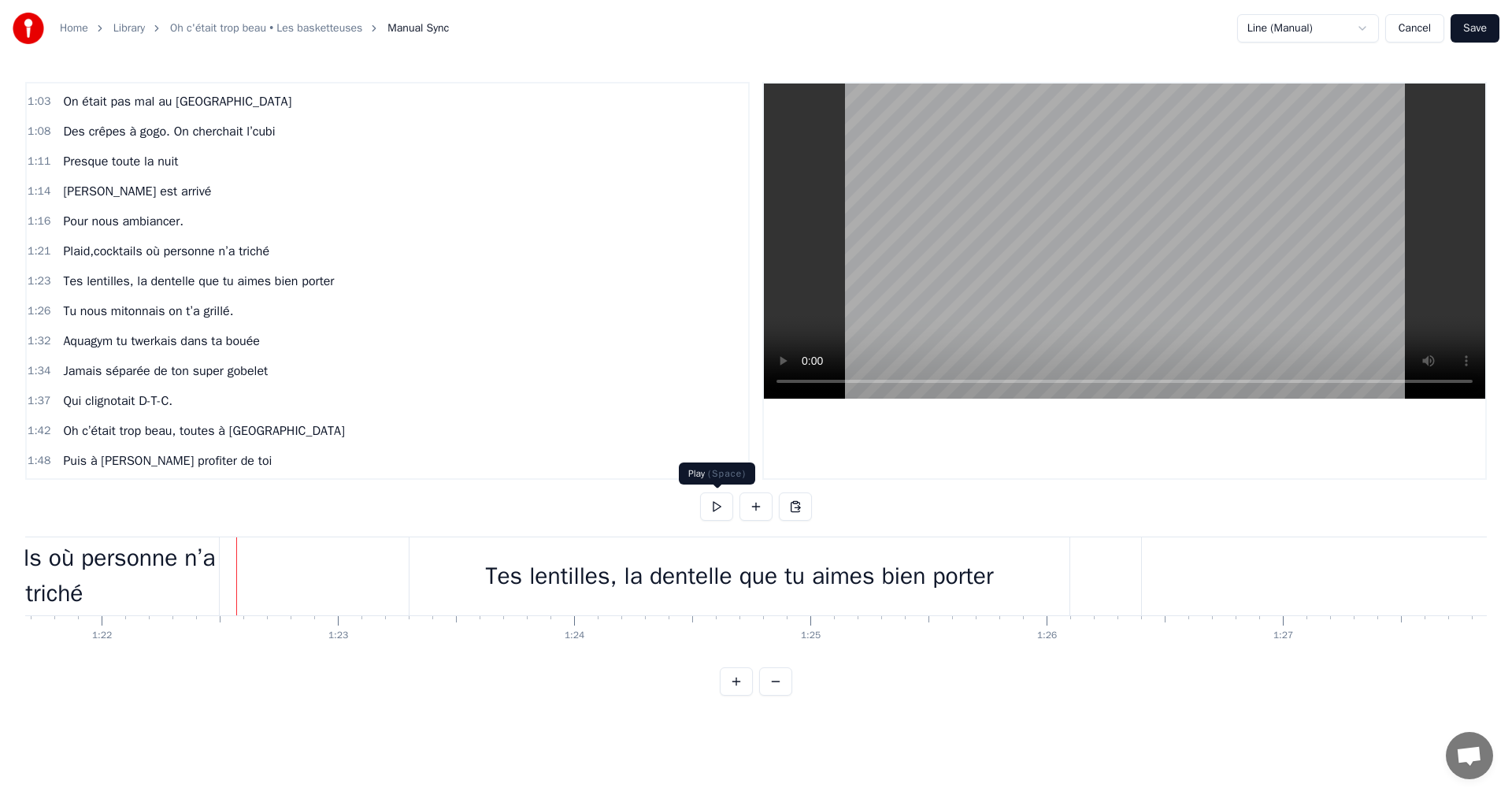 click at bounding box center (717, 507) 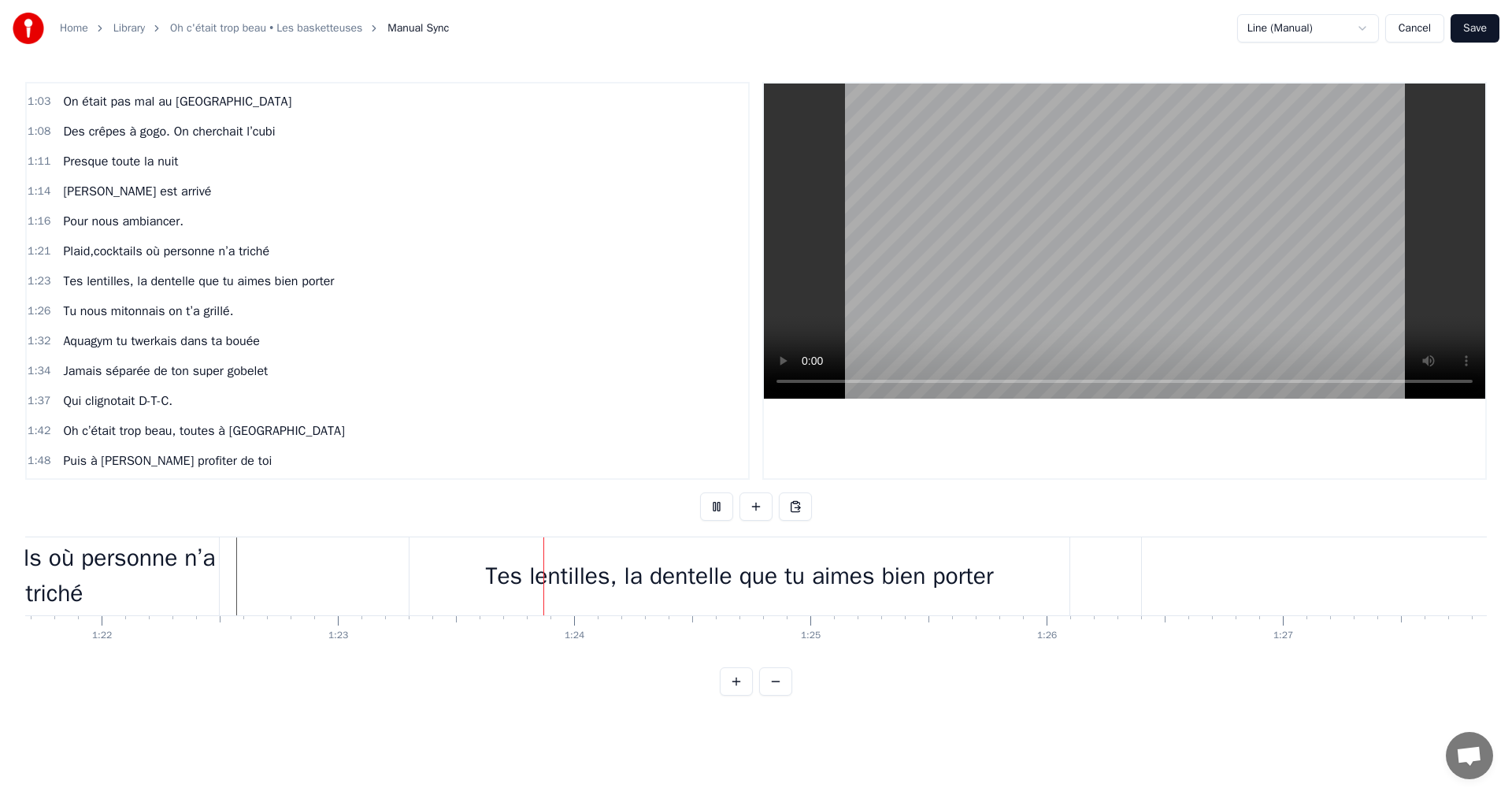click at bounding box center [717, 507] 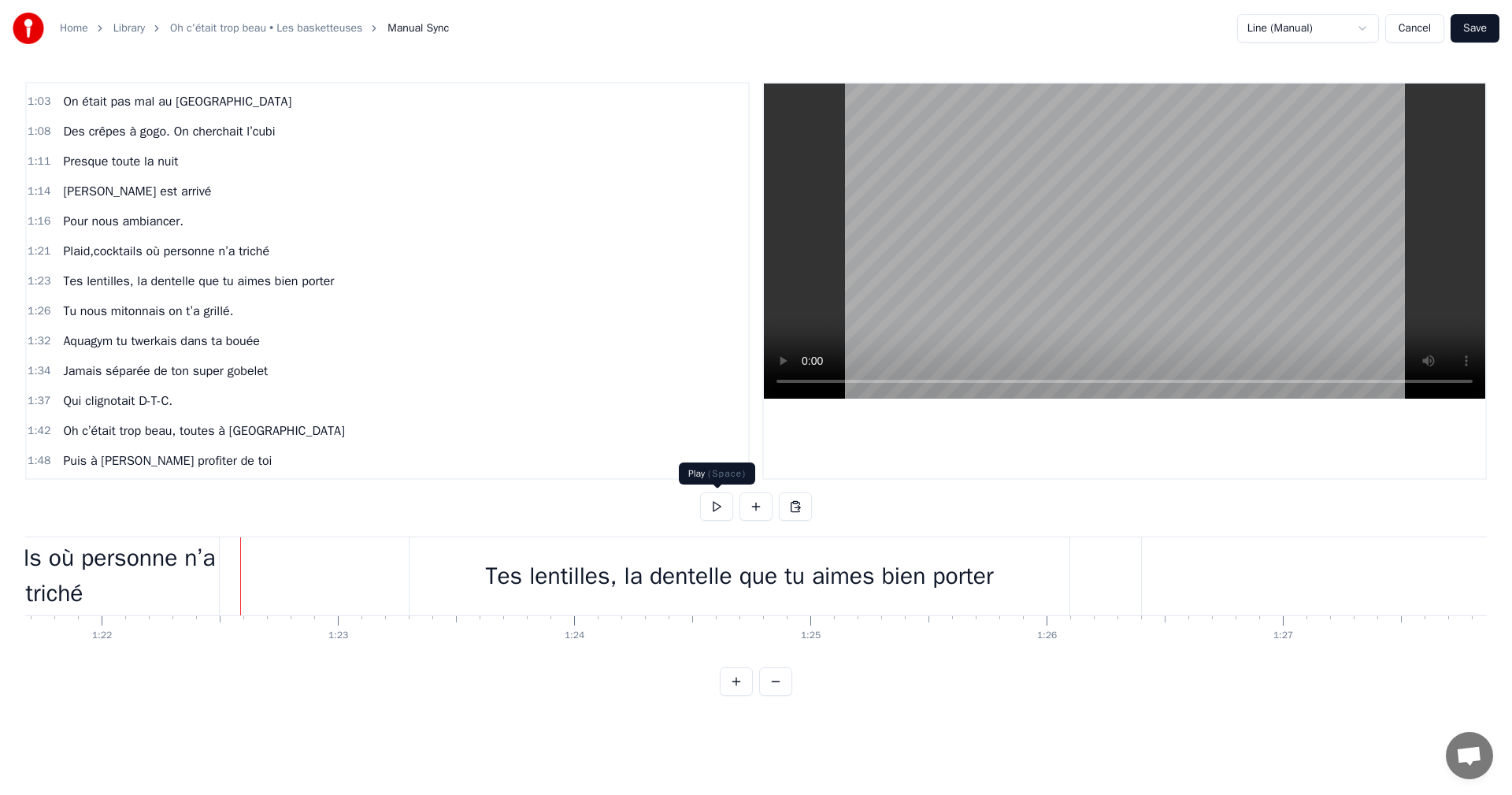click at bounding box center [717, 507] 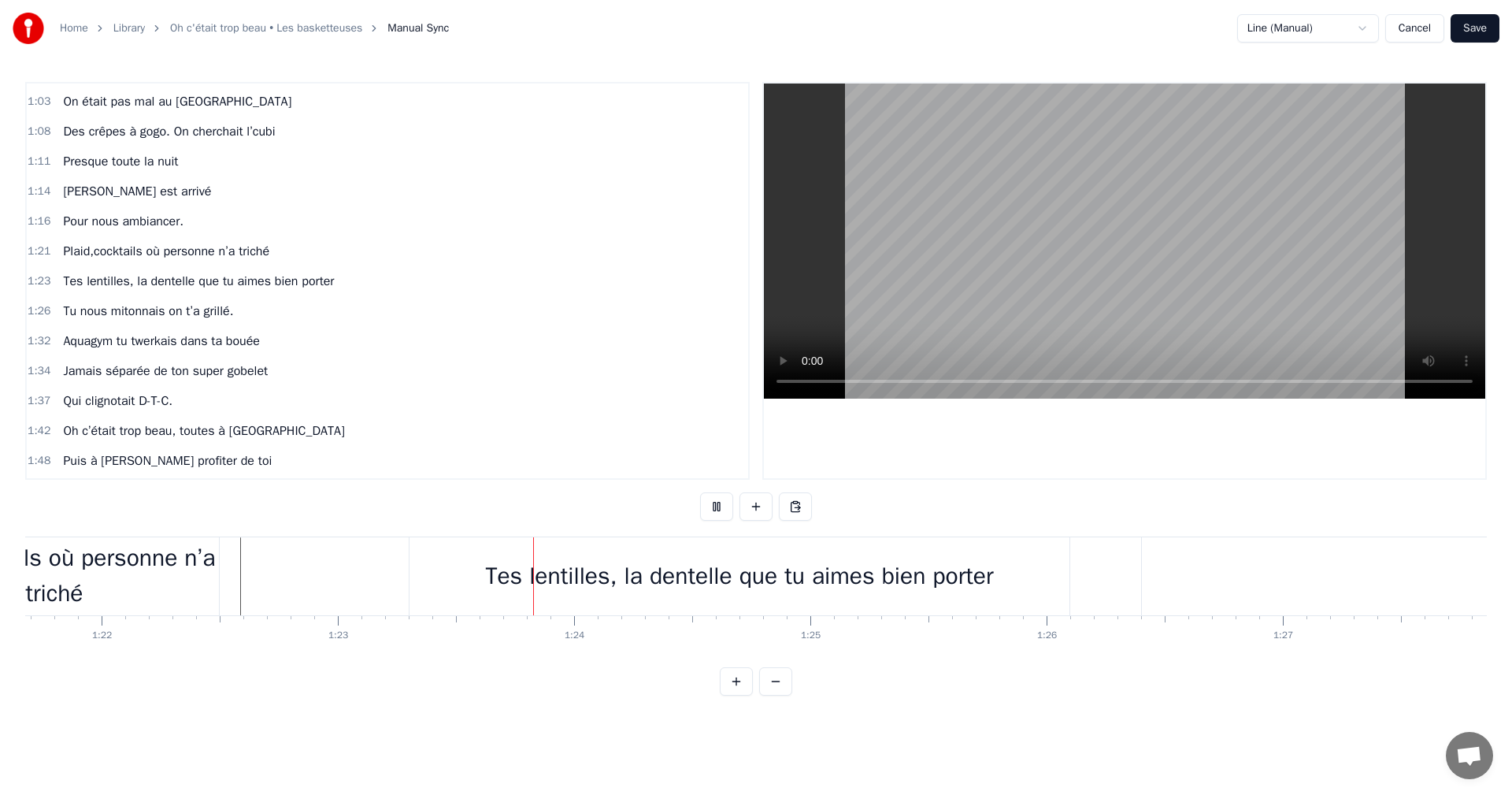 click at bounding box center [717, 507] 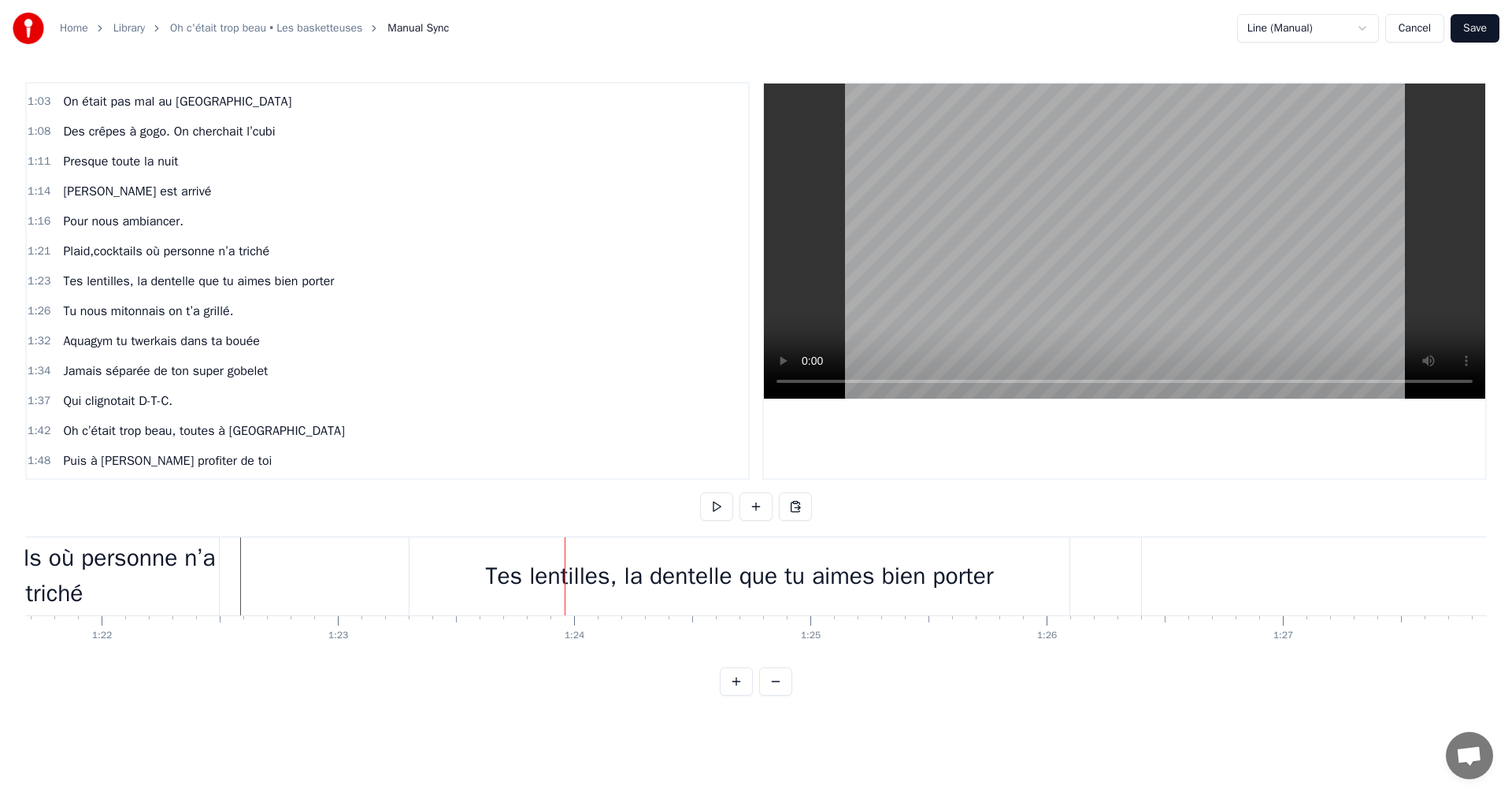 click at bounding box center [7776, 576] 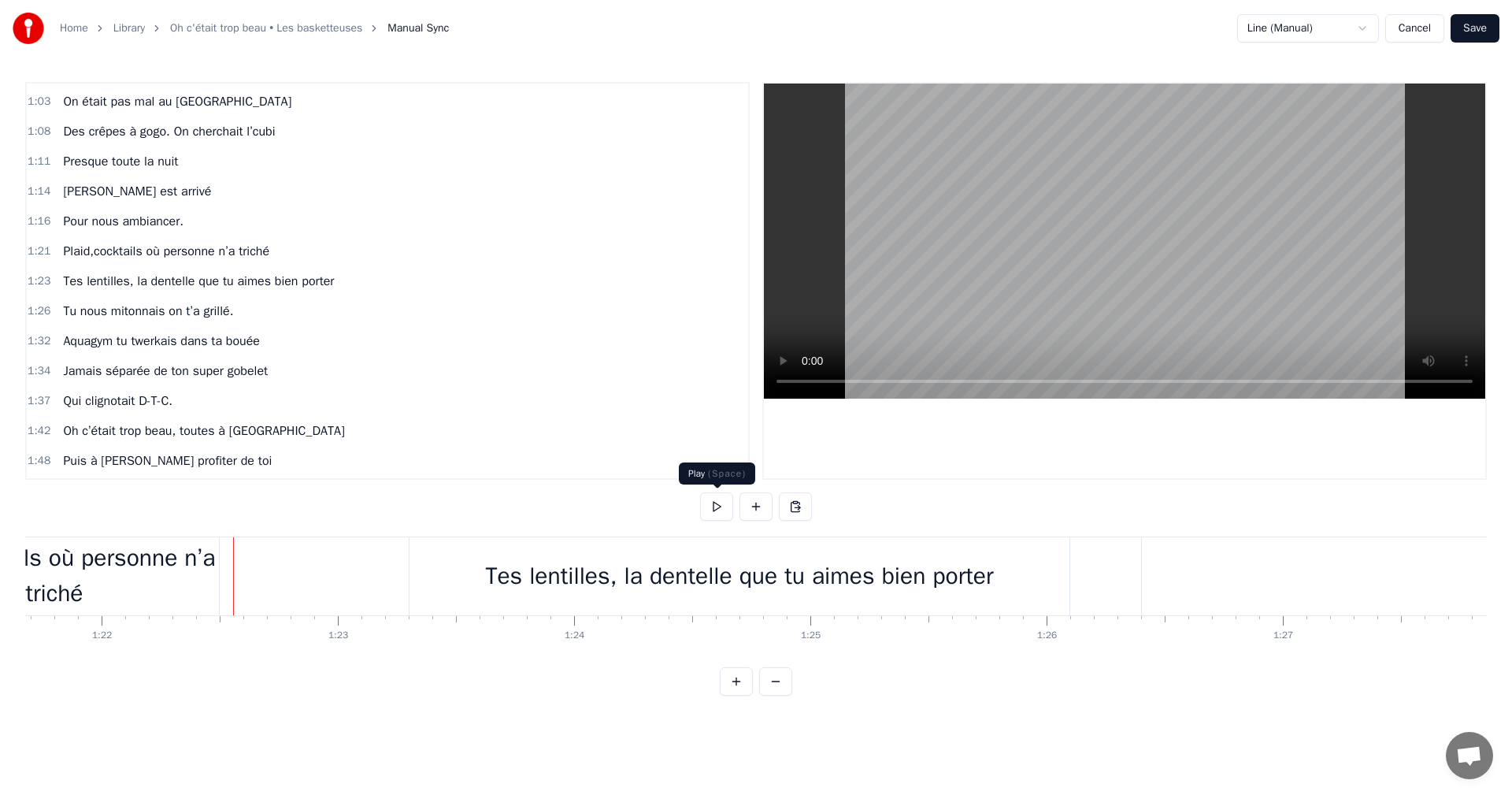 click at bounding box center [717, 507] 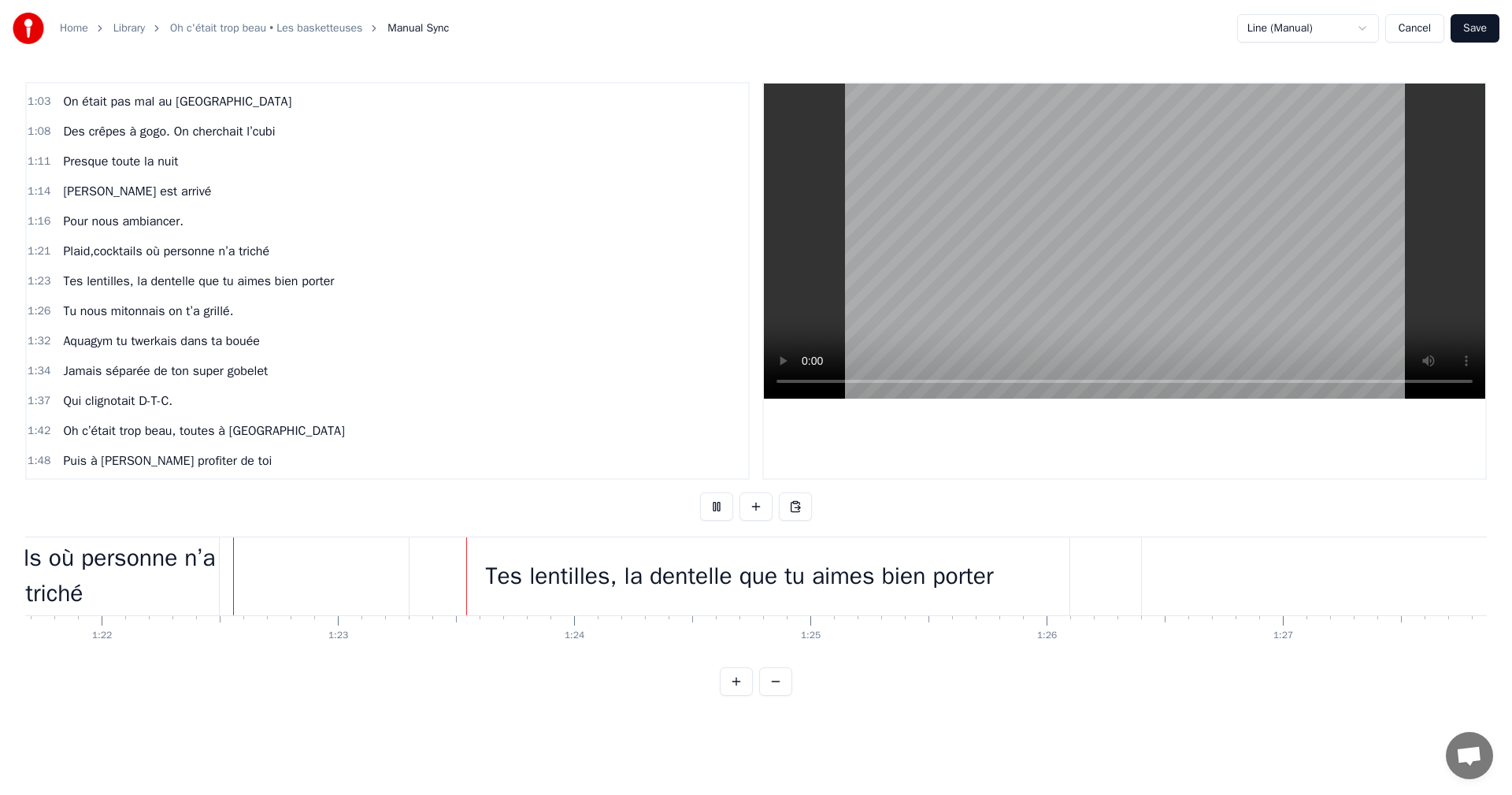 click at bounding box center [717, 507] 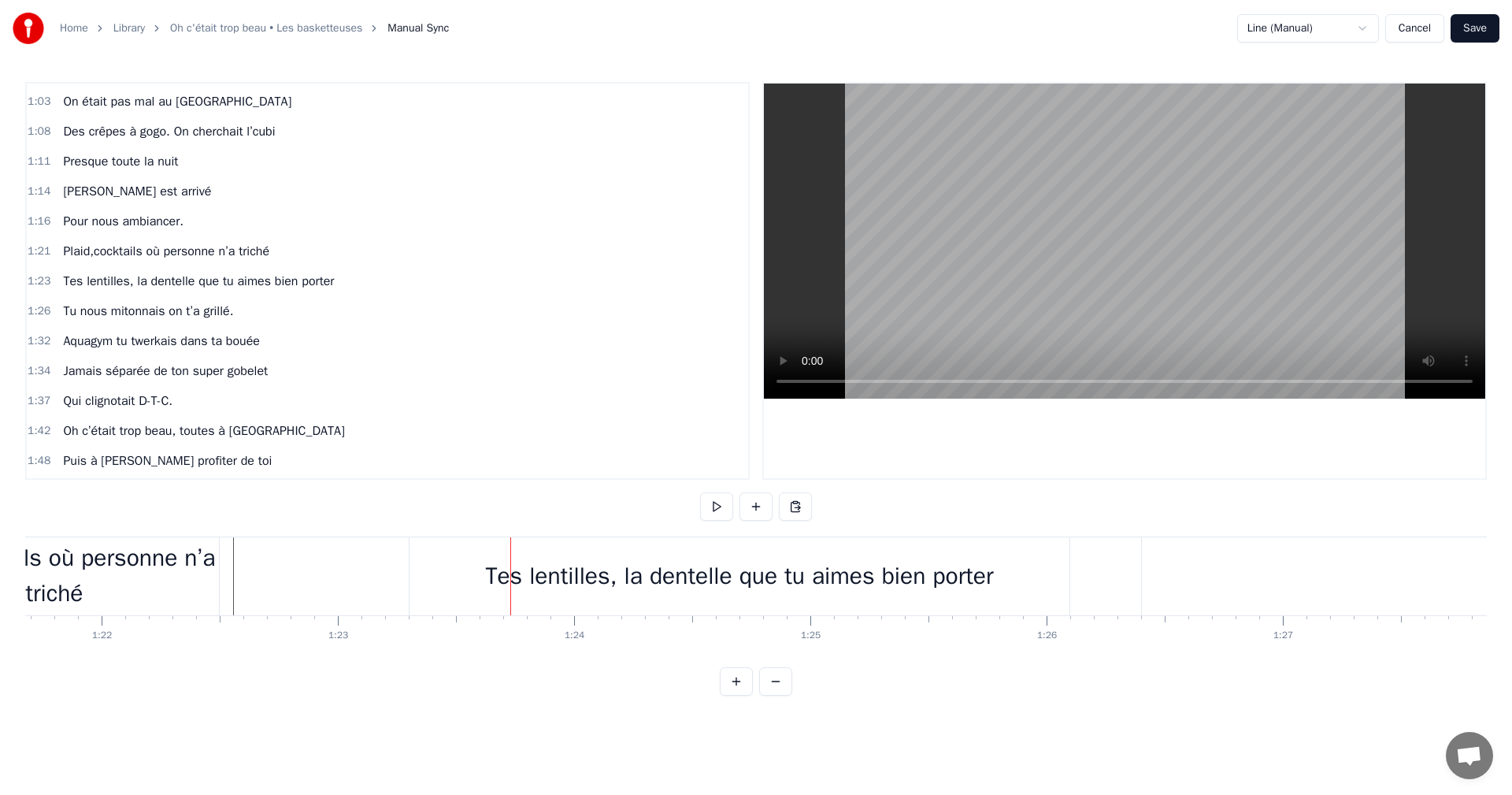 click on "Tes lentilles, la dentelle que tu aimes bien porter" at bounding box center (739, 576) 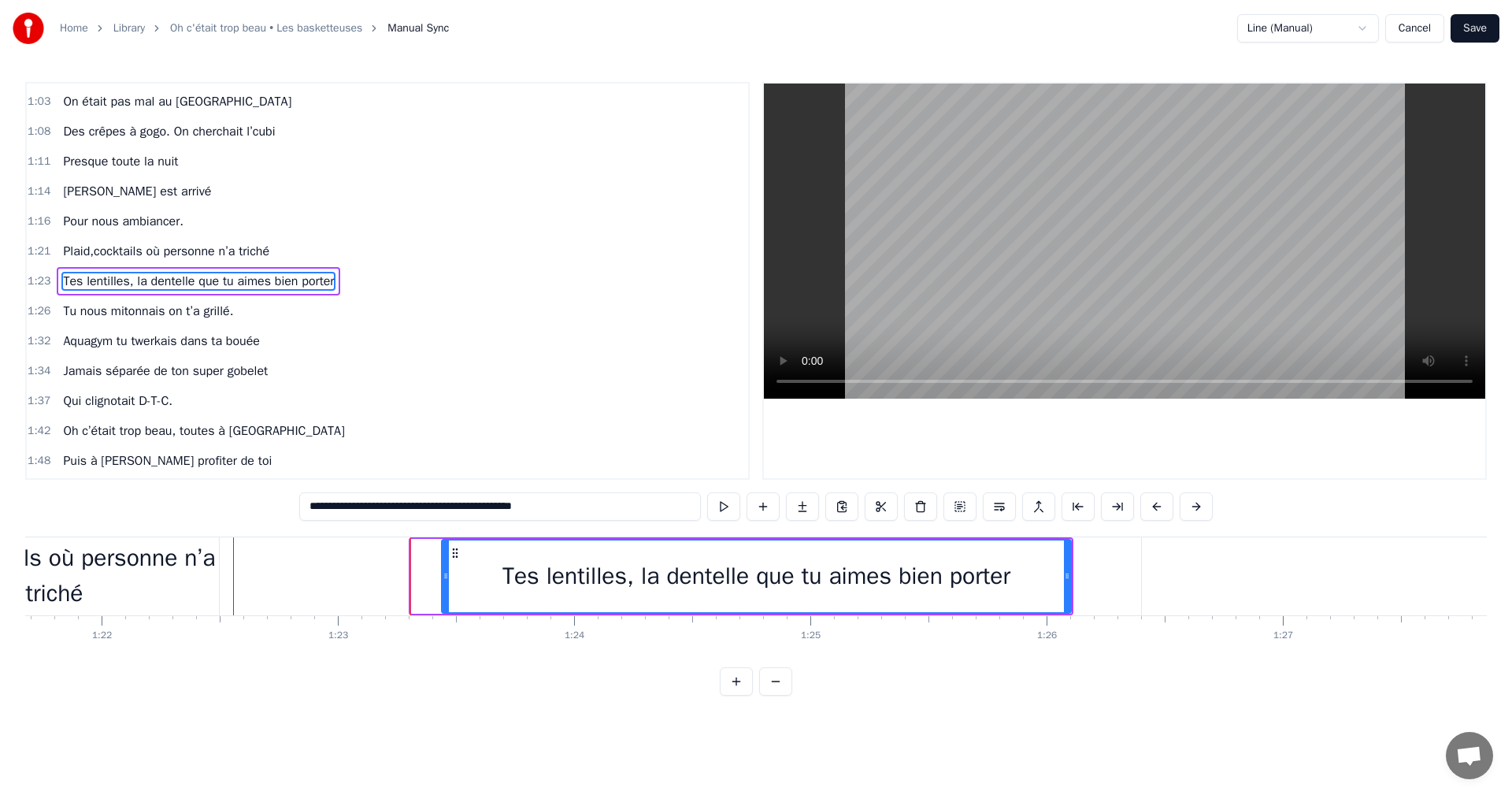 drag, startPoint x: 414, startPoint y: 575, endPoint x: 445, endPoint y: 580, distance: 31.40064 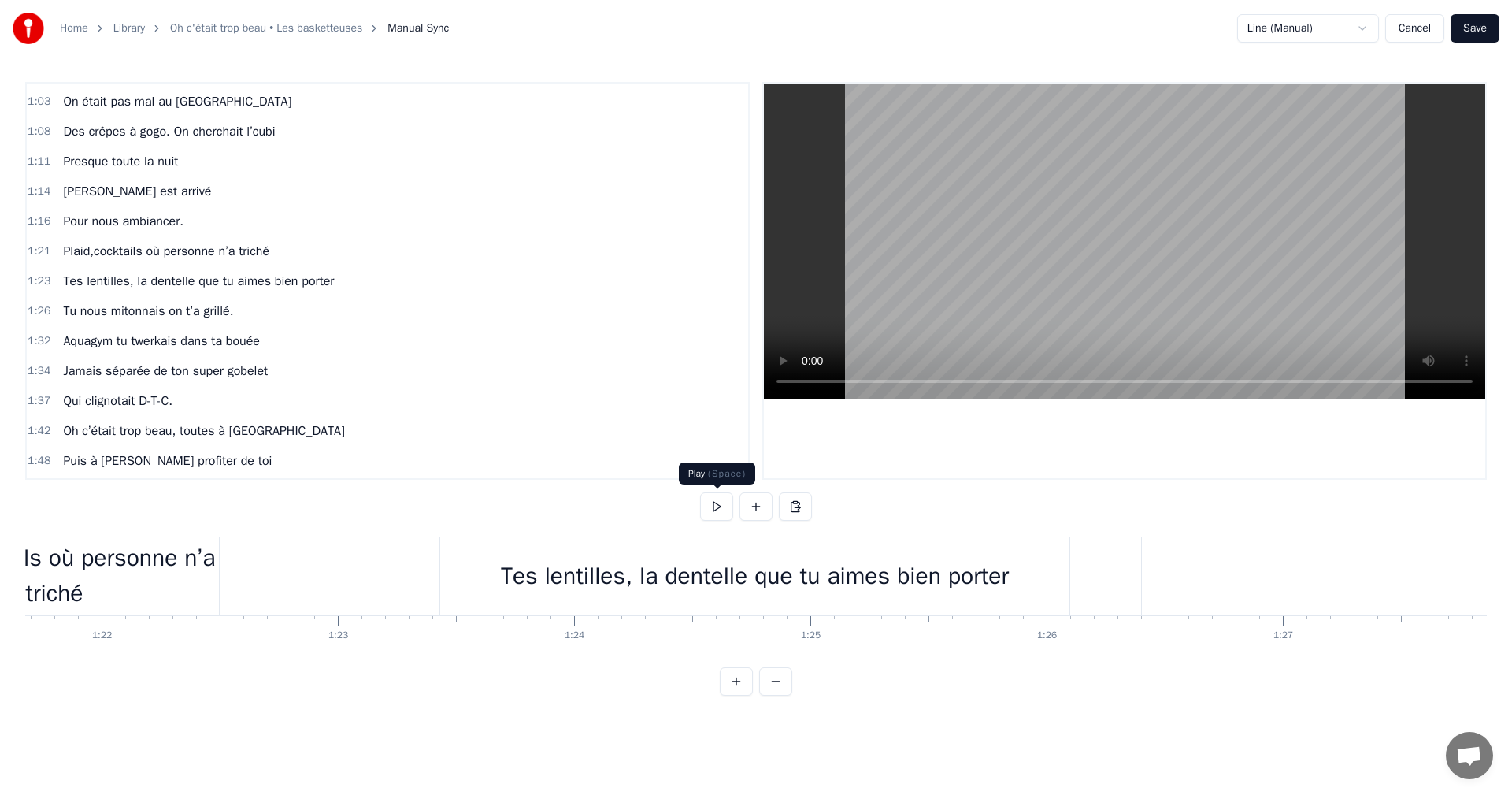 click at bounding box center [717, 507] 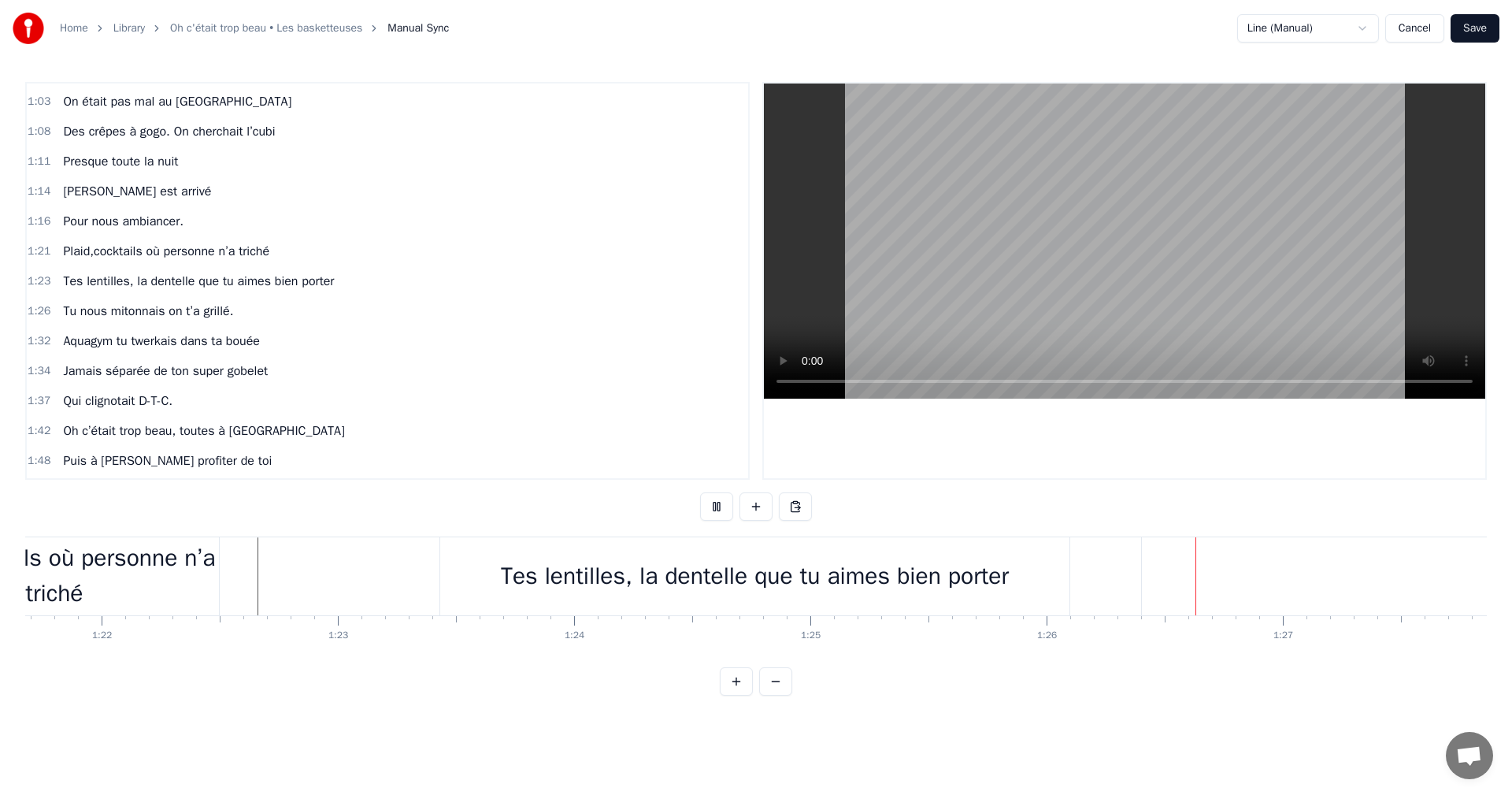 click at bounding box center (717, 507) 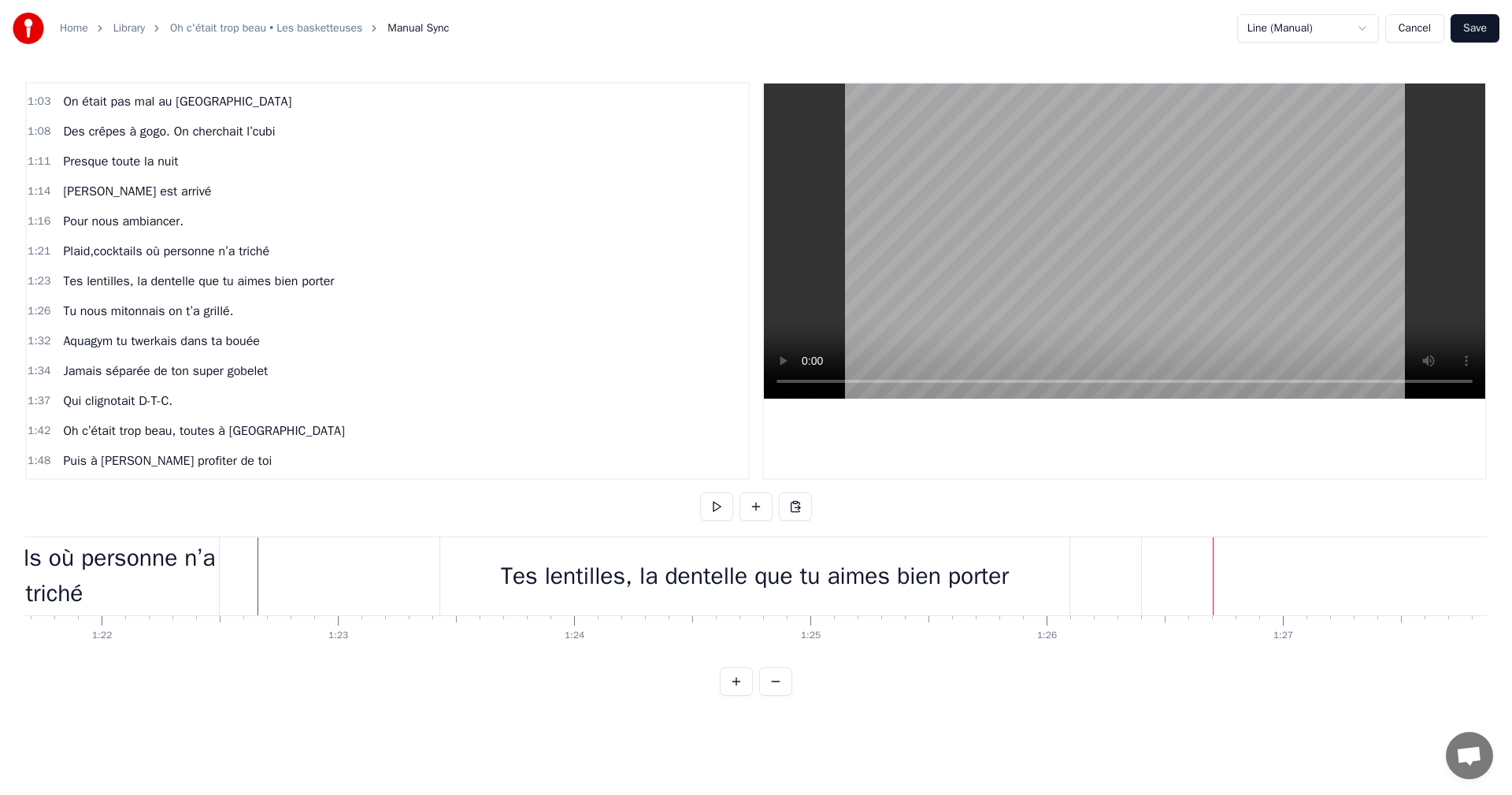 click on "Tes lentilles, la dentelle que tu aimes bien porter" at bounding box center (754, 576) 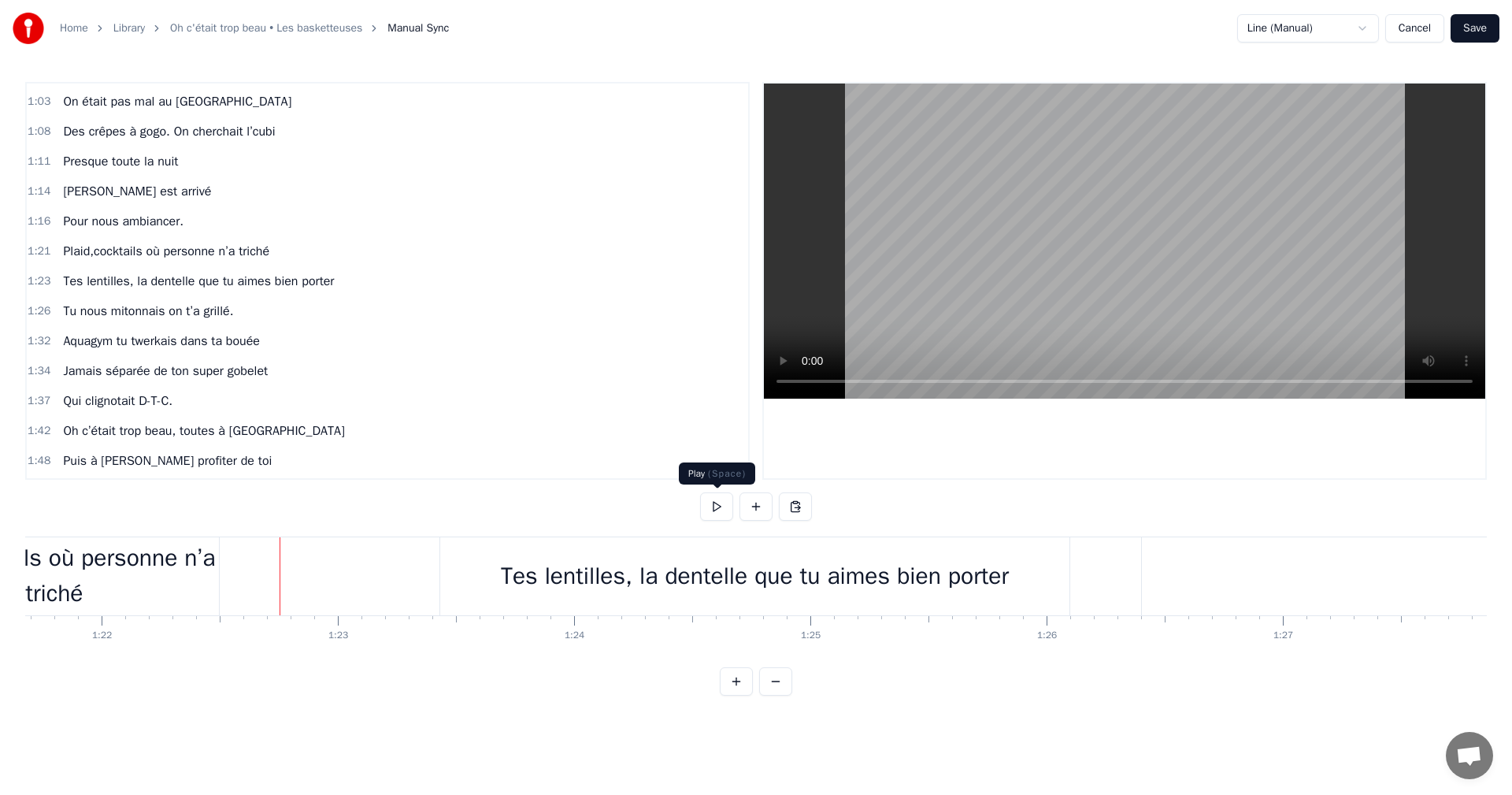 click at bounding box center (717, 507) 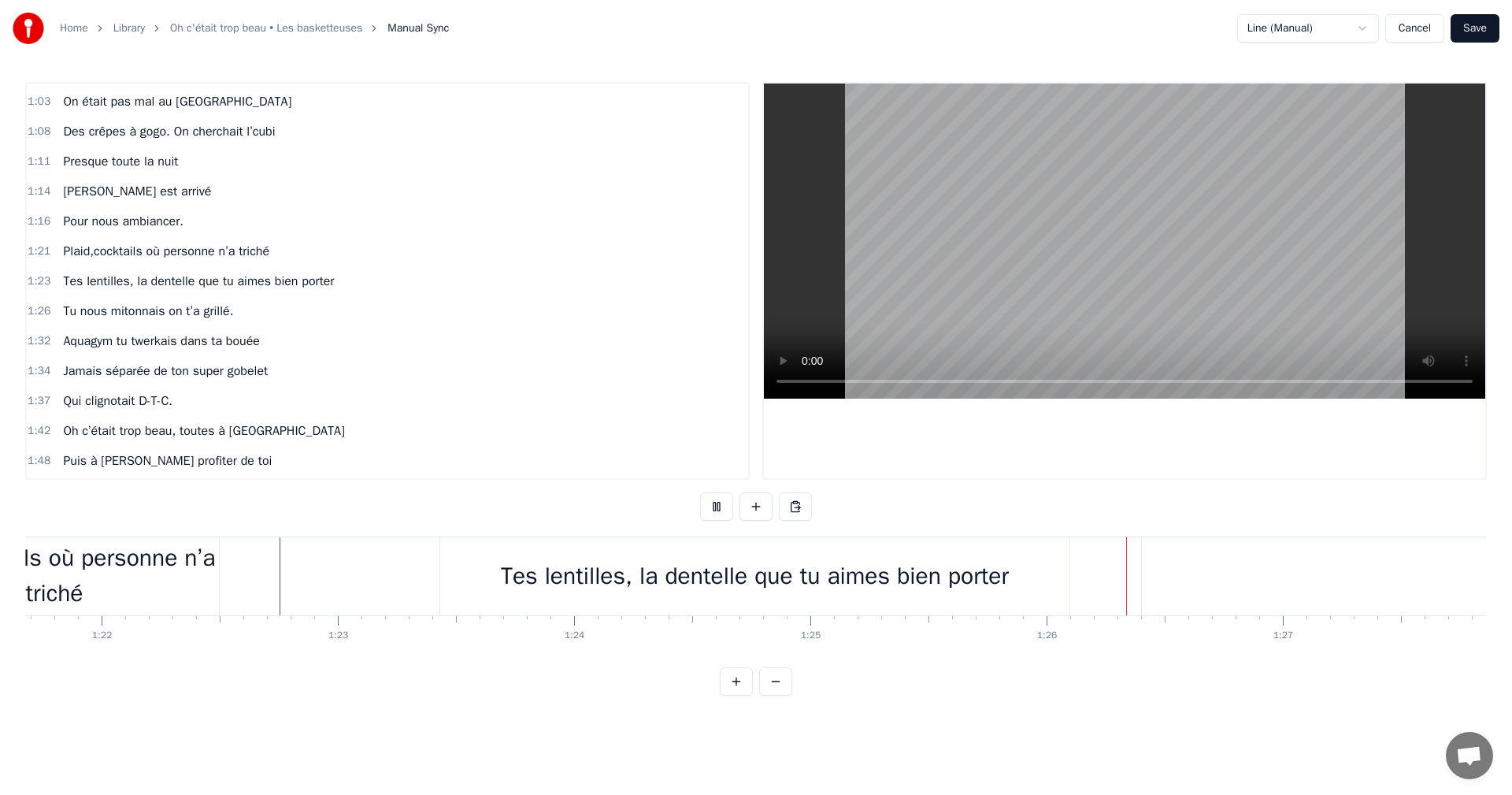 click at bounding box center (717, 507) 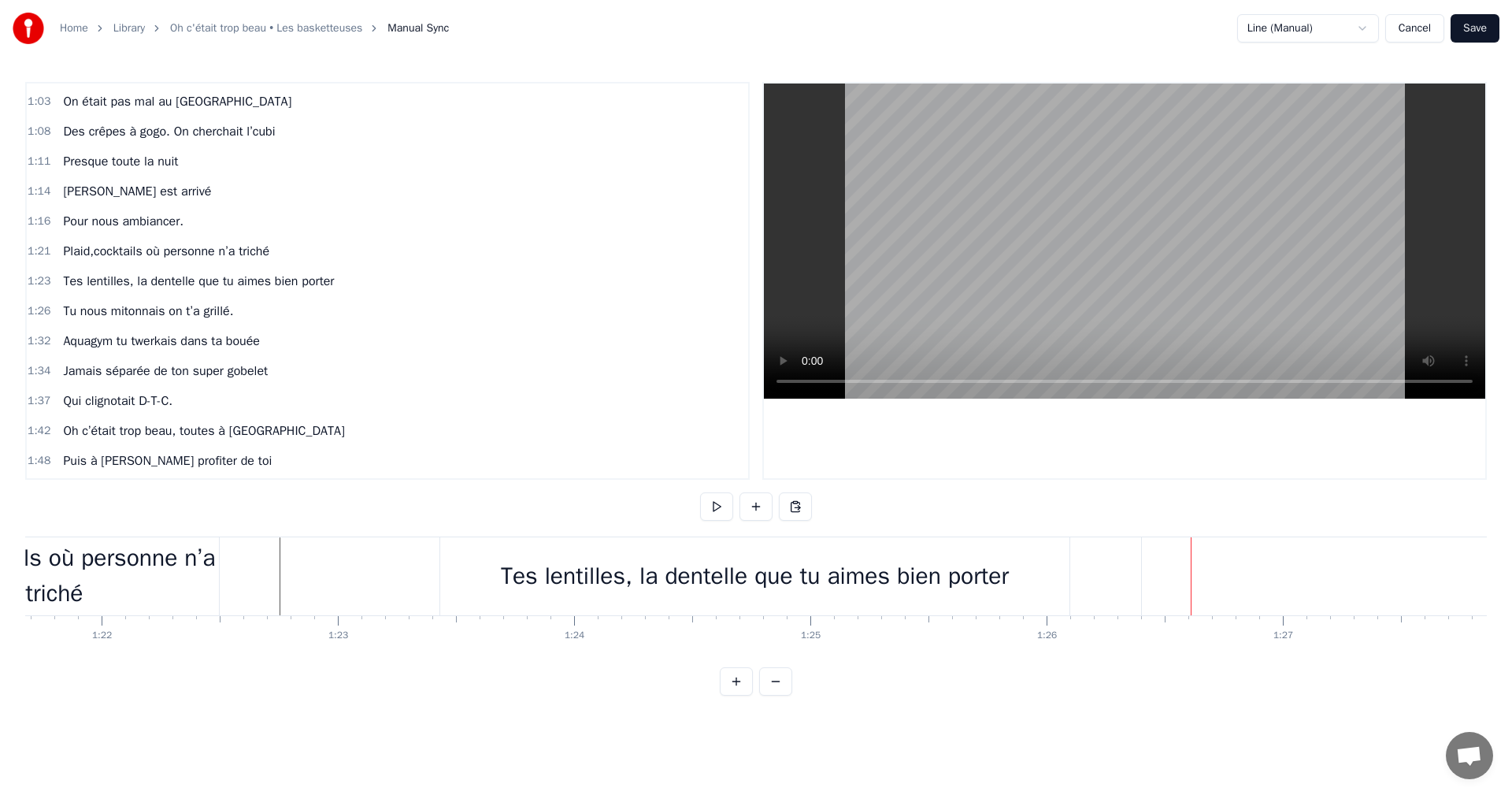 click on "Tes lentilles, la dentelle que tu aimes bien porter" at bounding box center [754, 576] 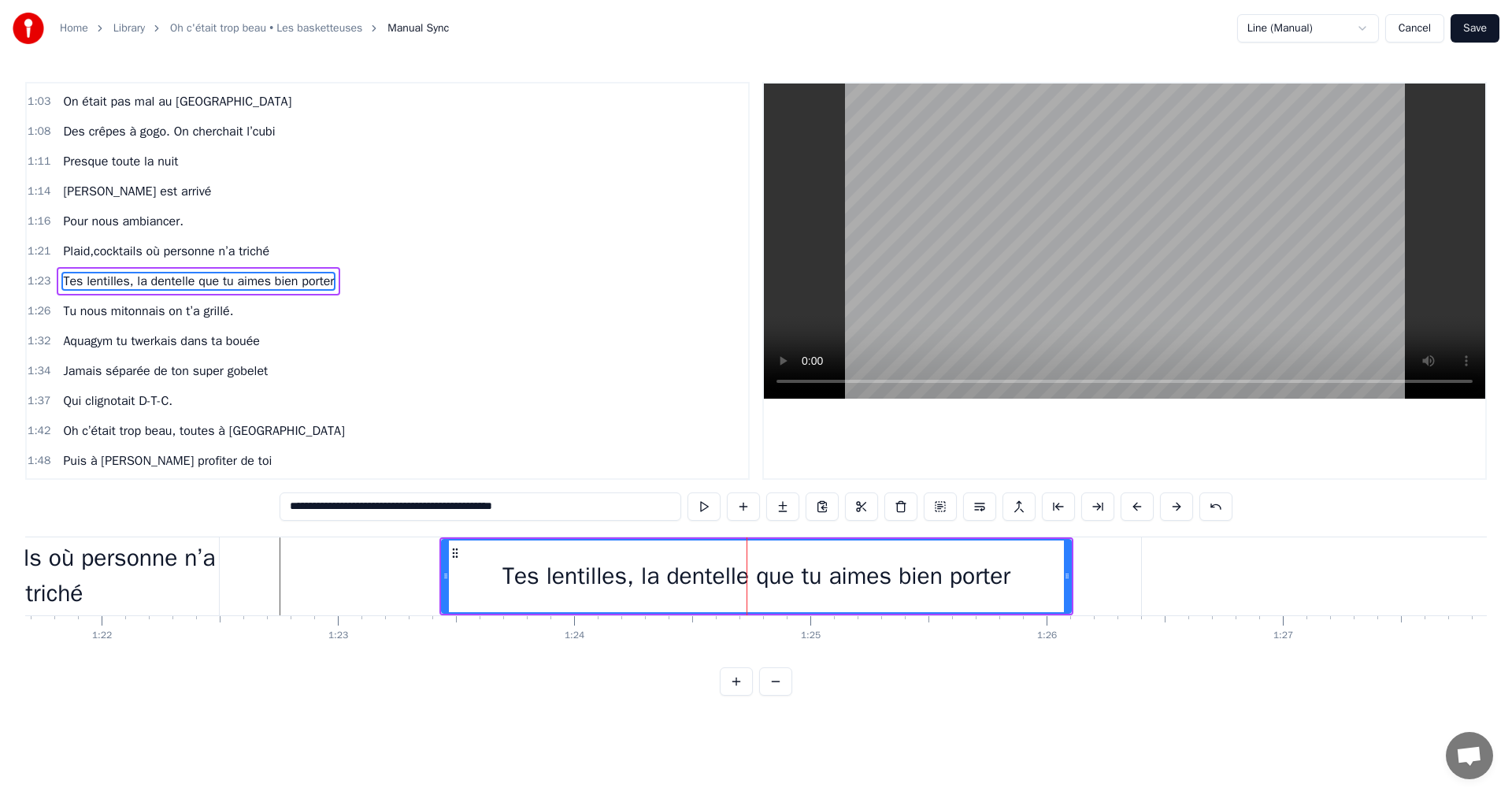 click on "Tes lentilles, la dentelle que tu aimes bien porter" at bounding box center [756, 576] 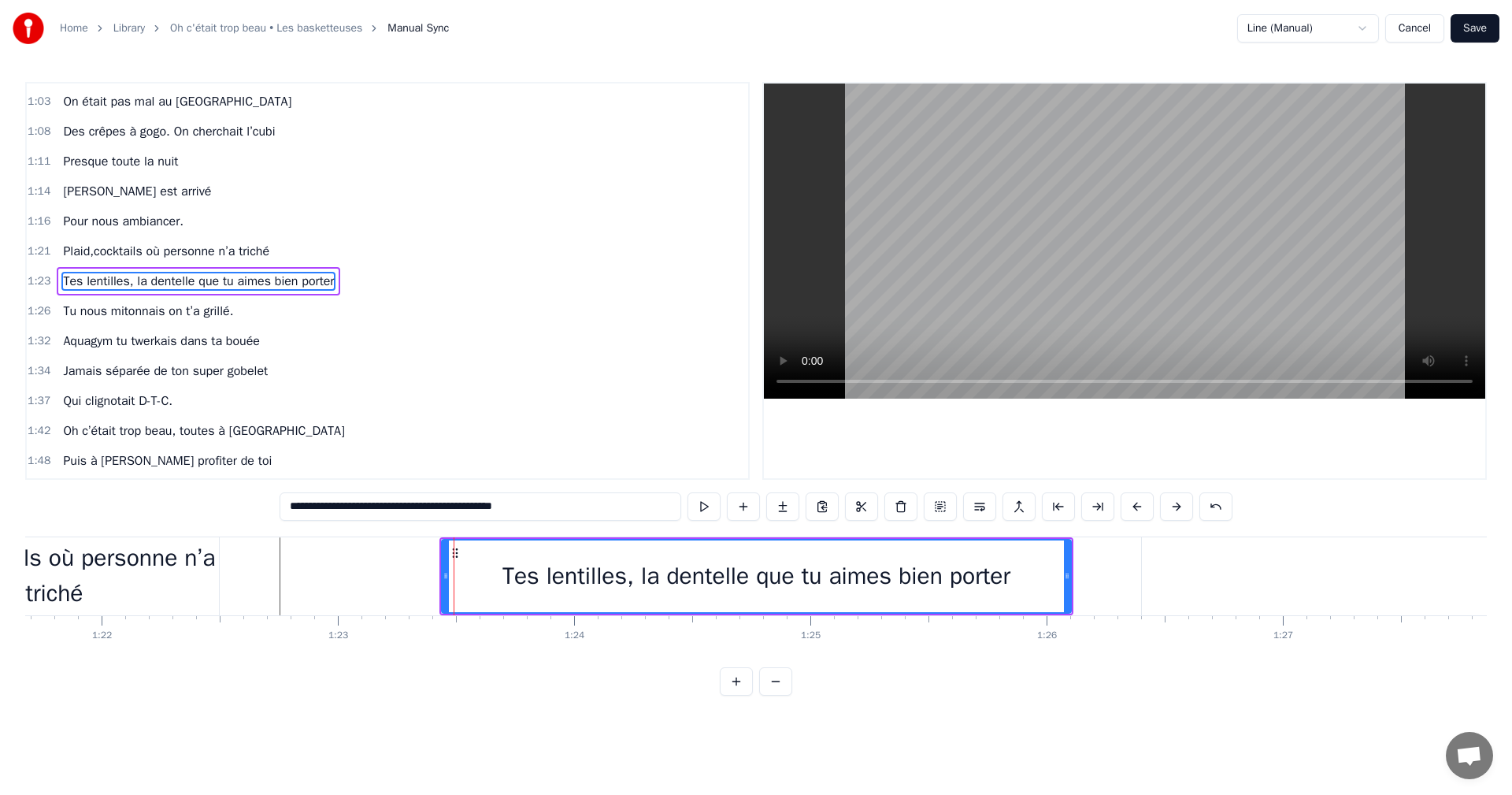 click on "Tes lentilles, la dentelle que tu aimes bien porter" at bounding box center (756, 576) 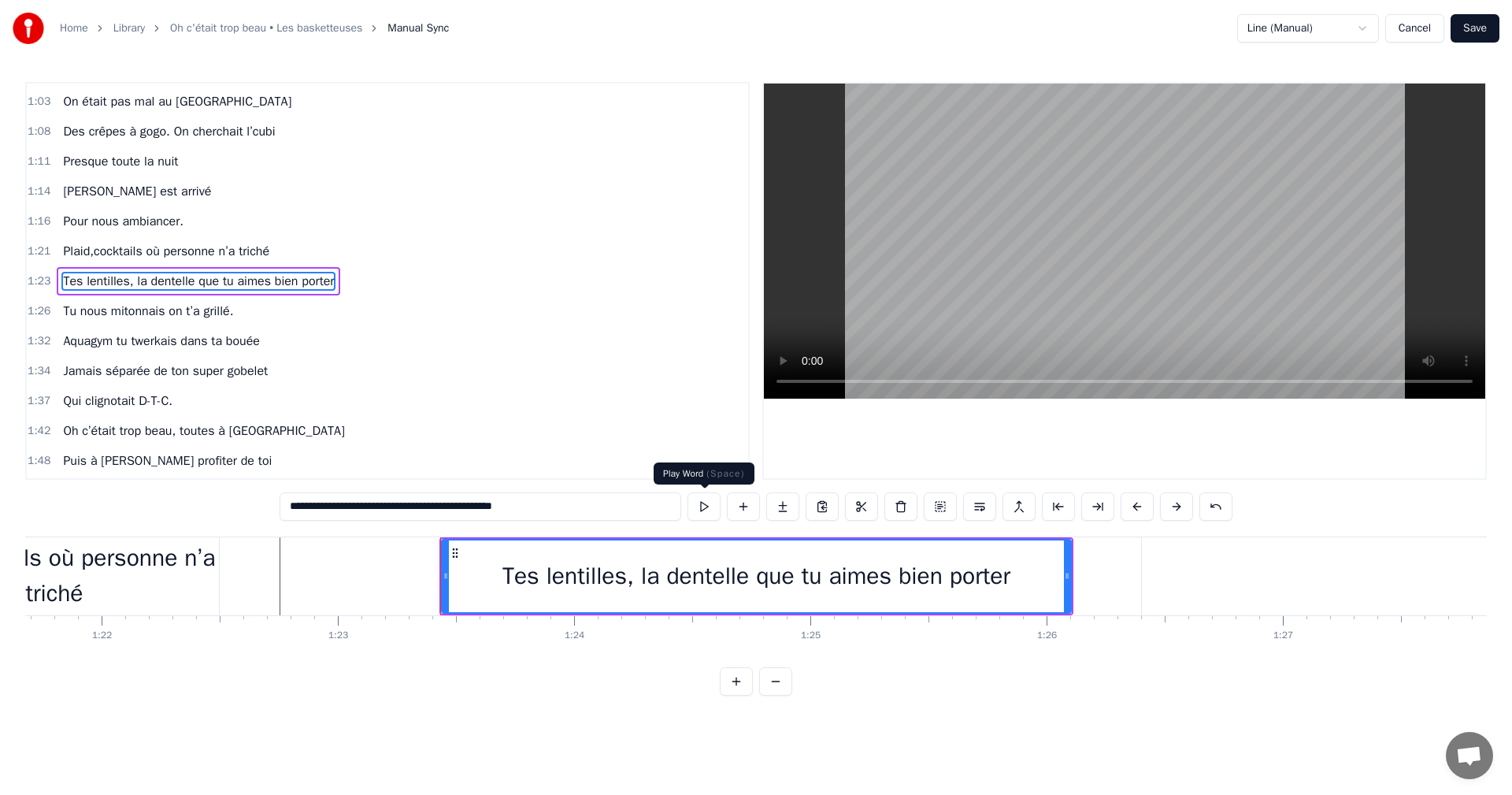 click at bounding box center [704, 507] 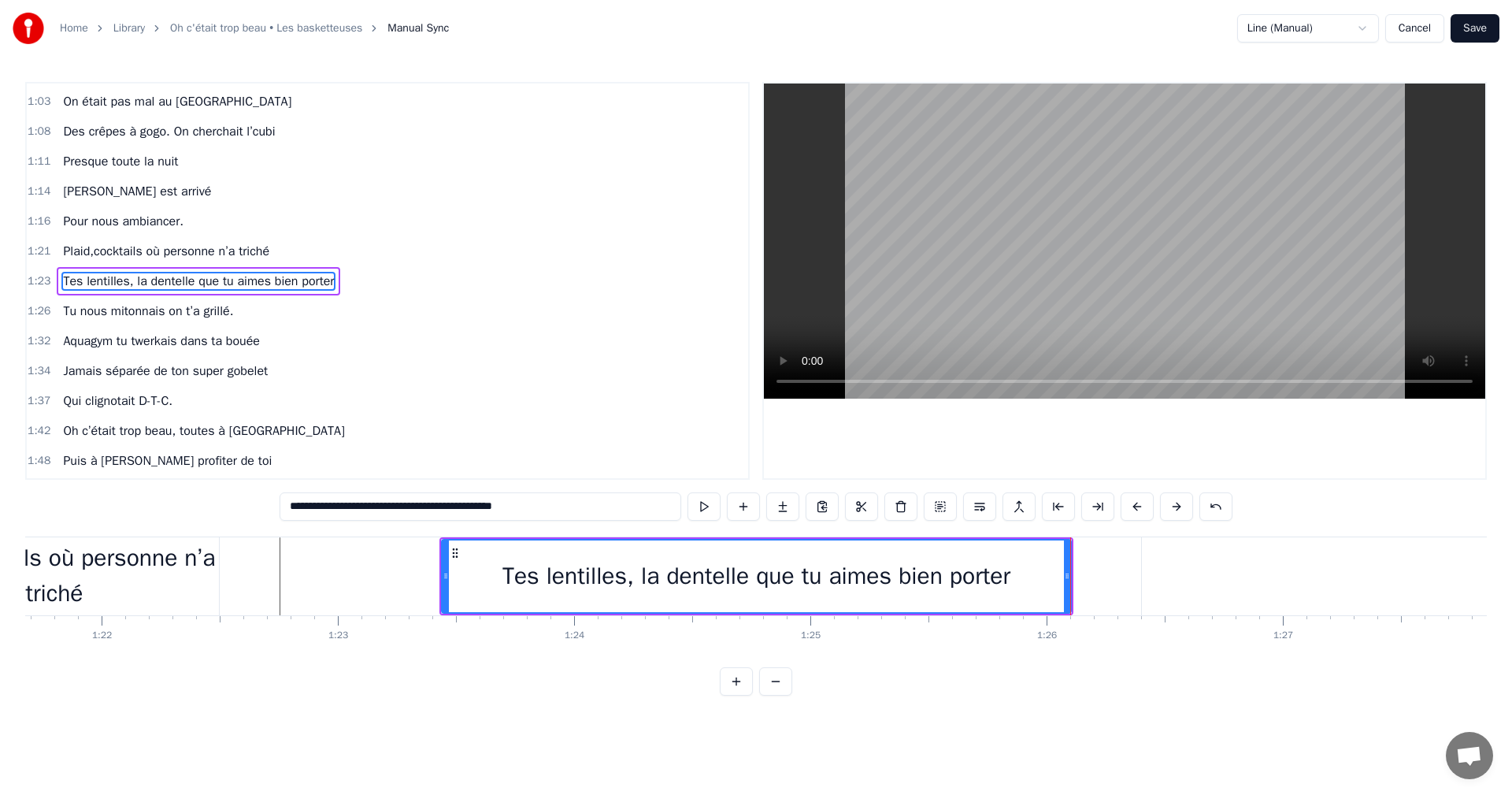 click on "Save" at bounding box center [1475, 28] 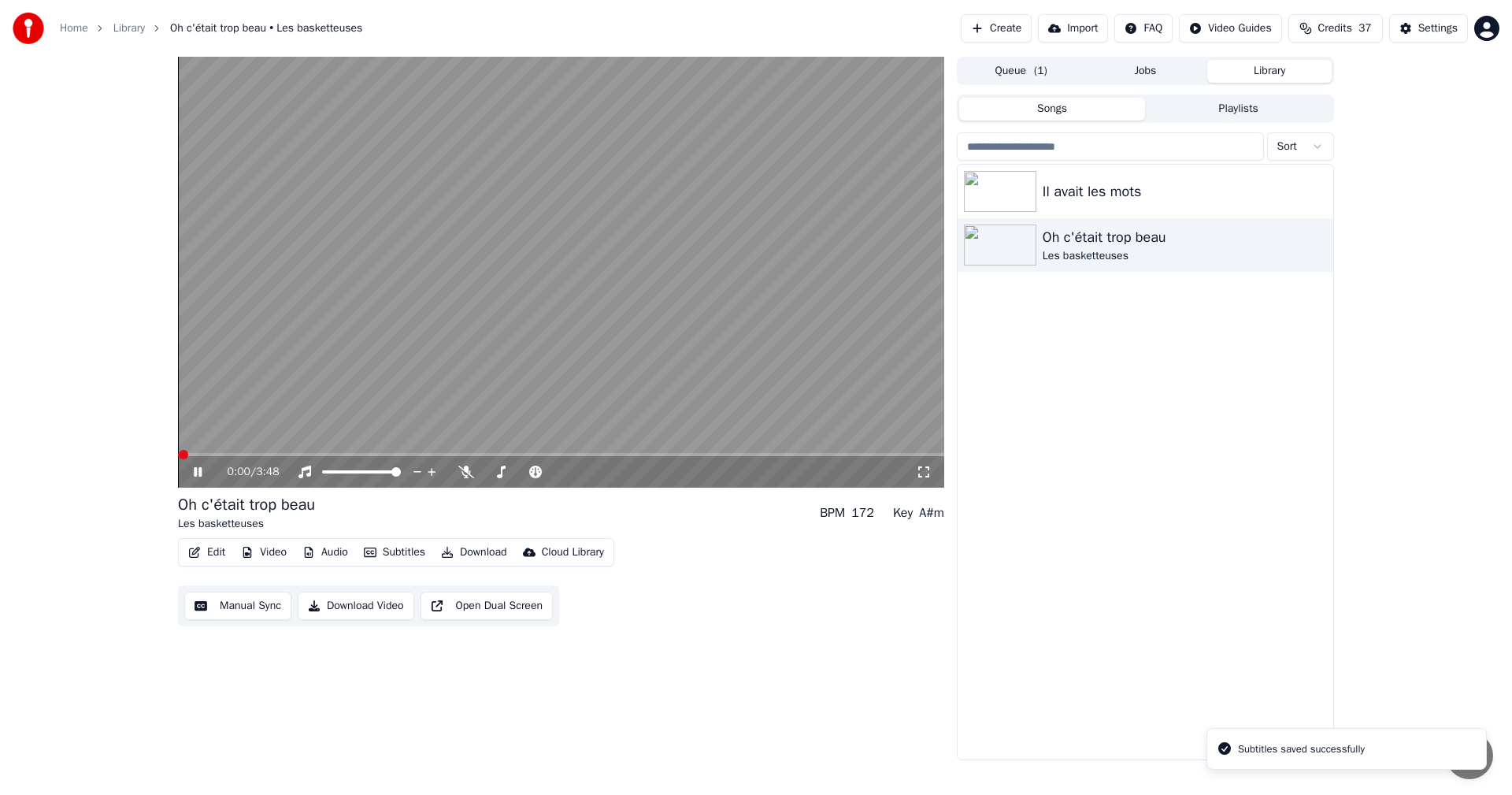 click 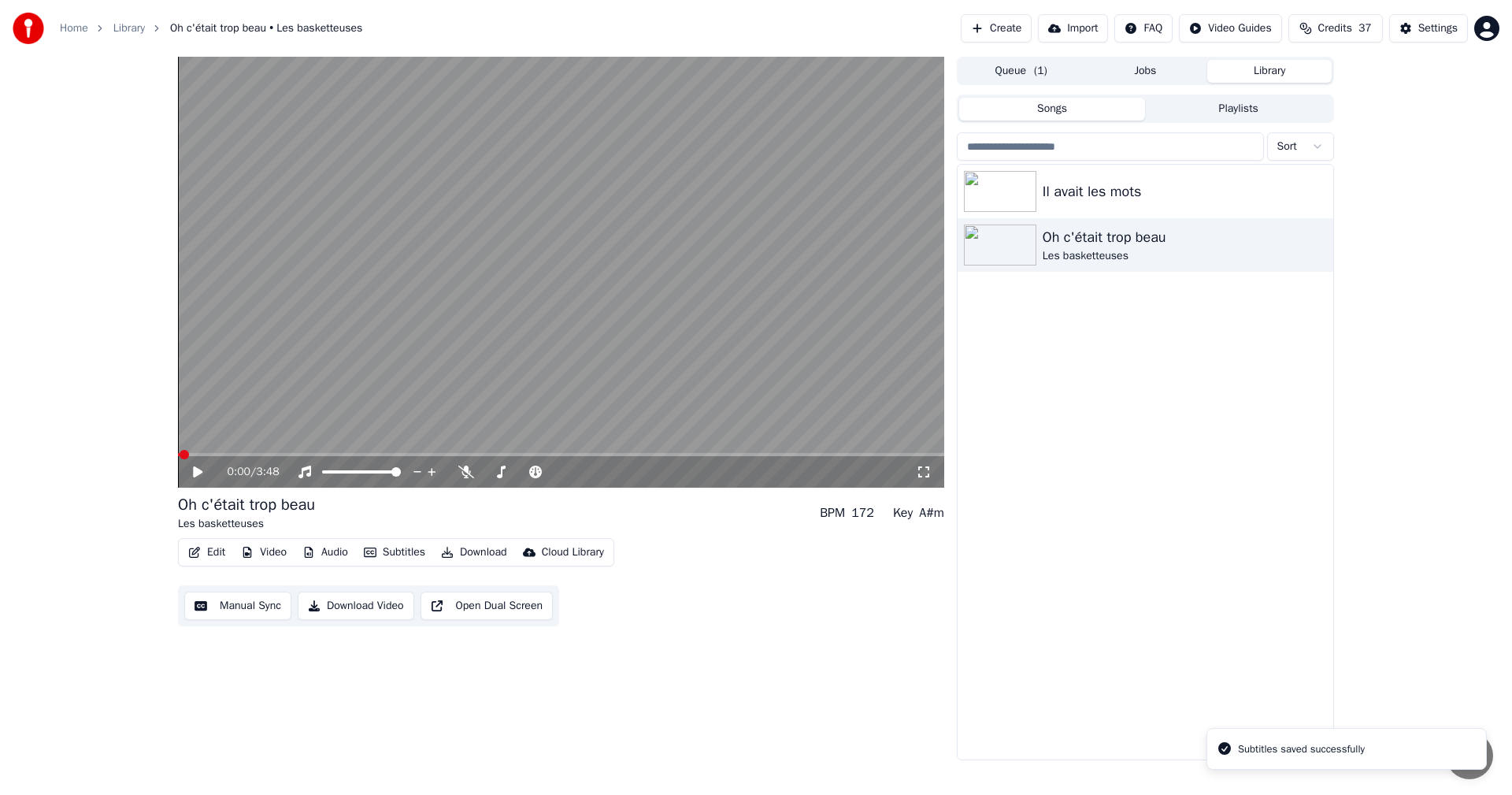 click on "Manual Sync" at bounding box center (238, 606) 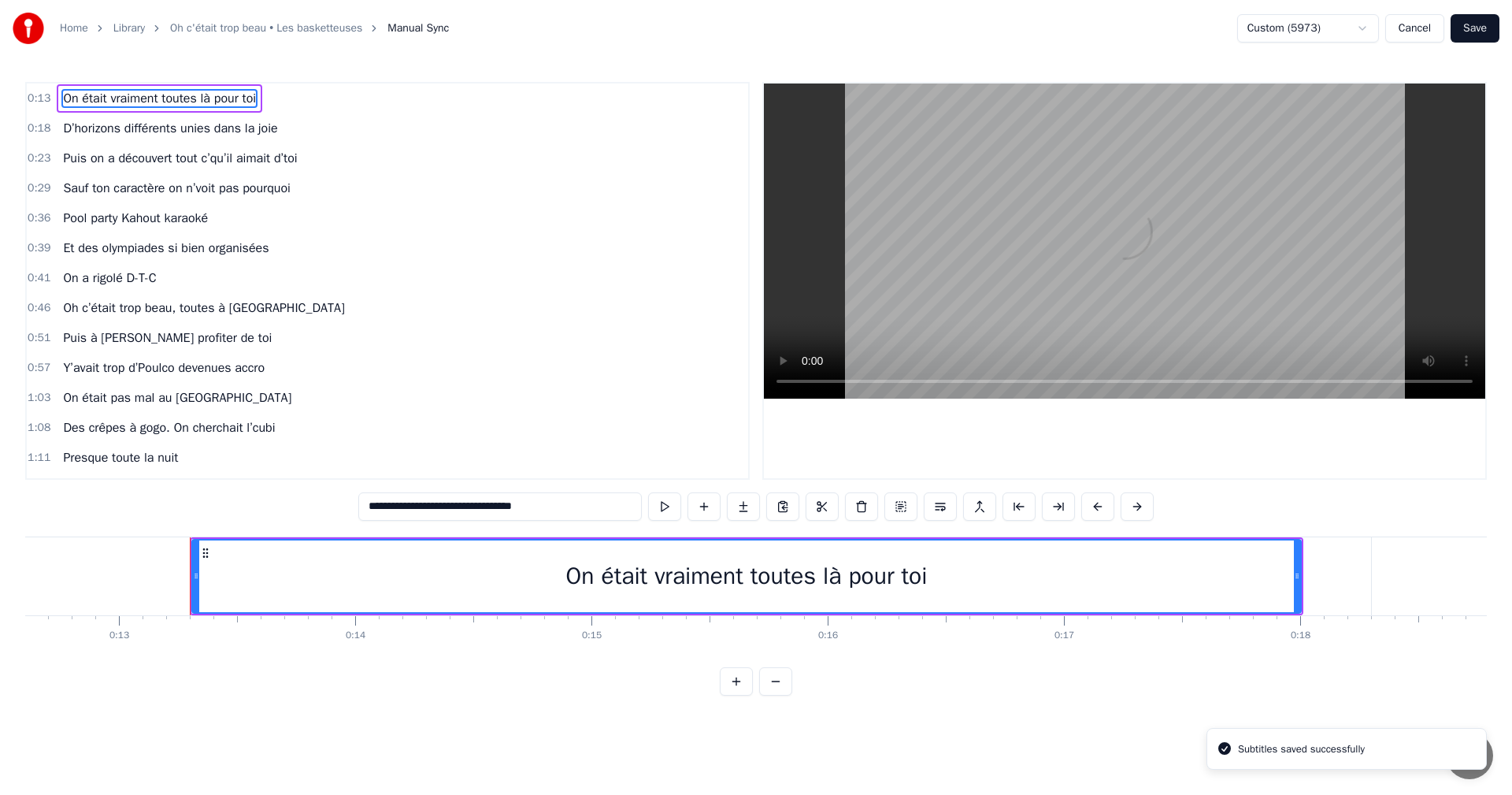 scroll, scrollTop: 0, scrollLeft: 3063, axis: horizontal 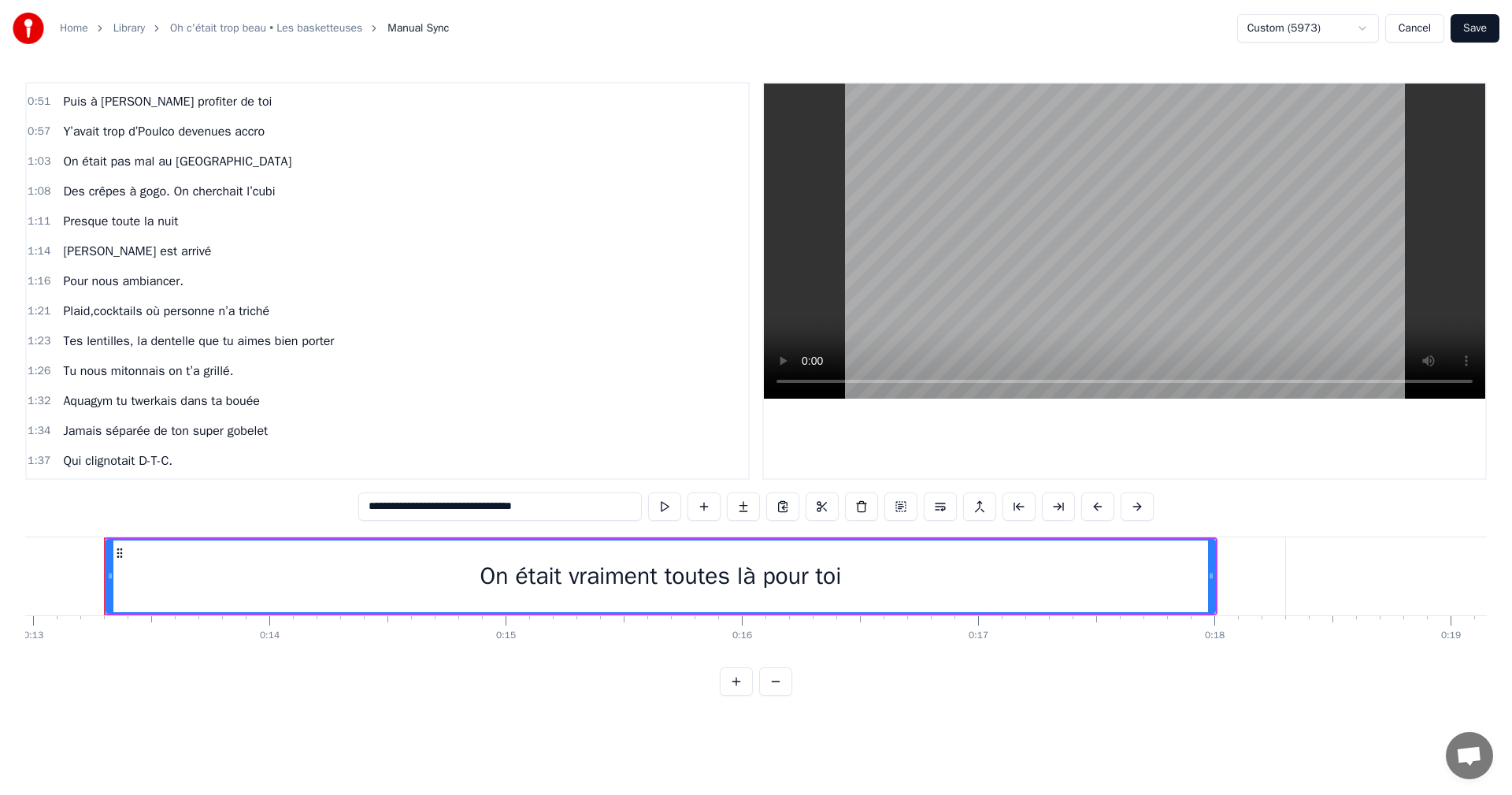 click on "Tes lentilles, la dentelle que tu aimes bien porter" at bounding box center (198, 341) 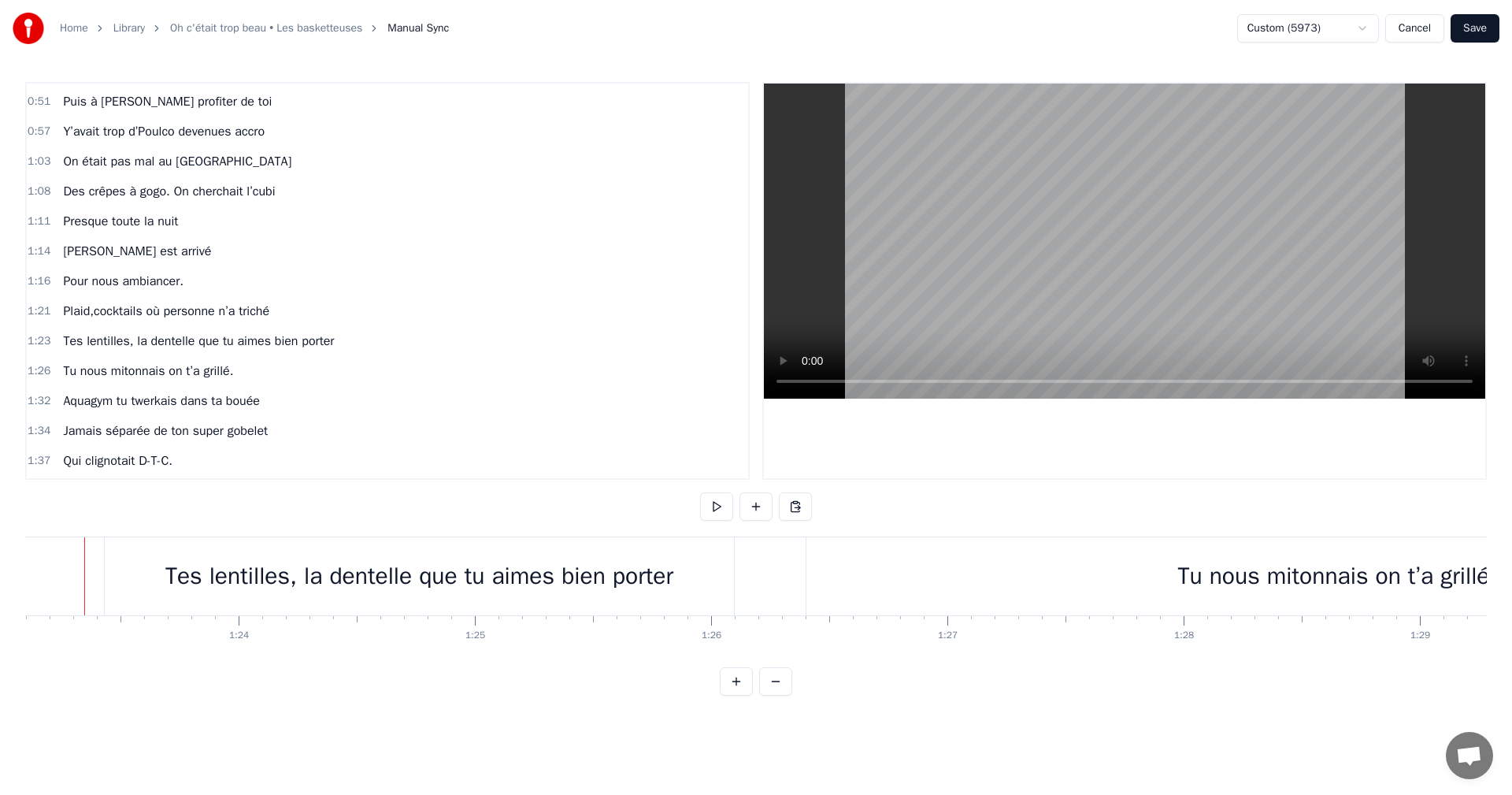 scroll, scrollTop: 0, scrollLeft: 19612, axis: horizontal 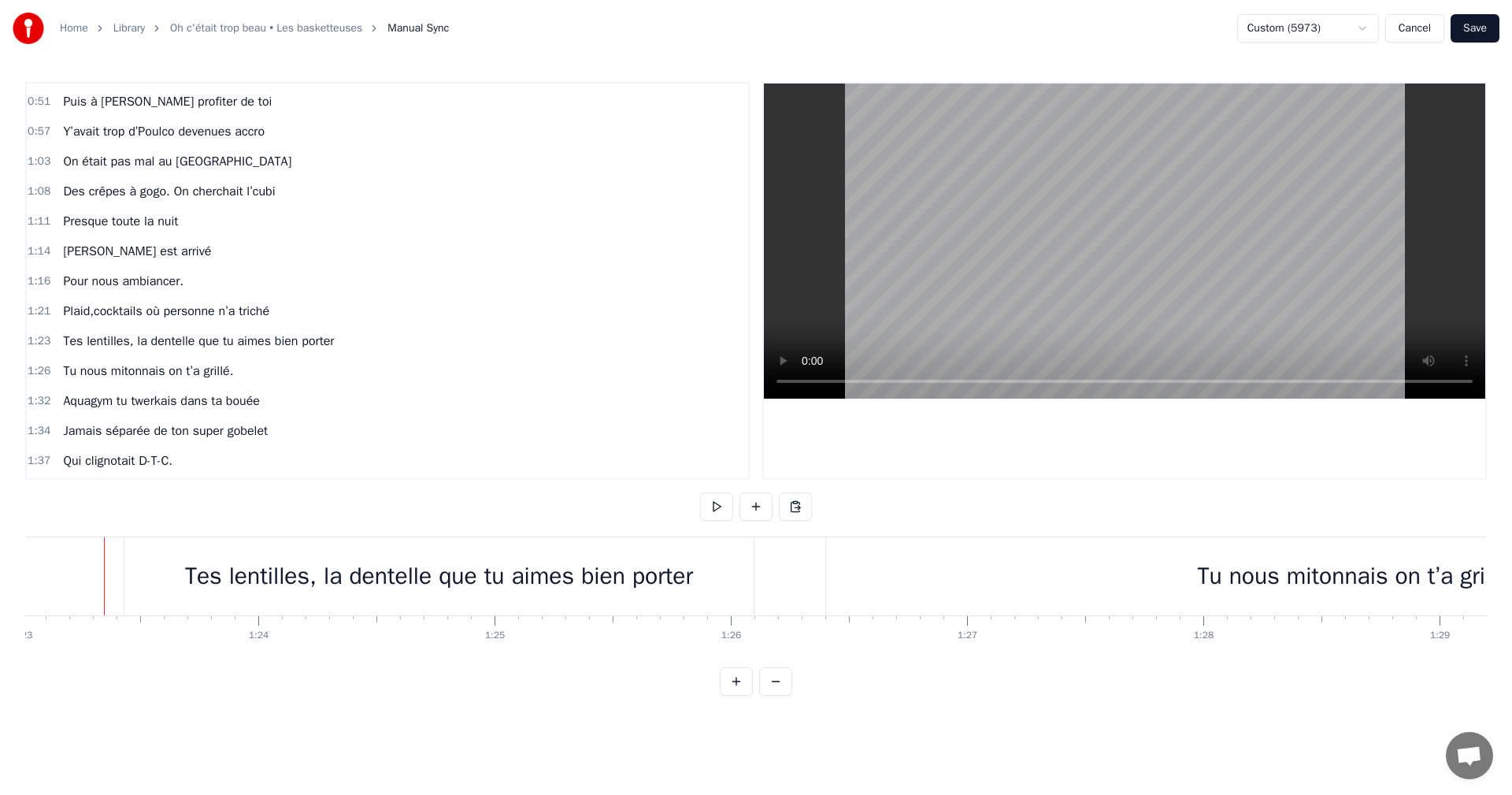 click at bounding box center [7460, 576] 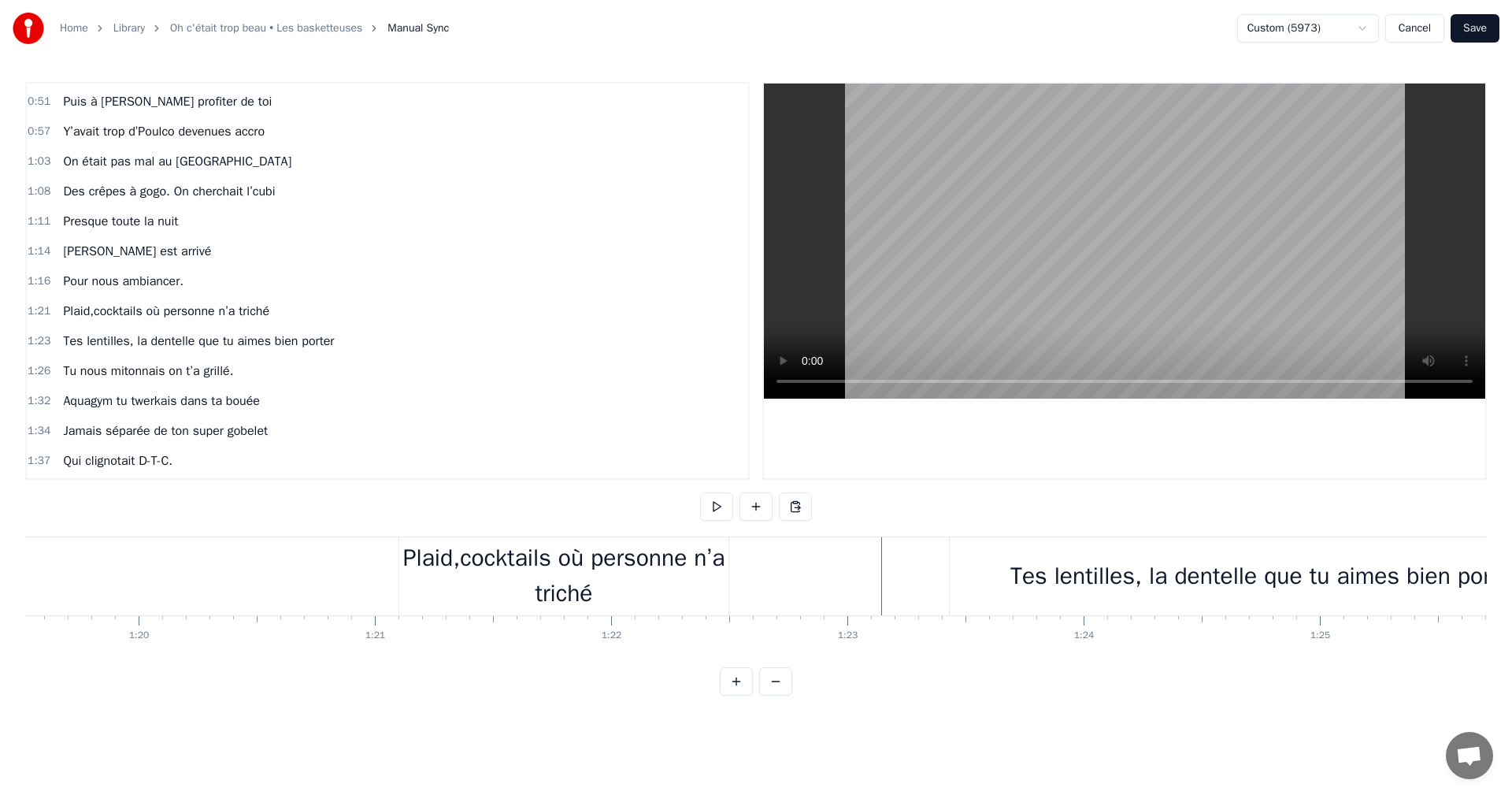 scroll, scrollTop: 0, scrollLeft: 18846, axis: horizontal 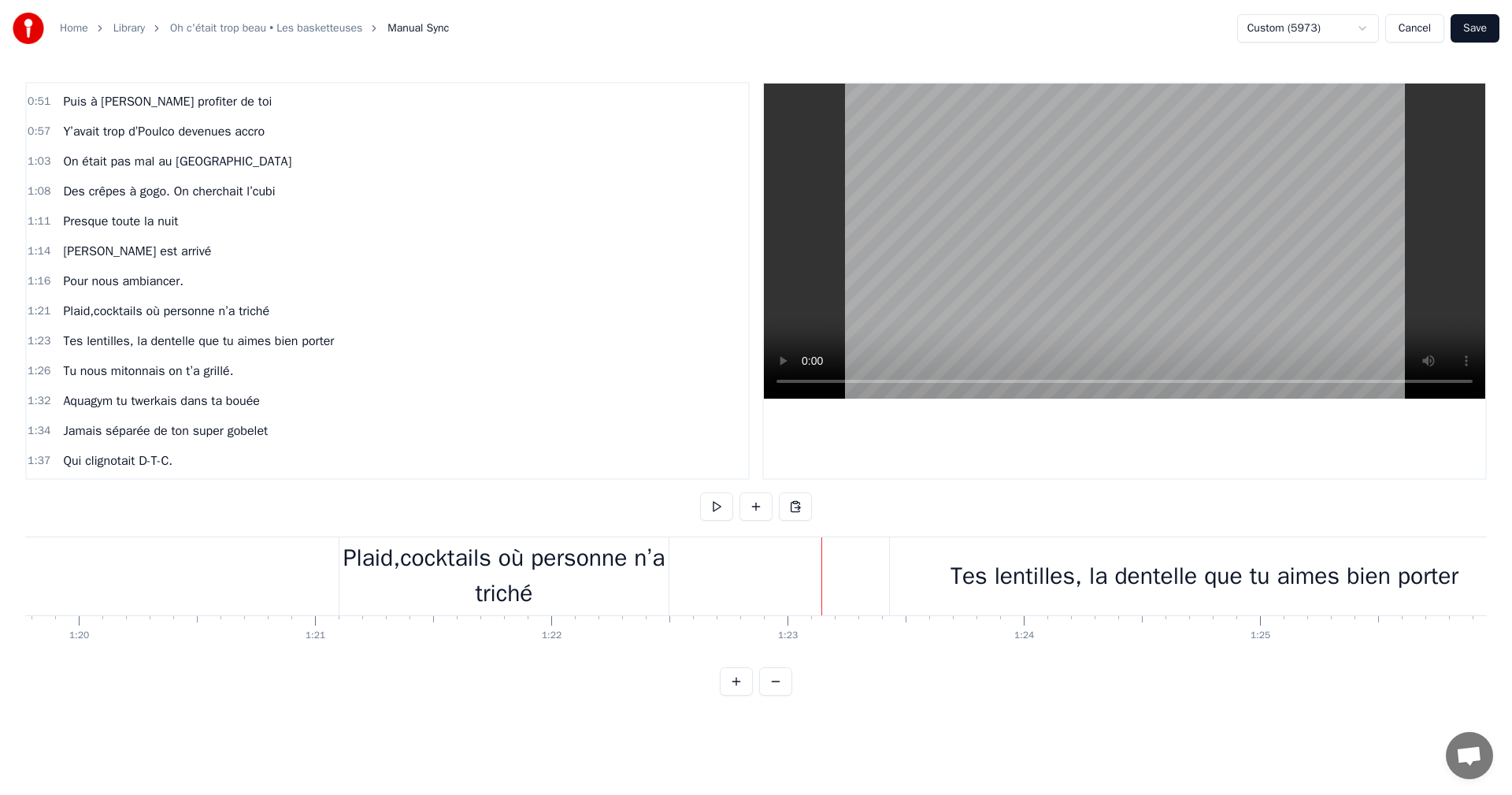 click at bounding box center (8225, 576) 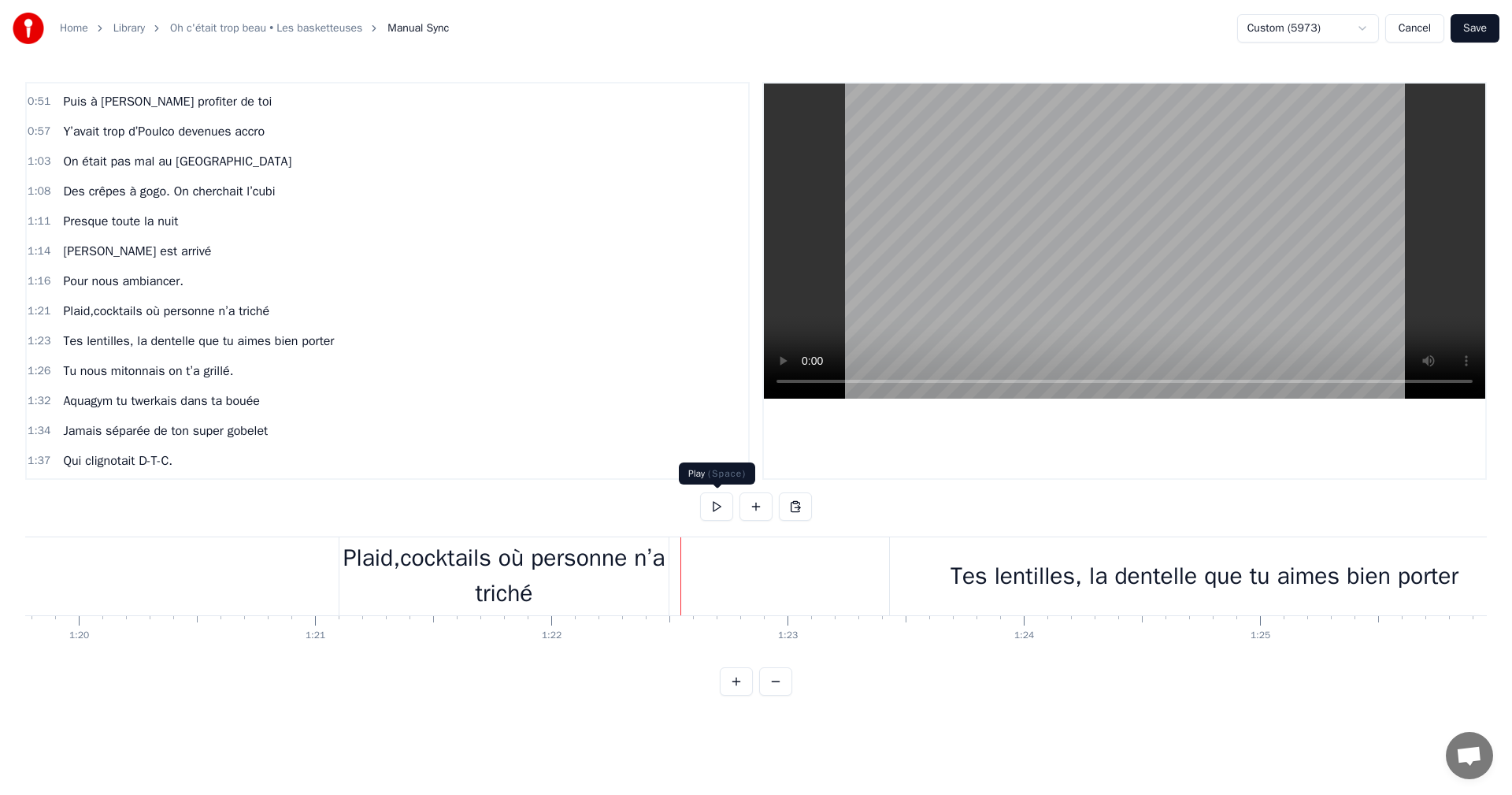click at bounding box center (717, 507) 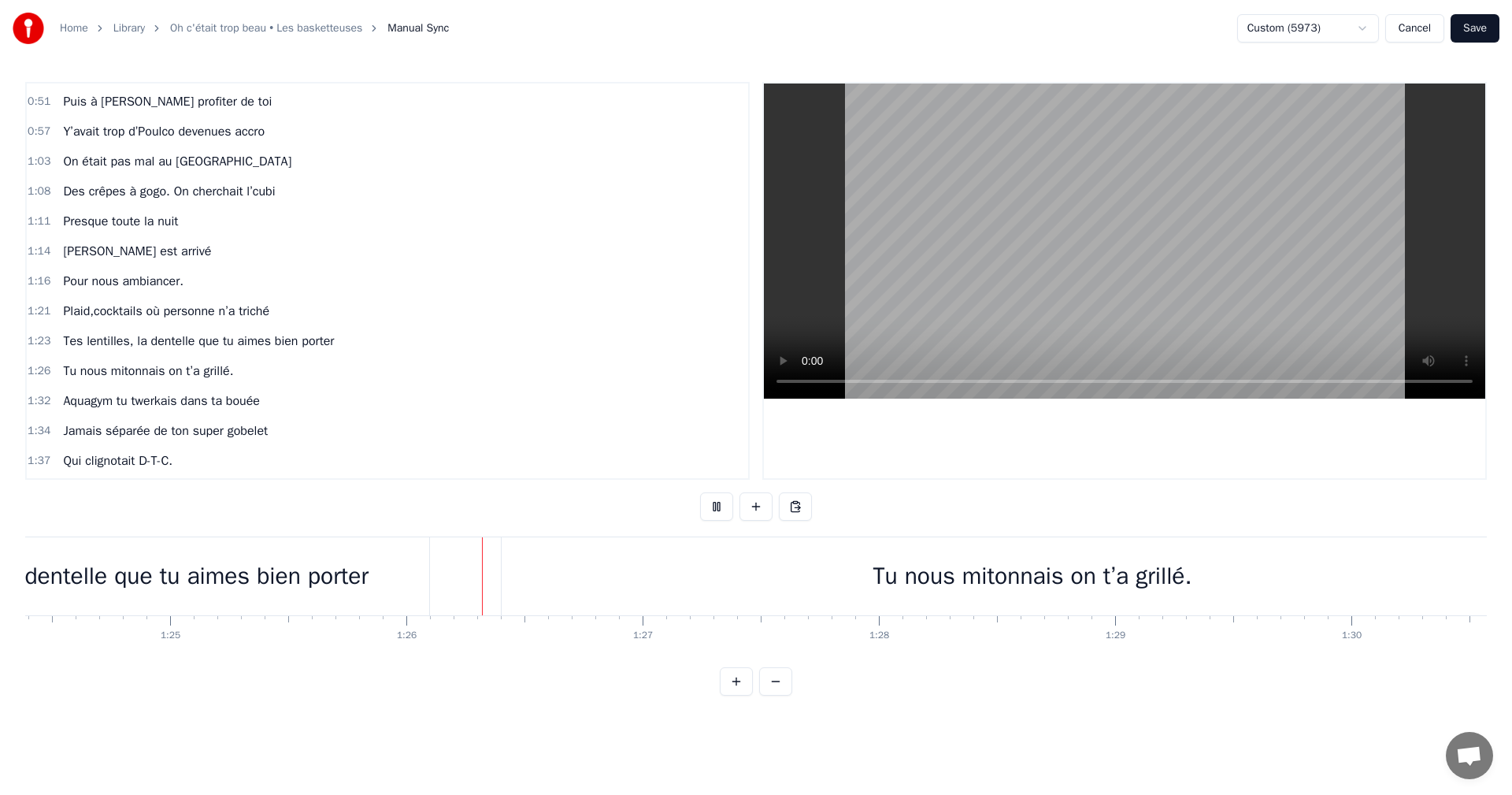 scroll, scrollTop: 0, scrollLeft: 20174, axis: horizontal 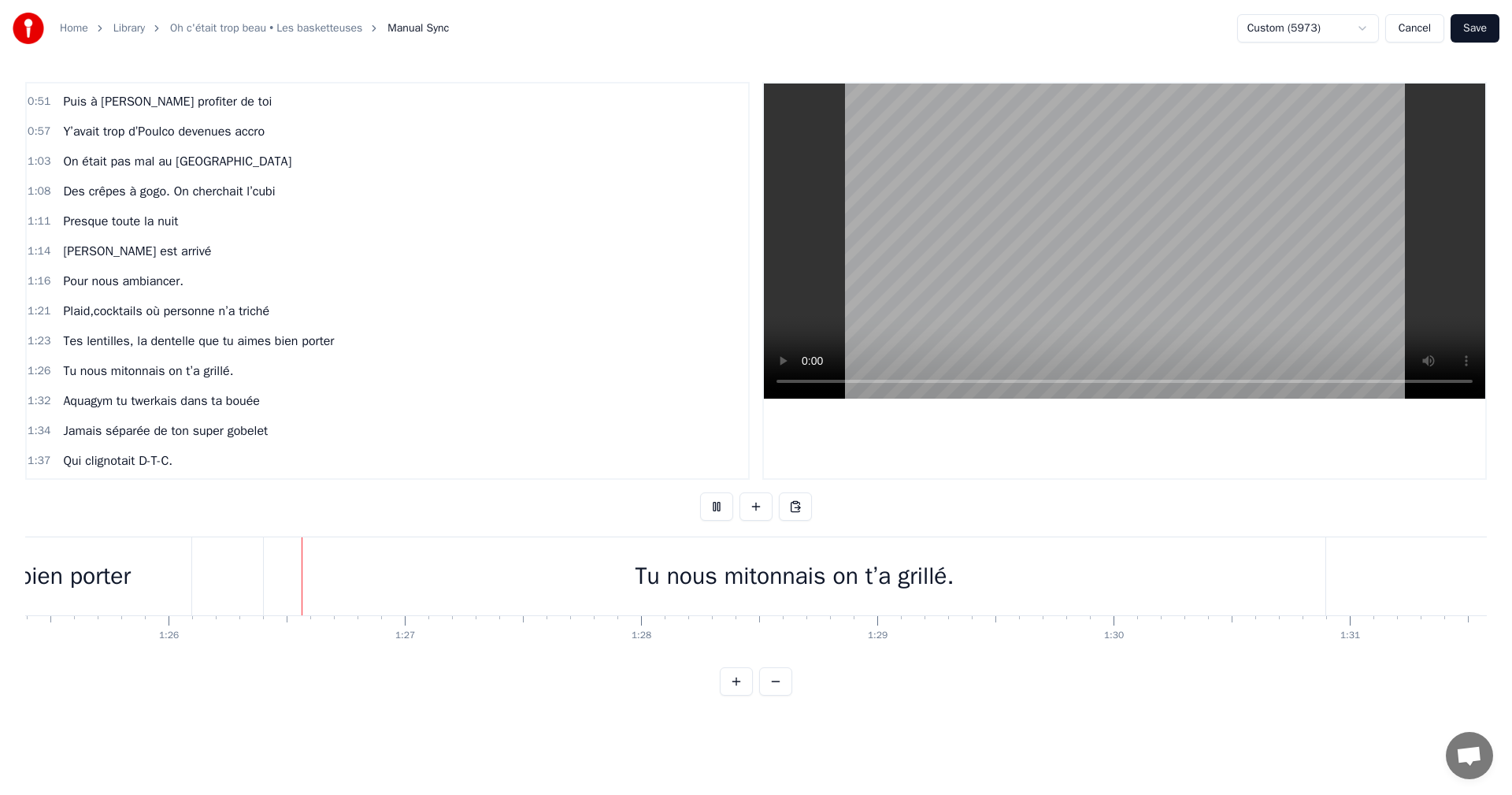 click at bounding box center (717, 507) 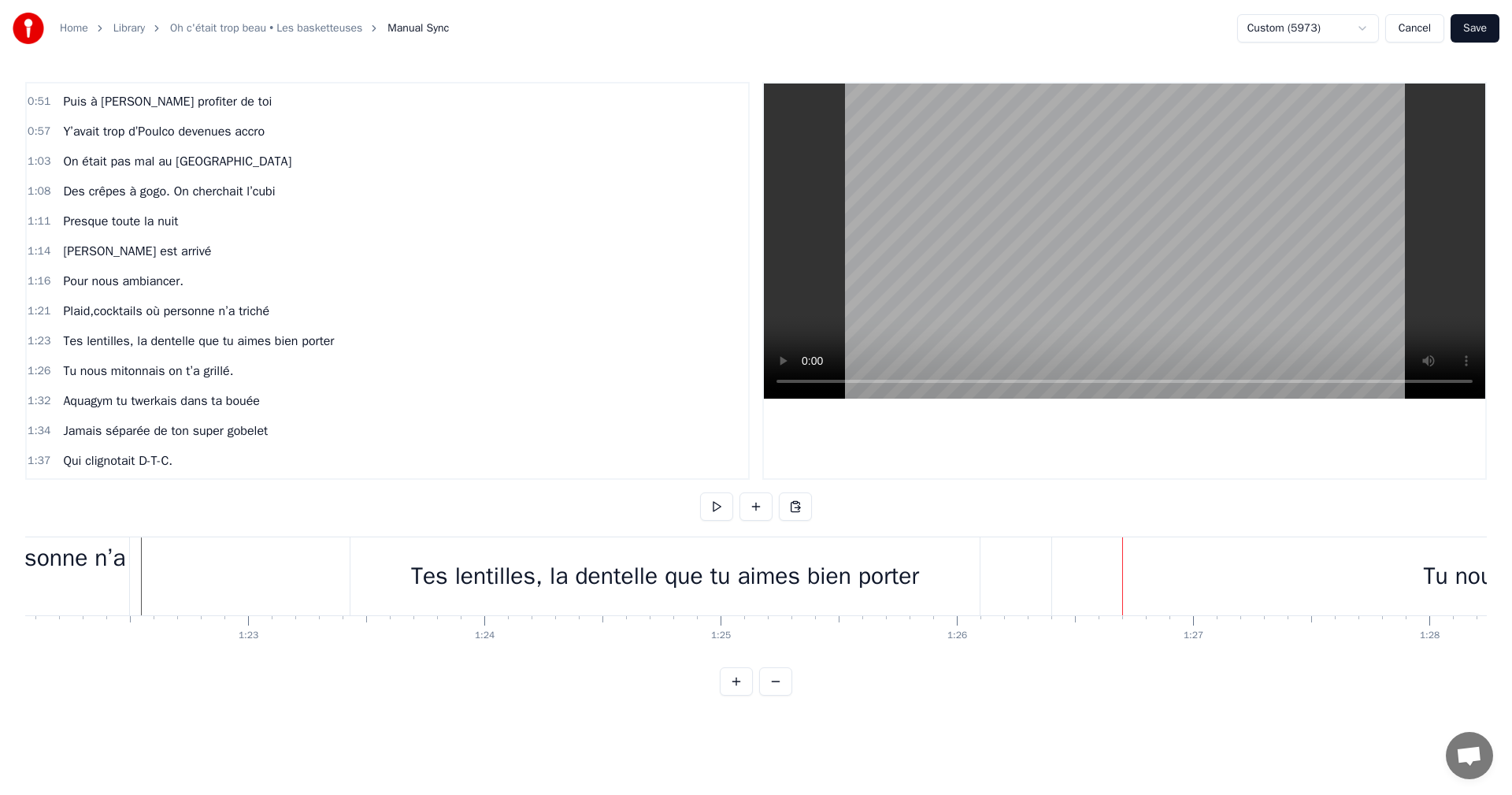 scroll, scrollTop: 0, scrollLeft: 19327, axis: horizontal 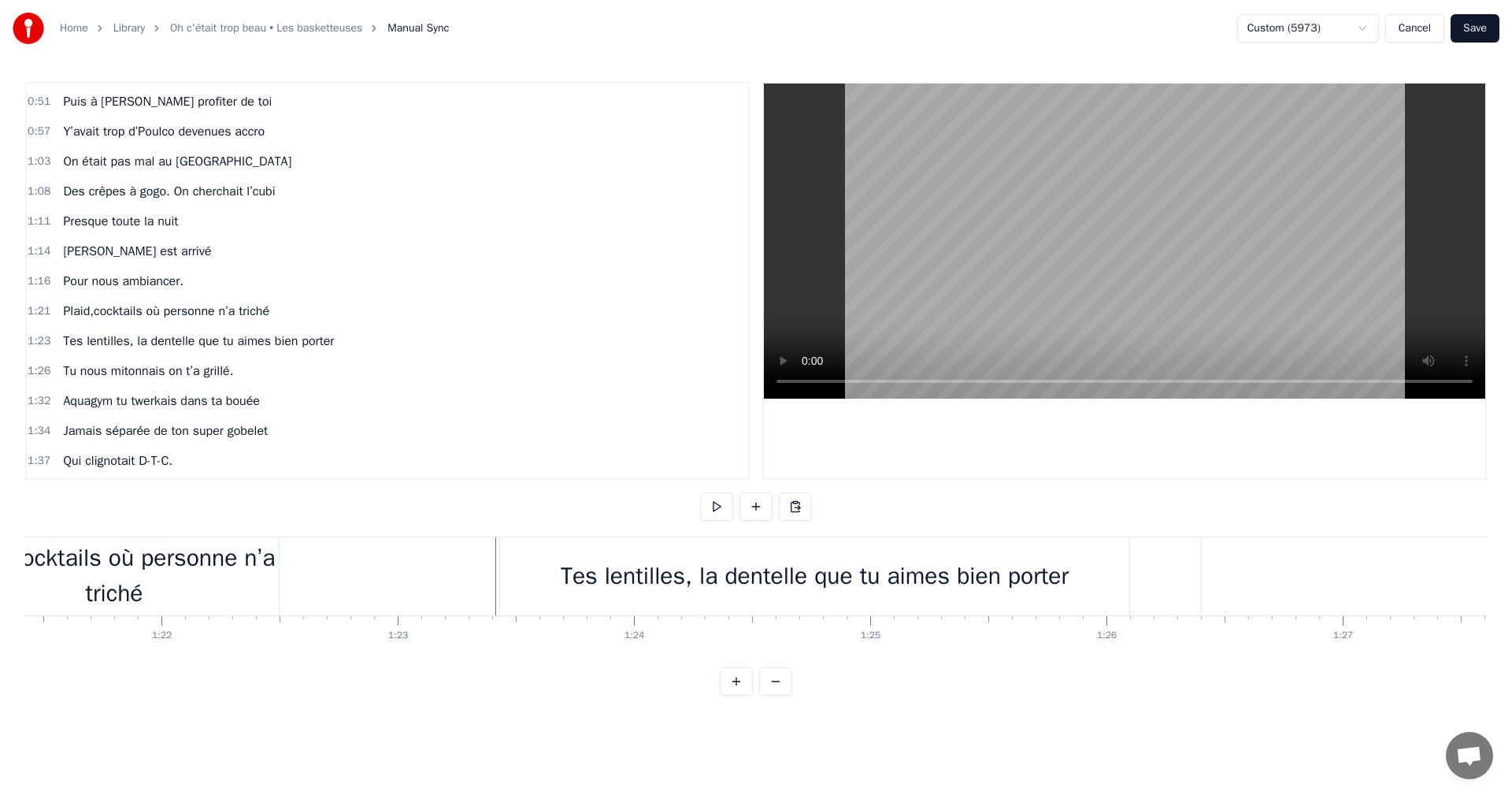 click on "Tes lentilles, la dentelle que tu aimes bien porter" at bounding box center (814, 576) 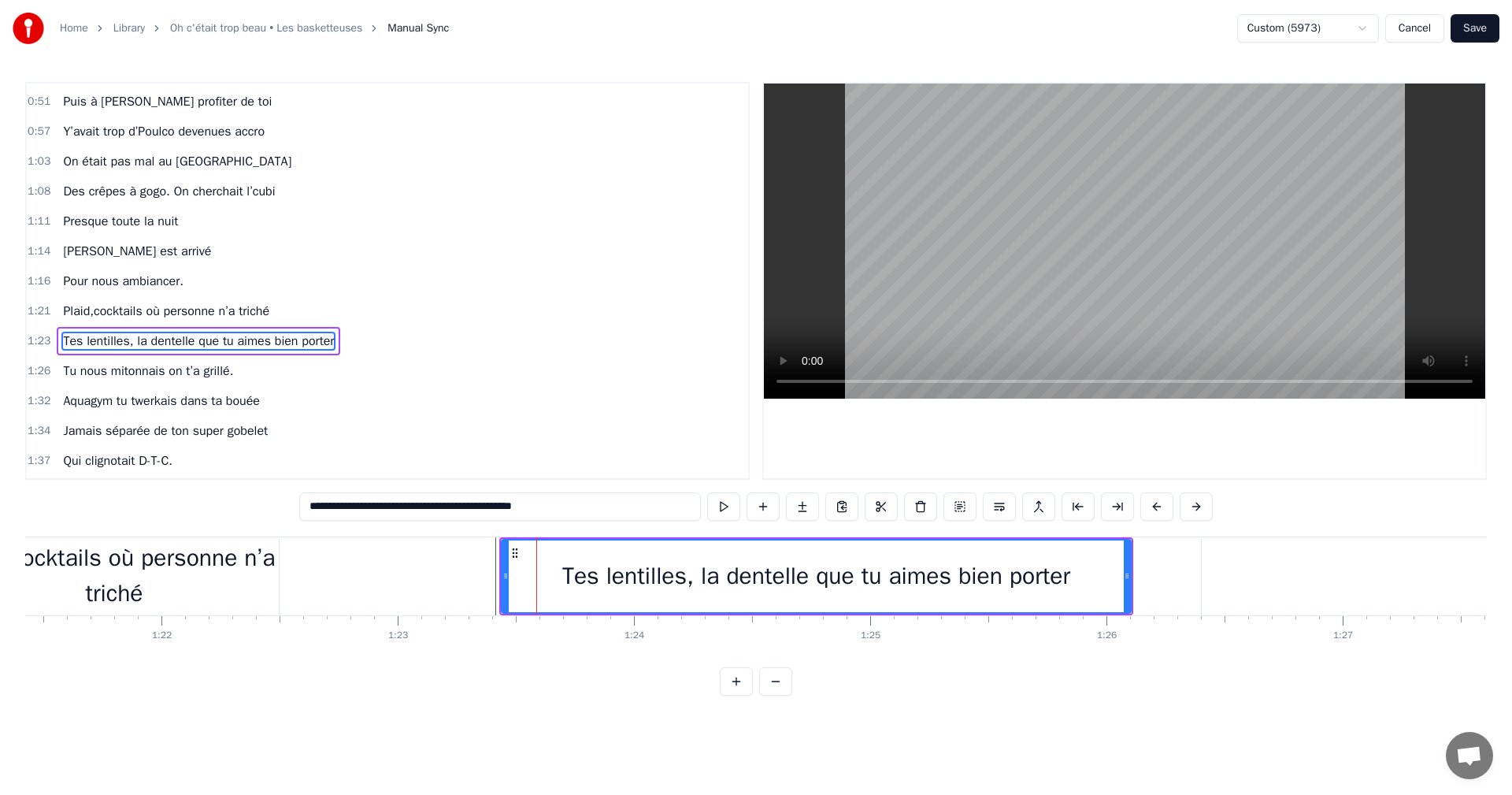 scroll, scrollTop: 296, scrollLeft: 0, axis: vertical 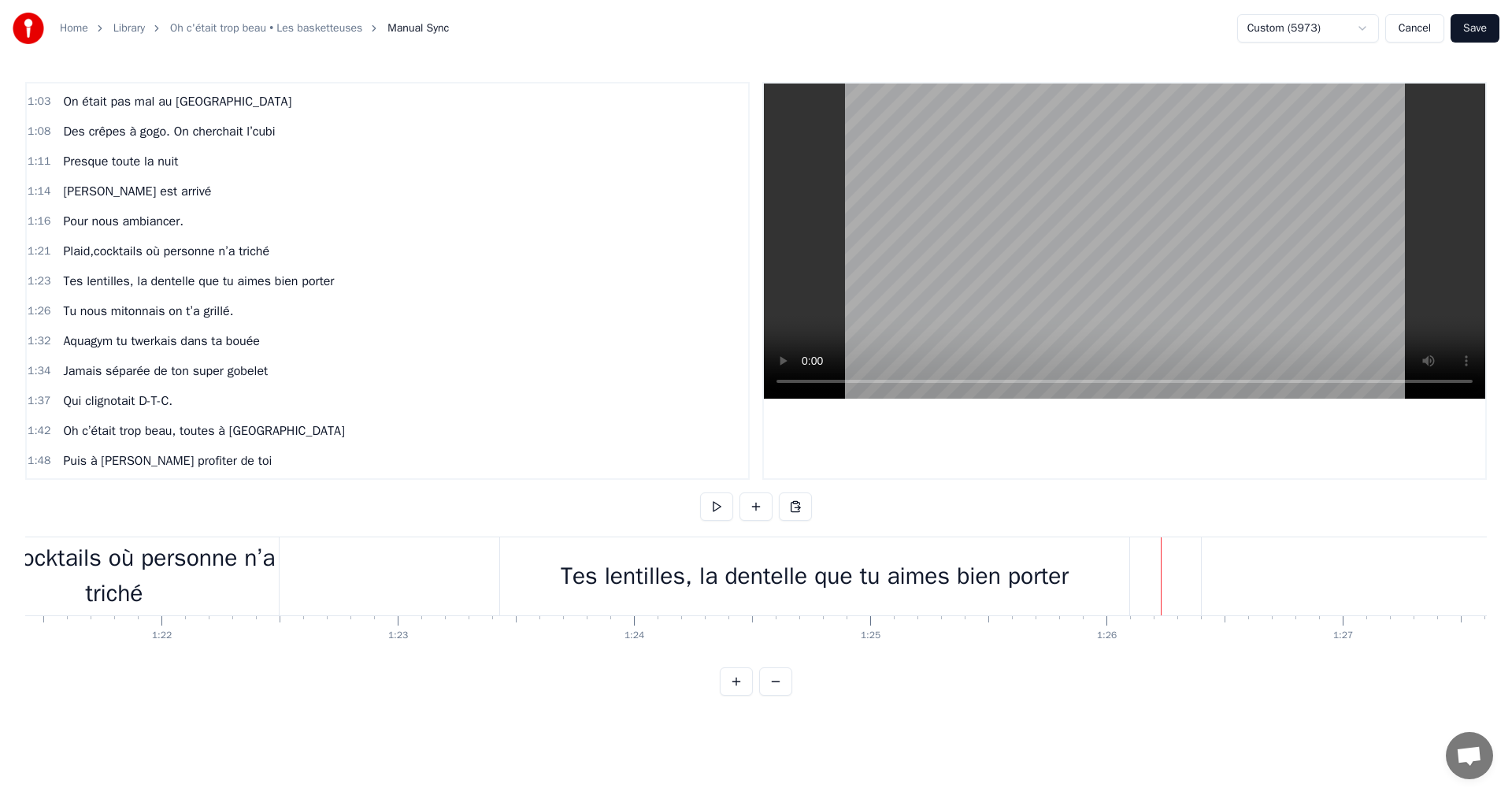 click on "Home Library Oh c'était trop beau • Les basketteuses Manual Sync Custom (5973) Cancel Save 0:13 On était vraiment toutes là pour toi 0:18 D’horizons différents unies dans la joie 0:23 Puis on a découvert tout c’qu’il aimait d’toi 0:29 Sauf ton caractère on n’voit pas pourquoi 0:36 Pool party Kahout karaoké 0:39 Et des olympiades si bien organisées 0:41 On a rigolé D-T-C 0:46 Oh c’était trop beau, toutes à Saint-Malo 0:51 Puis à Lanrelas profiter de toi 0:57 Y’avait trop d’Poulco devenues accro 1:03 On était pas mal au zoo d’Beauval 1:08 Des crêpes à gogo. On cherchait l’cubi 1:11 Presque toute la nuit 1:14 Kassav est arrivé 1:16 Pour nous ambiancer. 1:21 Plaid,cocktails où personne n’a triché 1:23 Tes lentilles, la dentelle que tu aimes bien porter 1:26 Tu nous mitonnais on t’a grillé. 1:32 Aquagym tu twerkais dans ta bouée 1:34 Jamais séparée de ton super gobelet 1:37 Qui clignotait D-T-C. 1:42 Oh c’était trop beau, toutes à Saint-Malo 1:48 1:53 1:59 2:04 0" at bounding box center [756, 360] 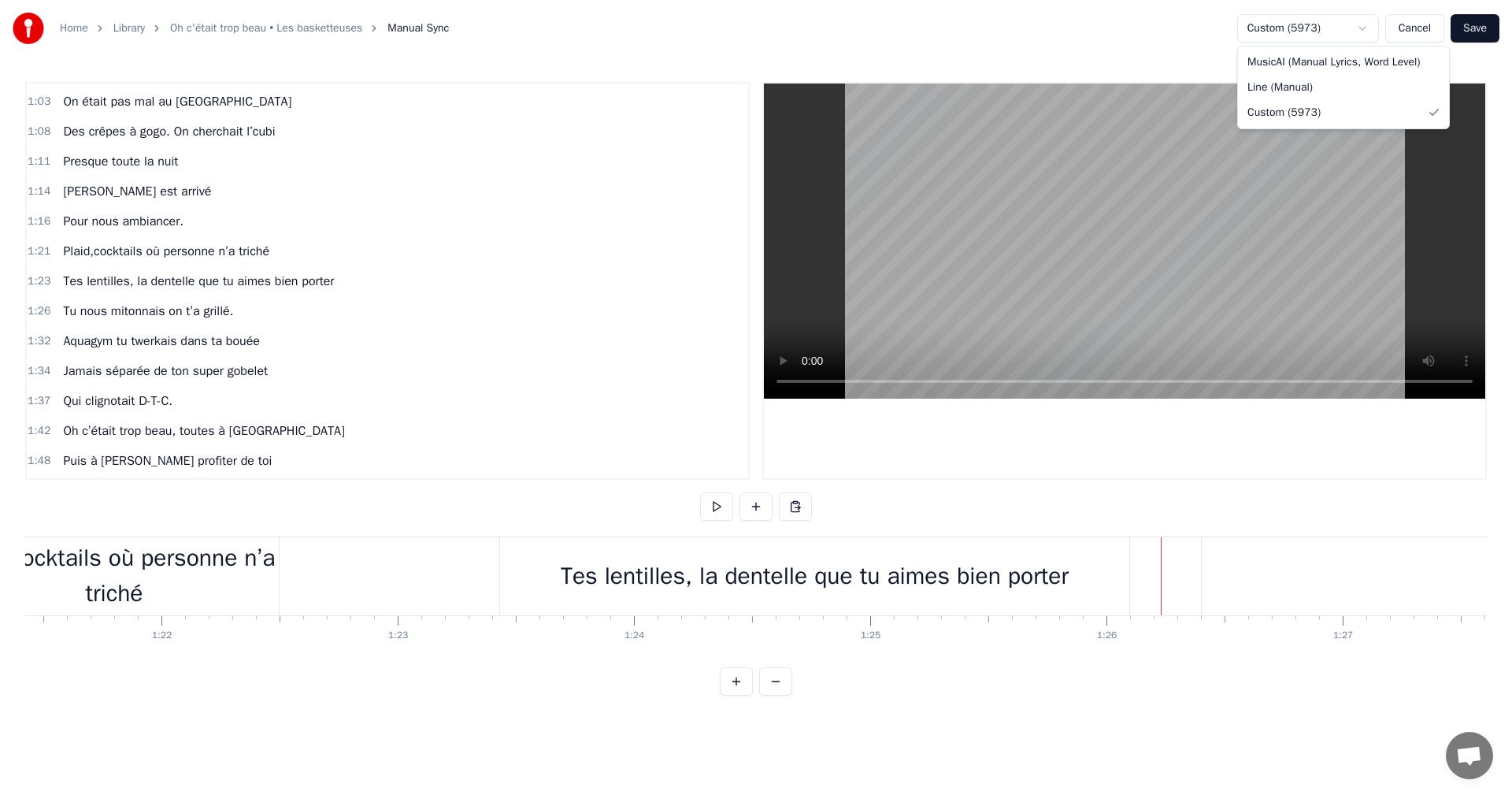 click on "Home Library Oh c'était trop beau • Les basketteuses Manual Sync Custom (5973) Cancel Save 0:13 On était vraiment toutes là pour toi 0:18 D’horizons différents unies dans la joie 0:23 Puis on a découvert tout c’qu’il aimait d’toi 0:29 Sauf ton caractère on n’voit pas pourquoi 0:36 Pool party Kahout karaoké 0:39 Et des olympiades si bien organisées 0:41 On a rigolé D-T-C 0:46 Oh c’était trop beau, toutes à Saint-Malo 0:51 Puis à Lanrelas profiter de toi 0:57 Y’avait trop d’Poulco devenues accro 1:03 On était pas mal au zoo d’Beauval 1:08 Des crêpes à gogo. On cherchait l’cubi 1:11 Presque toute la nuit 1:14 Kassav est arrivé 1:16 Pour nous ambiancer. 1:21 Plaid,cocktails où personne n’a triché 1:23 Tes lentilles, la dentelle que tu aimes bien porter 1:26 Tu nous mitonnais on t’a grillé. 1:32 Aquagym tu twerkais dans ta bouée 1:34 Jamais séparée de ton super gobelet 1:37 Qui clignotait D-T-C. 1:42 Oh c’était trop beau, toutes à Saint-Malo 1:48 1:53 1:59 2:04 0" at bounding box center (756, 360) 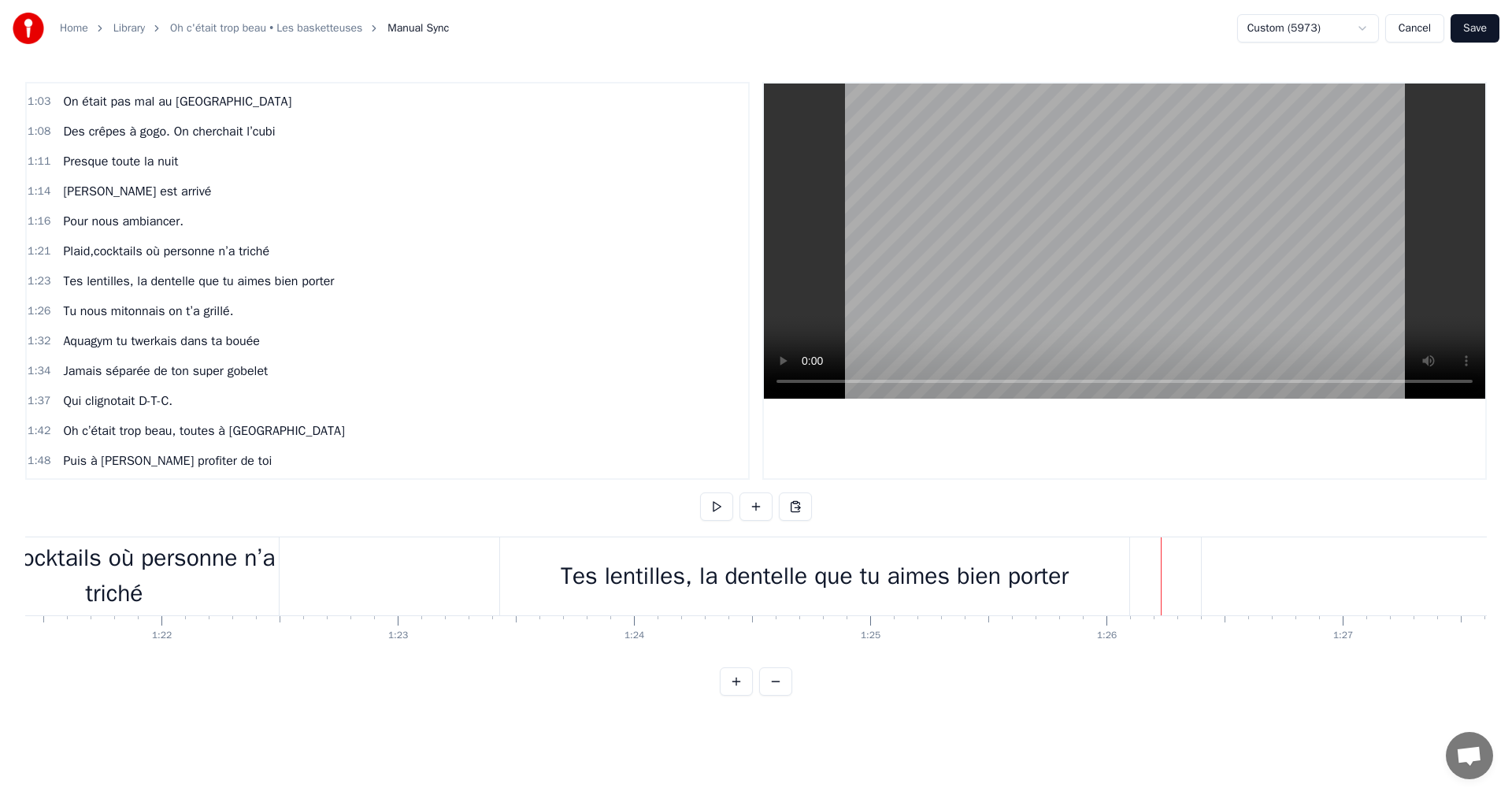 click on "Save" at bounding box center (1475, 28) 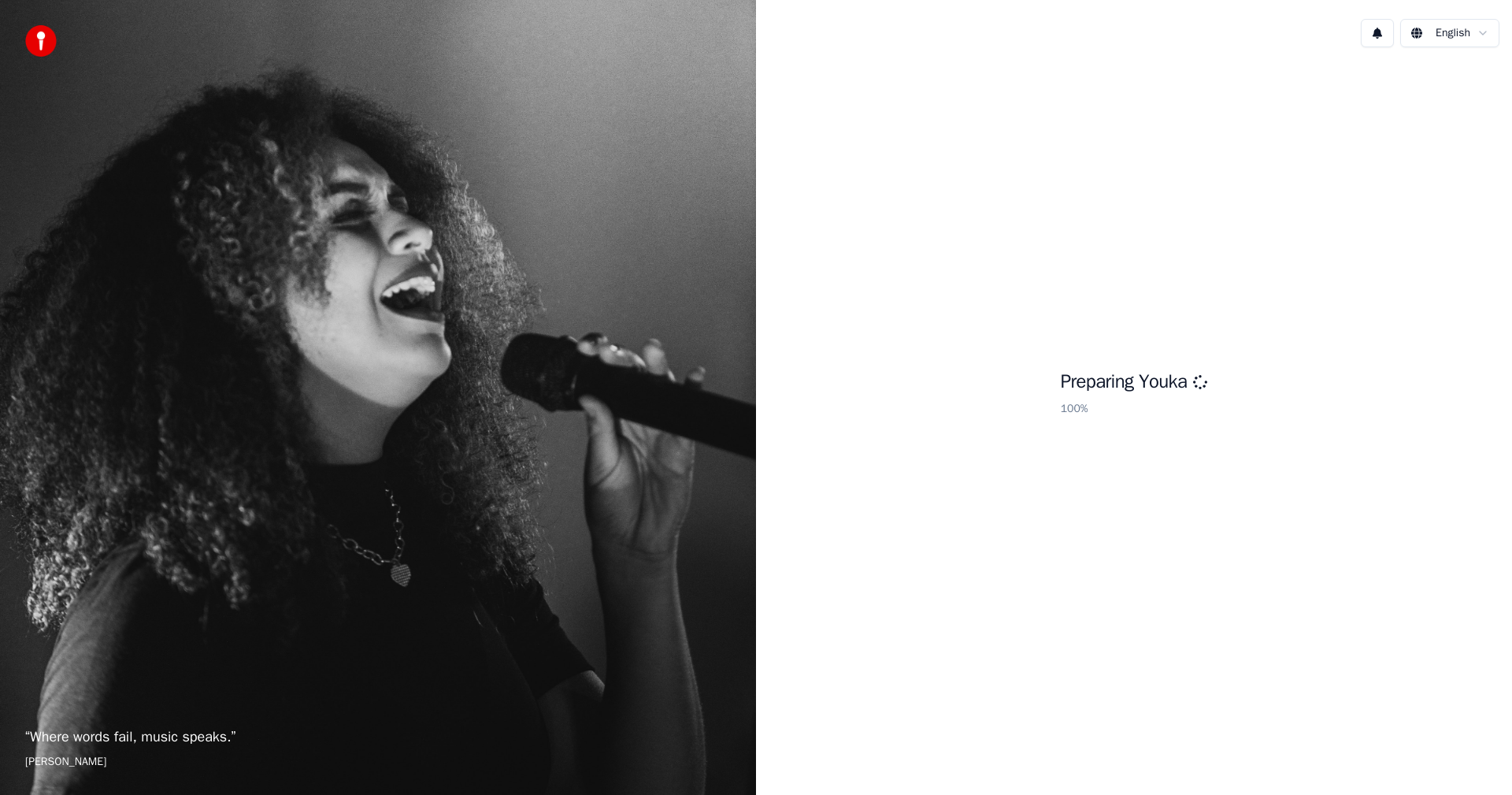 scroll, scrollTop: 0, scrollLeft: 0, axis: both 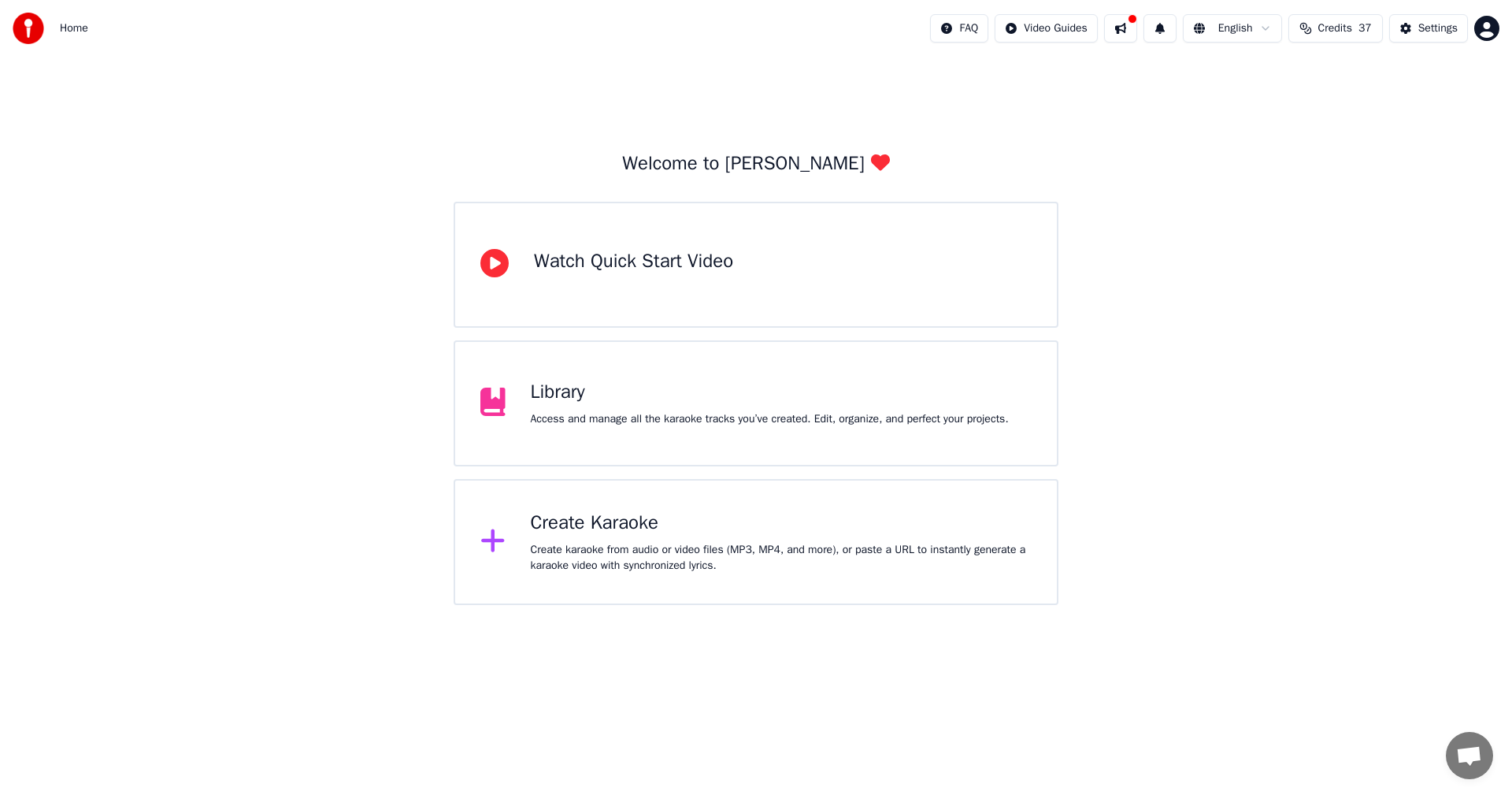 click on "Library" at bounding box center [769, 392] 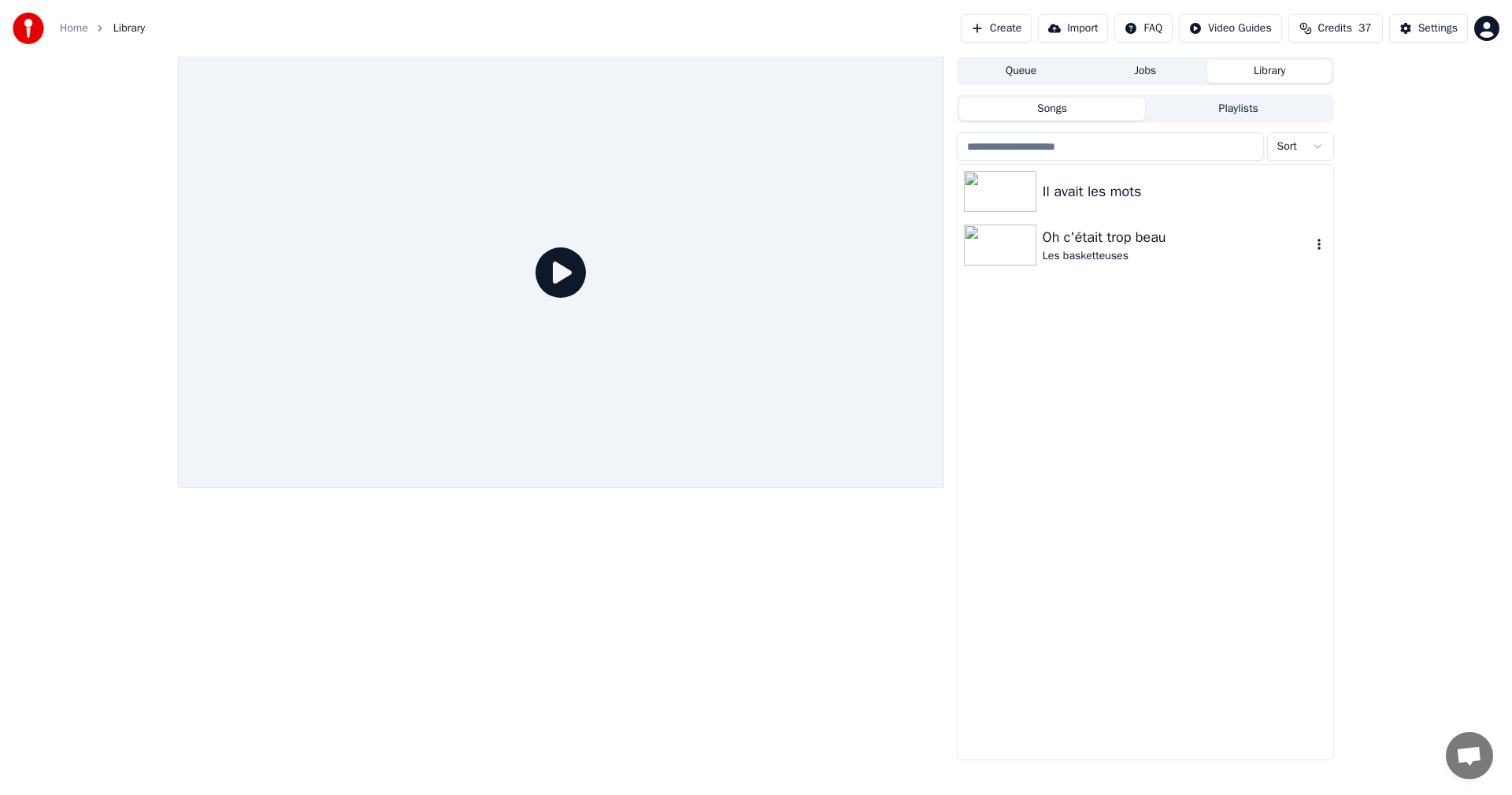 click on "Oh c'était trop beau" at bounding box center (1177, 237) 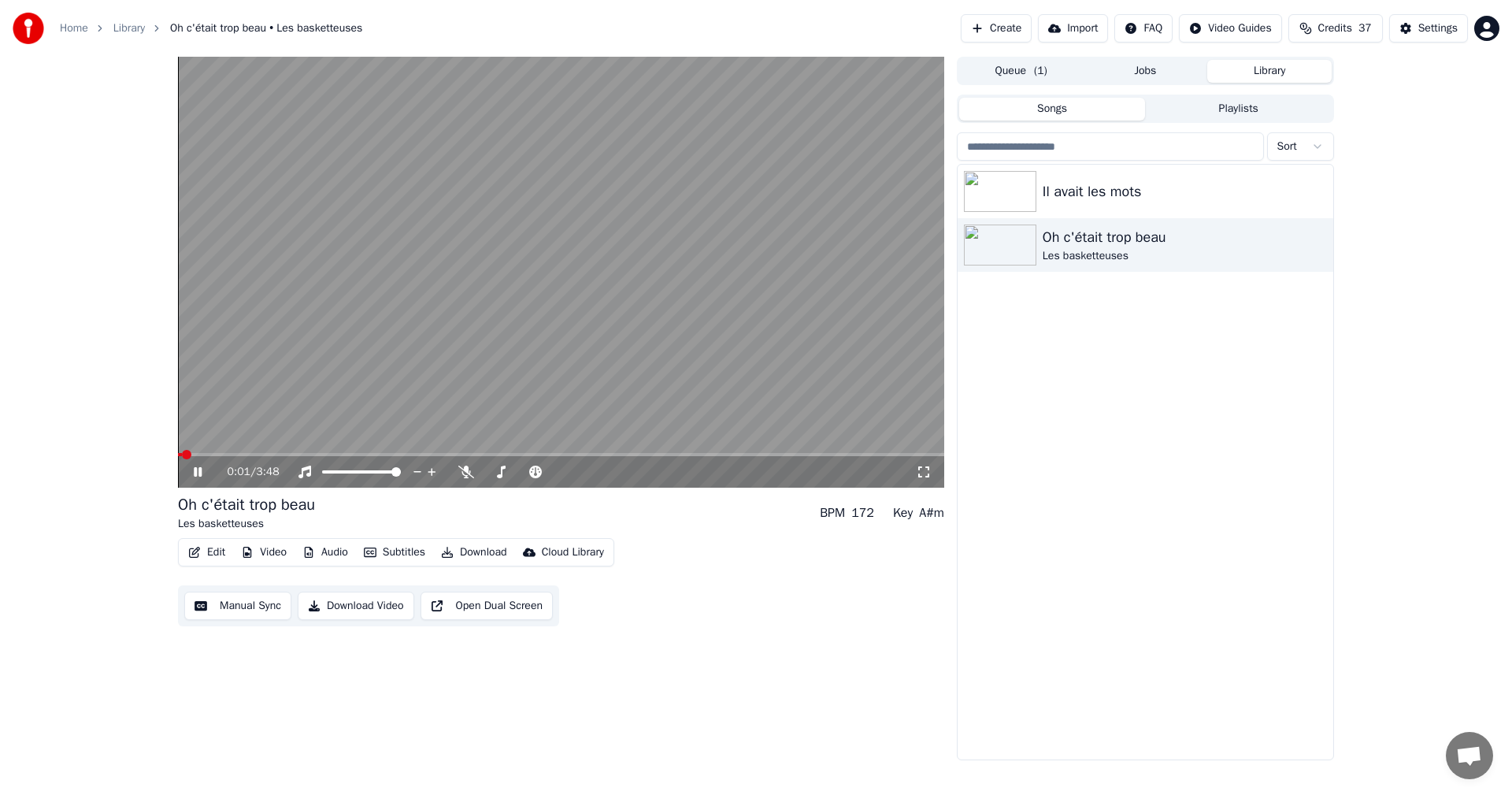 click 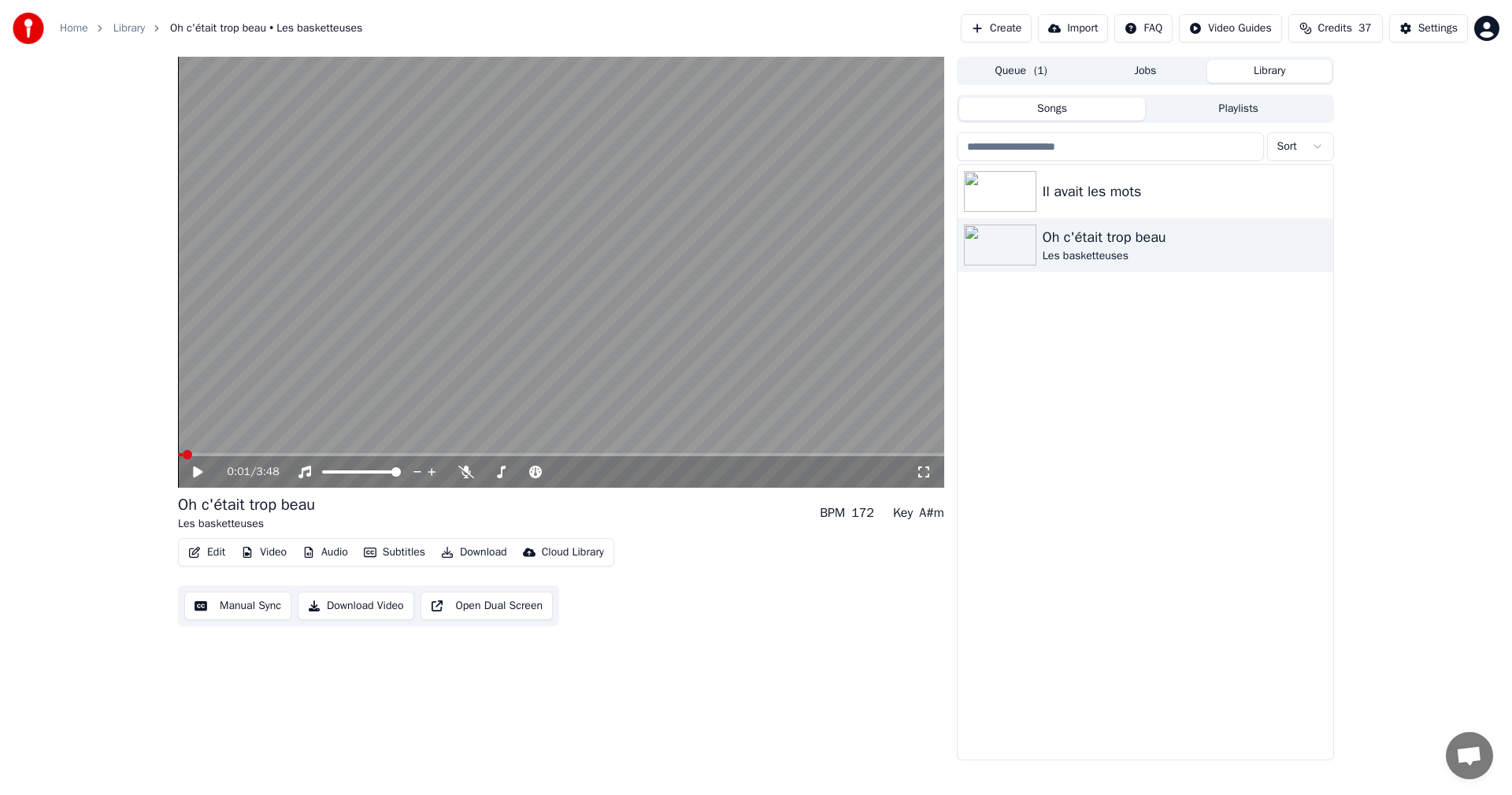 click on "Manual Sync" at bounding box center [238, 606] 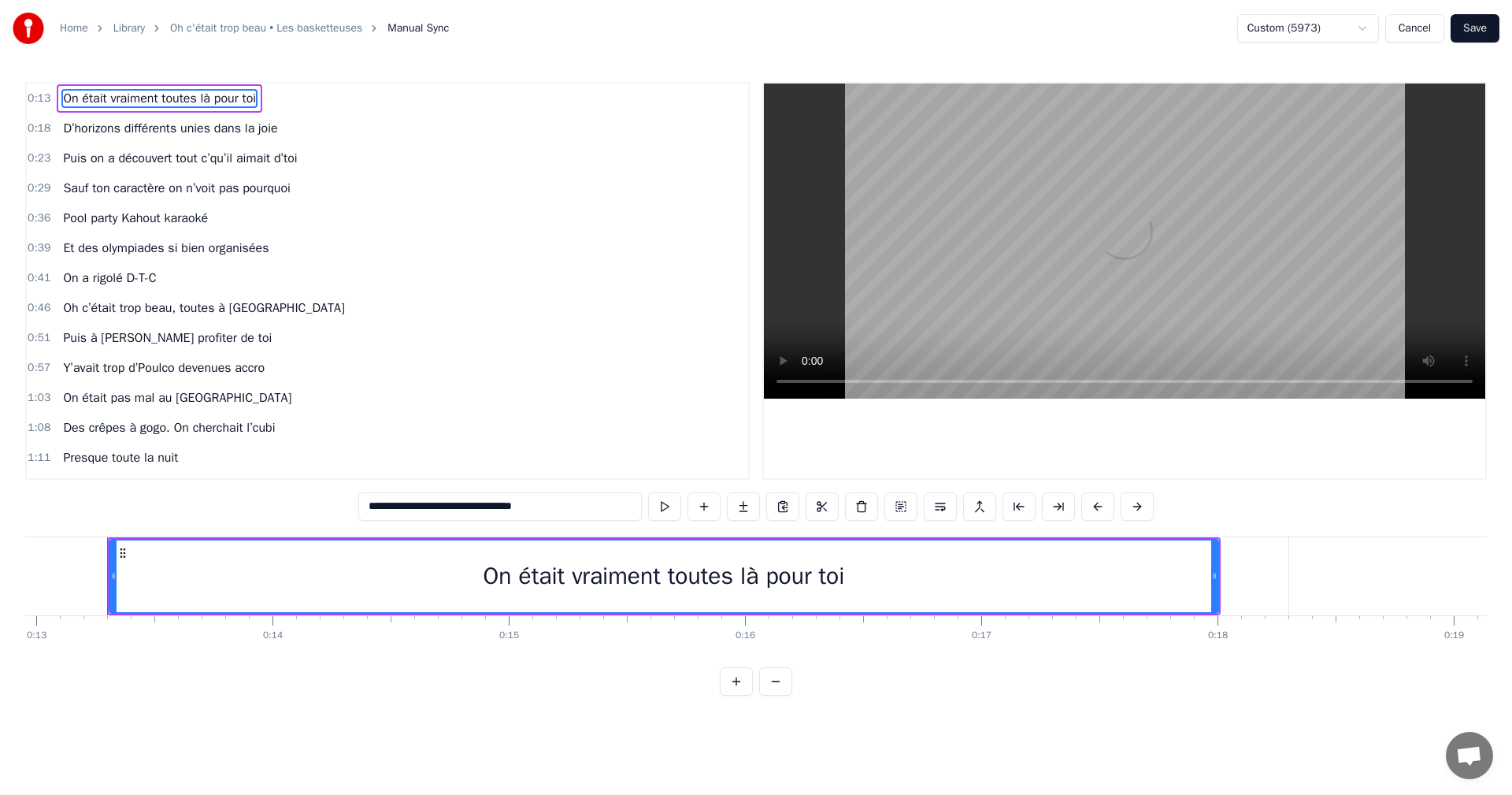 click on "Home Library Oh c'était trop beau • Les basketteuses Manual Sync Custom (5973) Cancel Save 0:13 On était vraiment toutes là pour toi 0:18 D’horizons différents unies dans la joie 0:23 Puis on a découvert tout c’qu’il aimait d’toi 0:29 Sauf ton caractère on n’voit pas pourquoi 0:36 Pool party Kahout karaoké 0:39 Et des olympiades si bien organisées 0:41 On a rigolé D-T-C 0:46 Oh c’était trop beau, toutes à Saint-Malo 0:51 Puis à Lanrelas profiter de toi 0:57 Y’avait trop d’Poulco devenues accro 1:03 On était pas mal au zoo d’Beauval 1:08 Des crêpes à gogo. On cherchait l’cubi 1:11 Presque toute la nuit 1:14 Kassav est arrivé 1:16 Pour nous ambiancer. 1:21 Plaid,cocktails où personne n’a triché 1:23 Tes lentilles, la dentelle que tu aimes bien porter 1:26 Tu nous mitonnais on t’a grillé. 1:32 Aquagym tu twerkais dans ta bouée 1:34 Jamais séparée de ton super gobelet 1:37 Qui clignotait D-T-C. 1:42 Oh c’était trop beau, toutes à Saint-Malo 1:48 1:53 1:59 2:04 0" at bounding box center (756, 360) 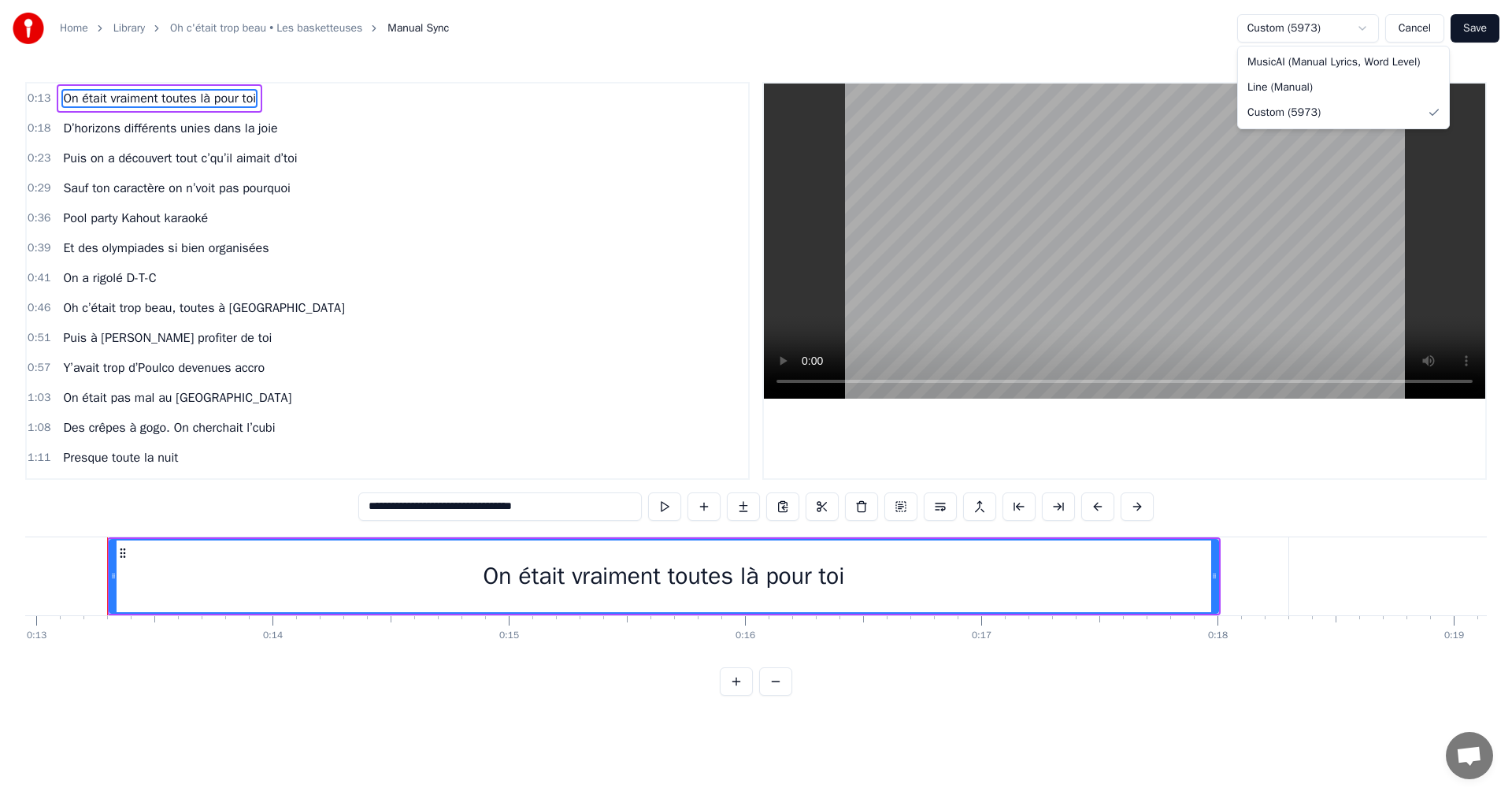 scroll, scrollTop: 0, scrollLeft: 3063, axis: horizontal 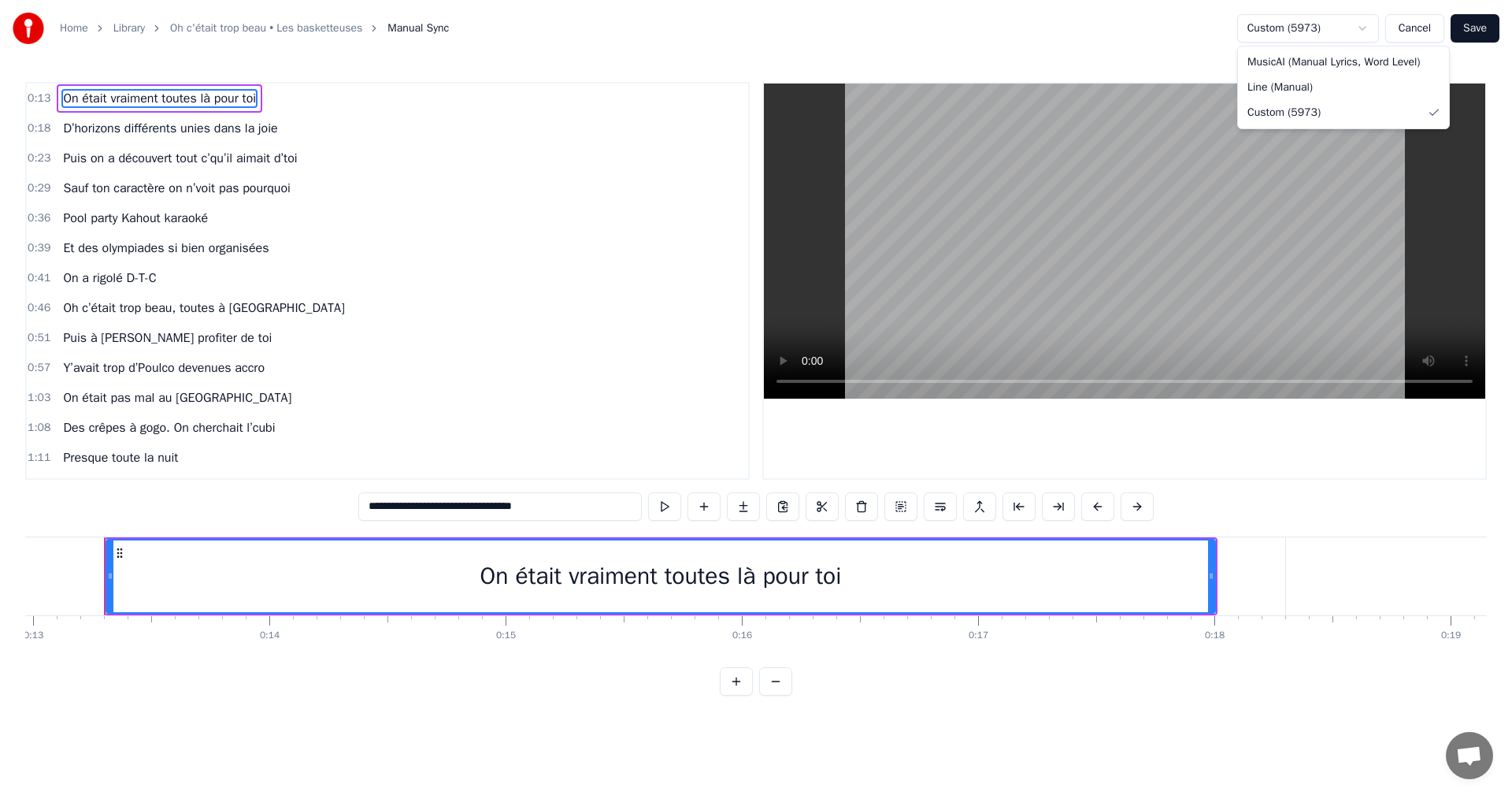 click on "Home Library Oh c'était trop beau • Les basketteuses Manual Sync Custom (5973) Cancel Save 0:13 On était vraiment toutes là pour toi 0:18 D’horizons différents unies dans la joie 0:23 Puis on a découvert tout c’qu’il aimait d’toi 0:29 Sauf ton caractère on n’voit pas pourquoi 0:36 Pool party Kahout karaoké 0:39 Et des olympiades si bien organisées 0:41 On a rigolé D-T-C 0:46 Oh c’était trop beau, toutes à Saint-Malo 0:51 Puis à Lanrelas profiter de toi 0:57 Y’avait trop d’Poulco devenues accro 1:03 On était pas mal au zoo d’Beauval 1:08 Des crêpes à gogo. On cherchait l’cubi 1:11 Presque toute la nuit 1:14 Kassav est arrivé 1:16 Pour nous ambiancer. 1:21 Plaid,cocktails où personne n’a triché 1:23 Tes lentilles, la dentelle que tu aimes bien porter 1:26 Tu nous mitonnais on t’a grillé. 1:32 Aquagym tu twerkais dans ta bouée 1:34 Jamais séparée de ton super gobelet 1:37 Qui clignotait D-T-C. 1:42 Oh c’était trop beau, toutes à Saint-Malo 1:48 1:53 1:59 2:04 0" at bounding box center (756, 360) 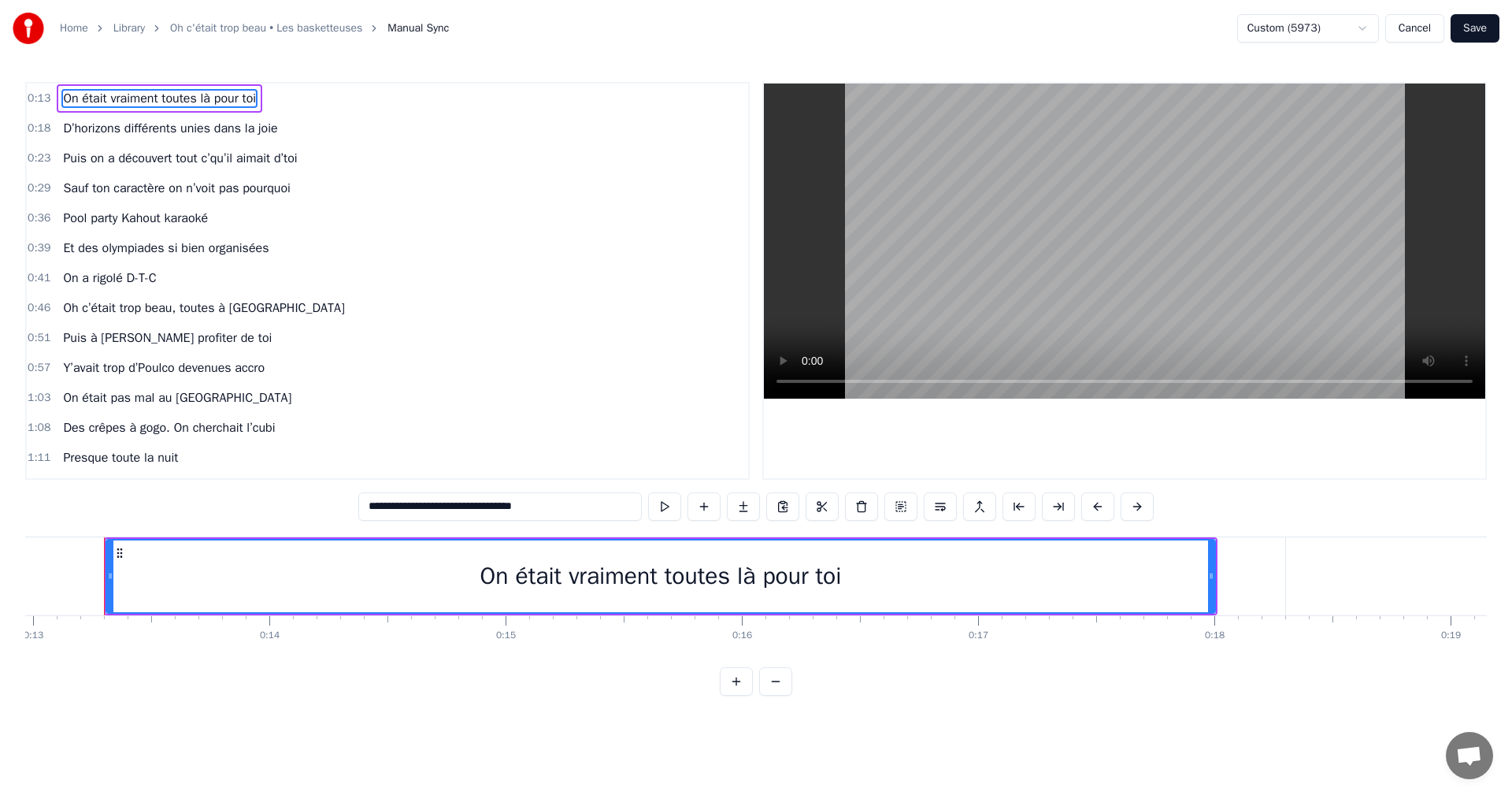 click on "On était vraiment toutes là pour toi" at bounding box center (159, 98) 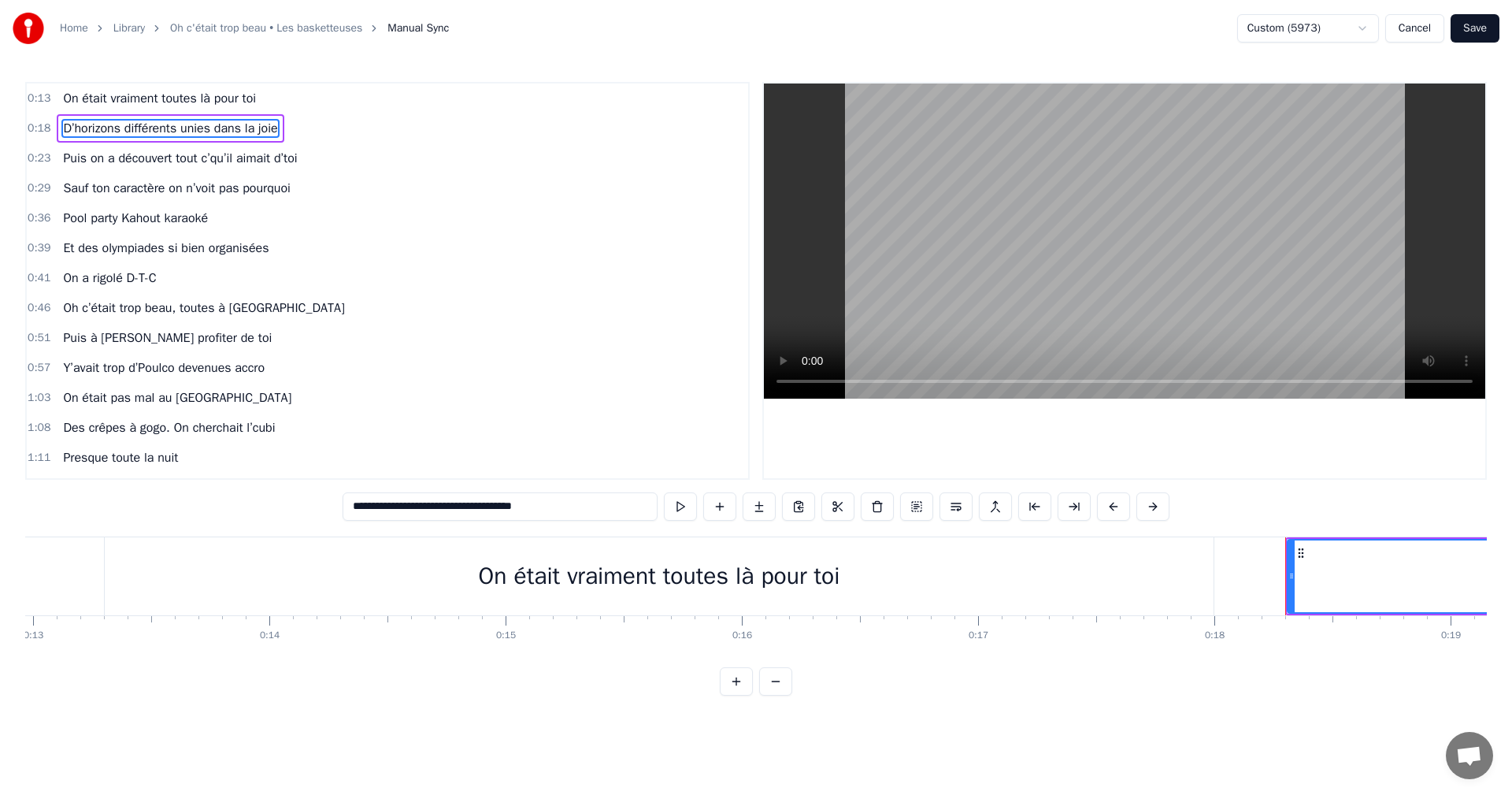 click on "Puis on a découvert tout c’qu’il aimait d’toi" at bounding box center (180, 158) 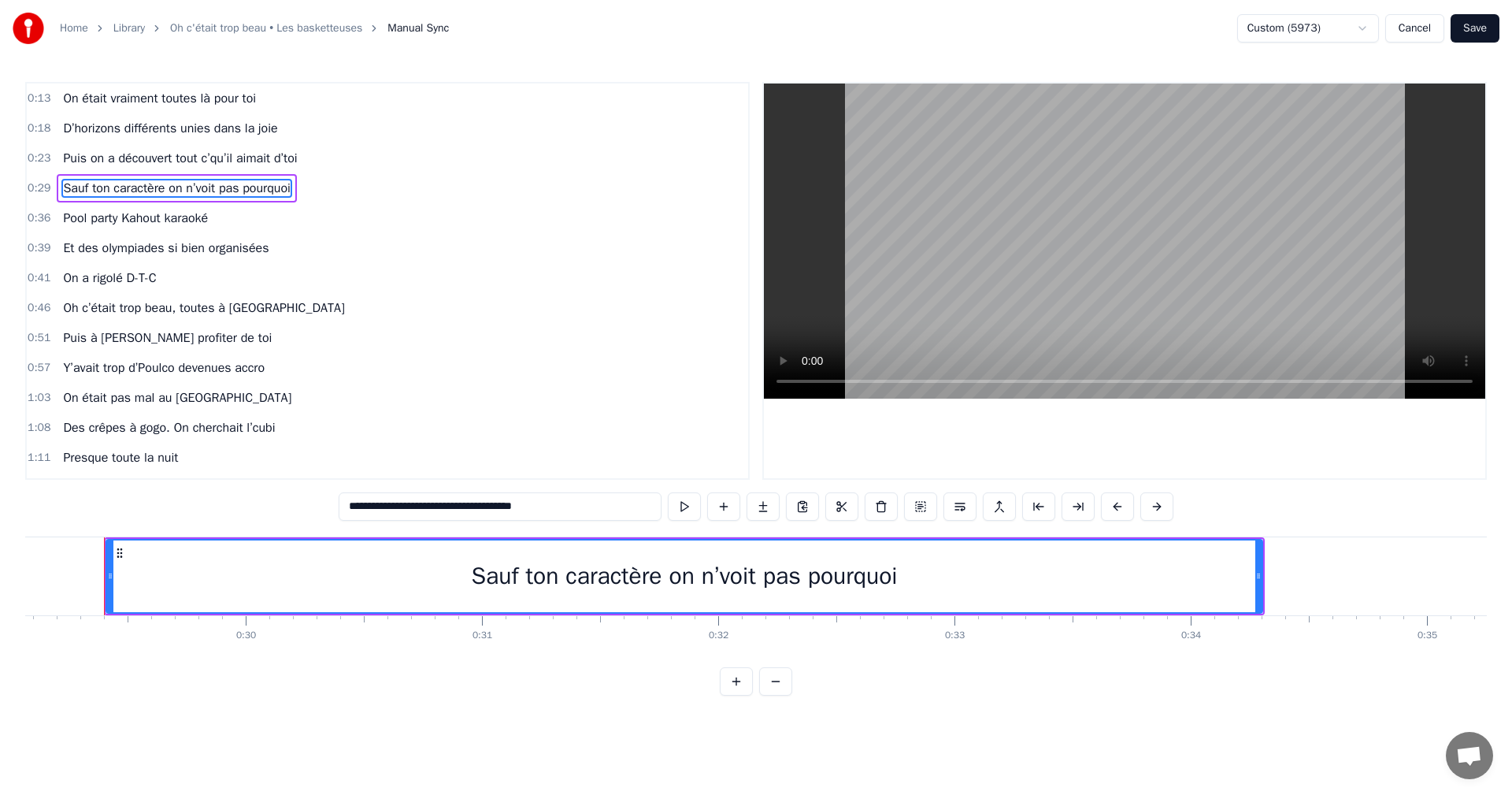 click on "Et des olympiades si bien organisées" at bounding box center [165, 248] 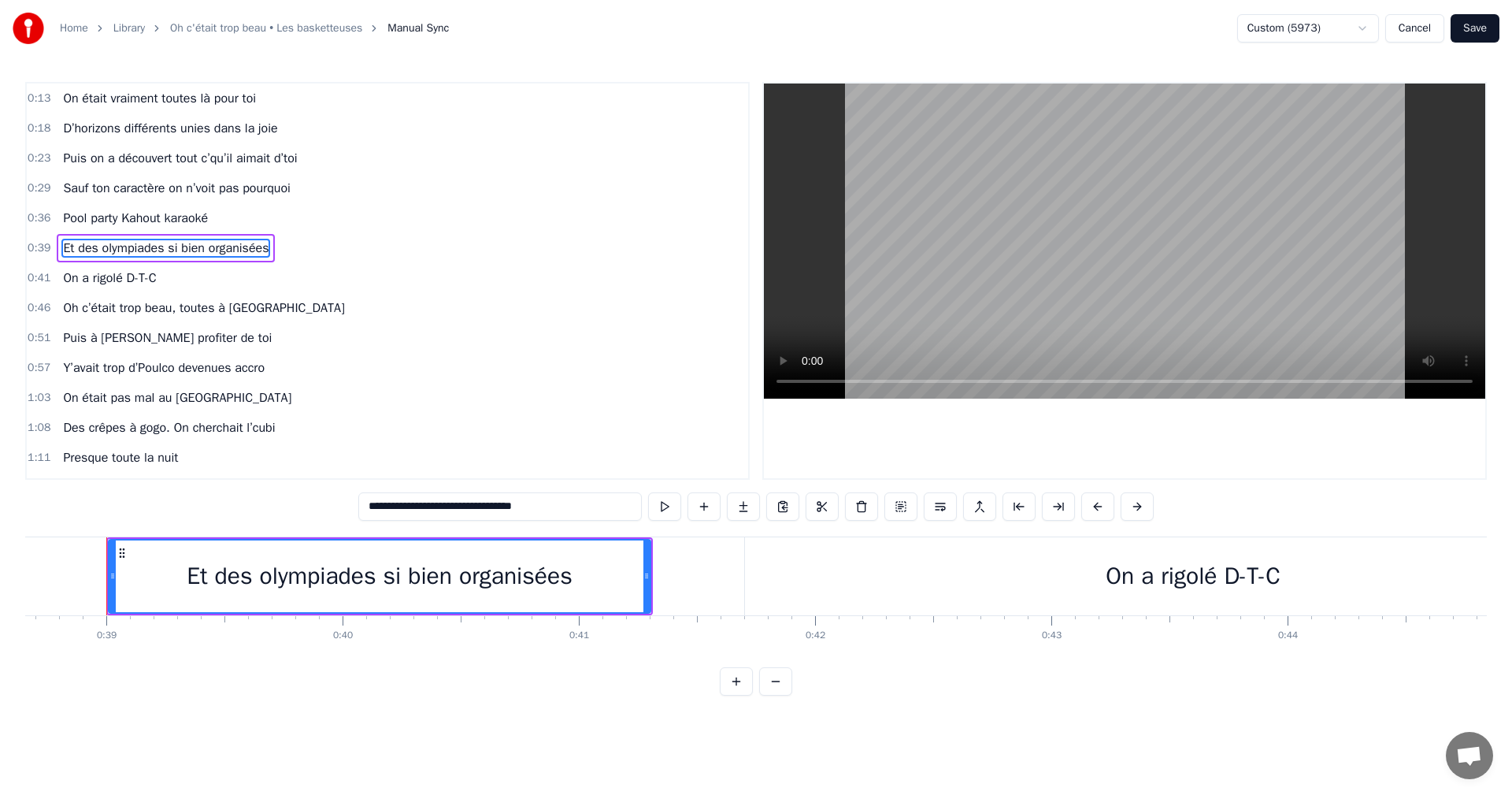 scroll, scrollTop: 0, scrollLeft: 9135, axis: horizontal 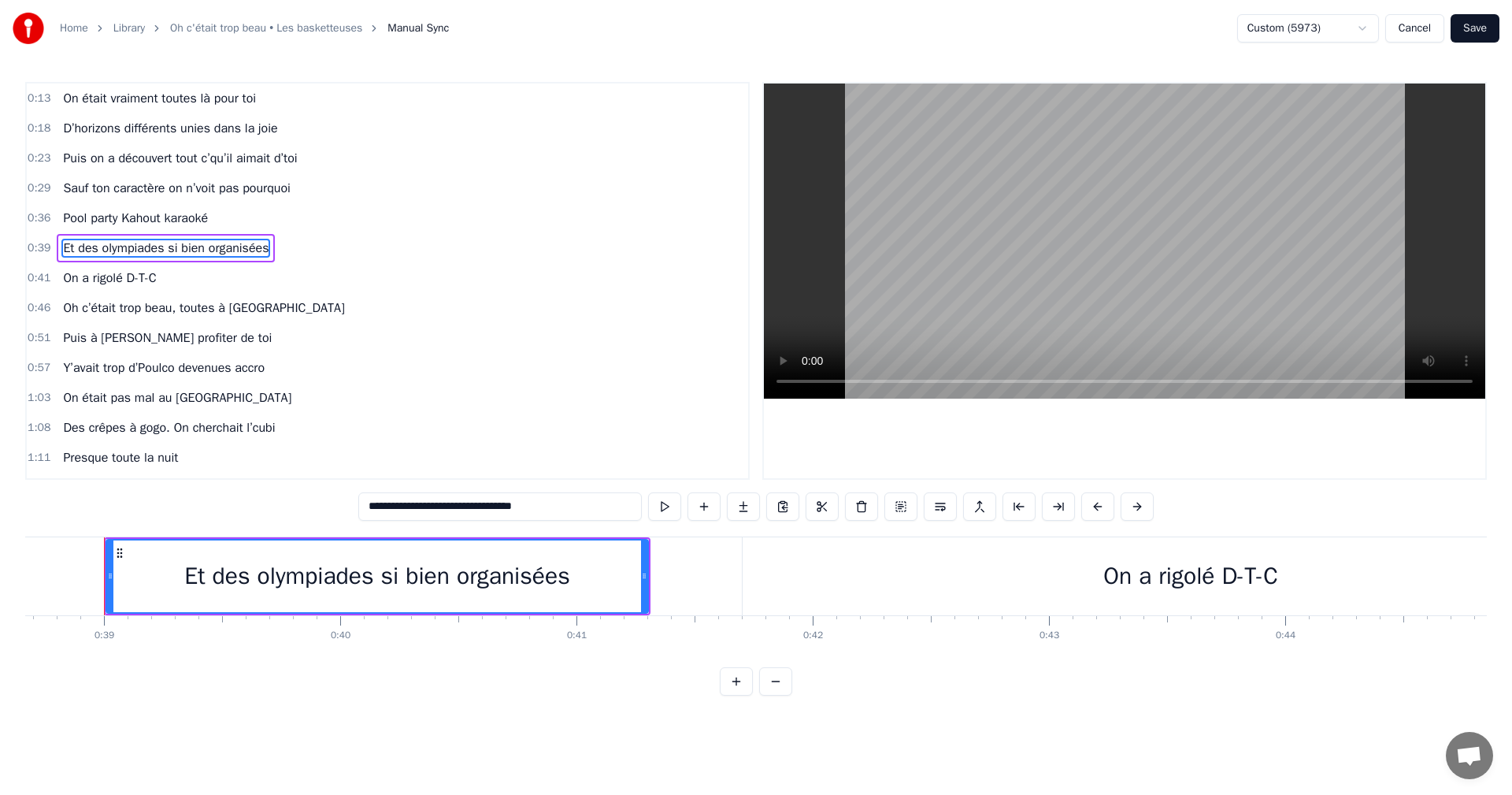 click on "0:39" at bounding box center (39, 248) 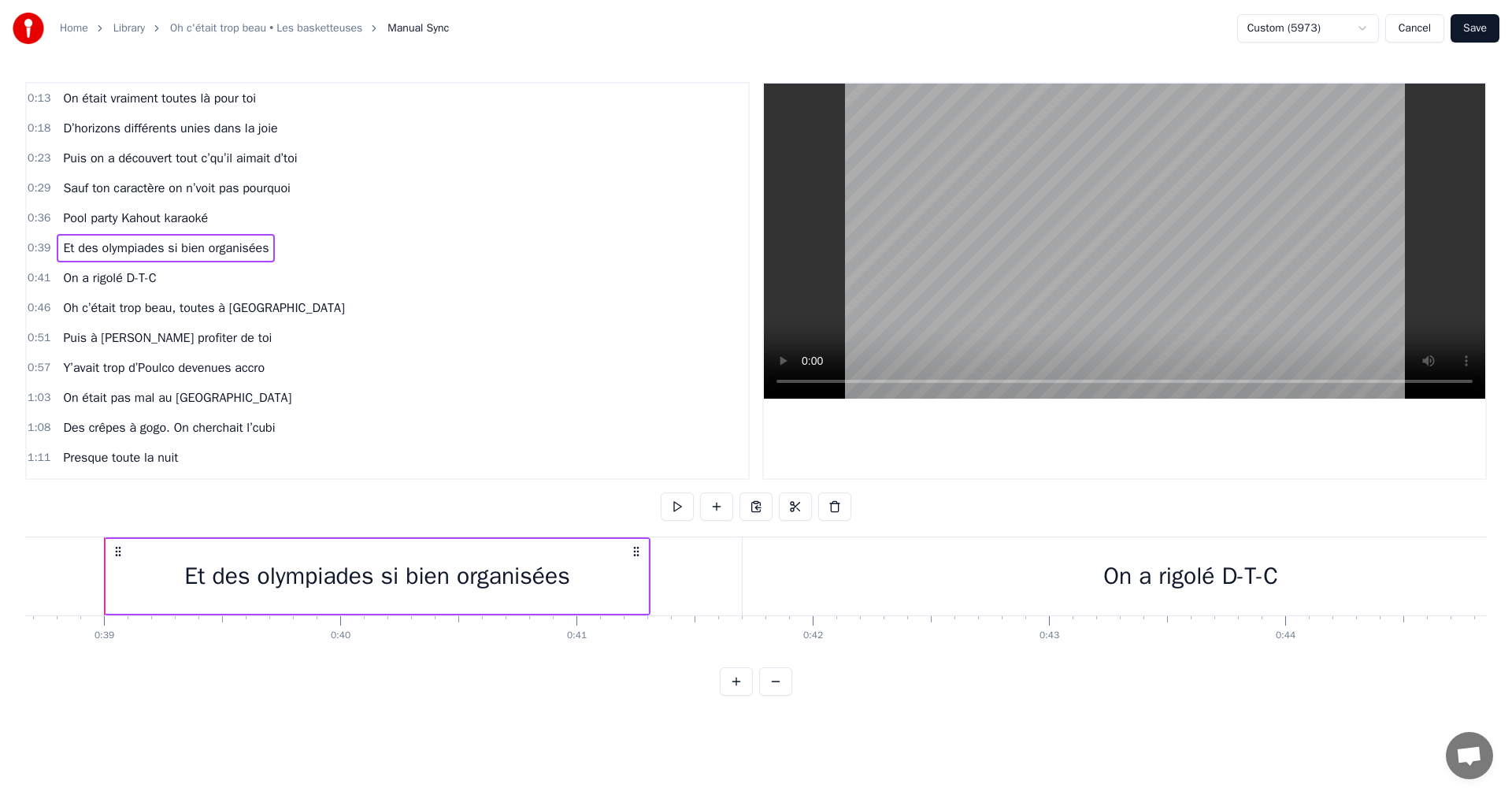 click on "On a rigolé D-T-C" at bounding box center (109, 278) 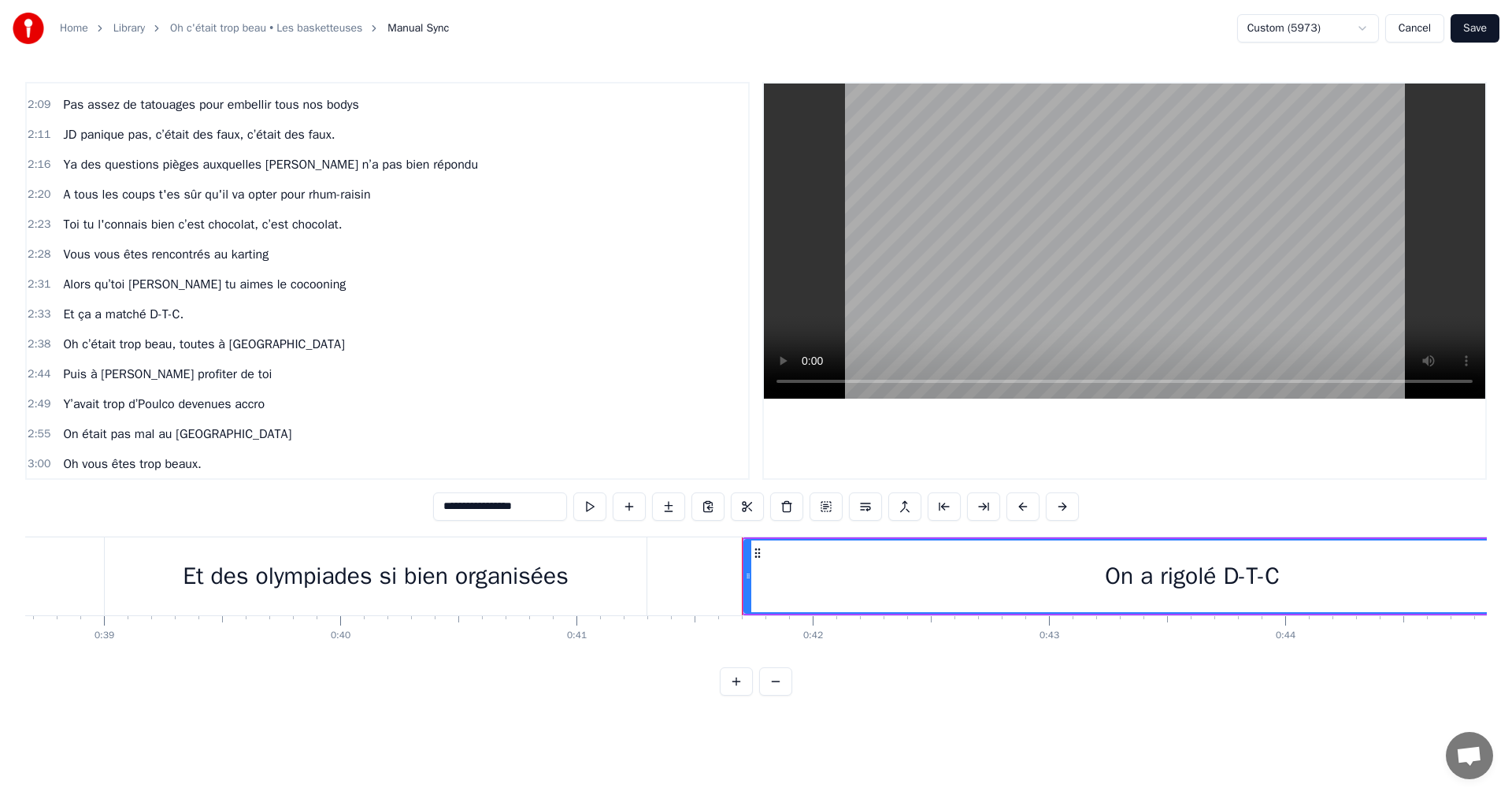 scroll, scrollTop: 803, scrollLeft: 0, axis: vertical 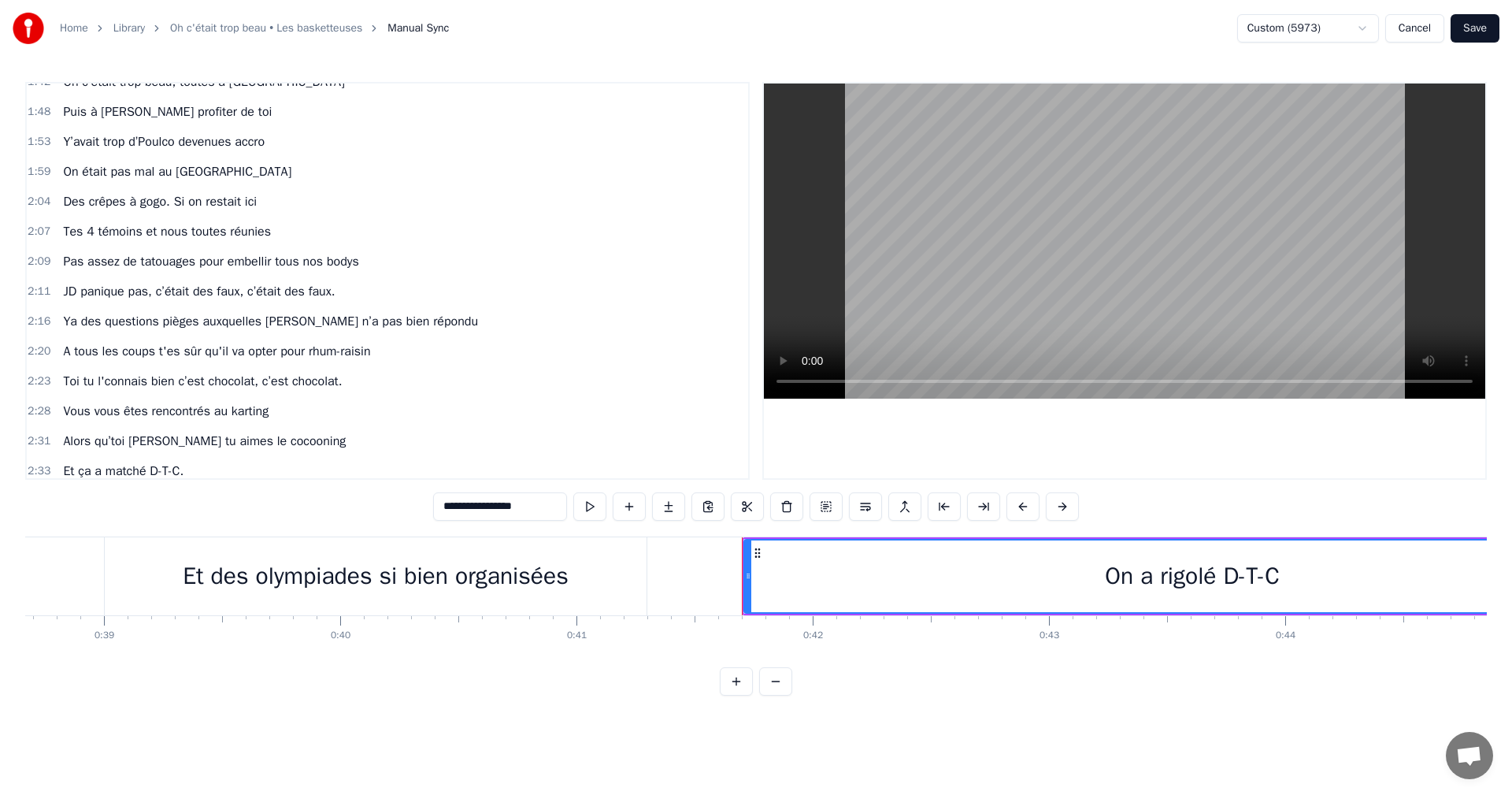click on "Ya des questions pièges auxquelles JD n’a pas bien répondu" at bounding box center (270, 321) 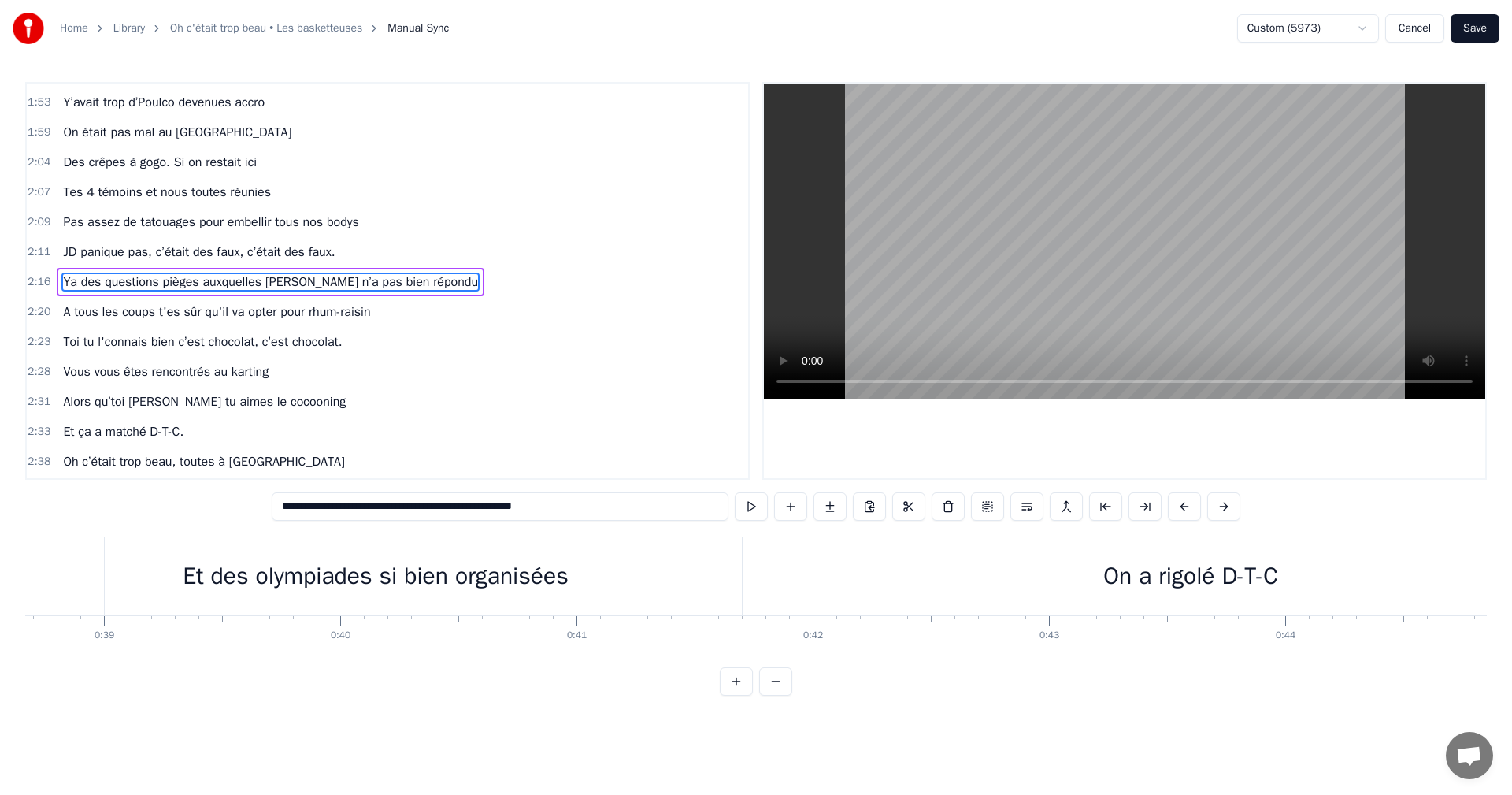 scroll, scrollTop: 685, scrollLeft: 0, axis: vertical 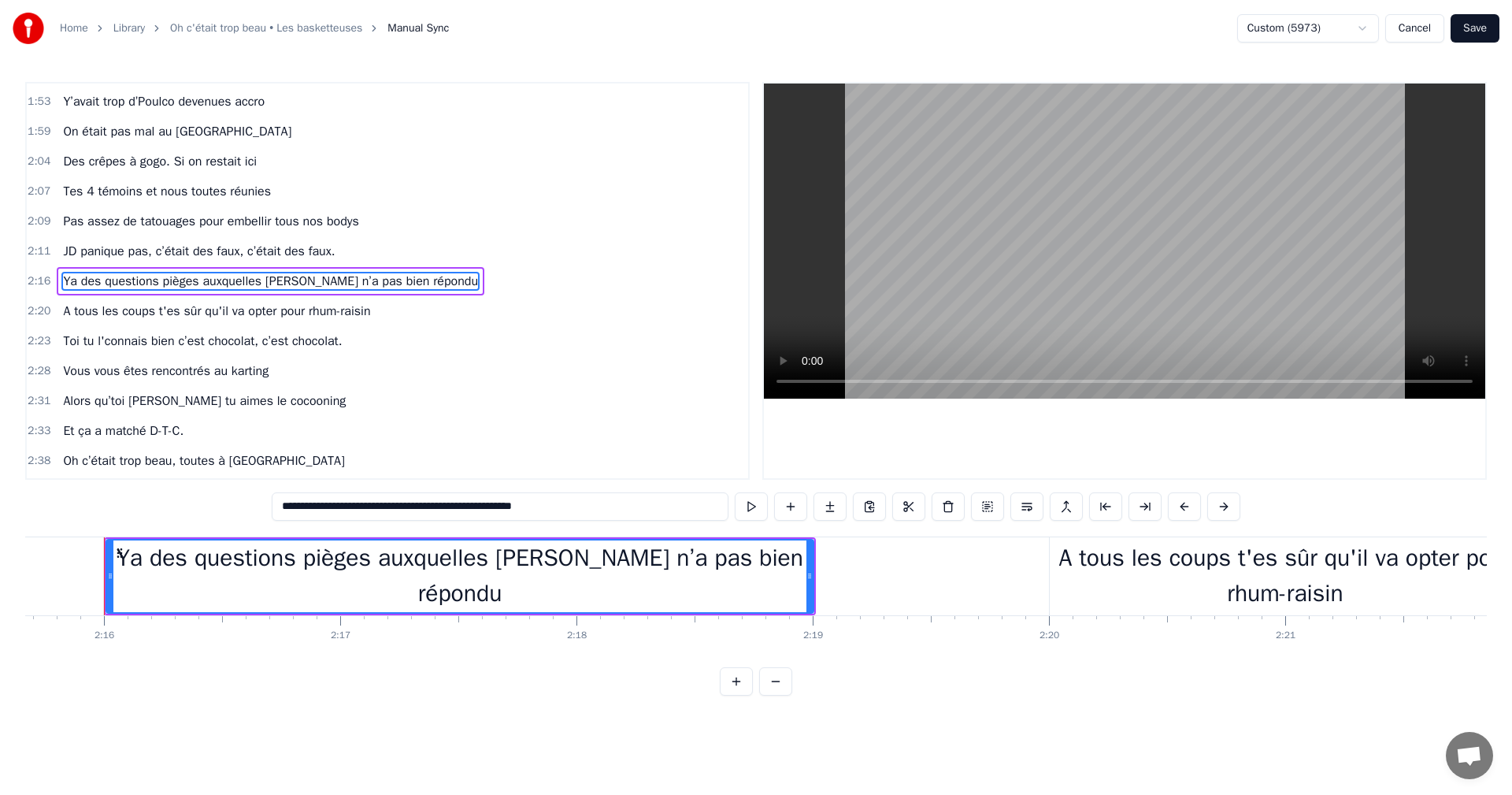 click on "JD panique pas, c’était des faux, c’était des faux." at bounding box center [-487, 576] 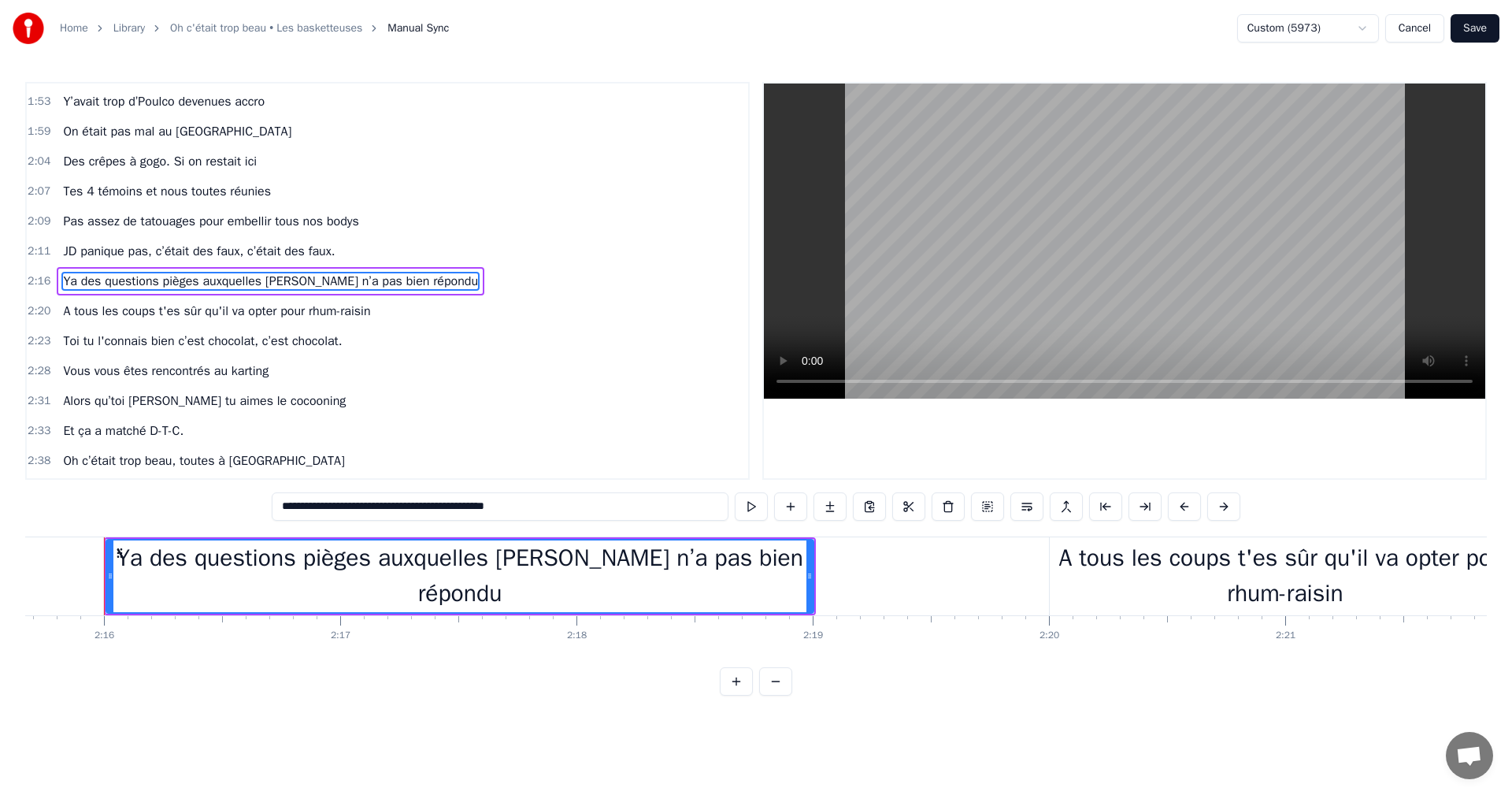 scroll, scrollTop: 656, scrollLeft: 0, axis: vertical 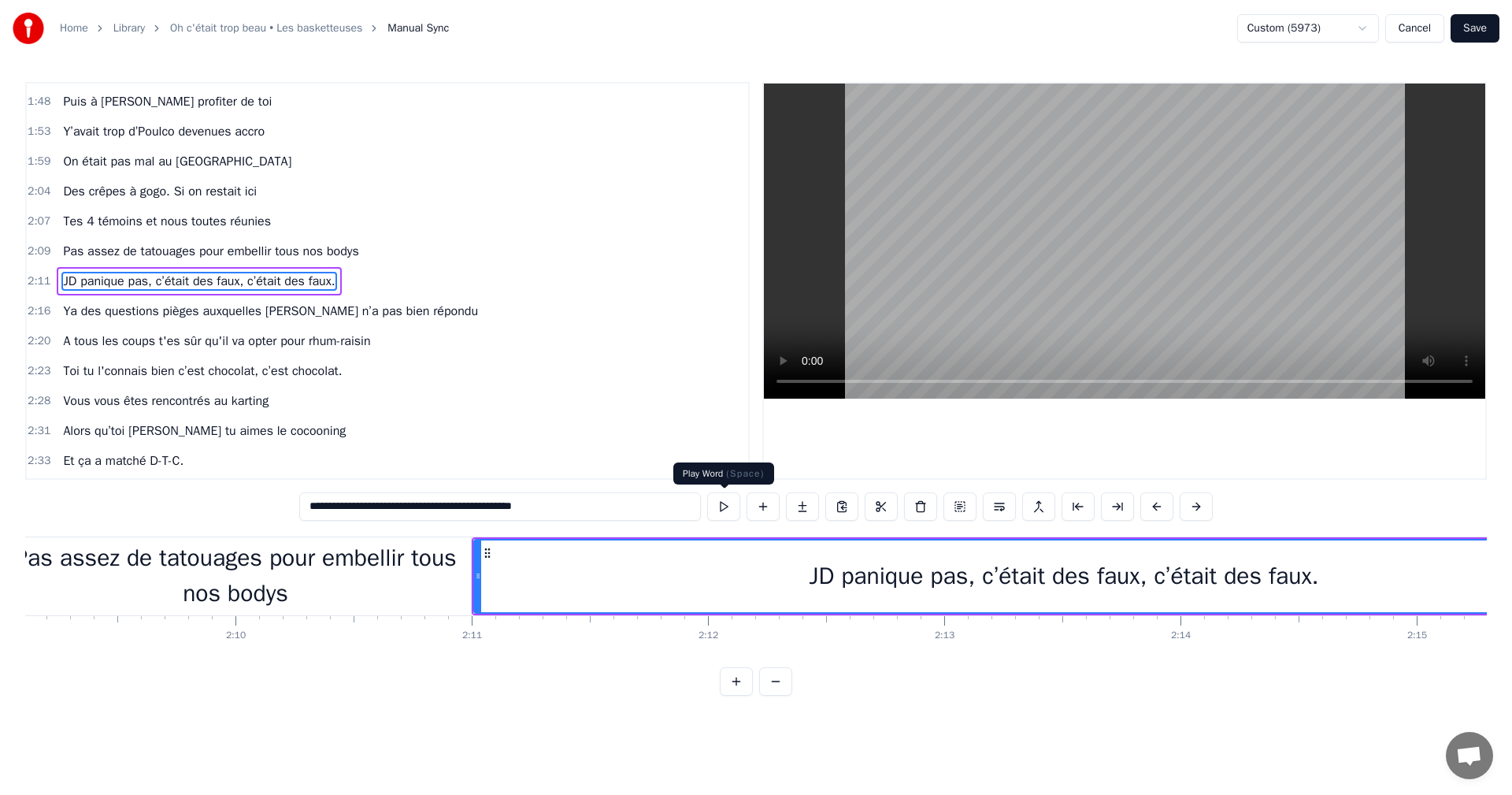click at bounding box center (724, 507) 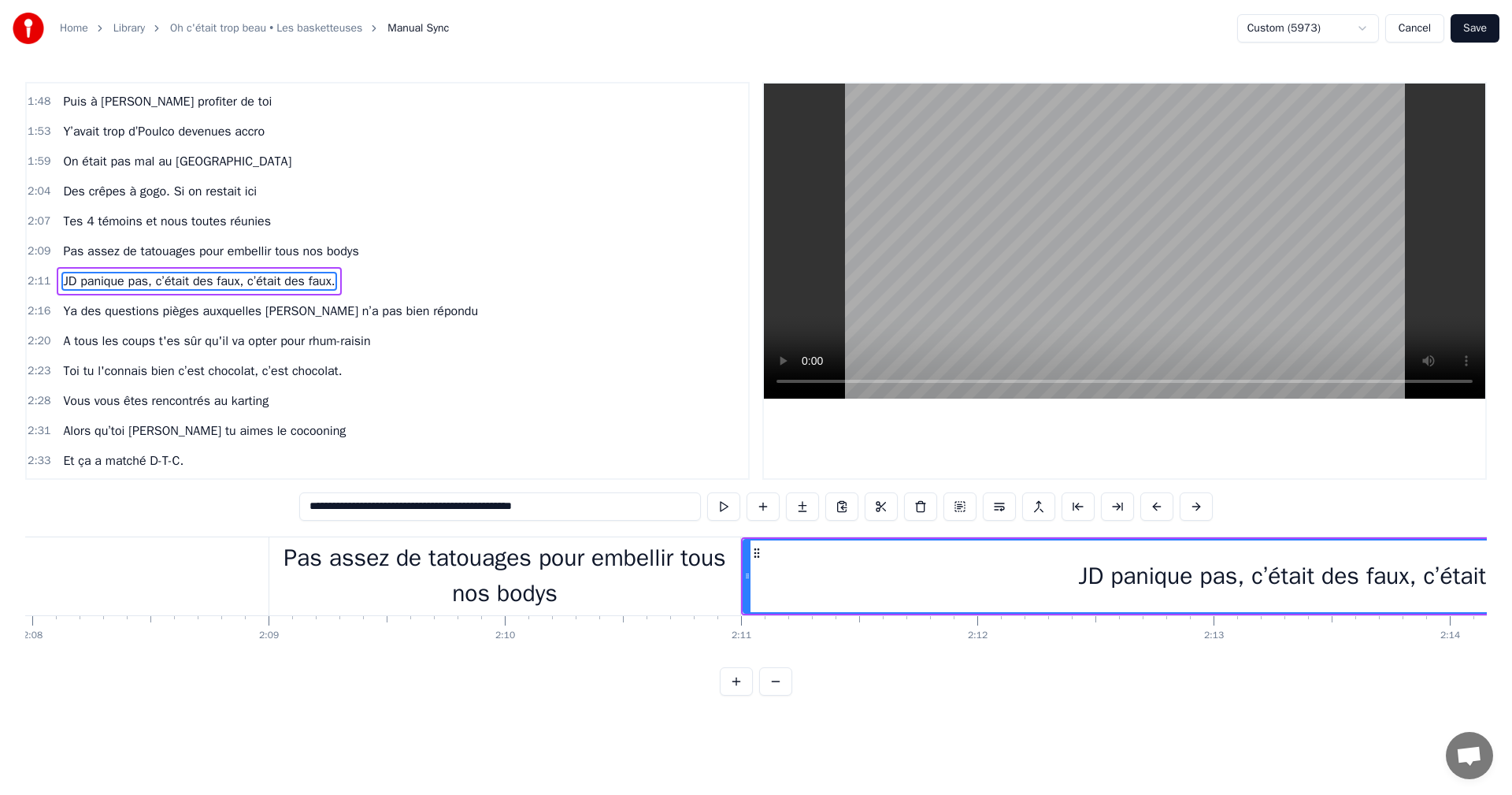 scroll, scrollTop: 0, scrollLeft: 30203, axis: horizontal 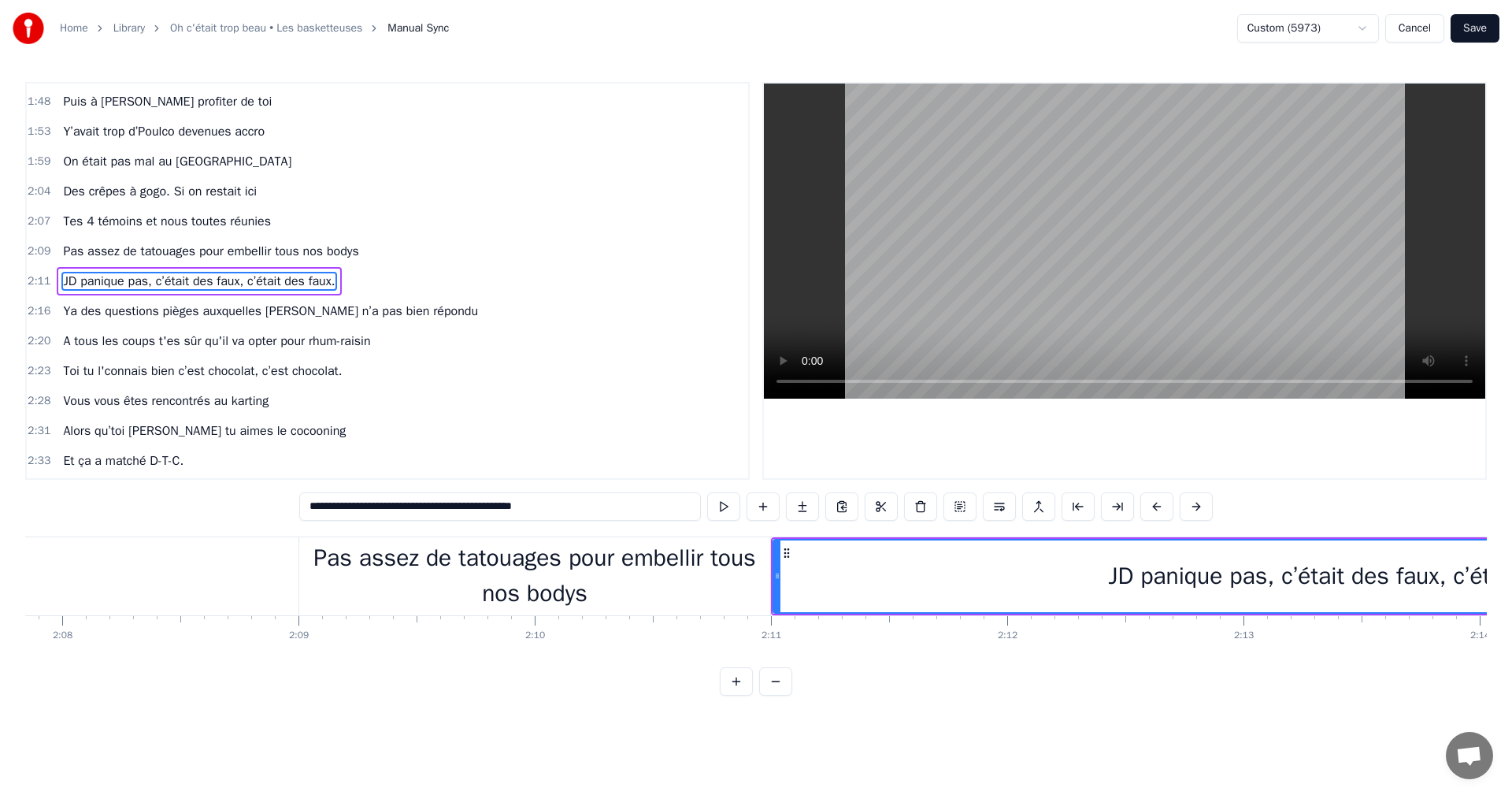 click on "Home Library Oh c'était trop beau • Les basketteuses Manual Sync Custom (5973) Cancel Save 0:13 On était vraiment toutes là pour toi 0:18 D’horizons différents unies dans la joie 0:23 Puis on a découvert tout c’qu’il aimait d’toi 0:29 Sauf ton caractère on n’voit pas pourquoi 0:36 Pool party Kahout karaoké 0:39 Et des olympiades si bien organisées 0:41 On a rigolé D-T-C 0:46 Oh c’était trop beau, toutes à Saint-Malo 0:51 Puis à Lanrelas profiter de toi 0:57 Y’avait trop d’Poulco devenues accro 1:03 On était pas mal au zoo d’Beauval 1:08 Des crêpes à gogo. On cherchait l’cubi 1:11 Presque toute la nuit 1:14 Kassav est arrivé 1:16 Pour nous ambiancer. 1:21 Plaid,cocktails où personne n’a triché 1:23 Tes lentilles, la dentelle que tu aimes bien porter 1:26 Tu nous mitonnais on t’a grillé. 1:32 Aquagym tu twerkais dans ta bouée 1:34 Jamais séparée de ton super gobelet 1:37 Qui clignotait D-T-C. 1:42 Oh c’était trop beau, toutes à Saint-Malo 1:48 1:53 1:59 2:04 0" at bounding box center [756, 360] 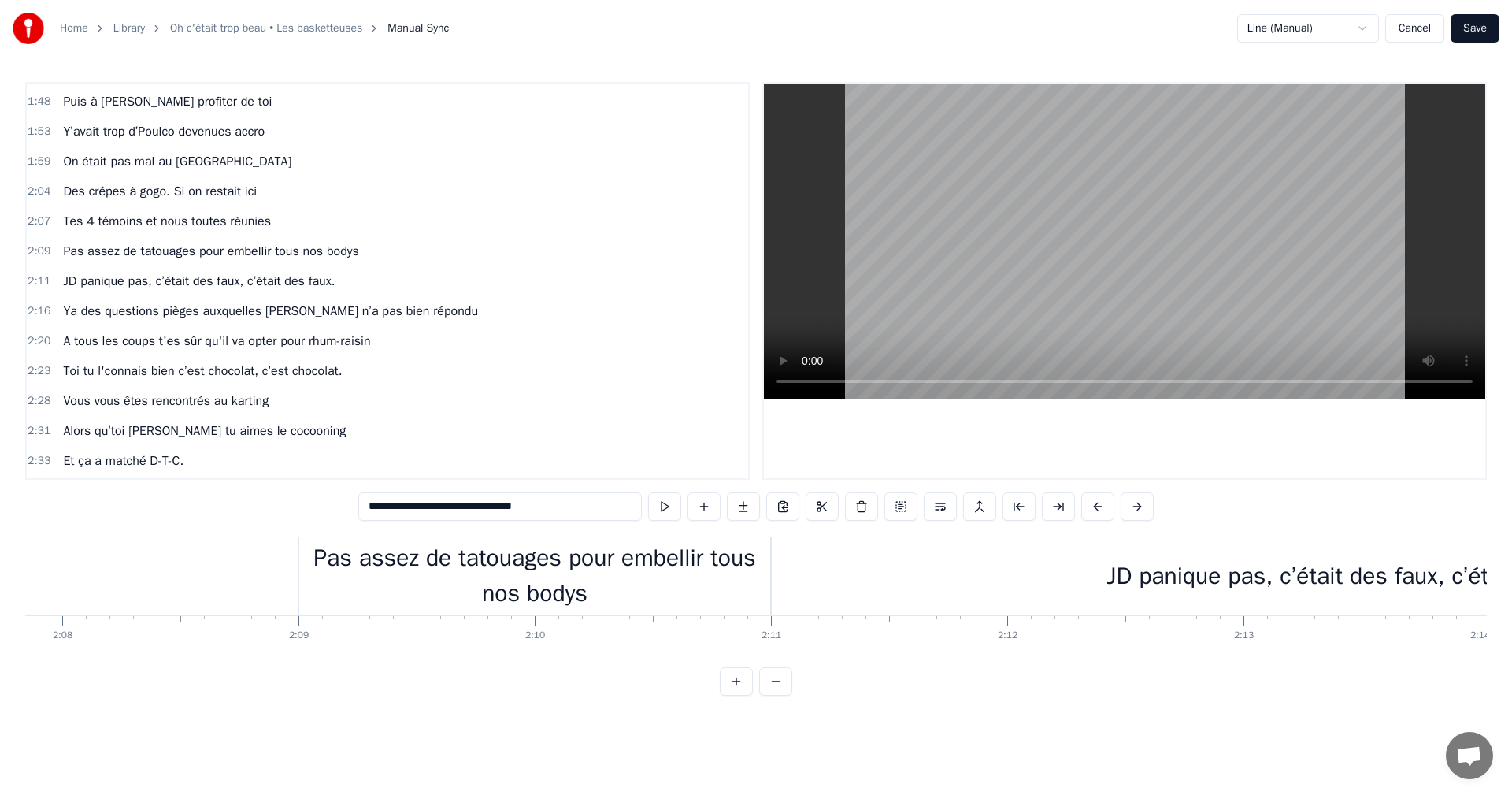 scroll, scrollTop: 522, scrollLeft: 0, axis: vertical 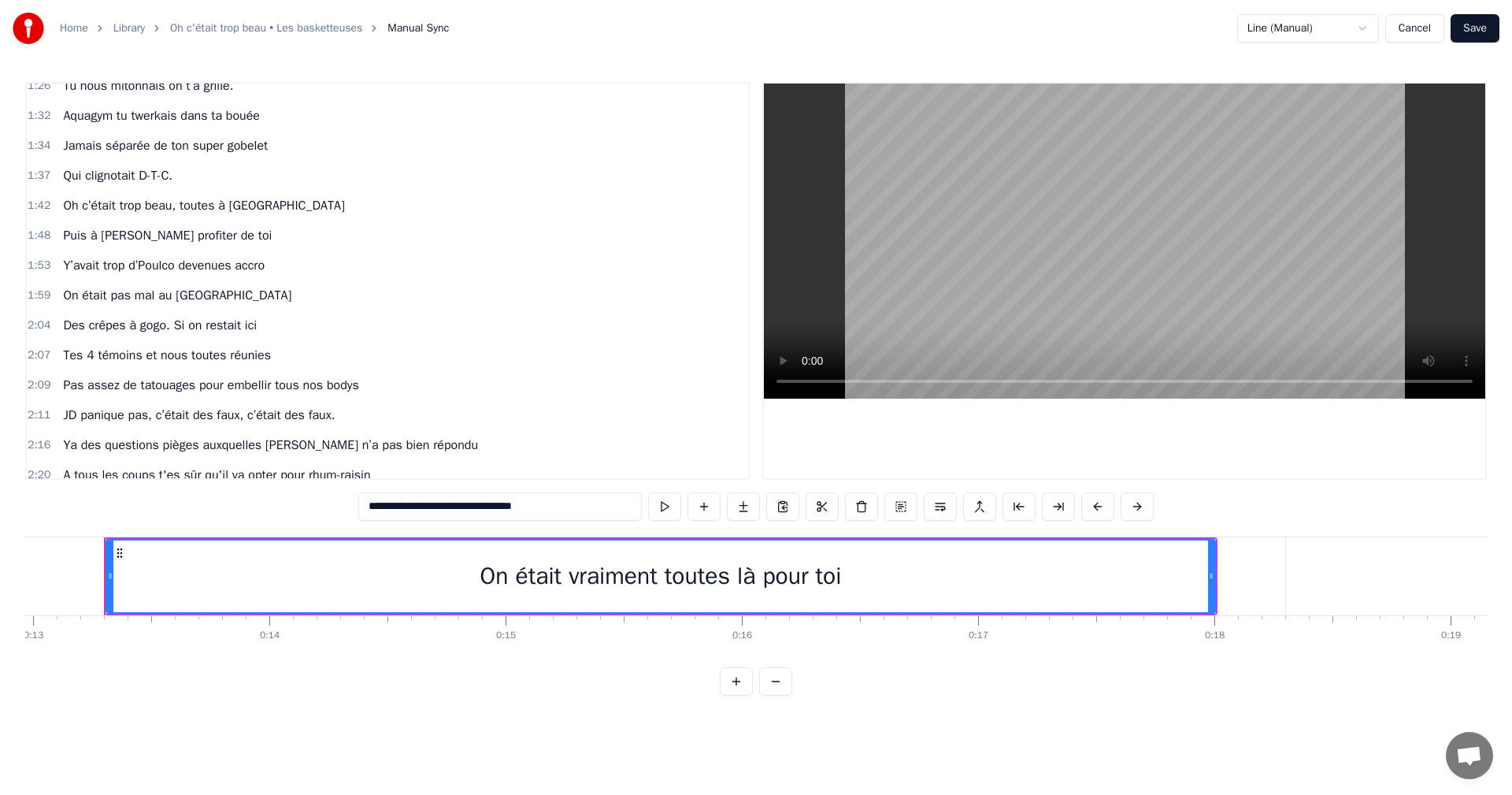click on "Cancel" at bounding box center [1414, 28] 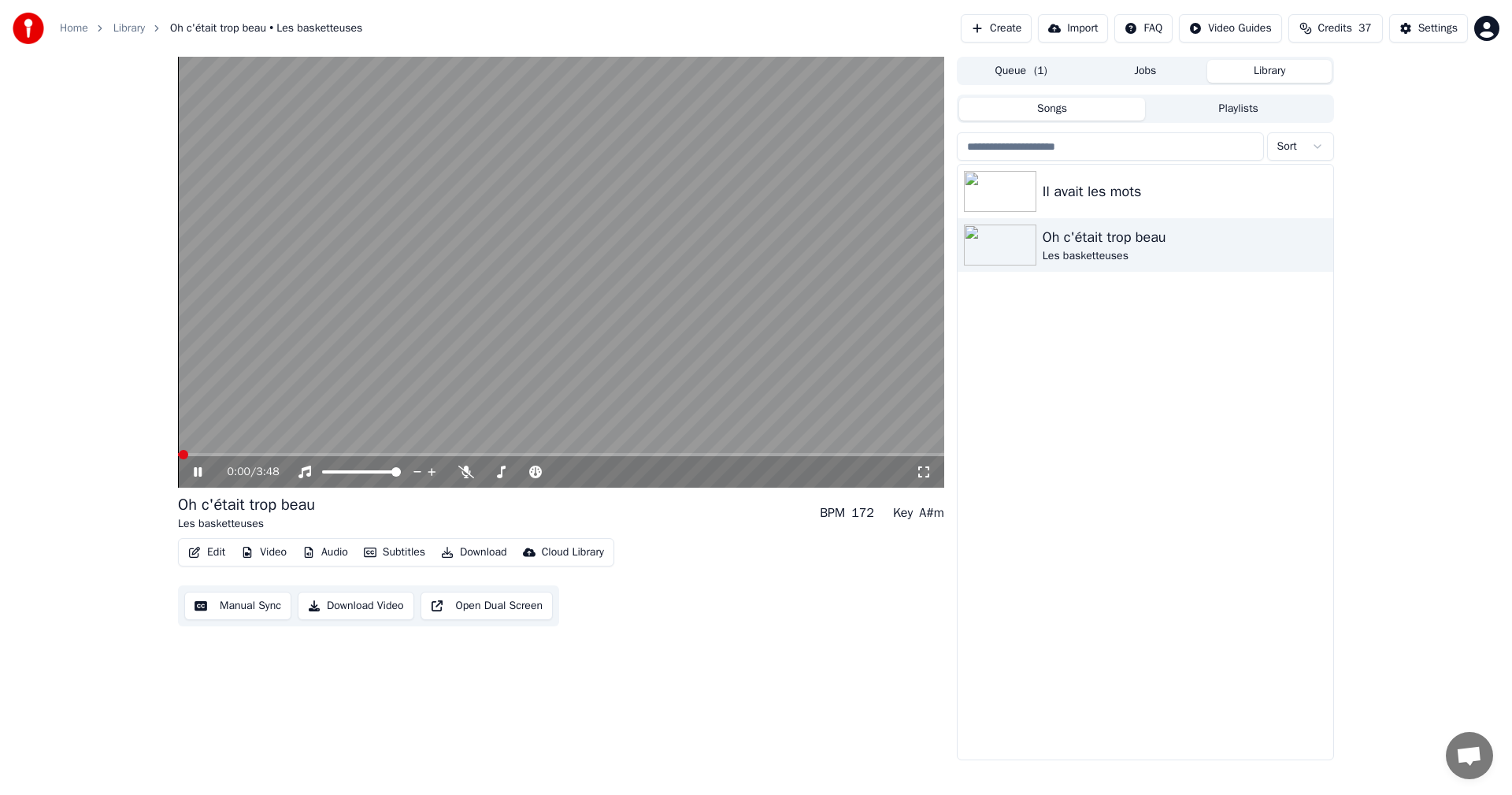 click 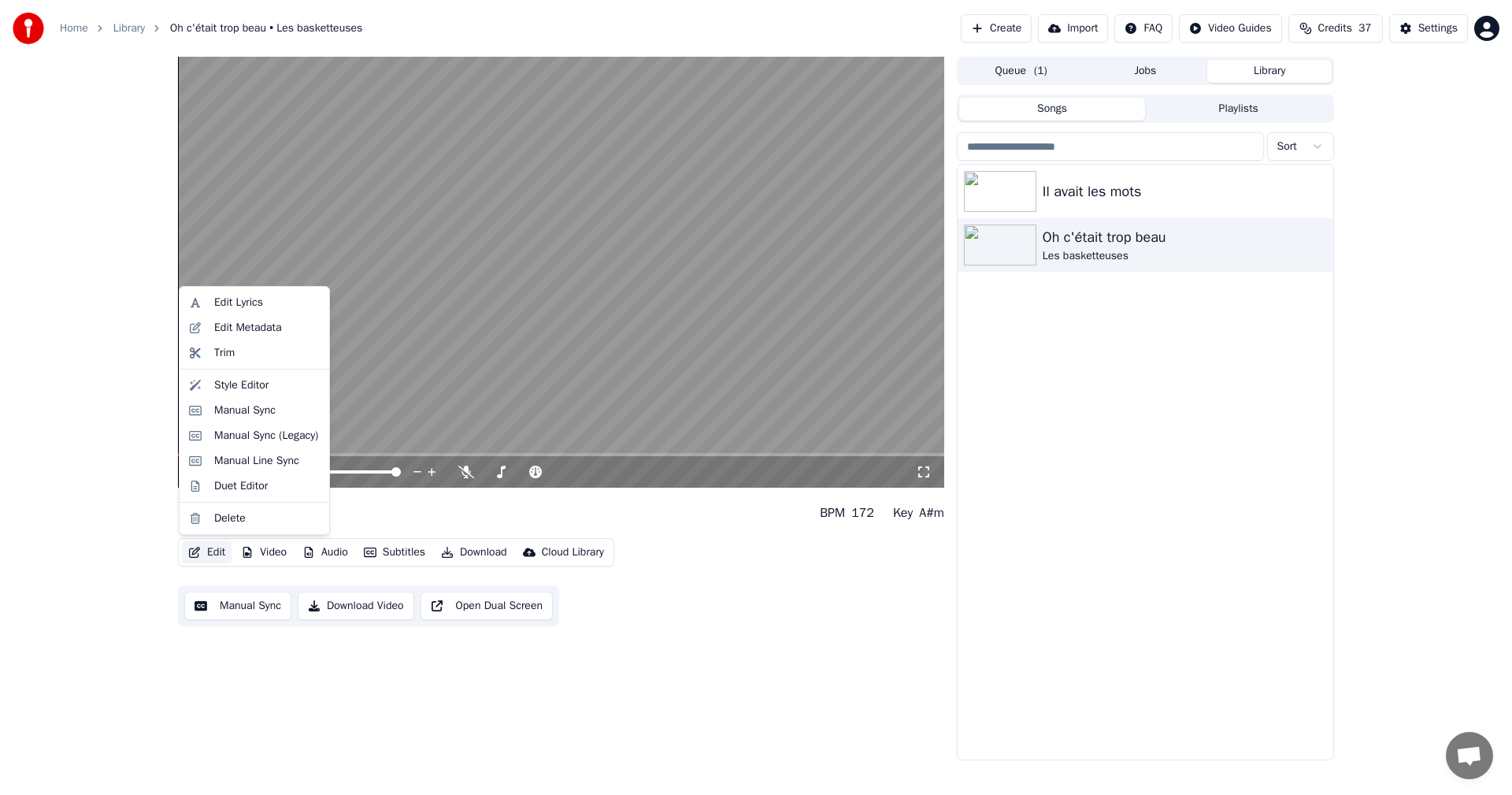 click 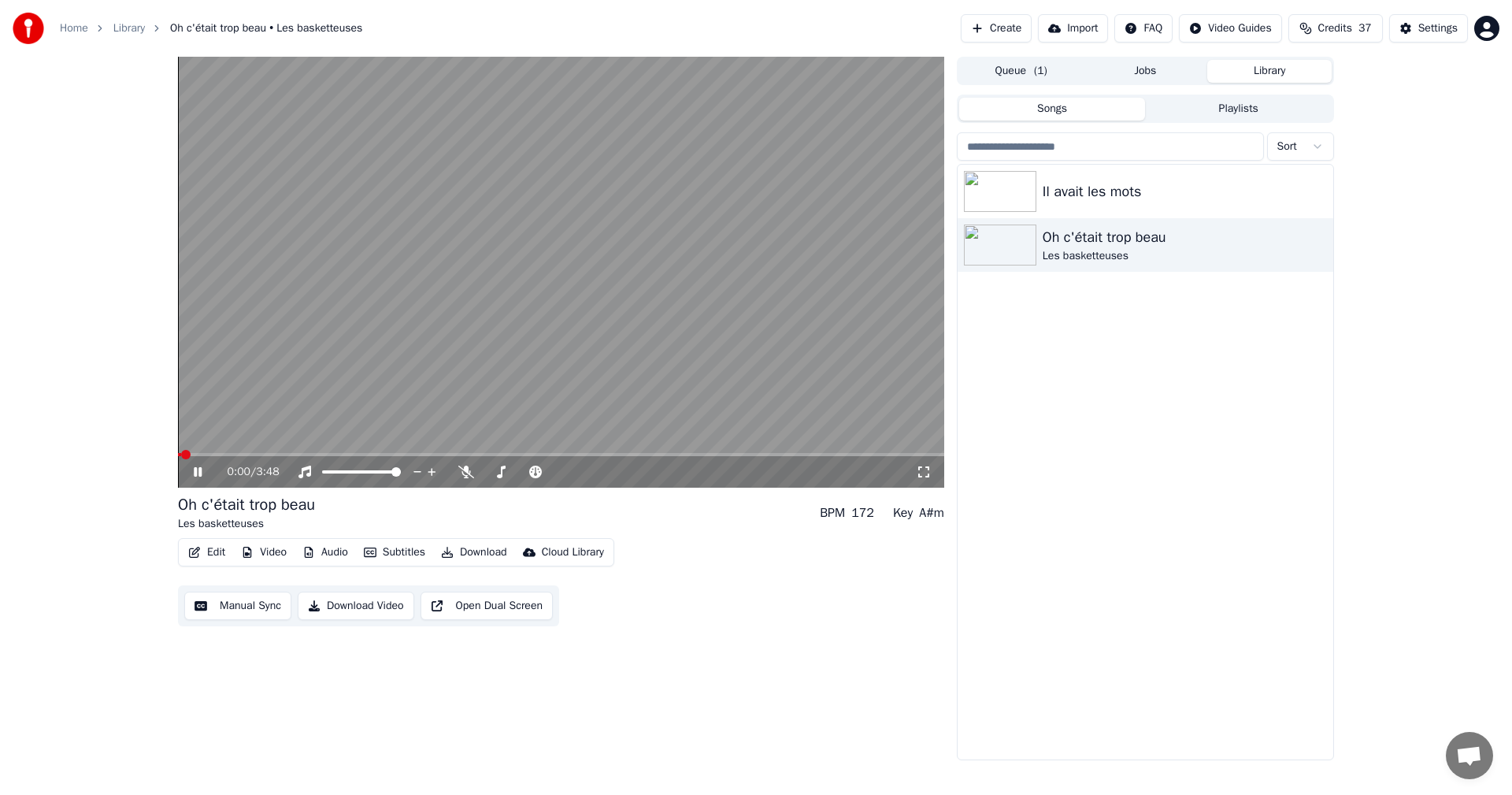 click on "0:00  /  3:48" at bounding box center [561, 472] 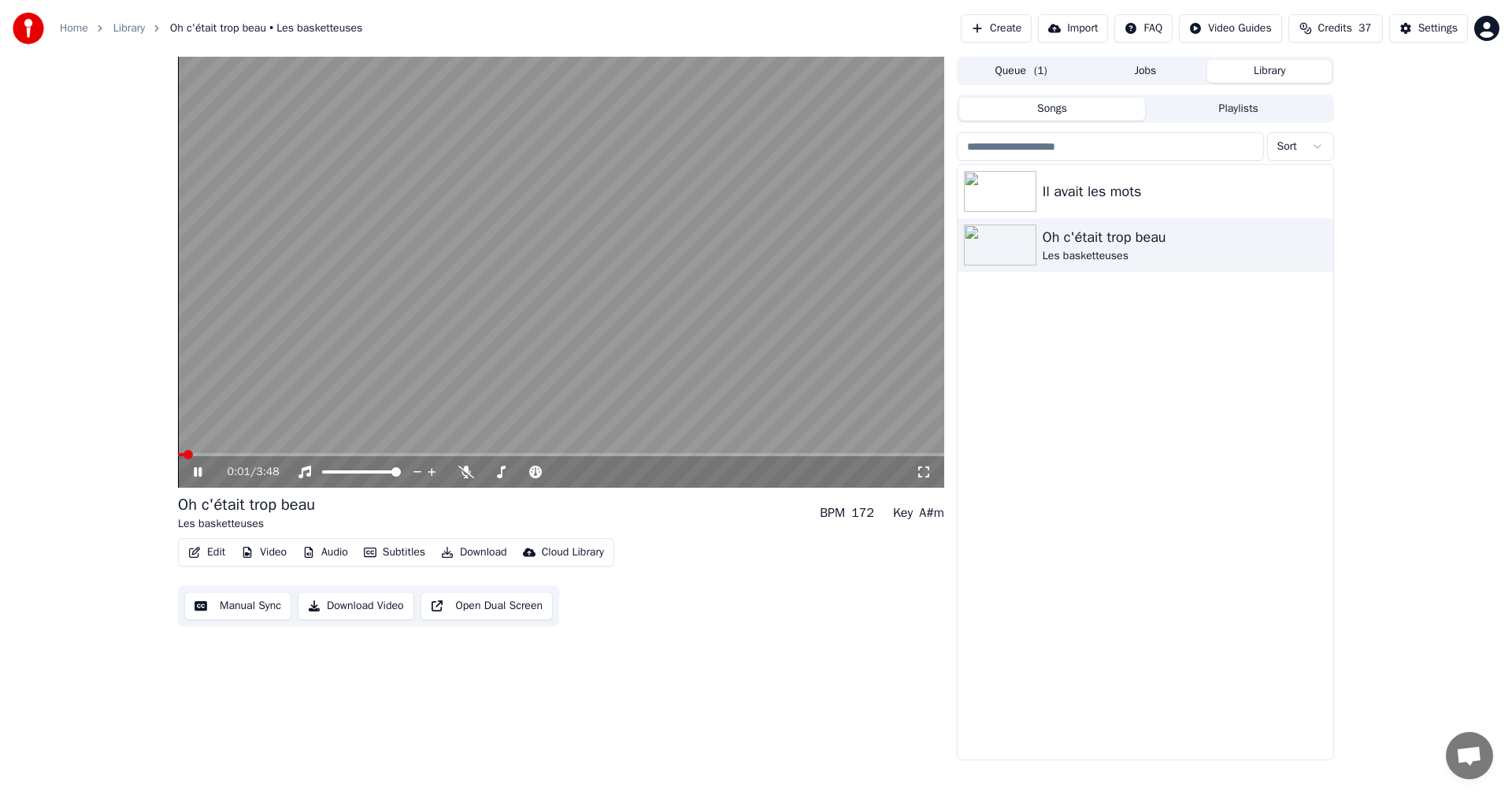 click 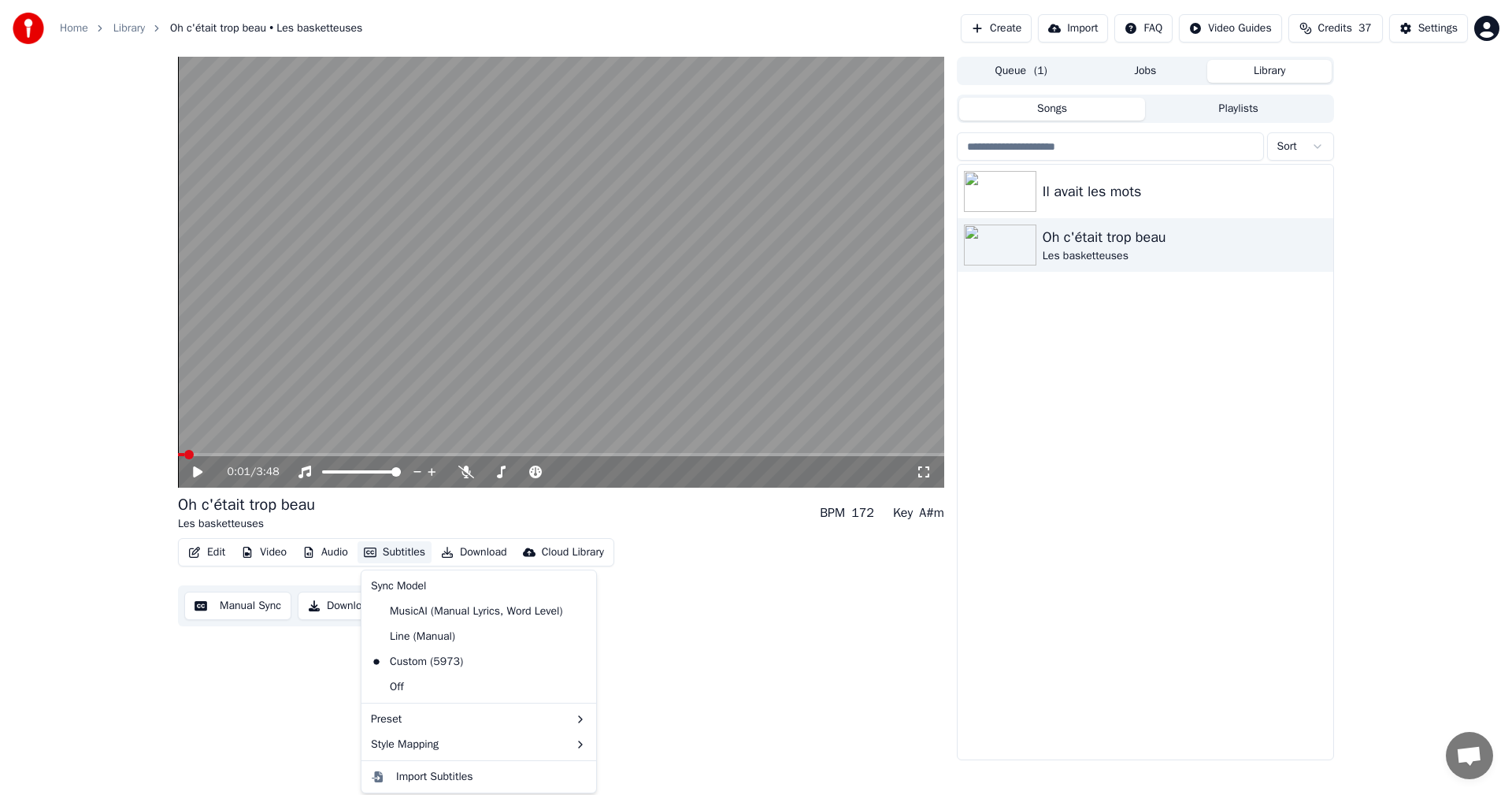 click 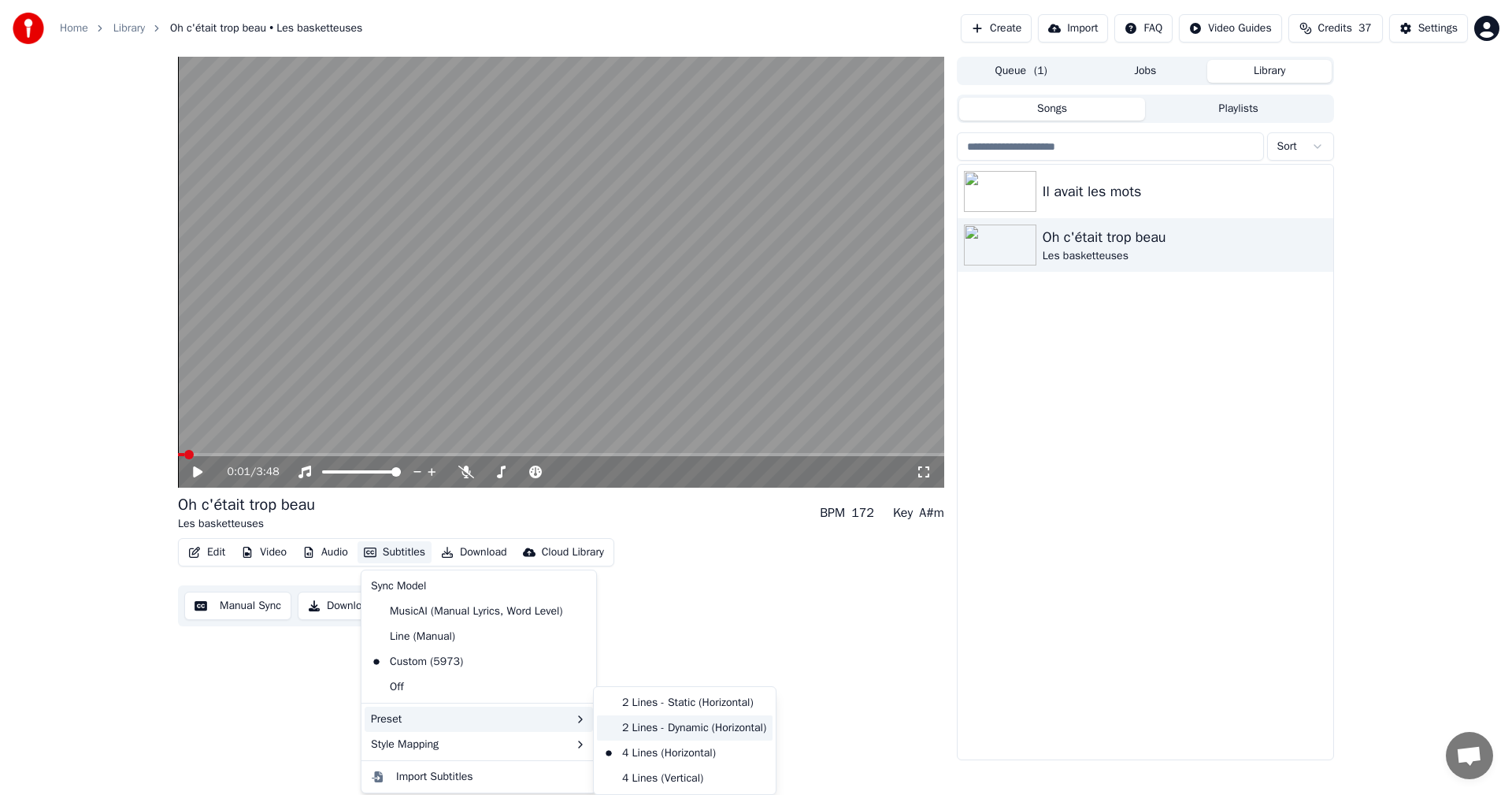 click on "2 Lines - Dynamic (Horizontal)" at bounding box center (684, 728) 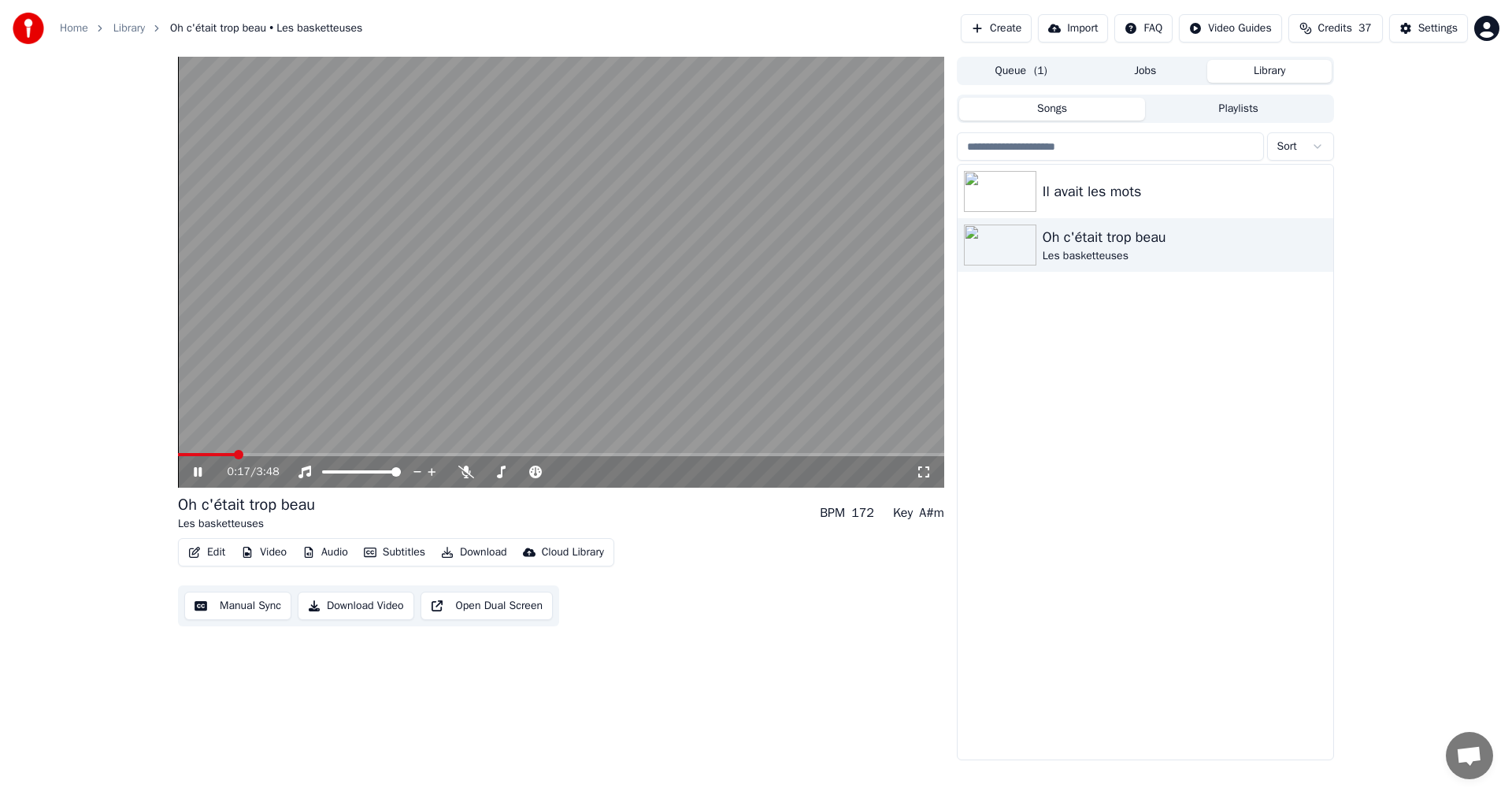 click at bounding box center (561, 455) 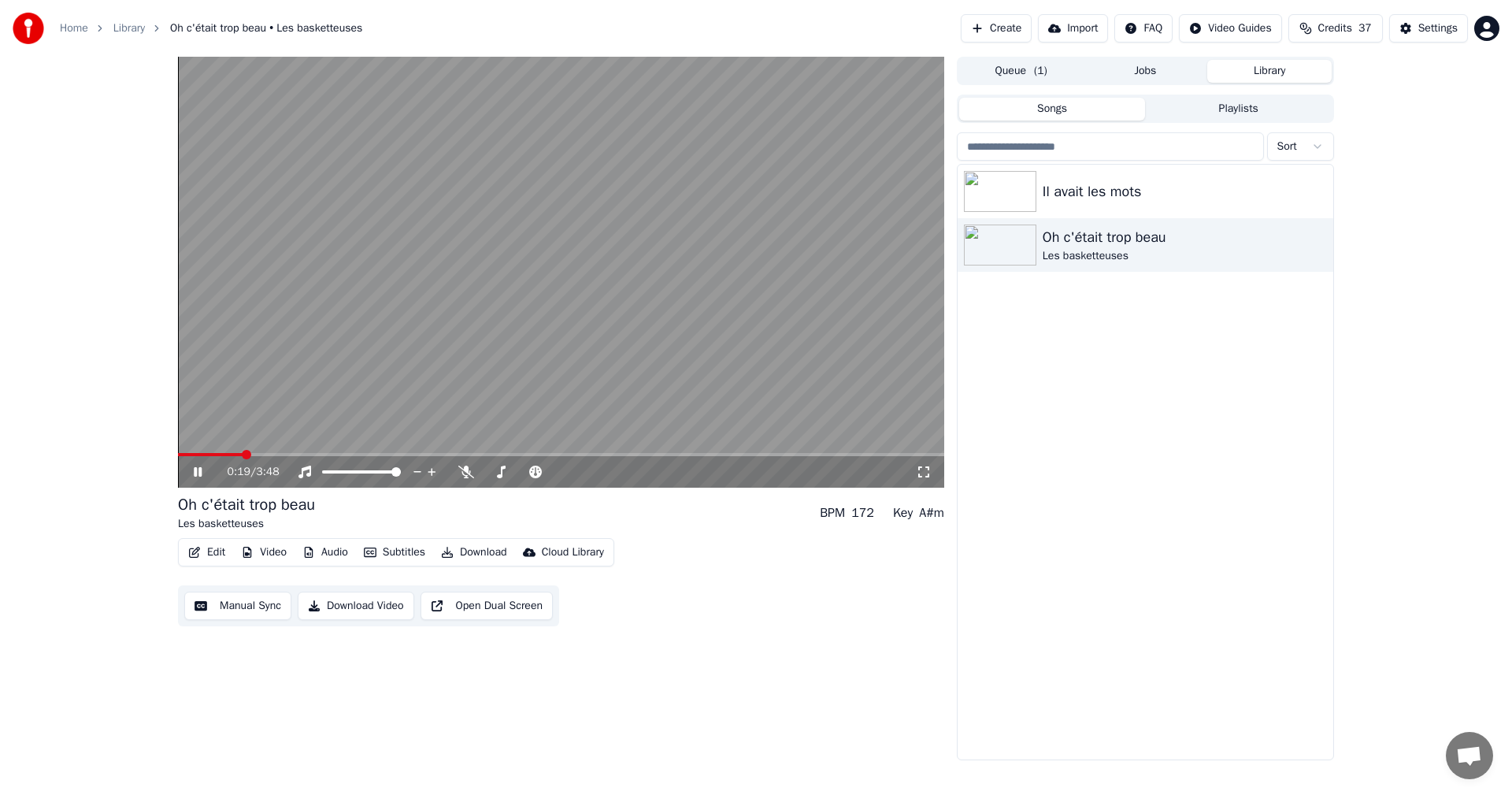 click at bounding box center [561, 272] 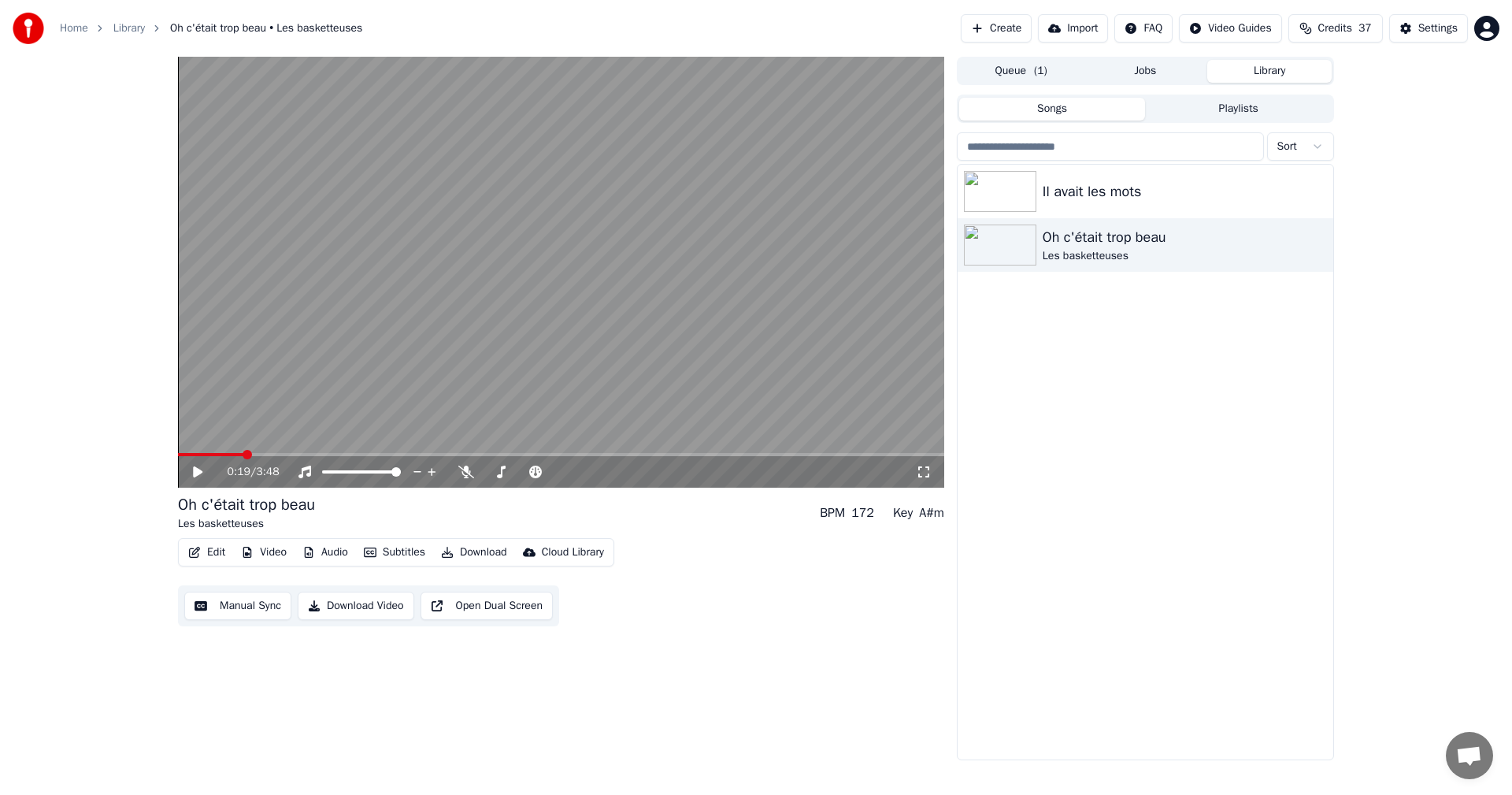 click at bounding box center (561, 455) 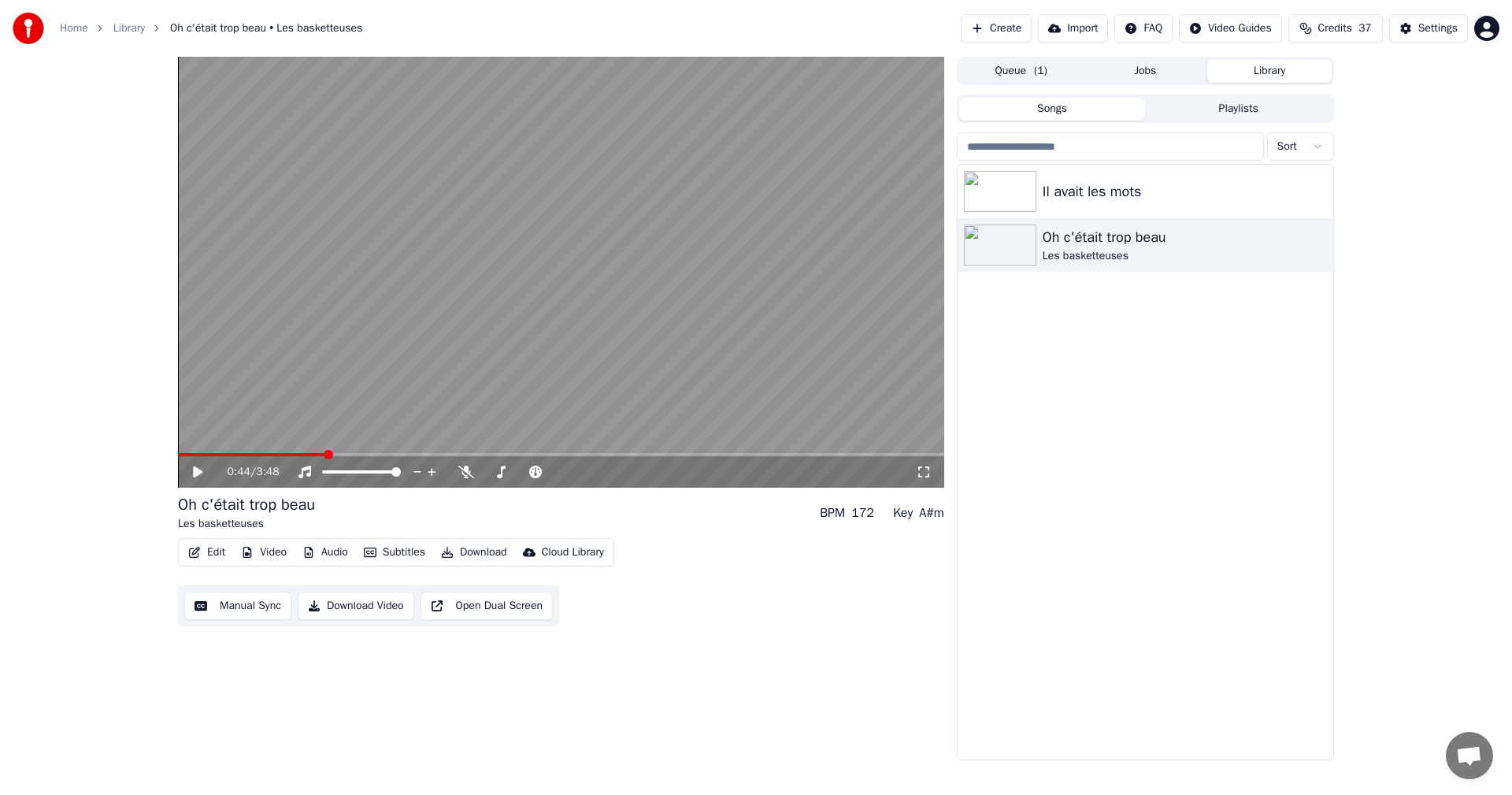 click 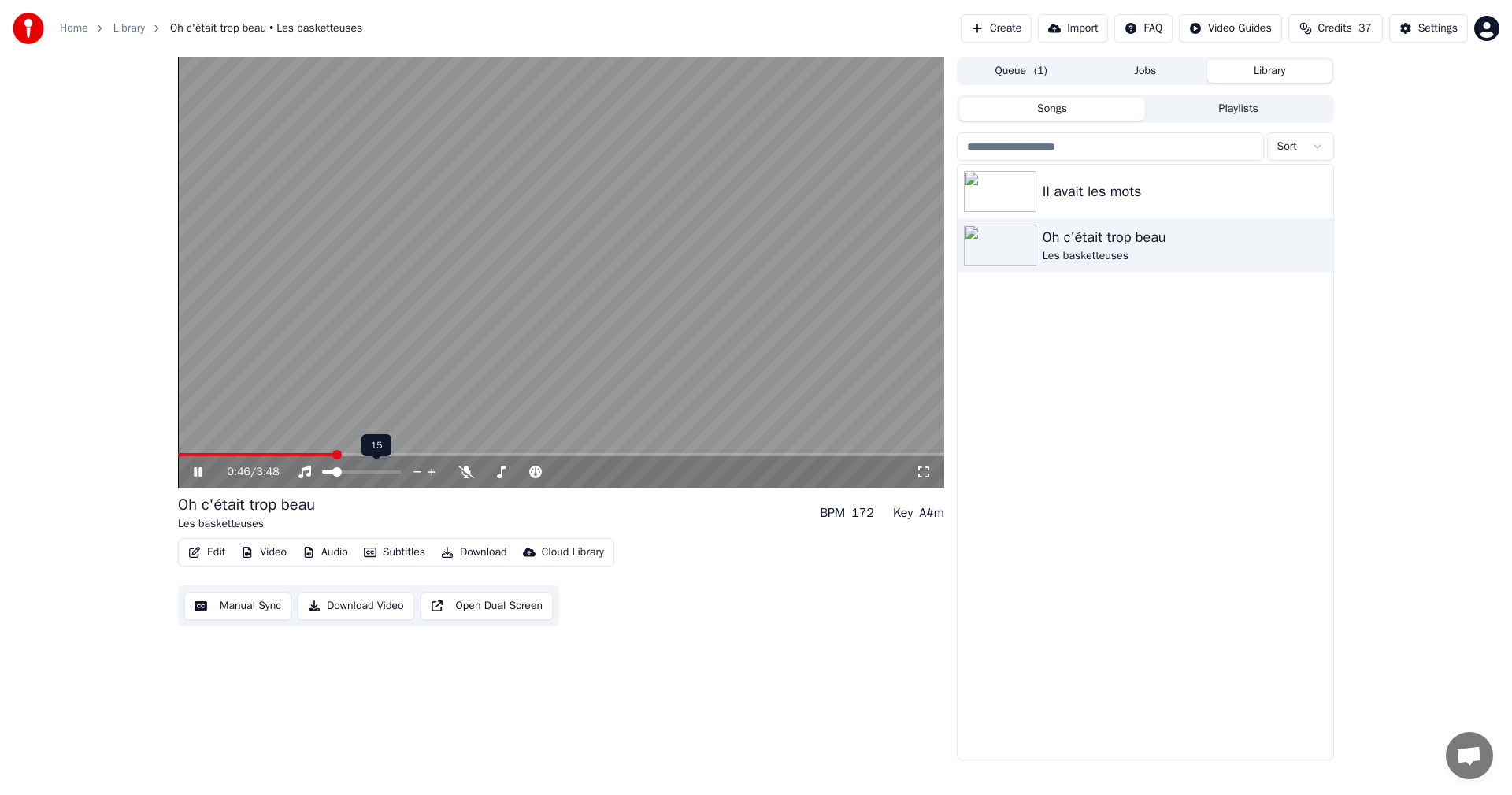 click at bounding box center (328, 472) 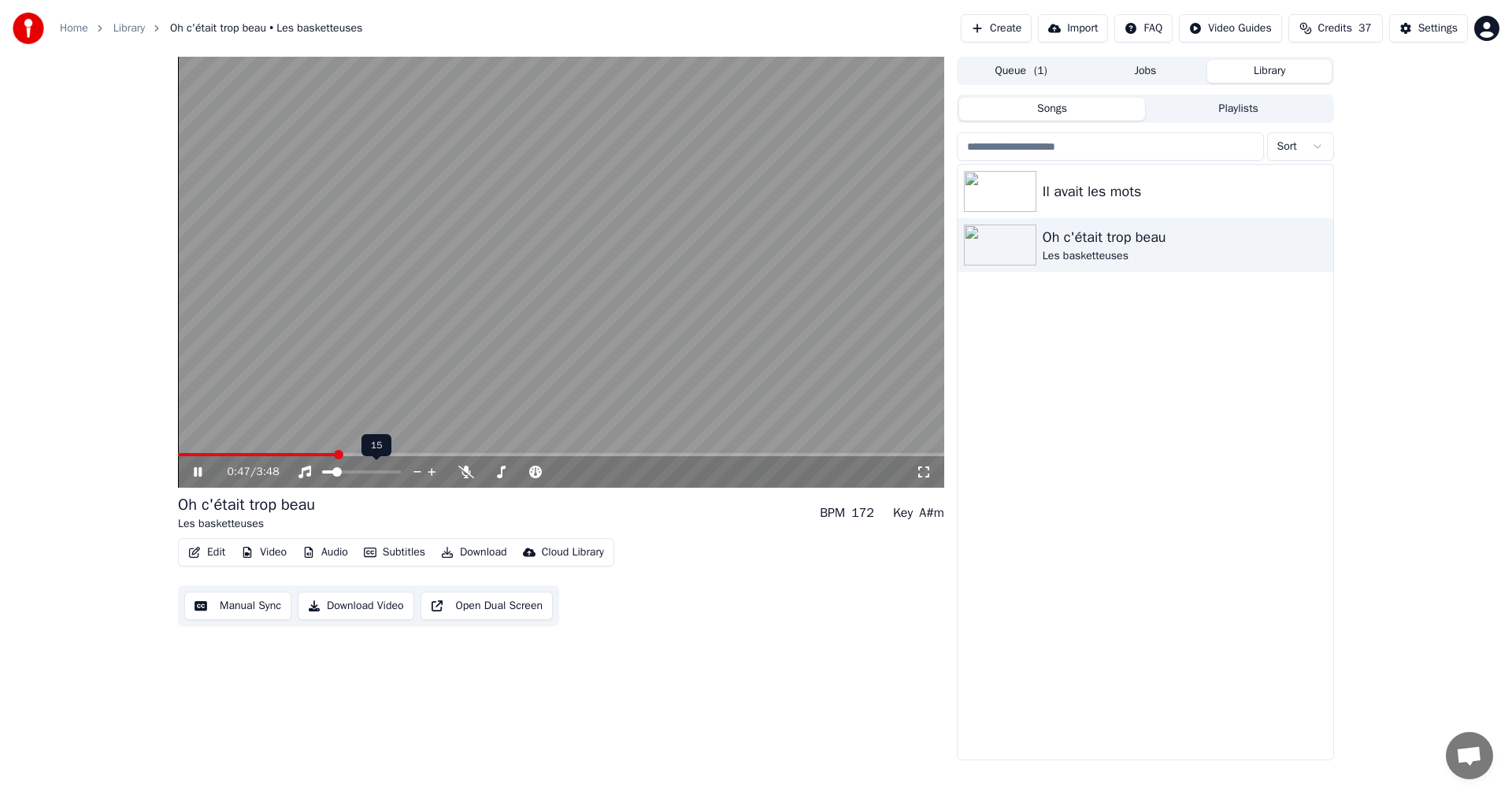 click on "15 15" at bounding box center [376, 445] 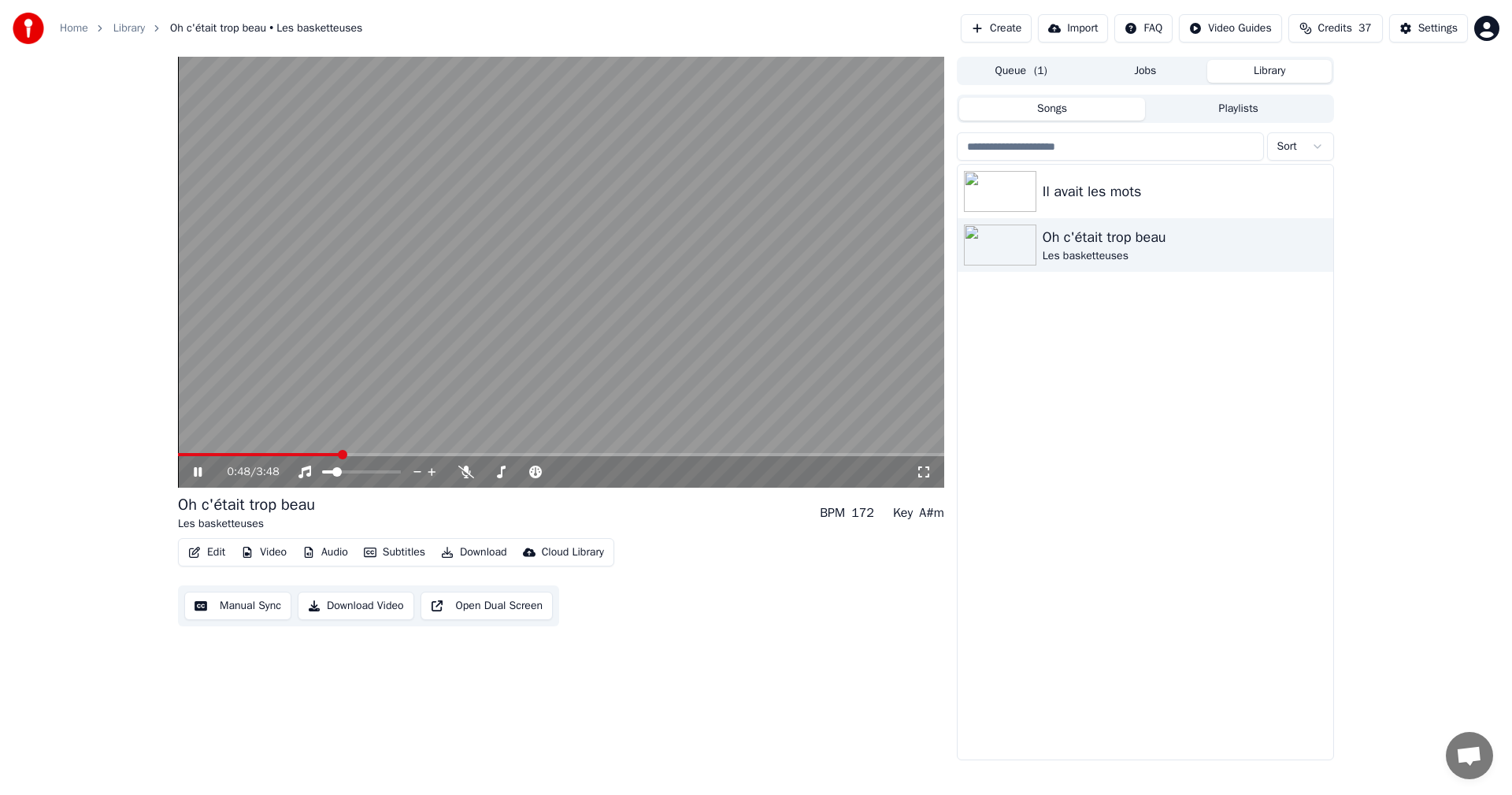click at bounding box center (561, 455) 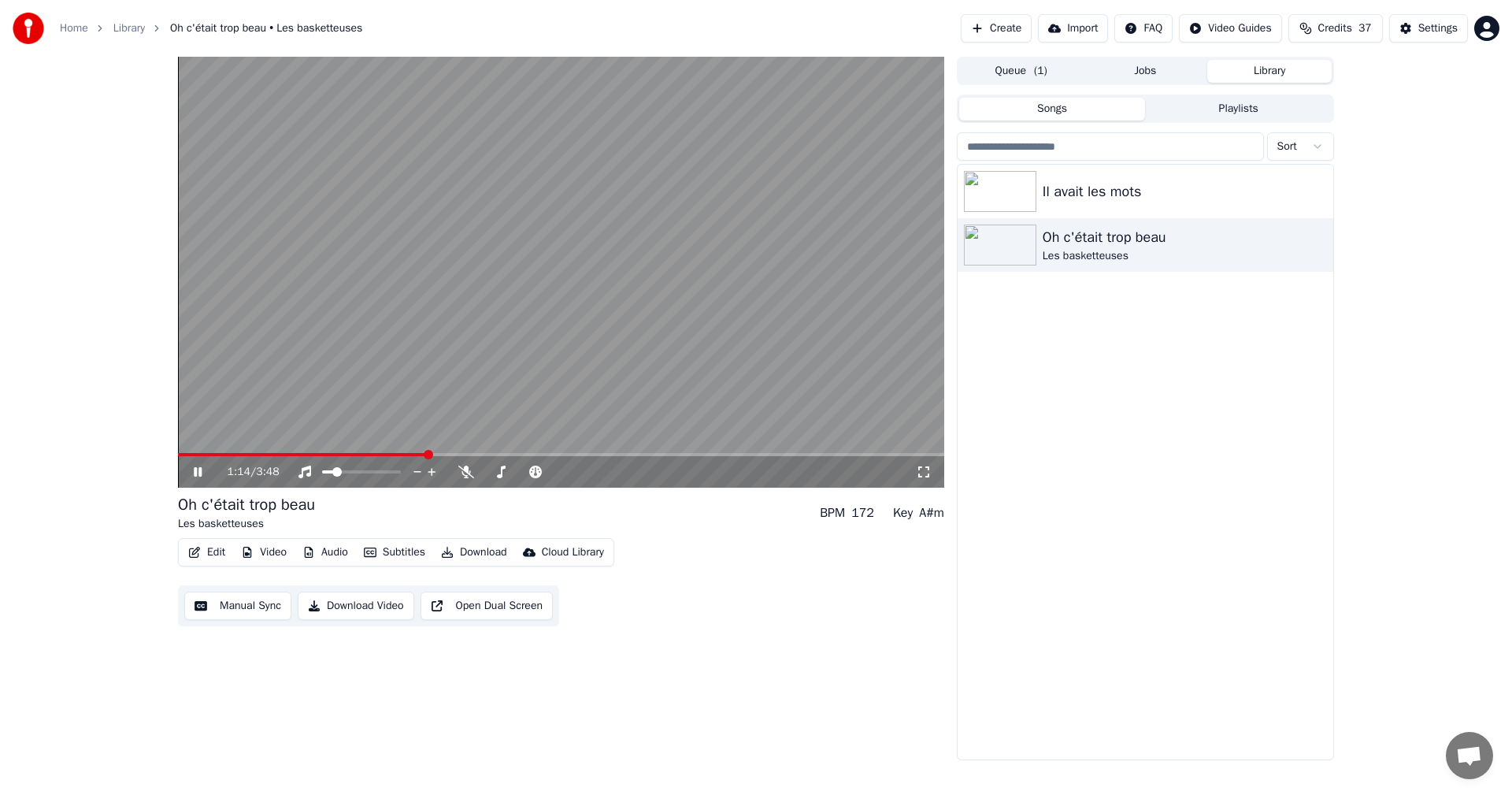 click at bounding box center (561, 272) 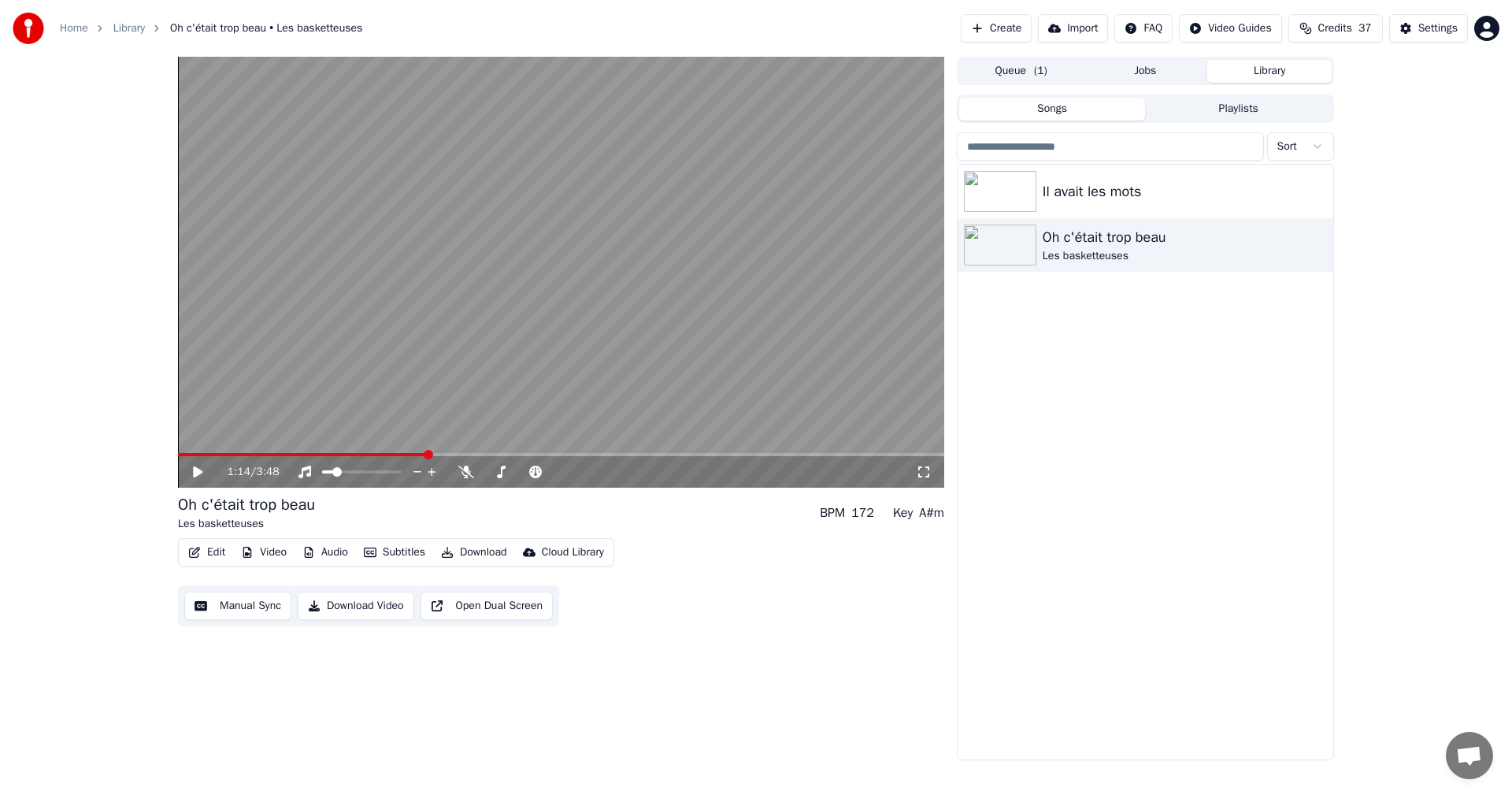 click on "1:14  /  3:48" at bounding box center (561, 472) 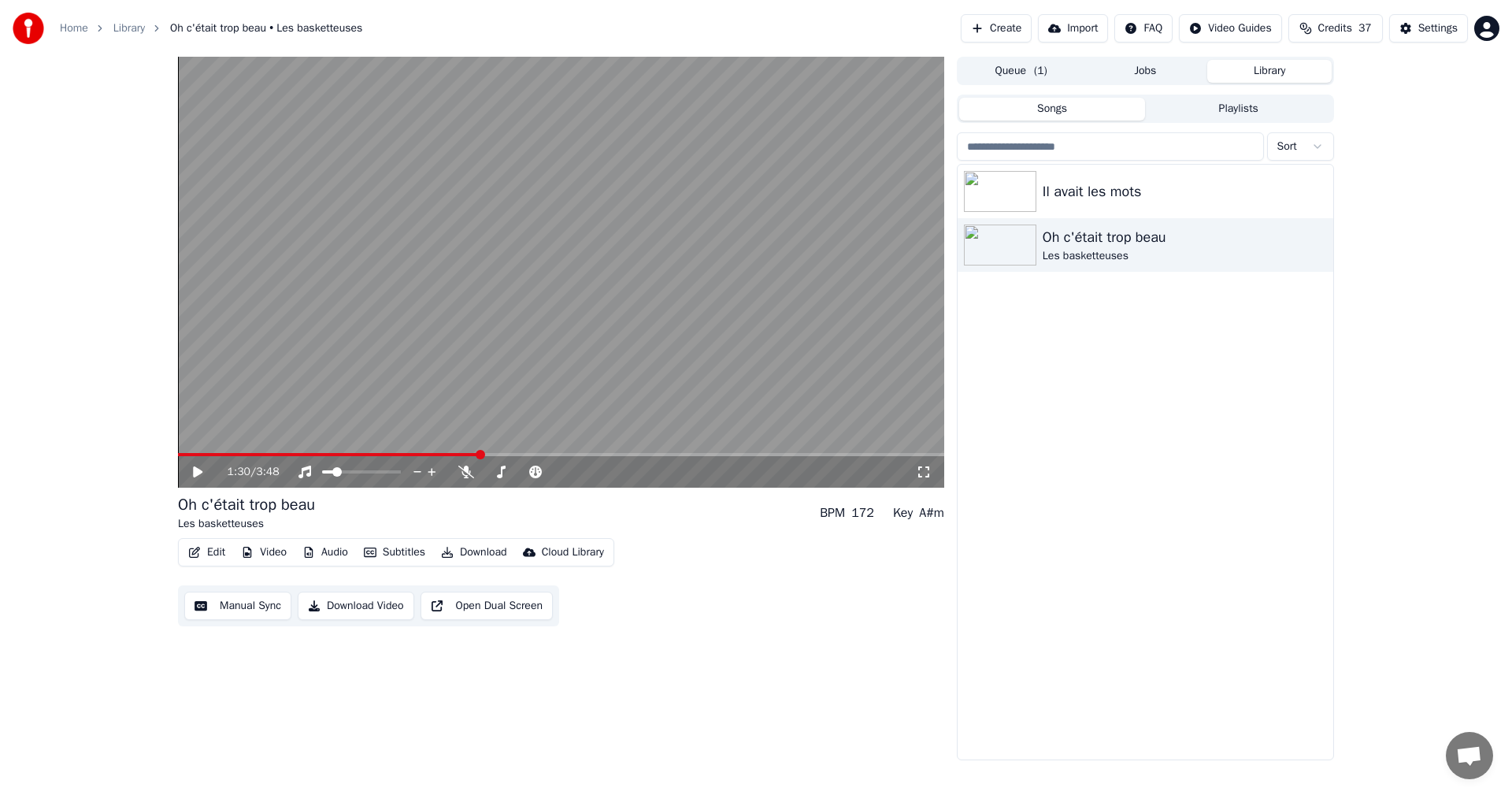 click 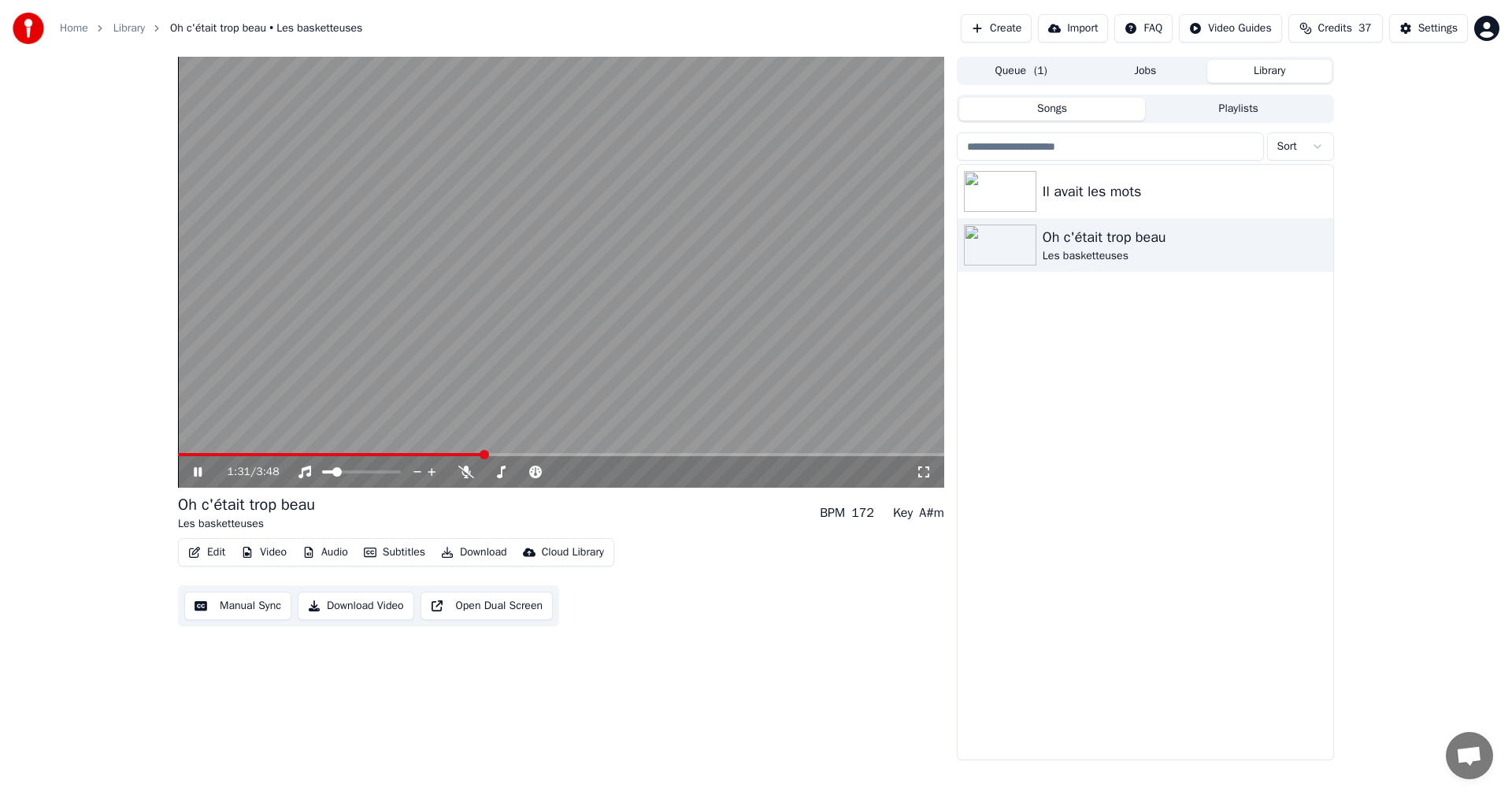 click at bounding box center (331, 455) 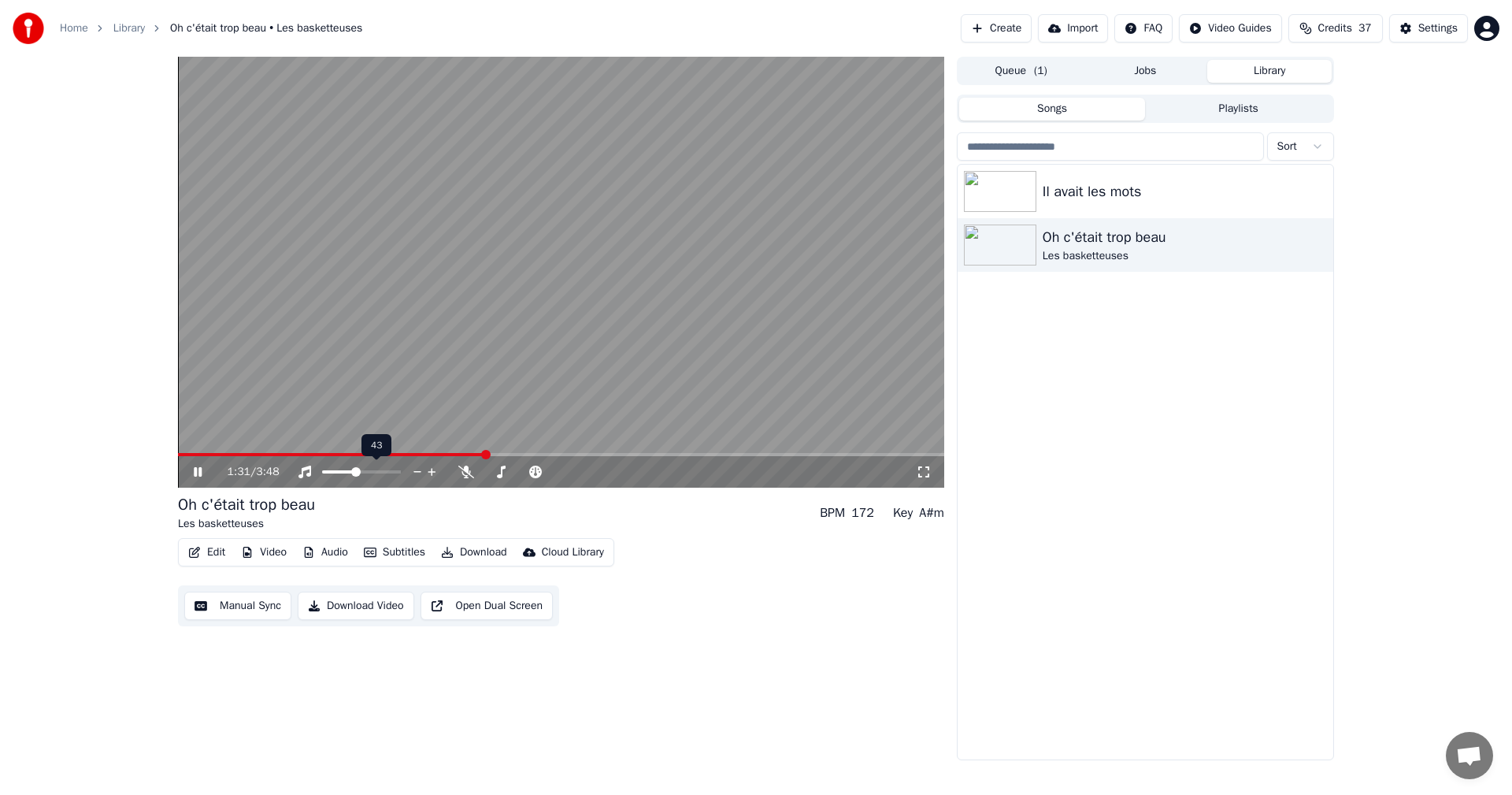 click at bounding box center (356, 472) 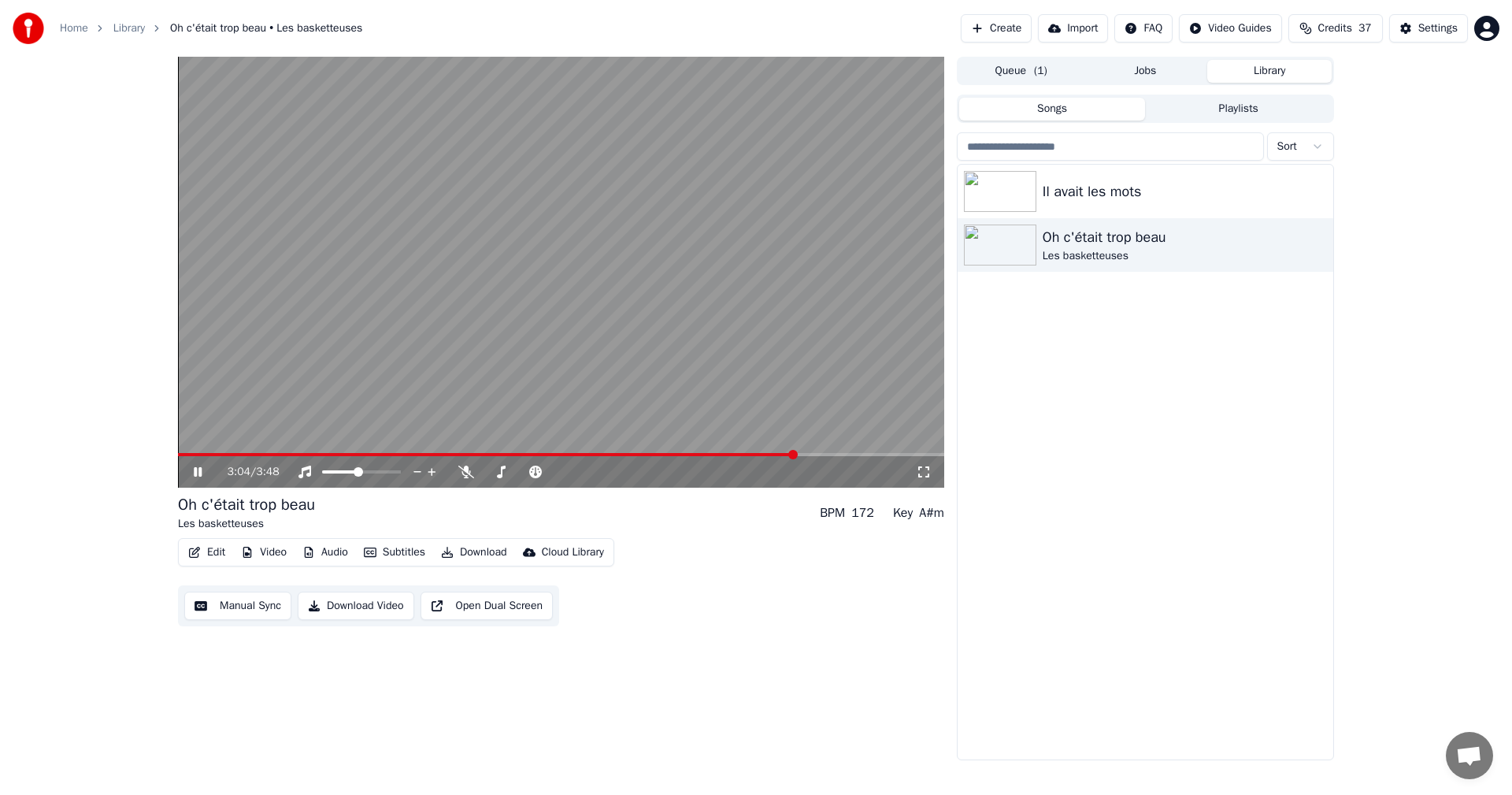 click at bounding box center (561, 272) 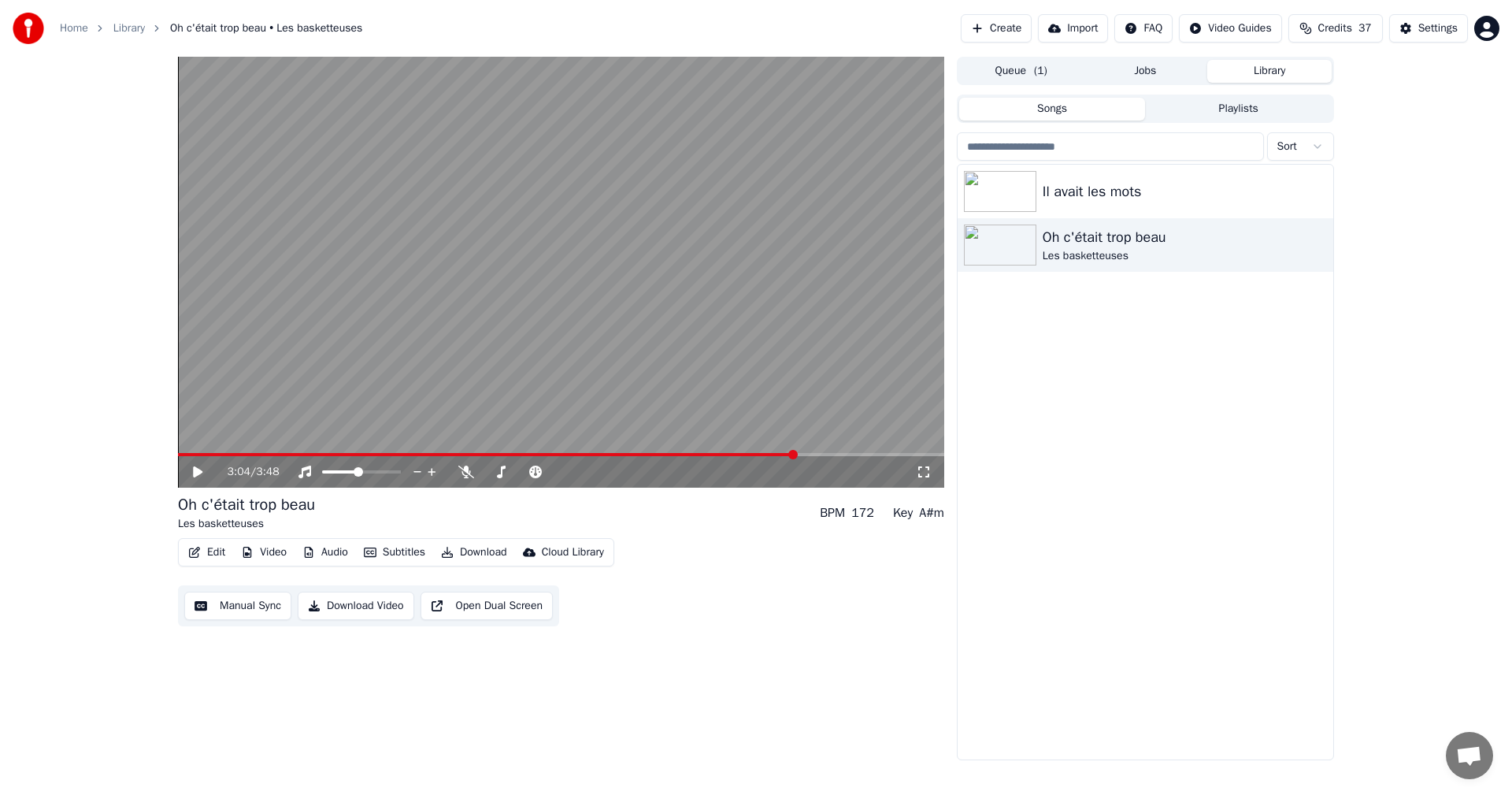 click at bounding box center (561, 272) 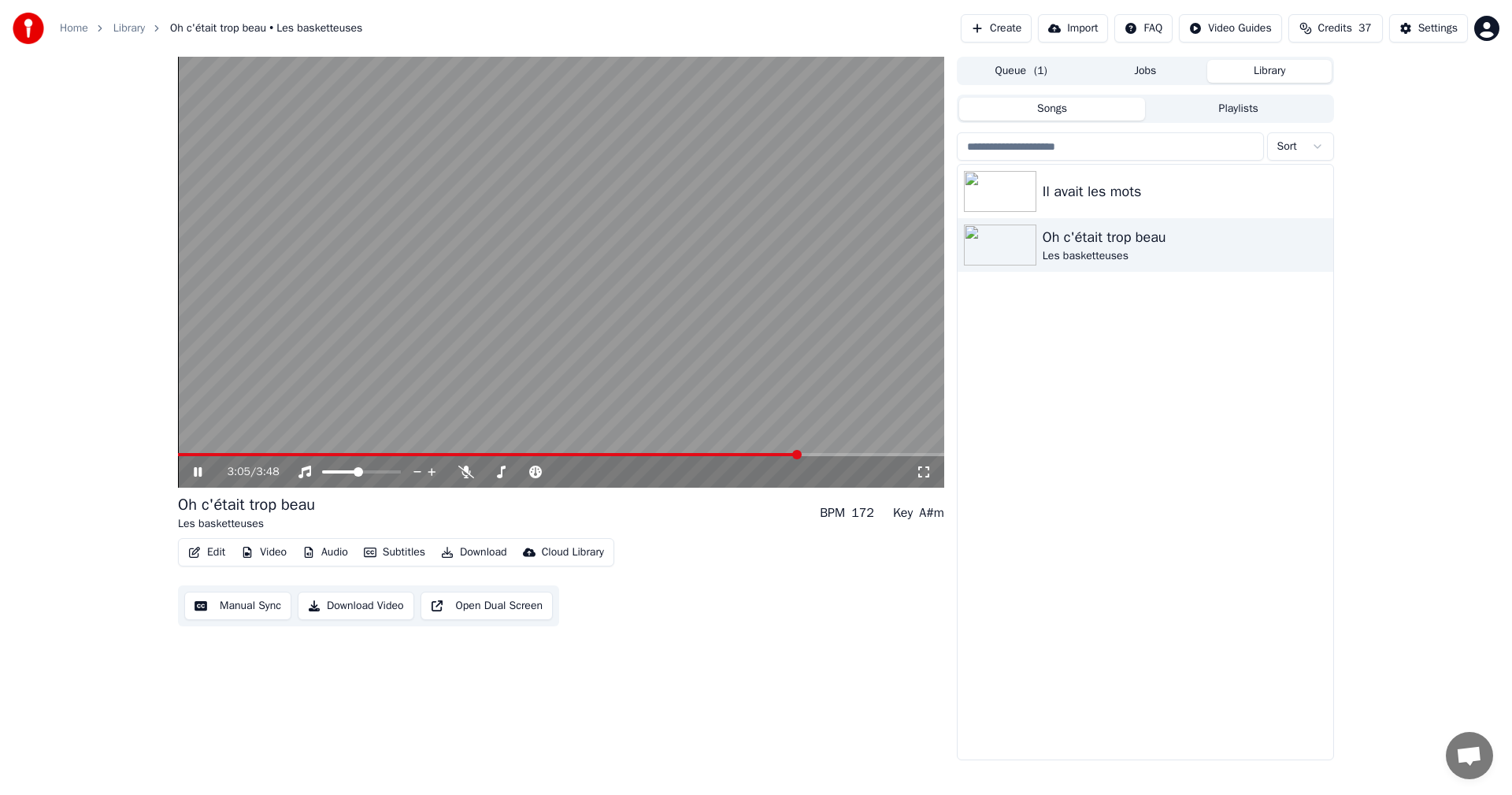 click at bounding box center [489, 455] 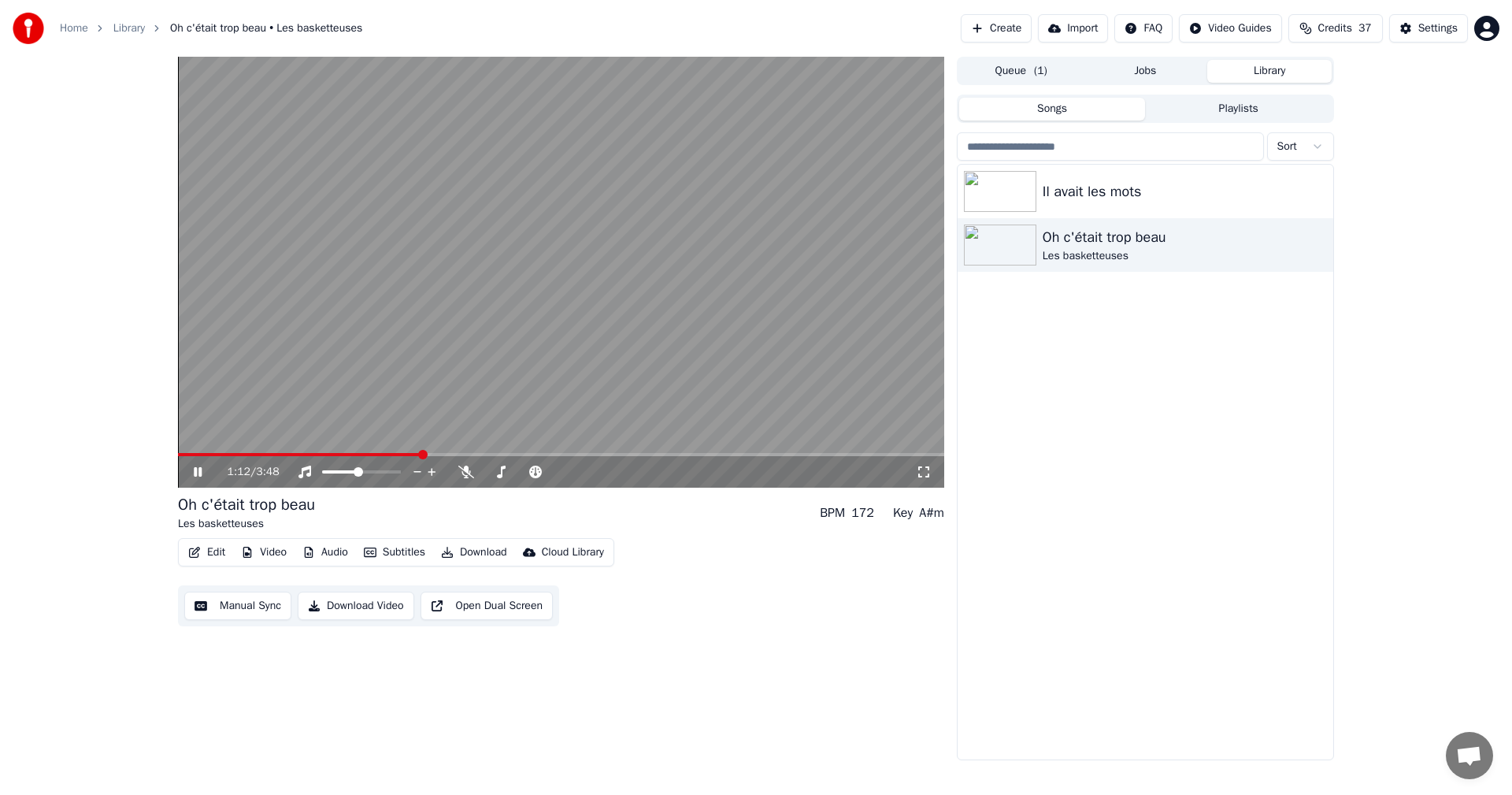click 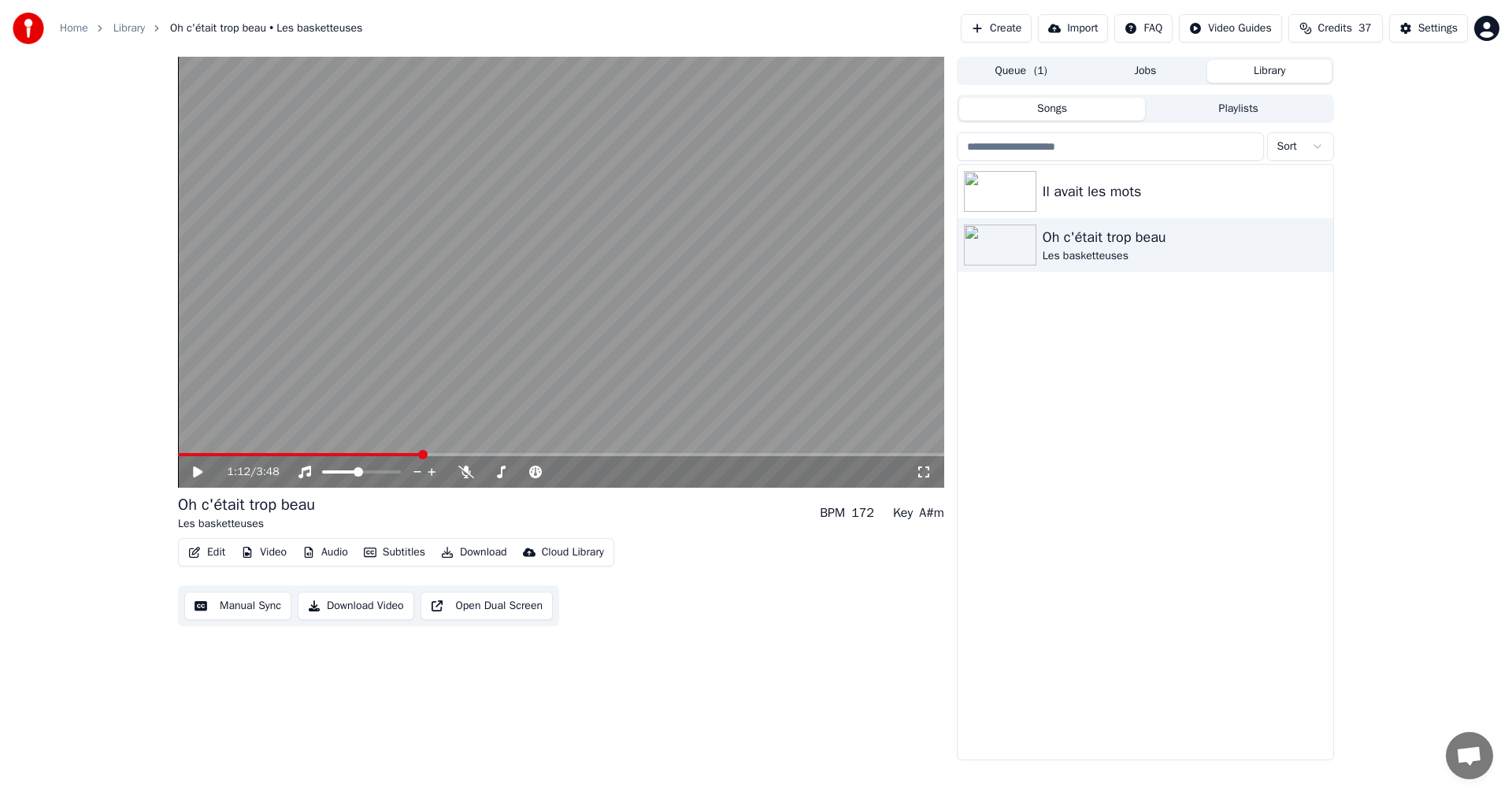 click at bounding box center (561, 455) 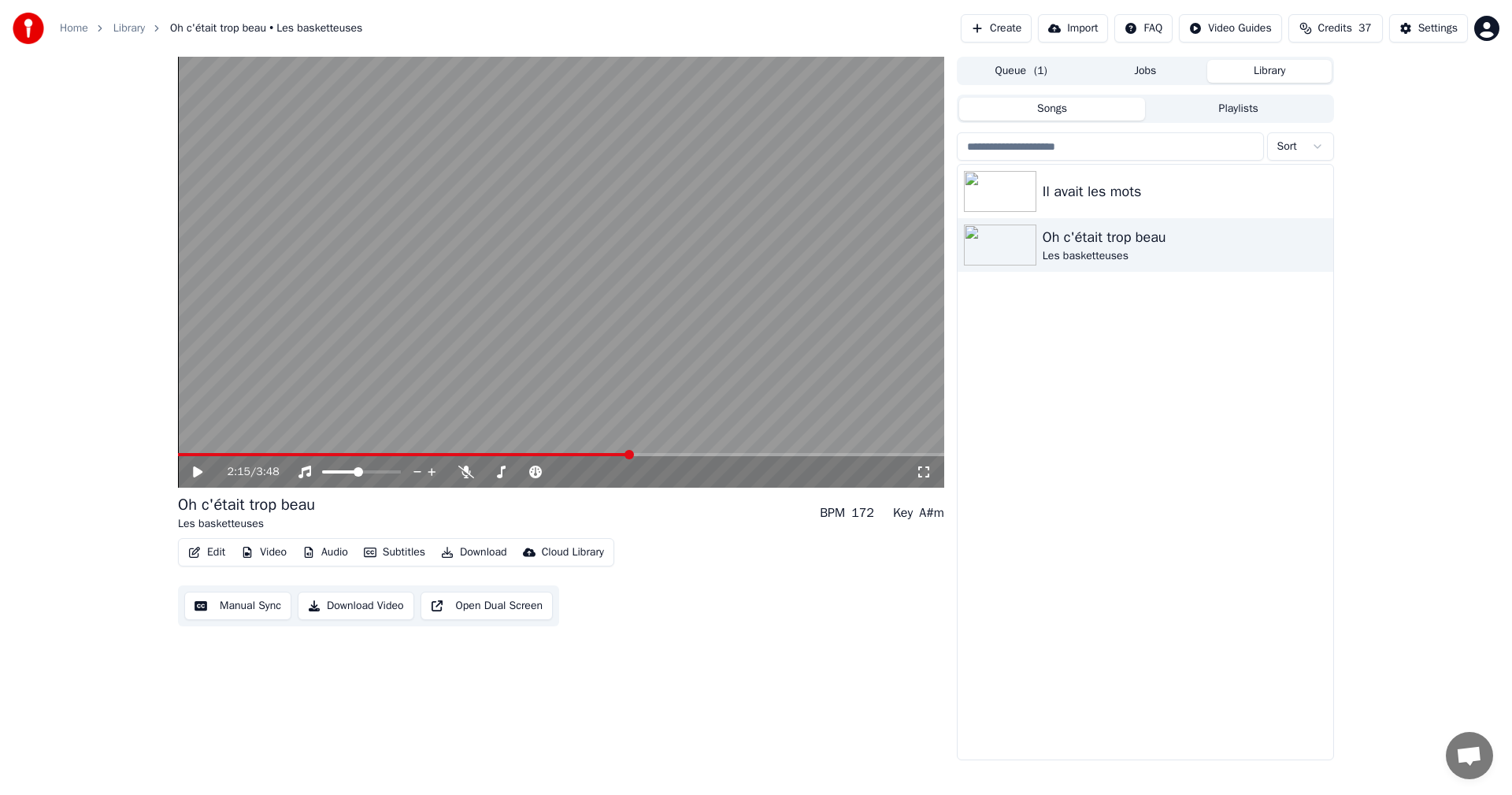 click at bounding box center [561, 272] 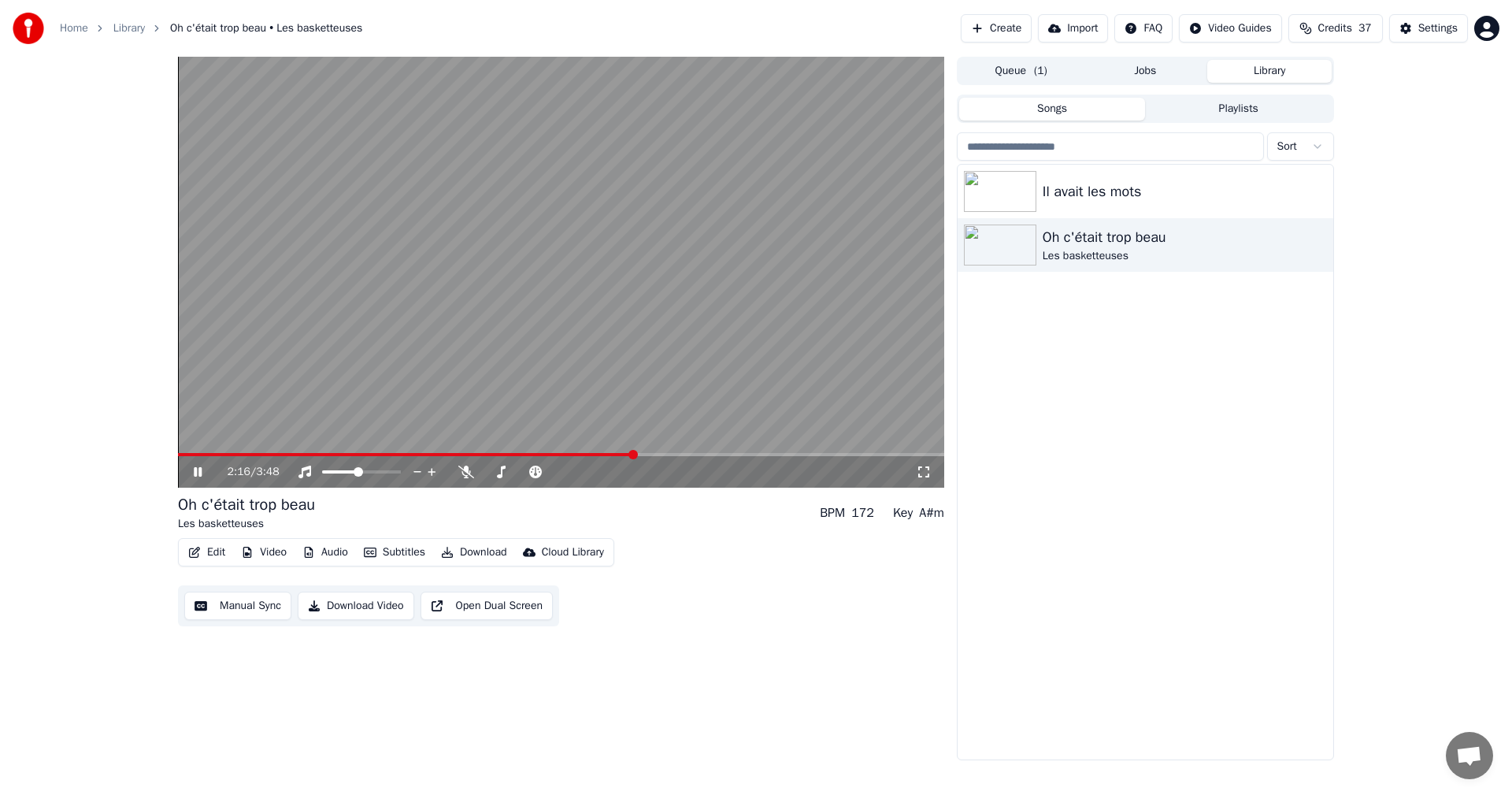 click at bounding box center (561, 272) 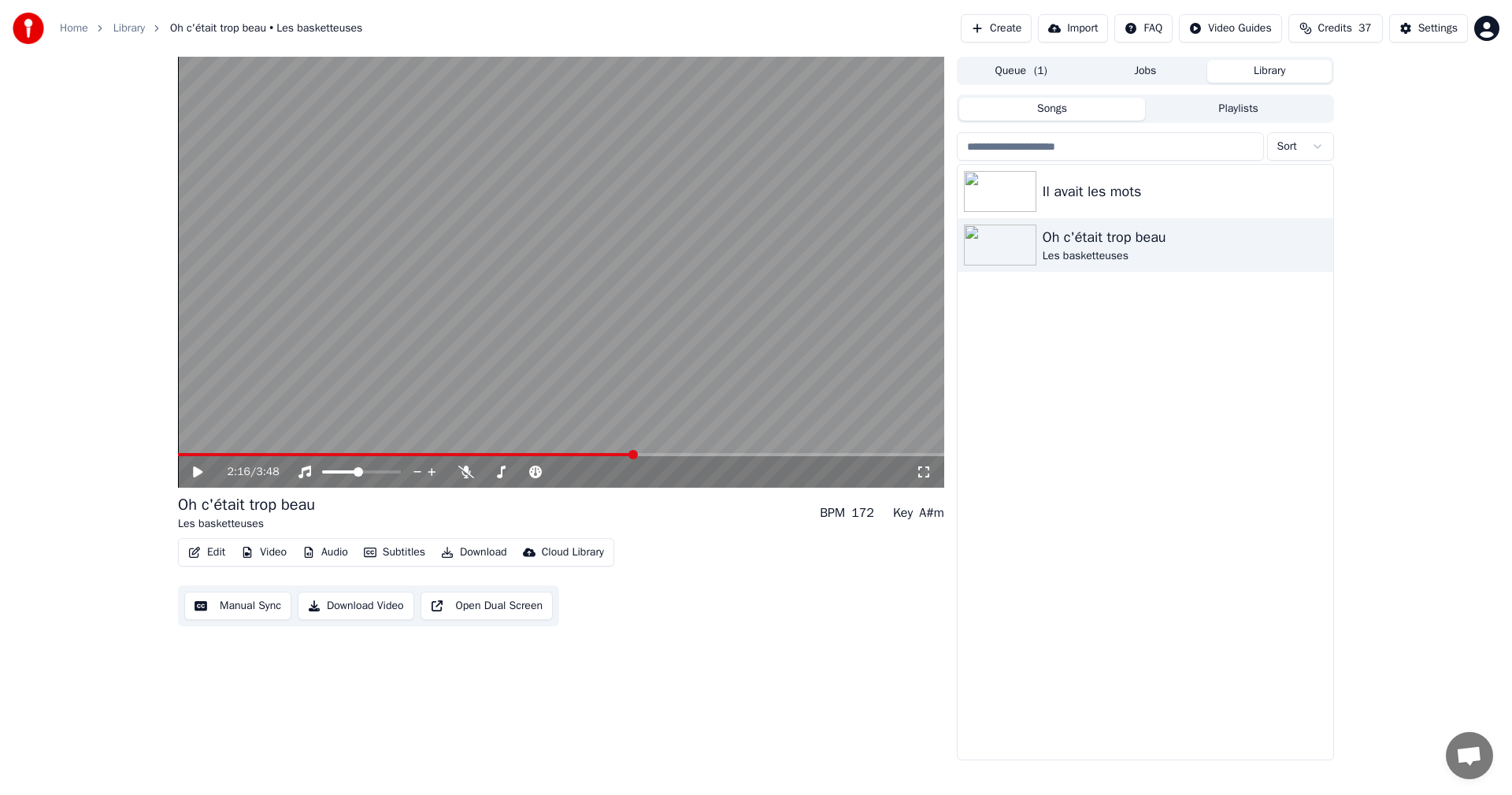 click on "2:16  /  3:48" at bounding box center (561, 472) 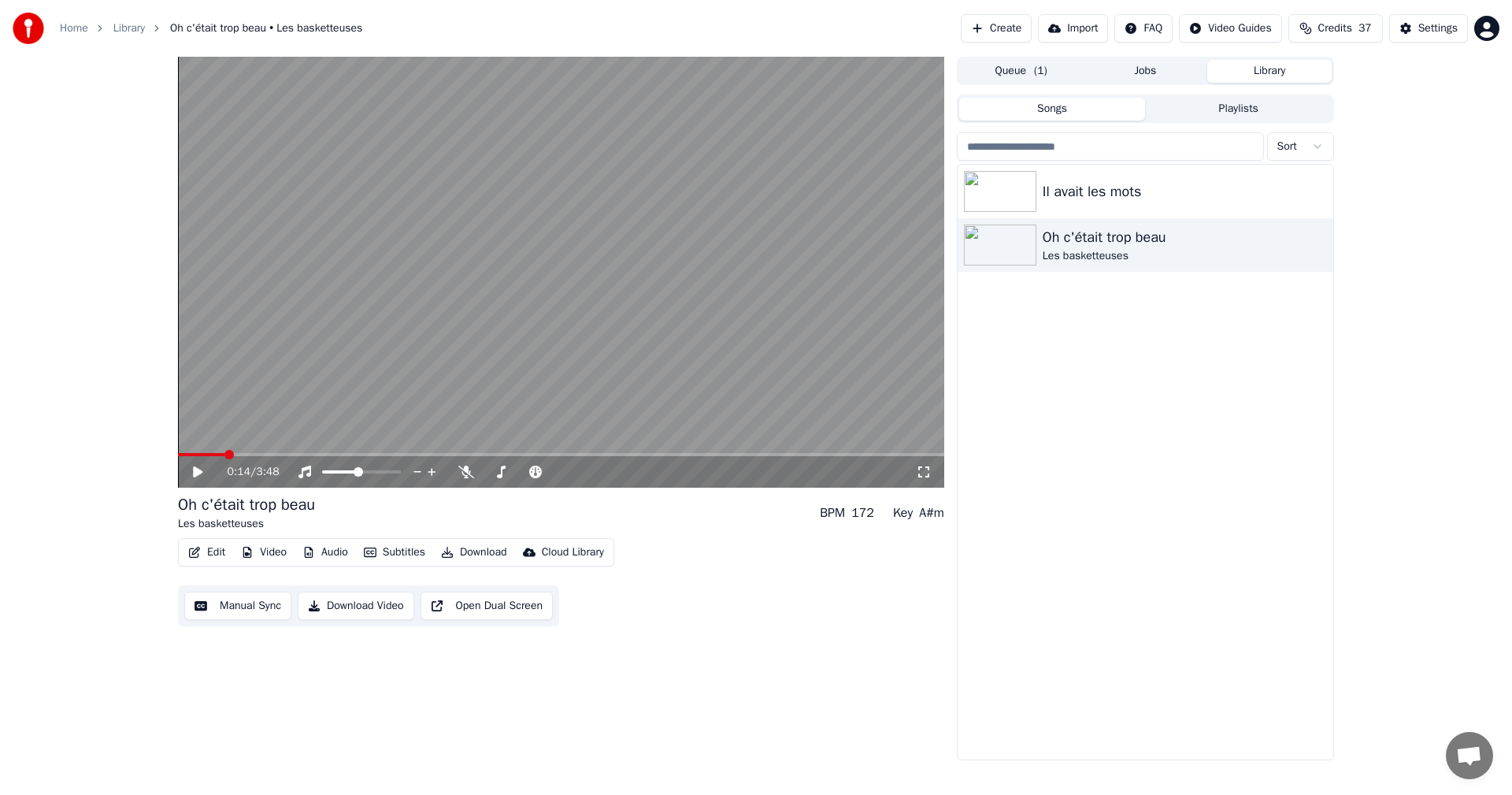 click at bounding box center (229, 455) 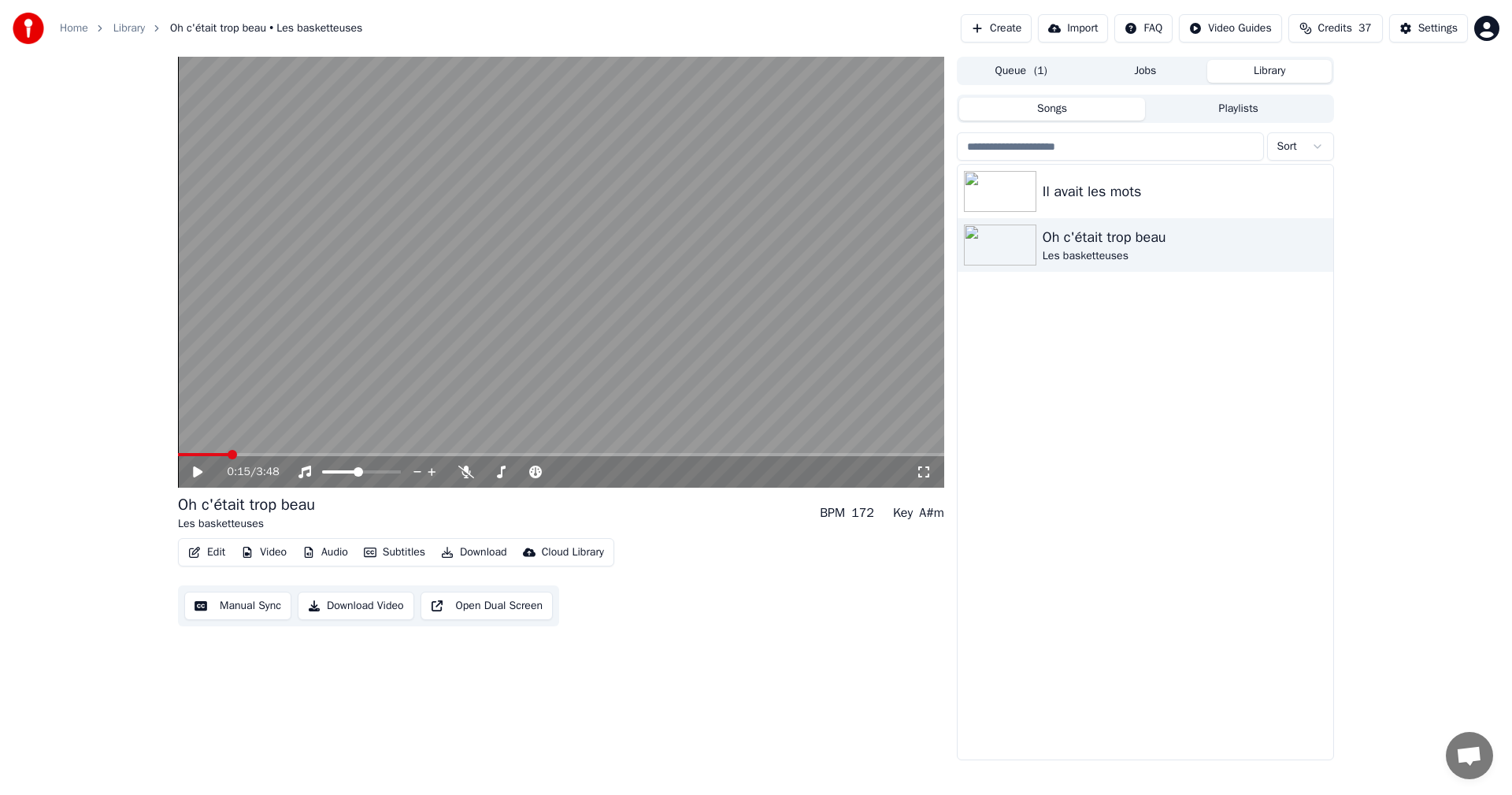 click at bounding box center [232, 455] 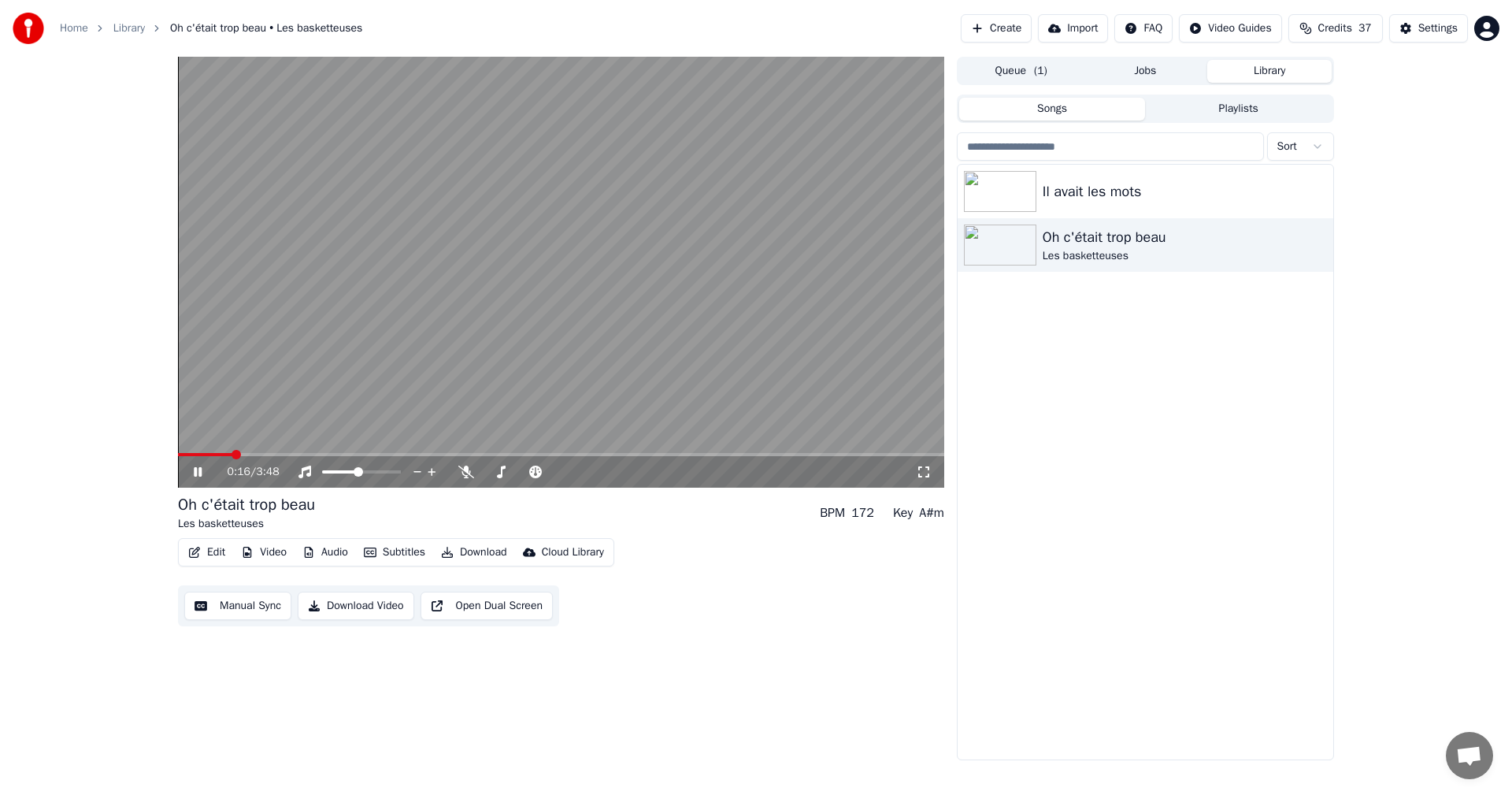 click at bounding box center [205, 455] 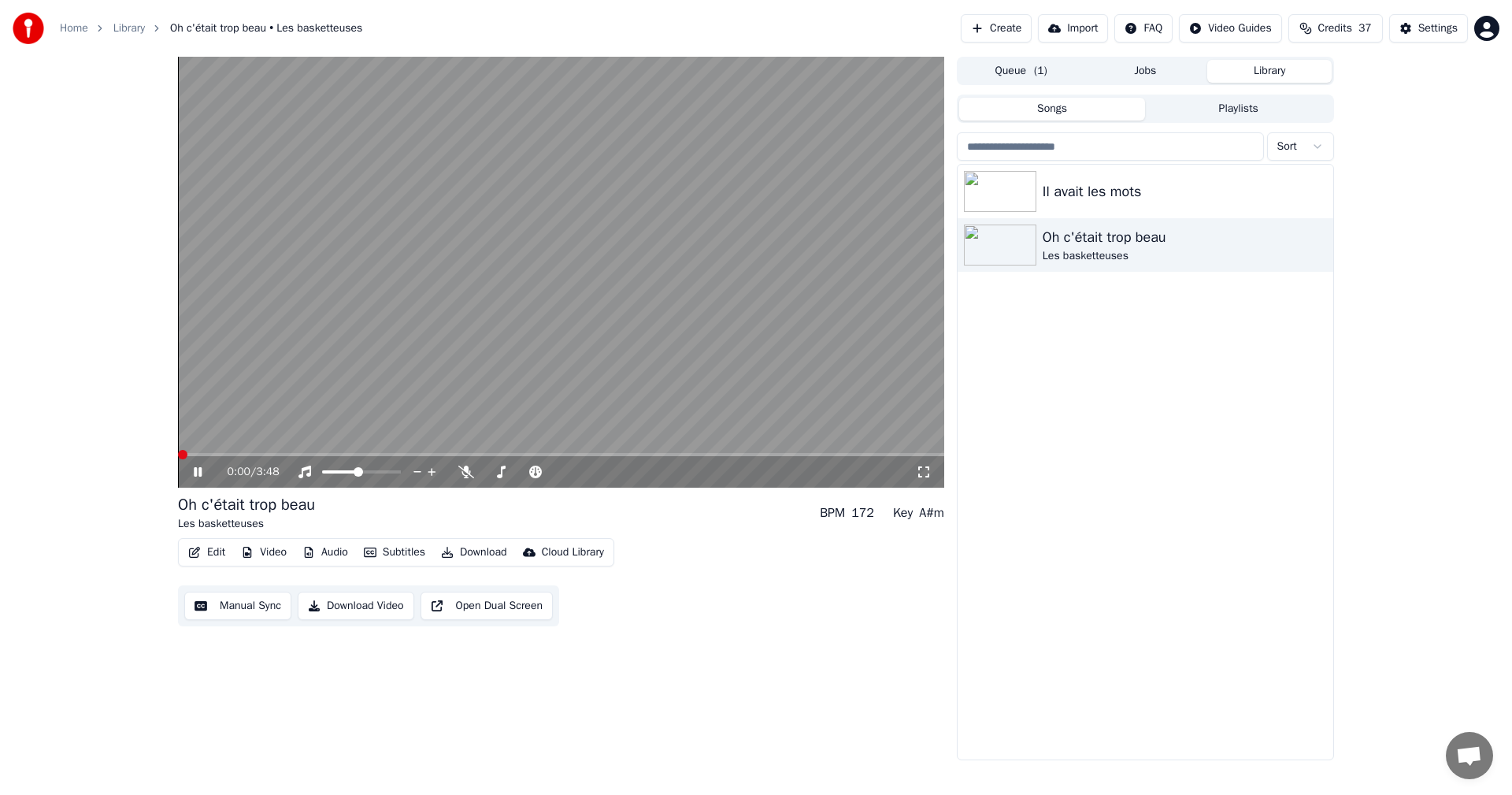 click at bounding box center (183, 455) 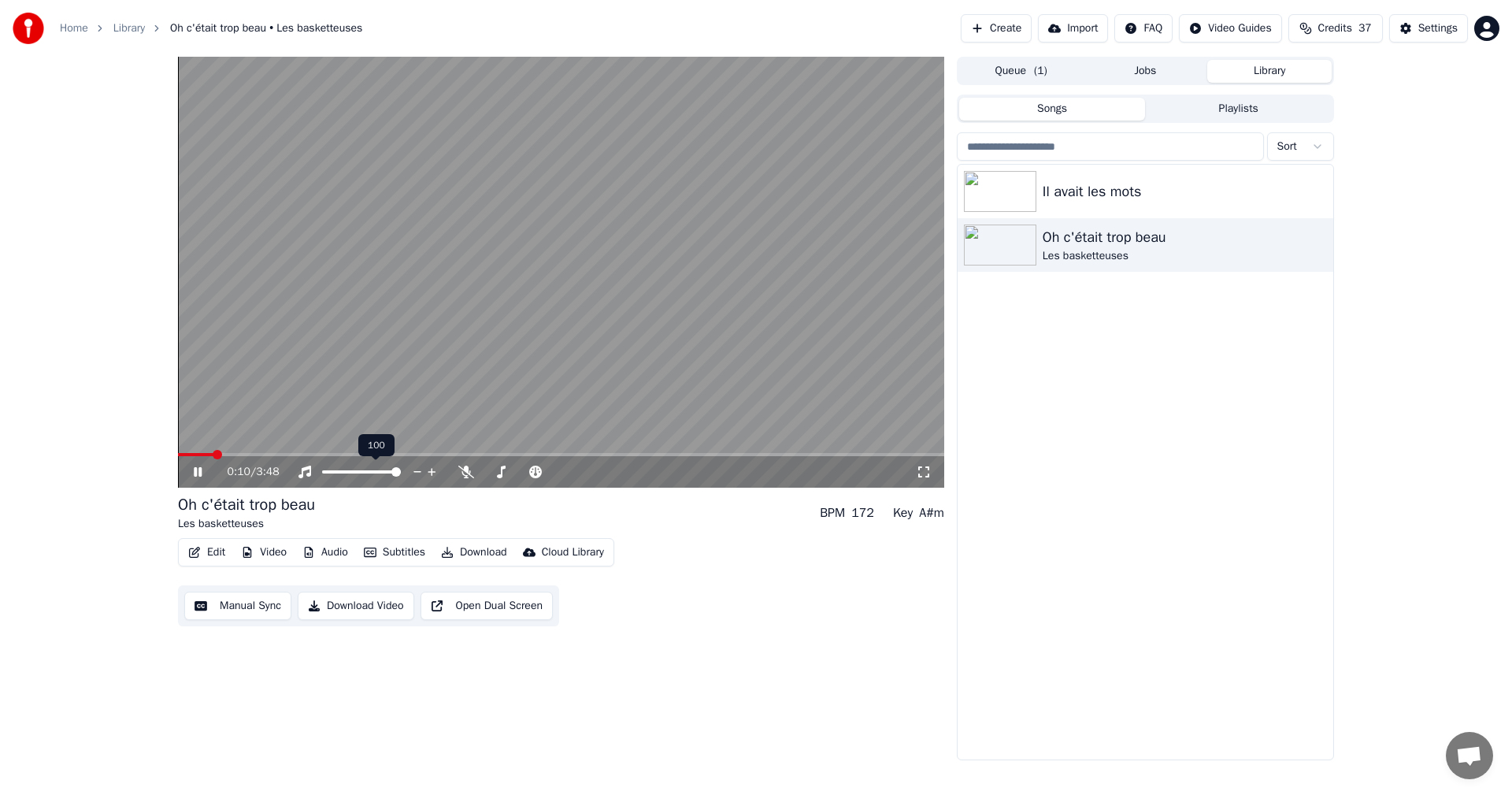 click at bounding box center [396, 472] 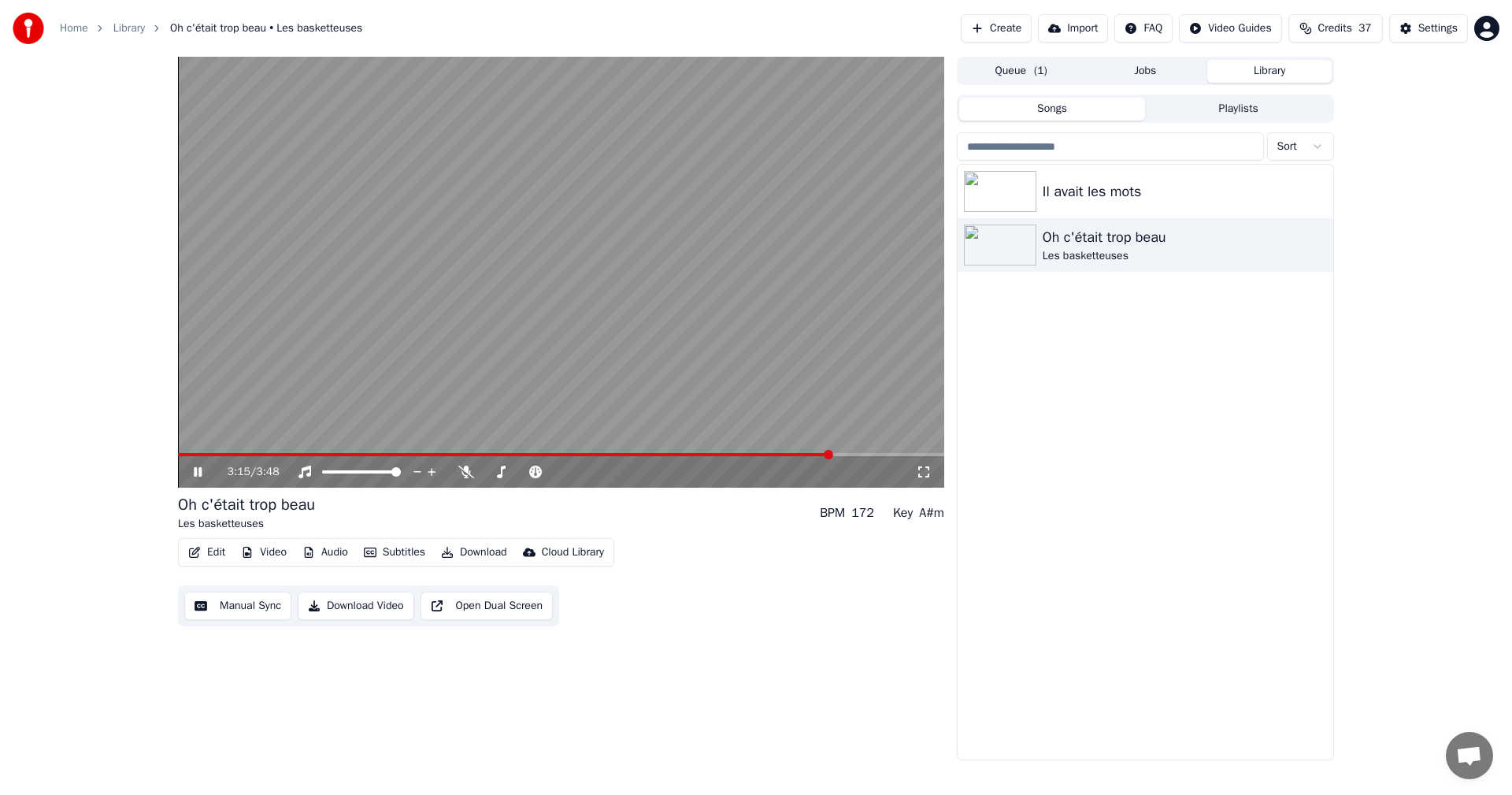 click on "3:15  /  3:48" at bounding box center [561, 472] 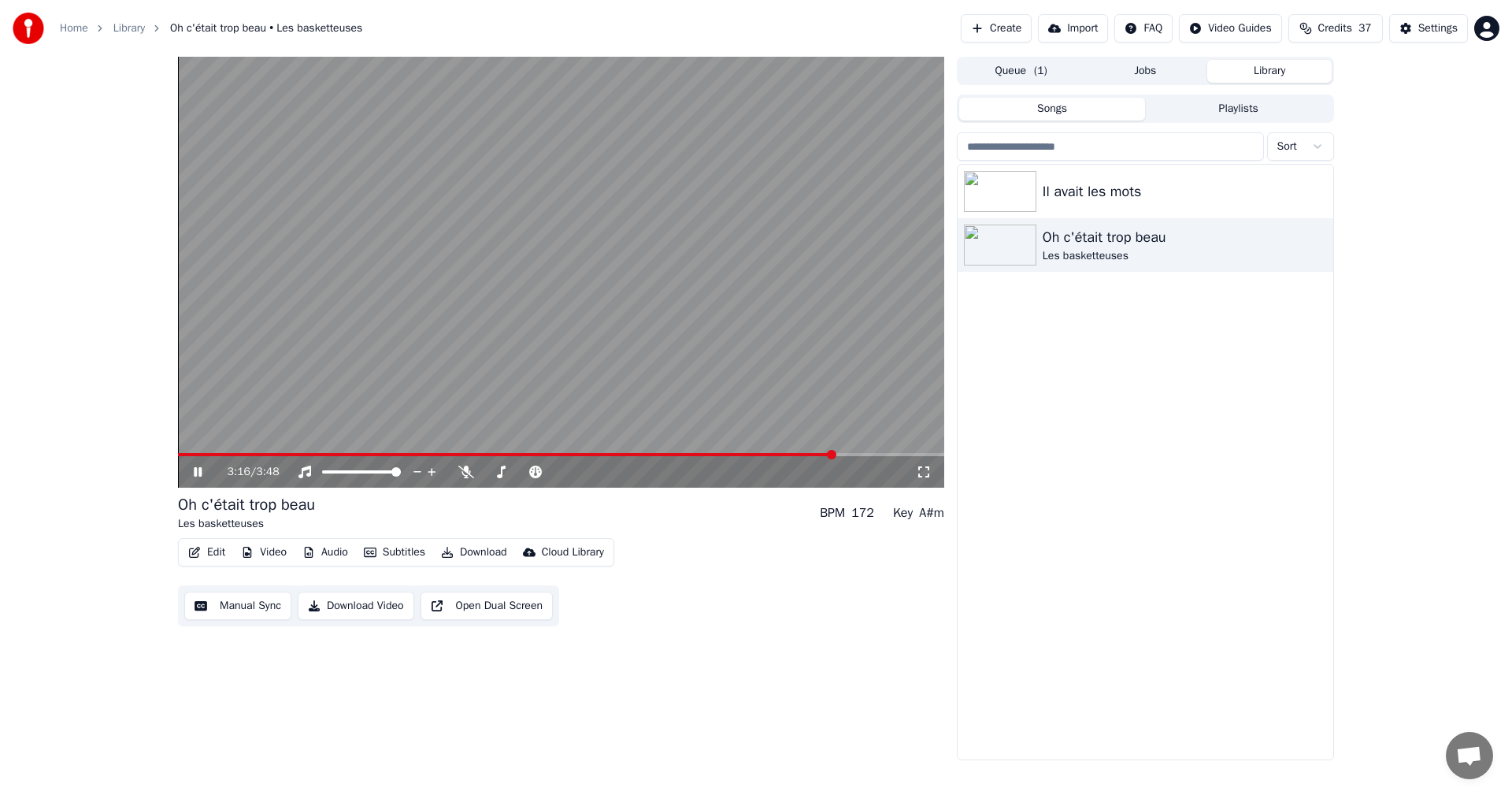 click on "3:16  /  3:48" at bounding box center (561, 472) 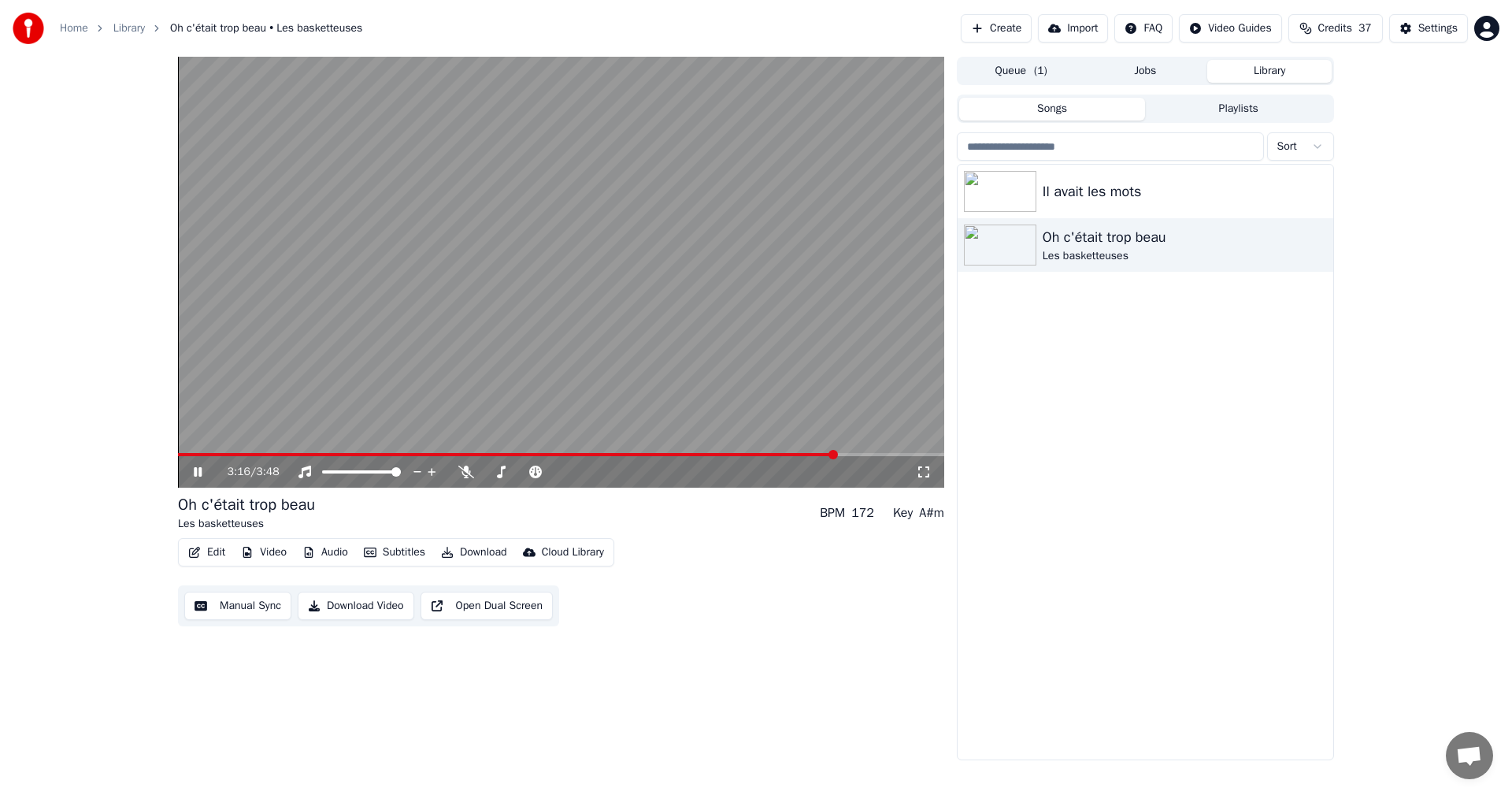 click 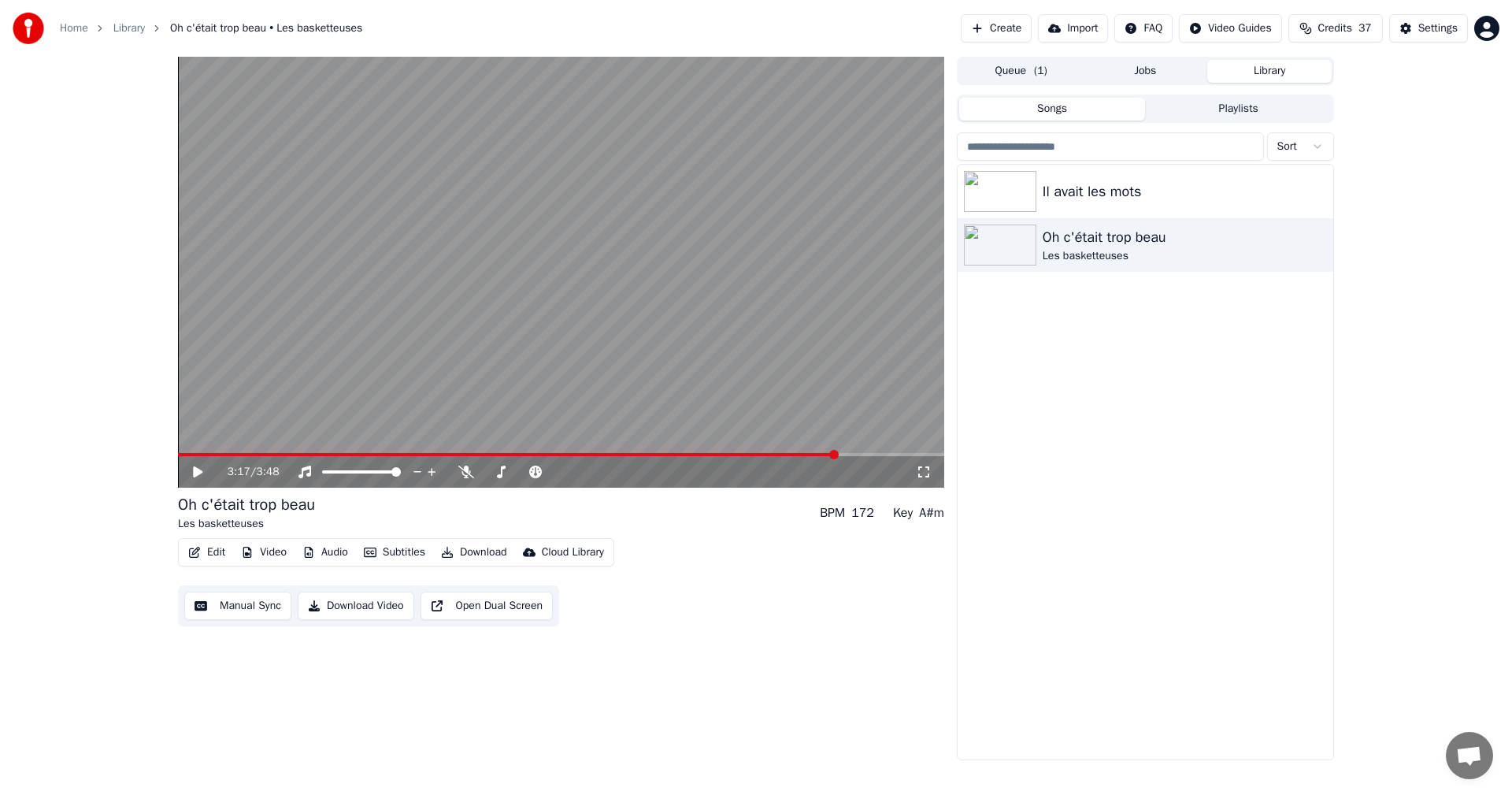click on "Download Video" at bounding box center [356, 606] 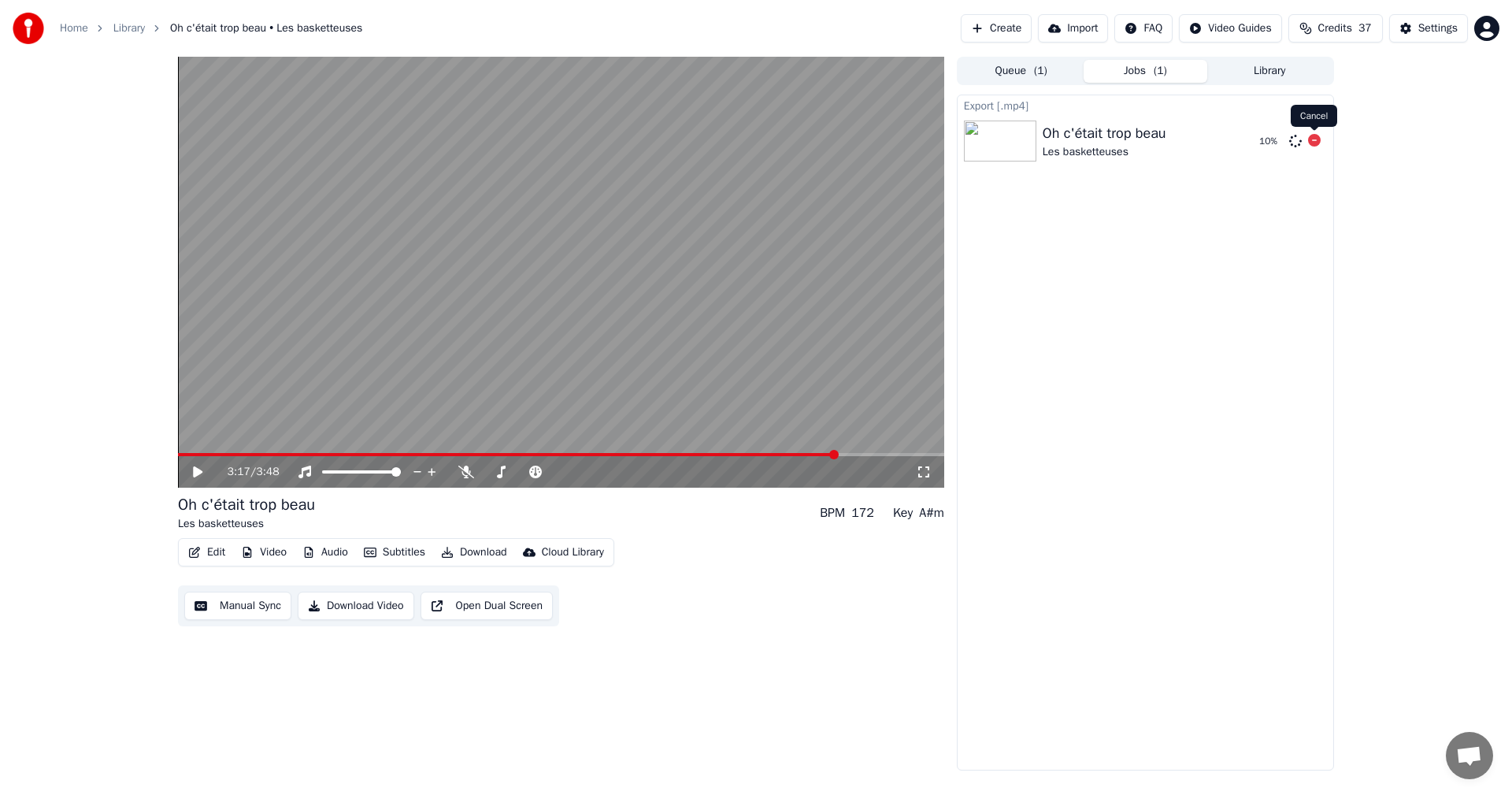 click 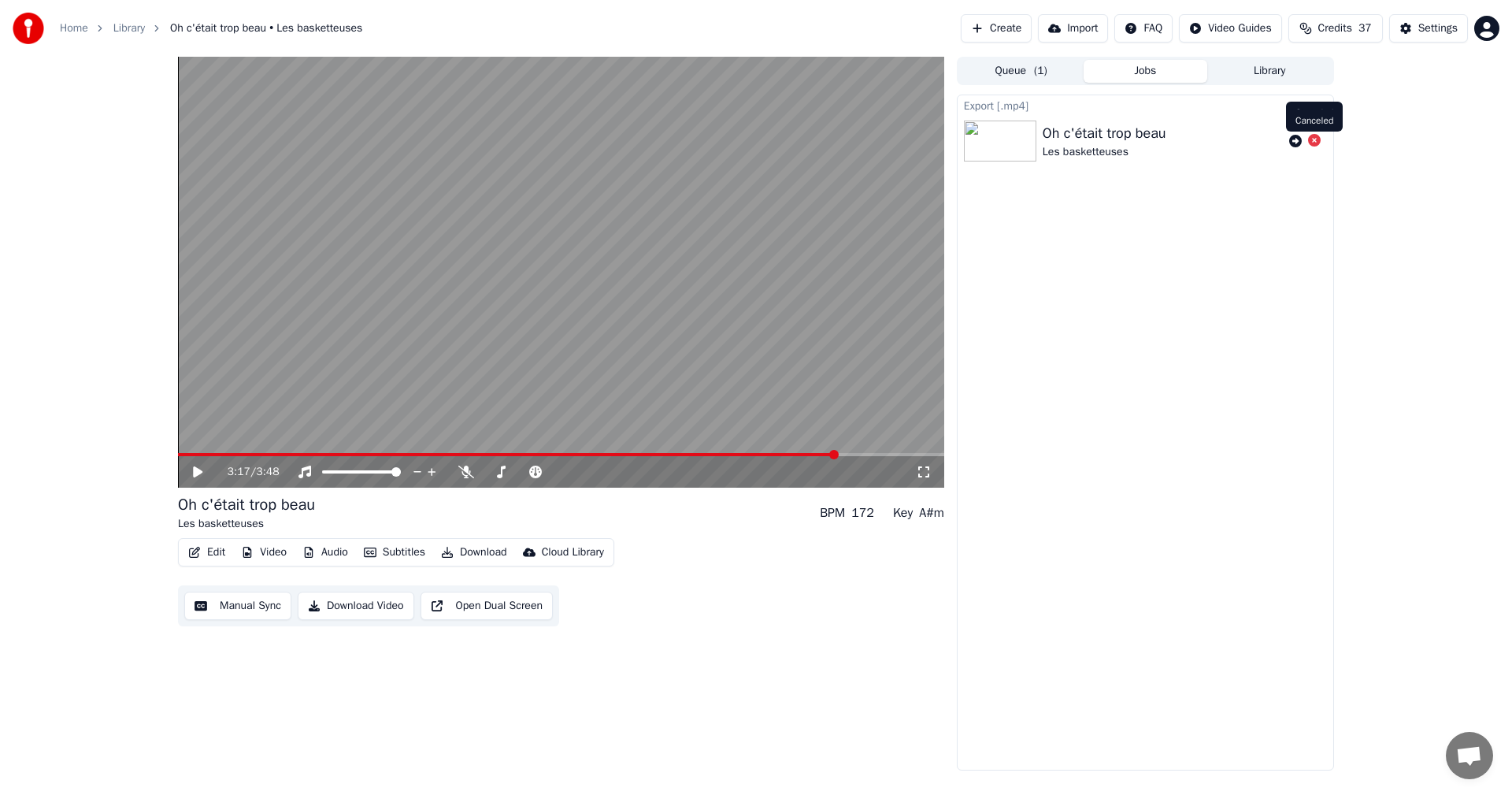 click 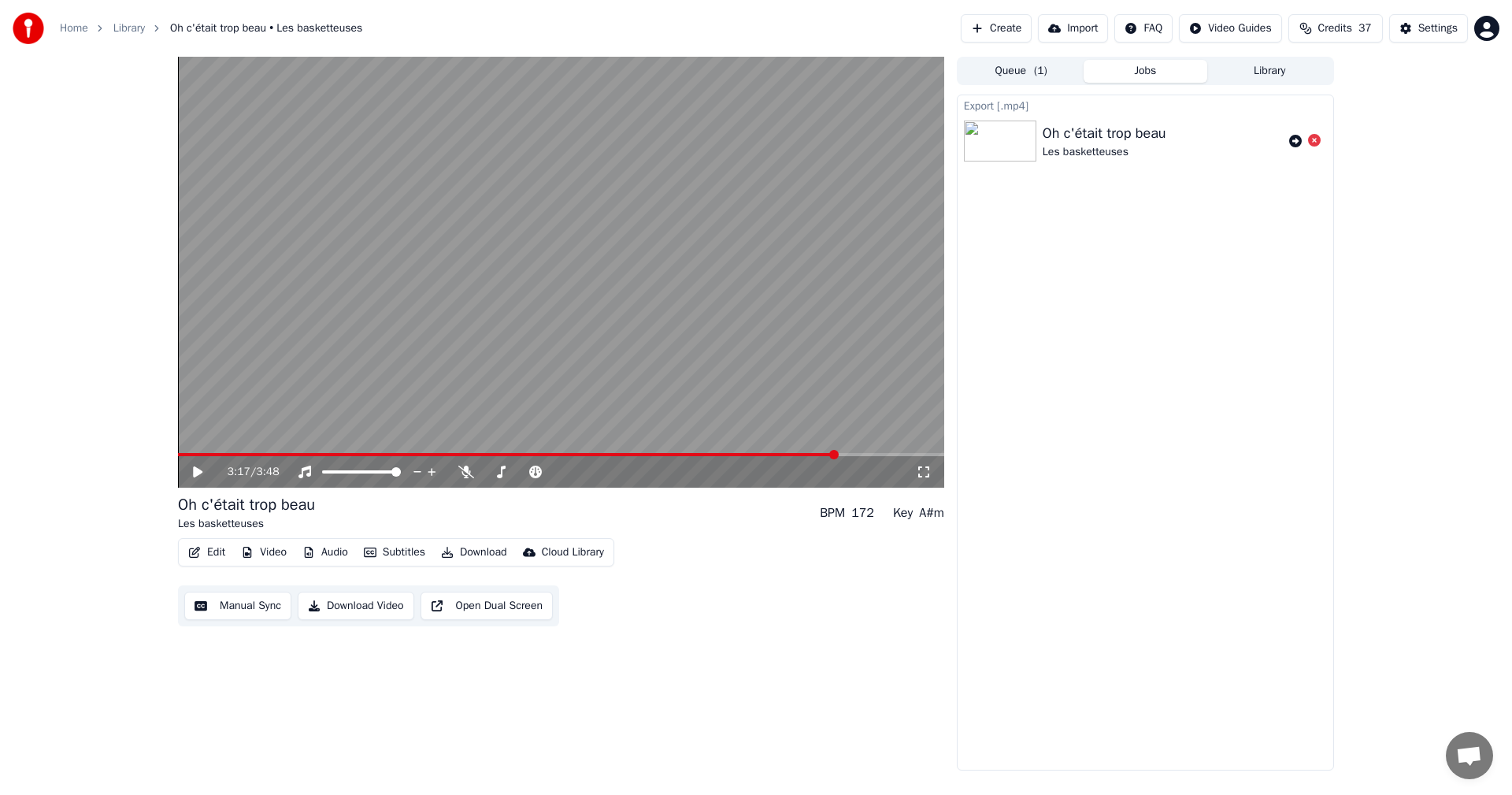 click on "Video" at bounding box center [264, 552] 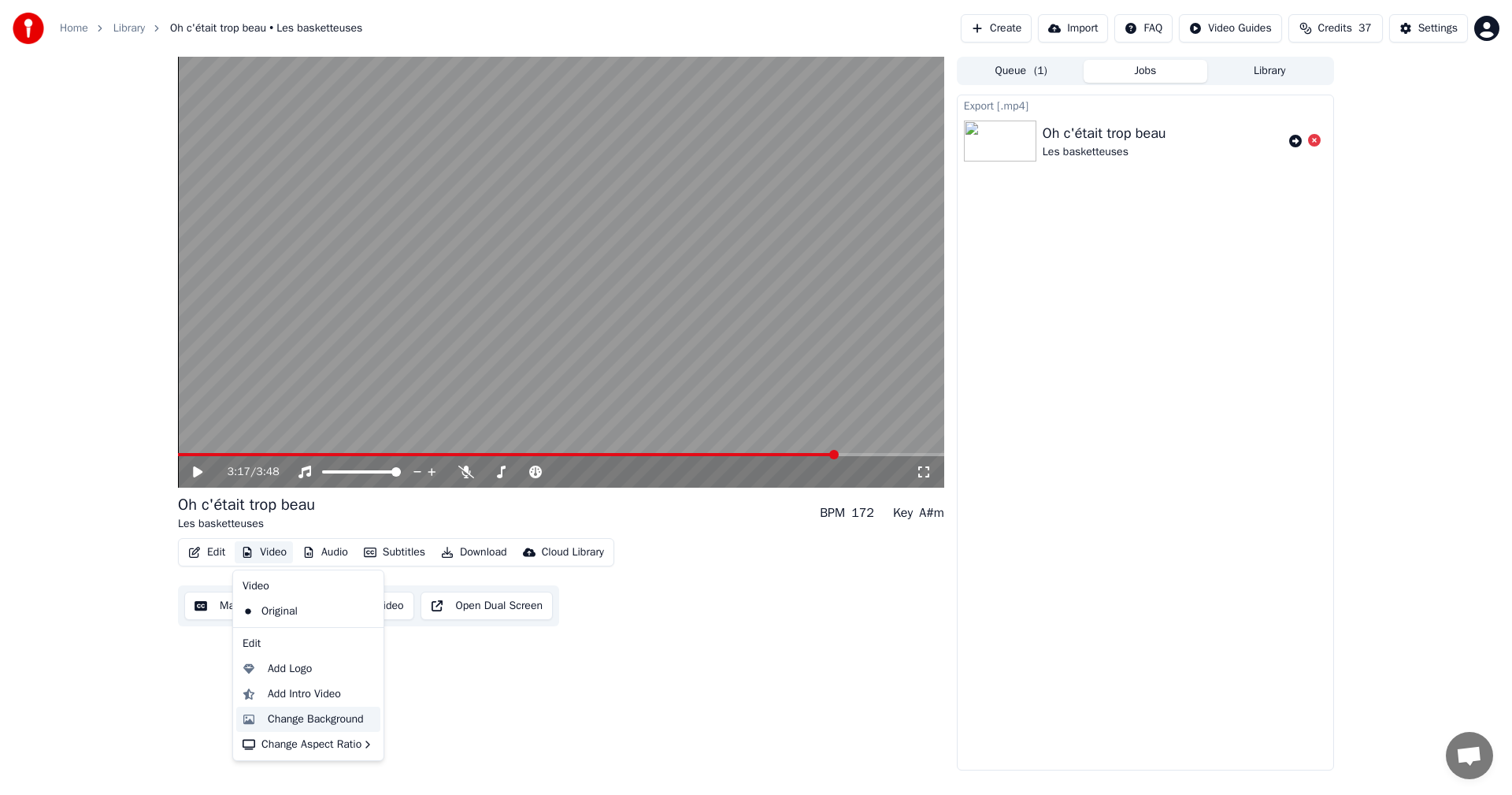 click on "Change Background" at bounding box center (316, 719) 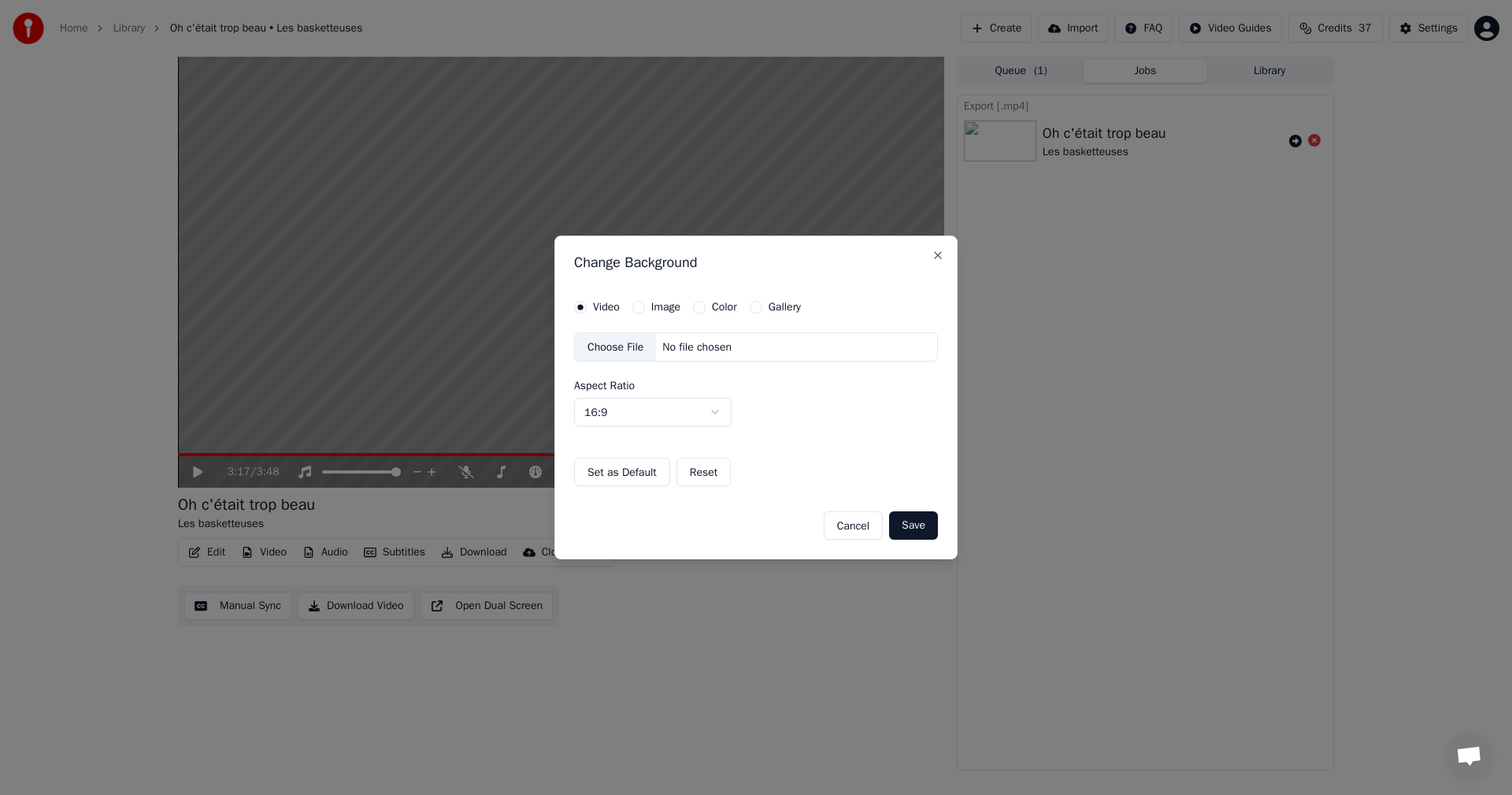 click on "Gallery" at bounding box center (756, 307) 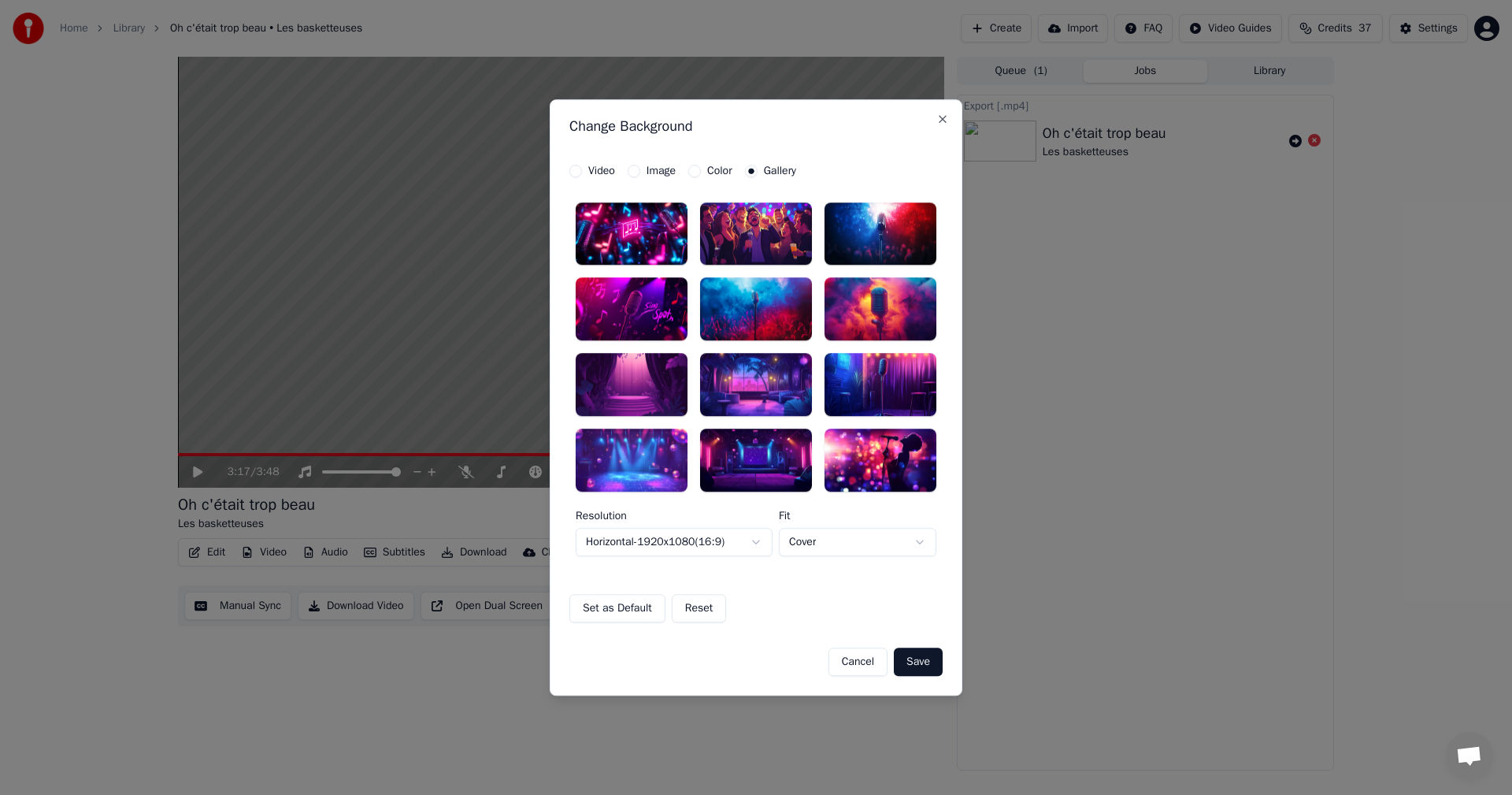 click at bounding box center (632, 234) 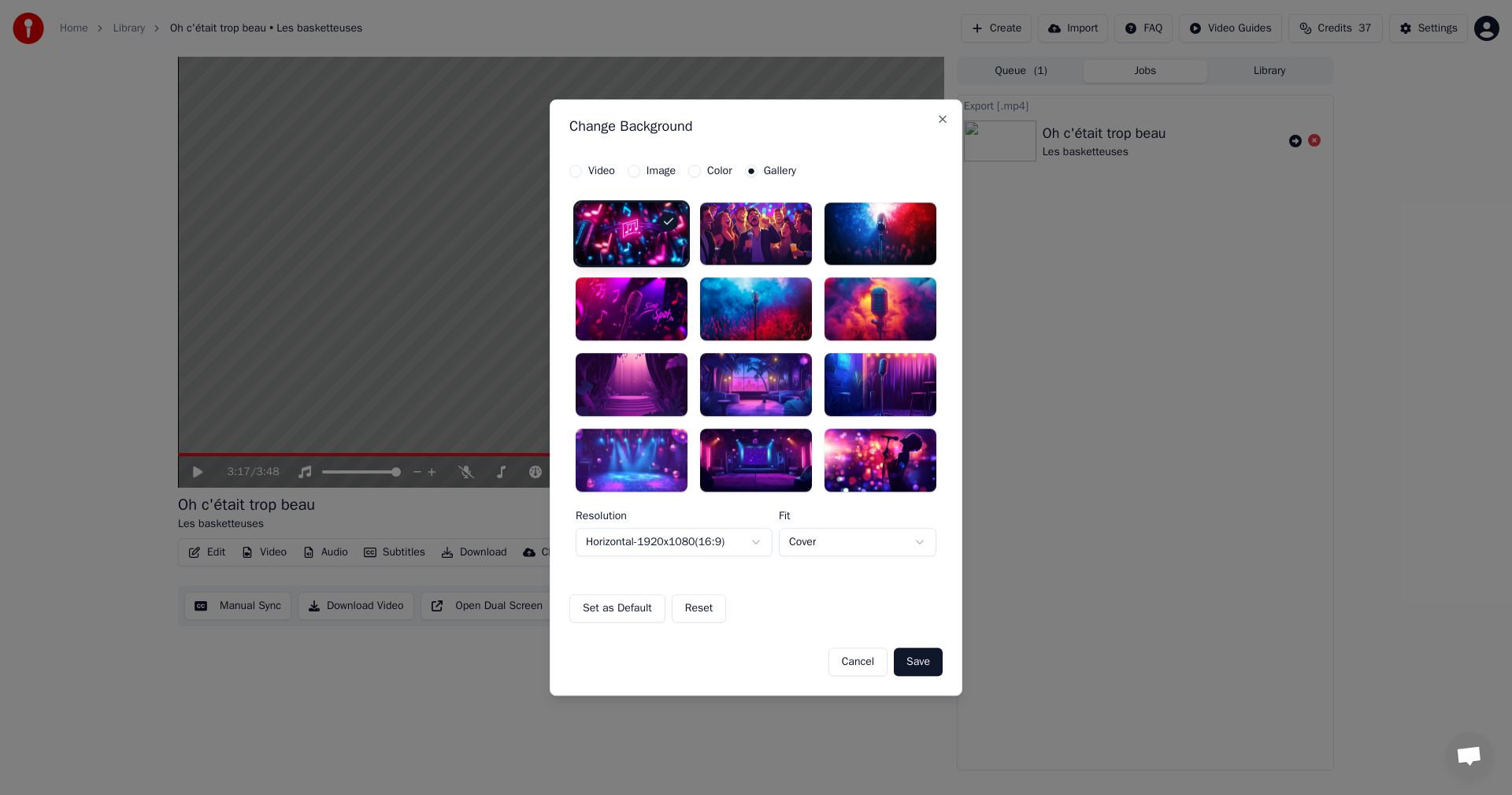 click at bounding box center (632, 310) 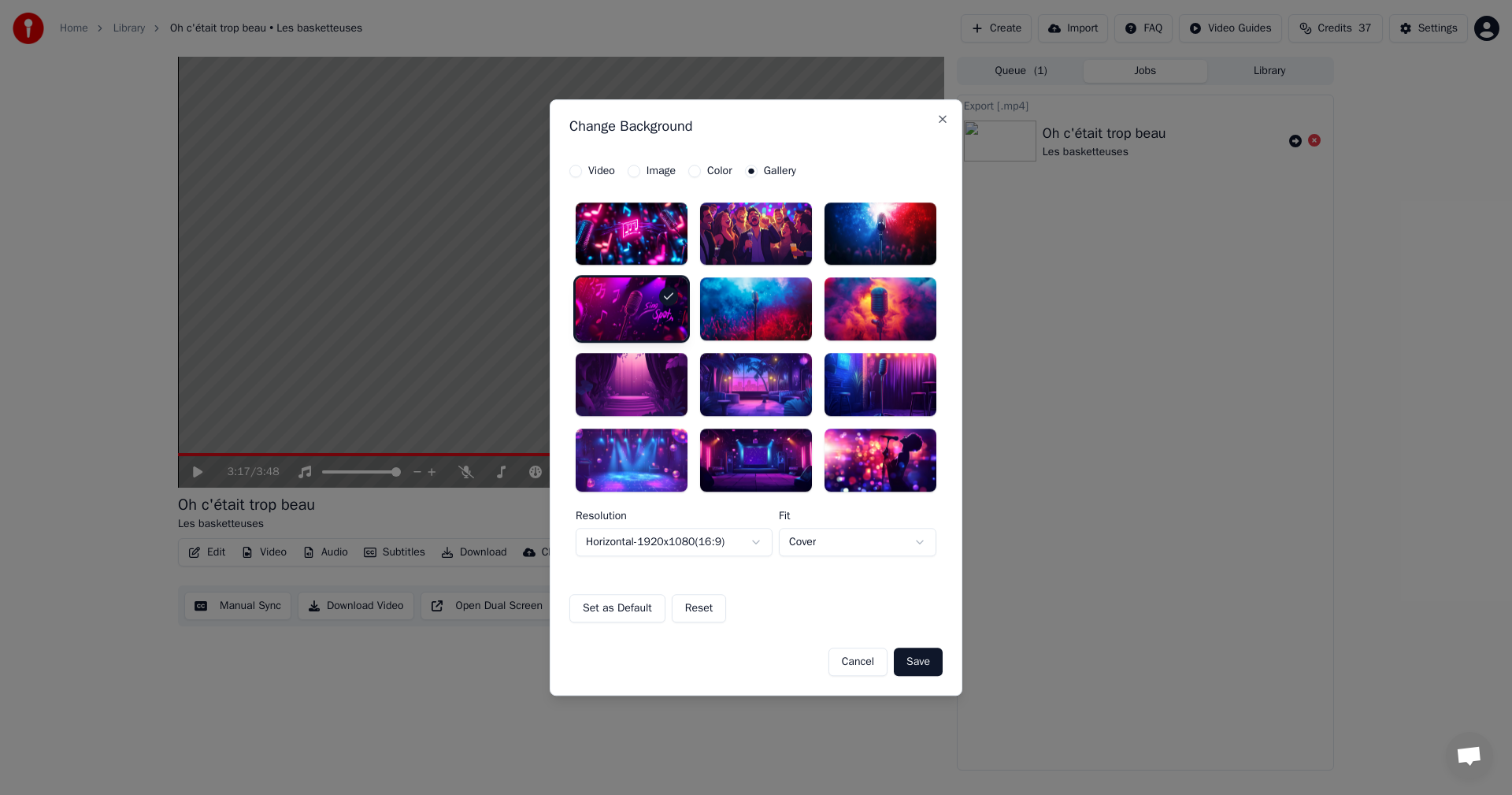 click at bounding box center [632, 234] 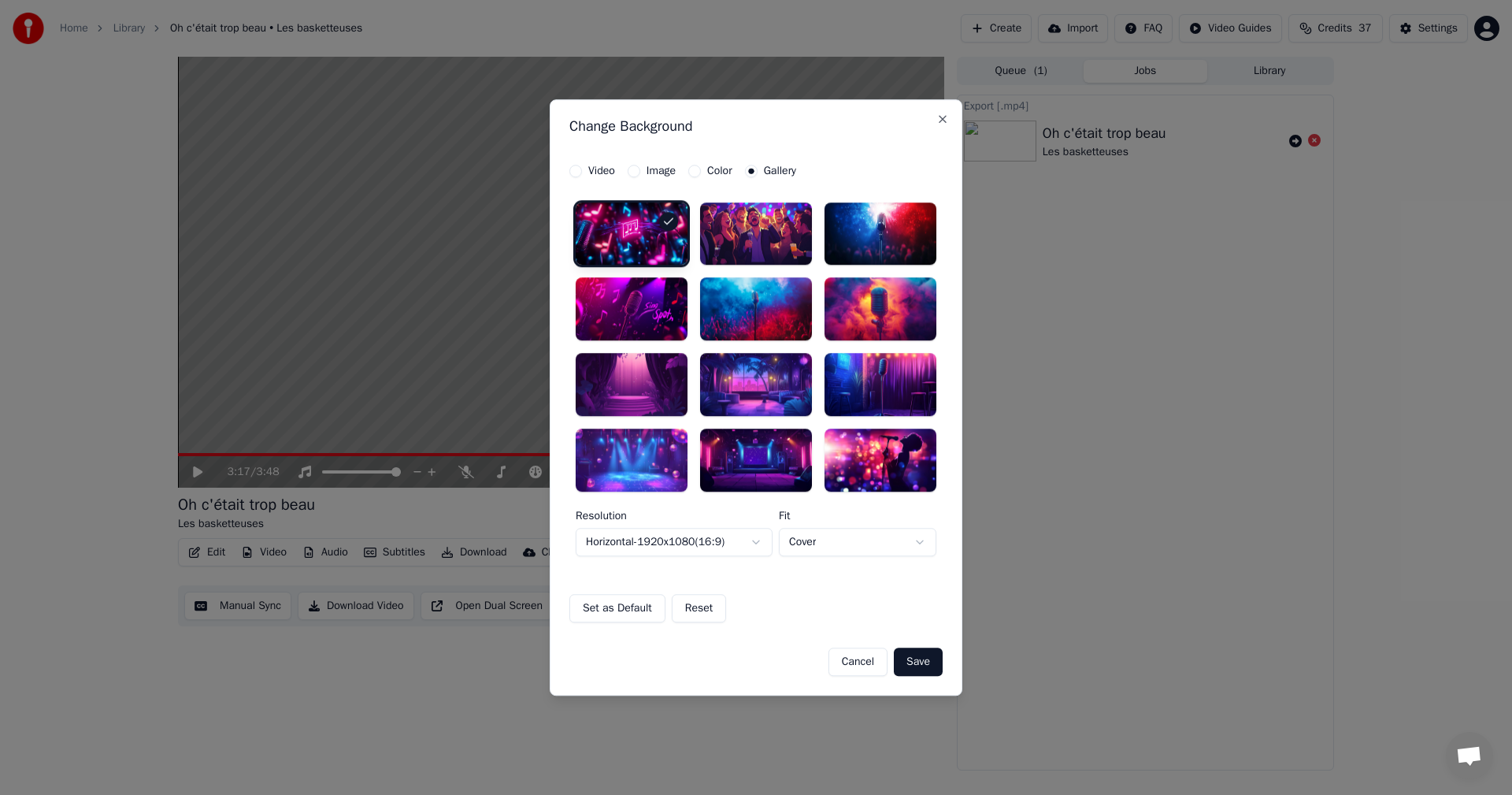 click on "Save" at bounding box center [918, 662] 